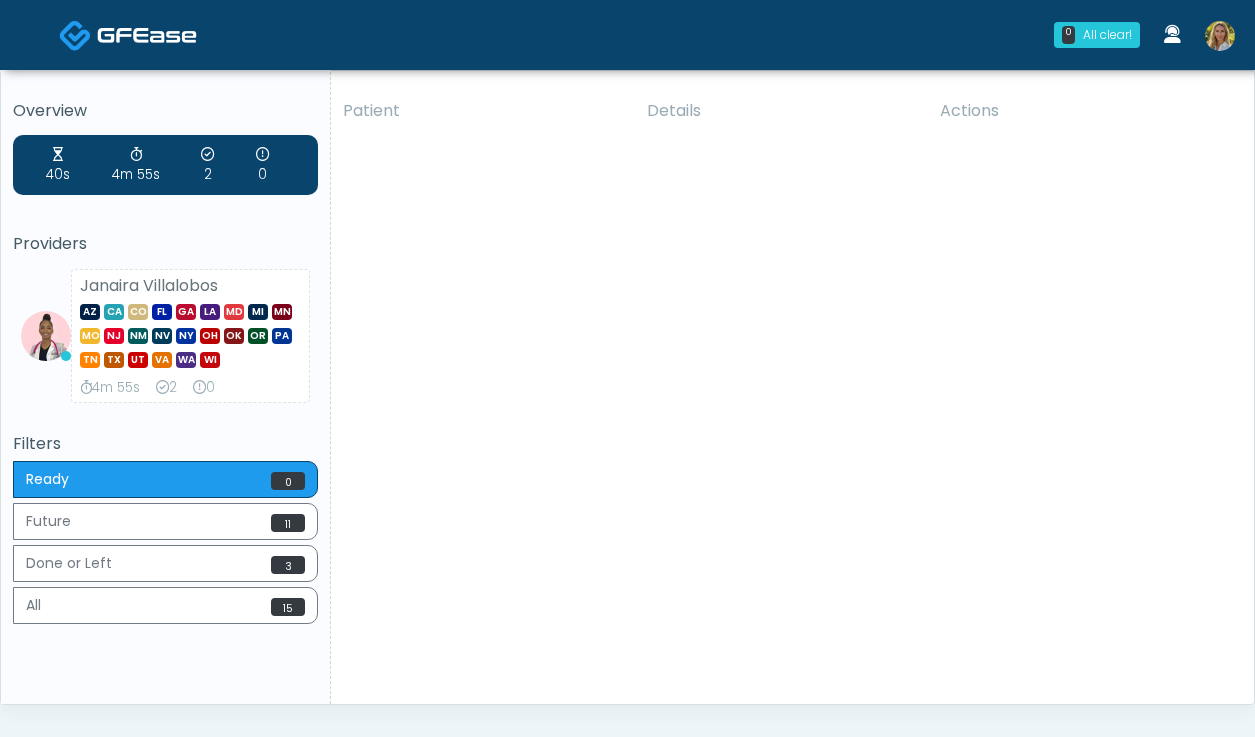 scroll, scrollTop: 0, scrollLeft: 0, axis: both 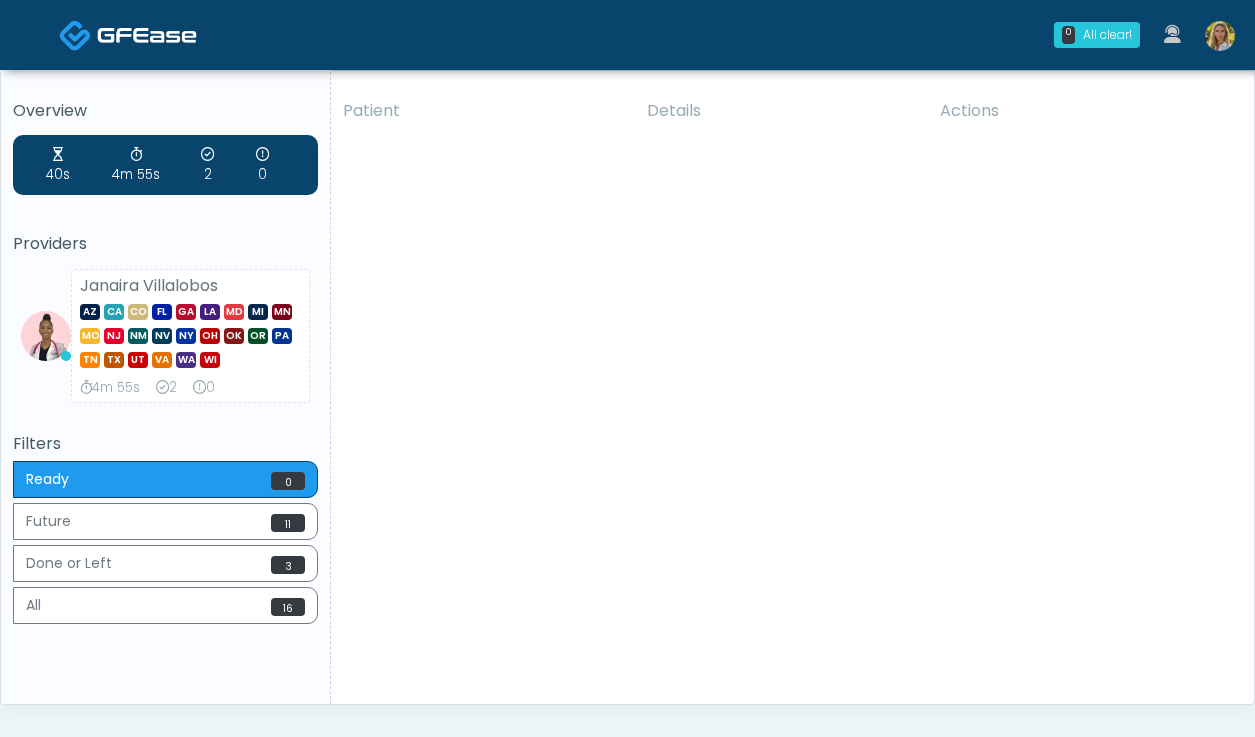 click at bounding box center [1220, 36] 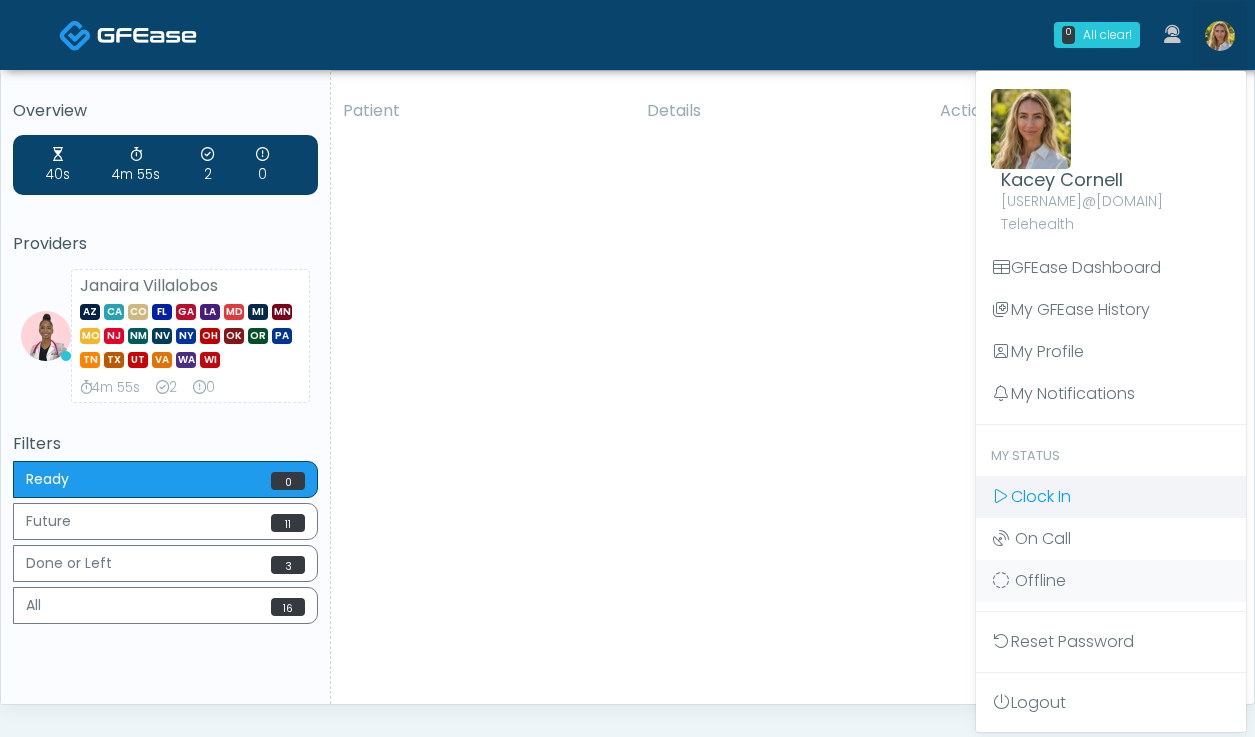click on "Clock In" at bounding box center (1041, 496) 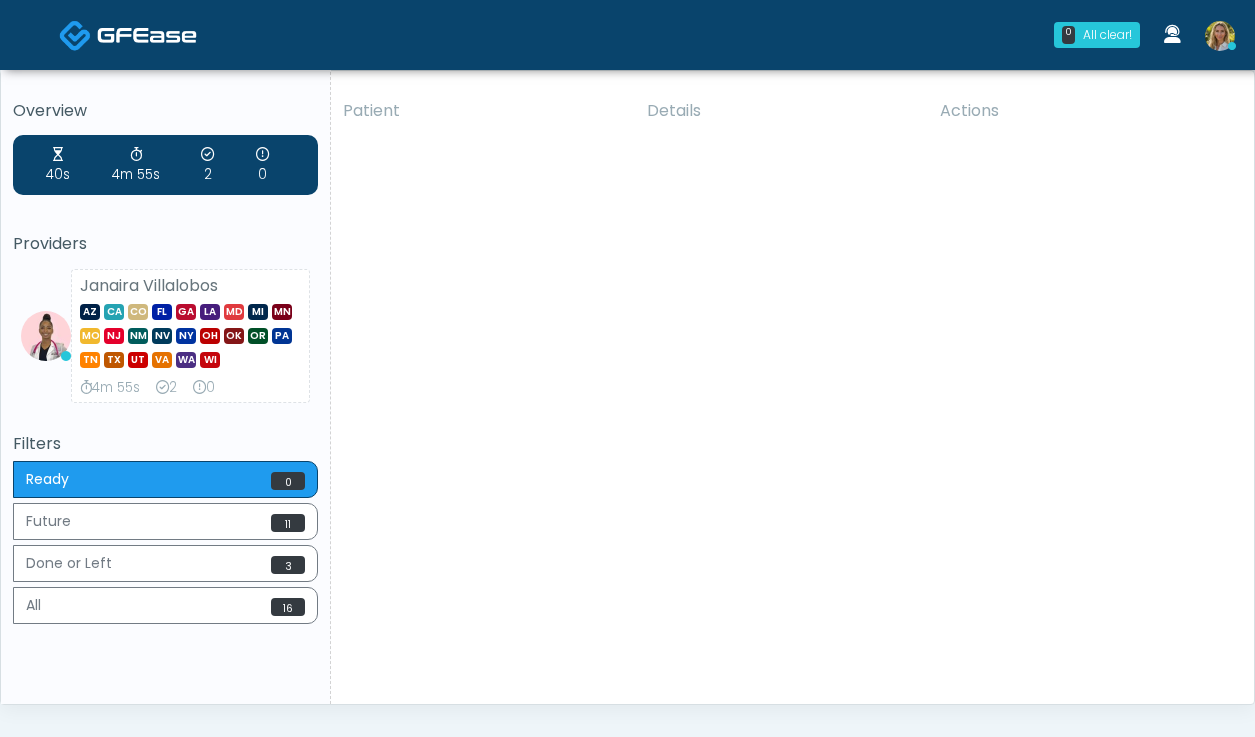 scroll, scrollTop: 0, scrollLeft: 0, axis: both 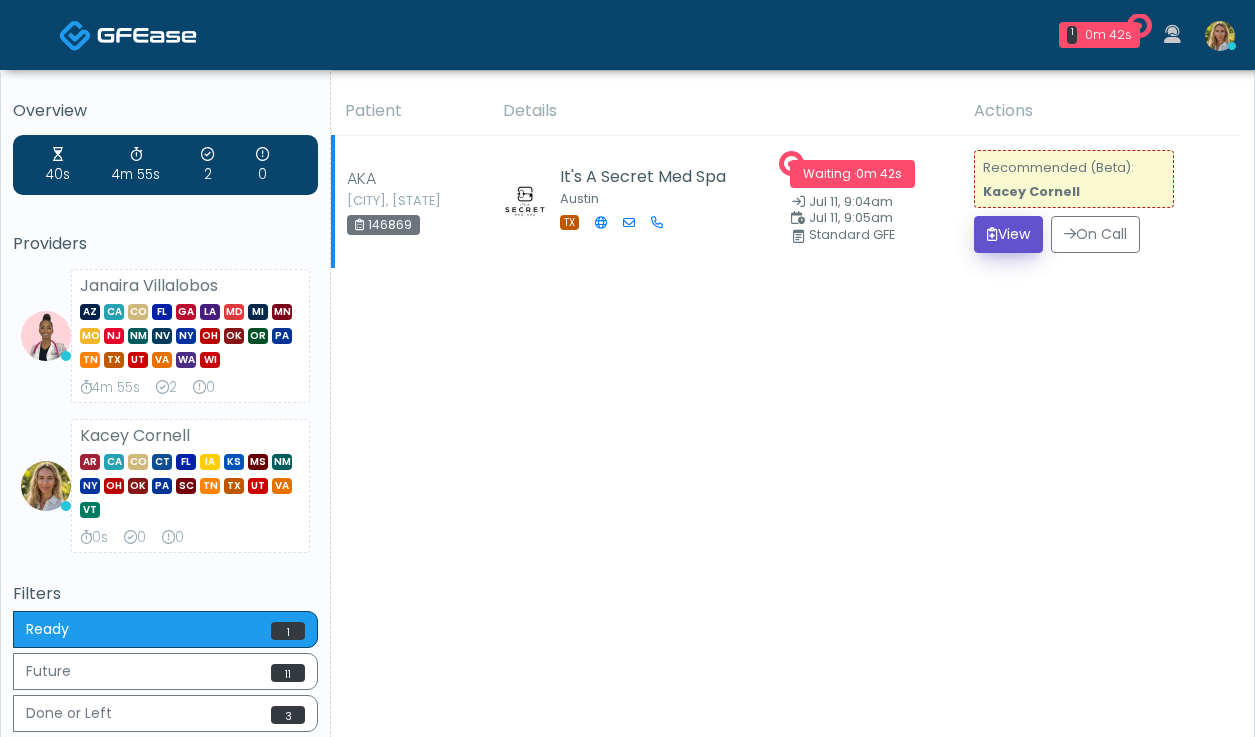 click on "View" at bounding box center (1008, 234) 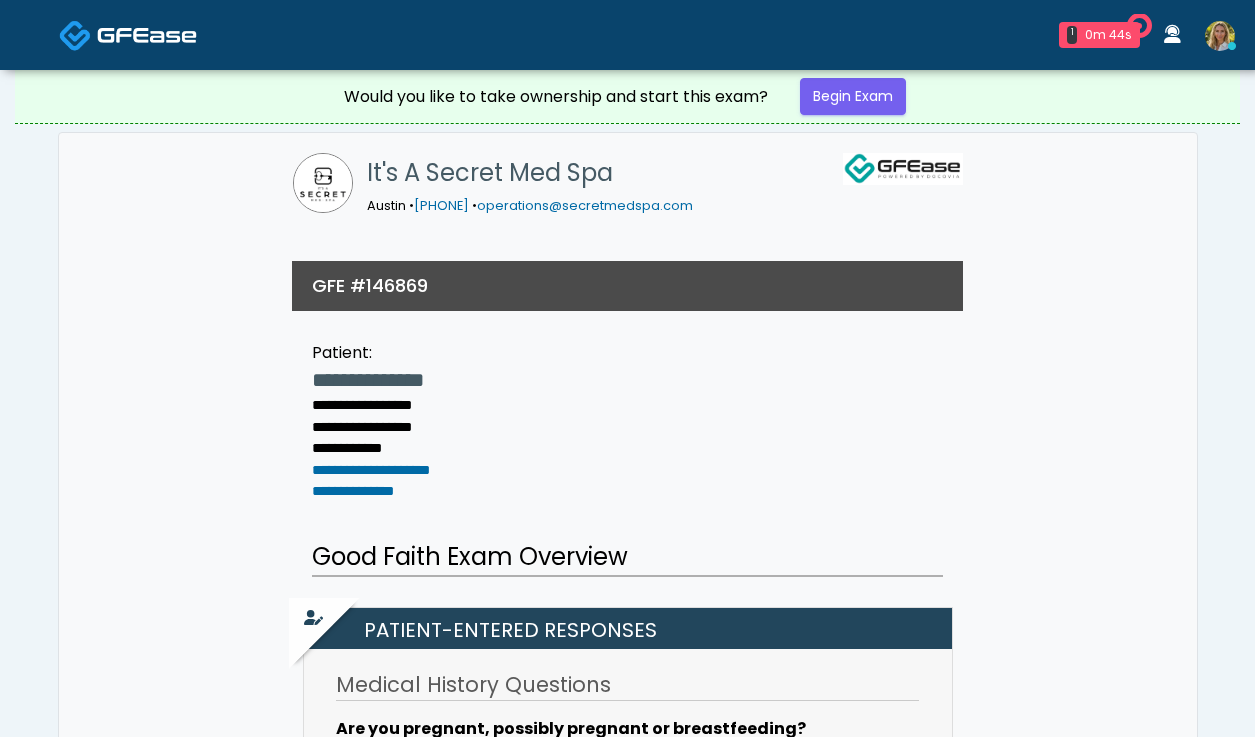scroll, scrollTop: 0, scrollLeft: 0, axis: both 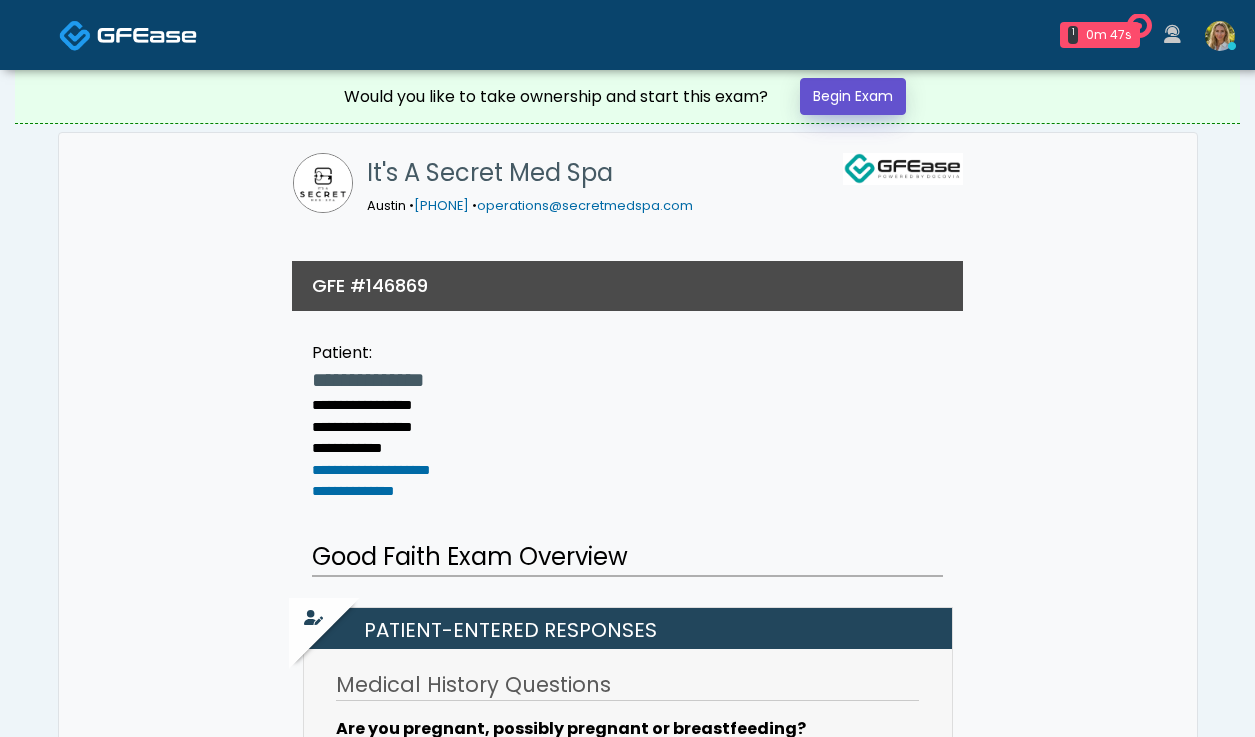 click on "Begin Exam" at bounding box center [853, 96] 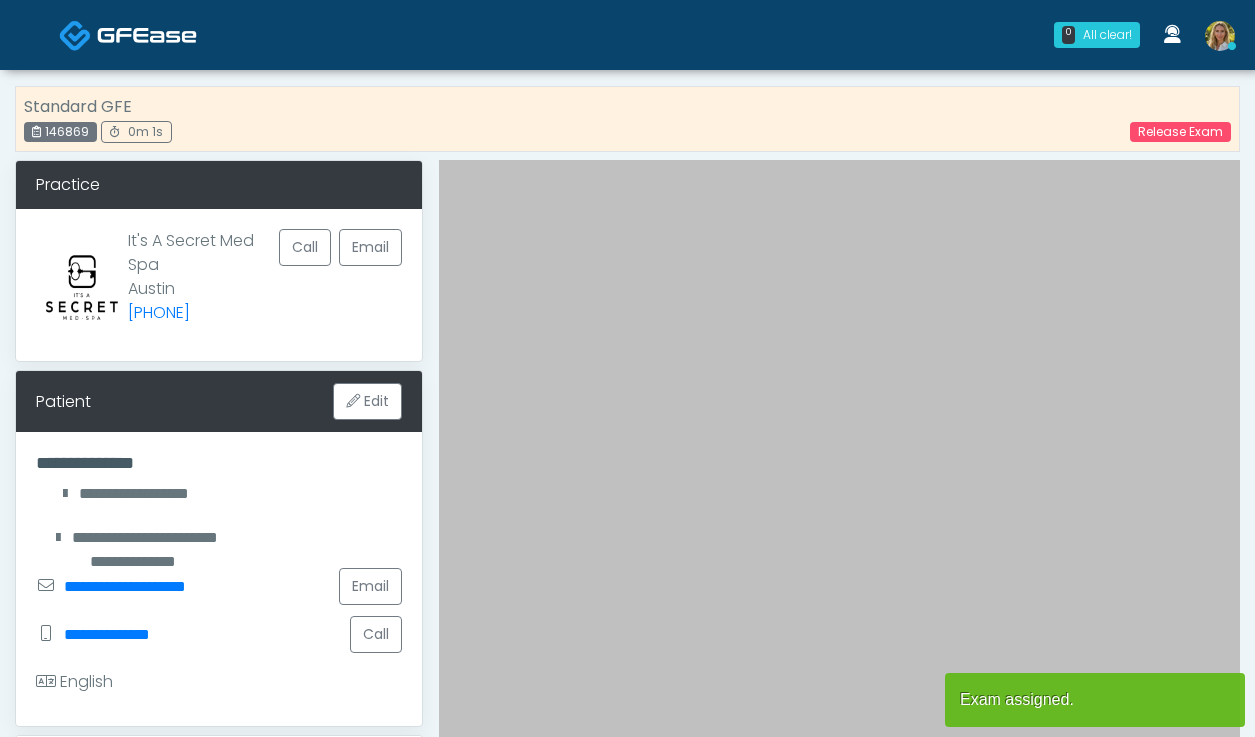 scroll, scrollTop: 0, scrollLeft: 0, axis: both 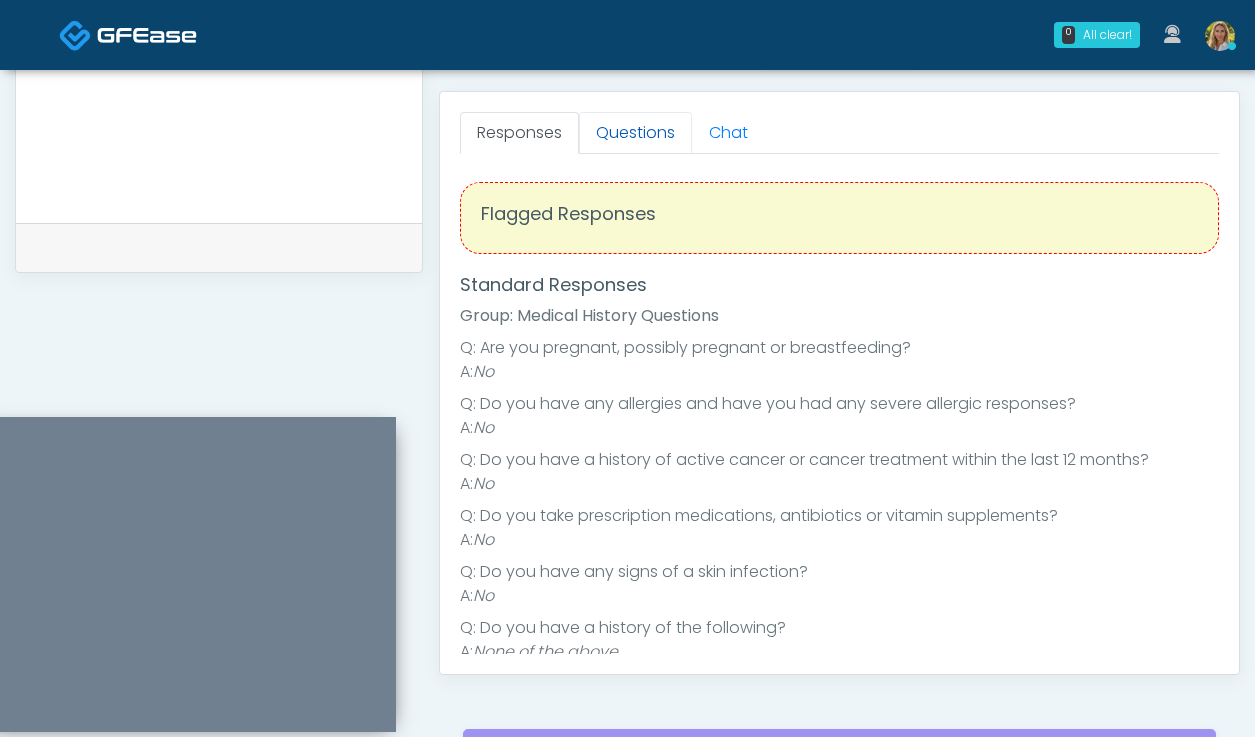 click on "Questions" at bounding box center (635, 133) 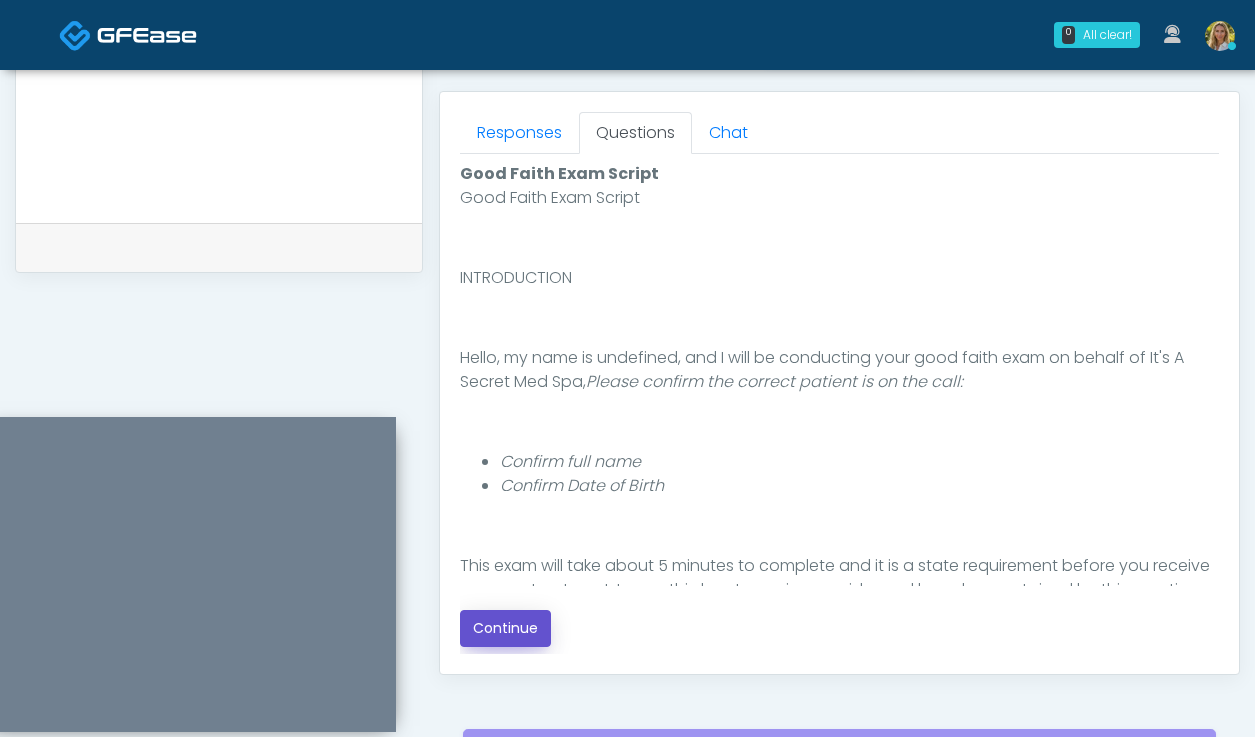 click on "Continue" at bounding box center (505, 628) 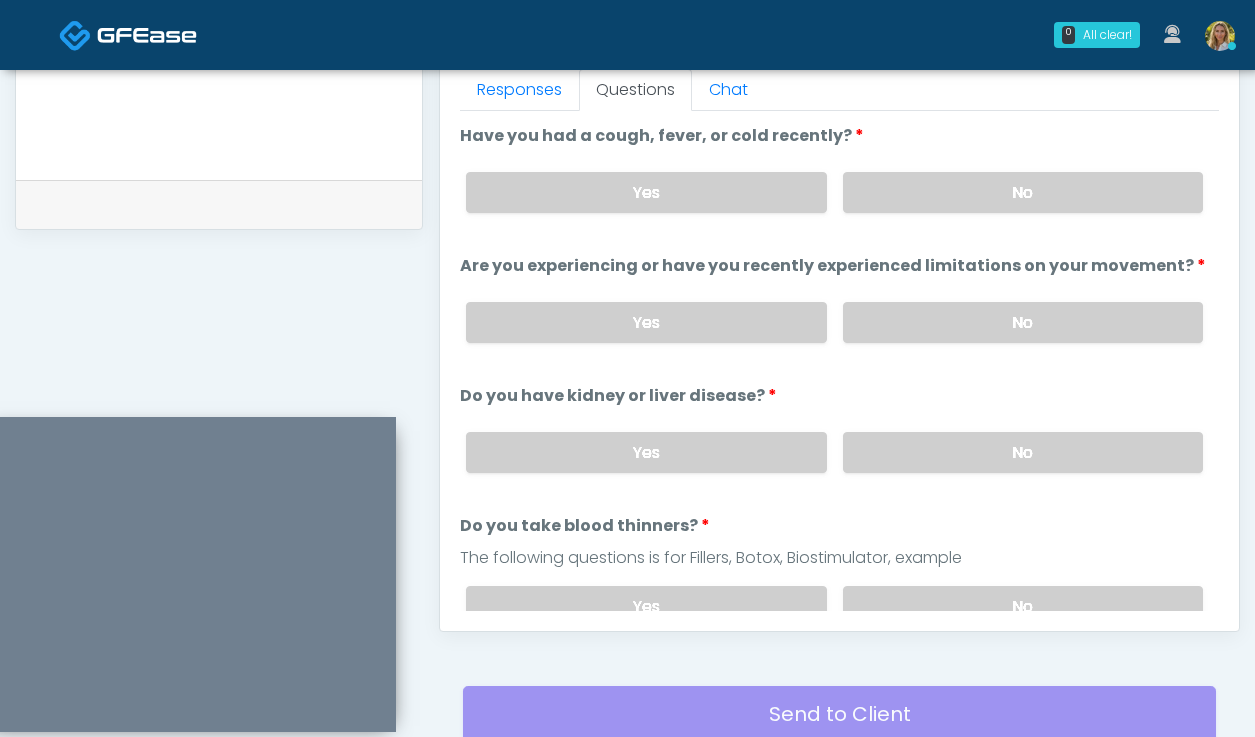 scroll, scrollTop: 907, scrollLeft: 0, axis: vertical 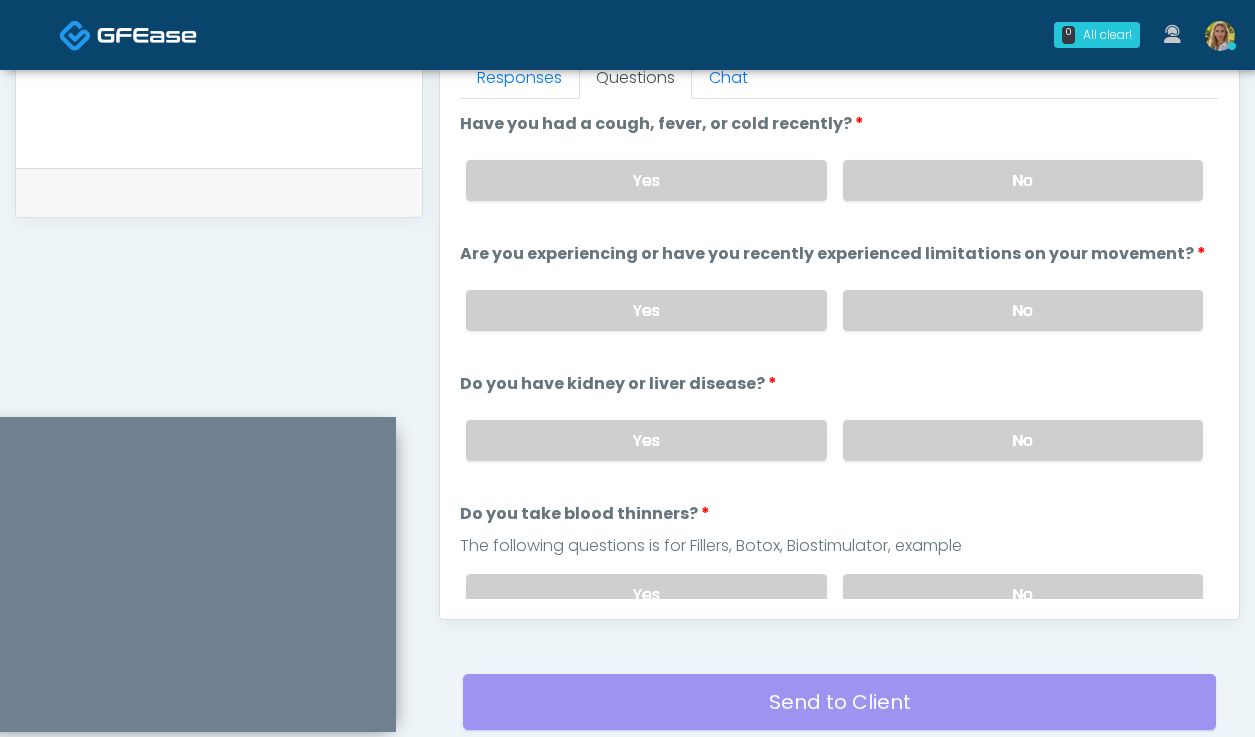 click on "Yes
No" at bounding box center (834, 180) 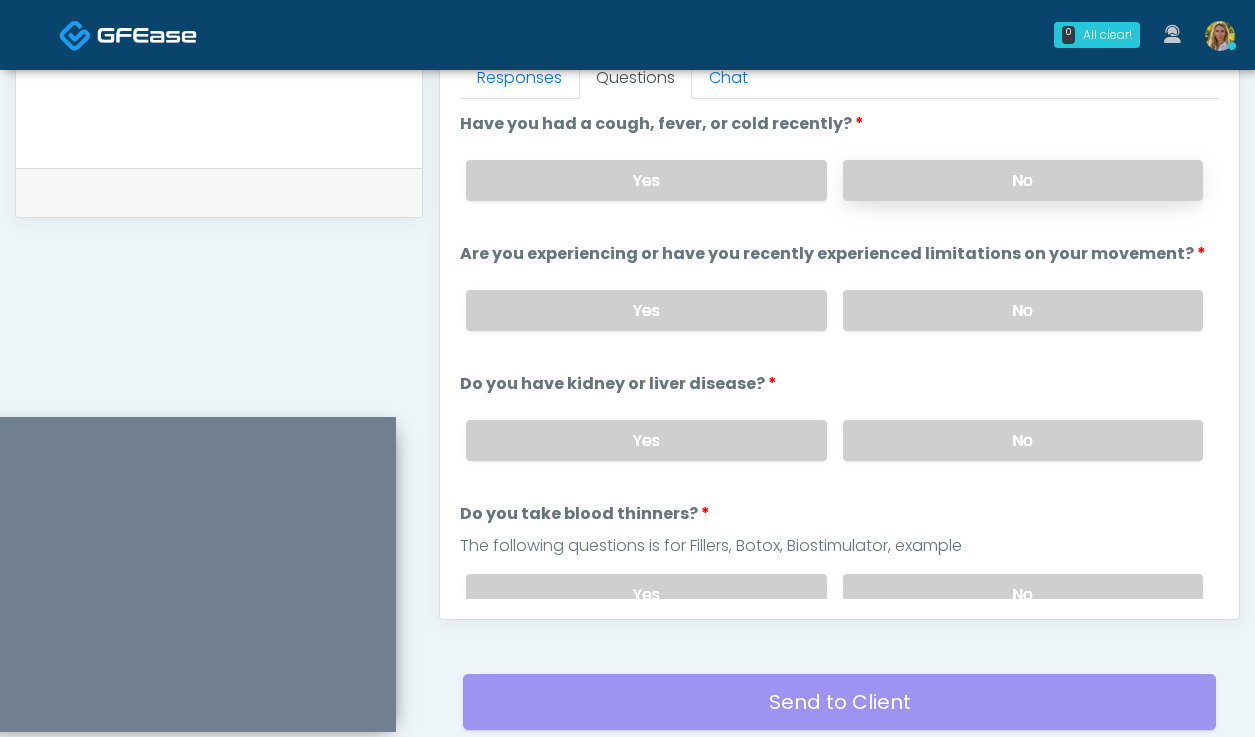 click on "No" at bounding box center (1023, 180) 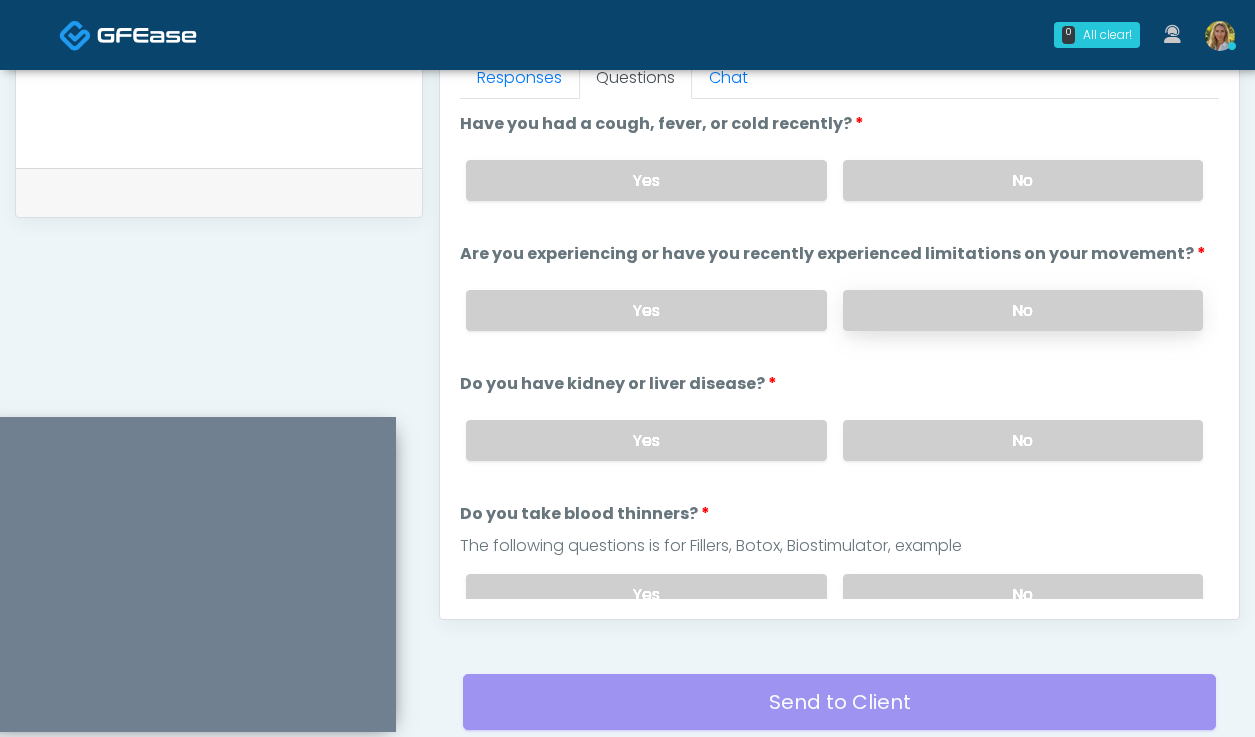 click on "No" at bounding box center (1023, 310) 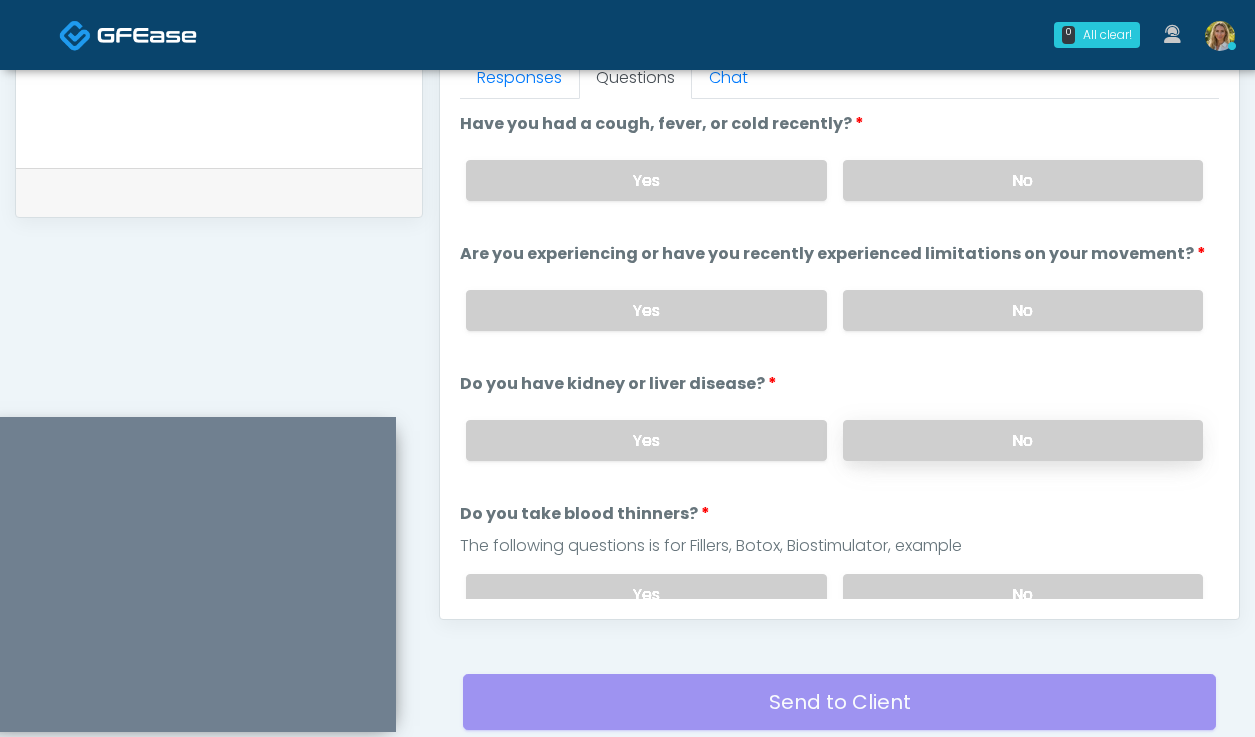 click on "No" at bounding box center [1023, 440] 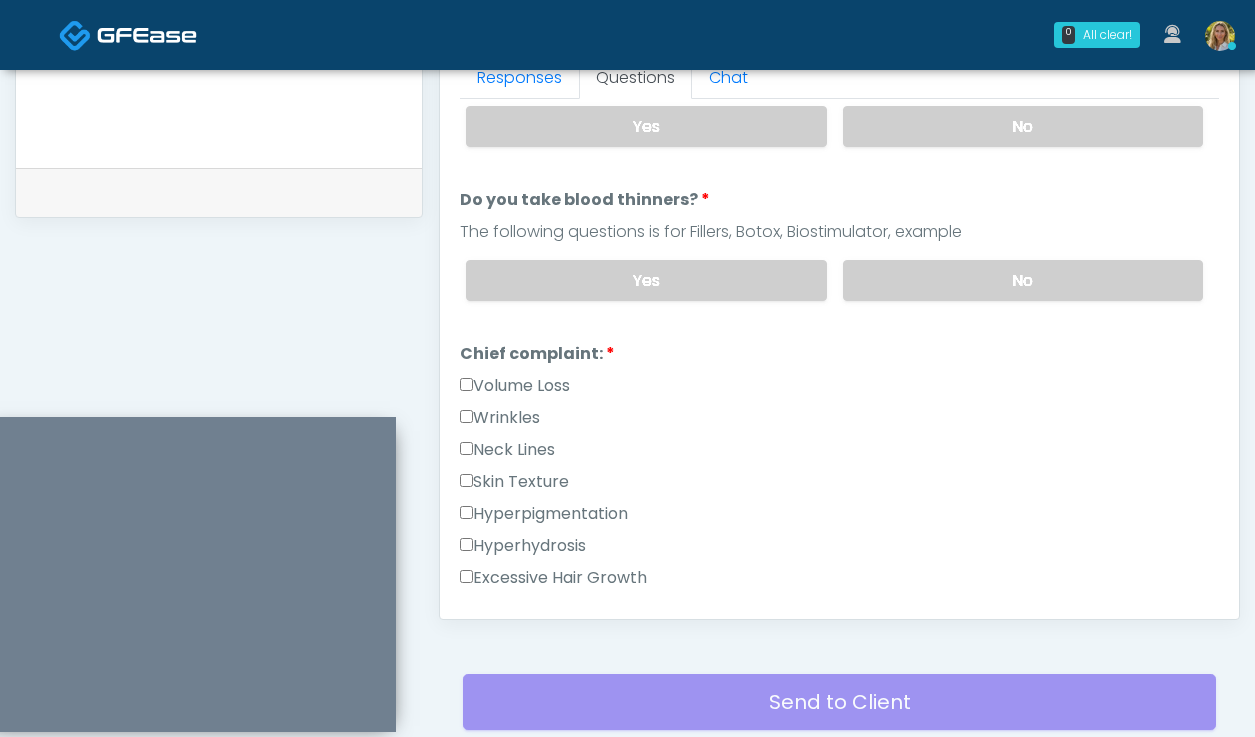 scroll, scrollTop: 320, scrollLeft: 0, axis: vertical 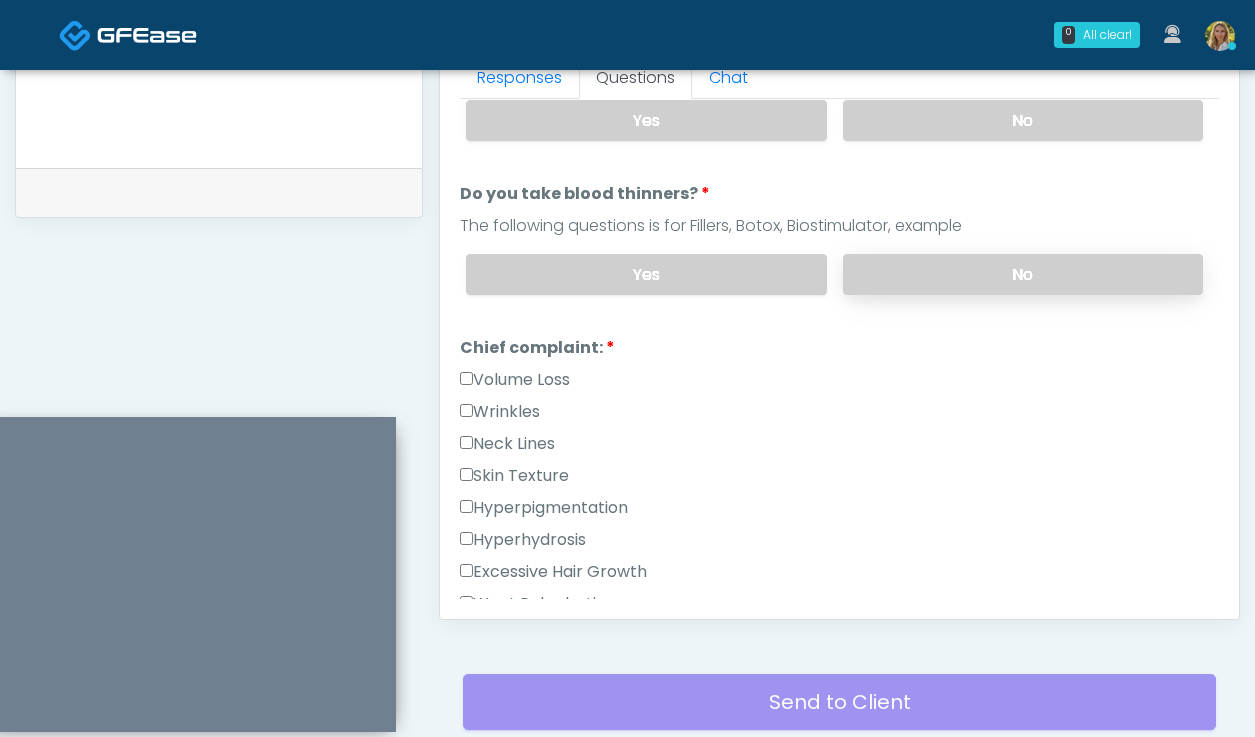 click on "No" at bounding box center [1023, 274] 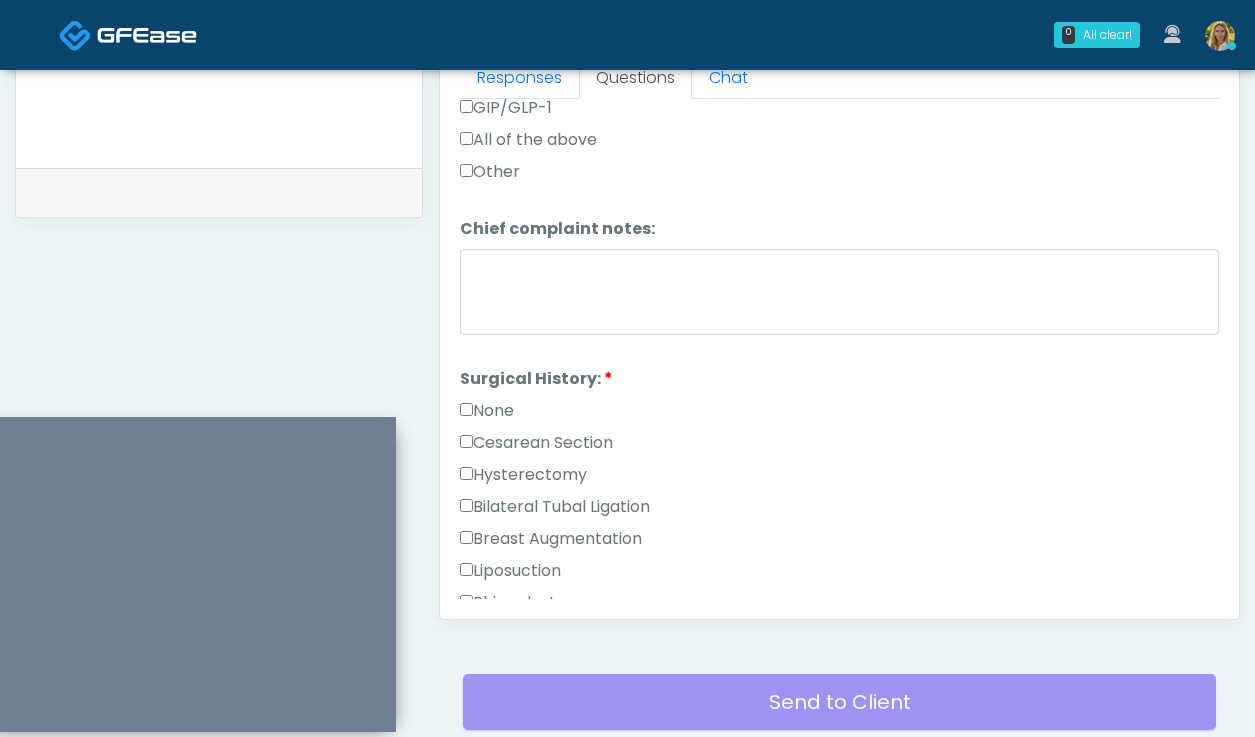 scroll, scrollTop: 889, scrollLeft: 0, axis: vertical 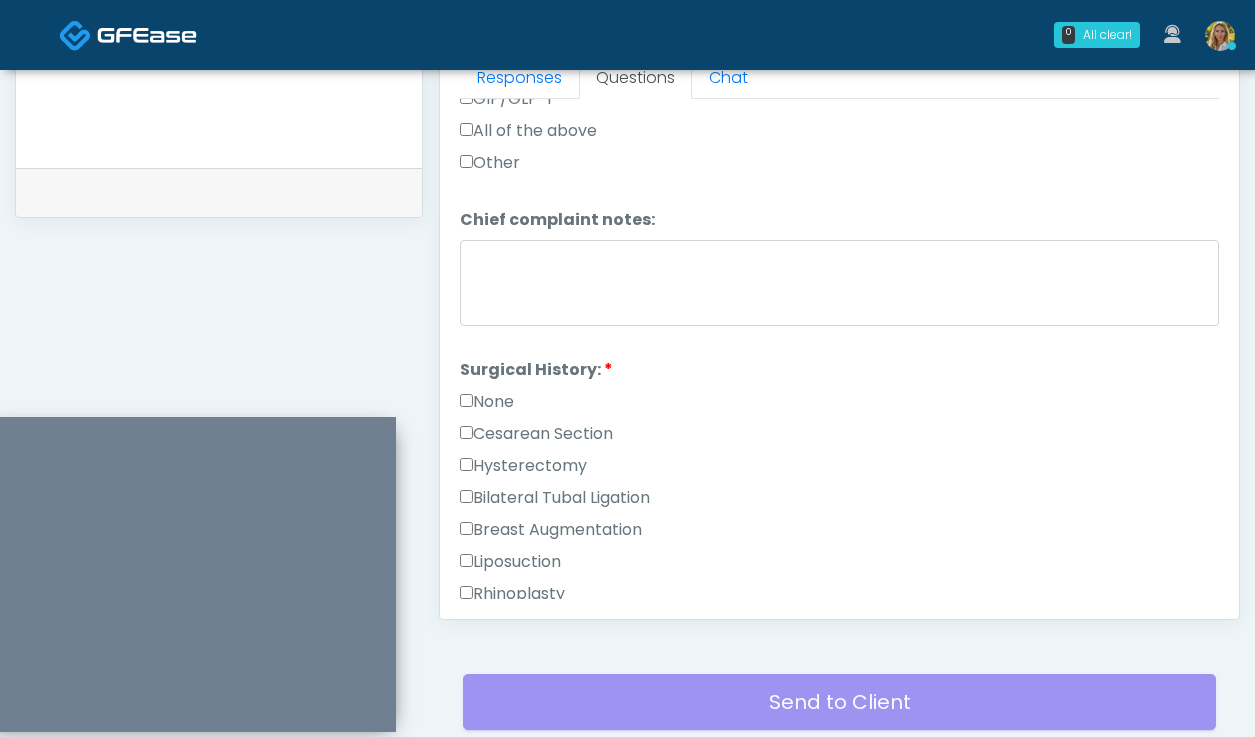 click on "None" at bounding box center (487, 402) 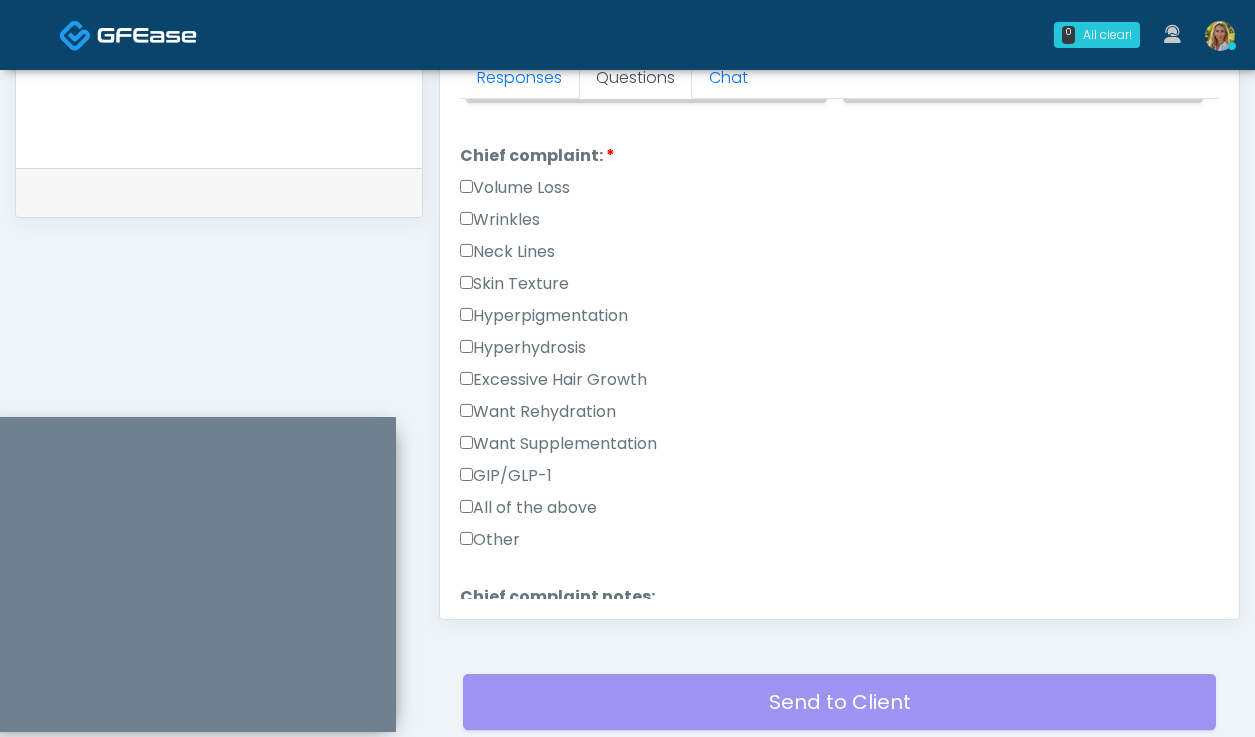 scroll, scrollTop: 510, scrollLeft: 0, axis: vertical 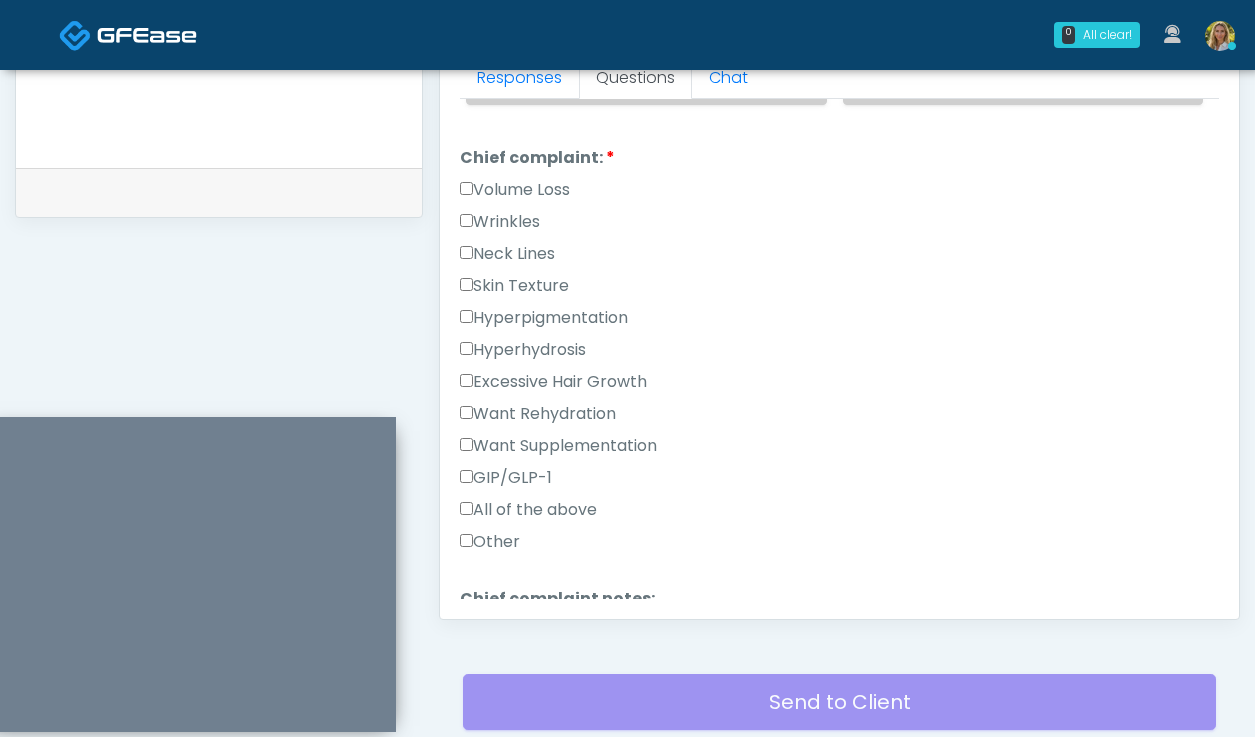click on "Wrinkles" at bounding box center [500, 222] 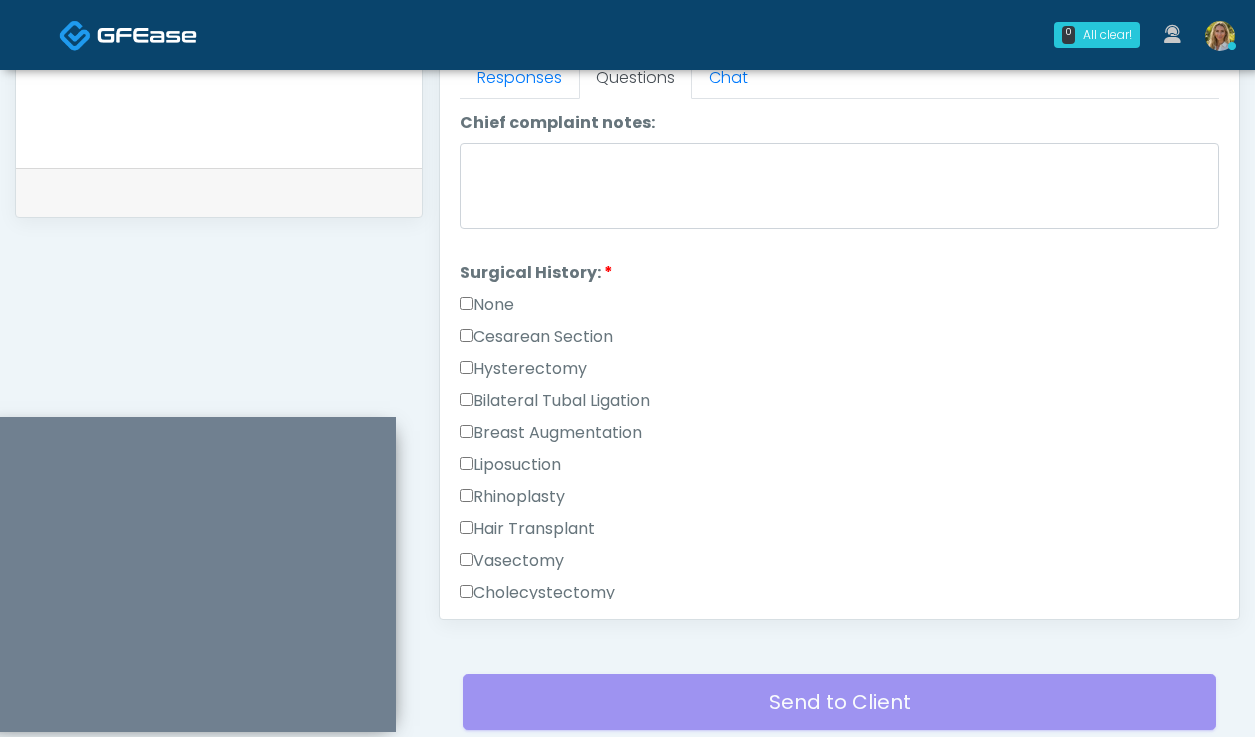 scroll, scrollTop: 1303, scrollLeft: 0, axis: vertical 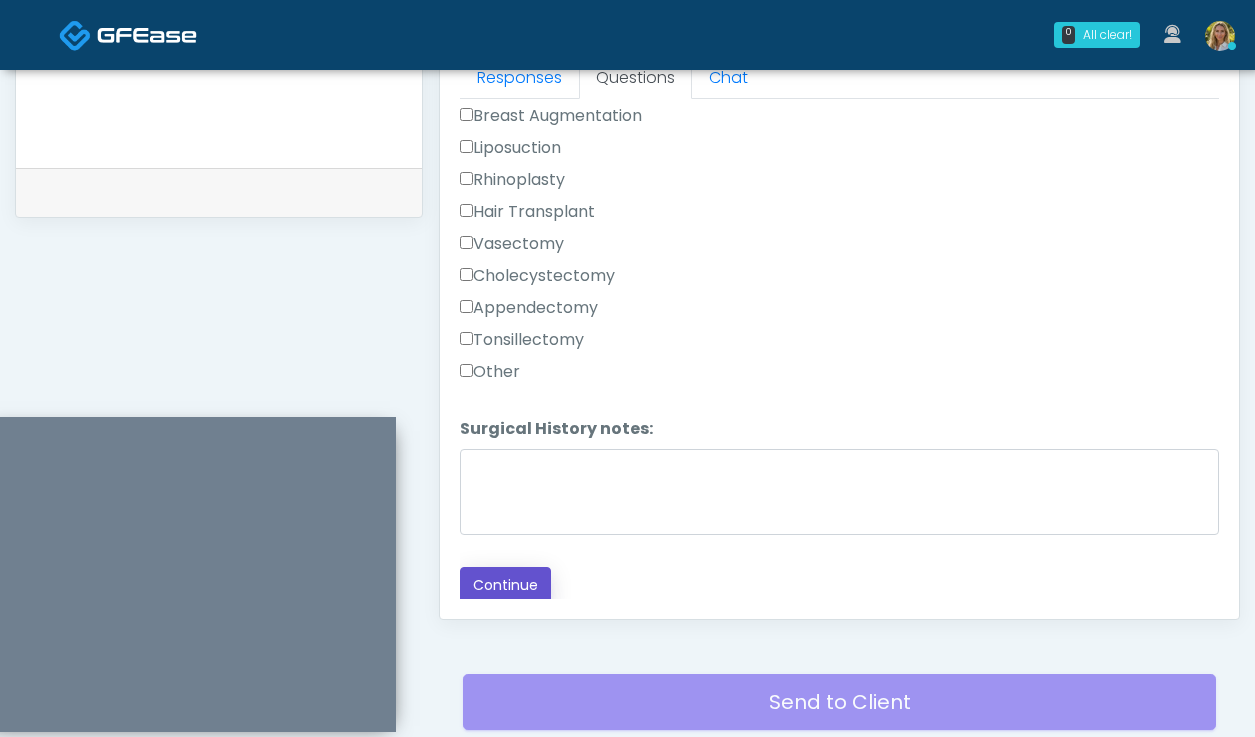 click on "Continue" at bounding box center [505, 585] 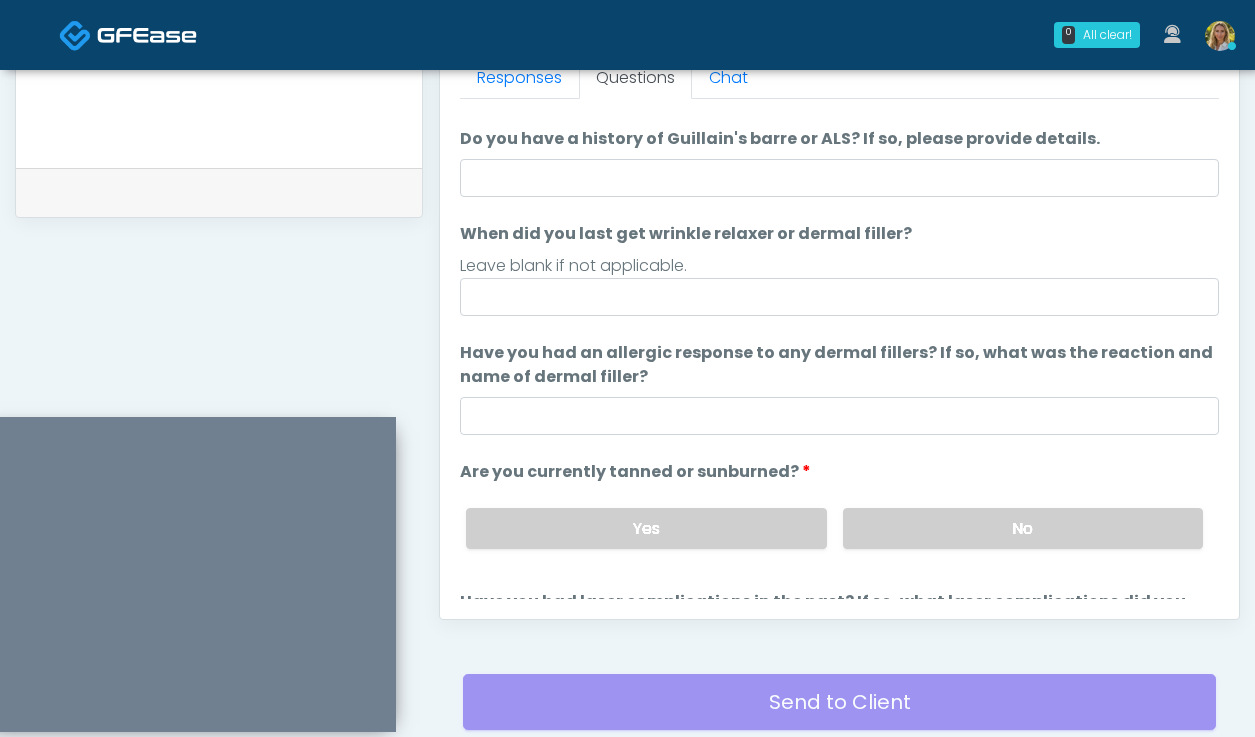 scroll, scrollTop: 37, scrollLeft: 0, axis: vertical 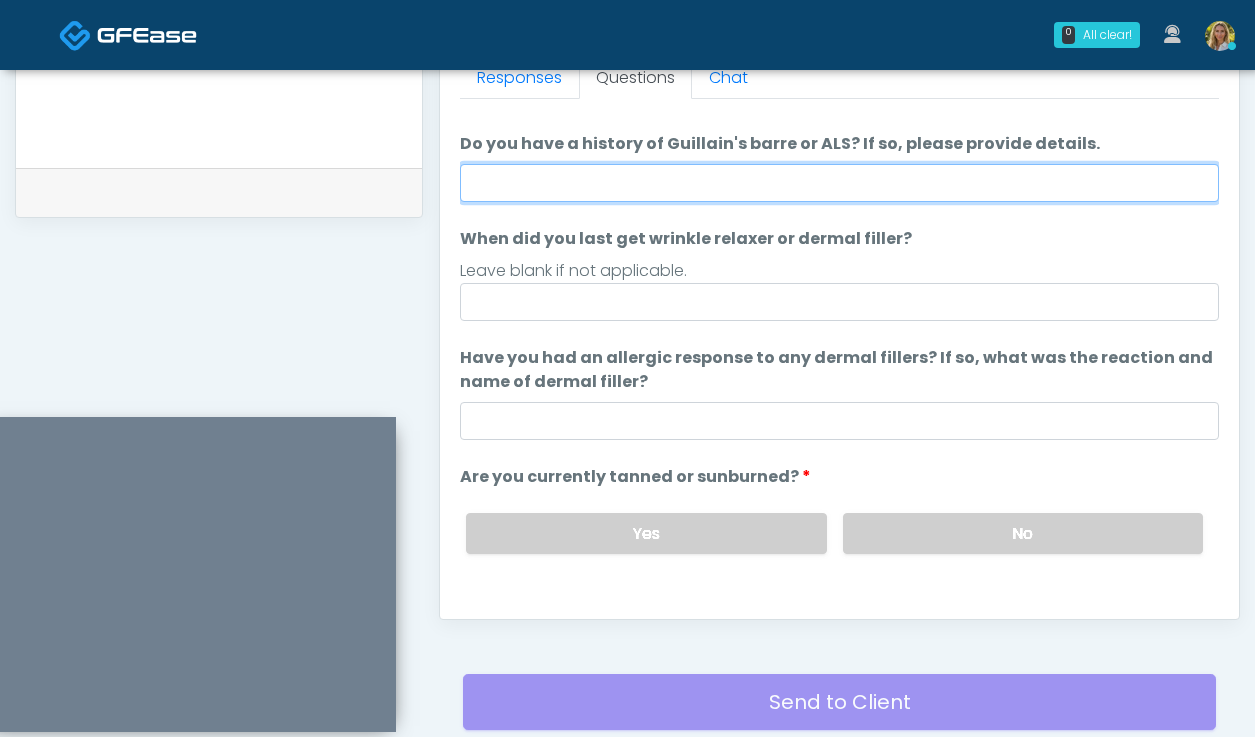 click on "Do you have a history of Guillain's barre or ALS? If so, please provide details." at bounding box center (839, 183) 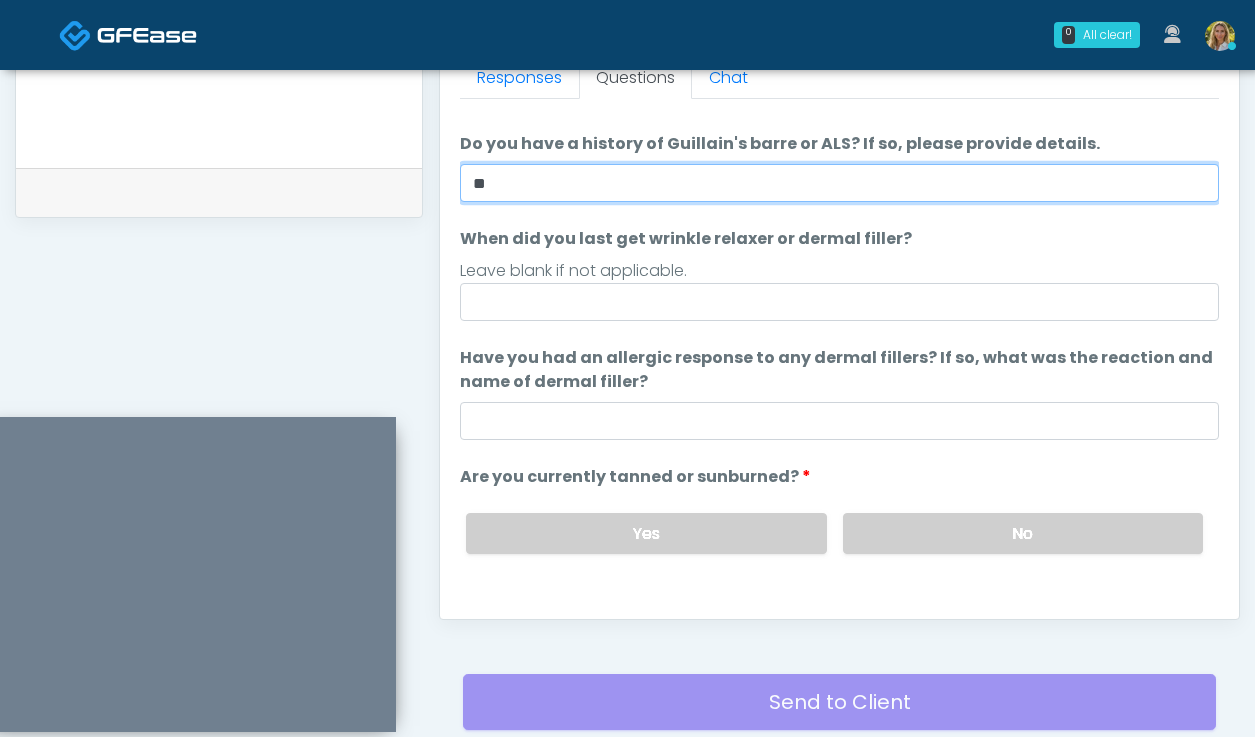 type on "**" 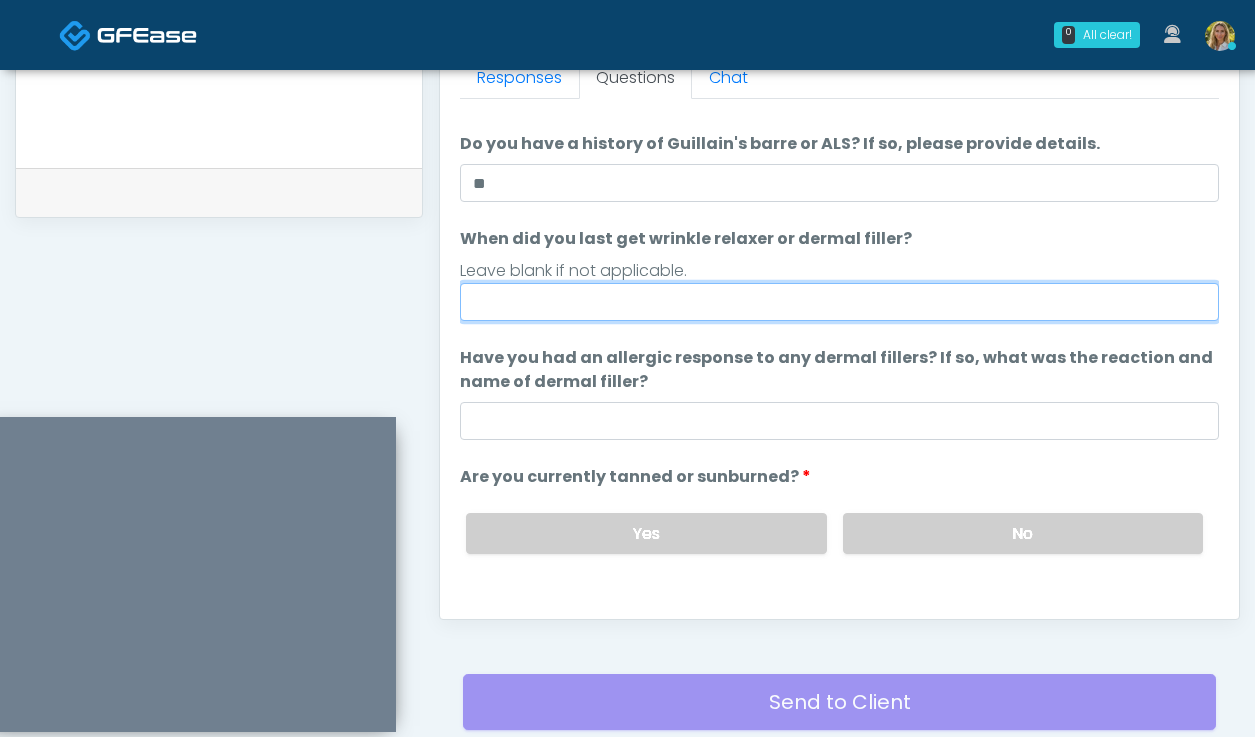 click on "When did you last get wrinkle relaxer or dermal filler?" at bounding box center (839, 302) 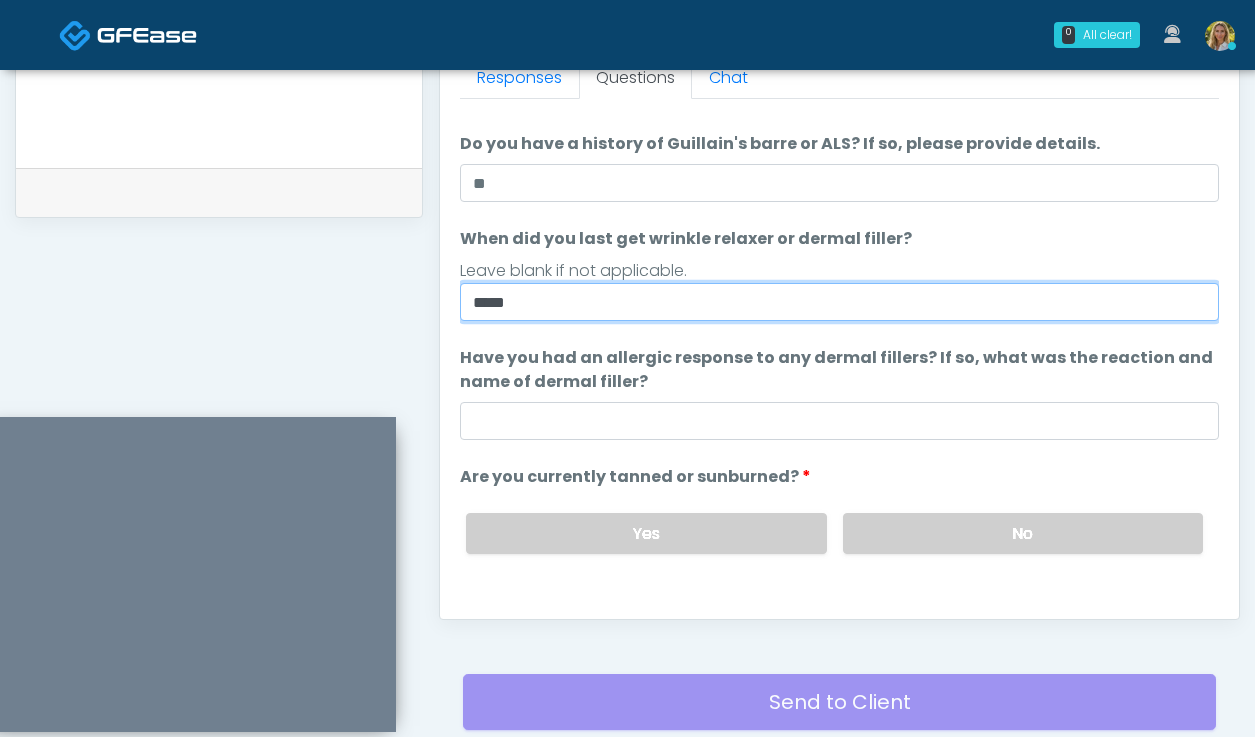 type on "*****" 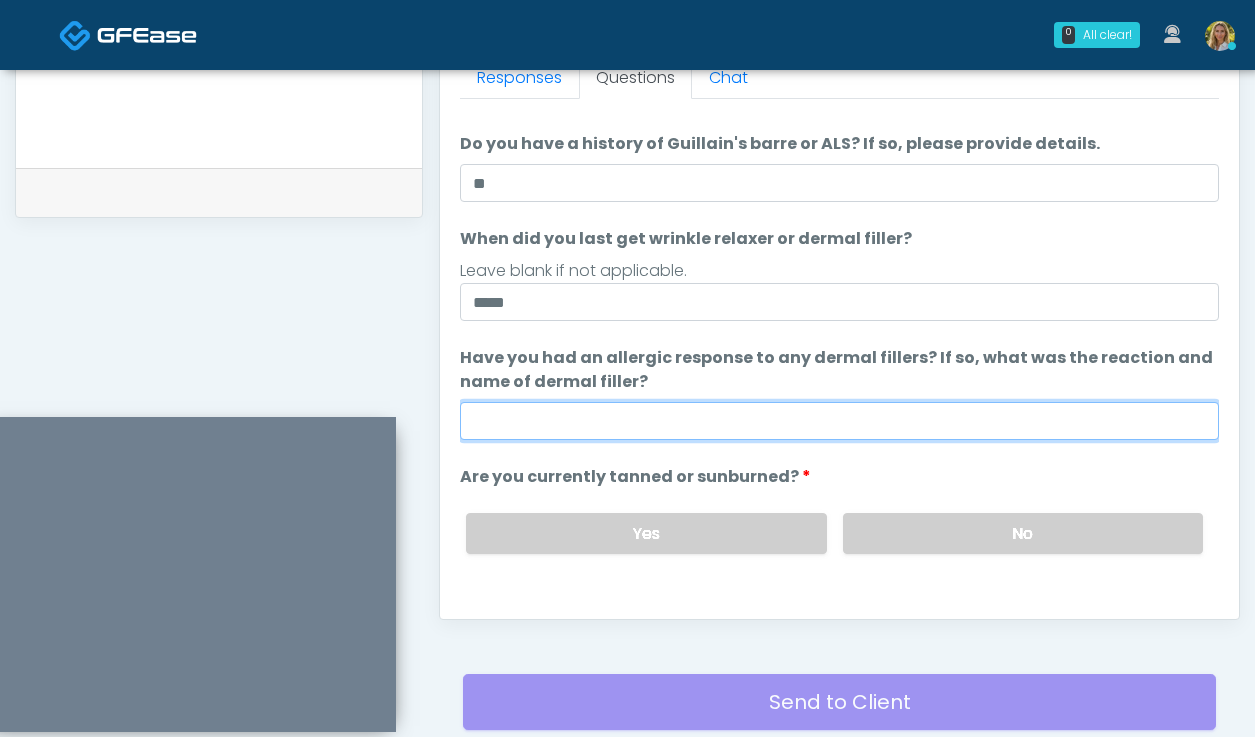 click on "Have you had an allergic response to any dermal fillers? If so, what was the reaction and name of dermal filler?" at bounding box center (839, 421) 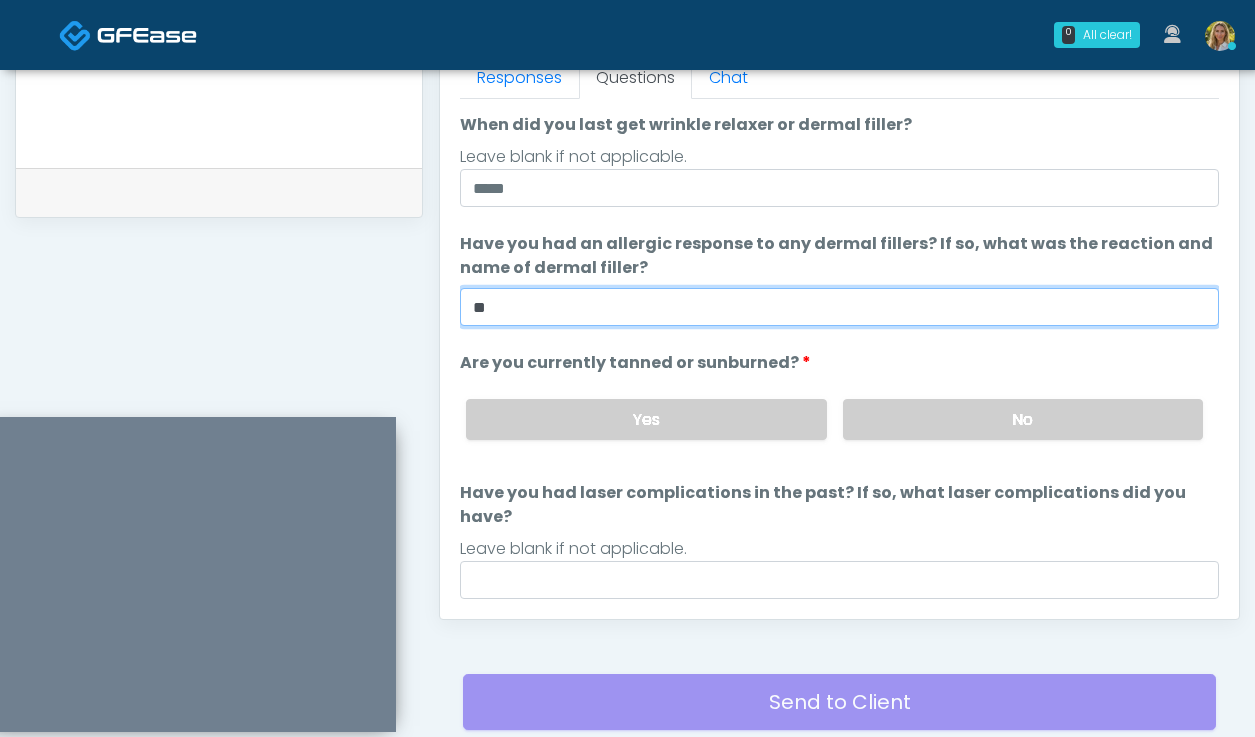scroll, scrollTop: 161, scrollLeft: 0, axis: vertical 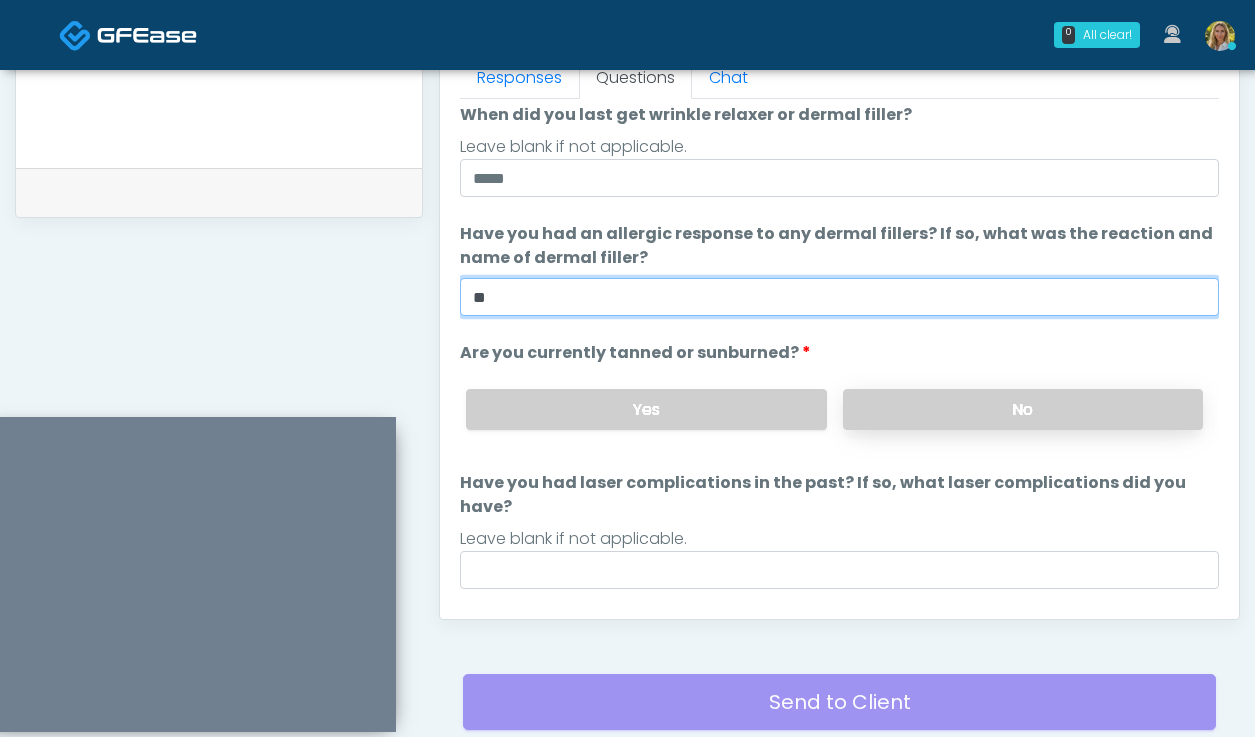 type on "**" 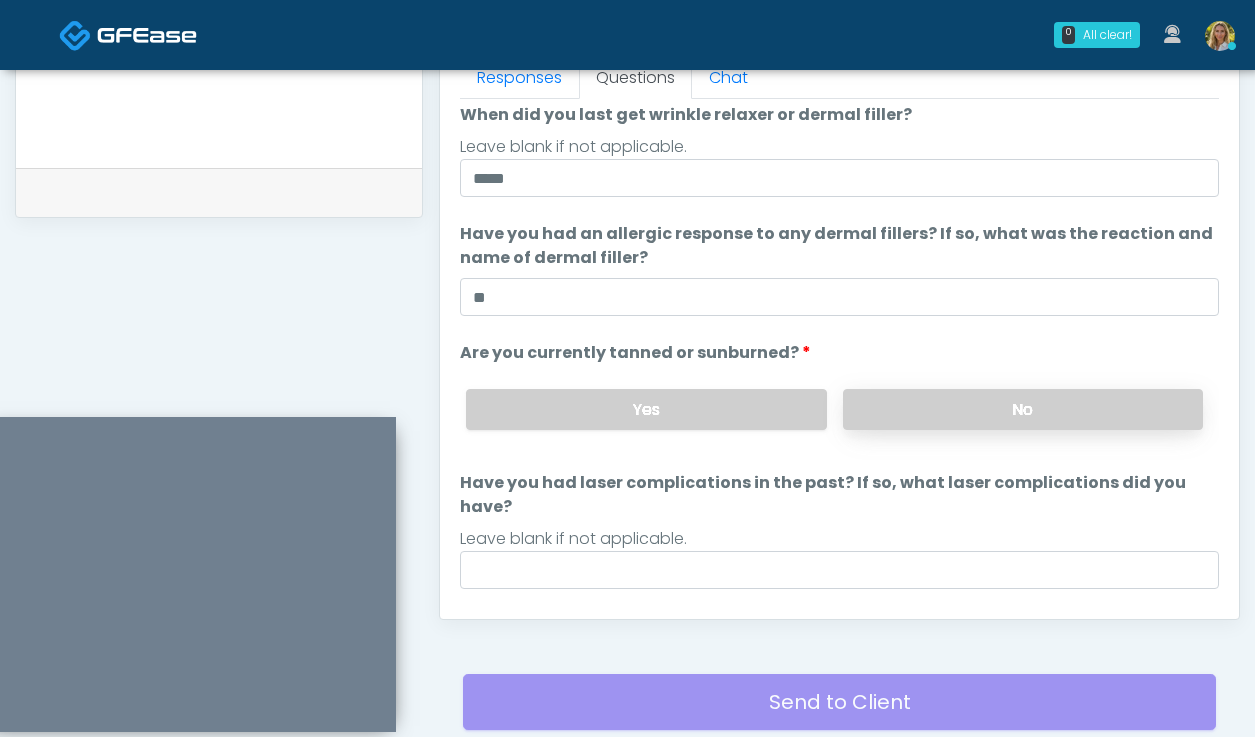 click on "No" at bounding box center (1023, 409) 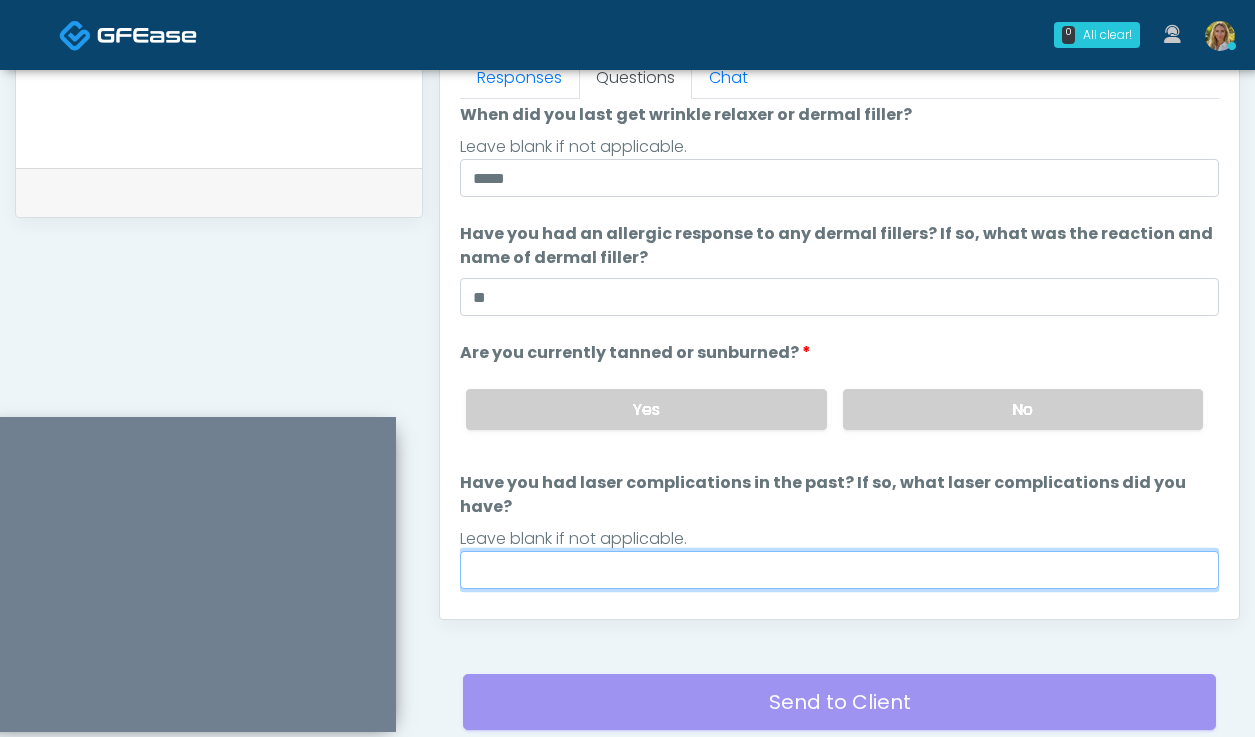 click on "Have you had laser complications in the past? If so, what laser complications did you have?" at bounding box center [839, 570] 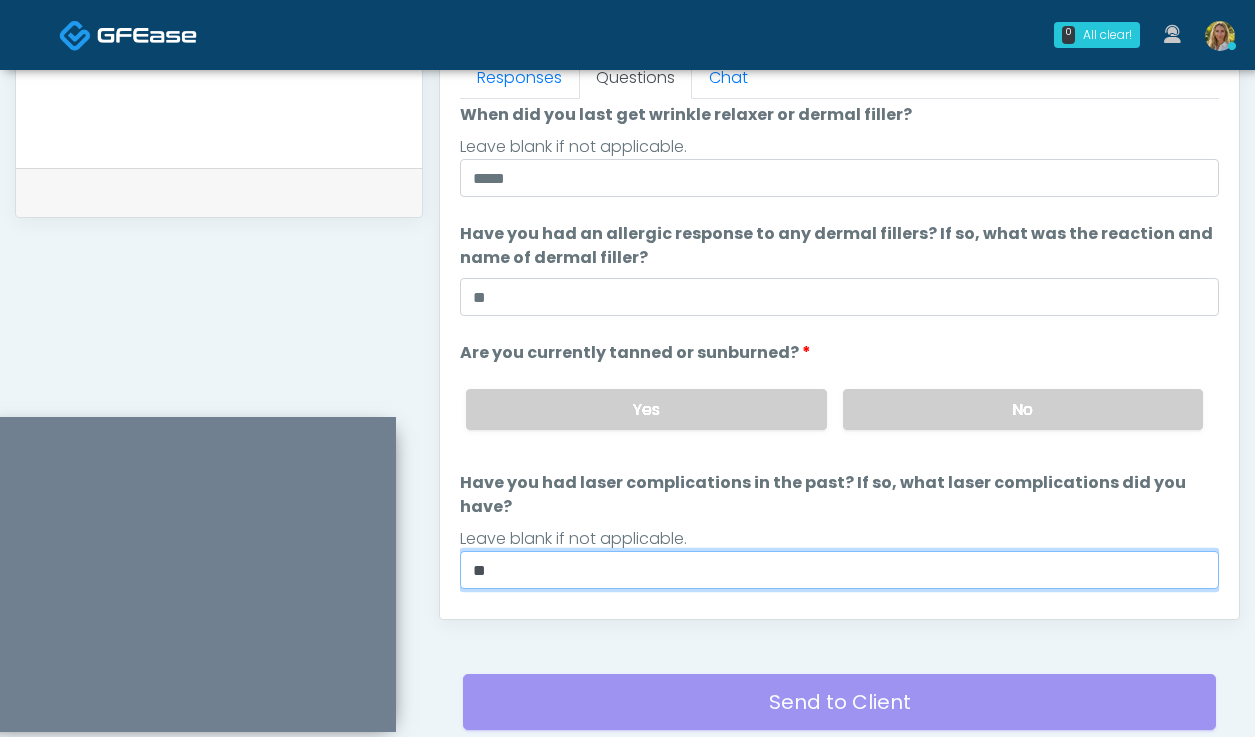 scroll, scrollTop: 188, scrollLeft: 0, axis: vertical 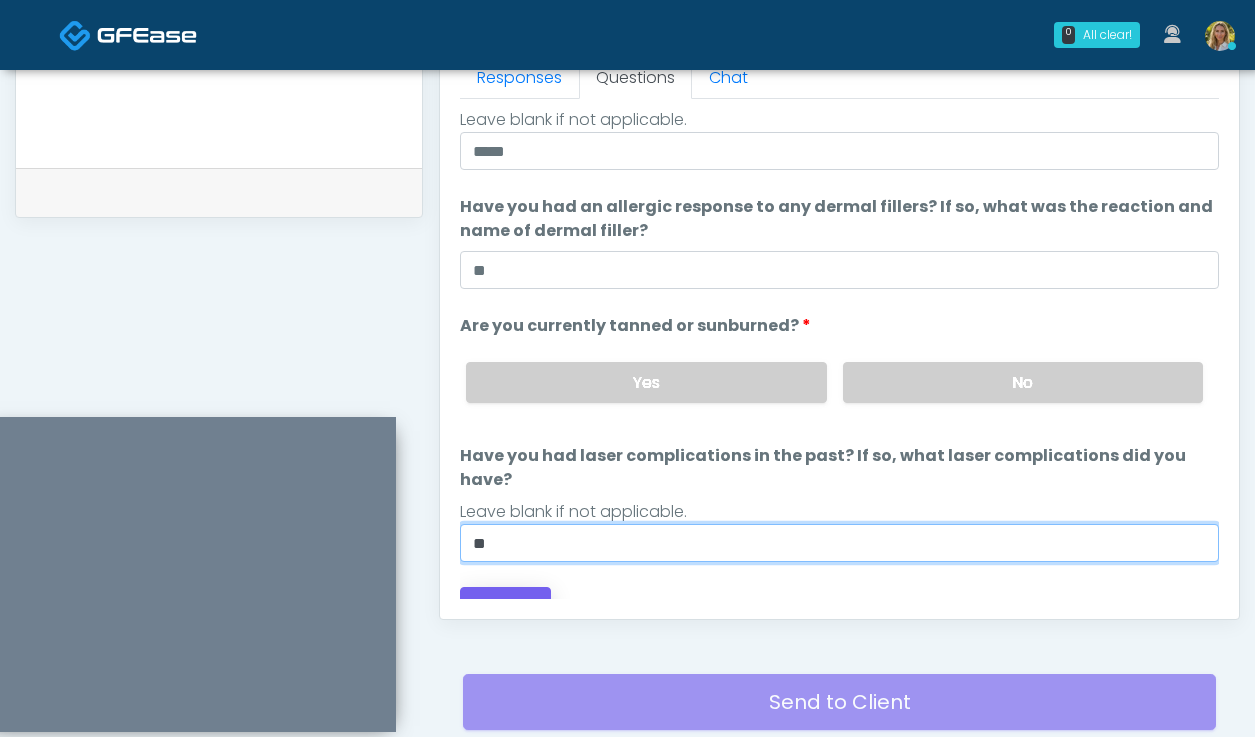 type on "**" 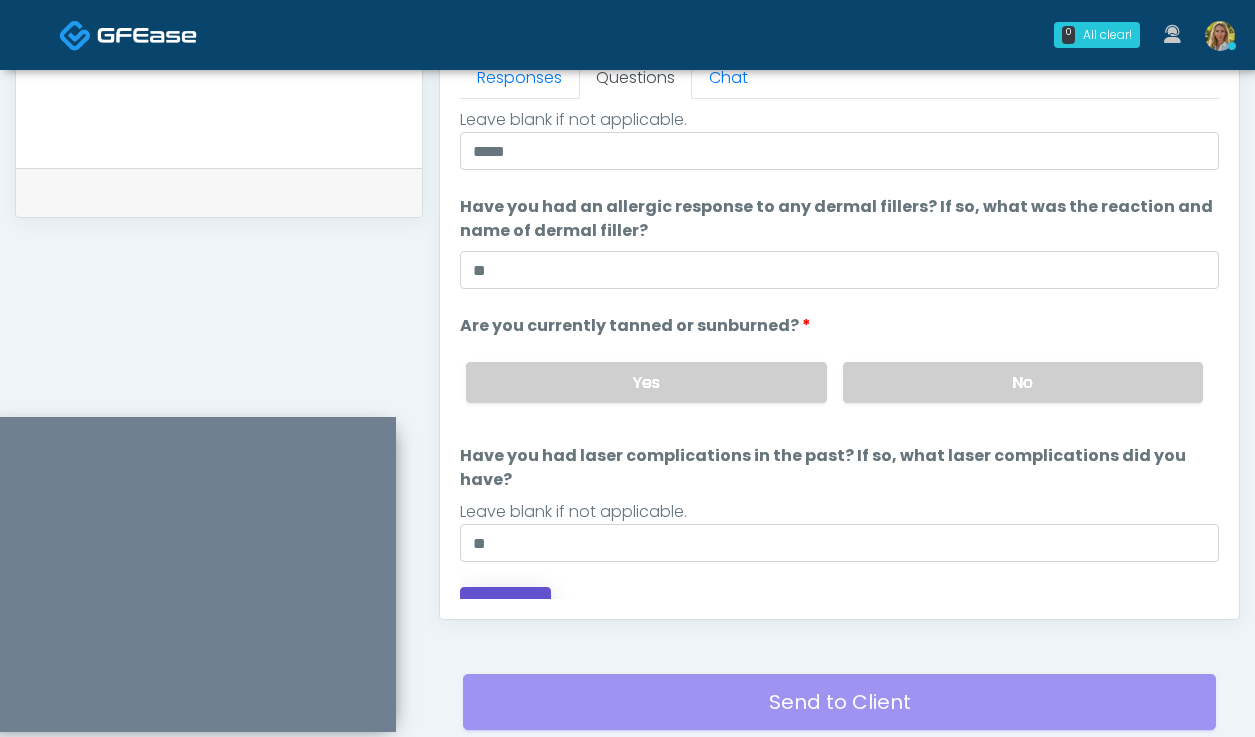 click on "Continue" at bounding box center (505, 605) 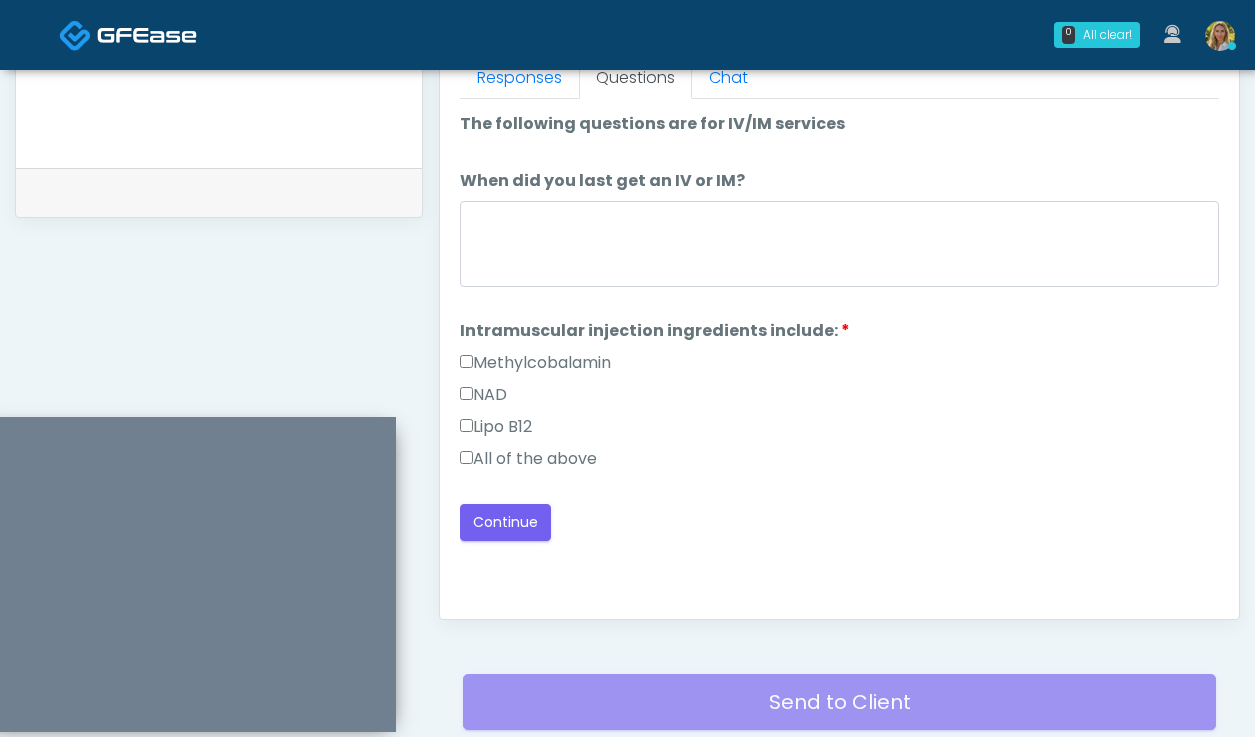 scroll, scrollTop: 0, scrollLeft: 0, axis: both 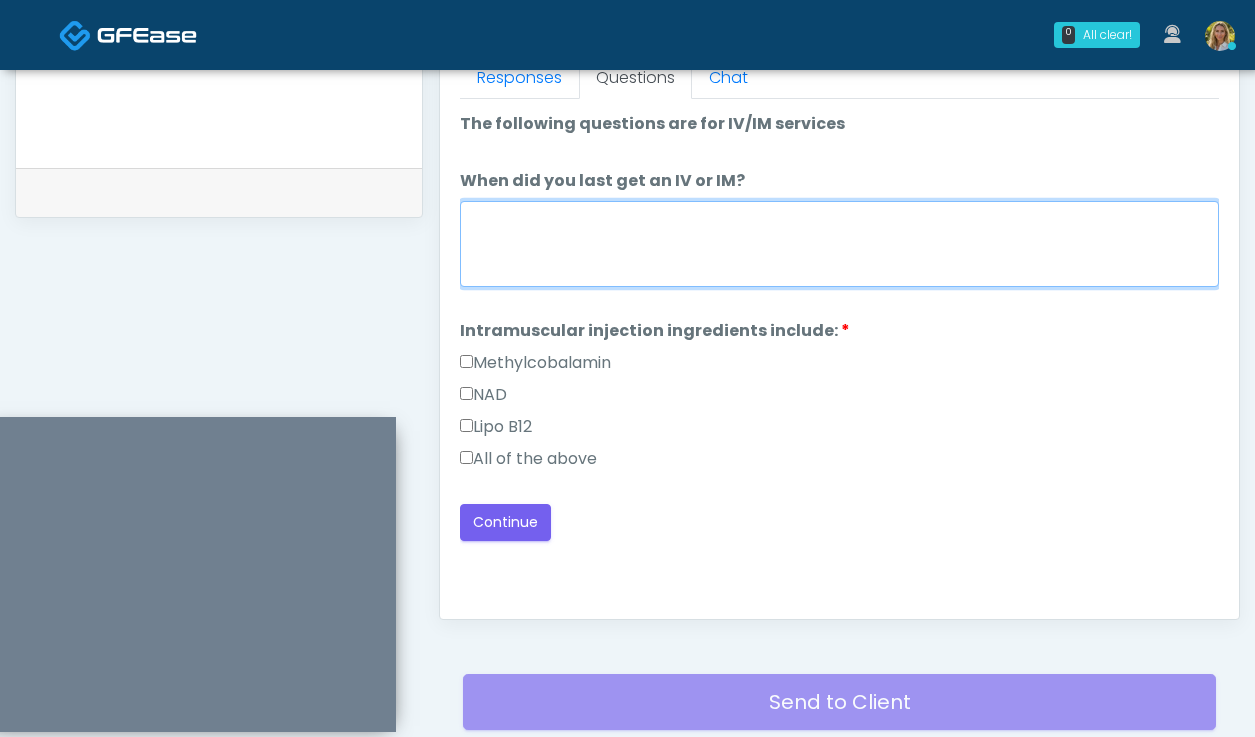 click on "When did you last get an IV or IM?" at bounding box center [839, 244] 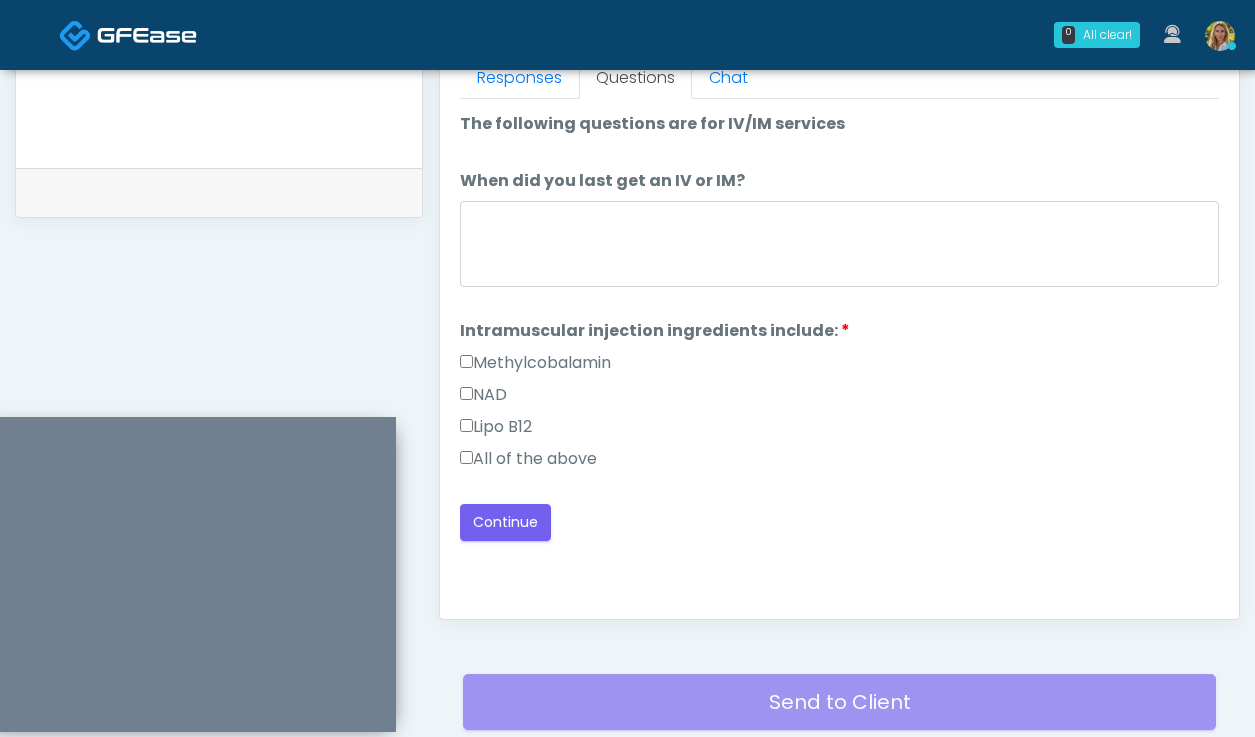 click on "All of the above" at bounding box center (528, 459) 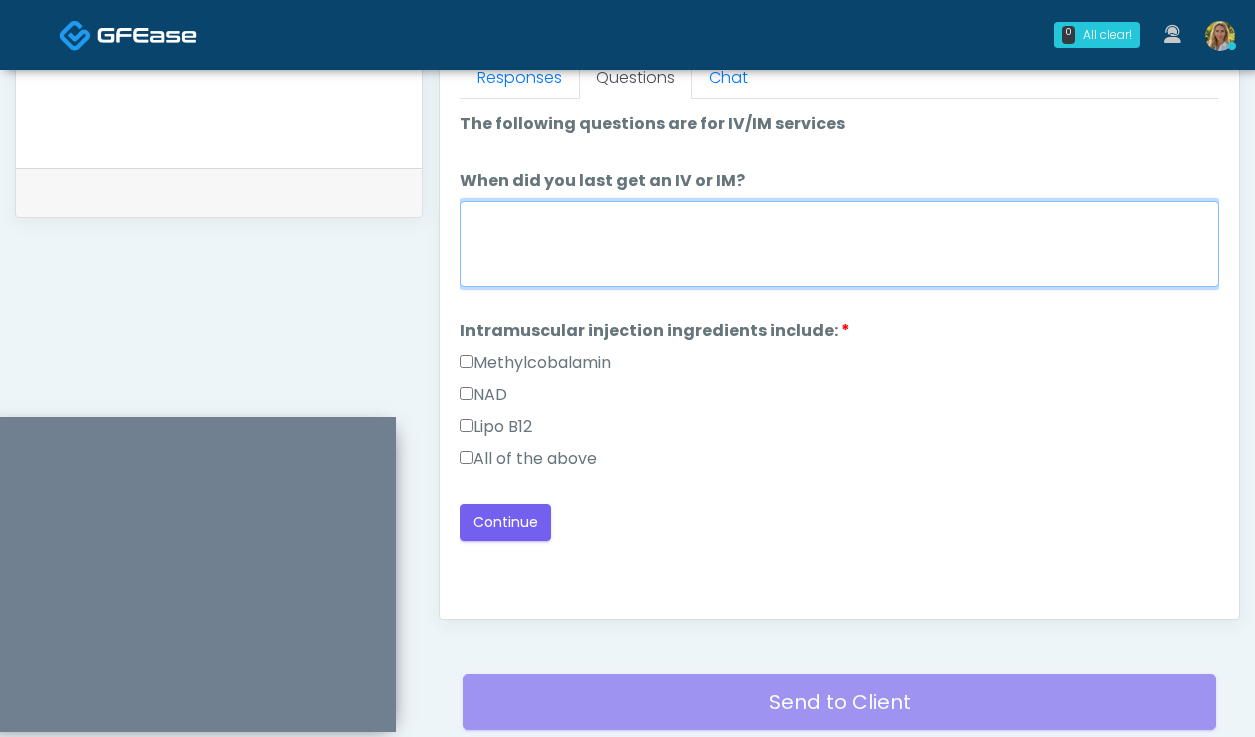 click on "When did you last get an IV or IM?" at bounding box center [839, 244] 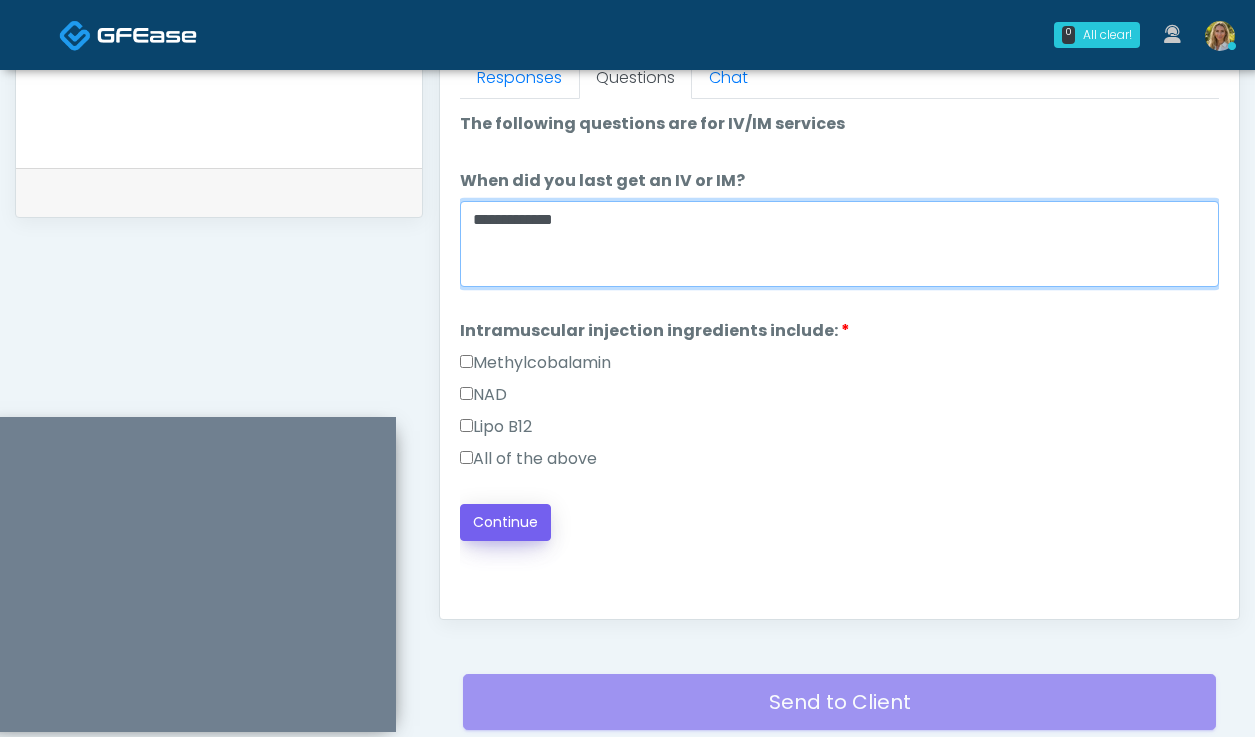 type on "**********" 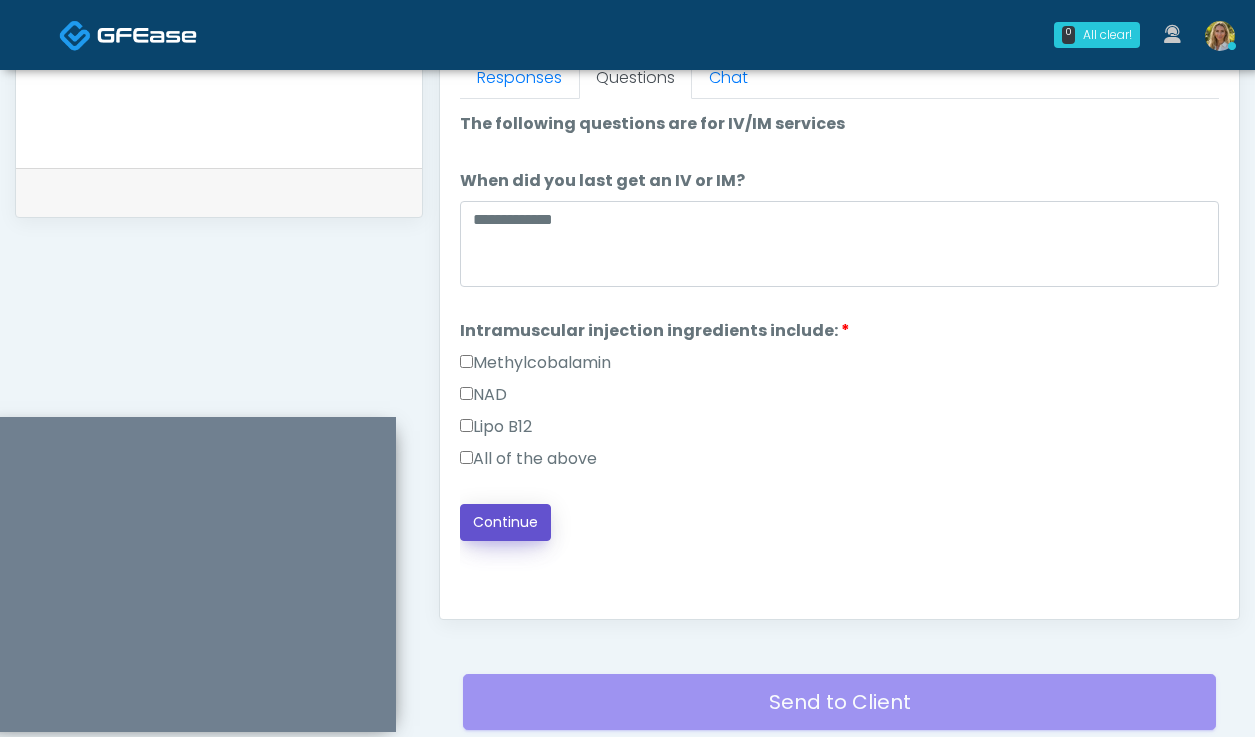 click on "Continue" at bounding box center (505, 522) 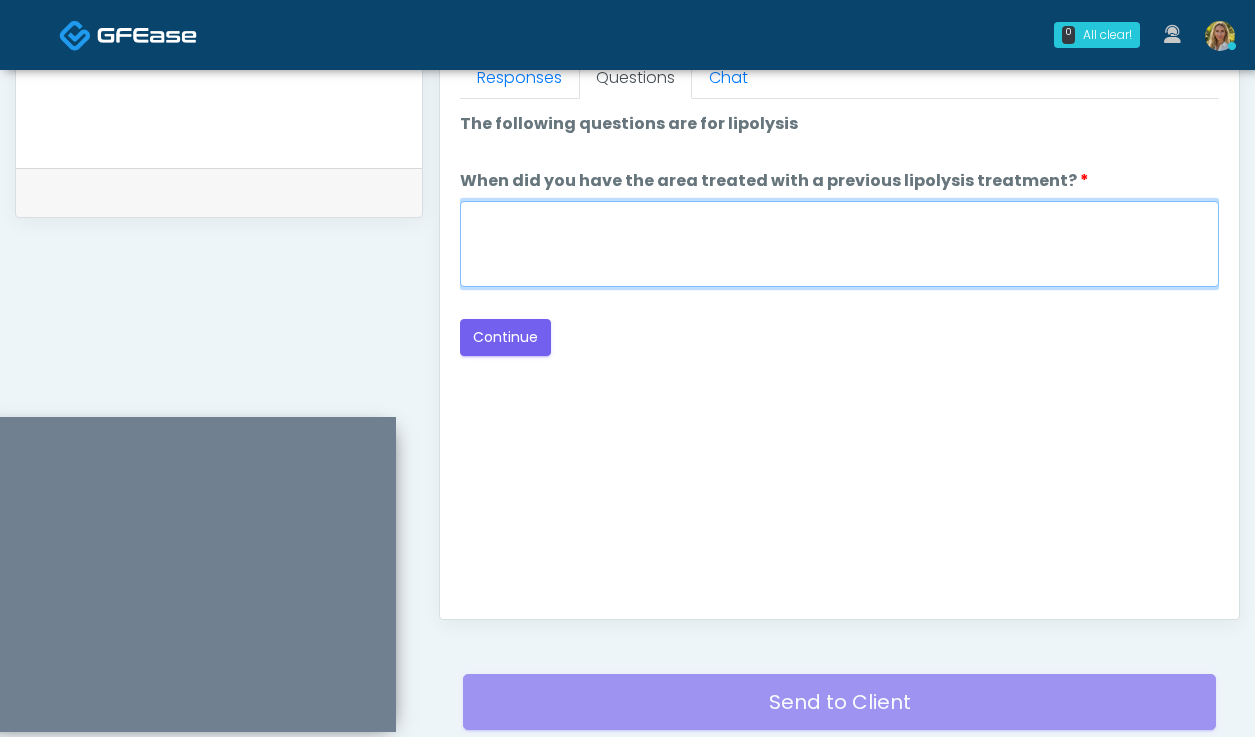 click on "When did you have the area treated with a previous lipolysis treatment?" at bounding box center [839, 244] 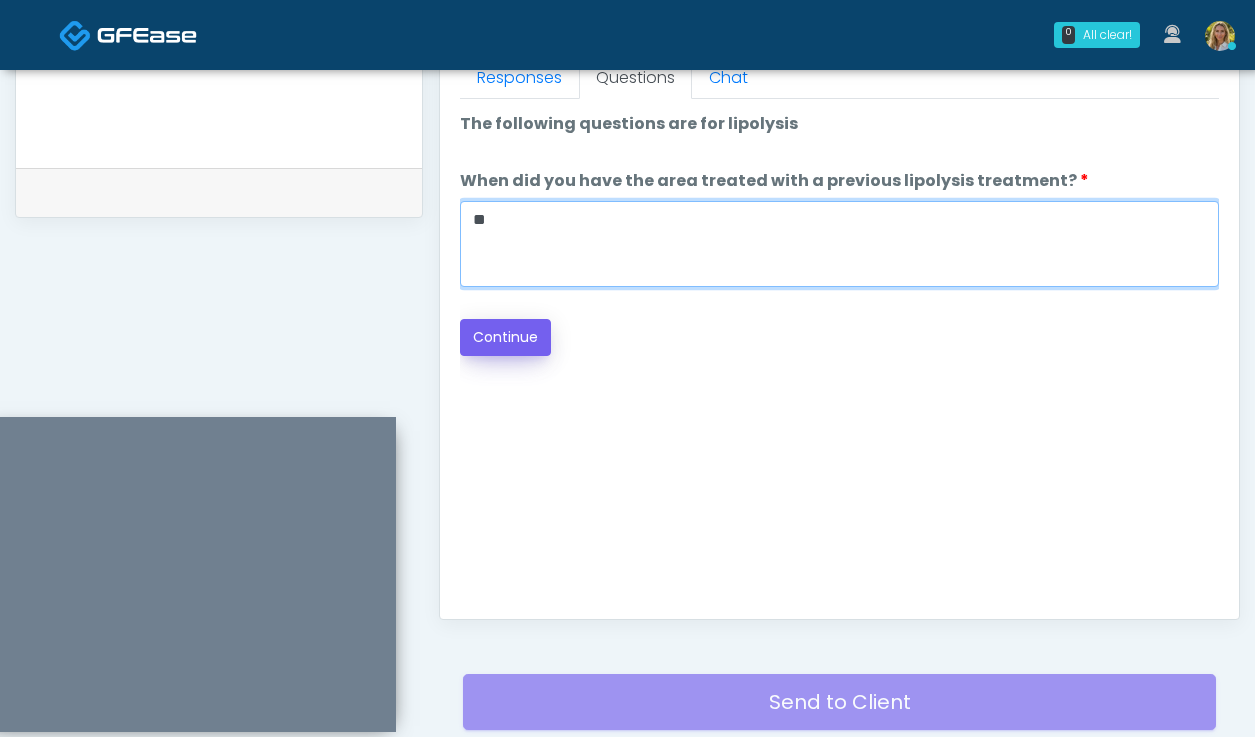 type on "**" 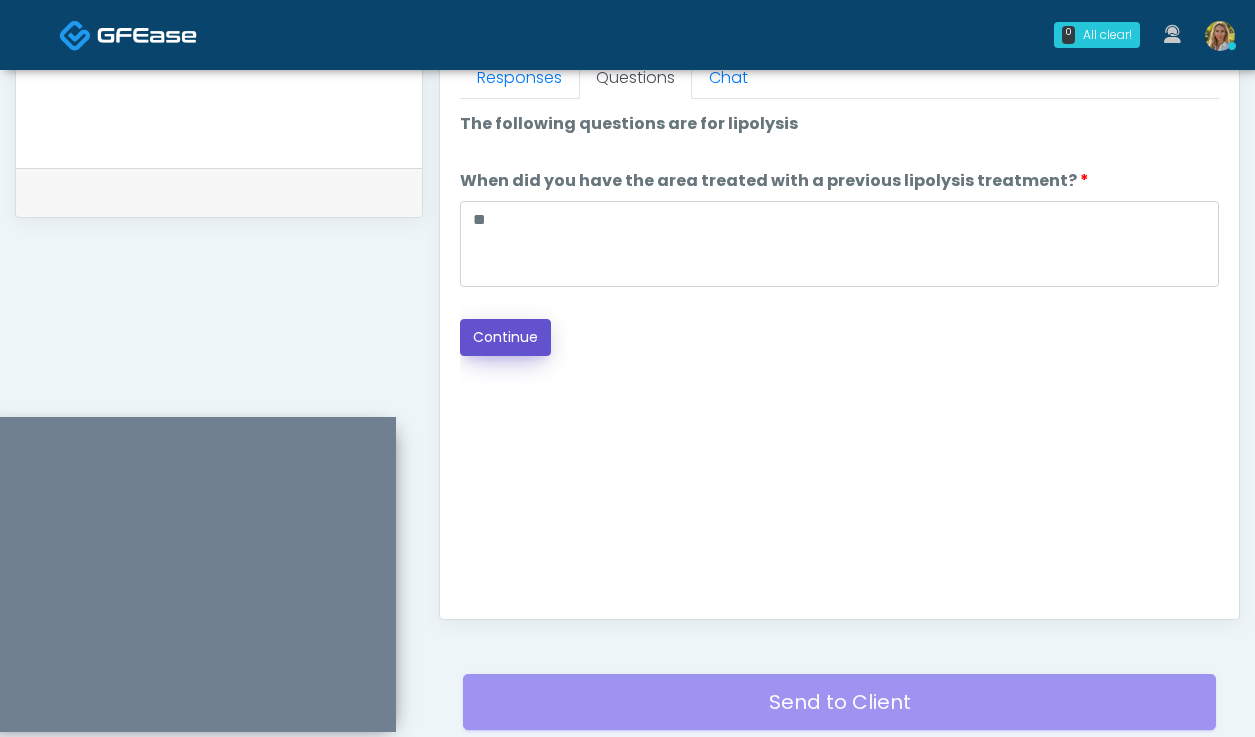 click on "Continue" at bounding box center [505, 337] 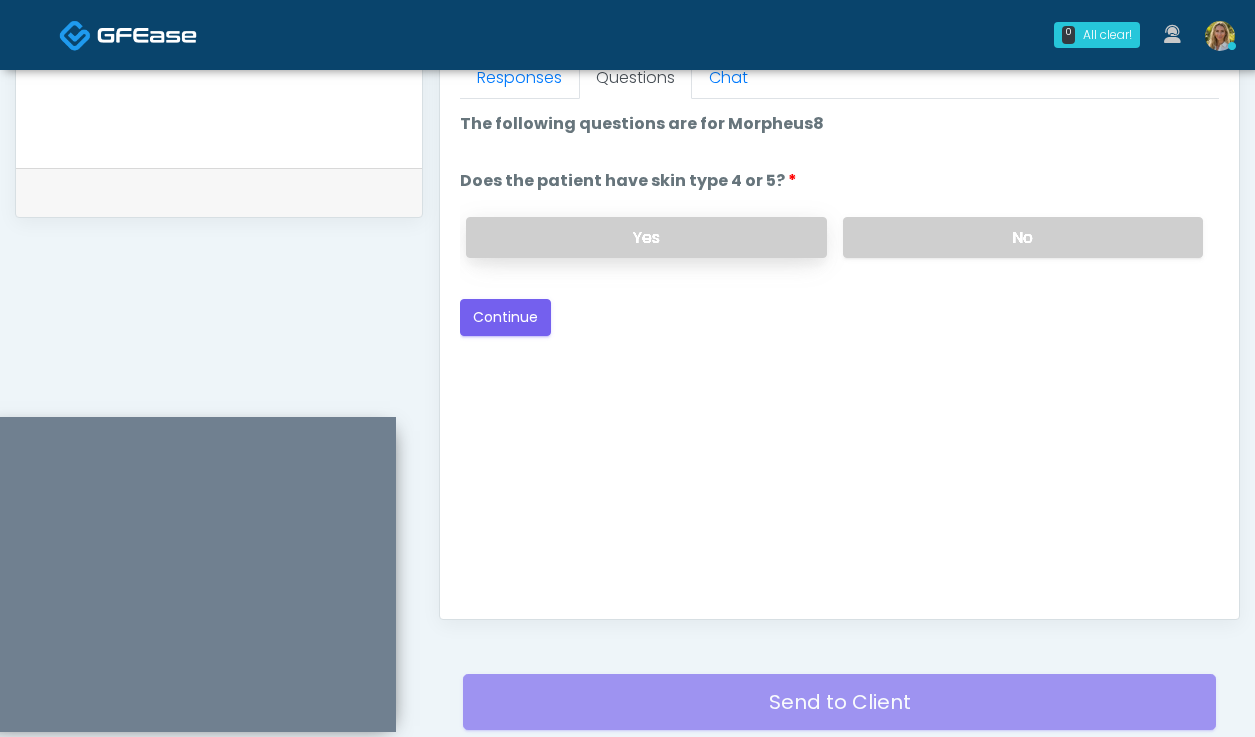 click on "Yes" at bounding box center (646, 237) 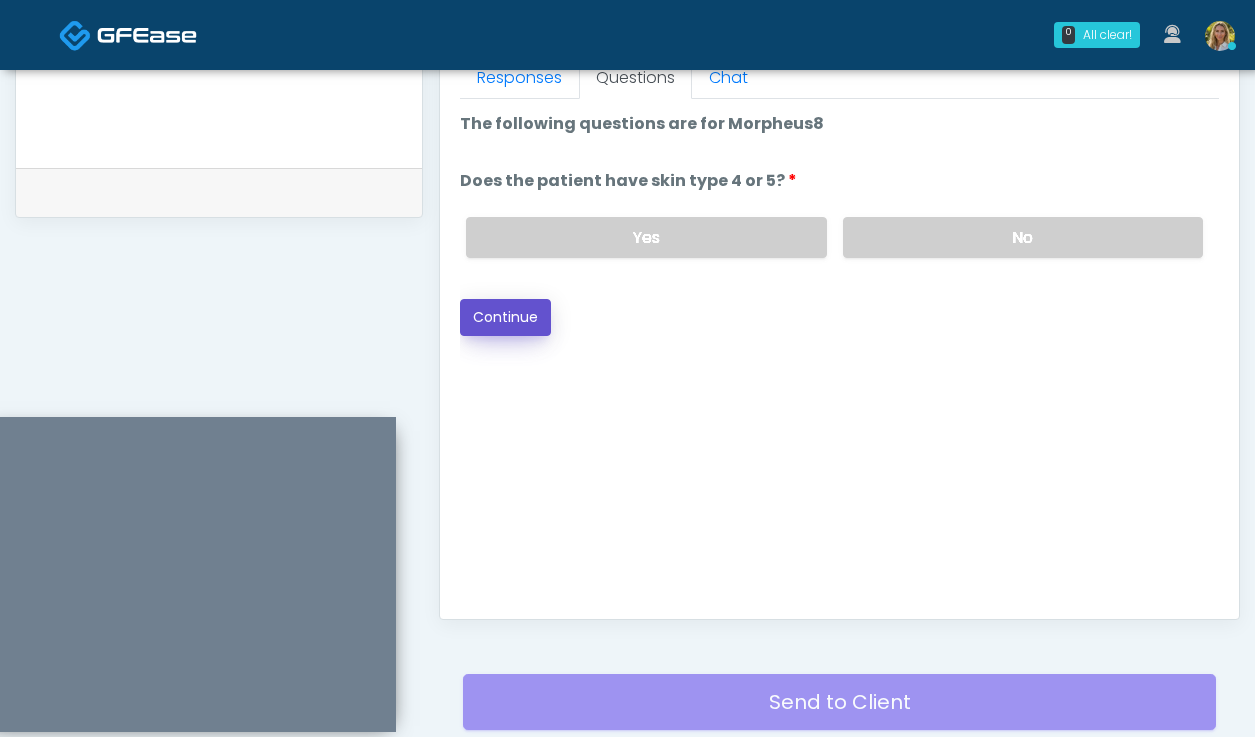 click on "Continue" at bounding box center (505, 317) 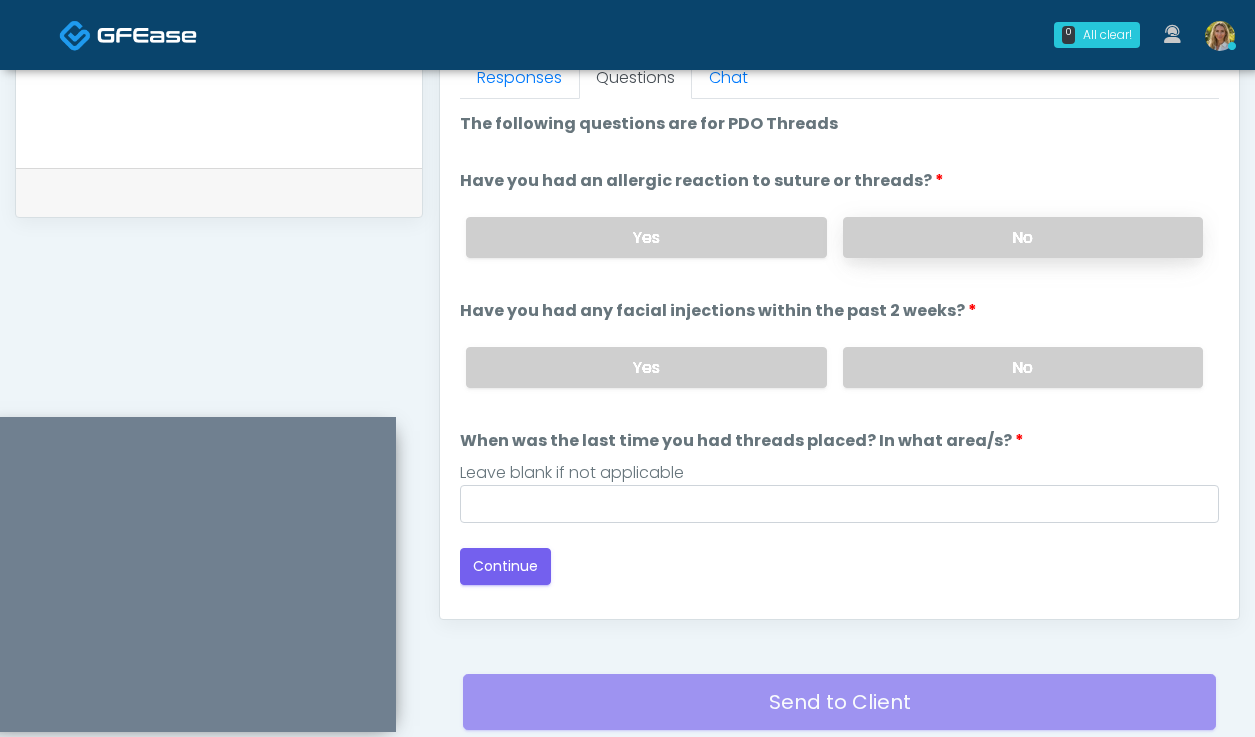 click on "No" at bounding box center [1023, 237] 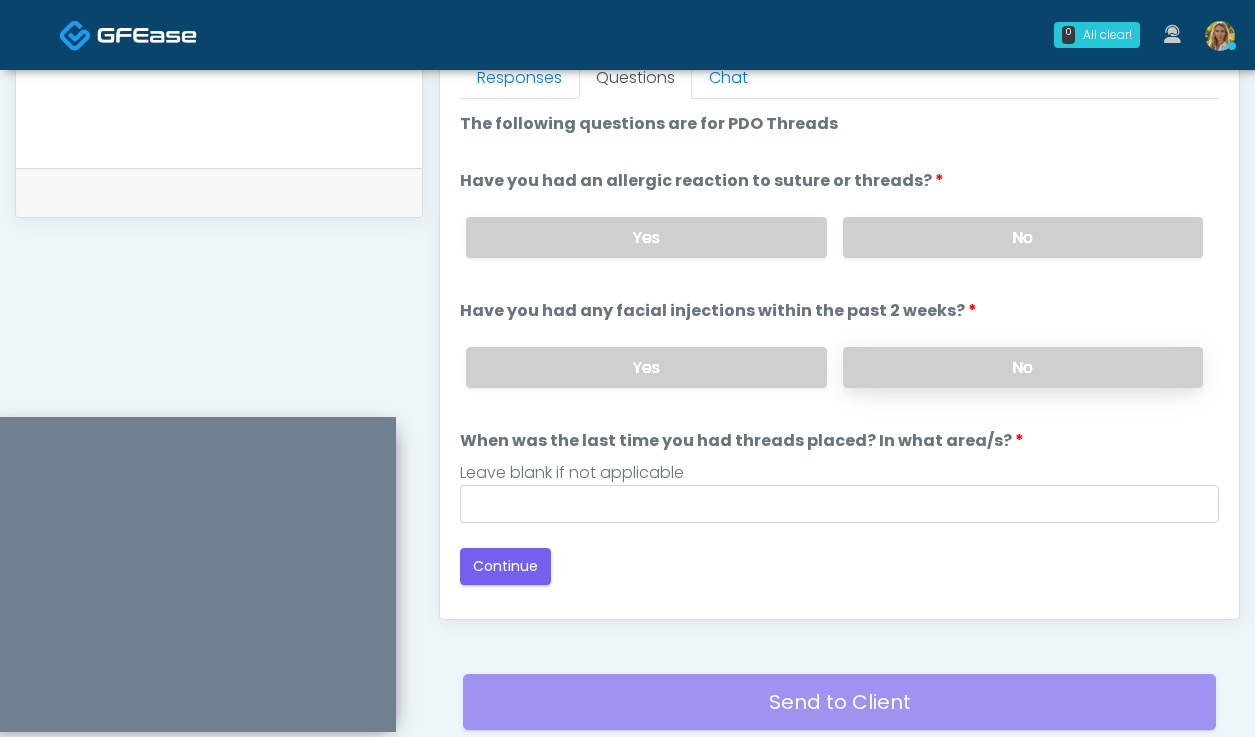 click on "No" at bounding box center (1023, 367) 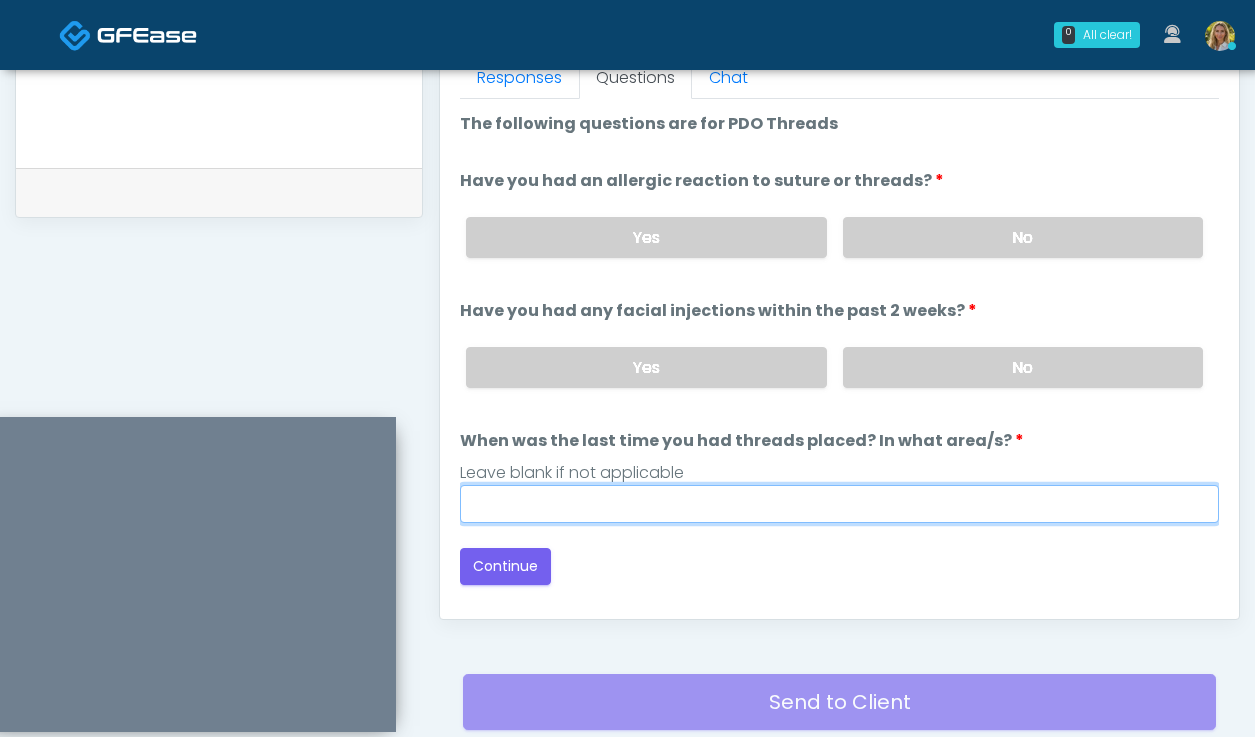 click on "When was the last time you had threads placed? In what area/s?" at bounding box center (839, 504) 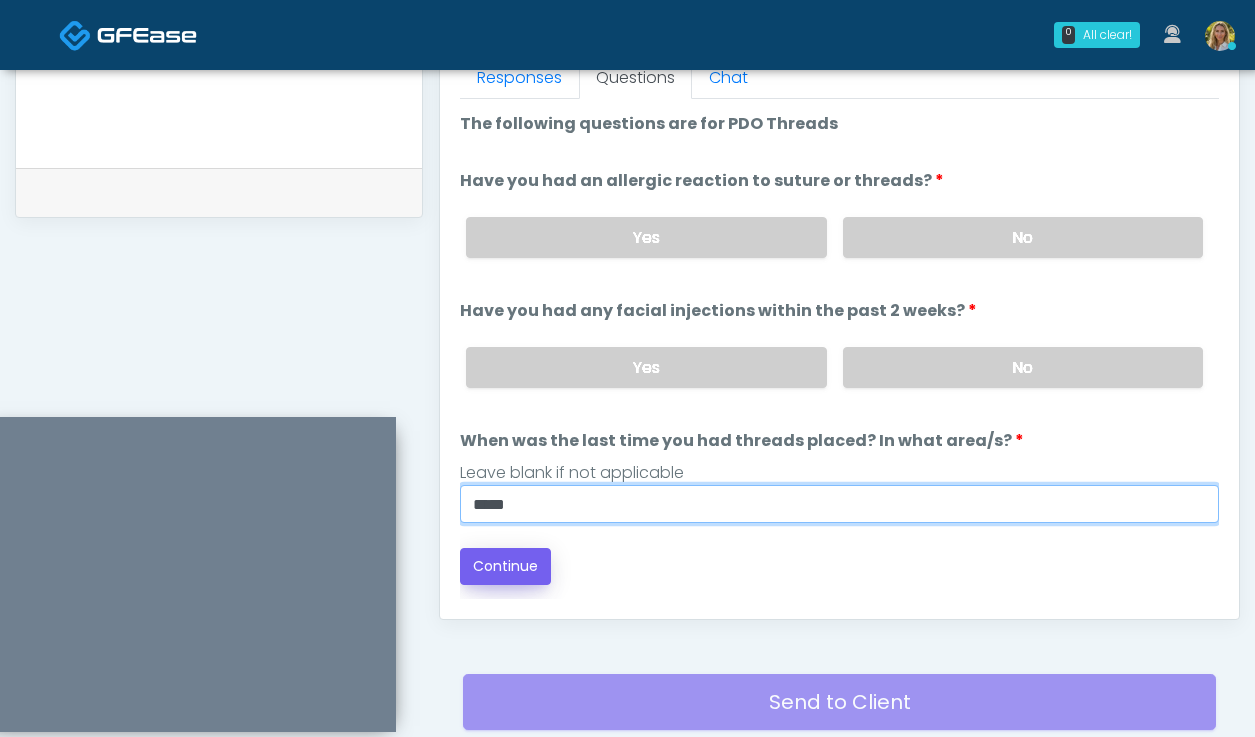 type on "*****" 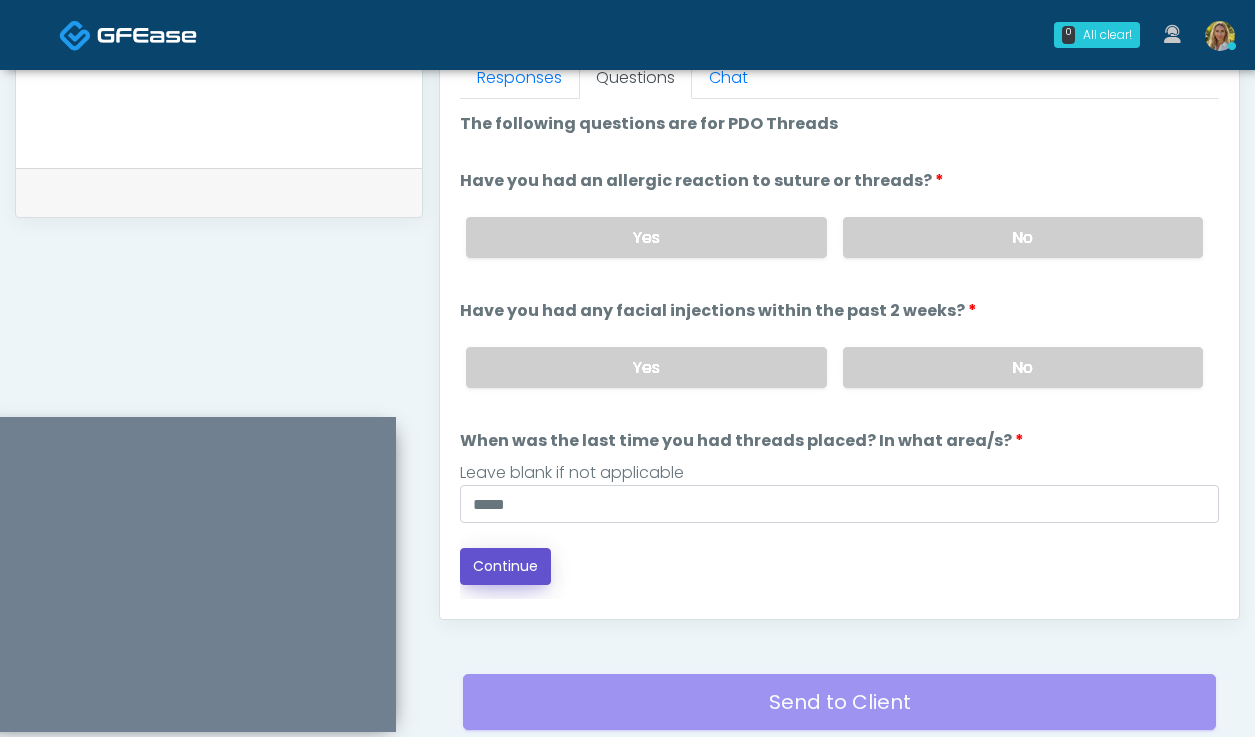 click on "Continue" at bounding box center (505, 566) 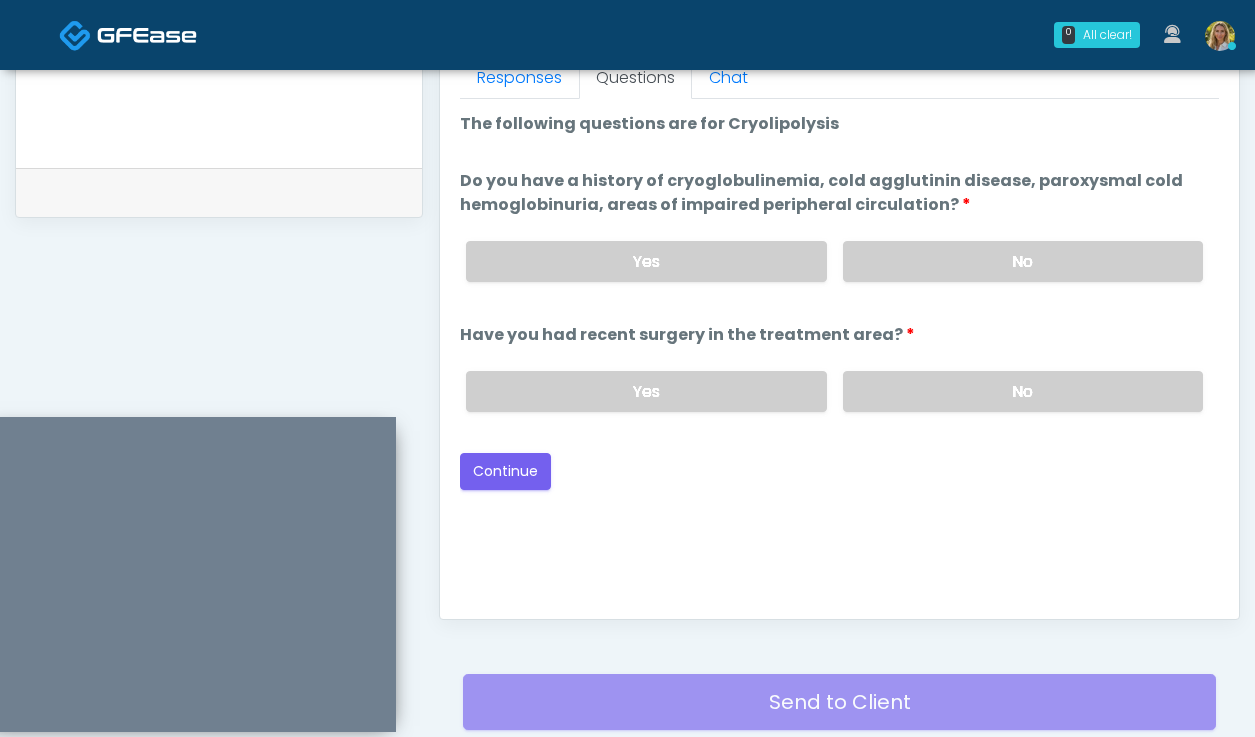 click on "Yes
No" at bounding box center (834, 261) 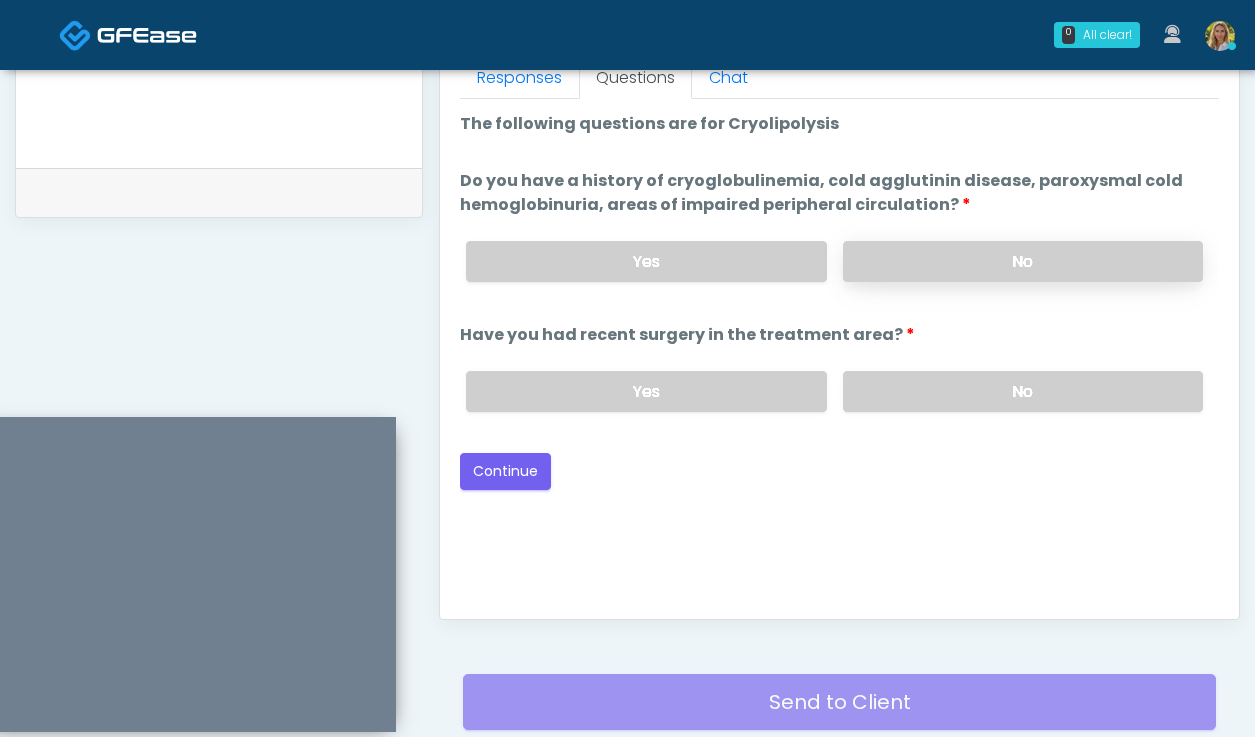 click on "No" at bounding box center (1023, 261) 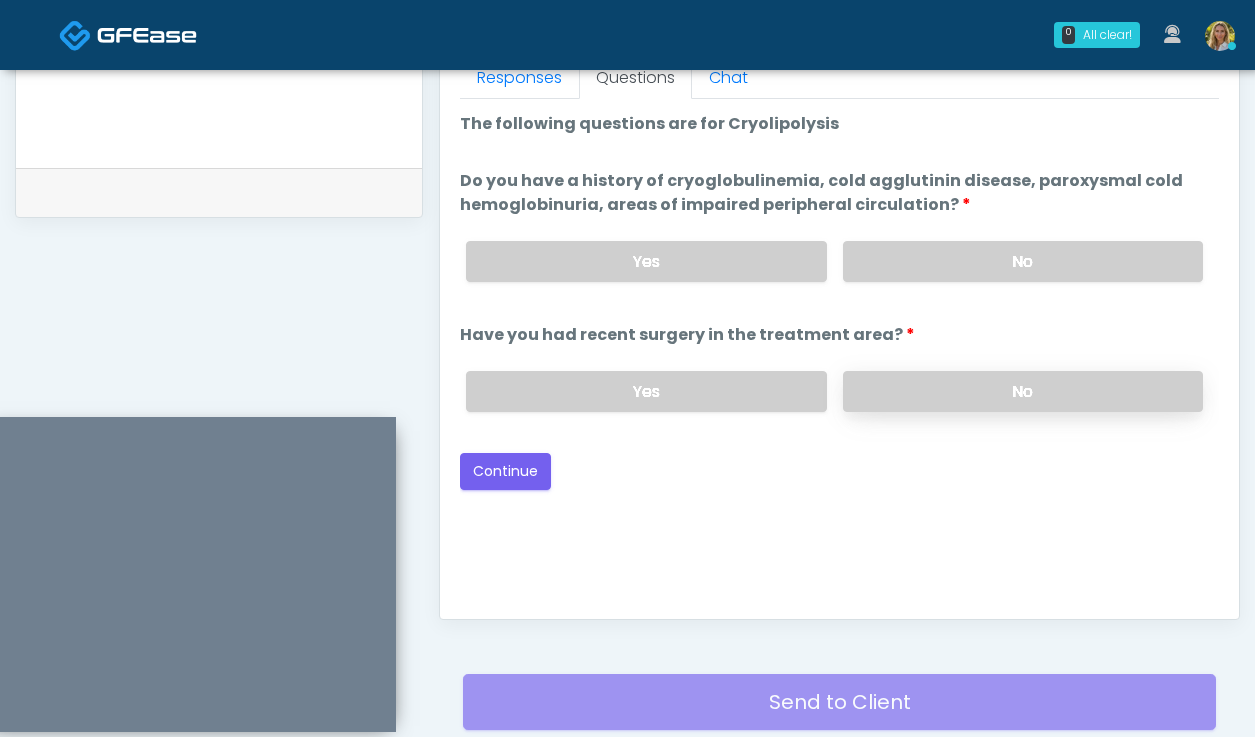 click on "No" at bounding box center (1023, 391) 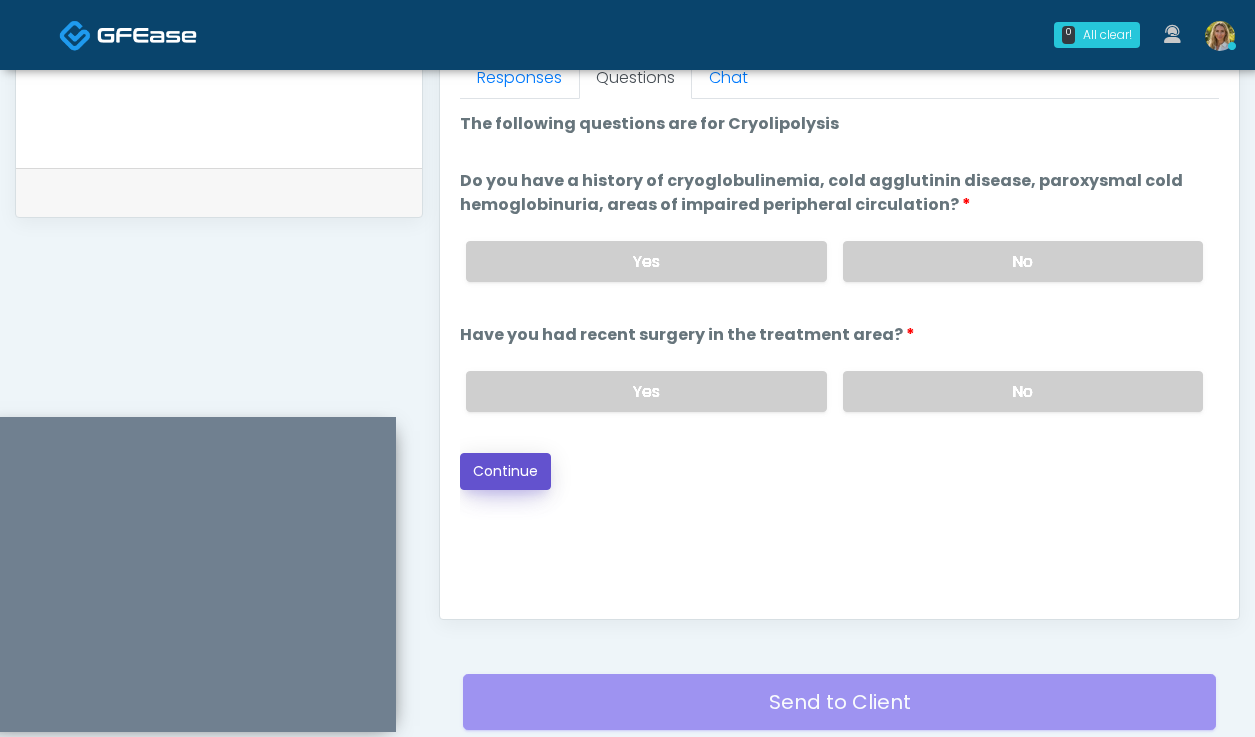 click on "Continue" at bounding box center [505, 471] 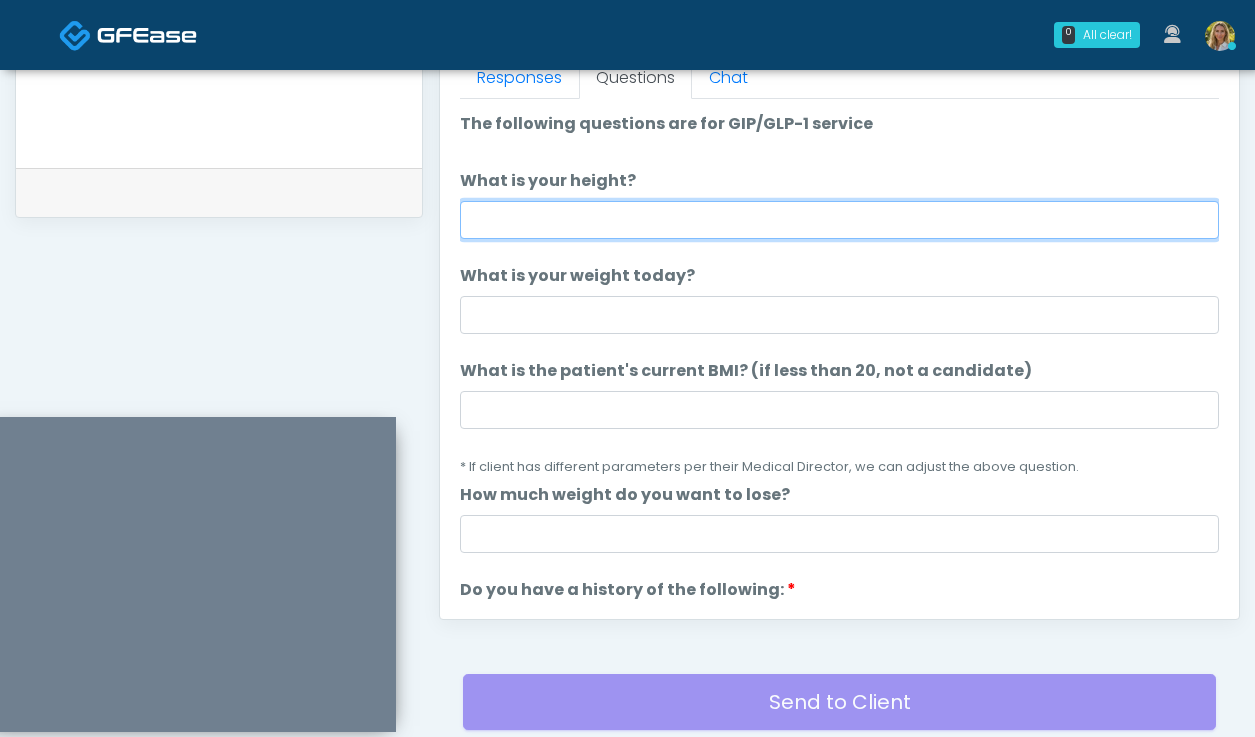 click on "What is your height?" at bounding box center [839, 220] 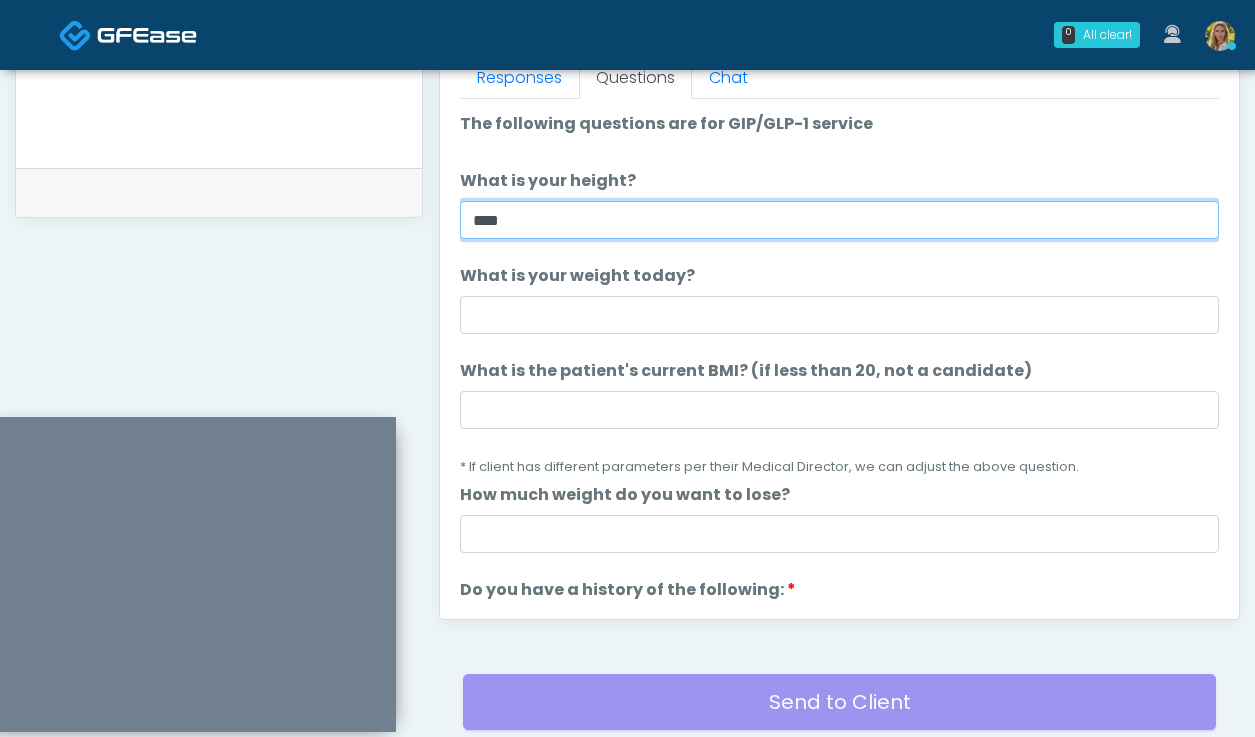 type on "****" 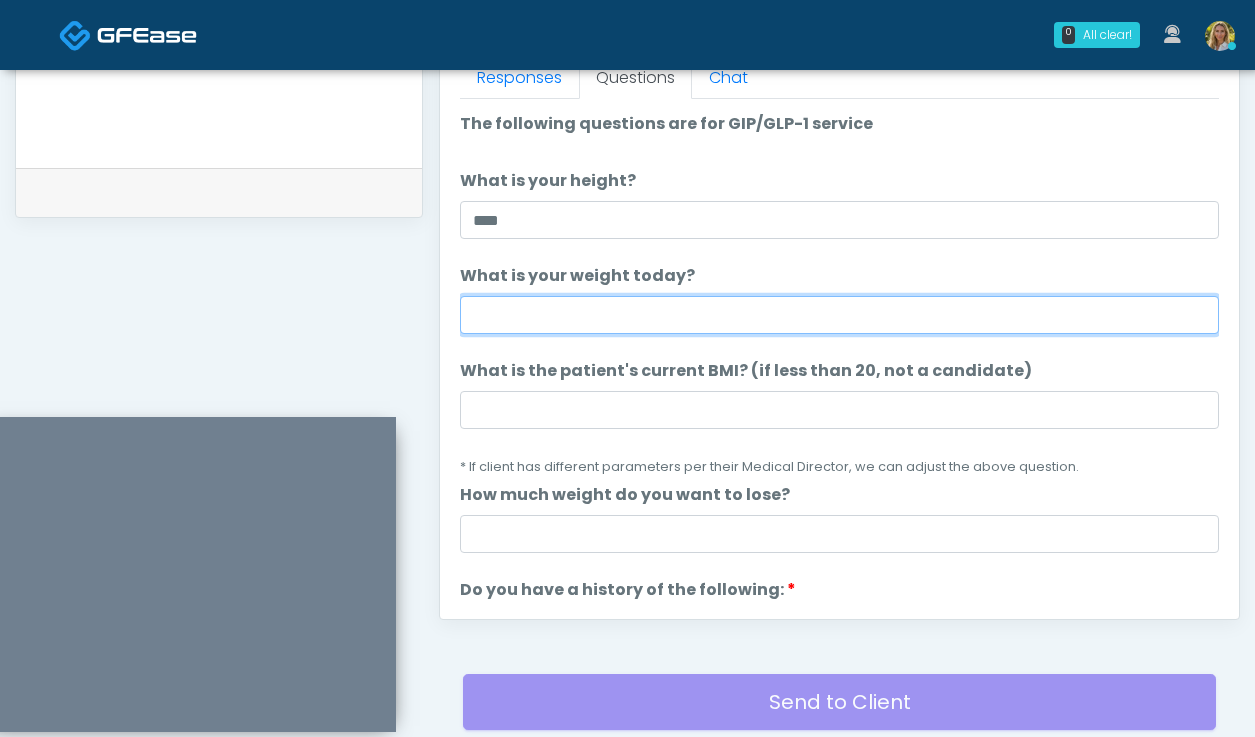 click on "What is your weight today?" at bounding box center (839, 315) 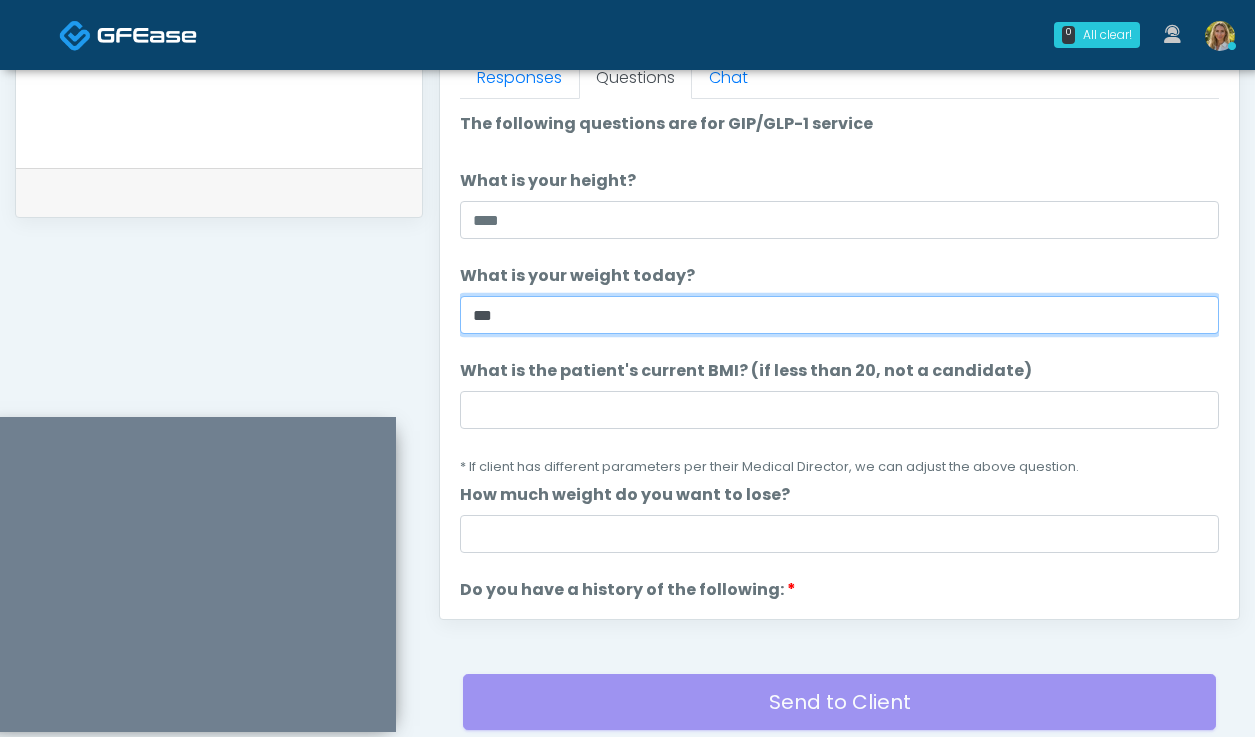 type on "***" 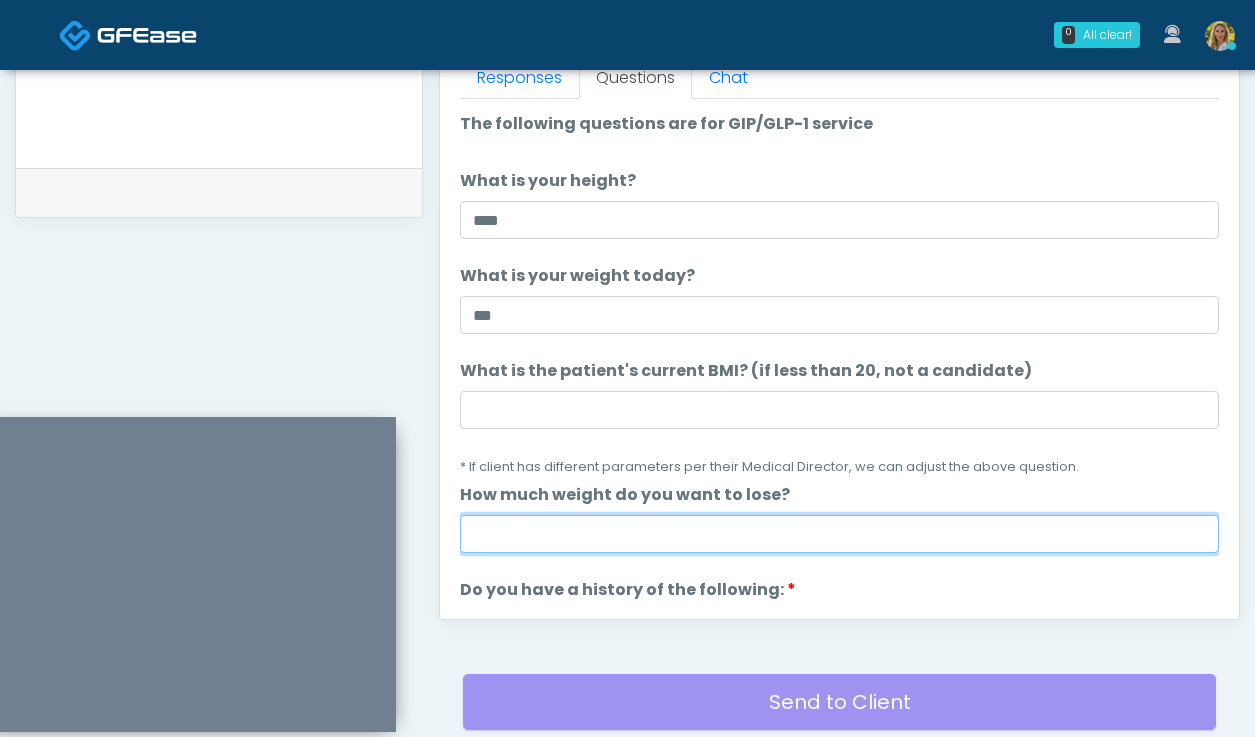 click on "How much weight do you want to lose?" at bounding box center [839, 534] 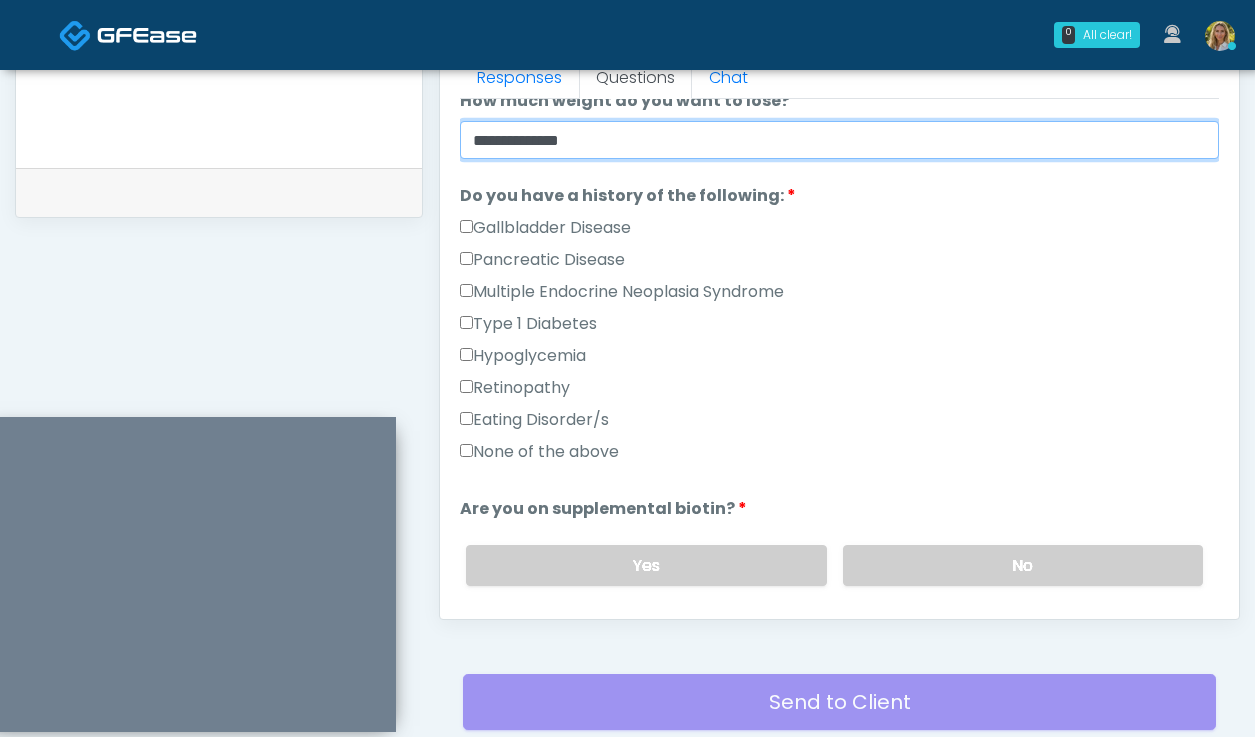 scroll, scrollTop: 411, scrollLeft: 0, axis: vertical 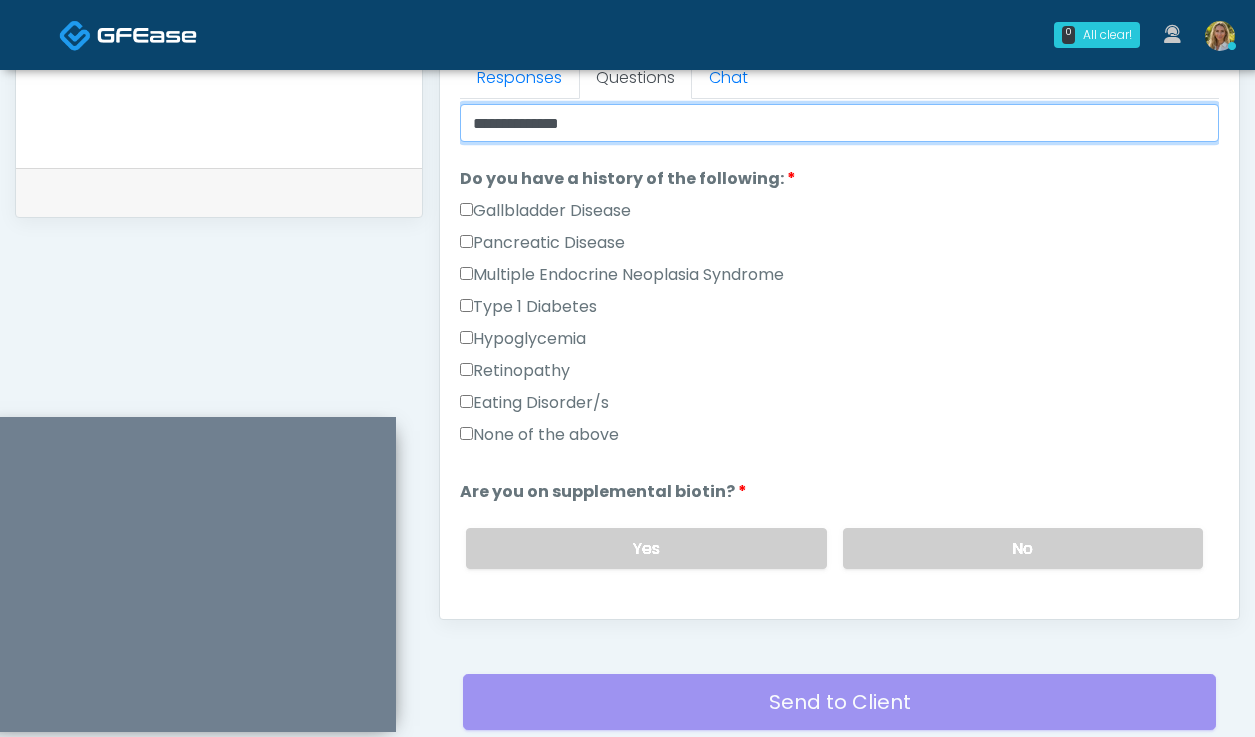 type on "**********" 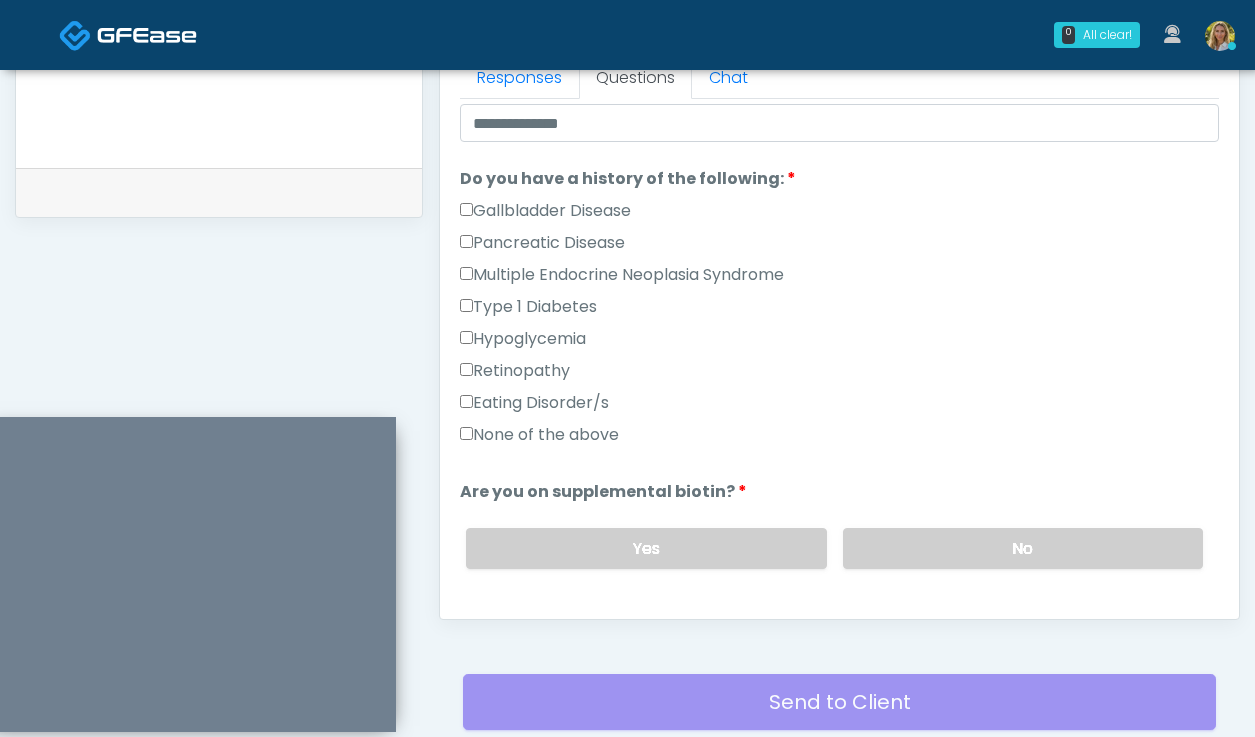 click on "None of the above" at bounding box center (539, 435) 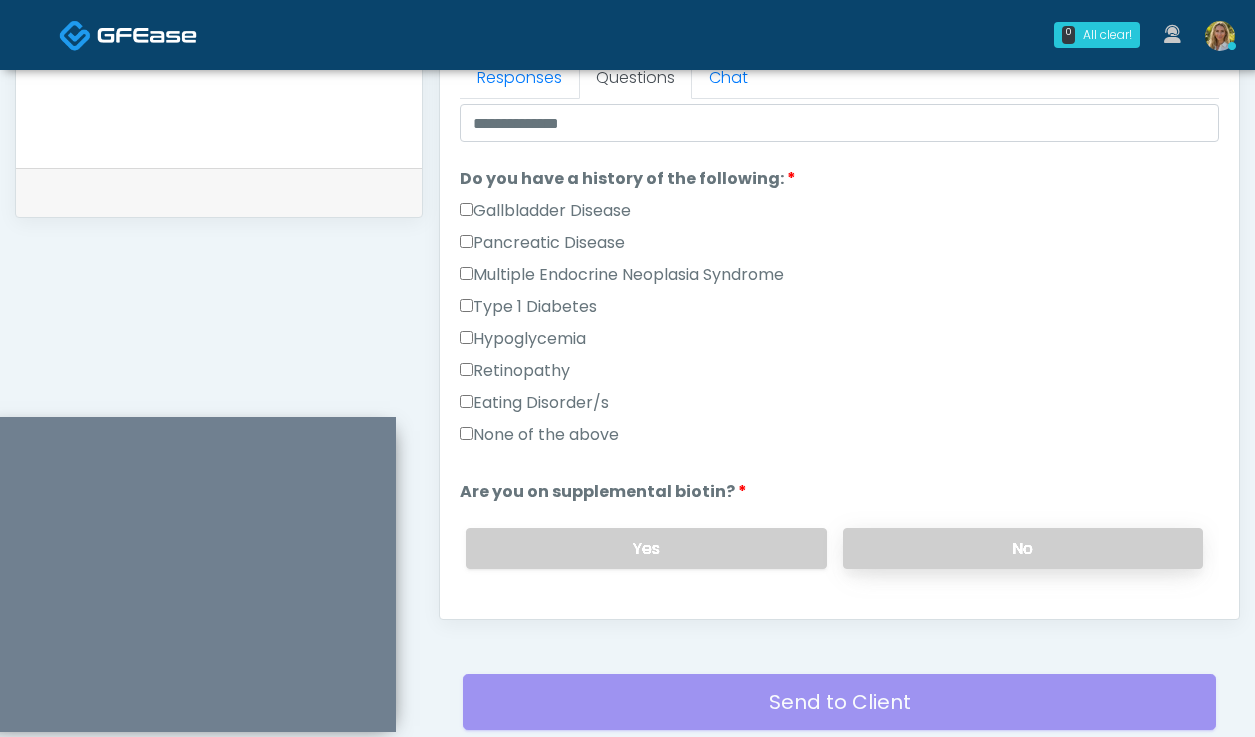 click on "No" at bounding box center (1023, 548) 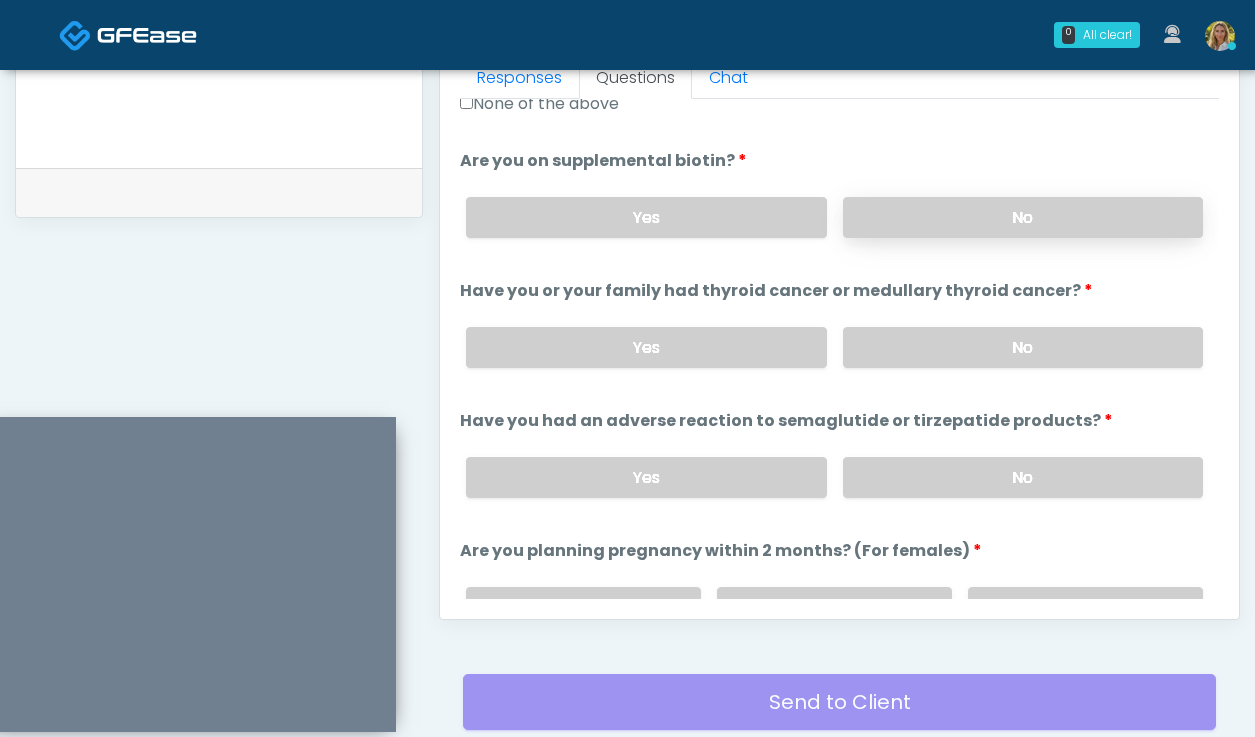 scroll, scrollTop: 759, scrollLeft: 0, axis: vertical 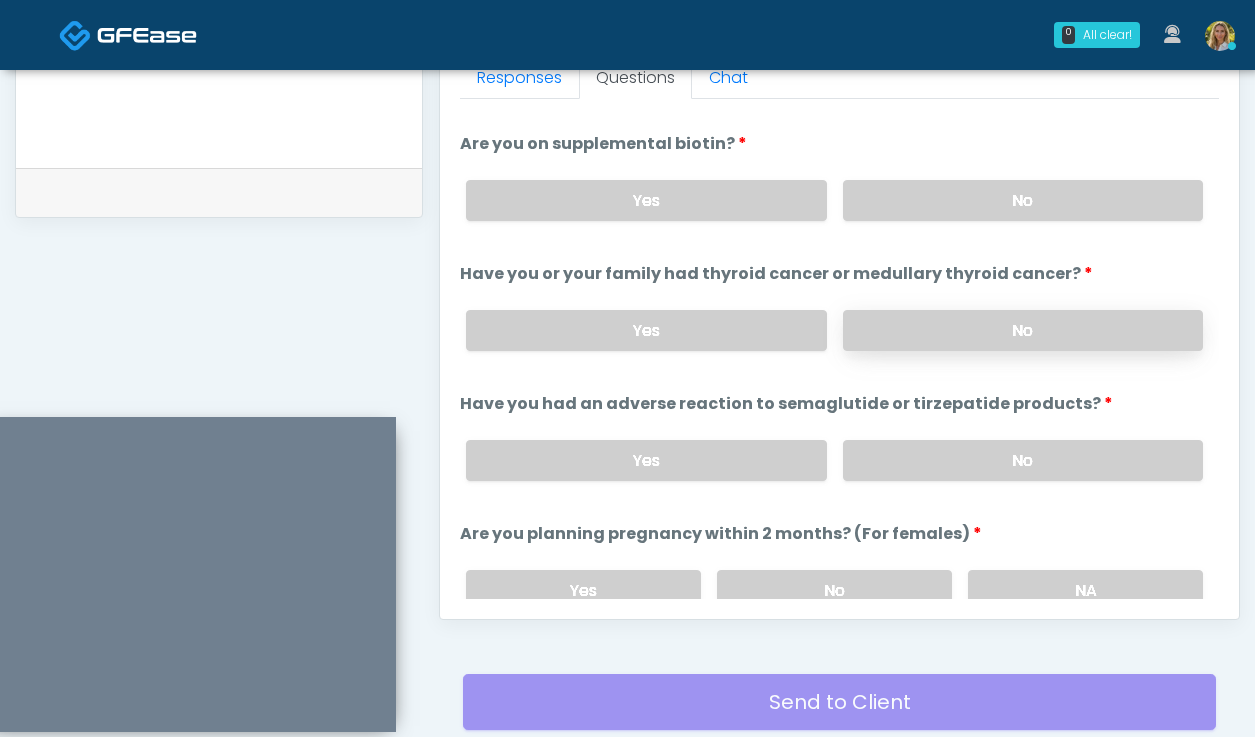 click on "No" at bounding box center (1023, 330) 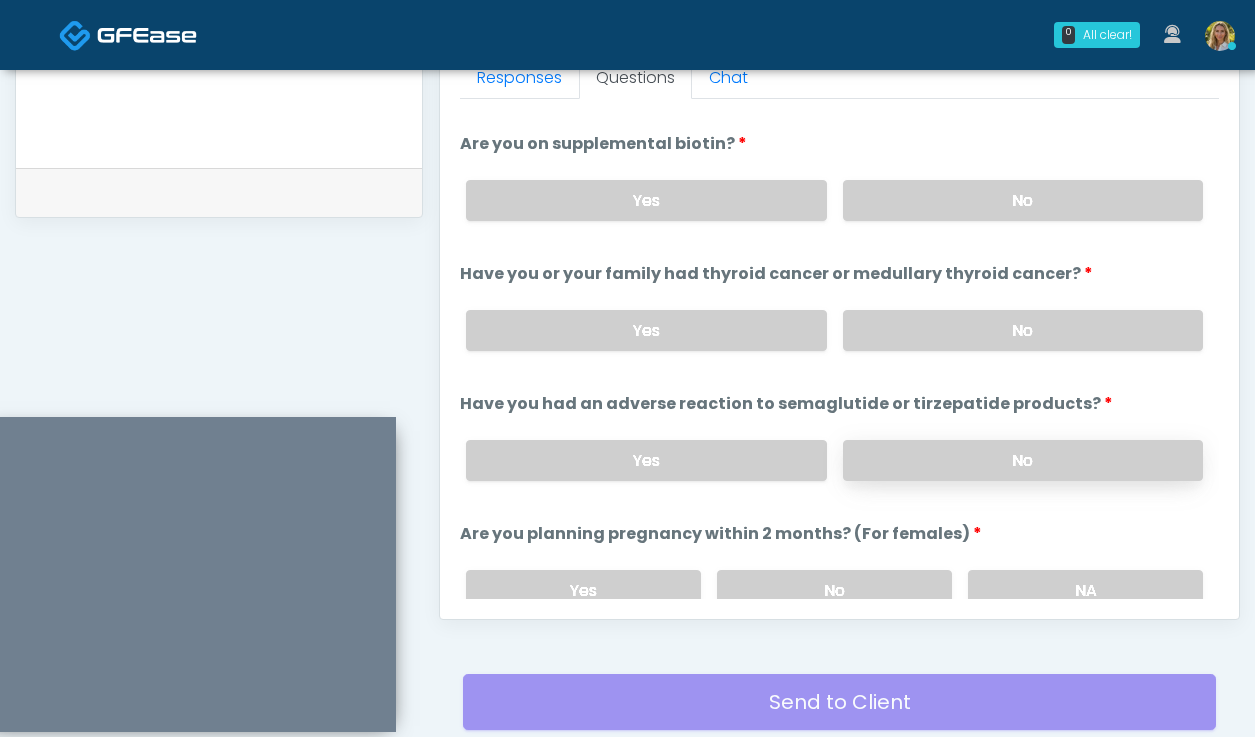 click on "No" at bounding box center (1023, 460) 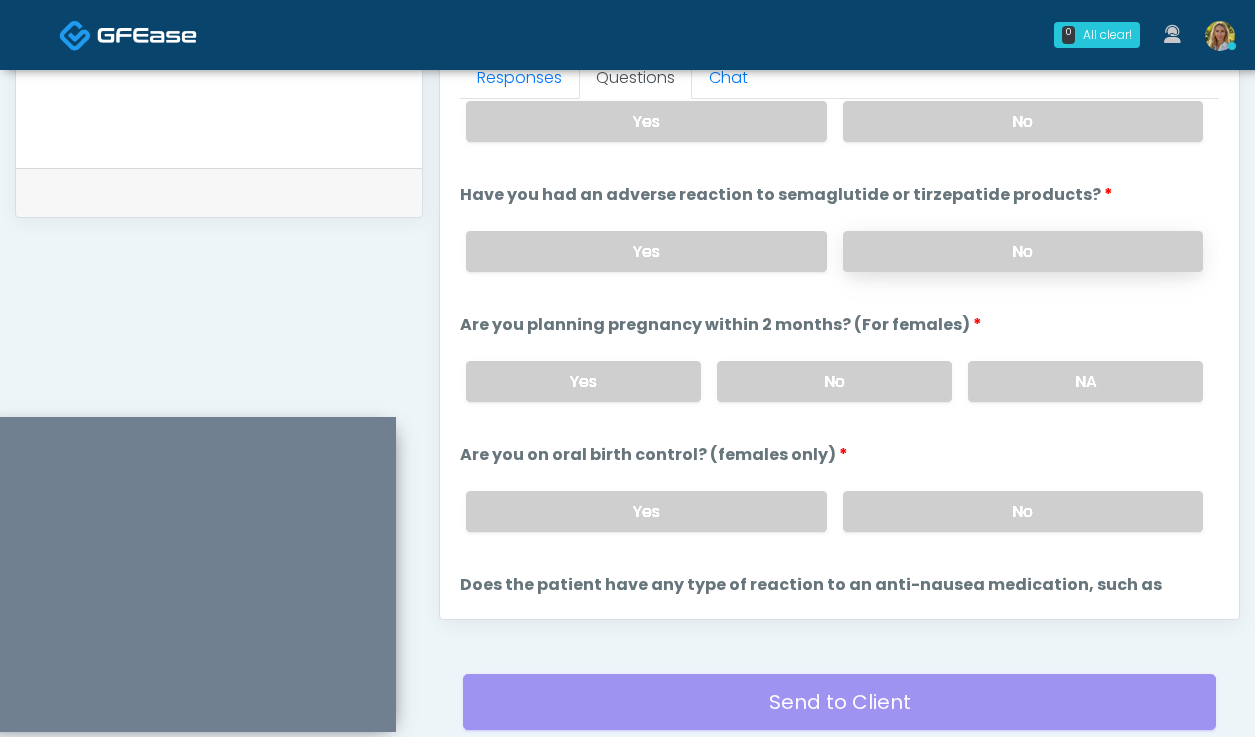 scroll, scrollTop: 970, scrollLeft: 0, axis: vertical 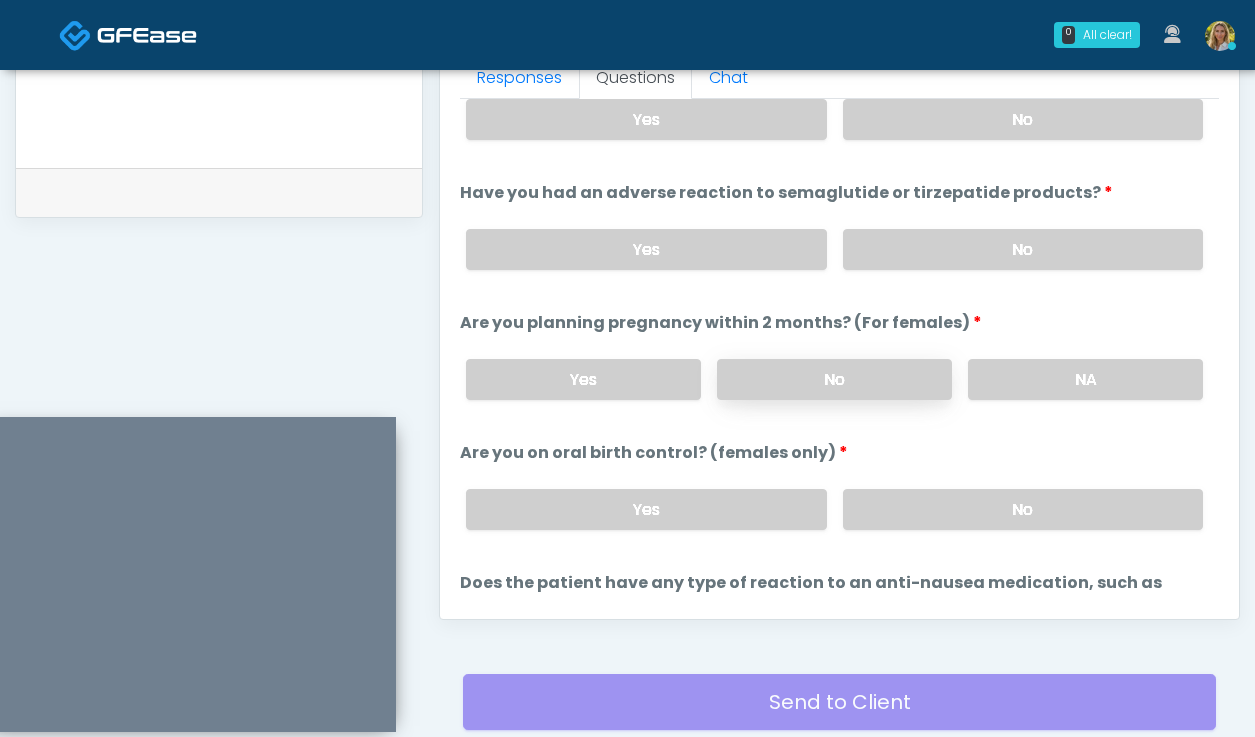 click on "No" at bounding box center (834, 379) 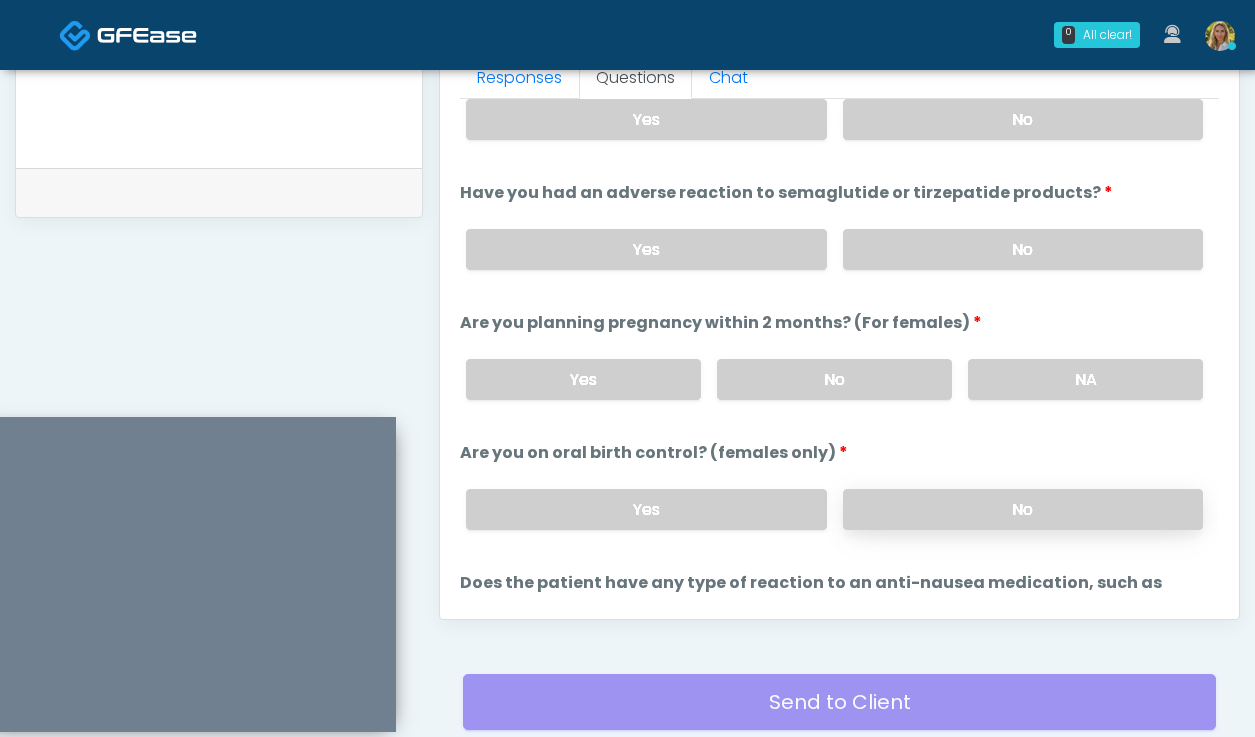 click on "No" at bounding box center [1023, 509] 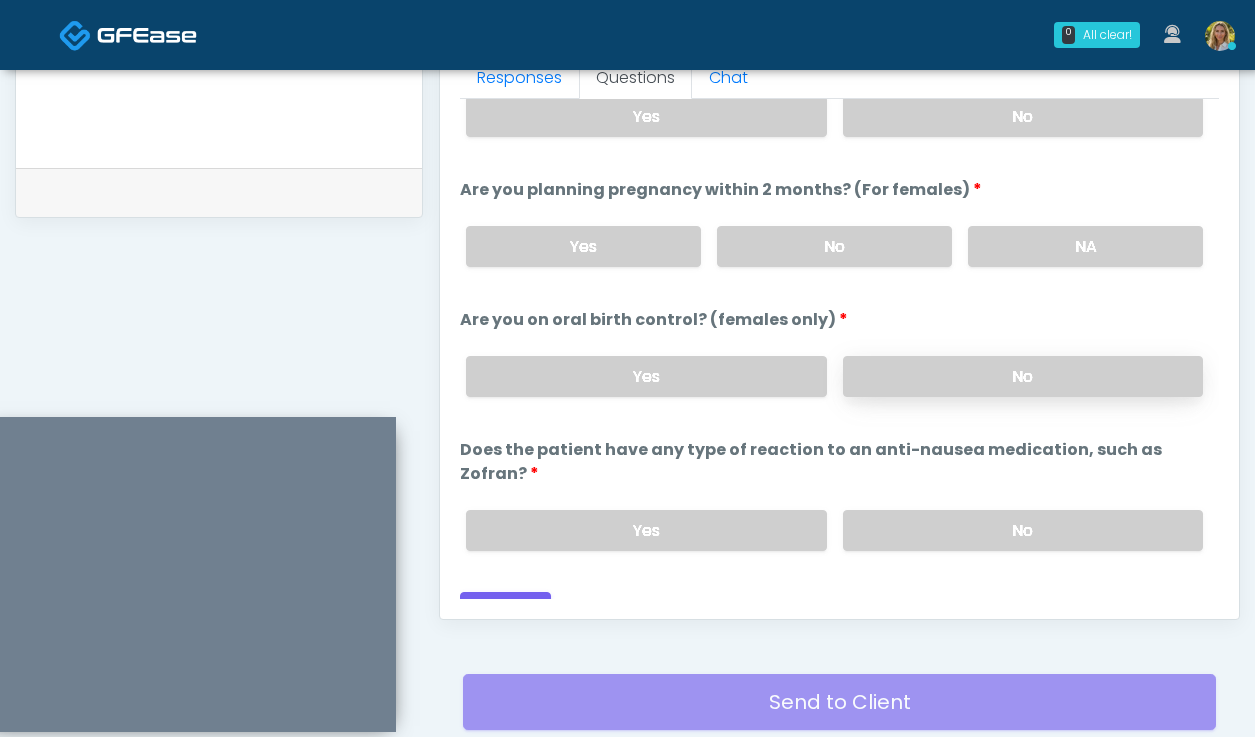 scroll, scrollTop: 1101, scrollLeft: 0, axis: vertical 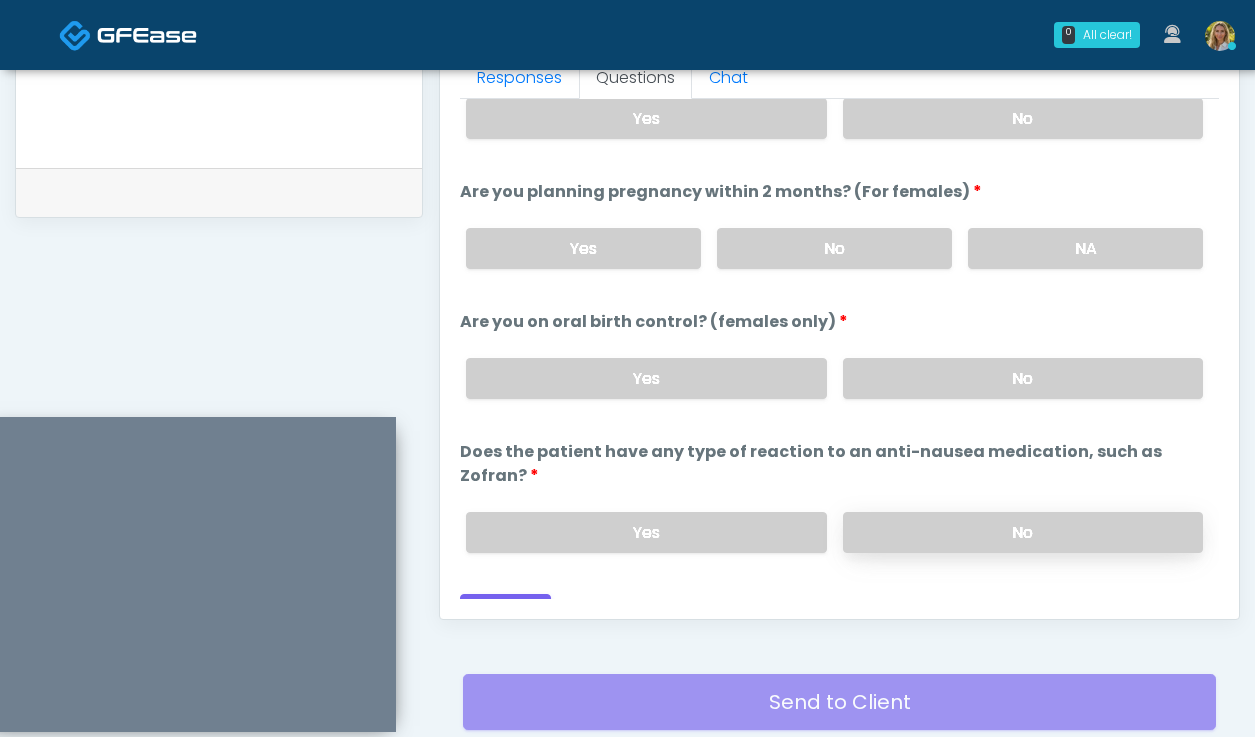 click on "No" at bounding box center (1023, 532) 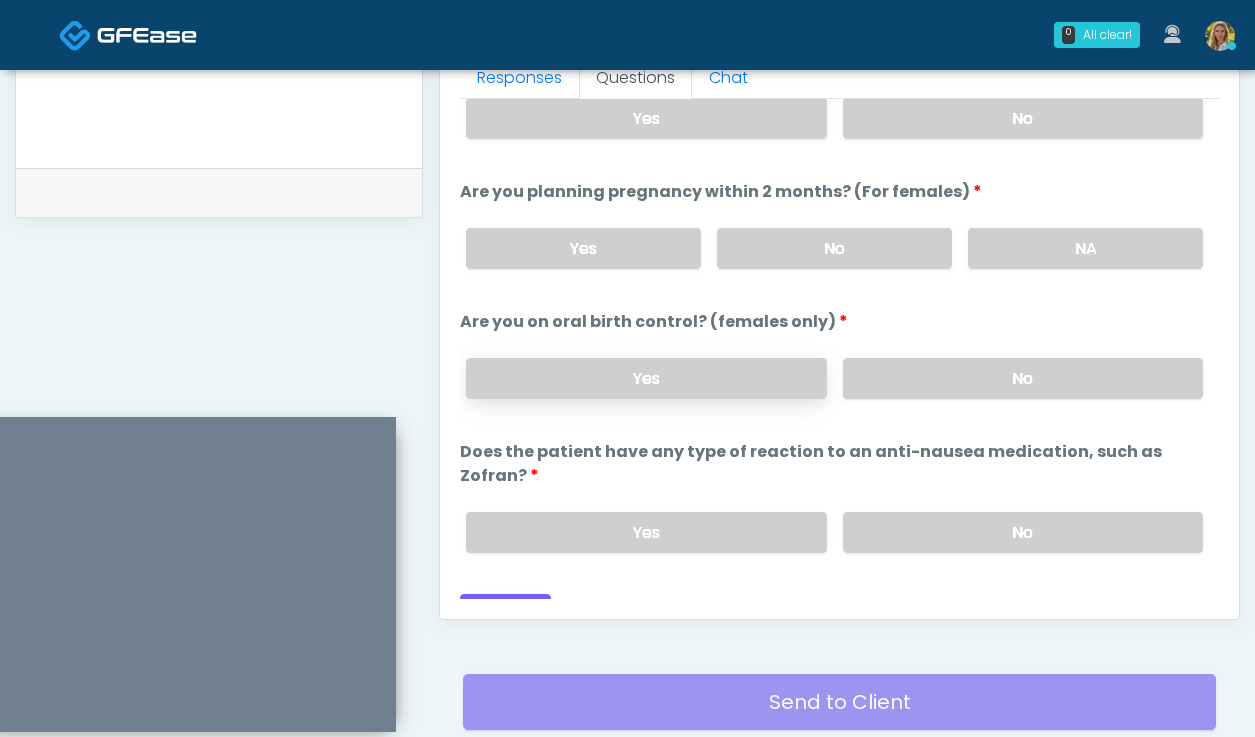 click on "Yes" at bounding box center [646, 378] 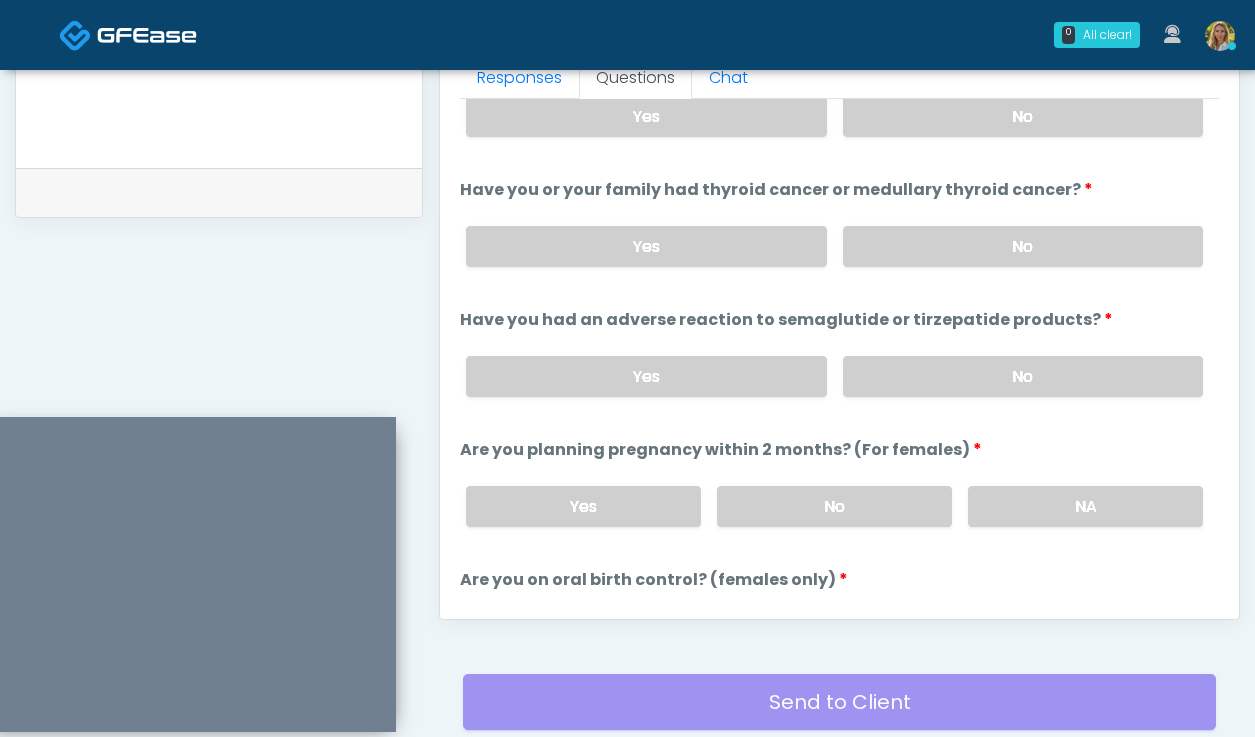 scroll, scrollTop: 1103, scrollLeft: 0, axis: vertical 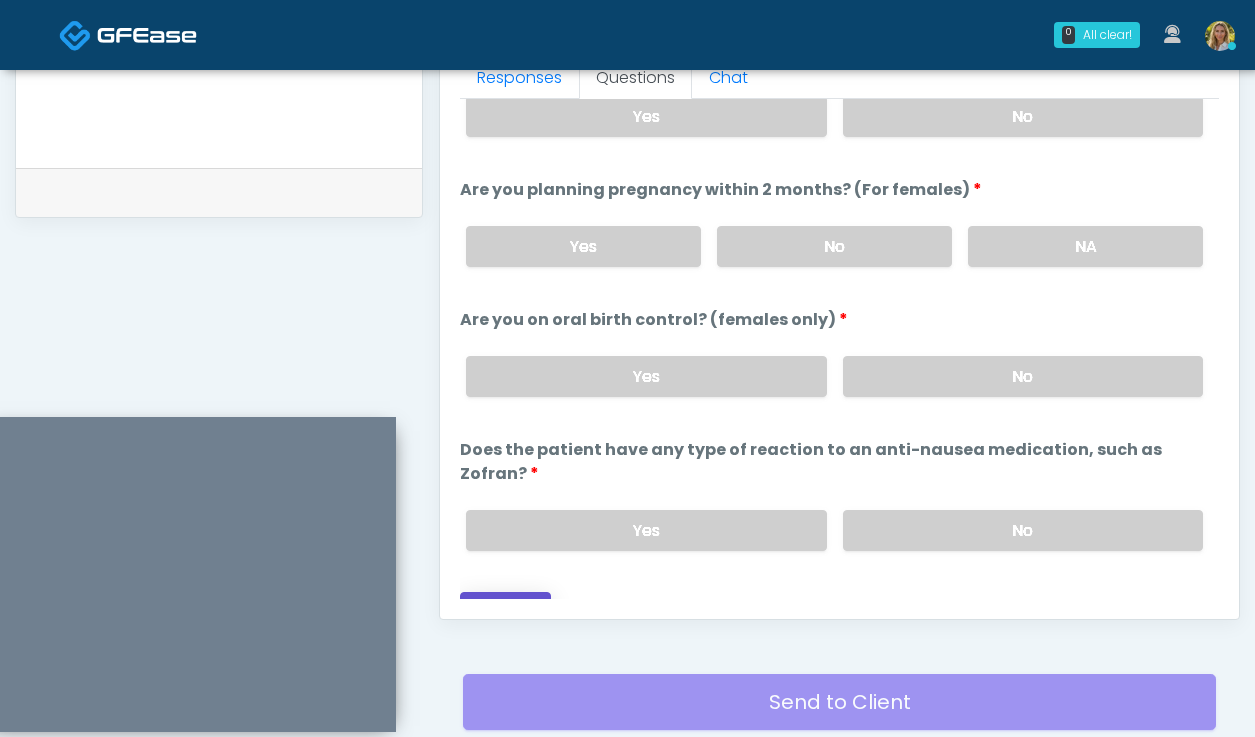 click on "Continue" at bounding box center [505, 610] 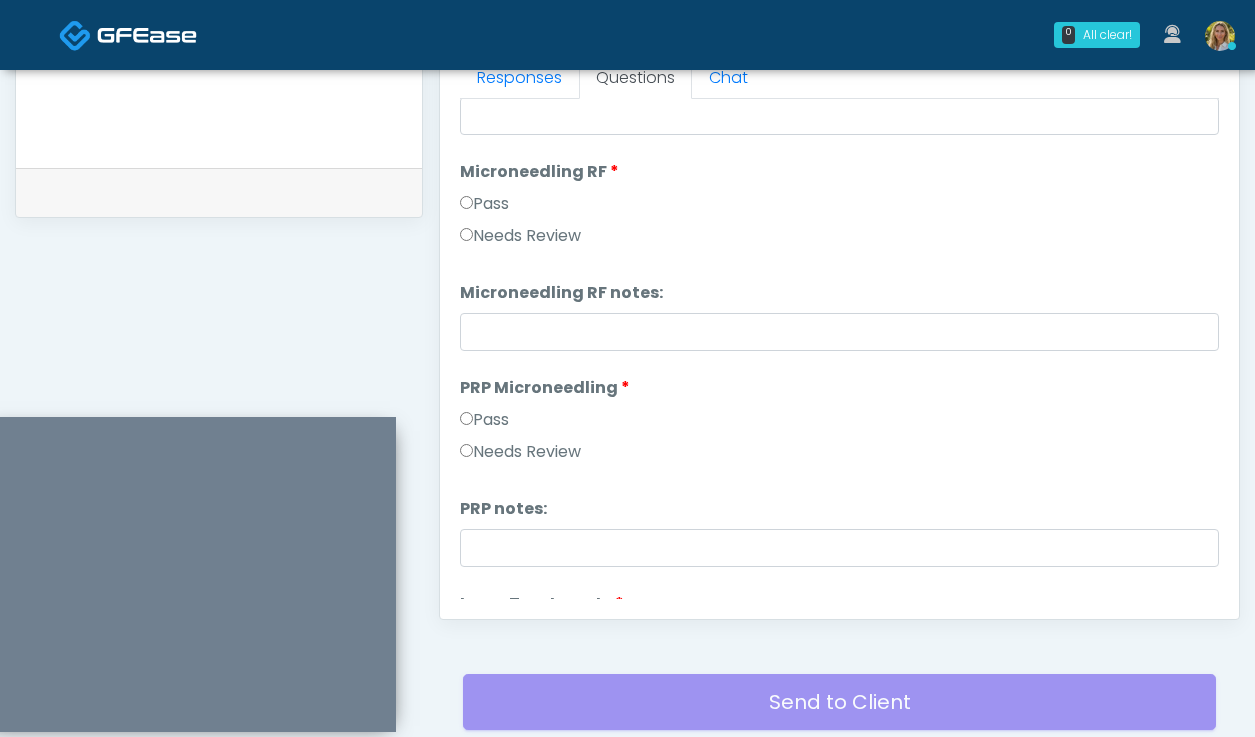 scroll, scrollTop: 0, scrollLeft: 0, axis: both 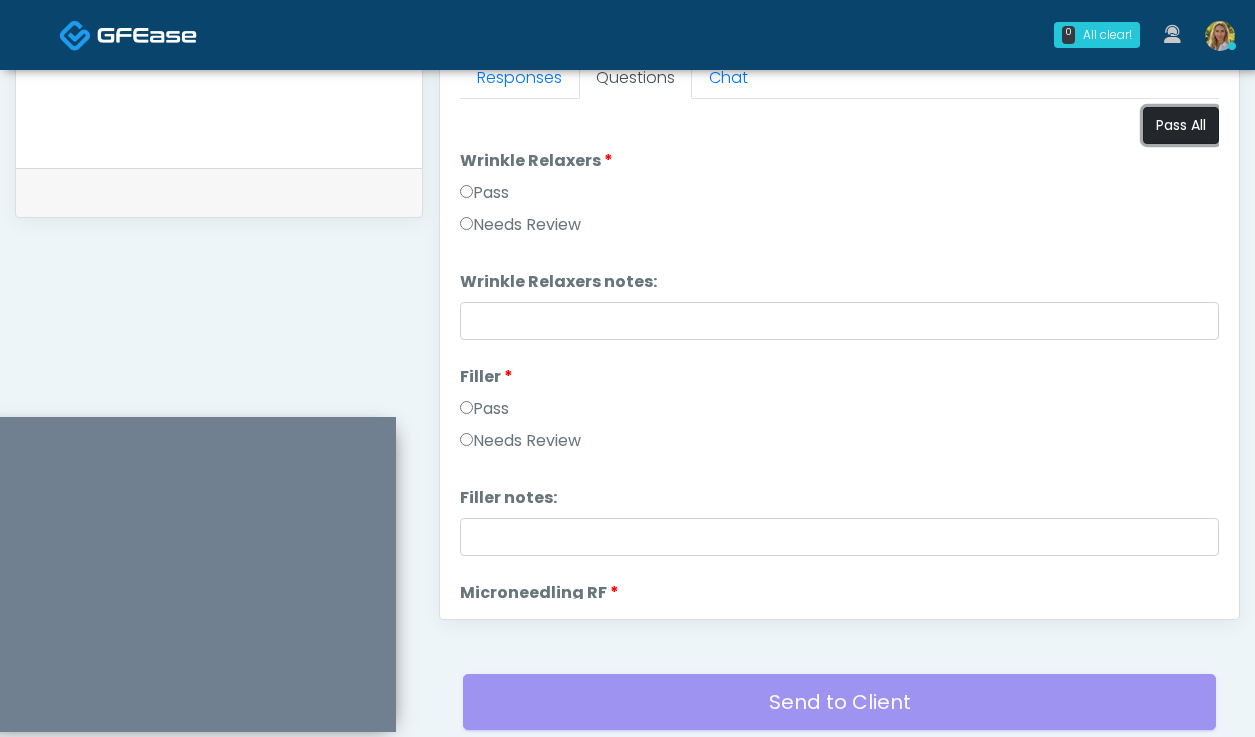 click on "Pass All" at bounding box center (1181, 125) 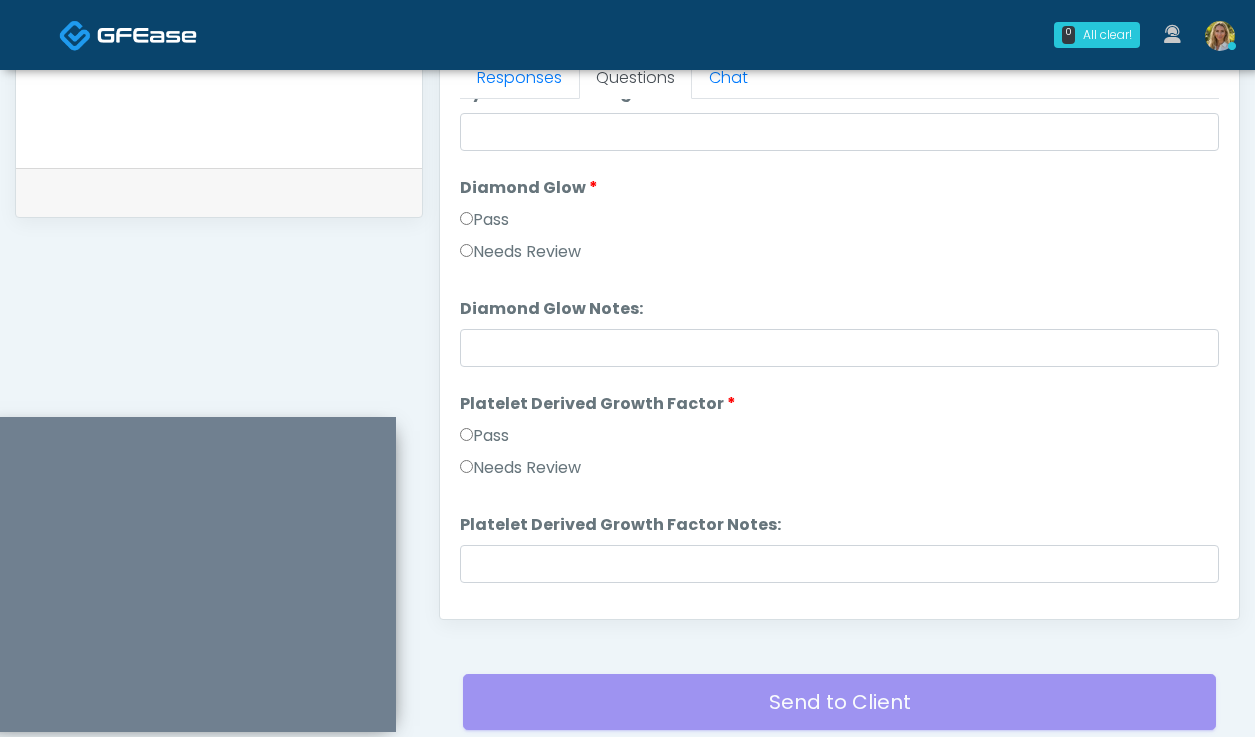 scroll, scrollTop: 3691, scrollLeft: 0, axis: vertical 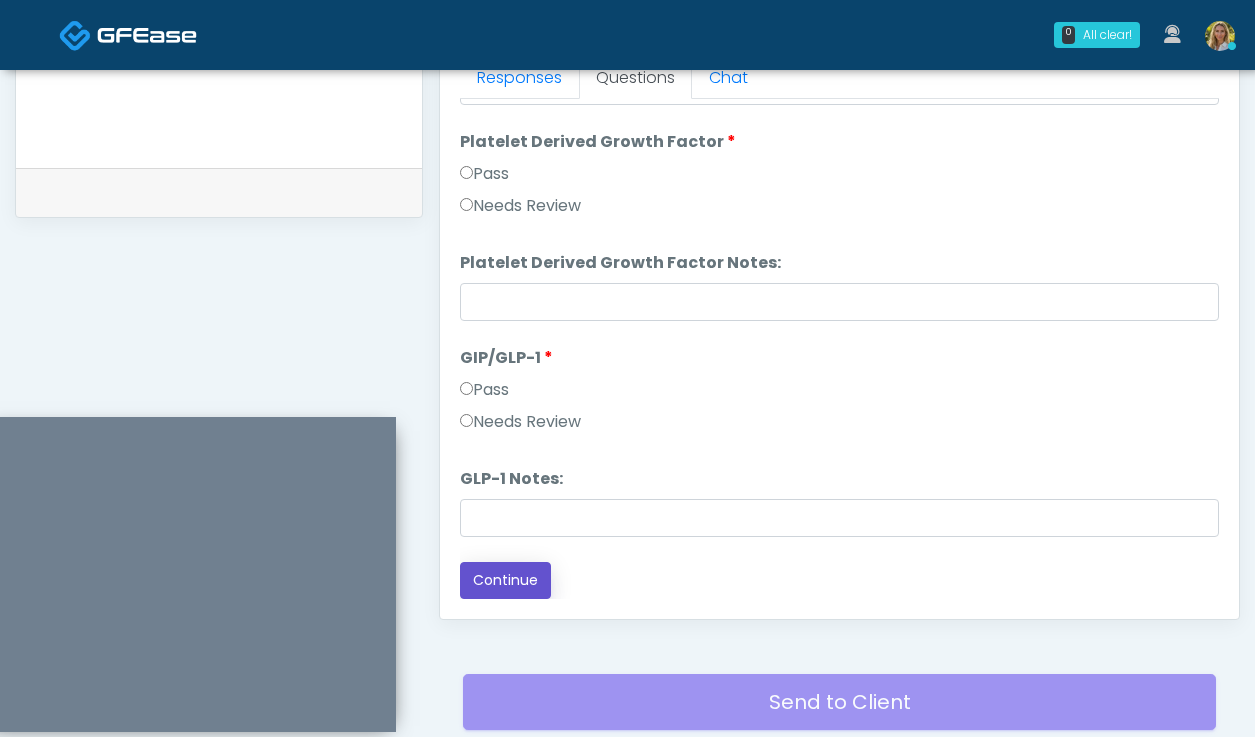 click on "Continue" at bounding box center (505, 580) 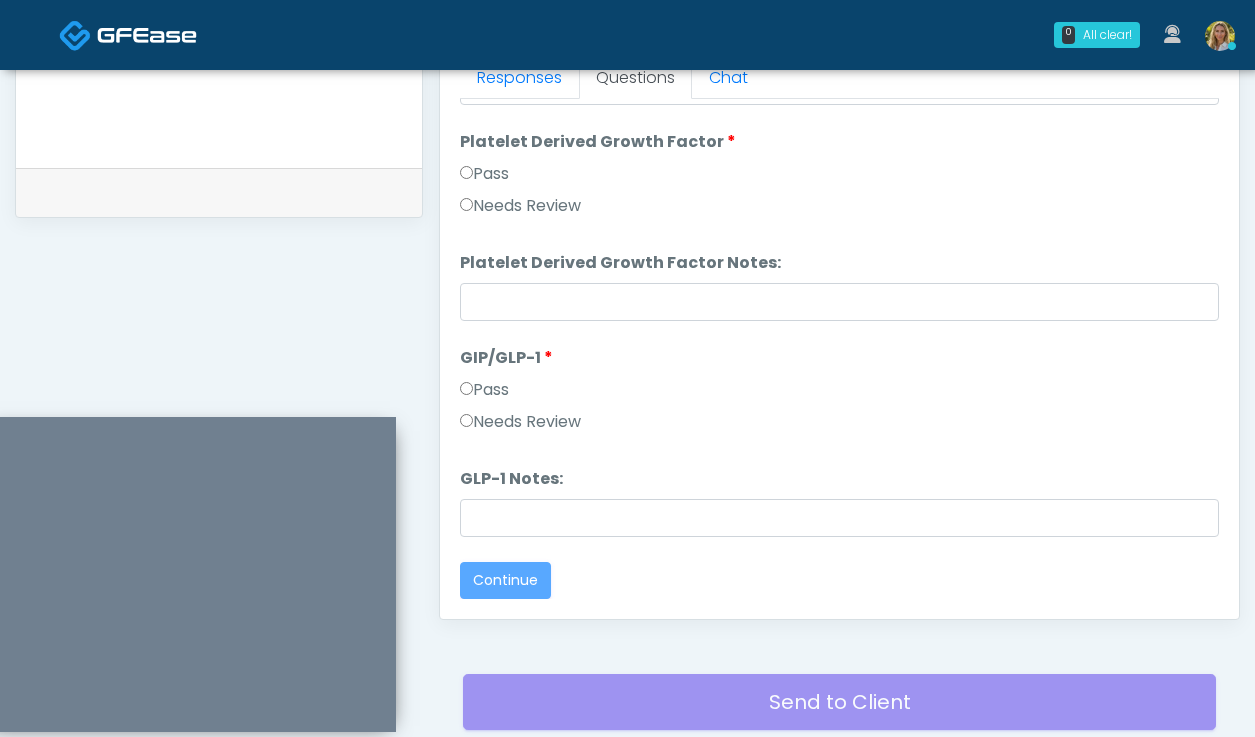 scroll, scrollTop: 0, scrollLeft: 0, axis: both 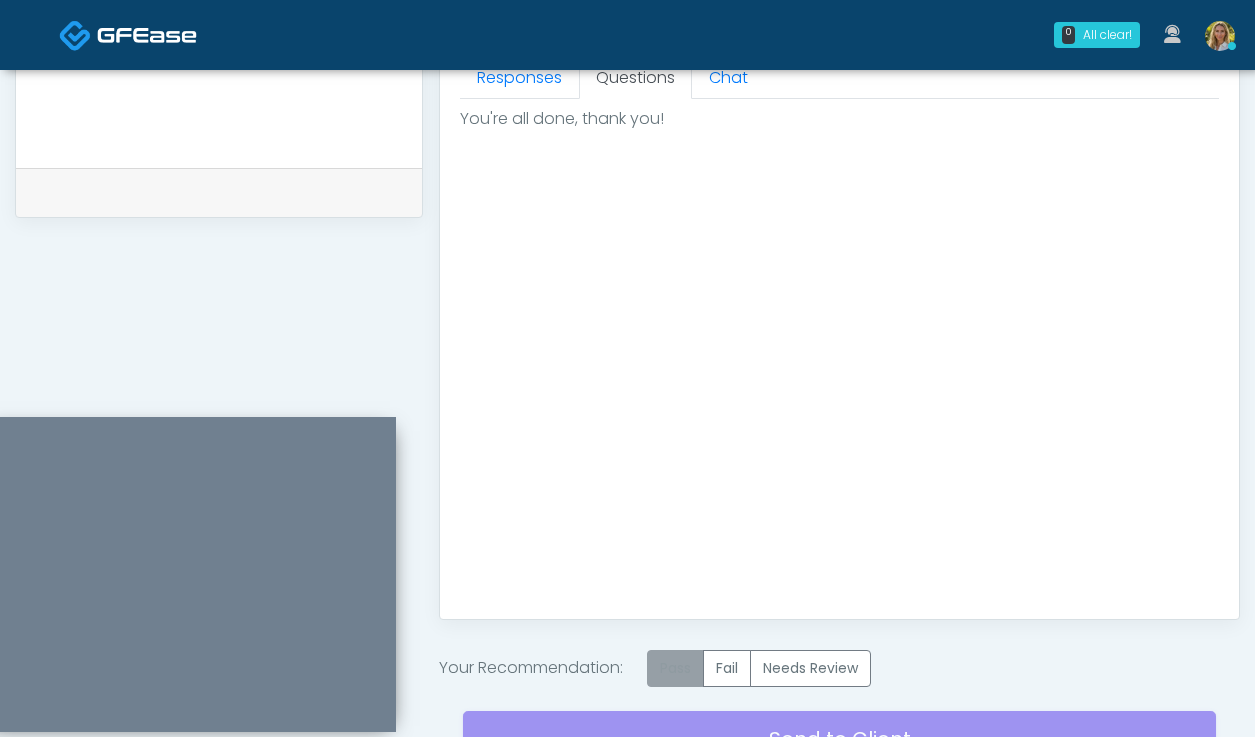 click on "Pass" at bounding box center (675, 668) 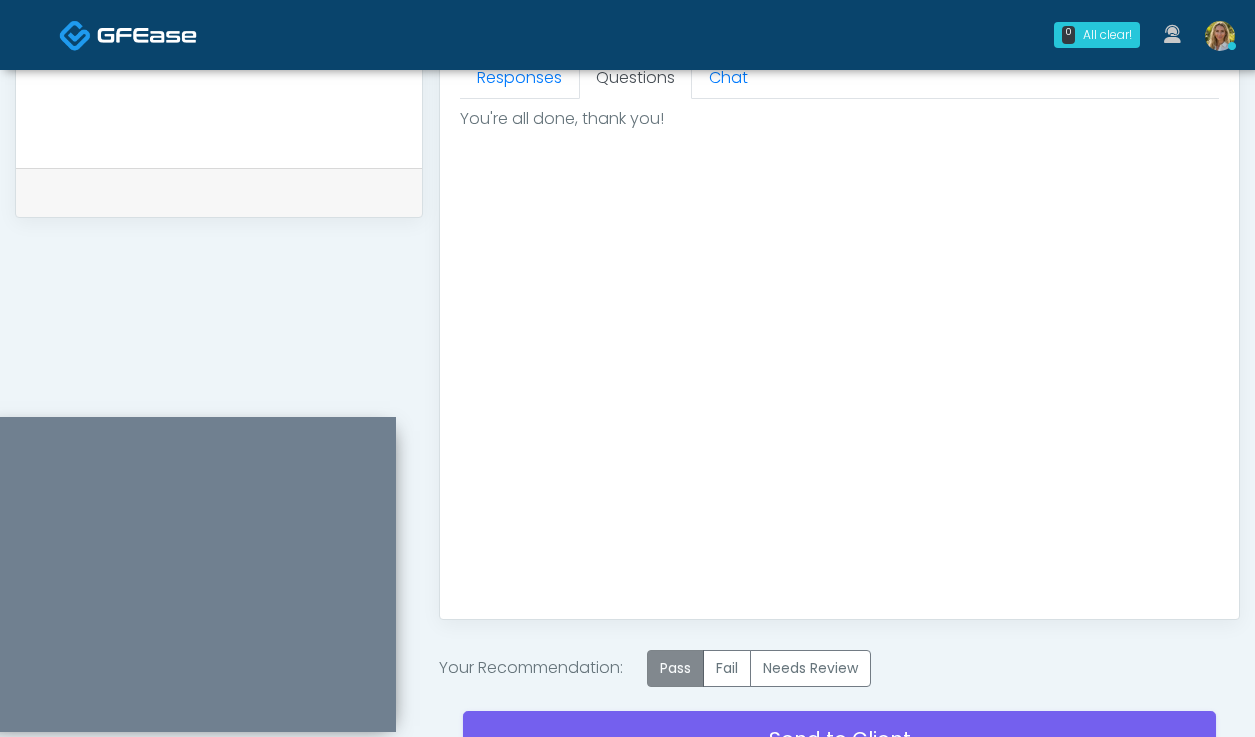 scroll, scrollTop: 1079, scrollLeft: 0, axis: vertical 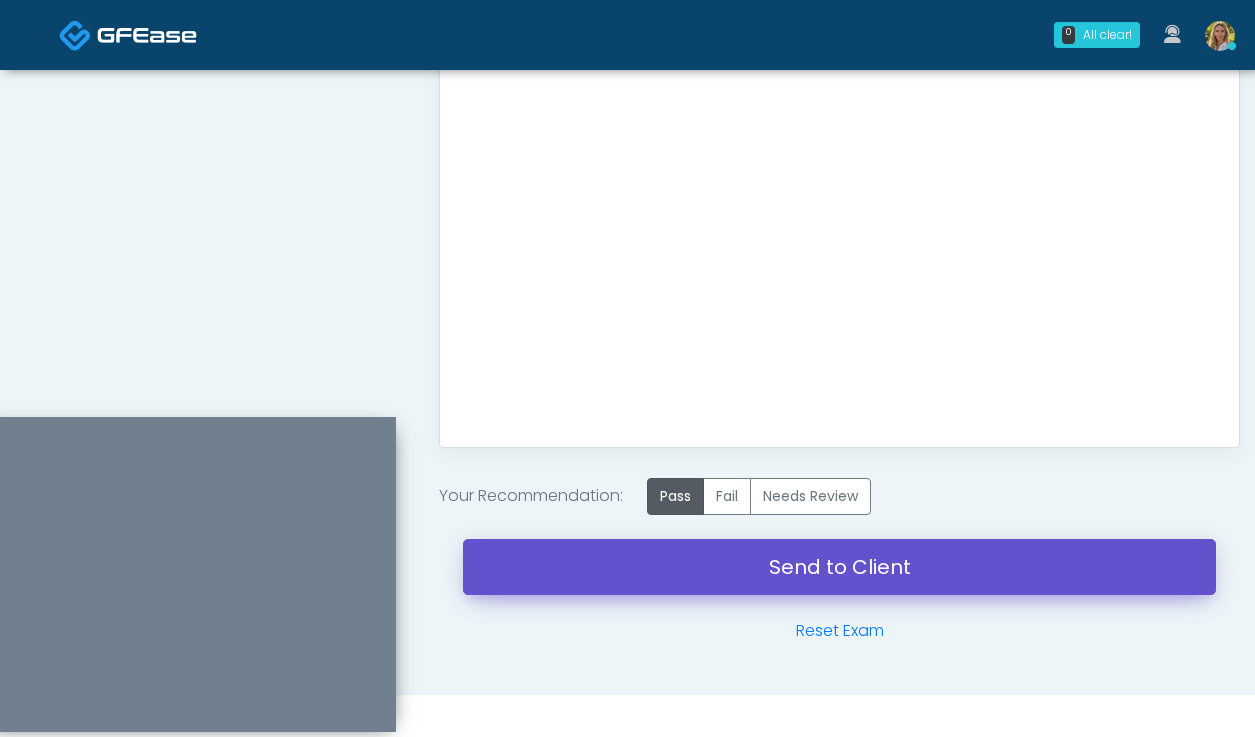 click on "Send to Client" at bounding box center (839, 567) 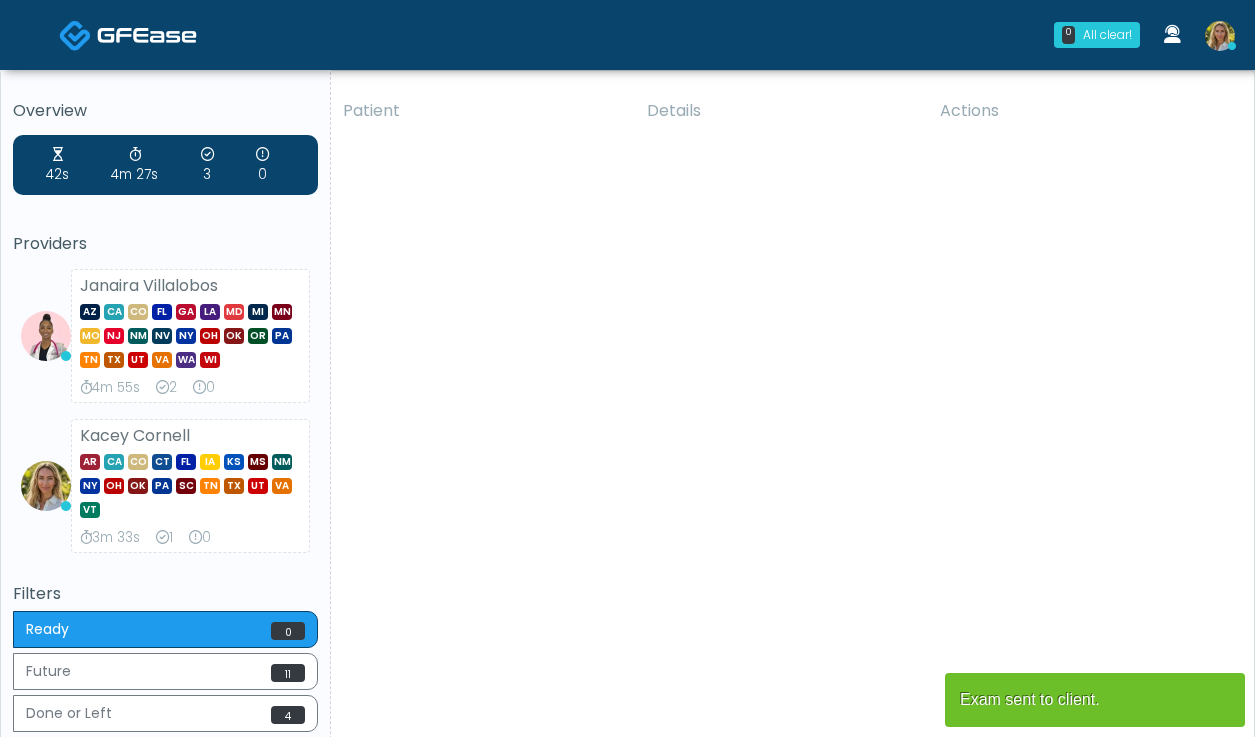 scroll, scrollTop: 0, scrollLeft: 0, axis: both 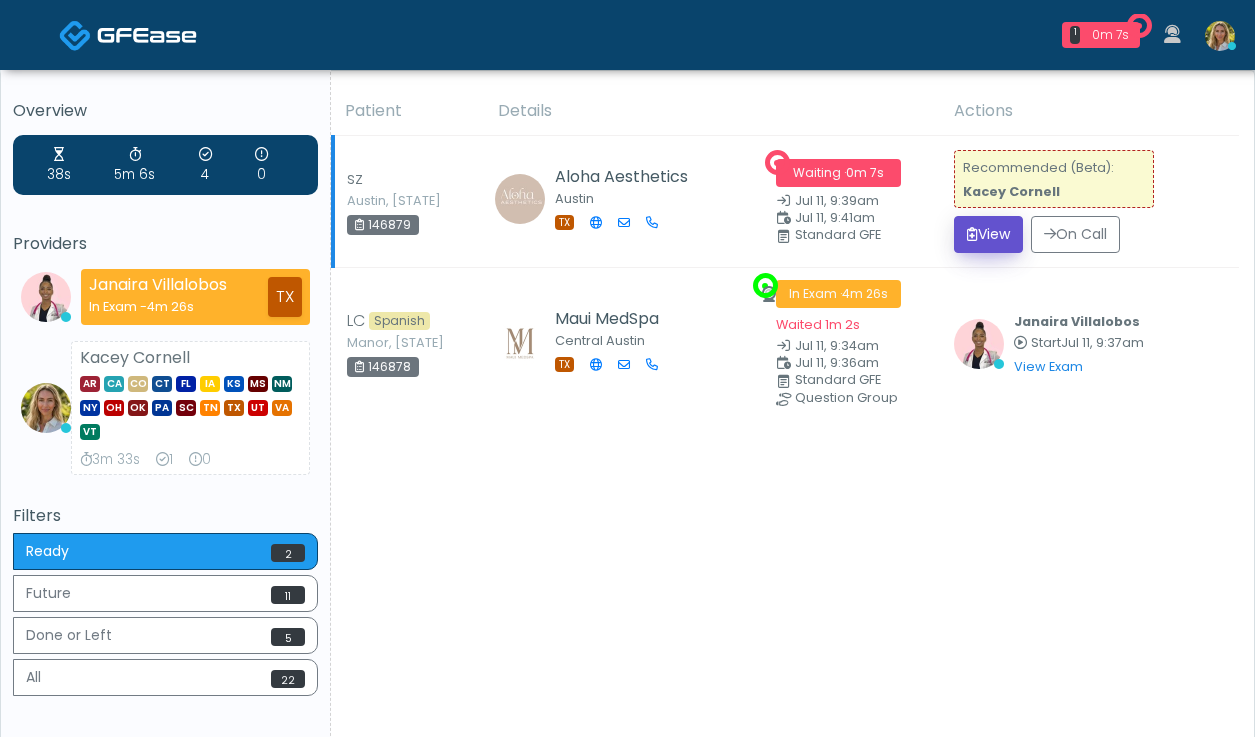 click on "View" at bounding box center (988, 234) 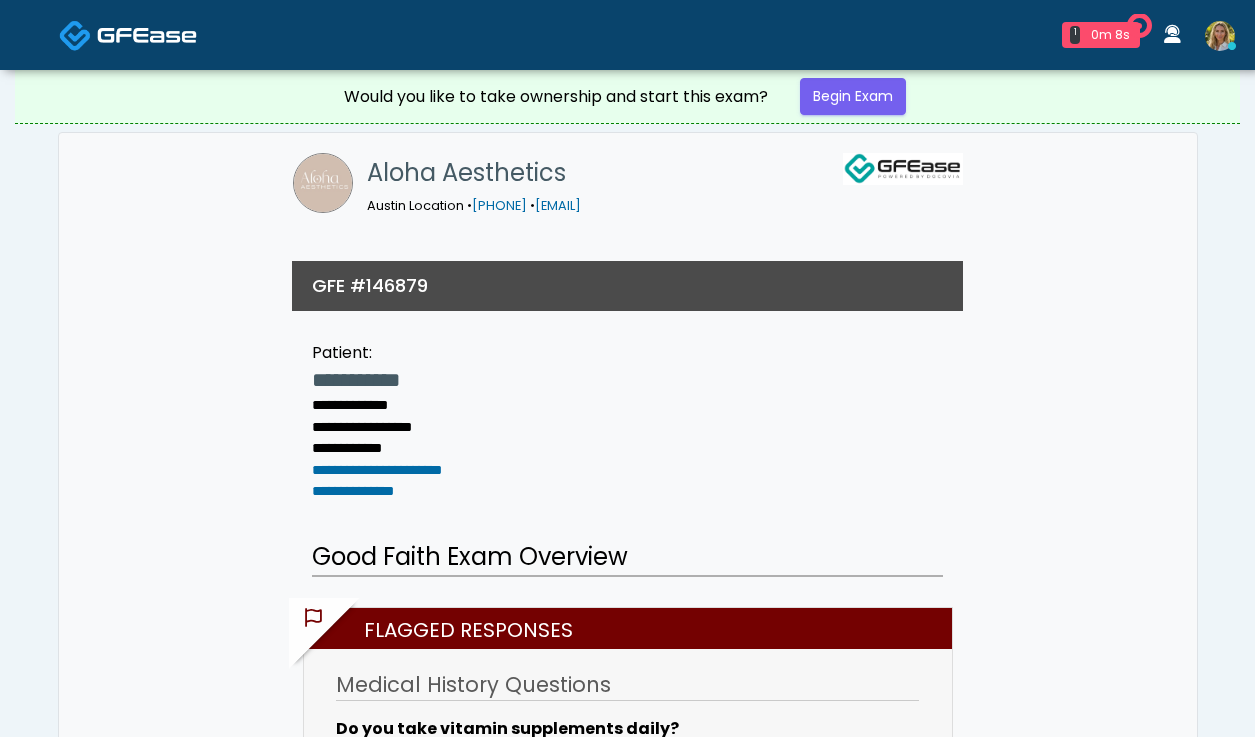 scroll, scrollTop: 0, scrollLeft: 0, axis: both 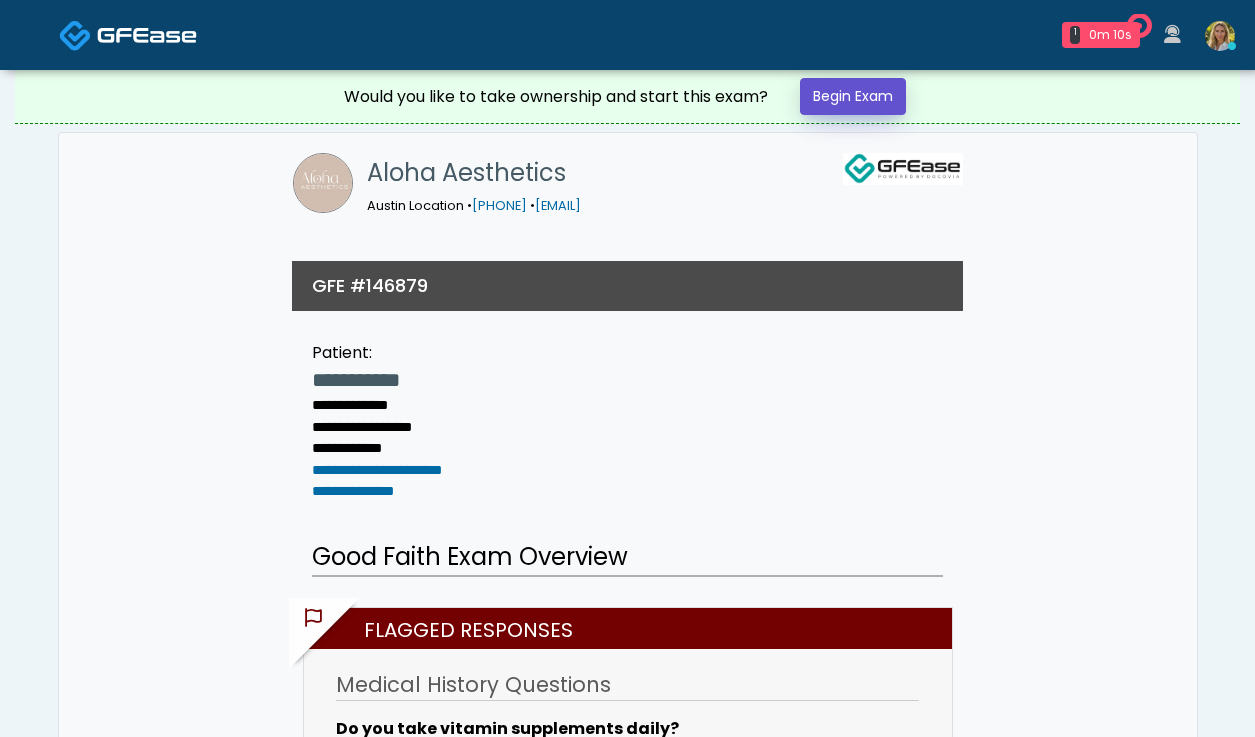 click on "Begin Exam" at bounding box center [853, 96] 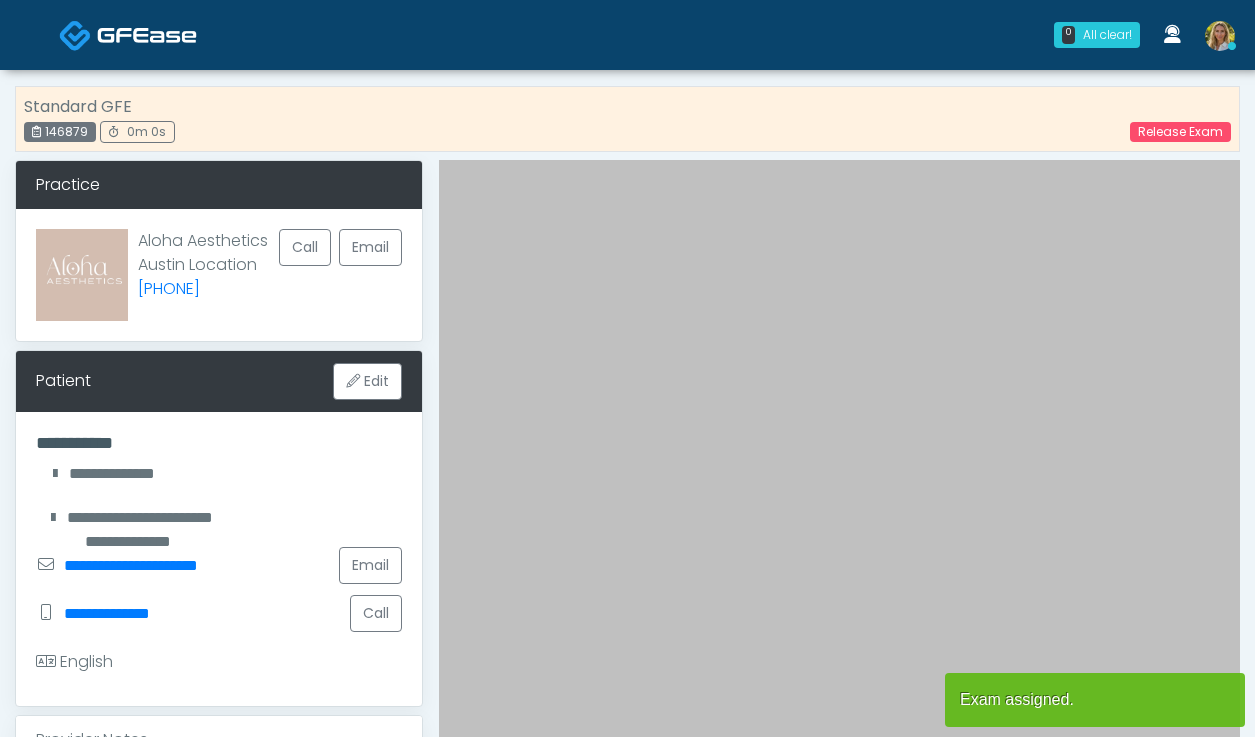 scroll, scrollTop: 0, scrollLeft: 0, axis: both 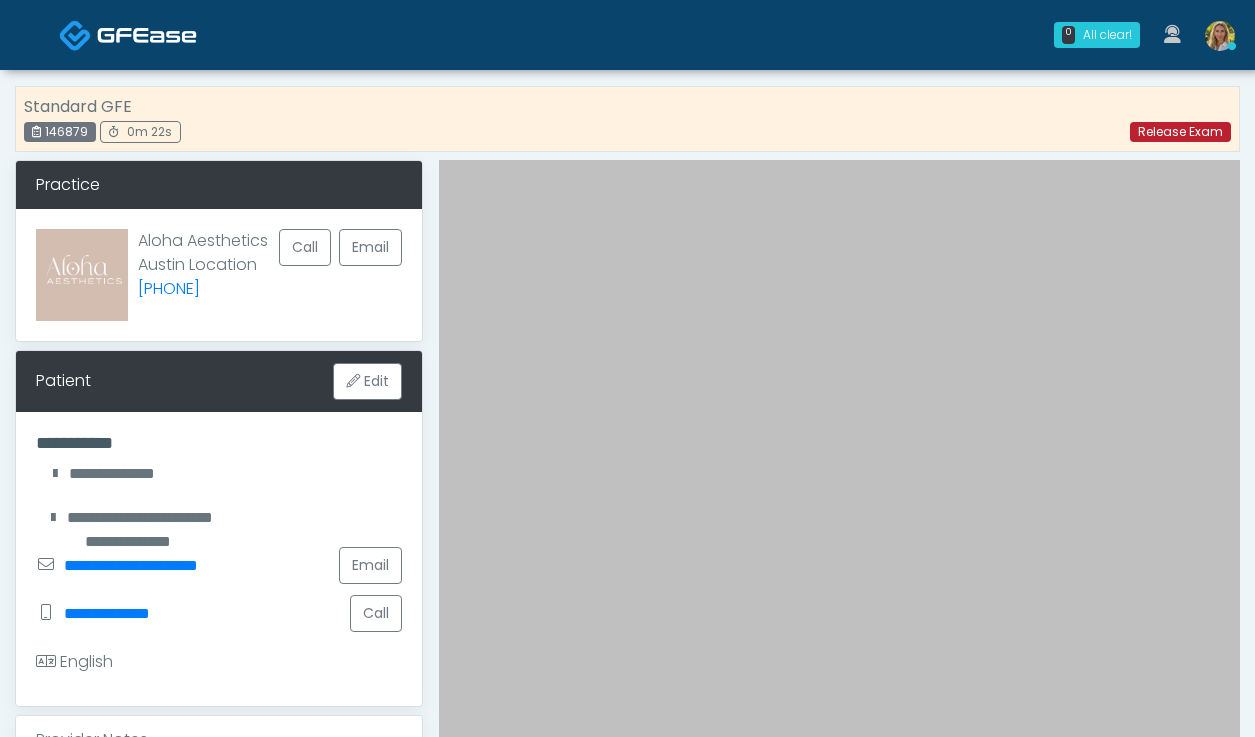 click on "Release Exam" at bounding box center (1180, 132) 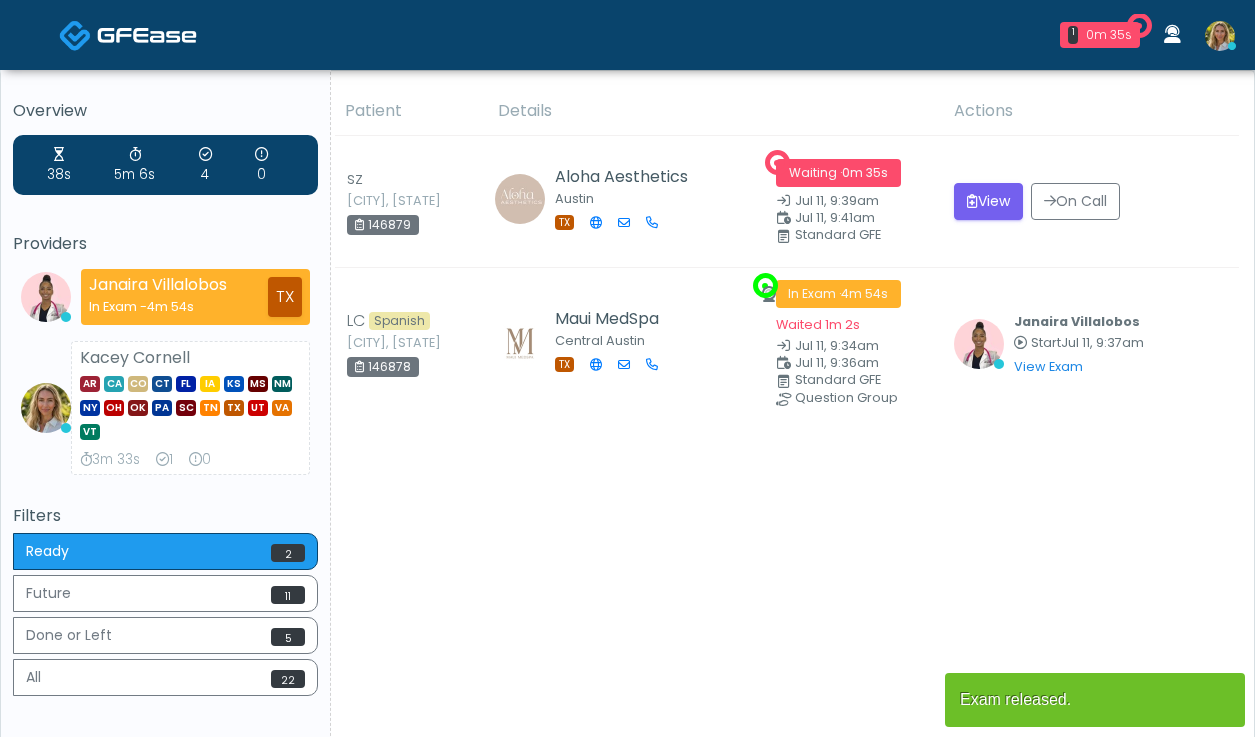 scroll, scrollTop: 0, scrollLeft: 0, axis: both 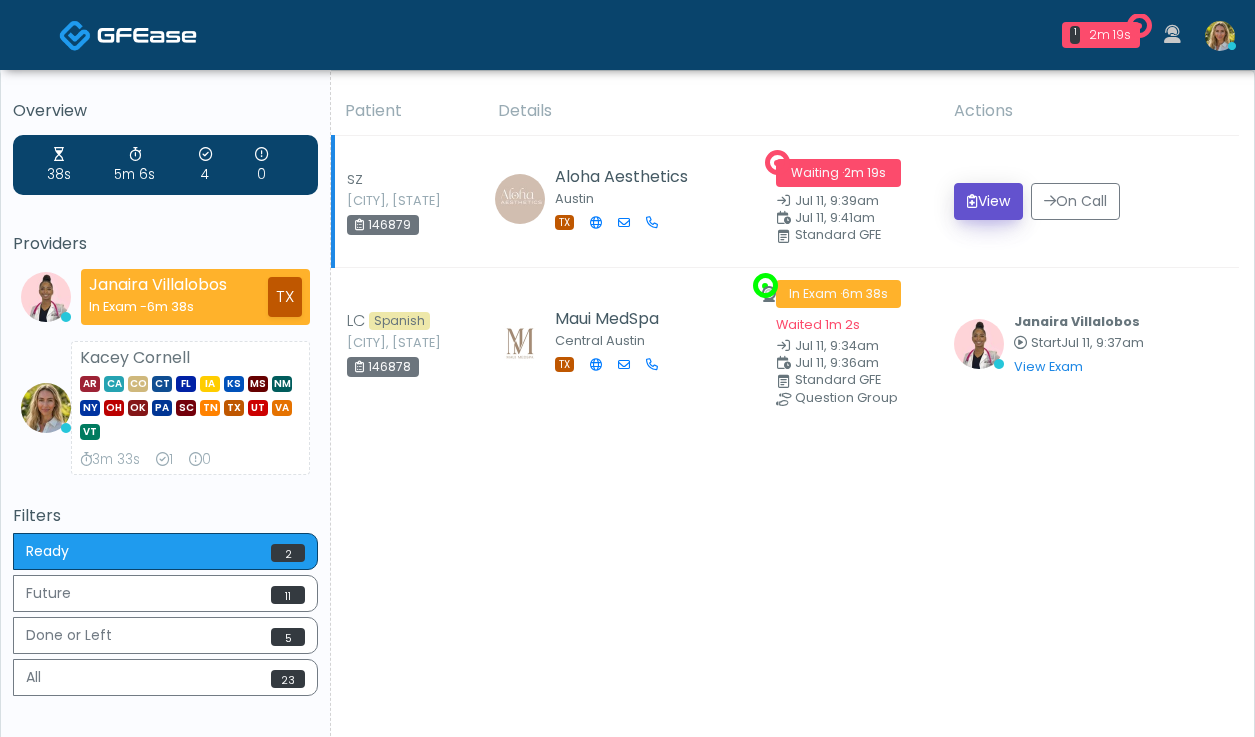 click on "View" at bounding box center (988, 201) 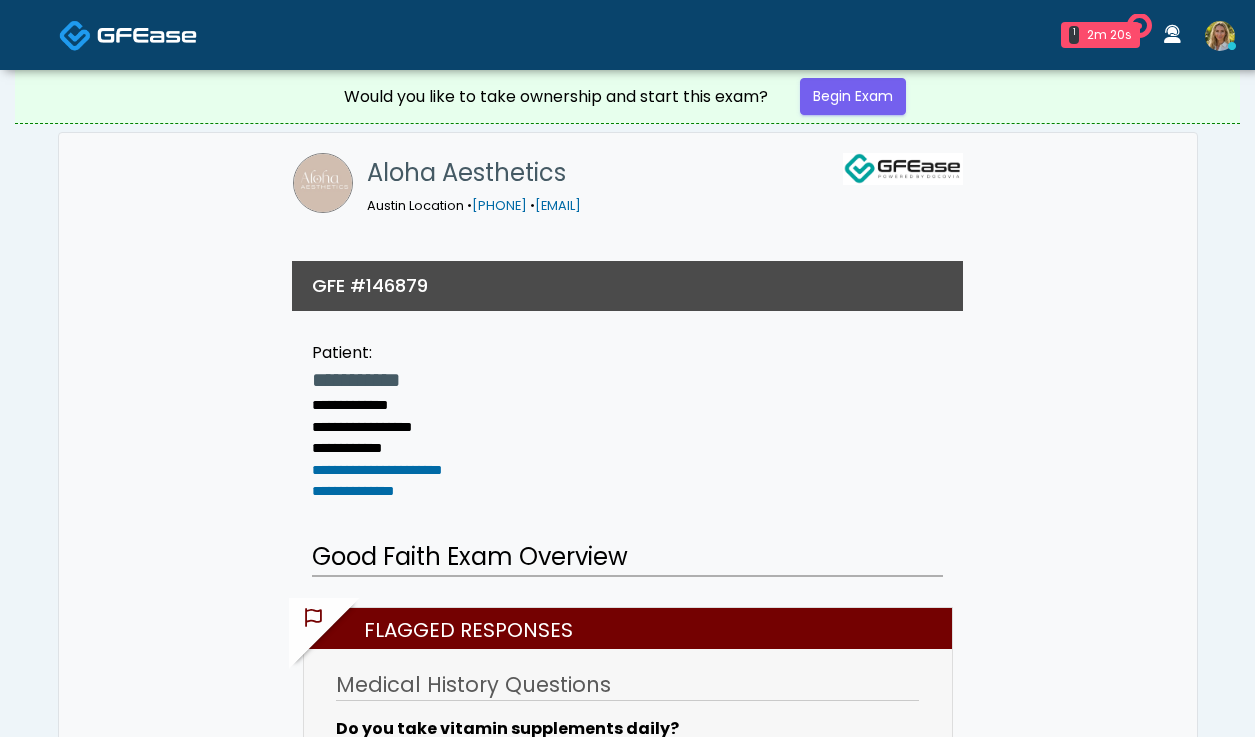 scroll, scrollTop: 0, scrollLeft: 0, axis: both 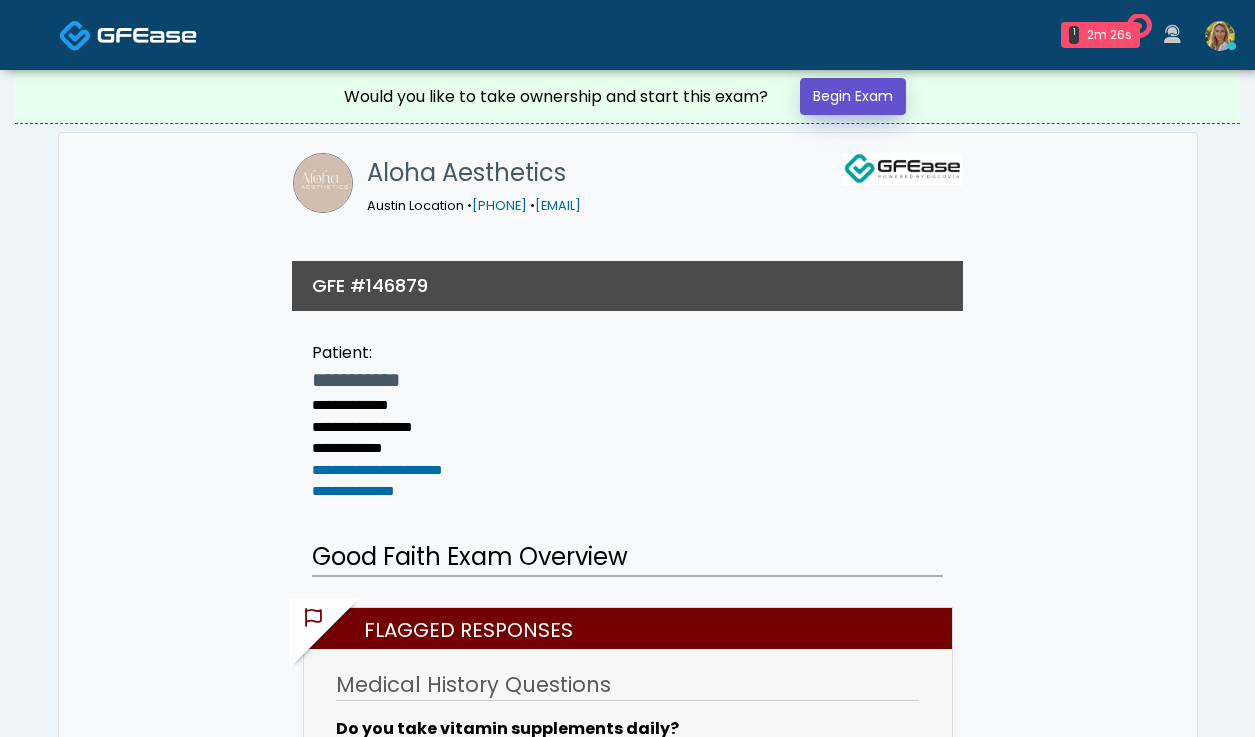 click on "Begin Exam" at bounding box center (853, 96) 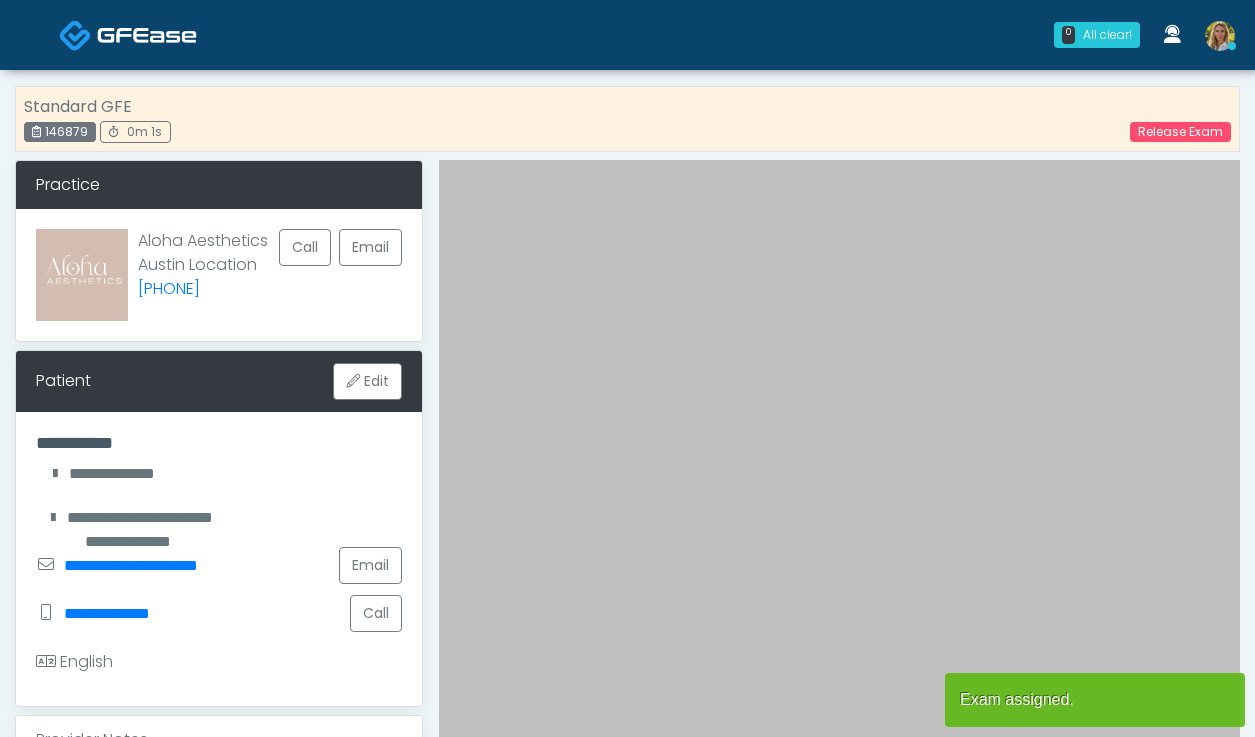 scroll, scrollTop: 0, scrollLeft: 0, axis: both 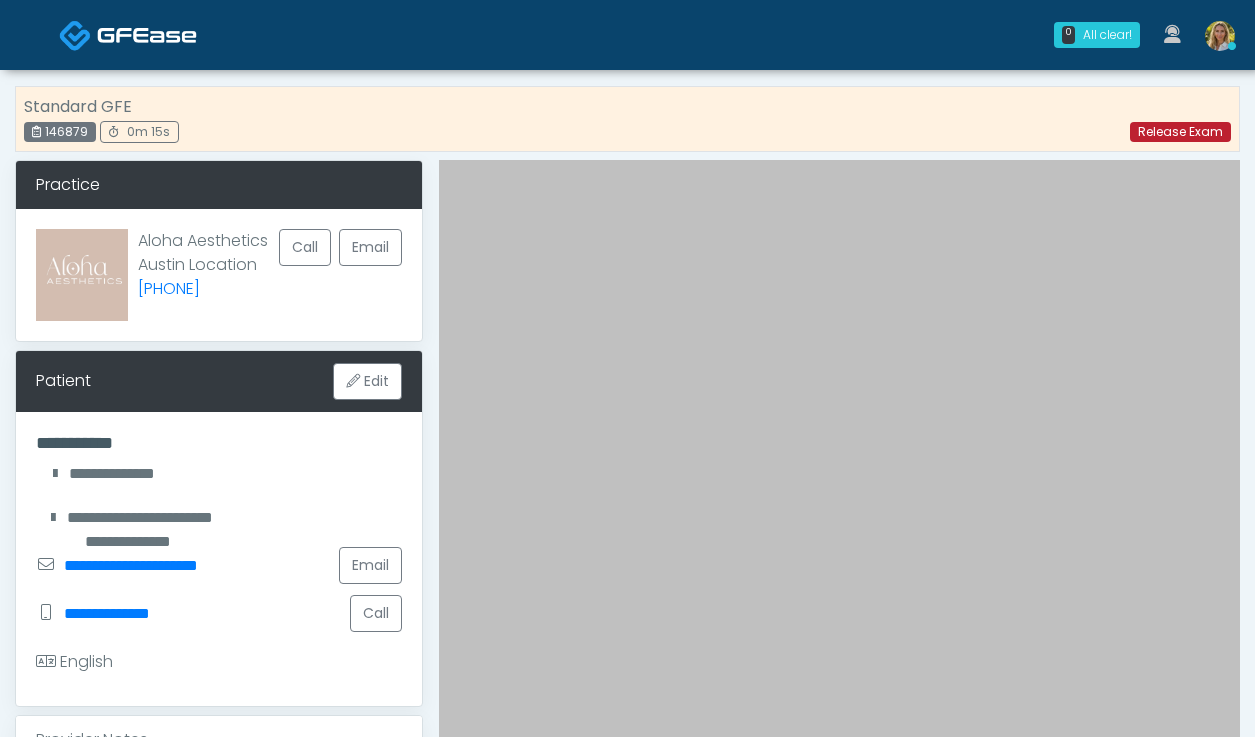click on "Release Exam" at bounding box center (1180, 132) 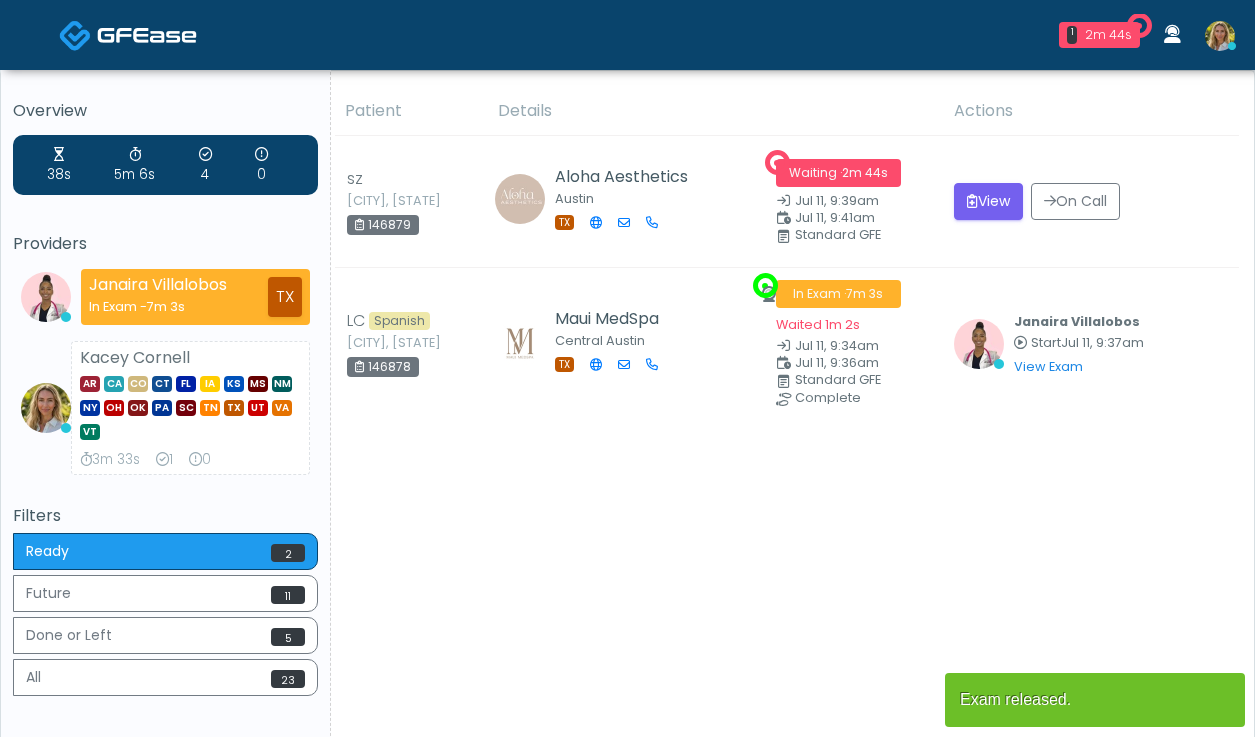 scroll, scrollTop: 0, scrollLeft: 0, axis: both 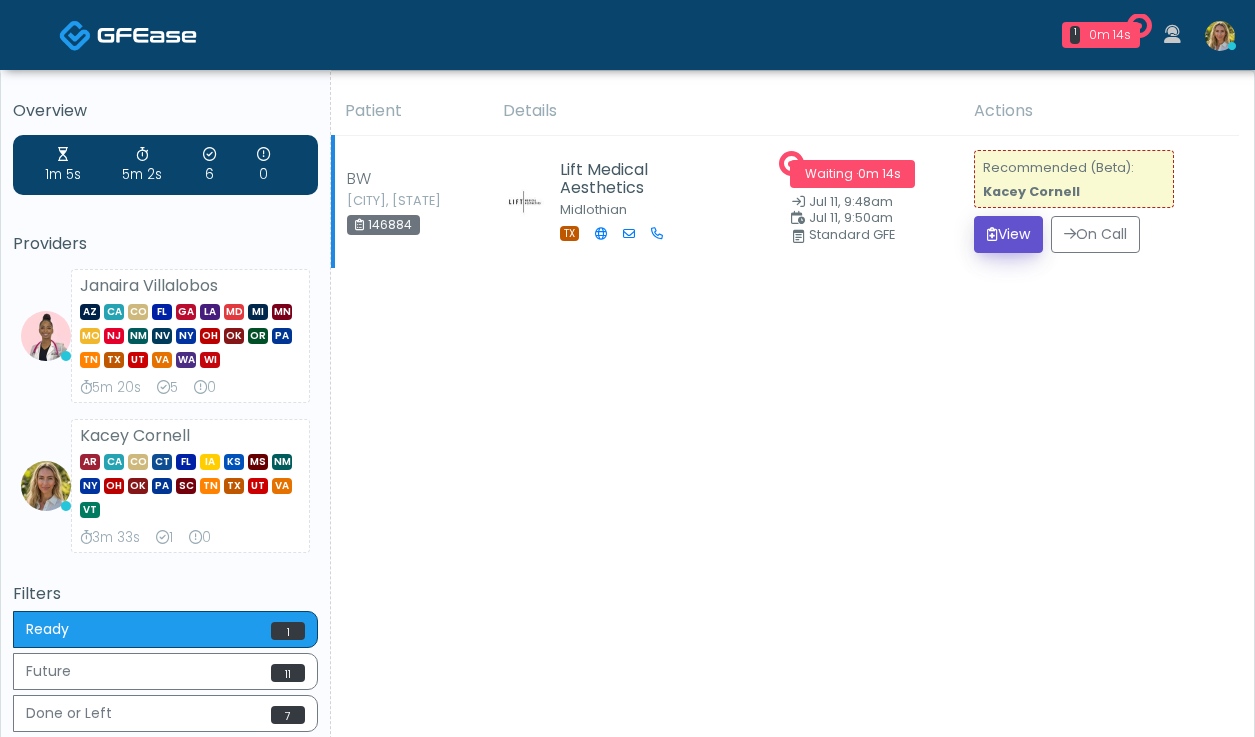 click on "View" at bounding box center [1008, 234] 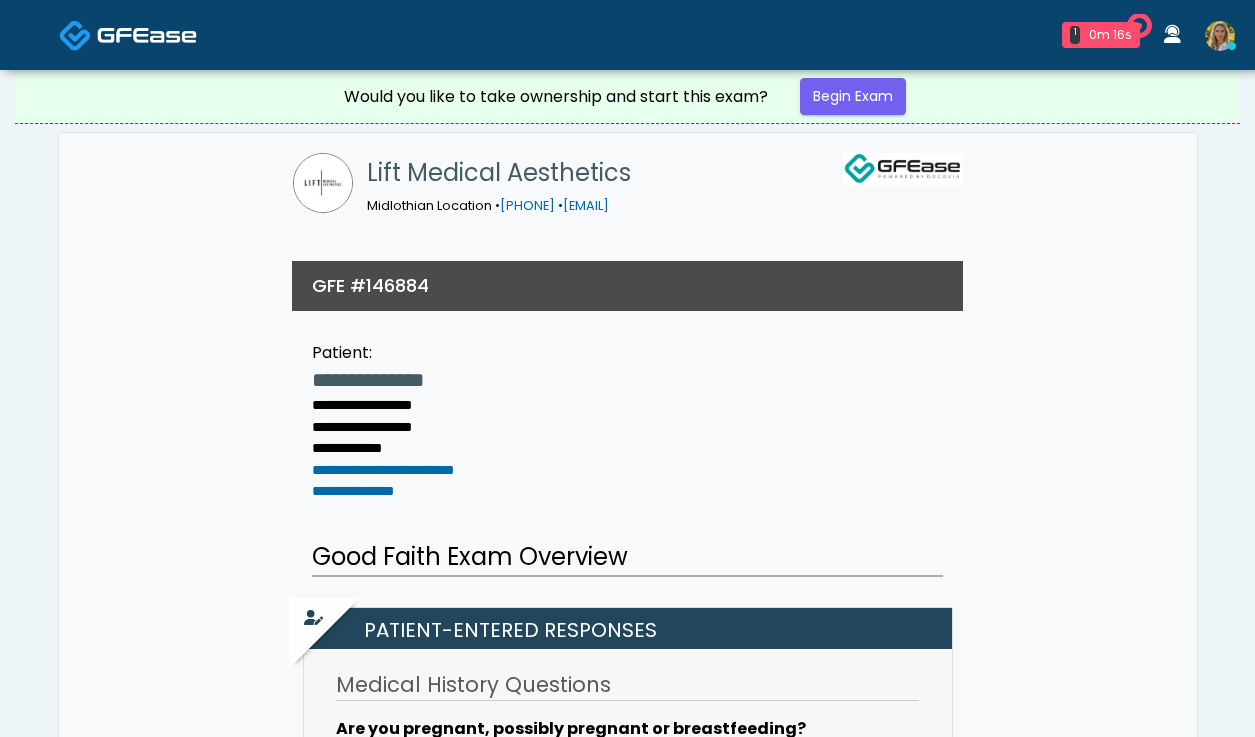 scroll, scrollTop: 0, scrollLeft: 0, axis: both 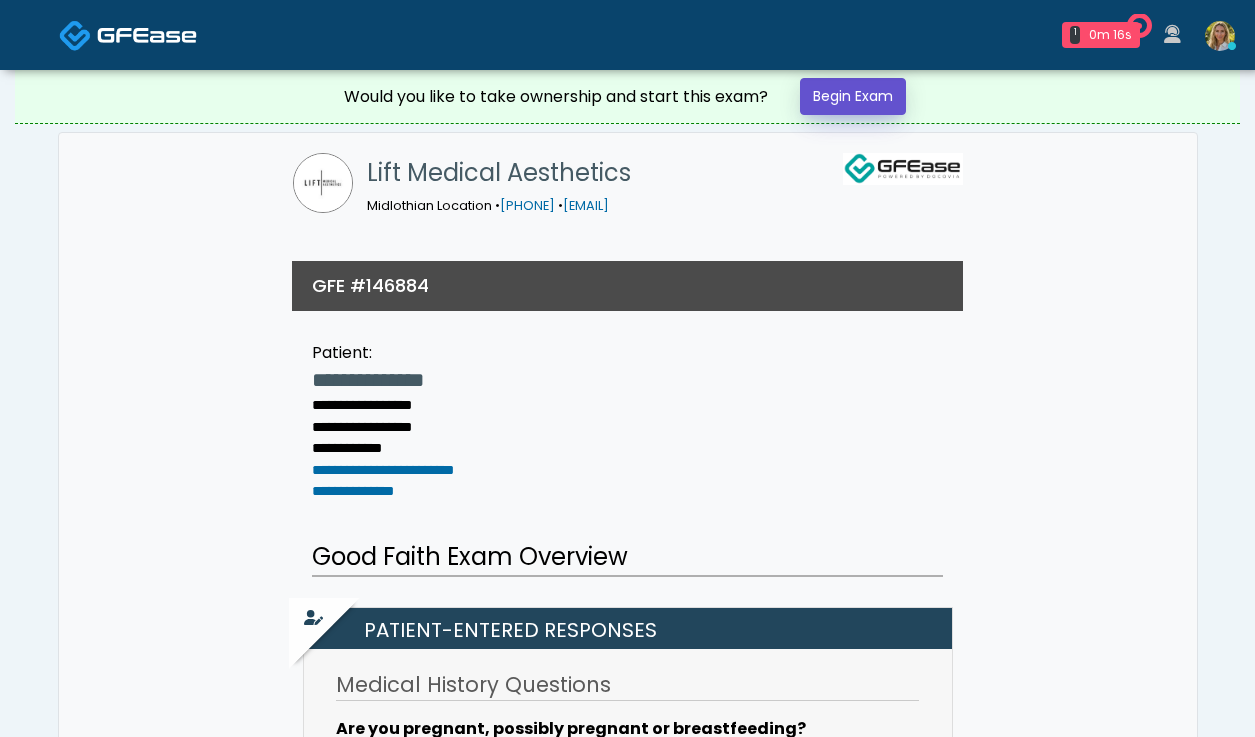 click on "Begin Exam" at bounding box center (853, 96) 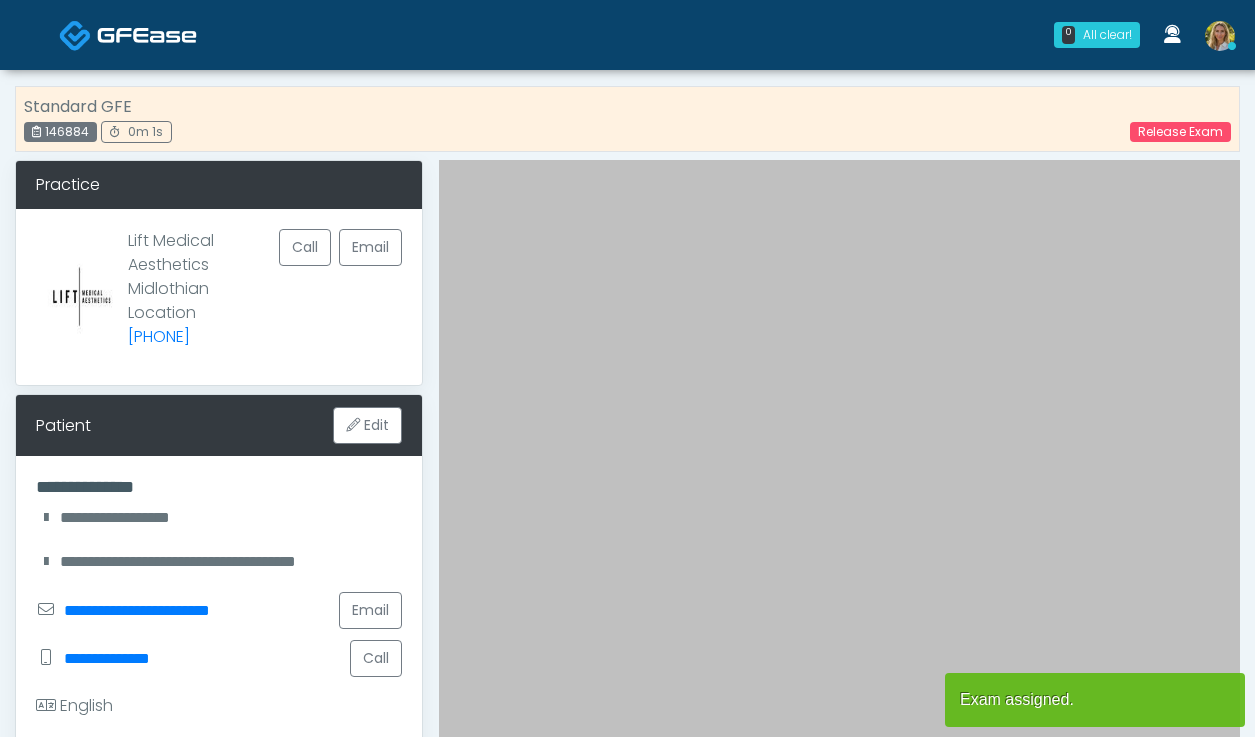 scroll, scrollTop: 0, scrollLeft: 0, axis: both 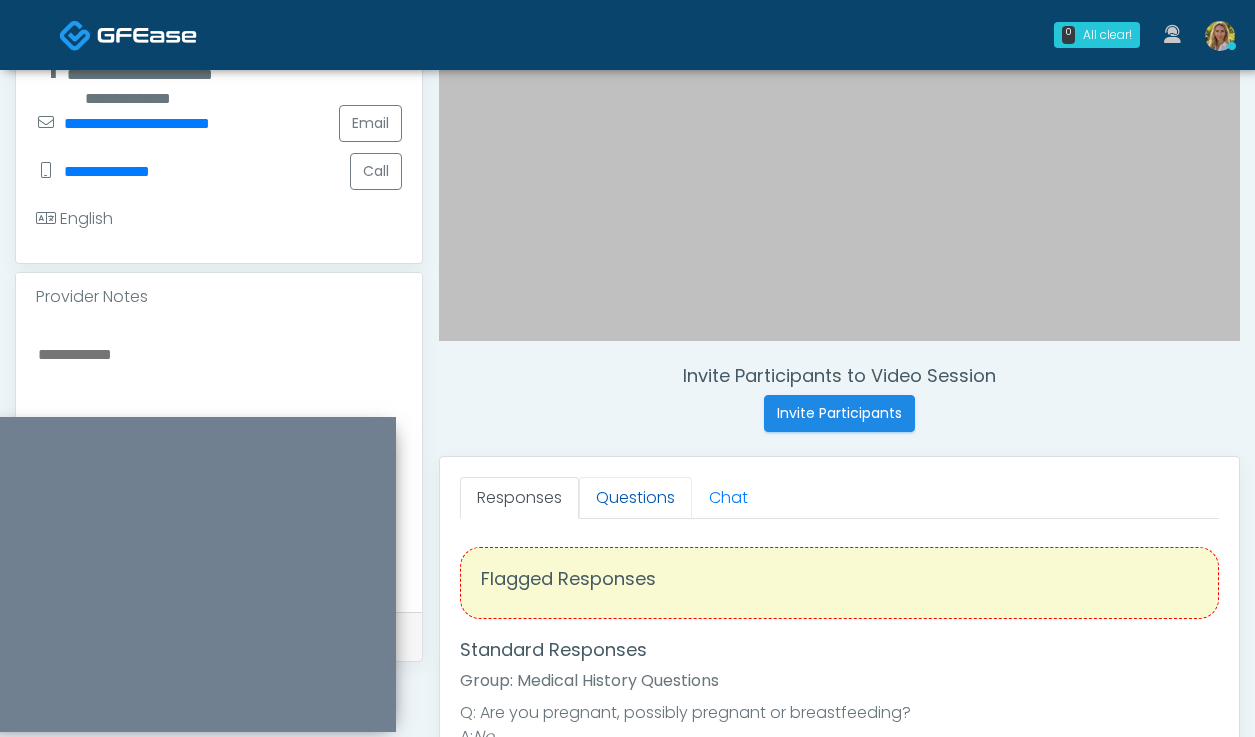 click on "Questions" at bounding box center [635, 498] 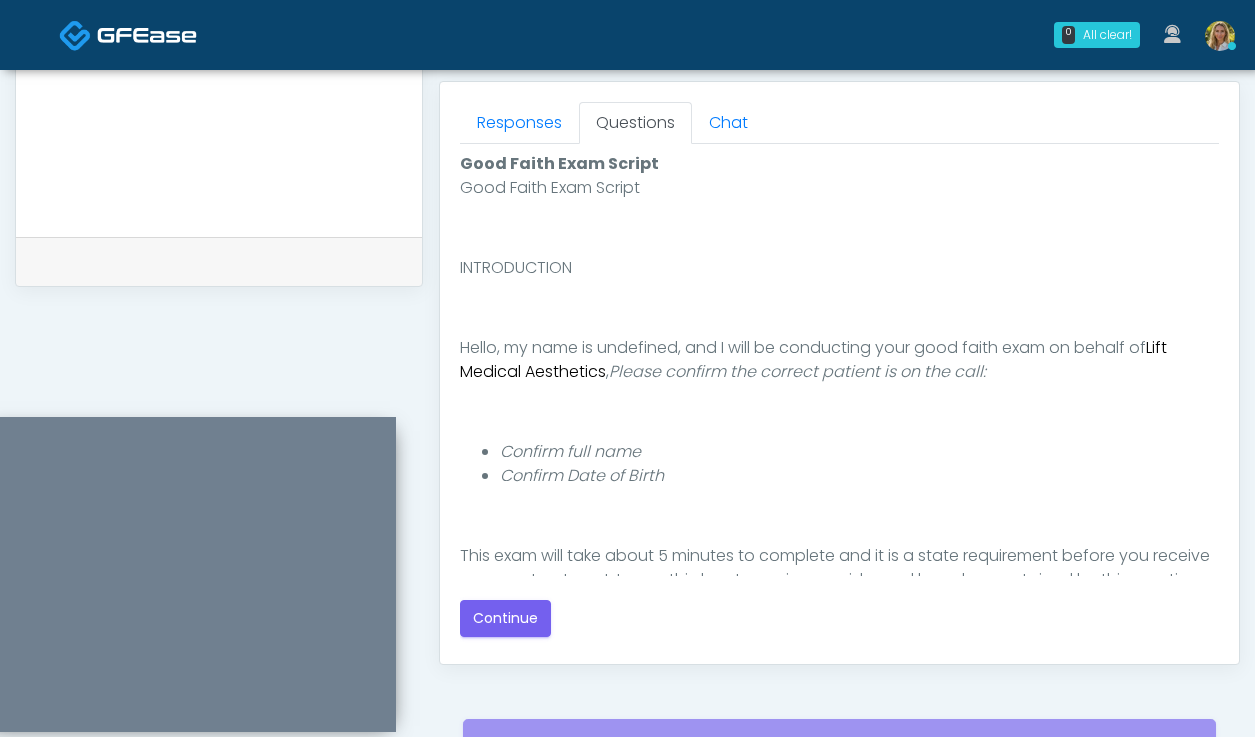 scroll, scrollTop: 908, scrollLeft: 0, axis: vertical 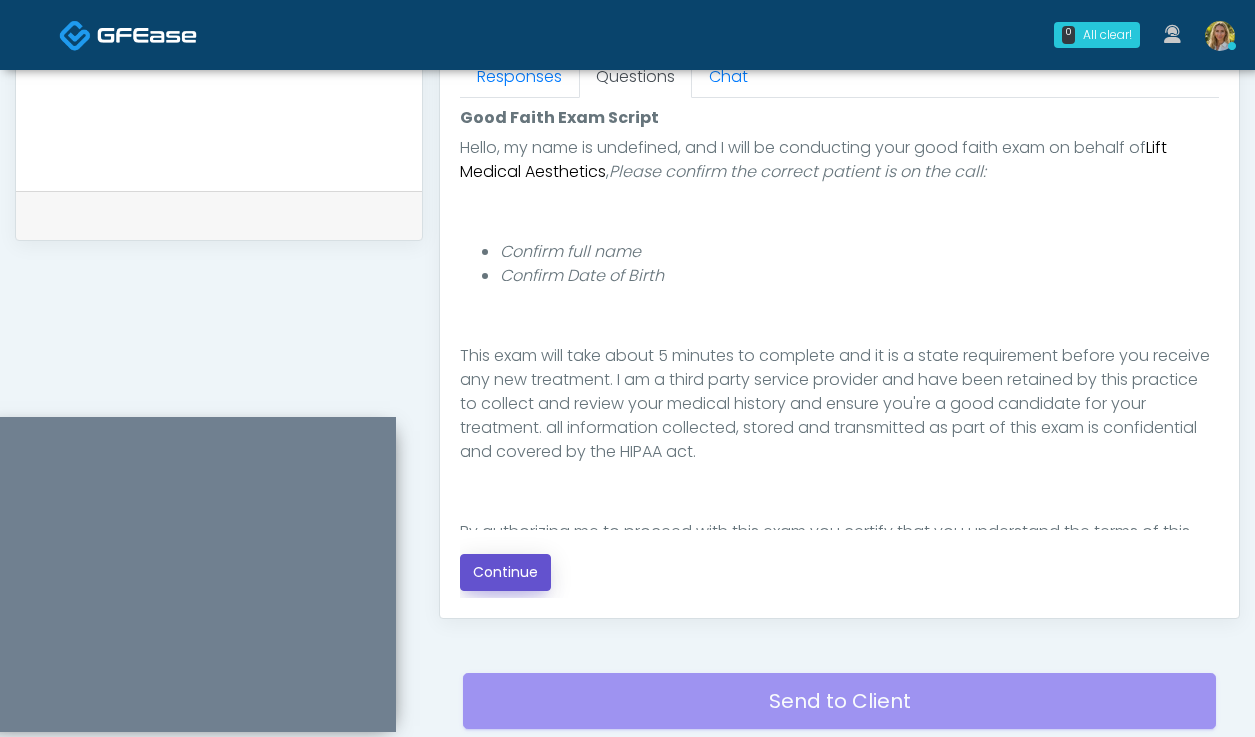 click on "Continue" at bounding box center (505, 572) 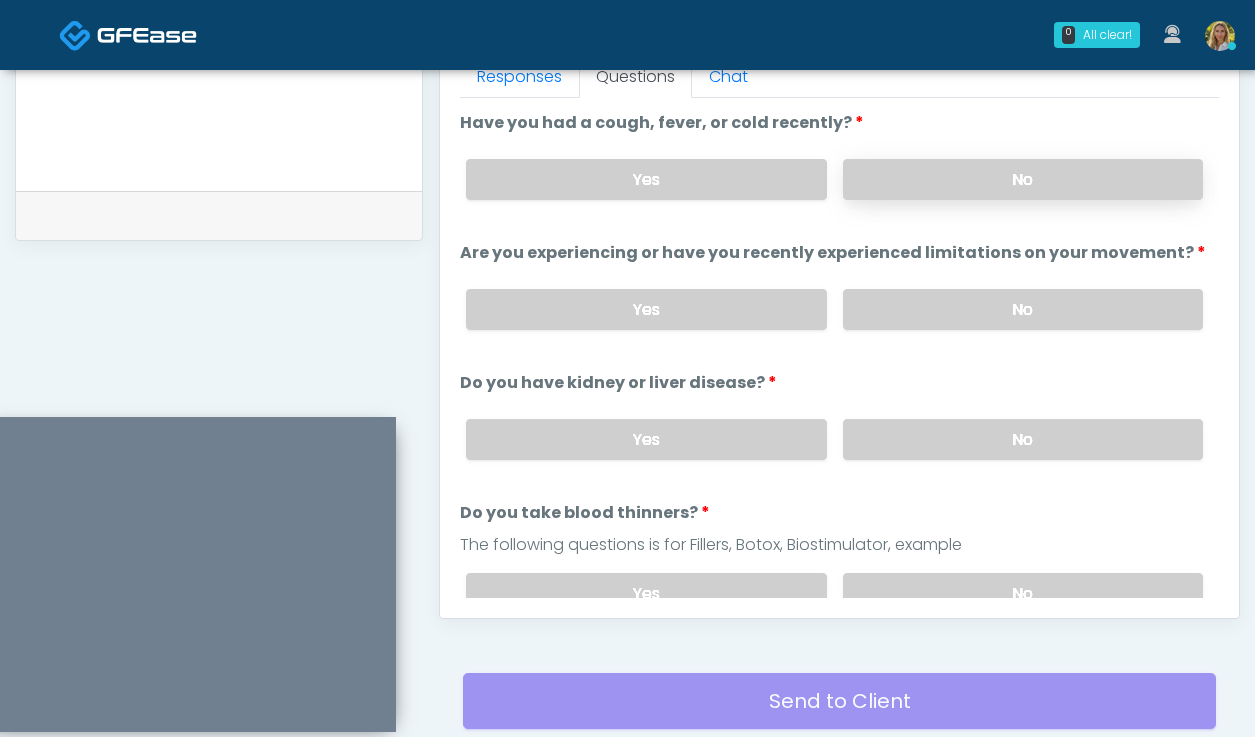 click on "No" at bounding box center (1023, 179) 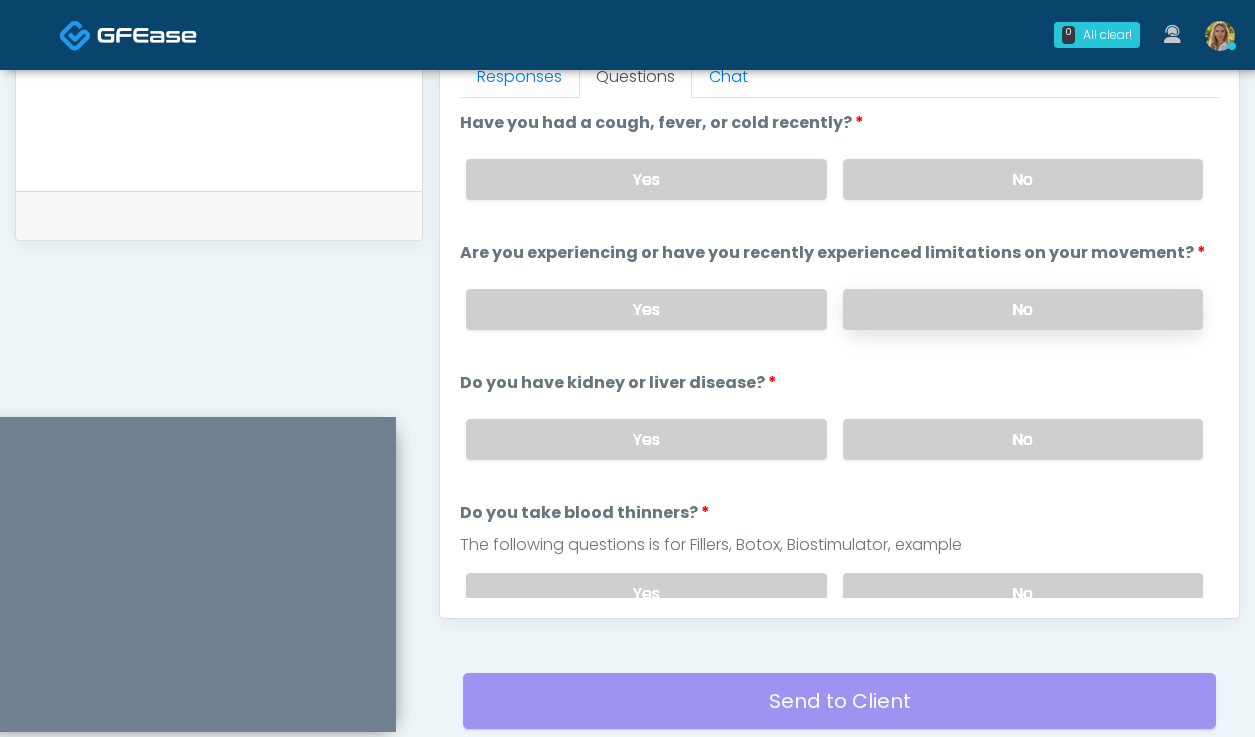 click on "No" at bounding box center [1023, 309] 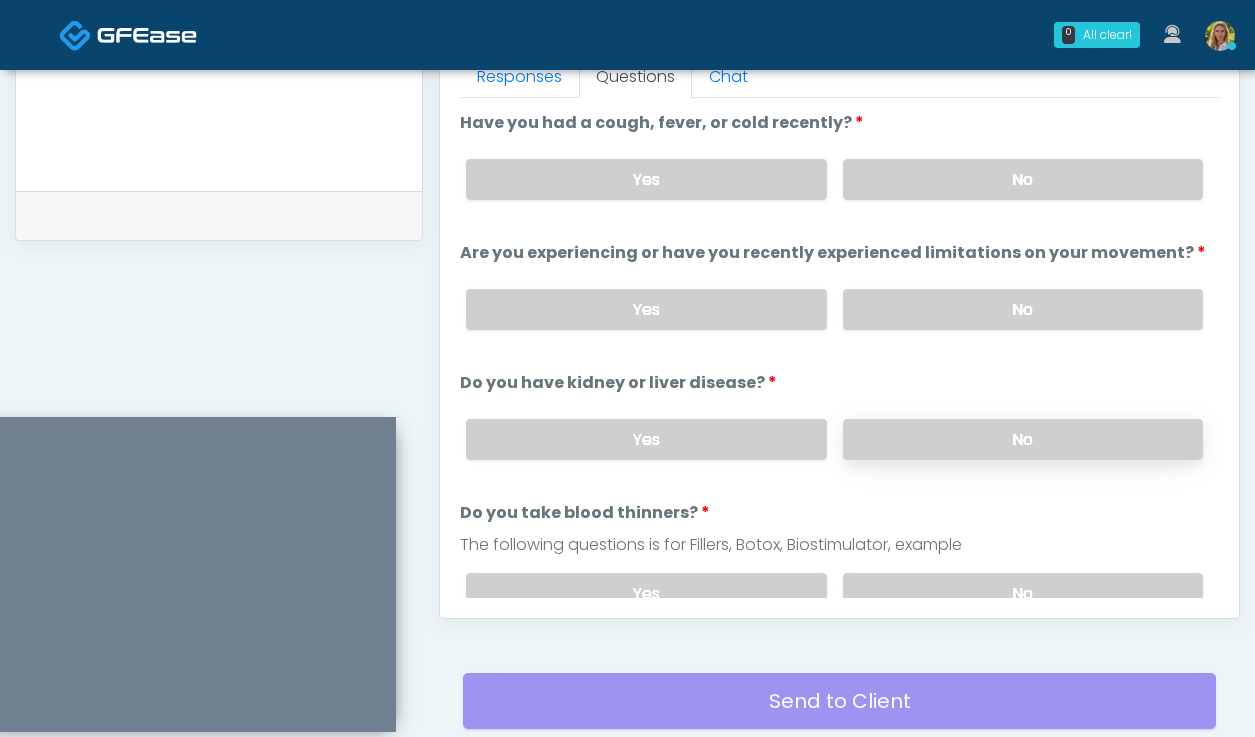 click on "No" at bounding box center (1023, 439) 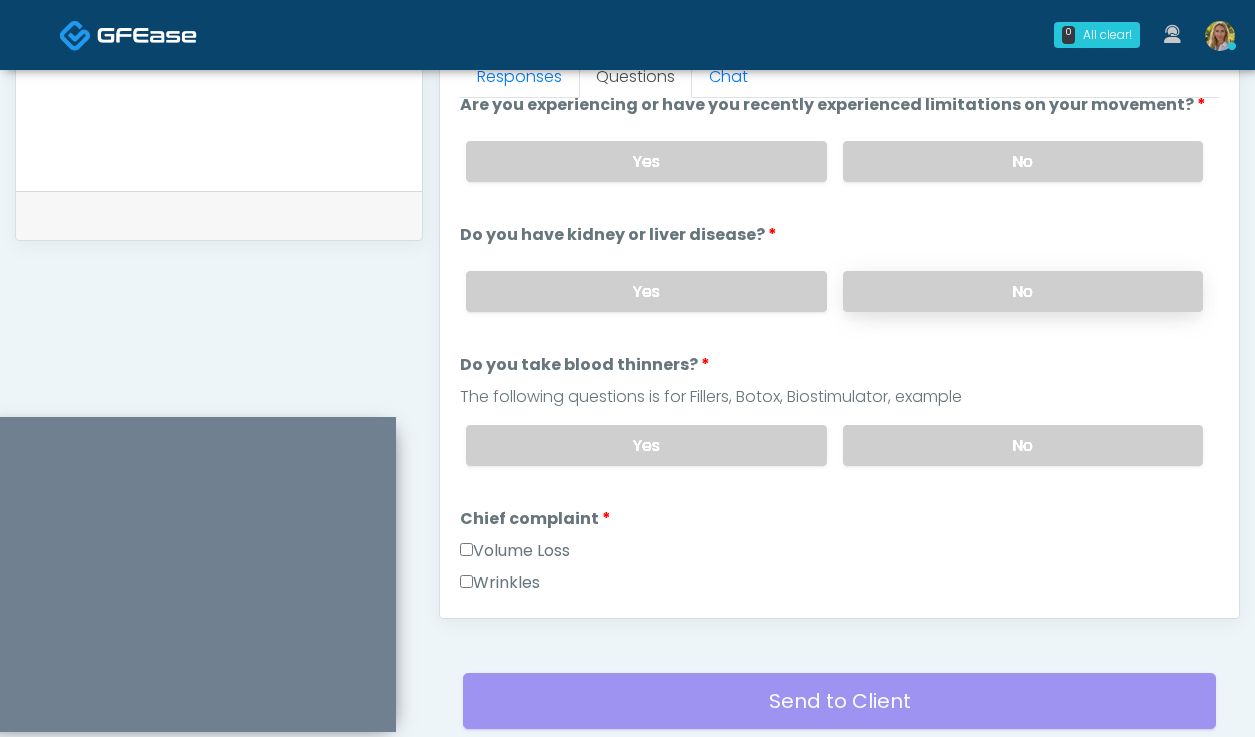 scroll, scrollTop: 151, scrollLeft: 0, axis: vertical 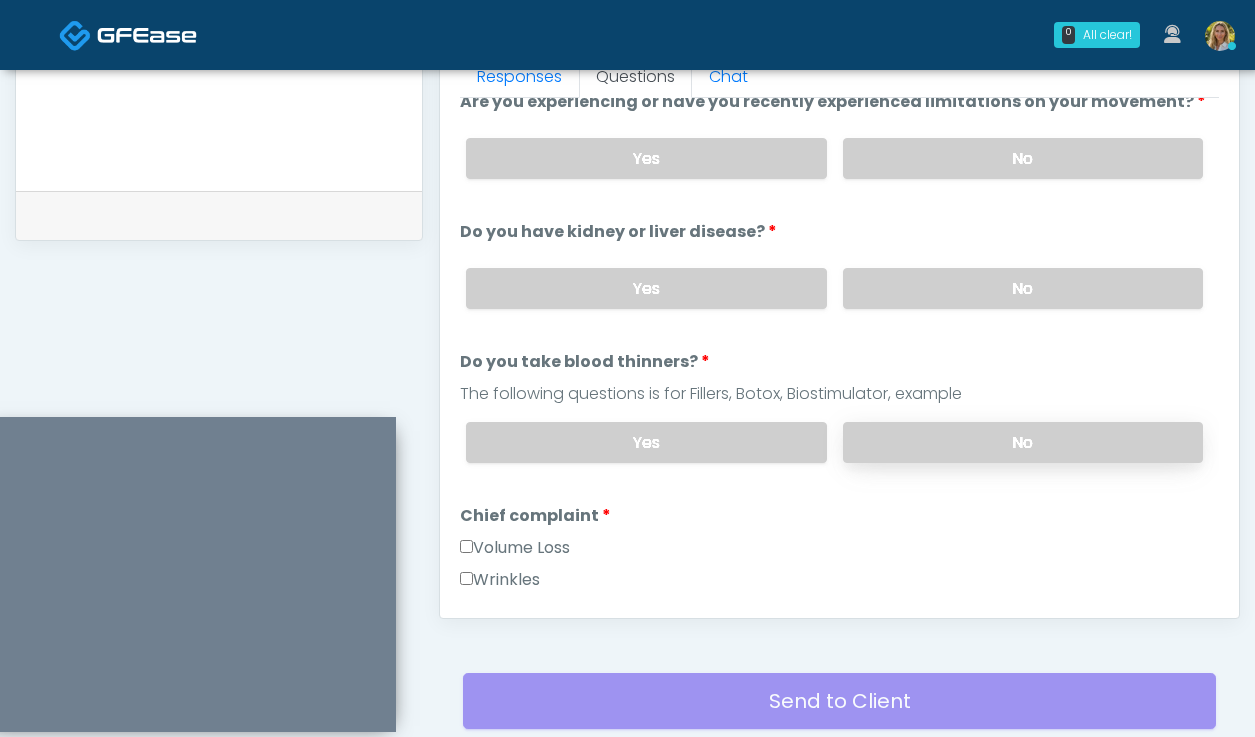 click on "No" at bounding box center (1023, 442) 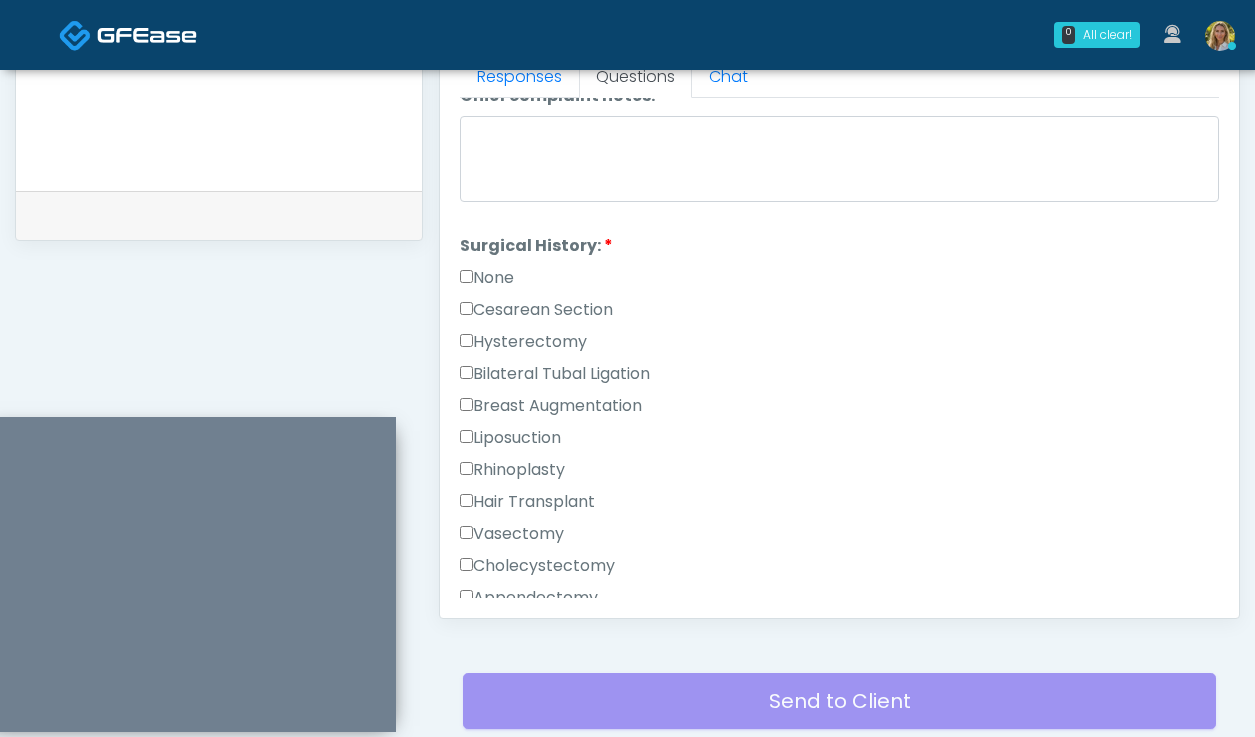 scroll, scrollTop: 1026, scrollLeft: 0, axis: vertical 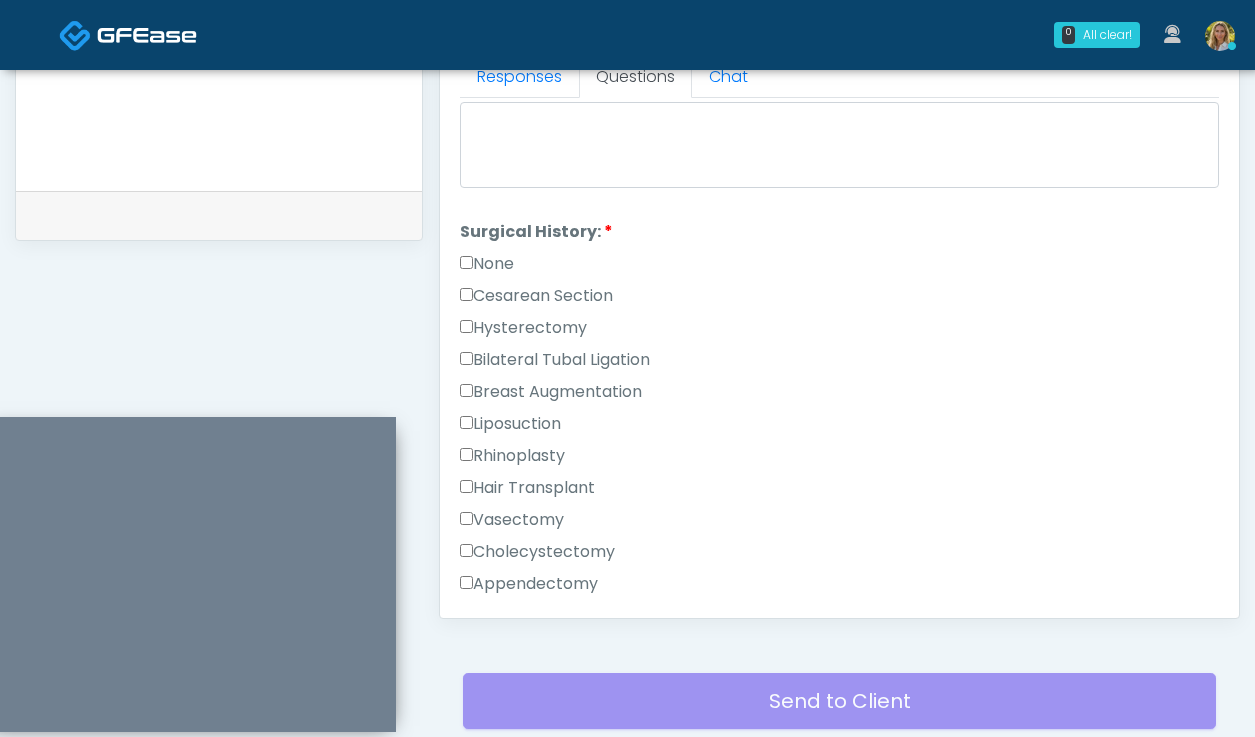 click on "None" at bounding box center (487, 264) 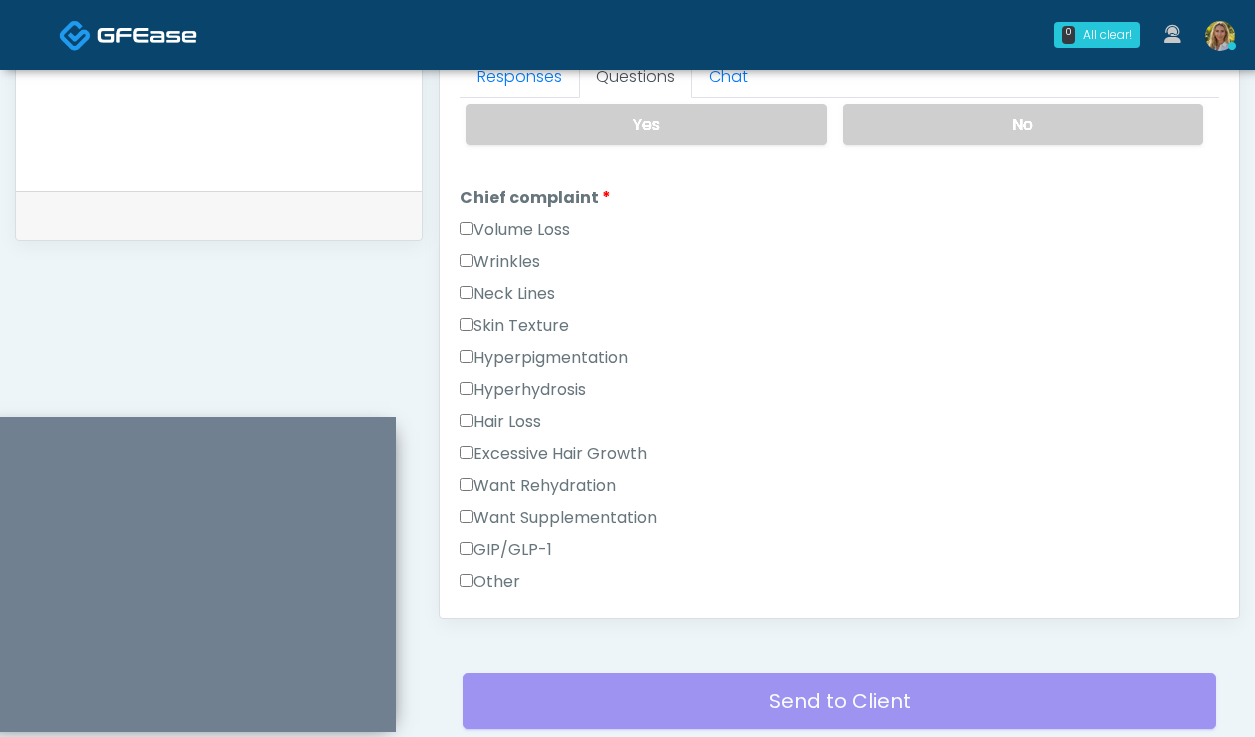 scroll, scrollTop: 473, scrollLeft: 0, axis: vertical 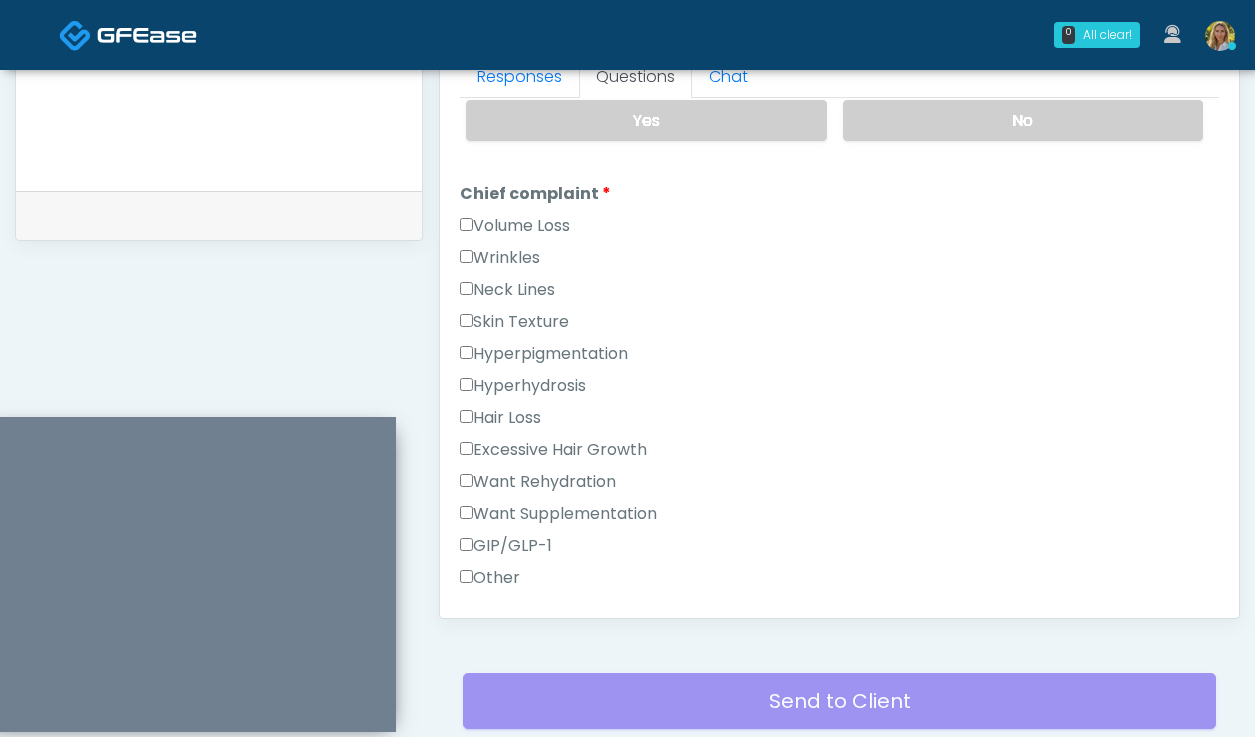 click on "Wrinkles" at bounding box center (500, 258) 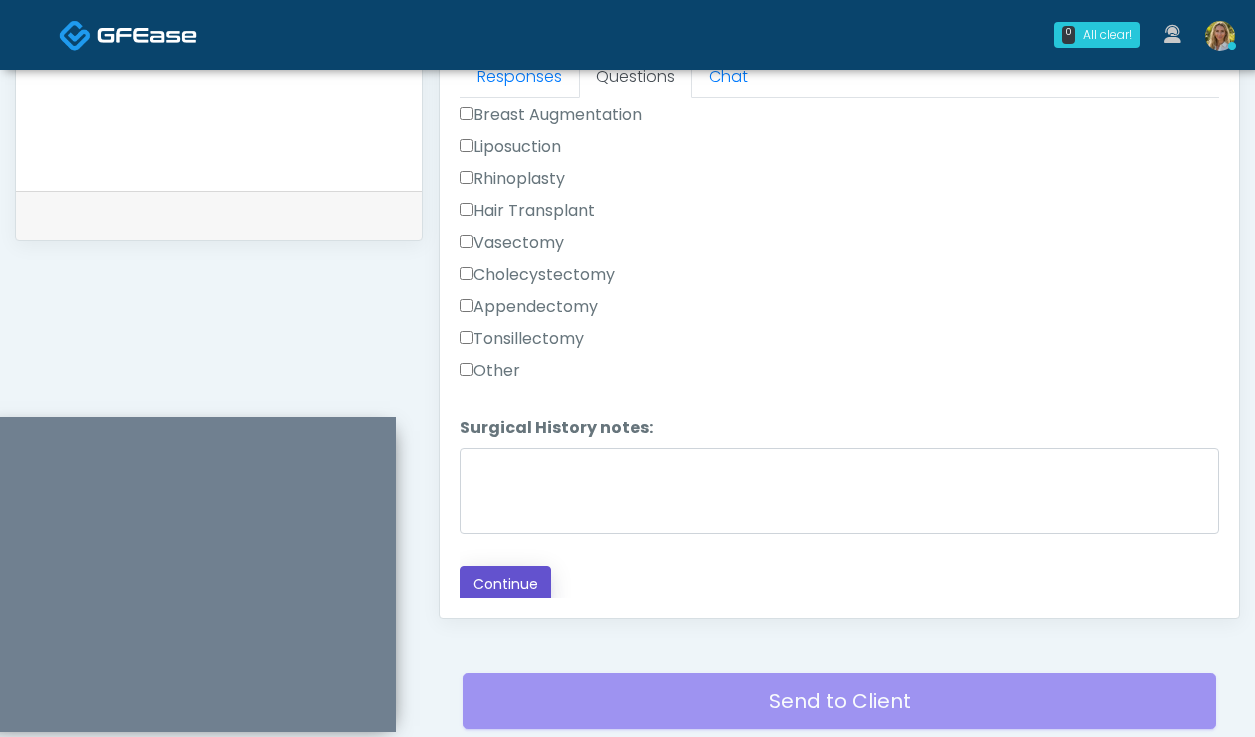 click on "Continue" at bounding box center [505, 584] 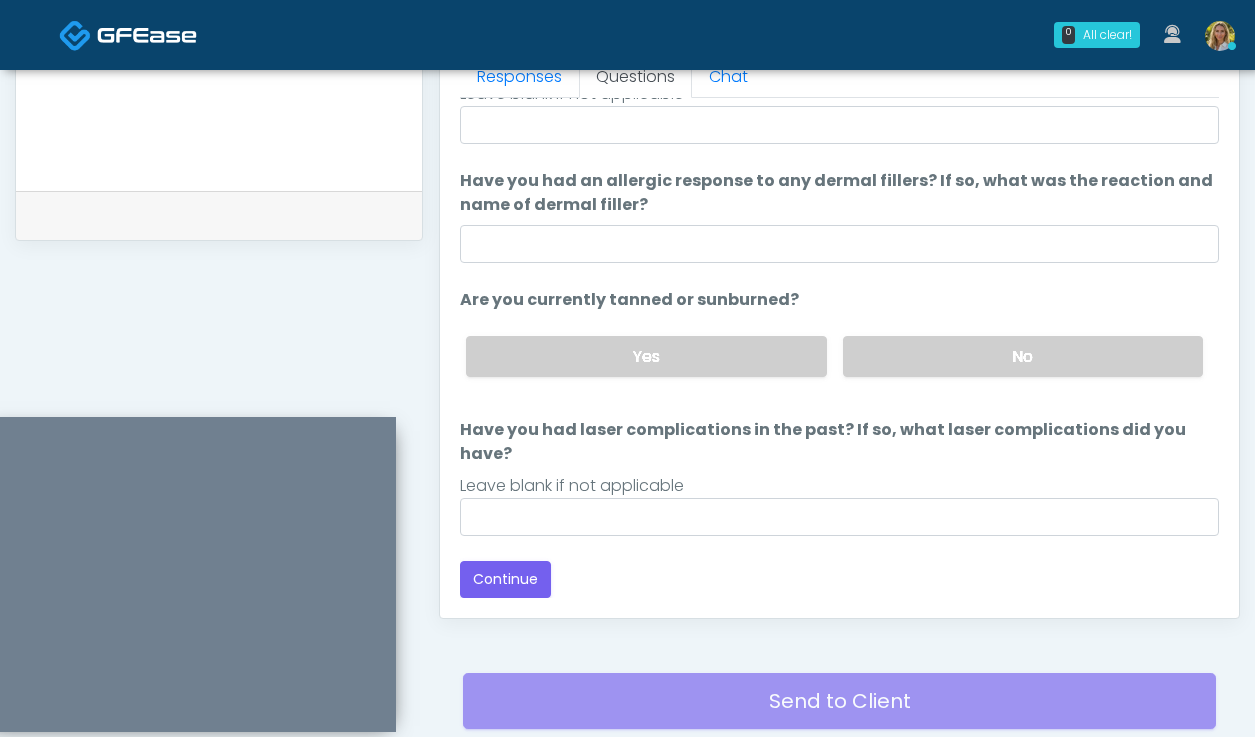 scroll, scrollTop: 188, scrollLeft: 0, axis: vertical 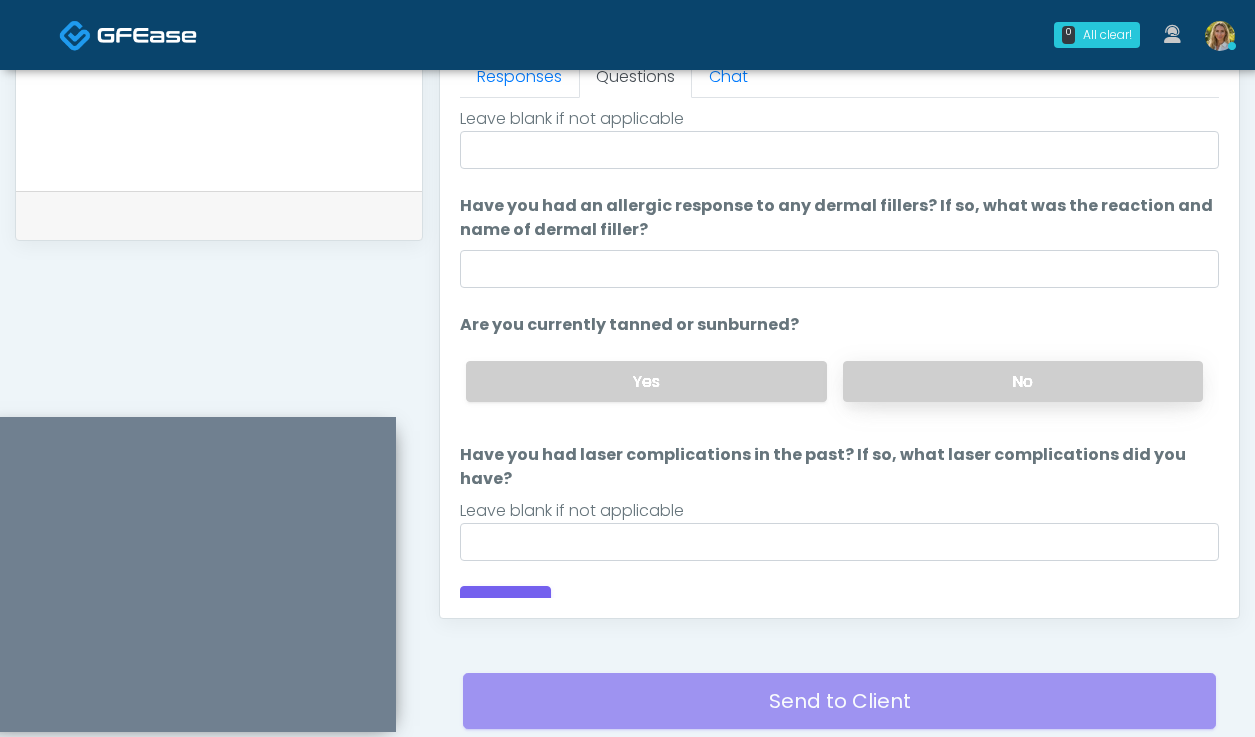 click on "No" at bounding box center (1023, 381) 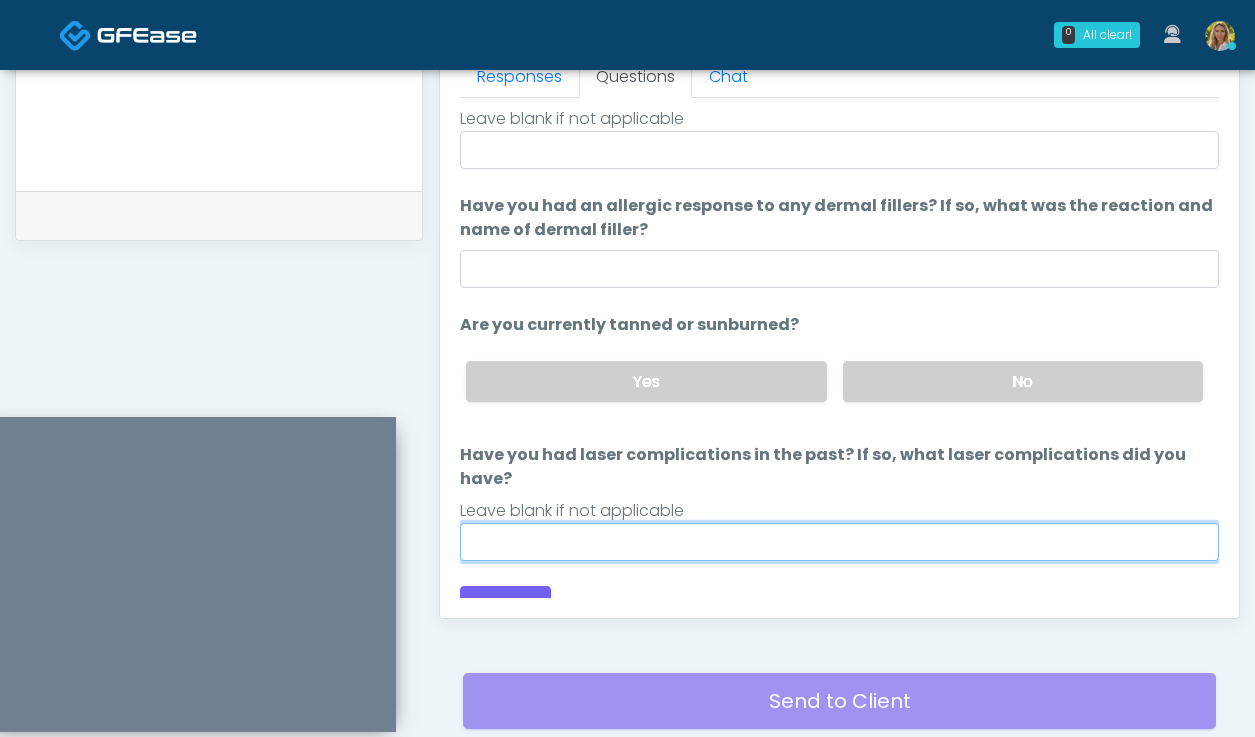 click on "Have you had laser complications in the past? If so, what laser complications did you have?" at bounding box center [839, 542] 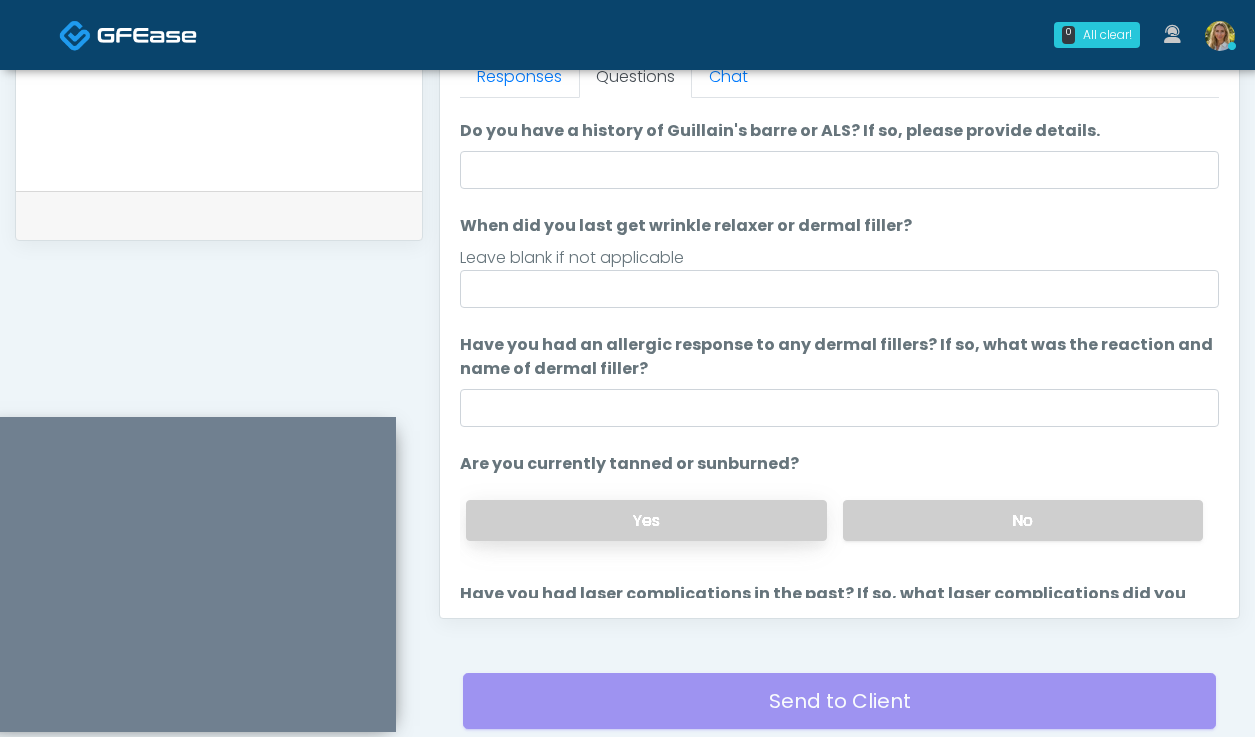 scroll, scrollTop: 54, scrollLeft: 0, axis: vertical 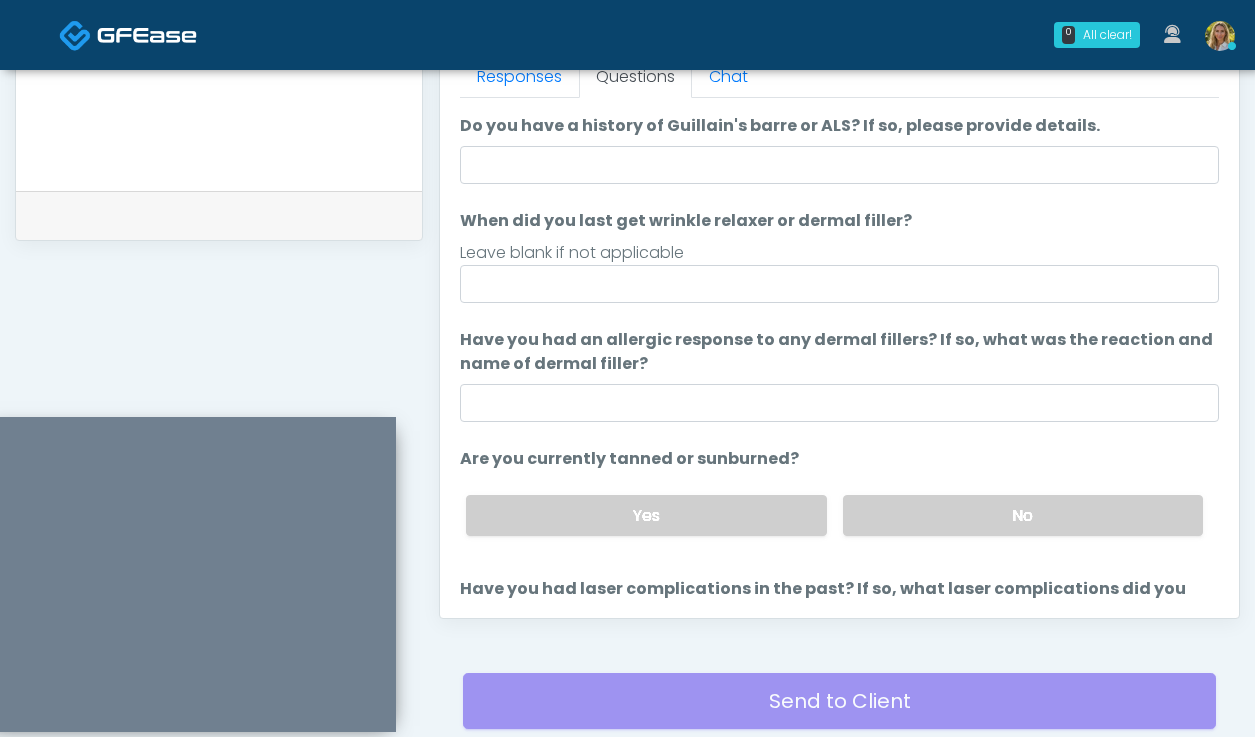 type on "**" 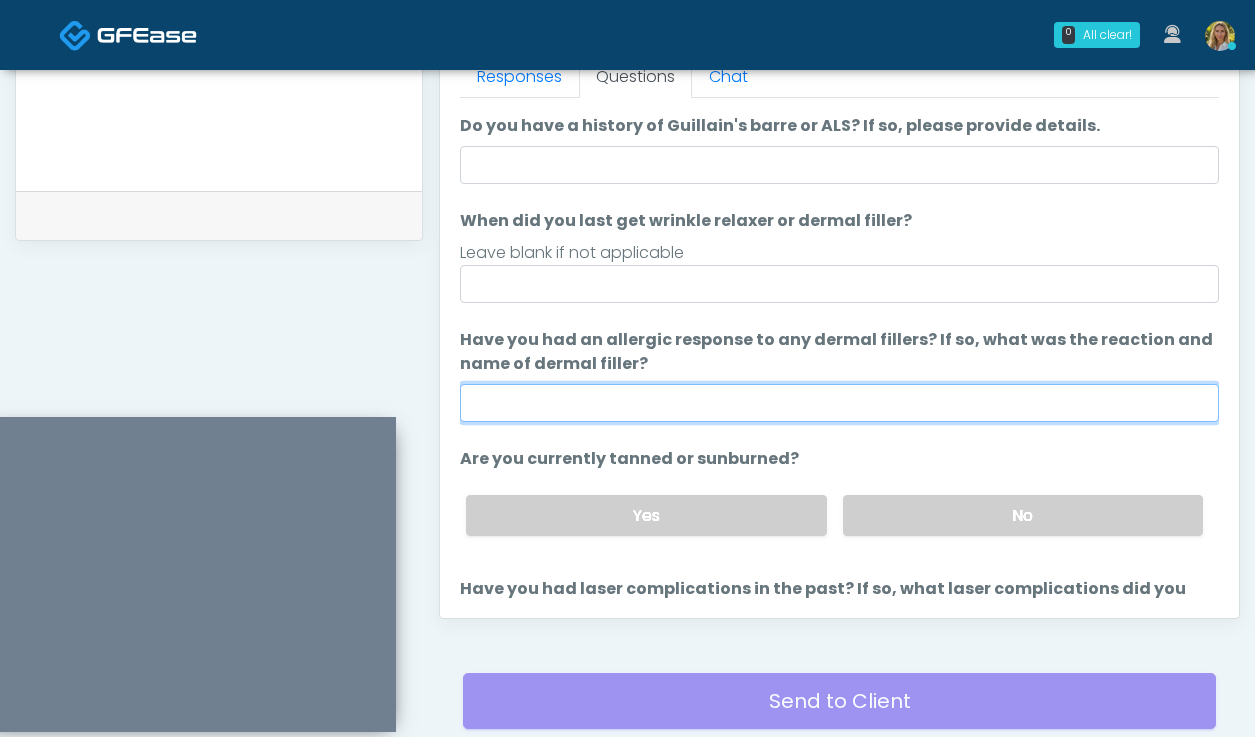 click on "Have you had an allergic response to any dermal fillers? If so, what was the reaction and name of dermal filler?" at bounding box center [839, 403] 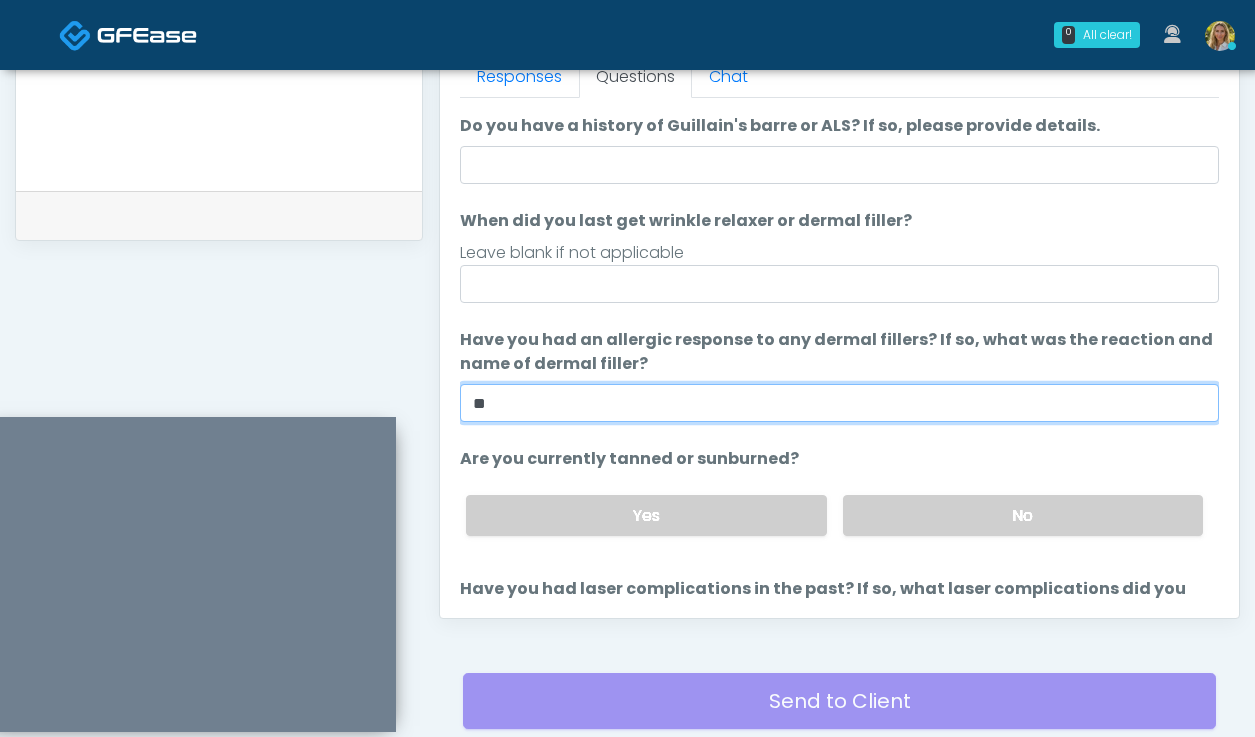 type on "**" 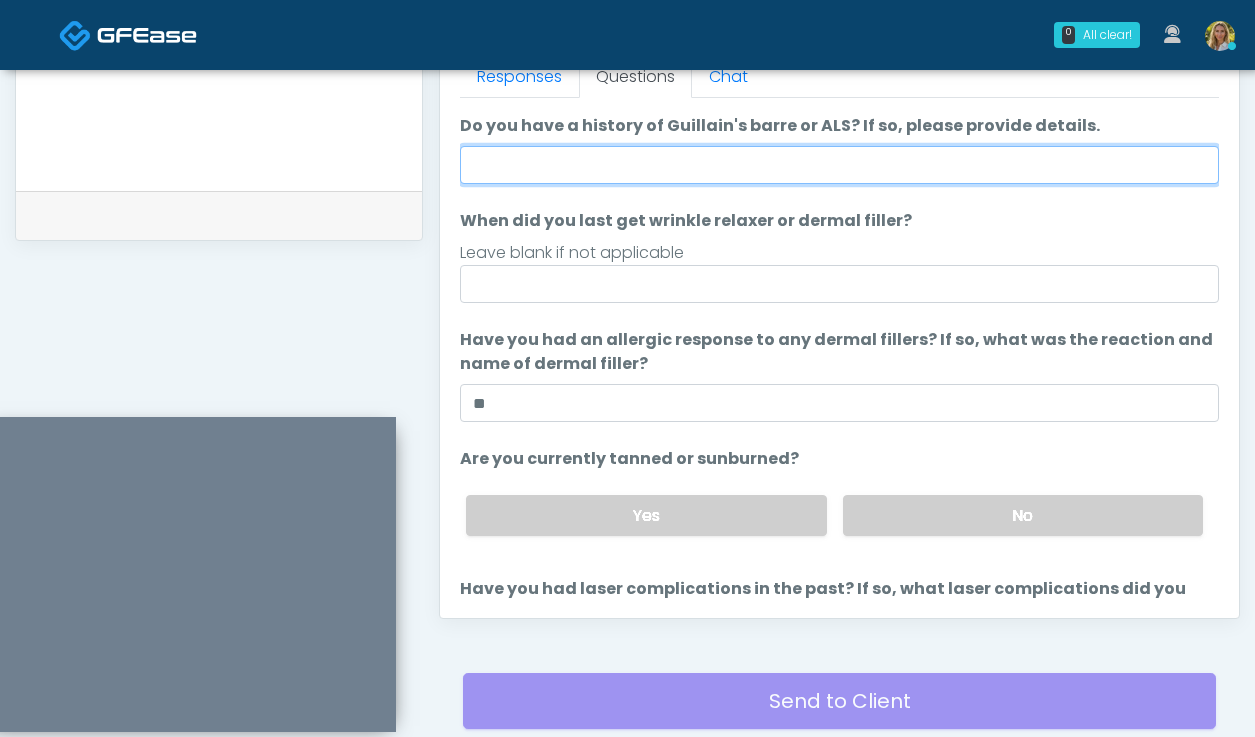 click on "Do you have a history of Guillain's barre or ALS? If so, please provide details." at bounding box center [839, 165] 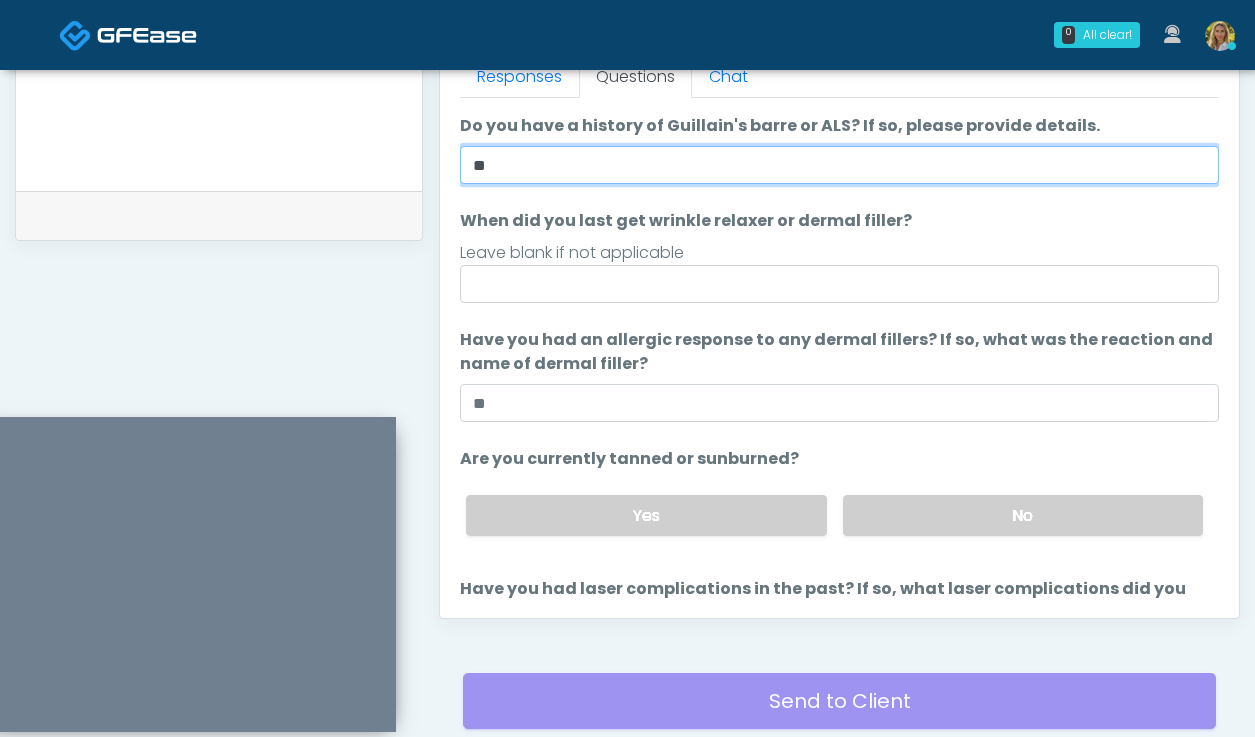 type on "**" 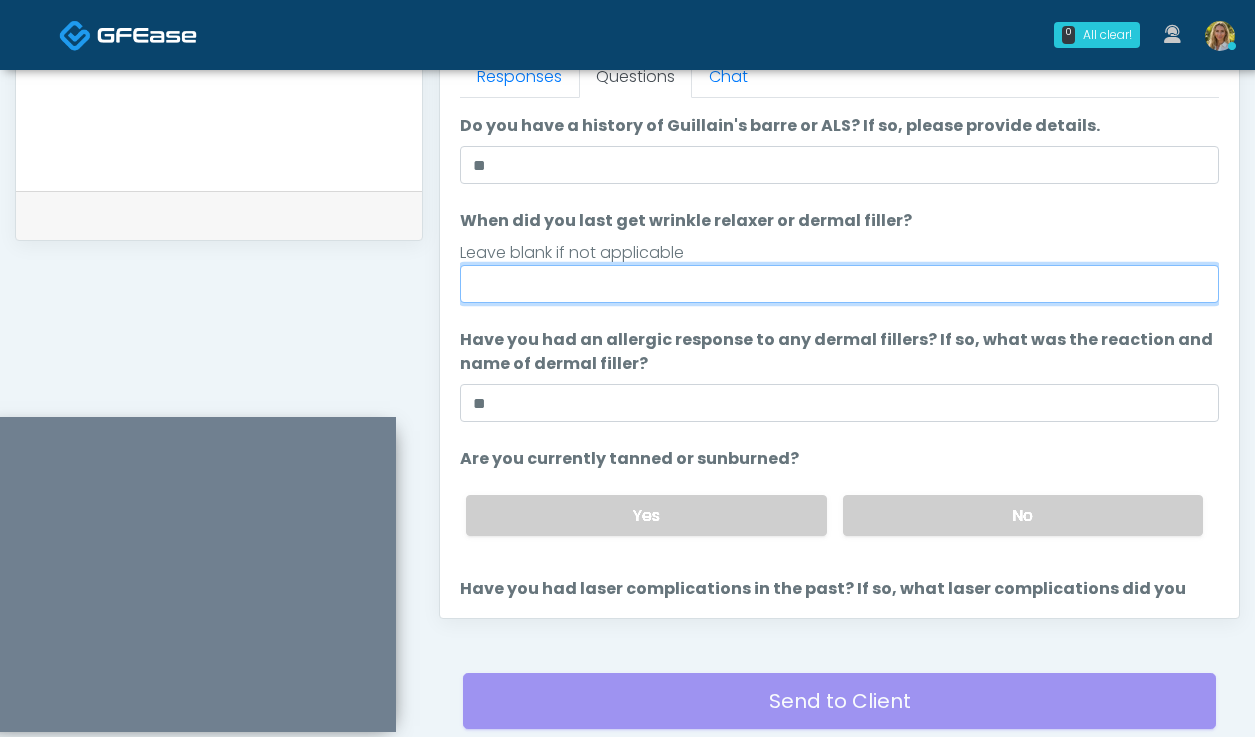 click on "When did you last get wrinkle relaxer or dermal filler?" at bounding box center [839, 284] 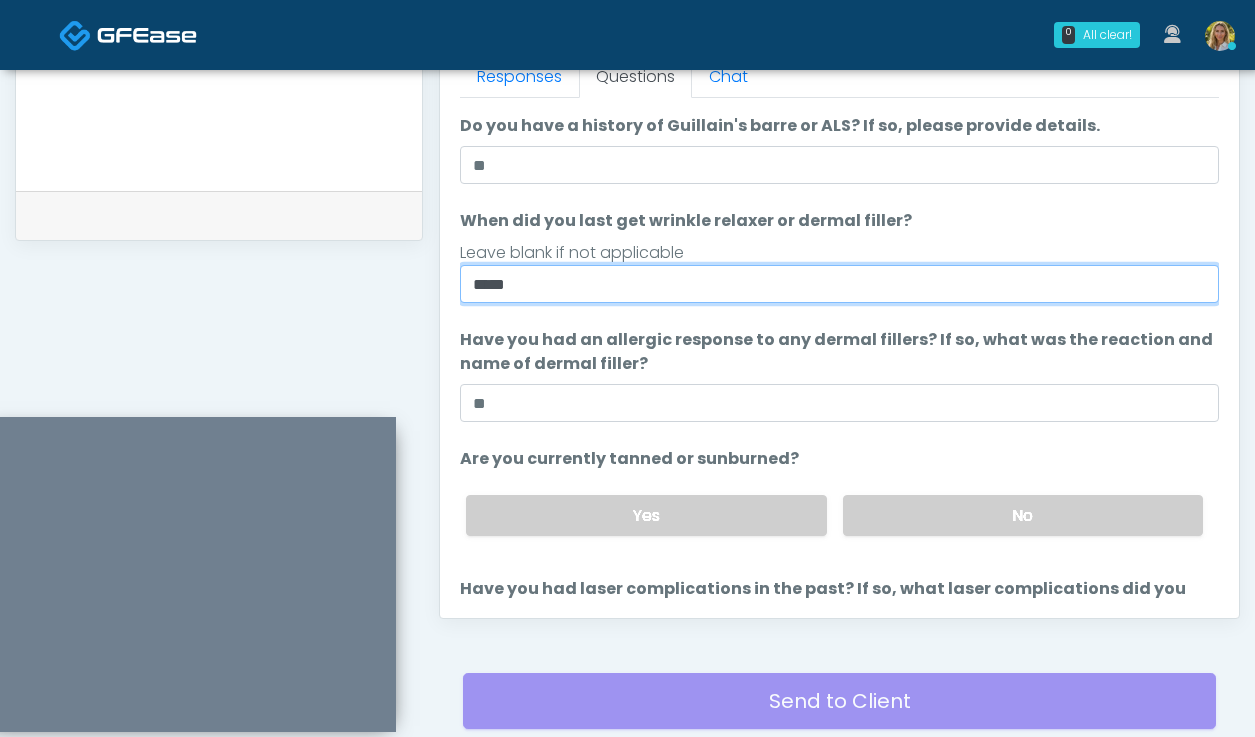 scroll, scrollTop: 188, scrollLeft: 0, axis: vertical 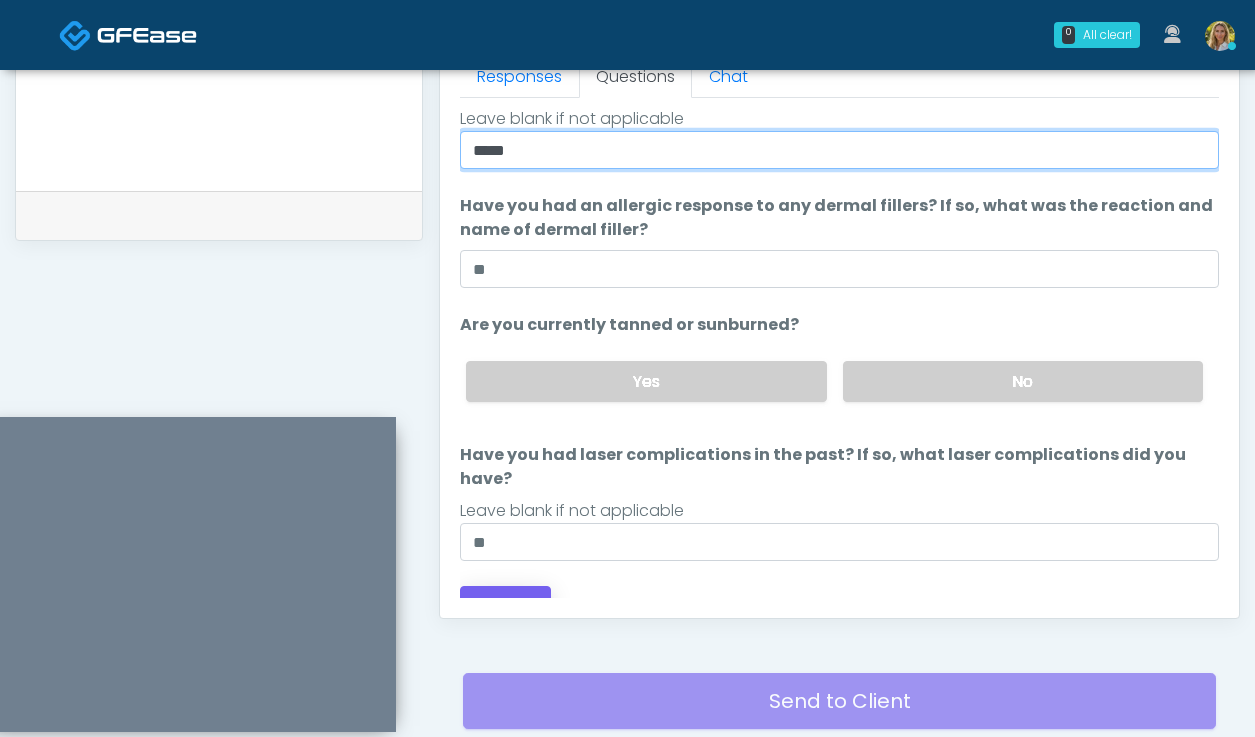 type on "*****" 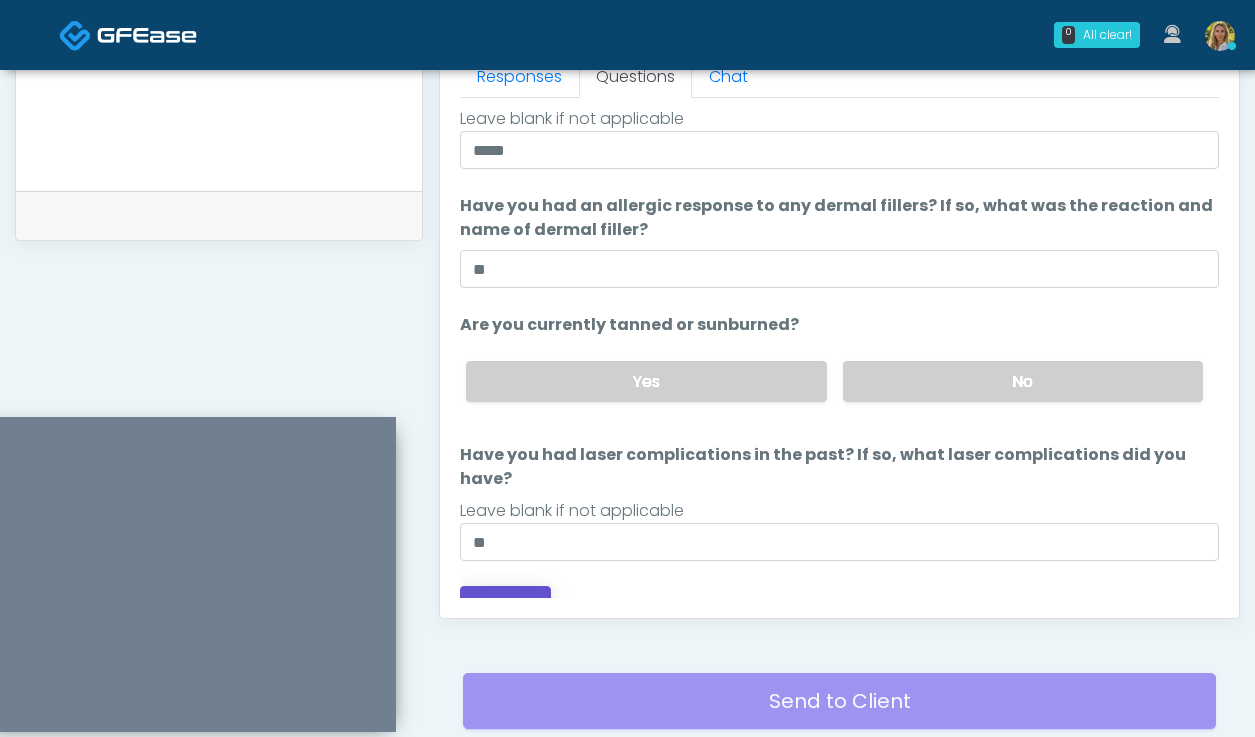click on "Continue" at bounding box center (505, 604) 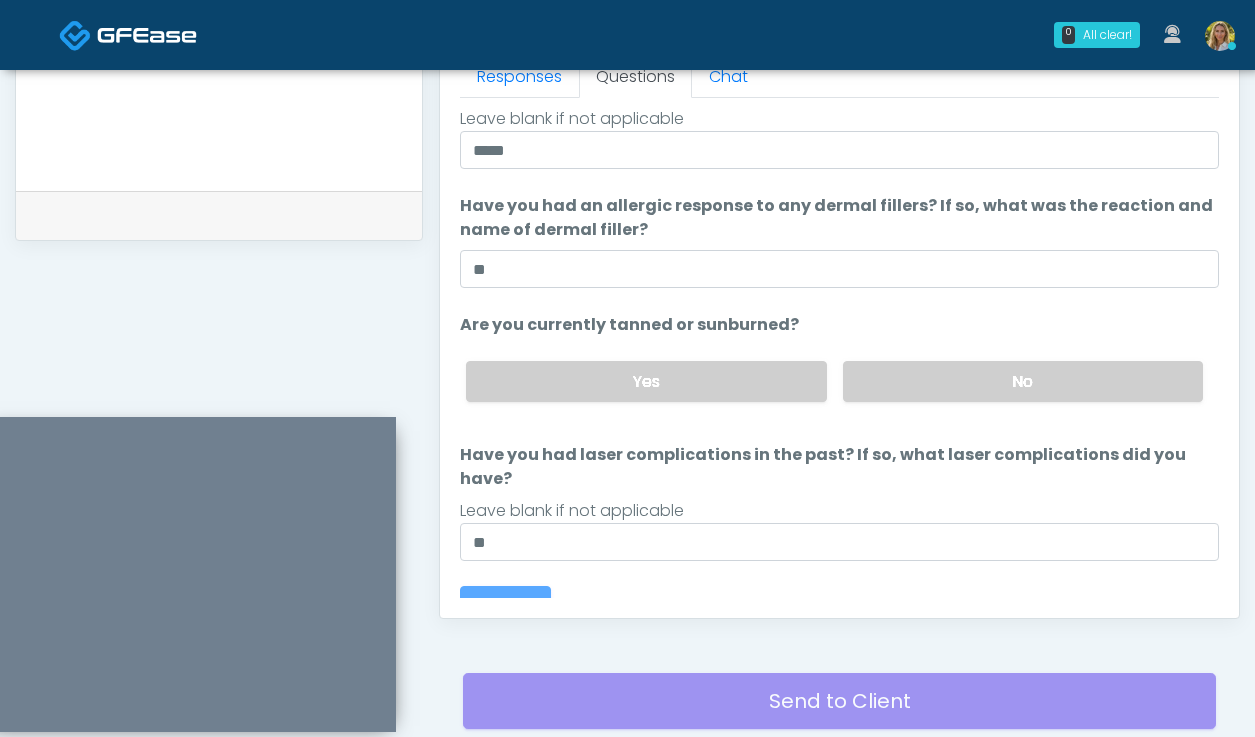 scroll, scrollTop: 0, scrollLeft: 0, axis: both 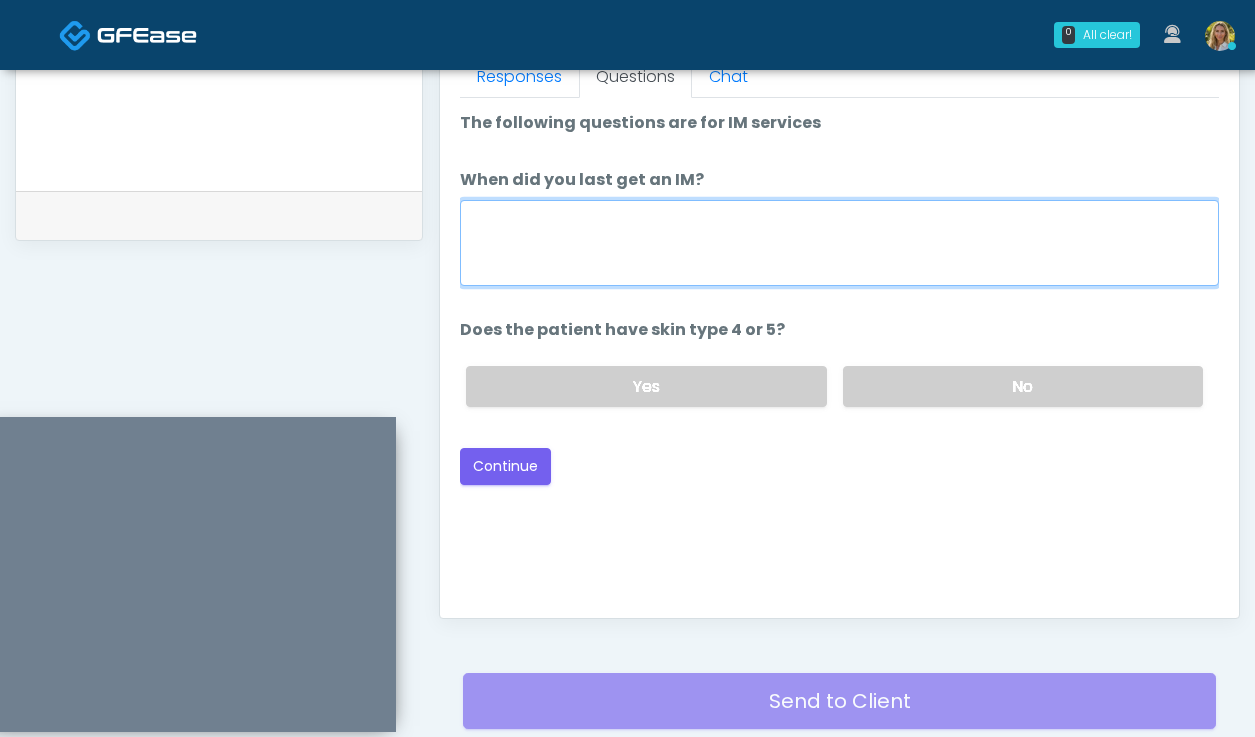 click on "When did you last get an IM?" at bounding box center [839, 243] 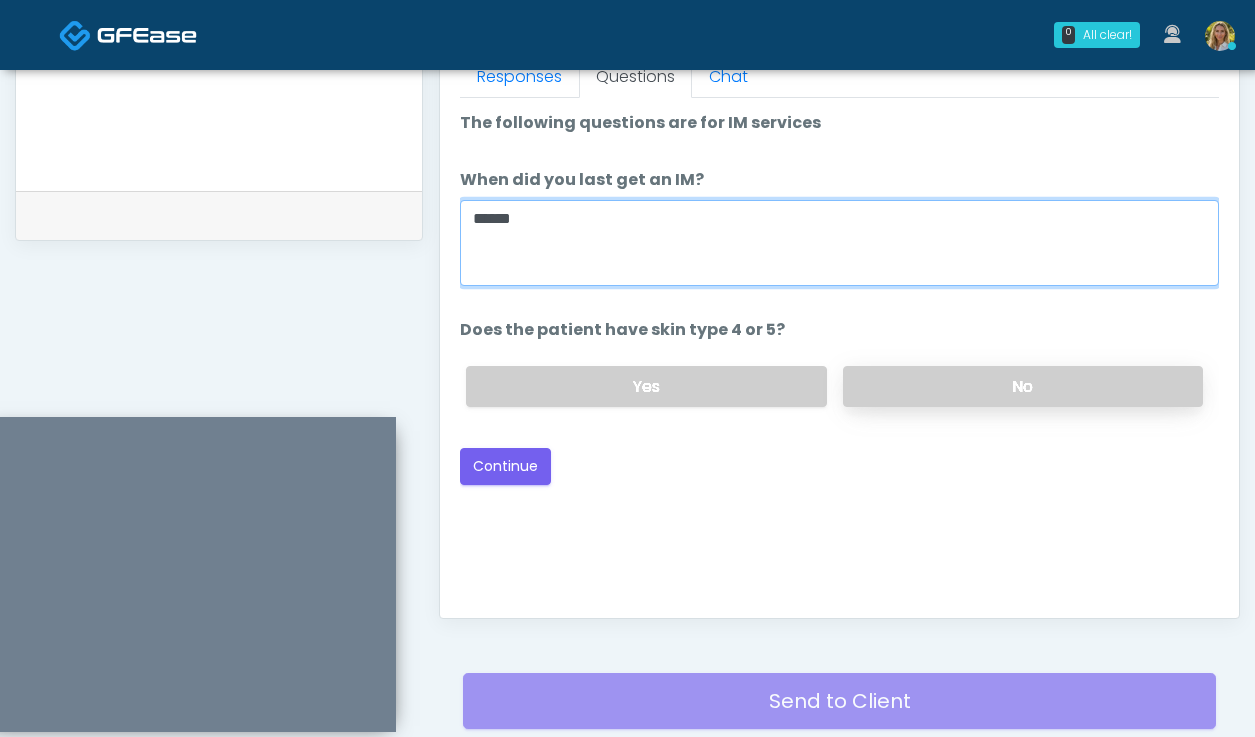 type on "******" 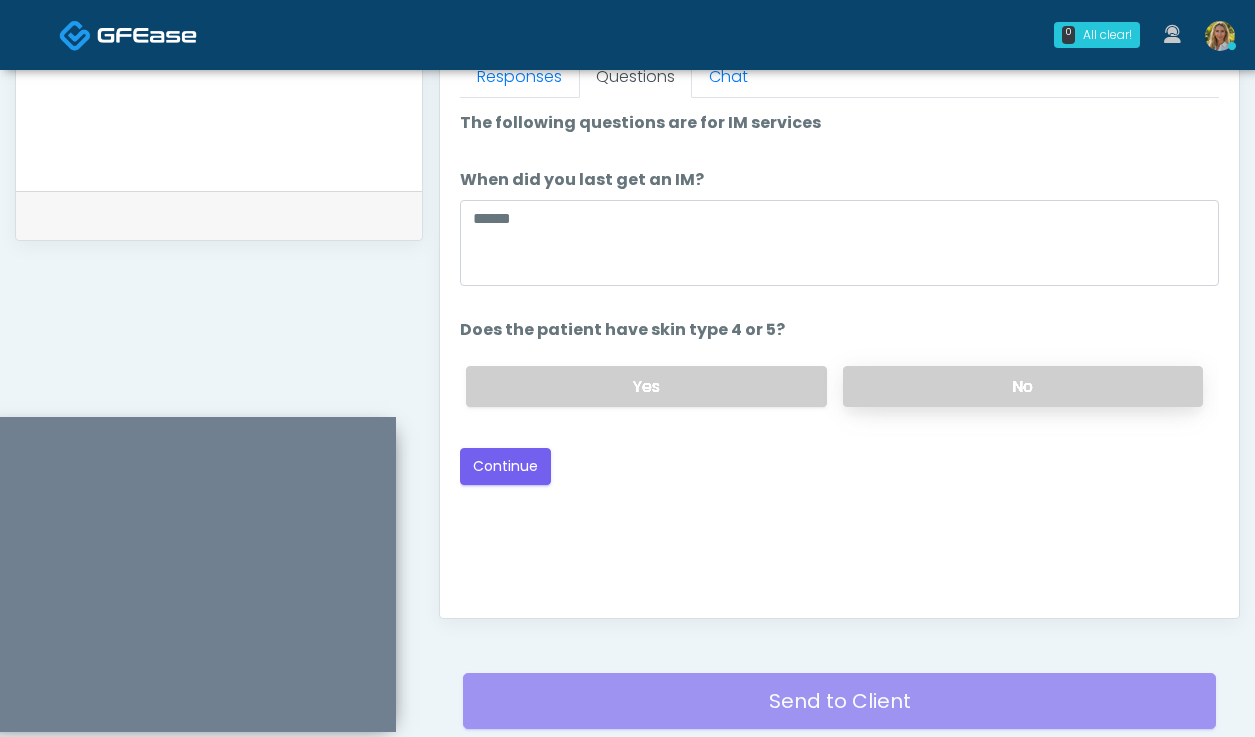 click on "No" at bounding box center (1023, 386) 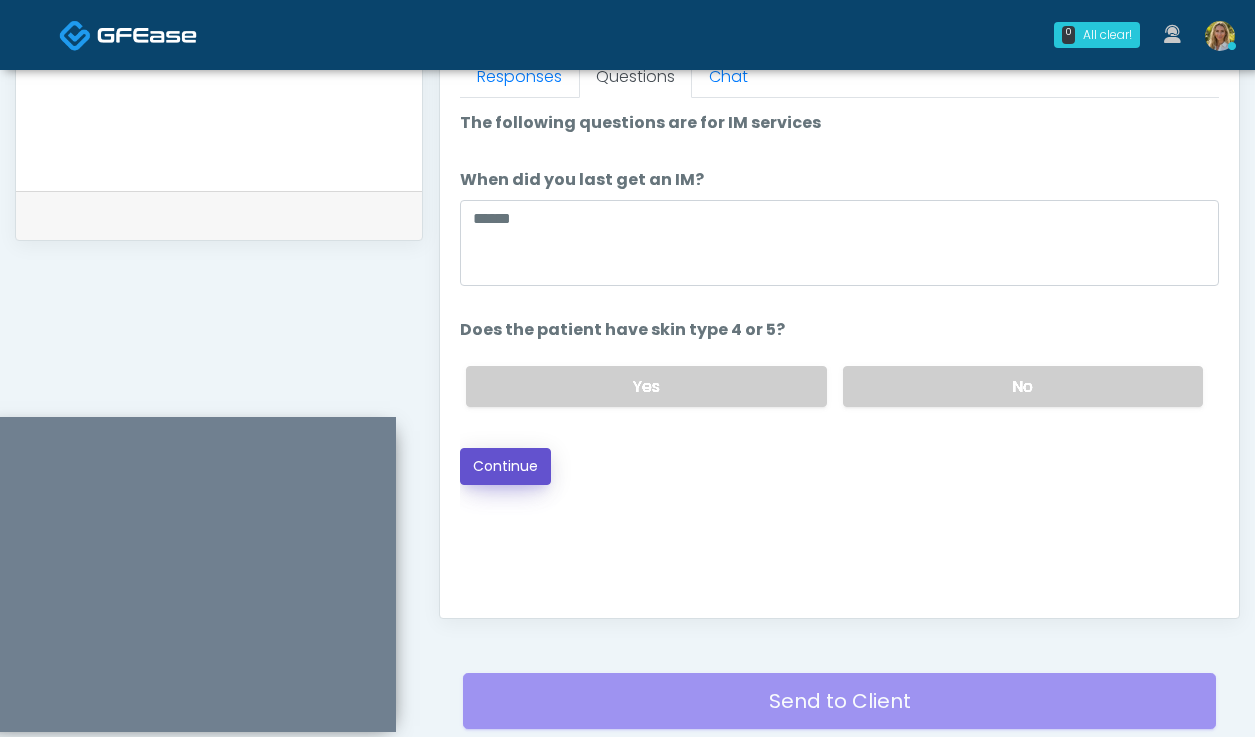click on "Continue" at bounding box center [505, 466] 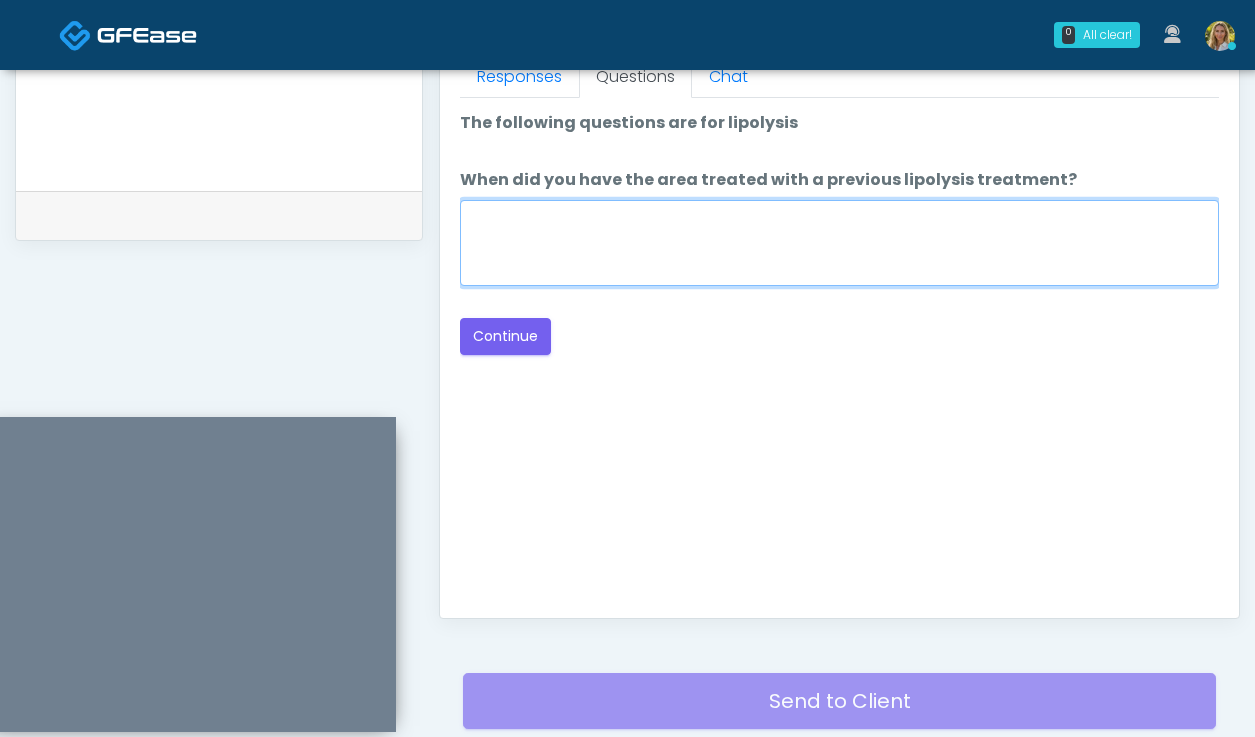 click on "When did you have the area treated with a previous lipolysis treatment?" at bounding box center [839, 243] 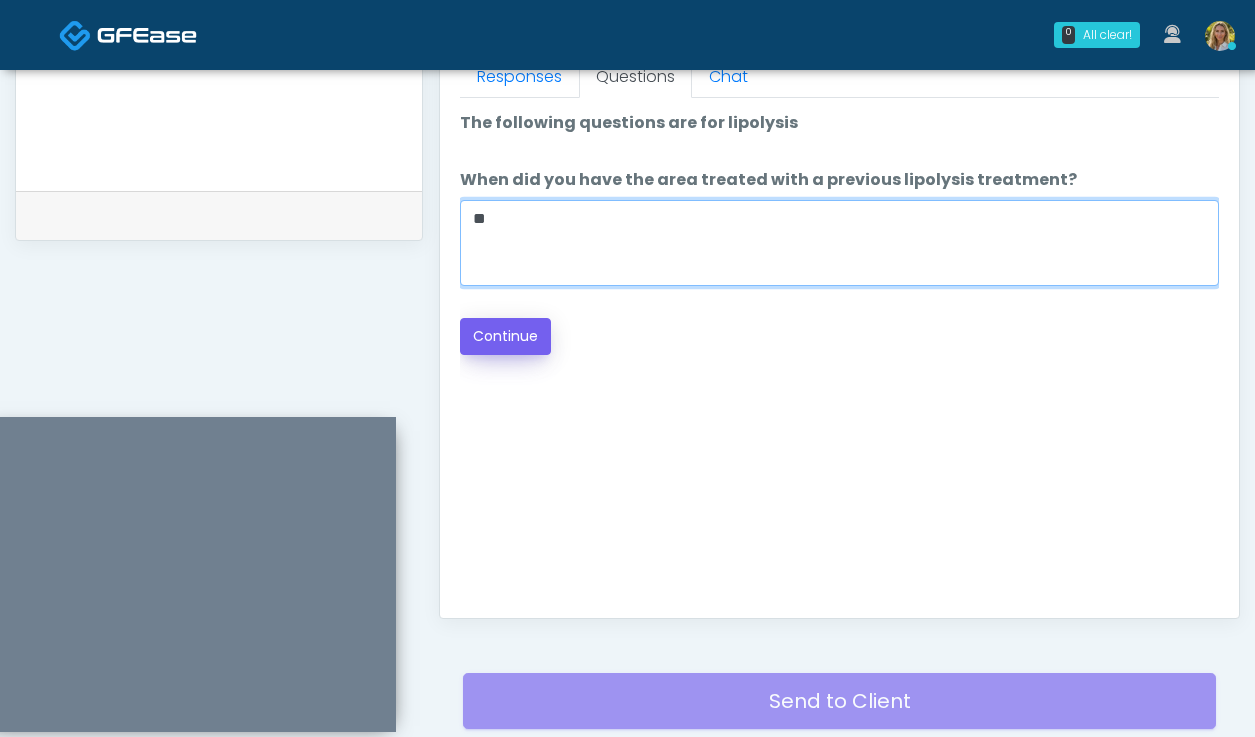 type on "**" 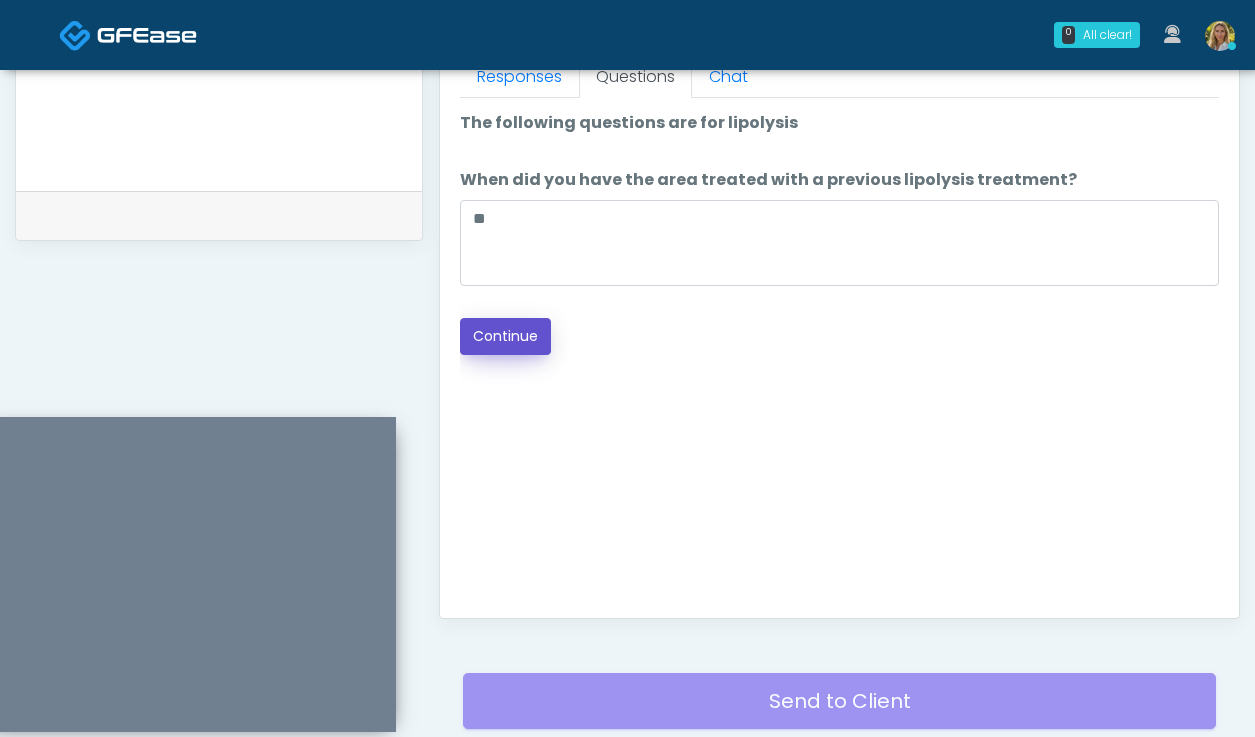 click on "Continue" at bounding box center [505, 336] 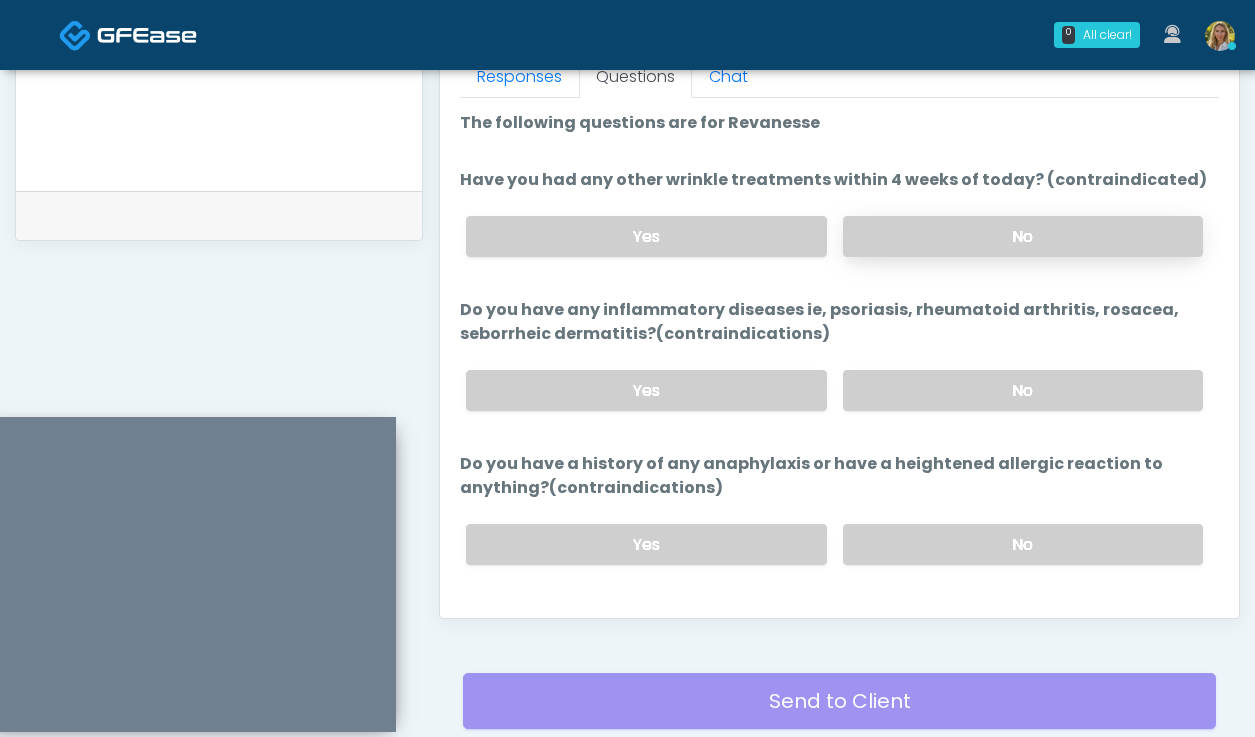 click on "No" at bounding box center [1023, 236] 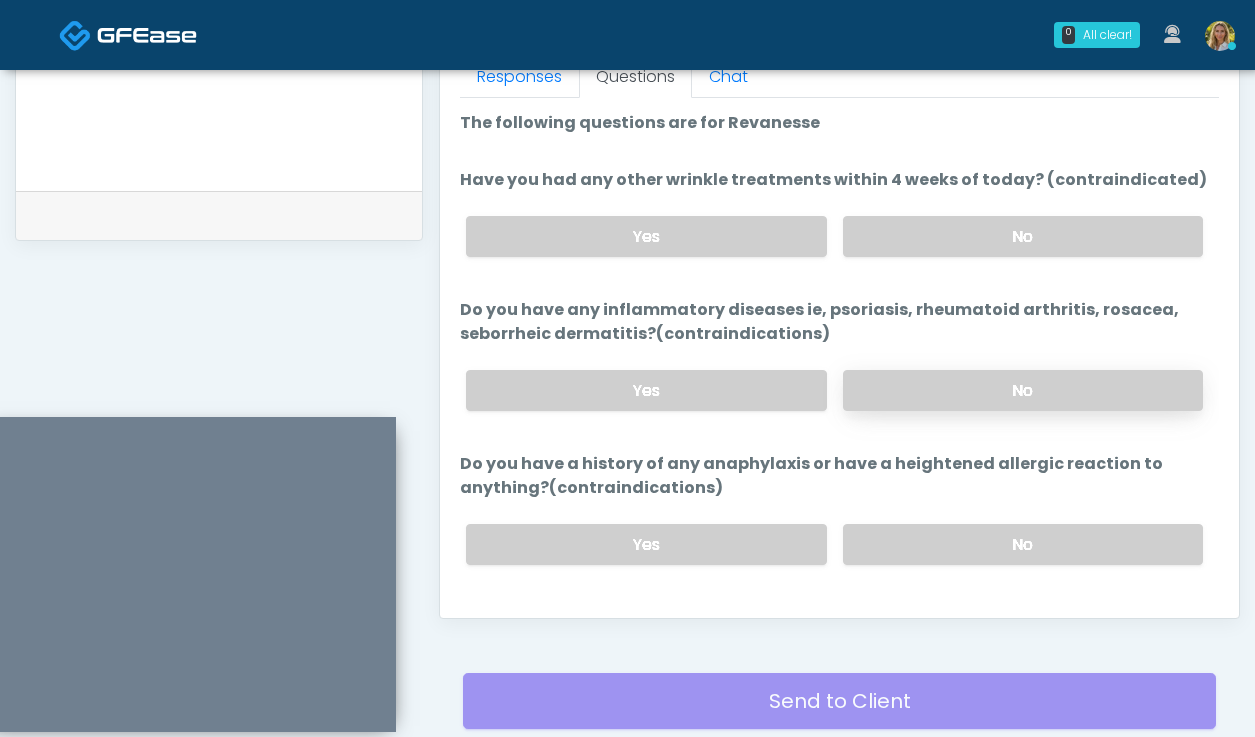 click on "No" at bounding box center [1023, 390] 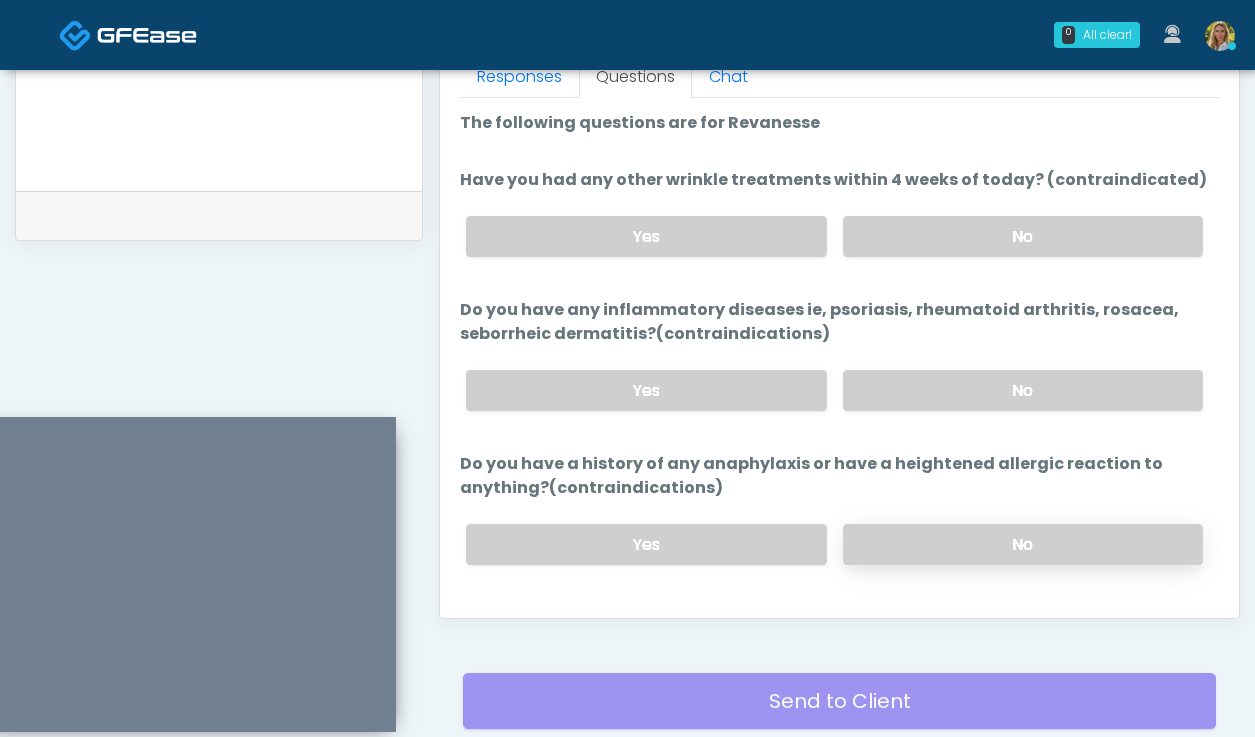 click on "No" at bounding box center [1023, 544] 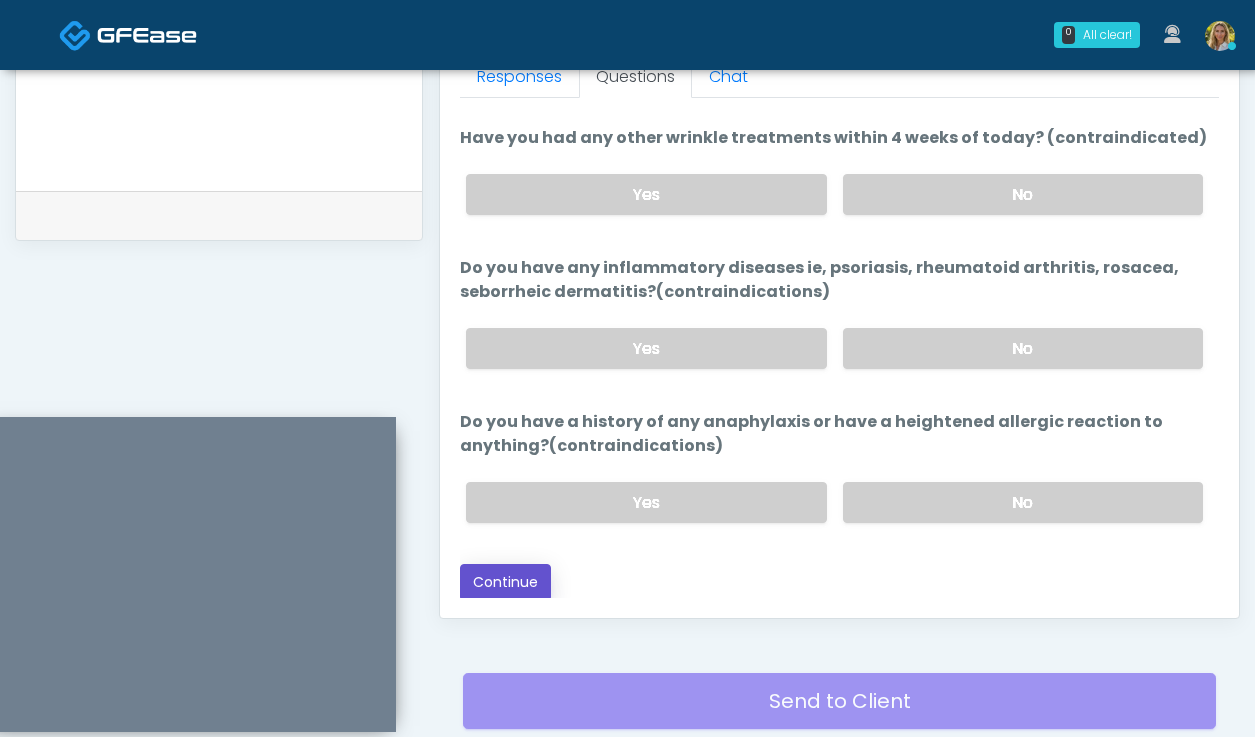 click on "Continue" at bounding box center (505, 582) 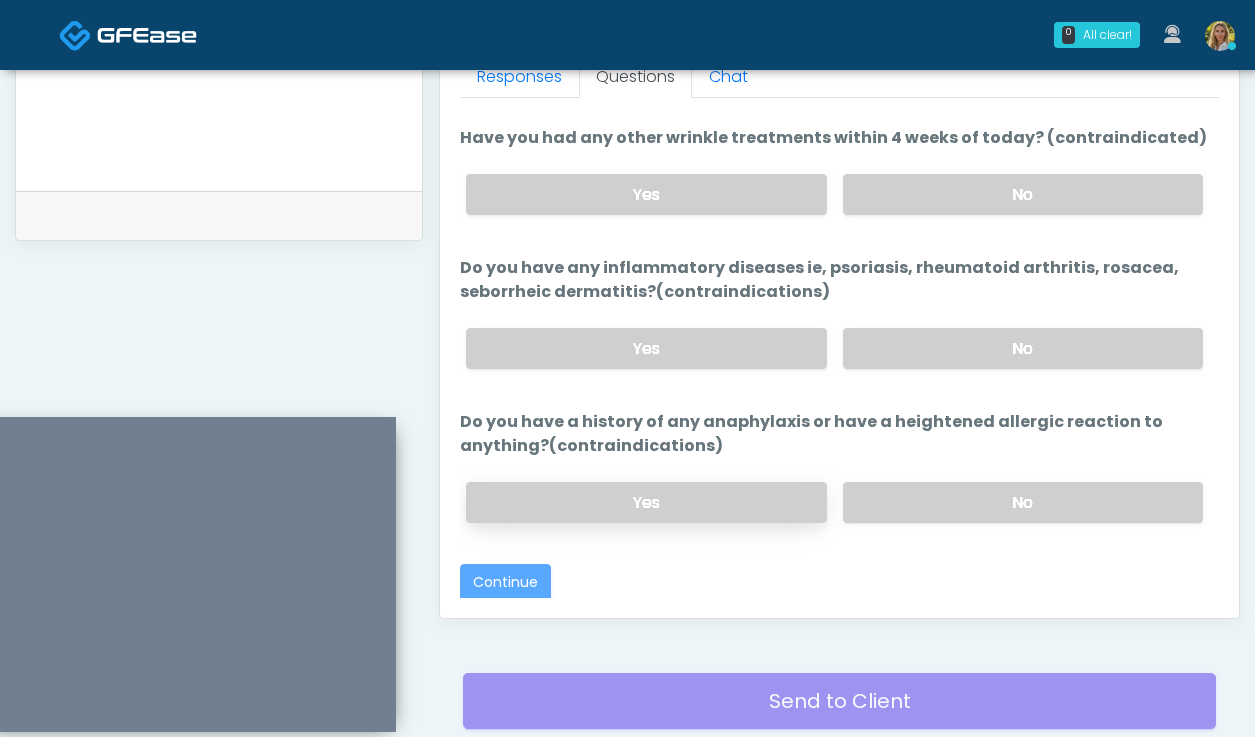scroll, scrollTop: 0, scrollLeft: 0, axis: both 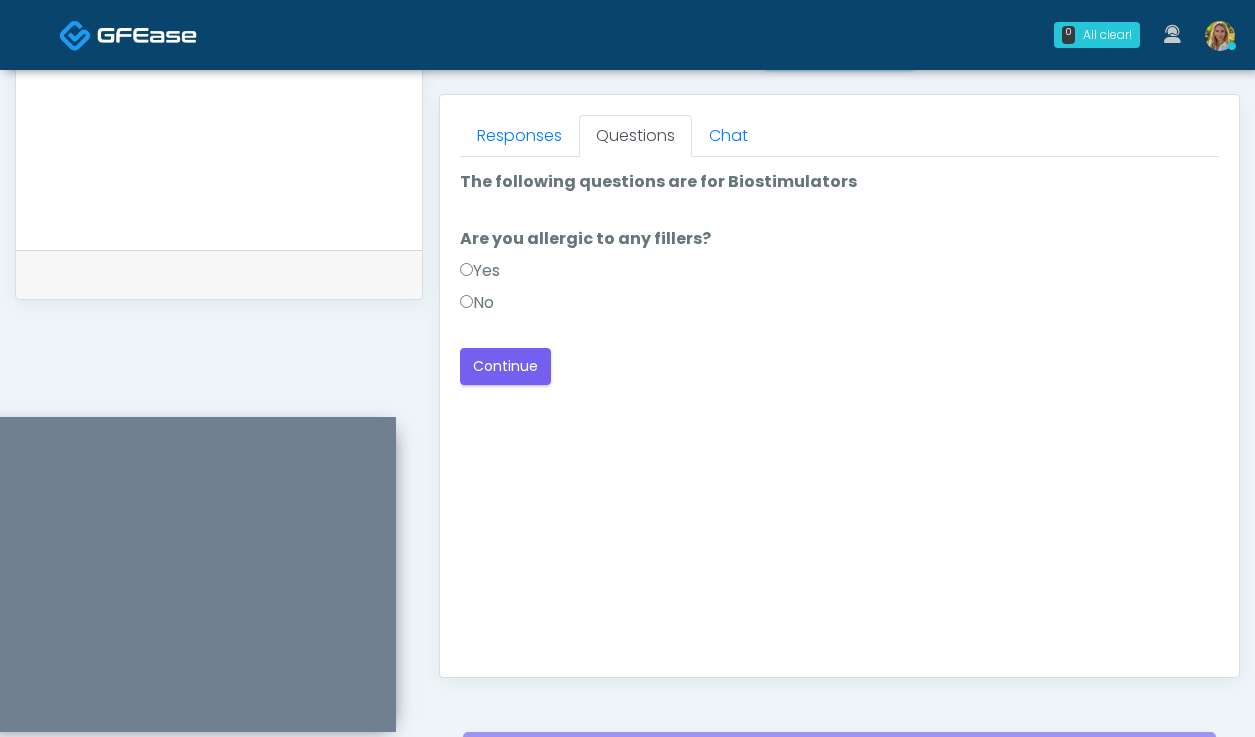 click on "No" at bounding box center (477, 303) 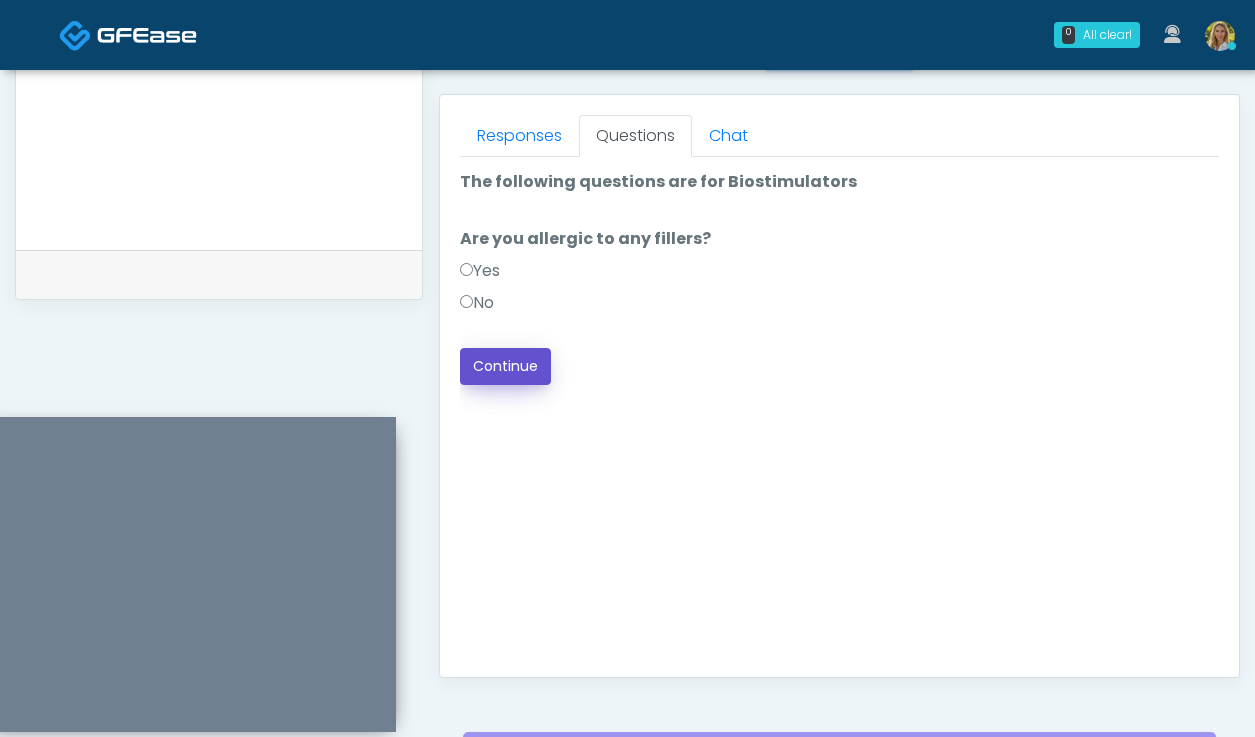 click on "Continue" at bounding box center [505, 366] 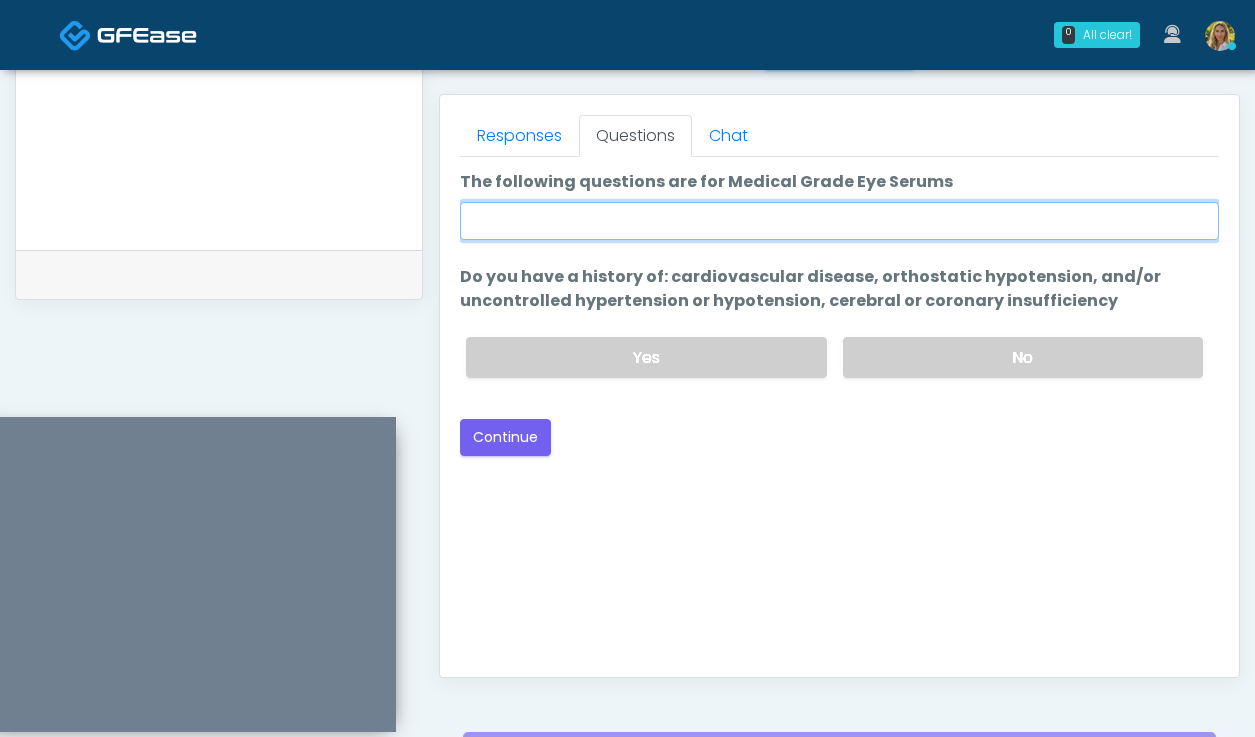 click on "The following questions are for Medical Grade Eye Serums" at bounding box center (839, 221) 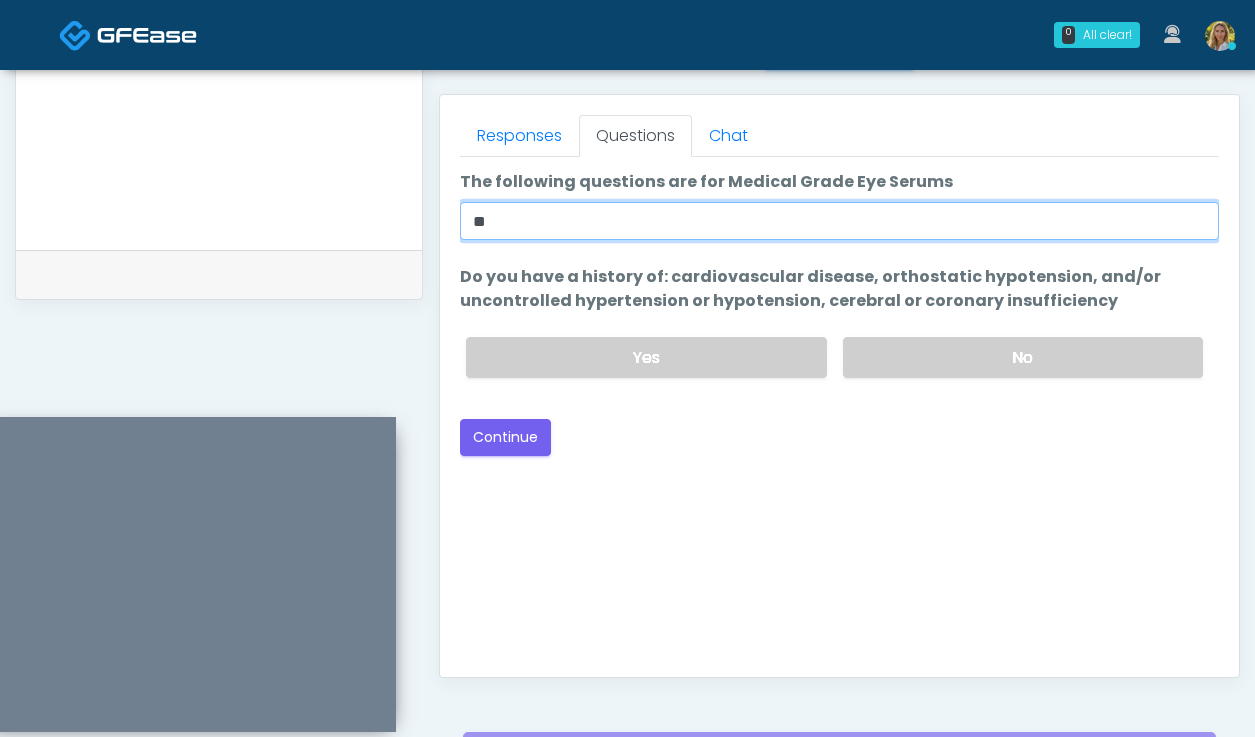 type on "**" 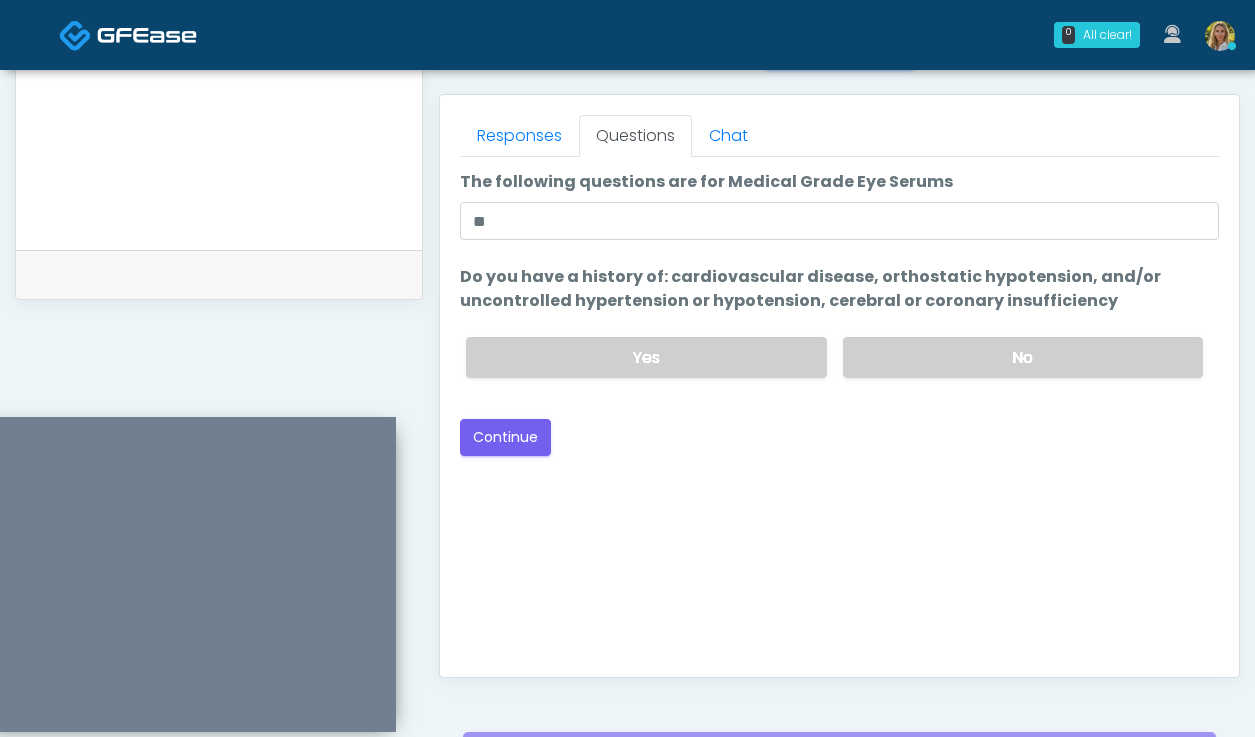click on "Good Faith Exam Script
Good Faith Exam Script INTRODUCTION Hello, my name is undefined, and I will be conducting your good faith exam on behalf of  Lift Medical Aesthetics ,  Please confirm the correct patient is on the call: Confirm full name Confirm Date of Birth This exam will take about 5 minutes to complete and it is a state requirement before you receive any new treatment. I am a third party service provider and have been retained by this practice to collect and review your medical history and ensure you're a good candidate for your treatment. all information collected, stored and transmitted as part of this exam is confidential and covered by the HIPAA act.  By authorizing me to proceed with this exam you certify that you understand the terms of this disclosure and you will provide accurate information to the best of your ability. Do you consent to proceed with this virtual exam?" at bounding box center [839, 407] 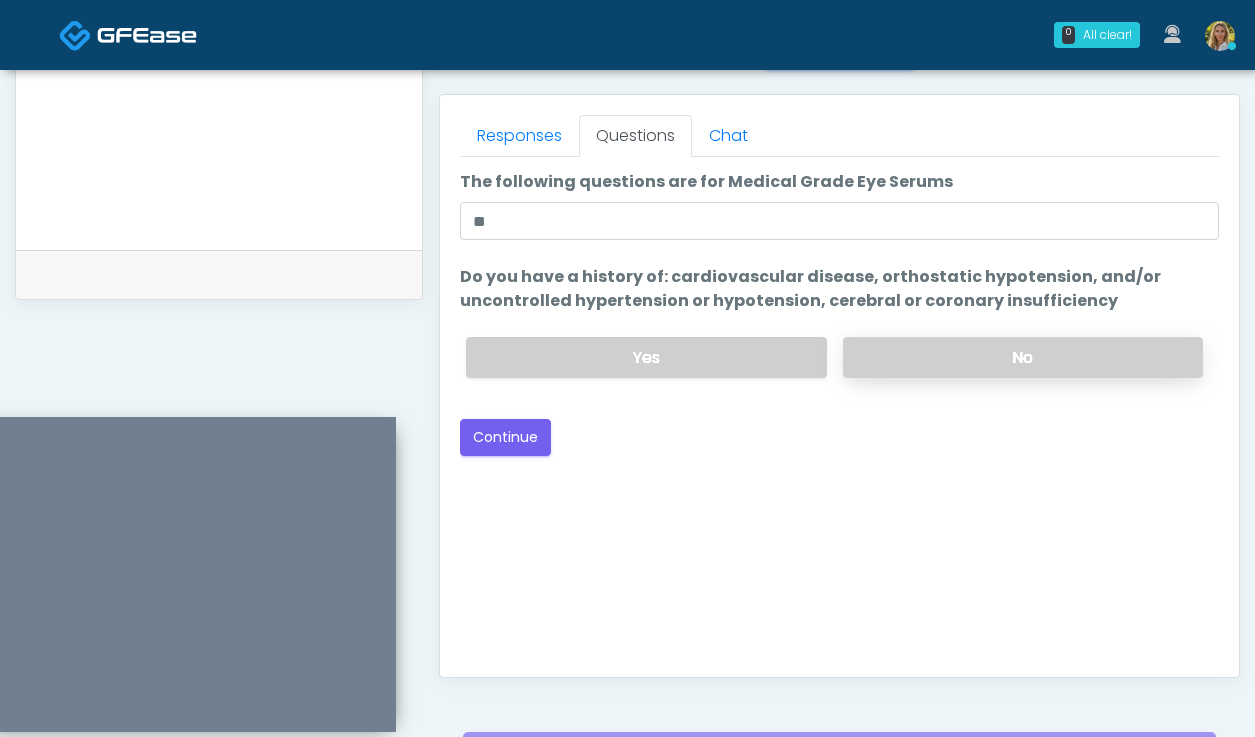click on "No" at bounding box center [1023, 357] 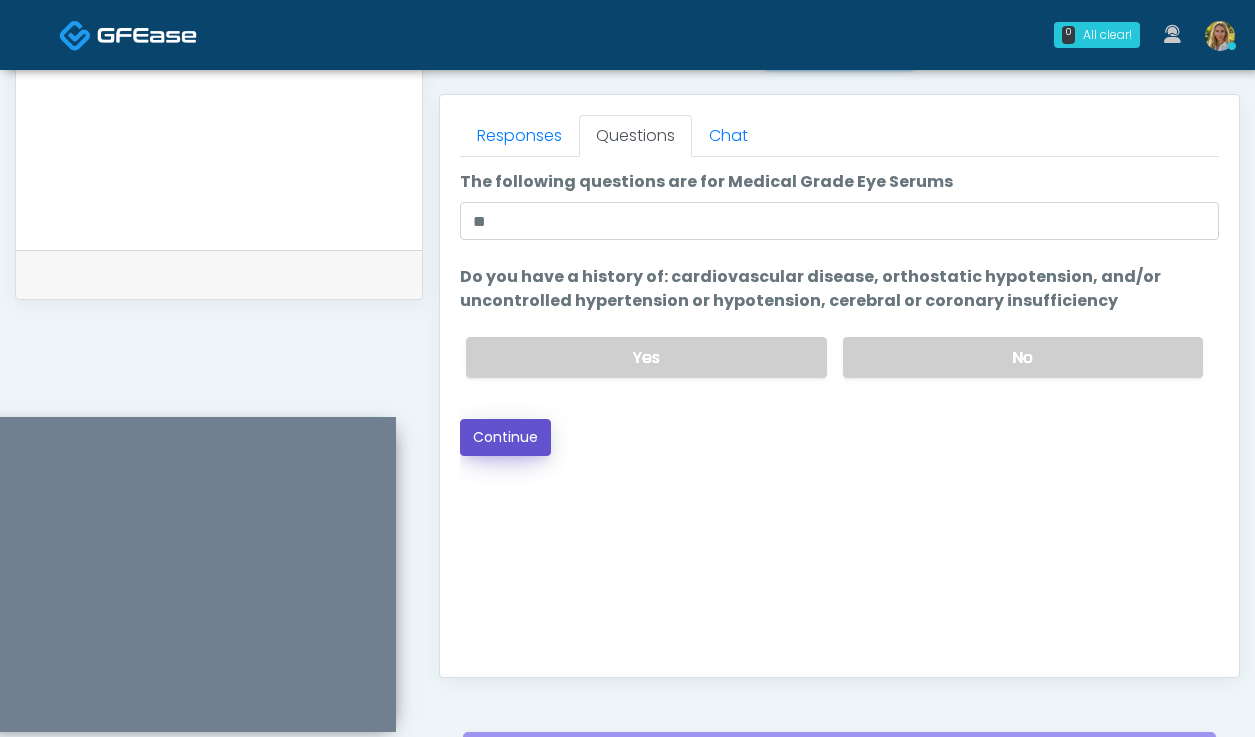 click on "Continue" at bounding box center [505, 437] 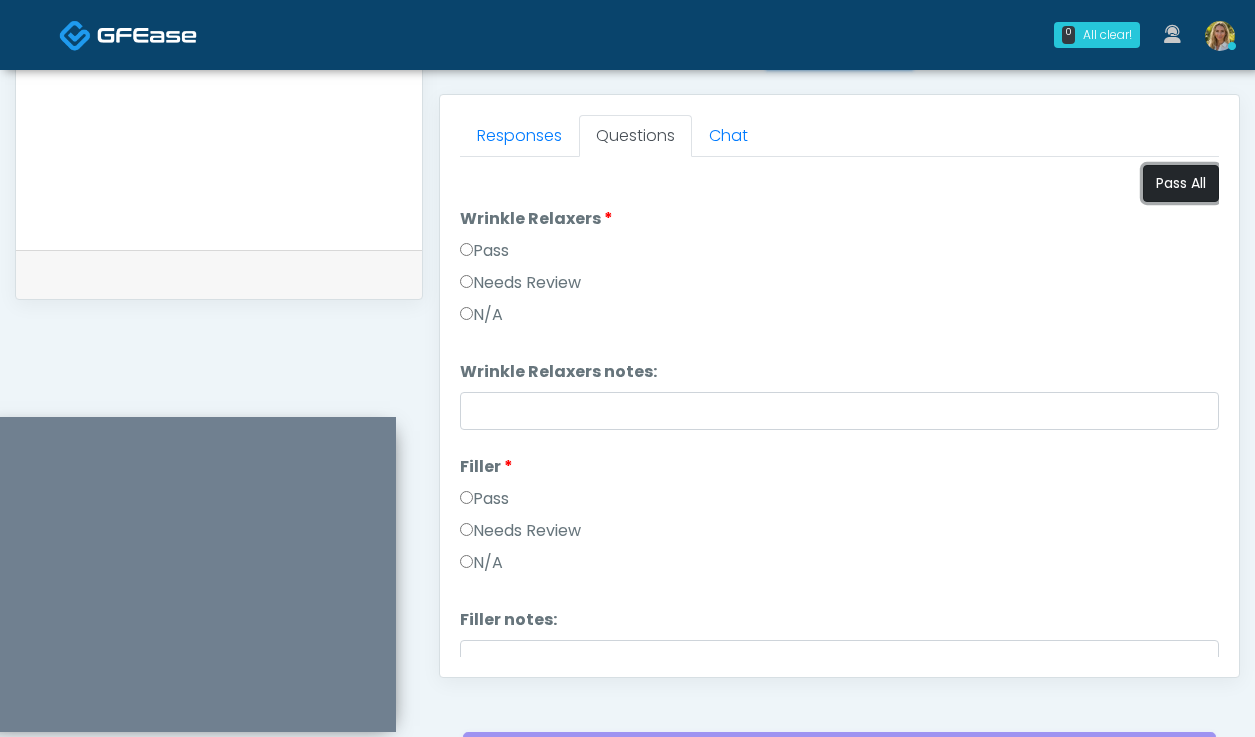 click on "Pass All" at bounding box center [1181, 183] 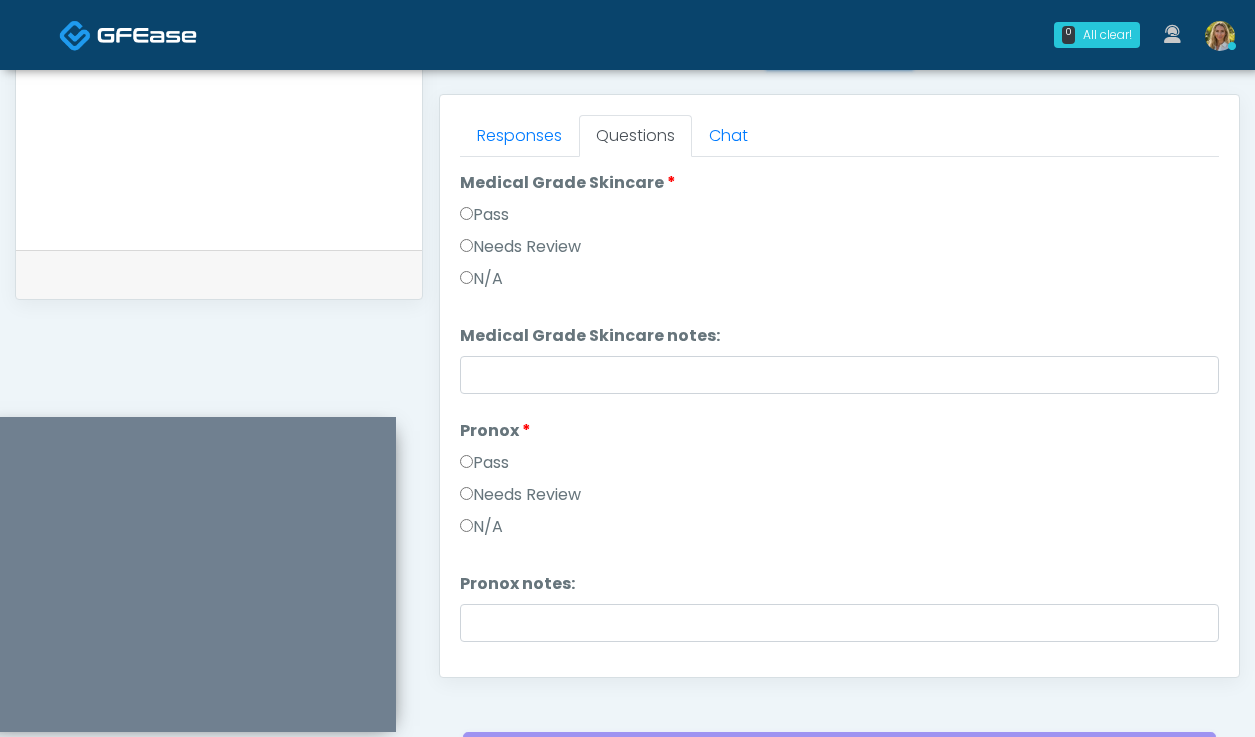 scroll, scrollTop: 3059, scrollLeft: 0, axis: vertical 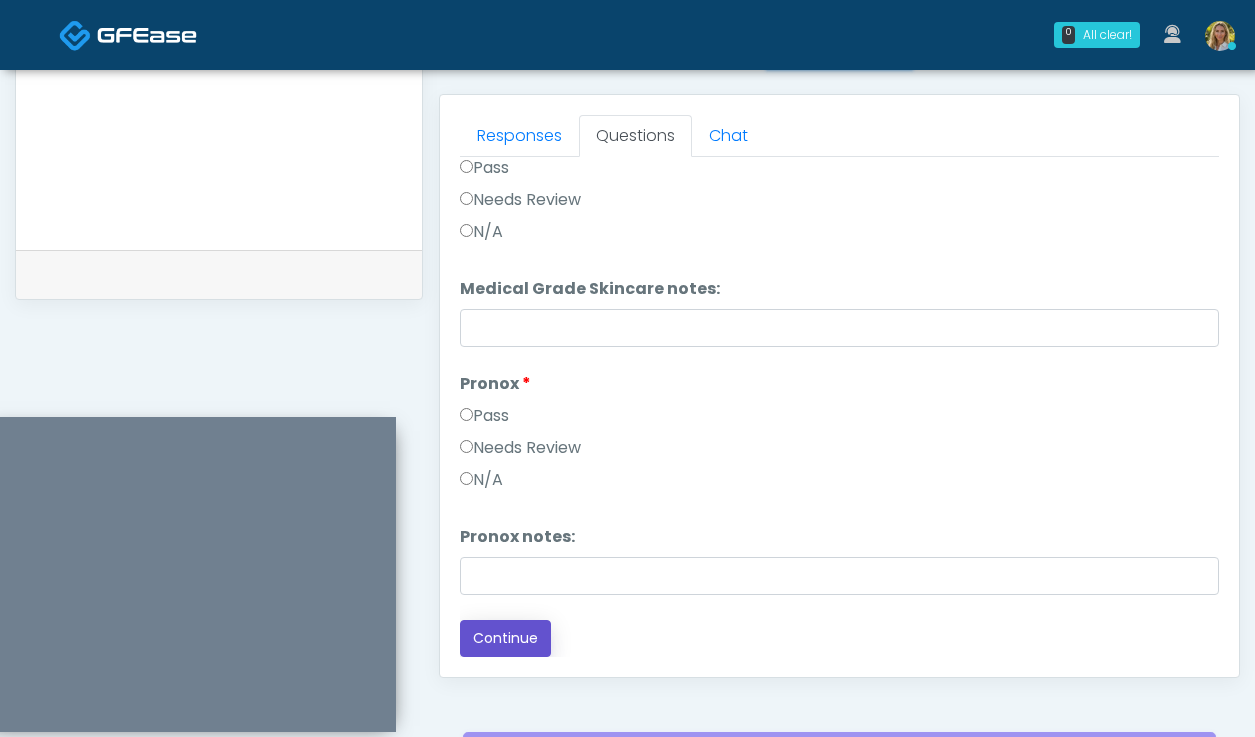 click on "Continue" at bounding box center [505, 638] 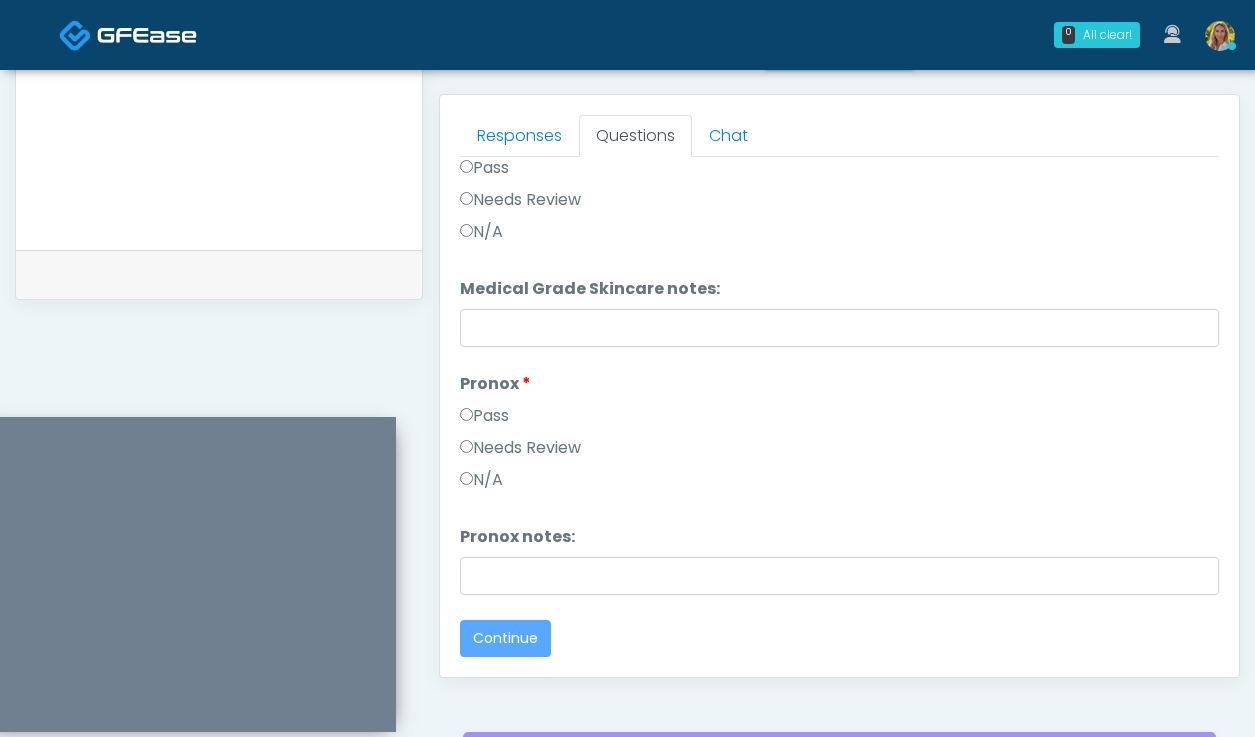 scroll, scrollTop: 0, scrollLeft: 0, axis: both 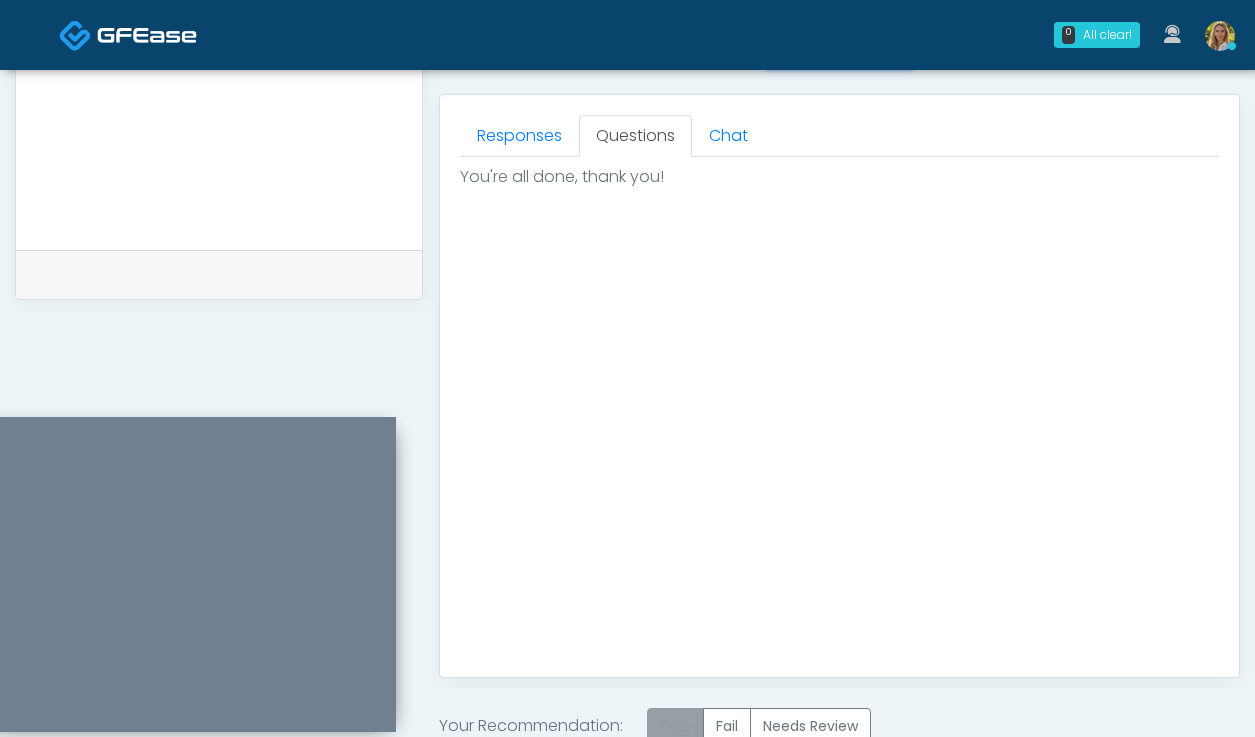 click on "Pass" at bounding box center [675, 726] 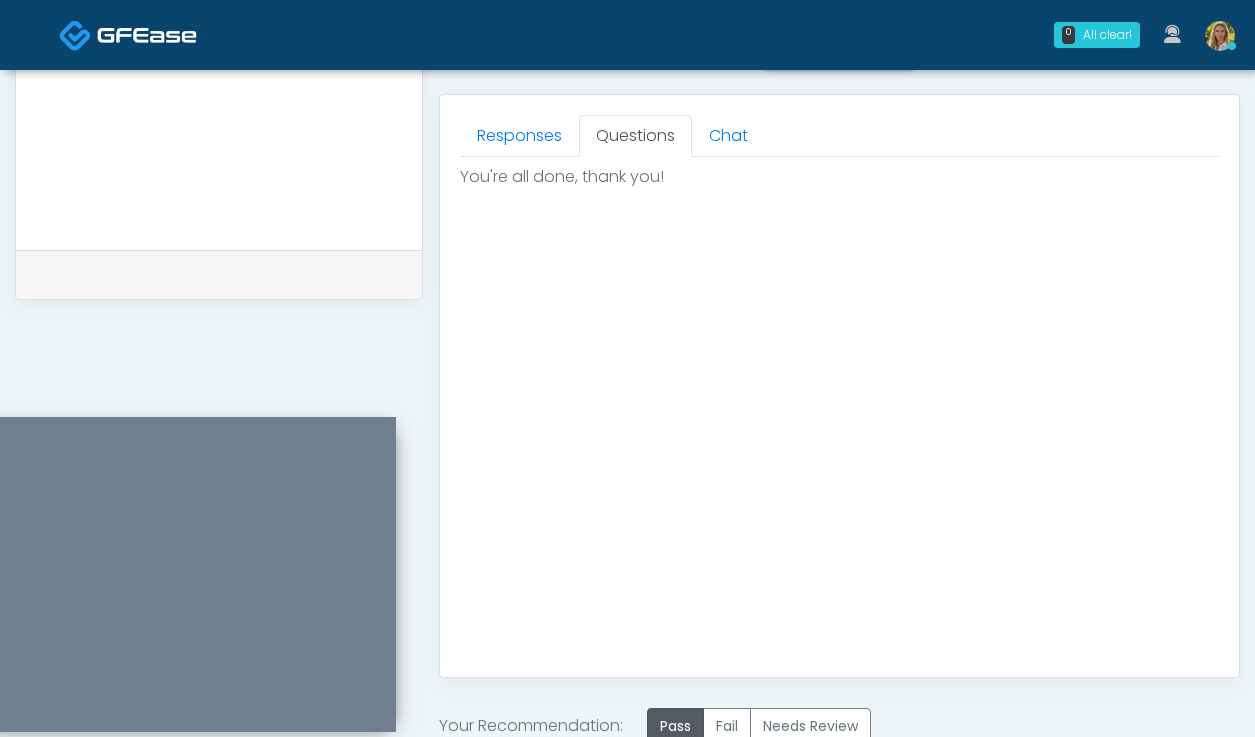 scroll, scrollTop: 1095, scrollLeft: 0, axis: vertical 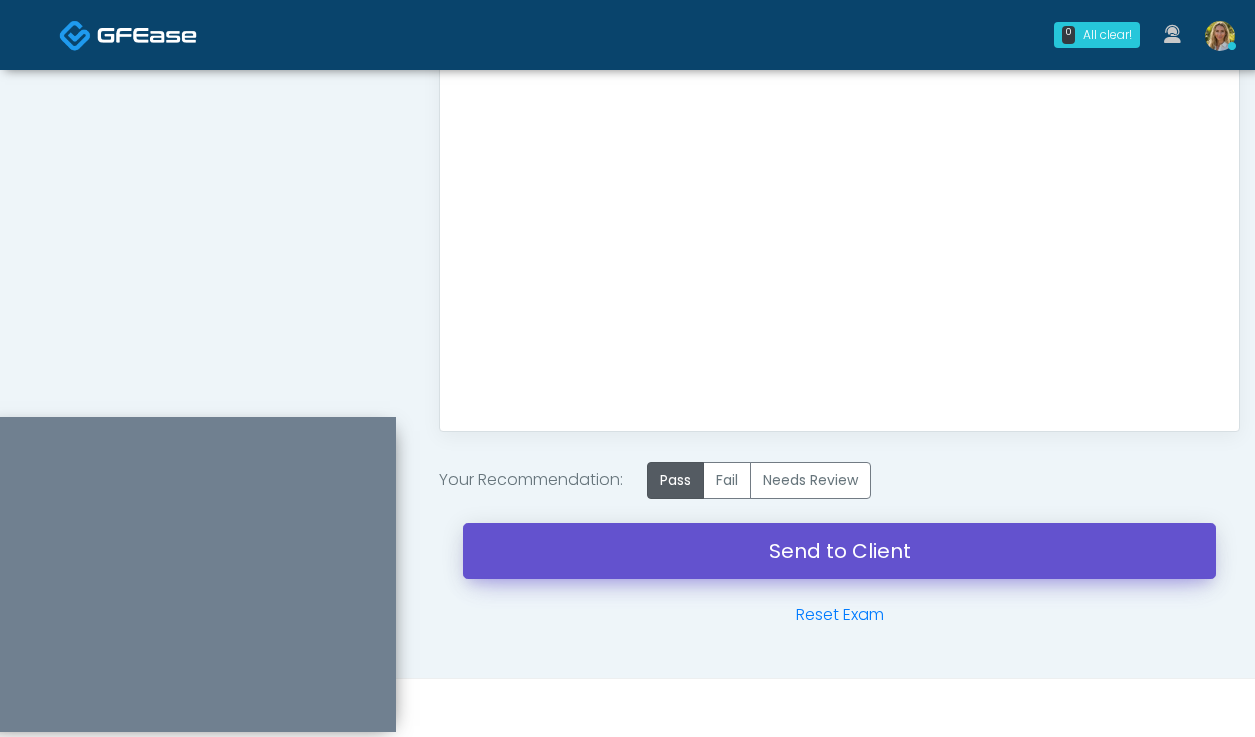click on "Send to Client" at bounding box center [839, 551] 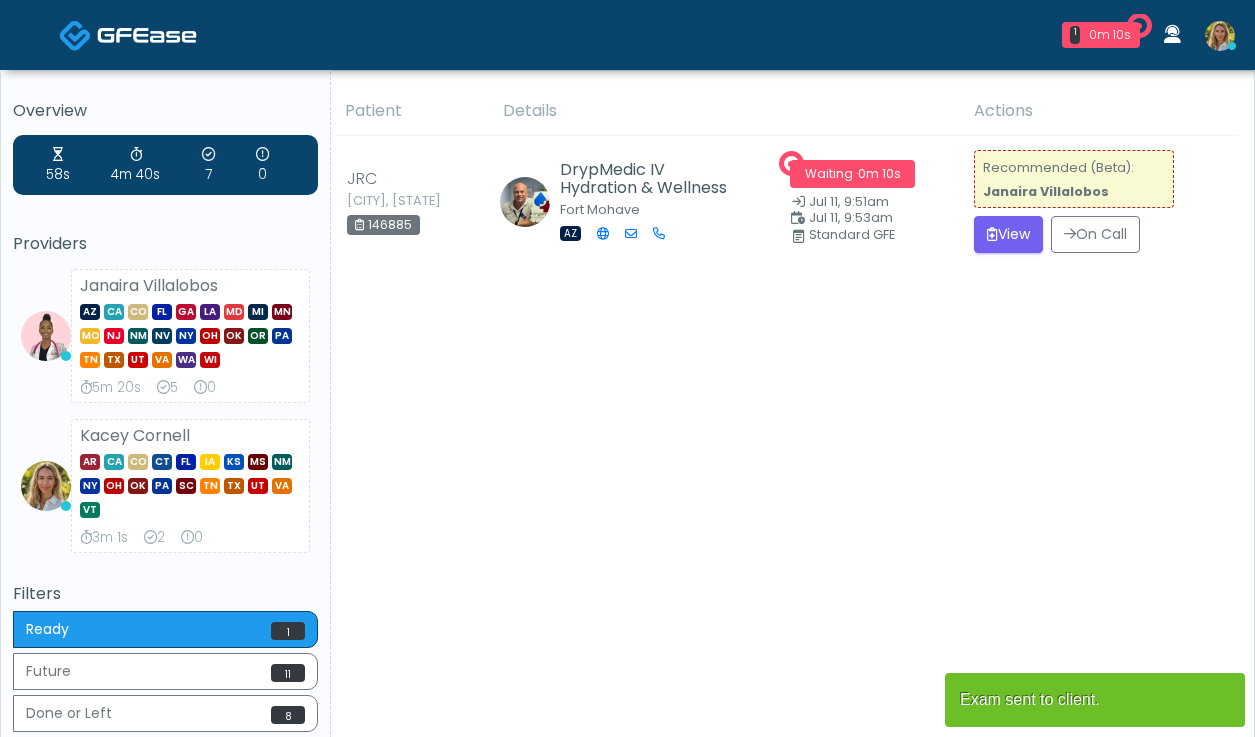 scroll, scrollTop: 0, scrollLeft: 0, axis: both 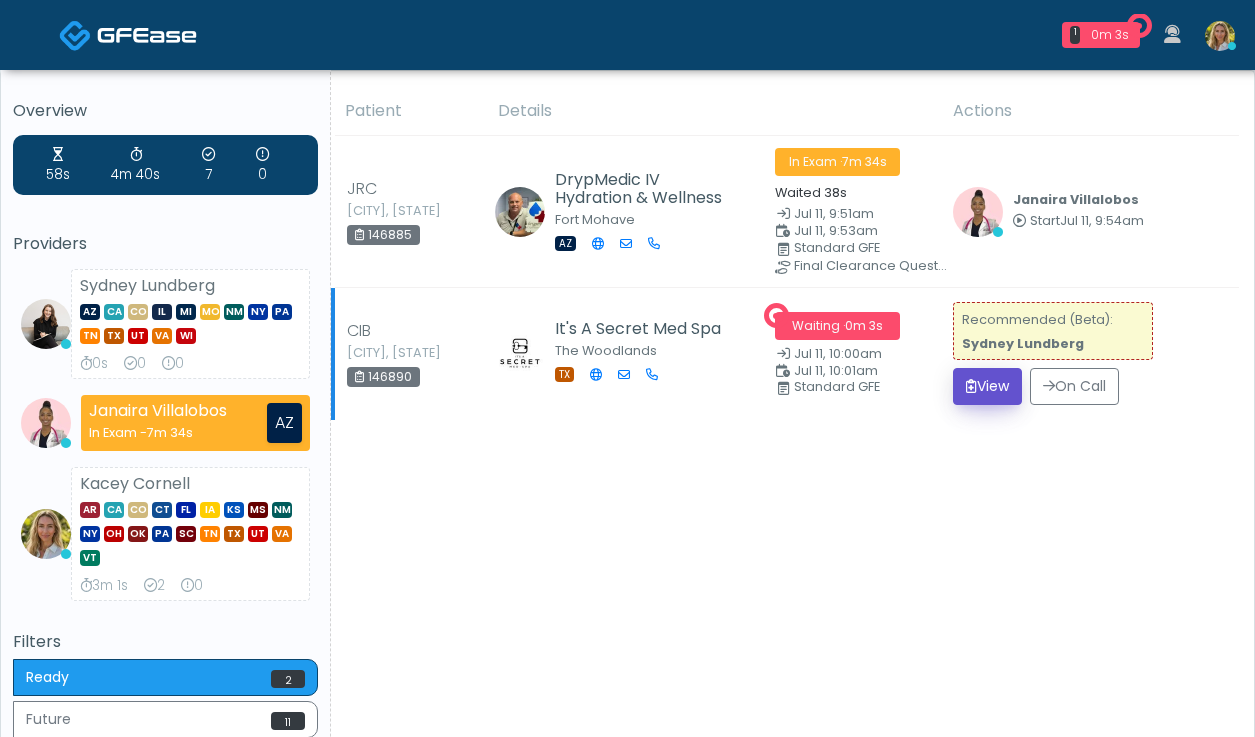 click on "View" at bounding box center [987, 386] 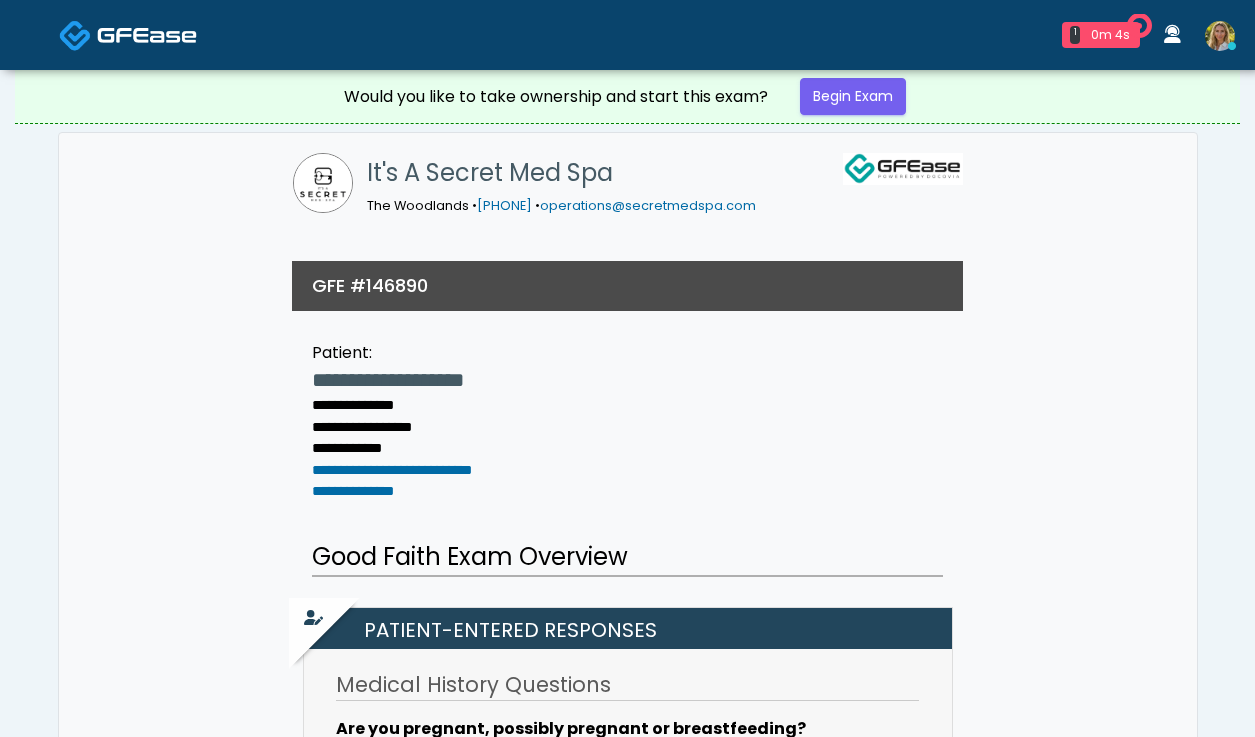 scroll, scrollTop: 0, scrollLeft: 0, axis: both 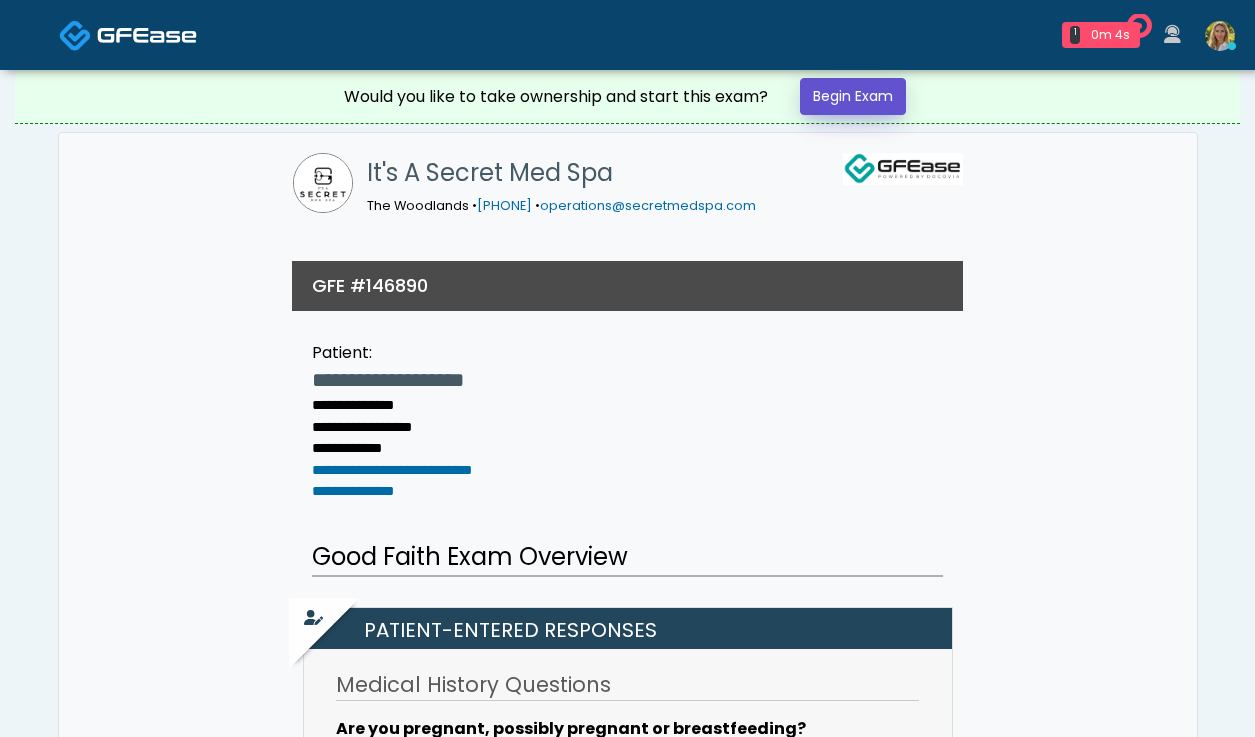 click on "Begin Exam" at bounding box center (853, 96) 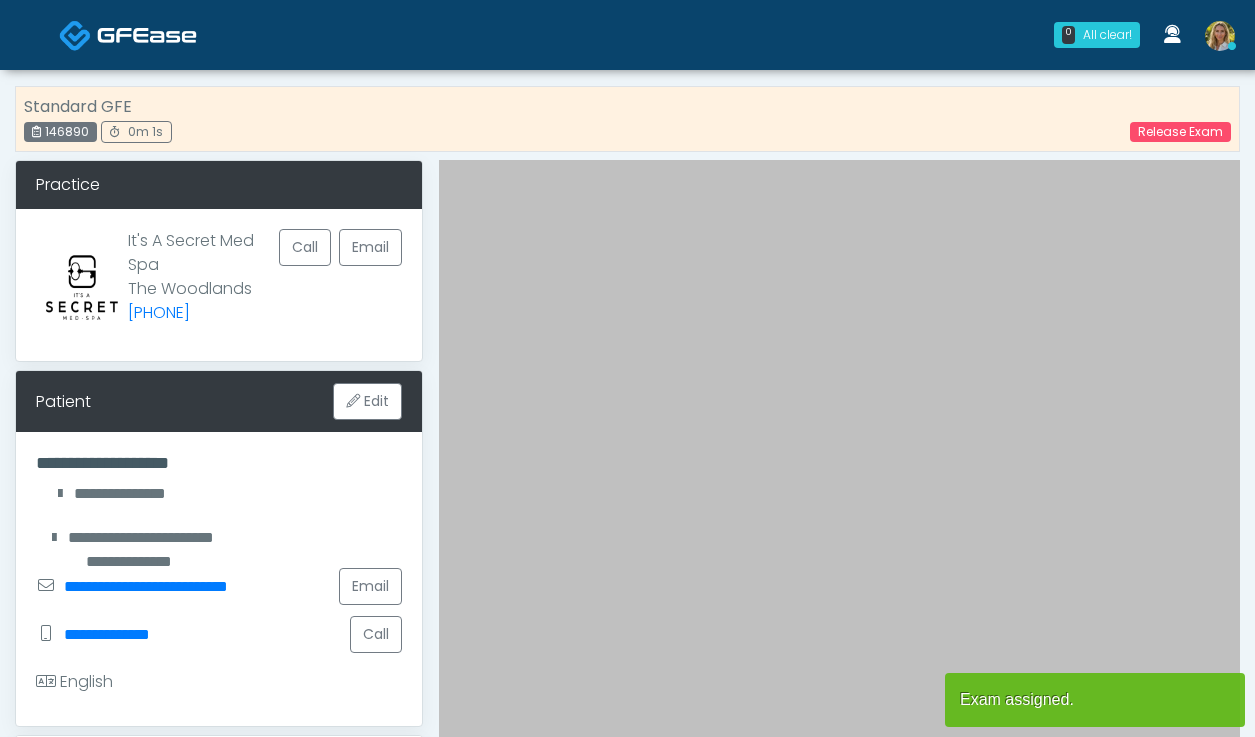scroll, scrollTop: 0, scrollLeft: 0, axis: both 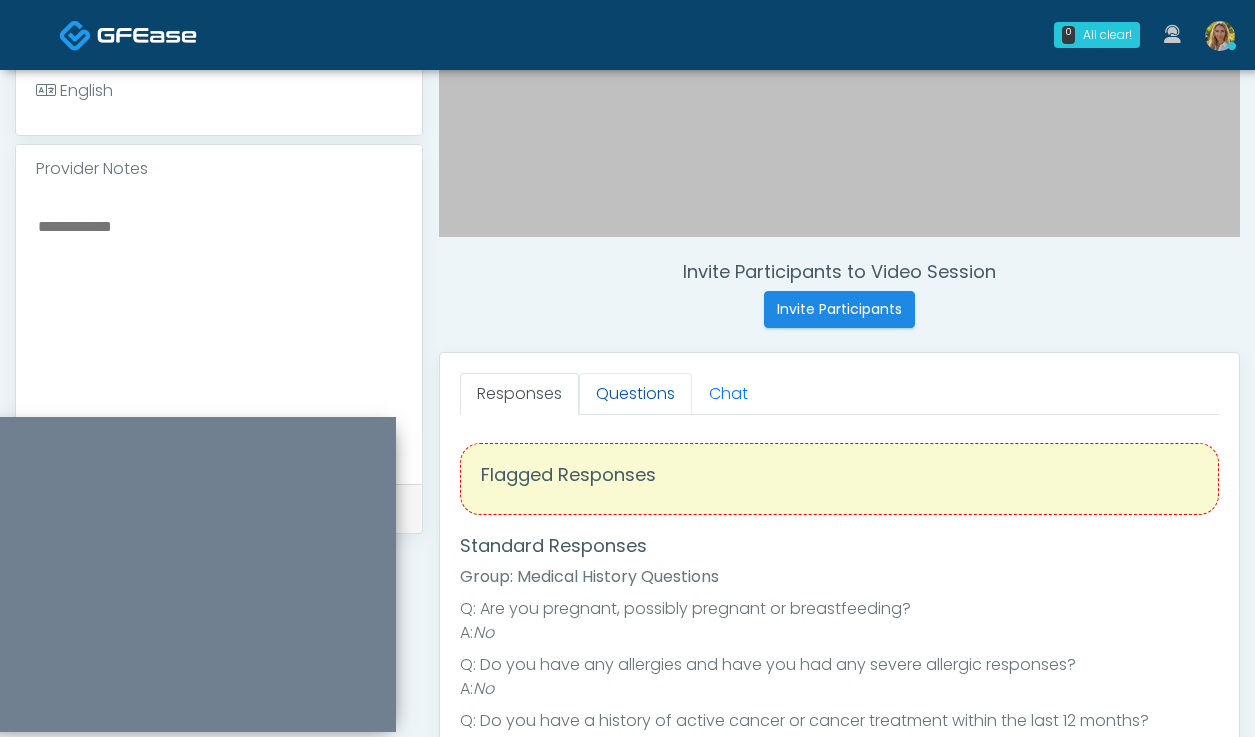 click on "Questions" at bounding box center [635, 394] 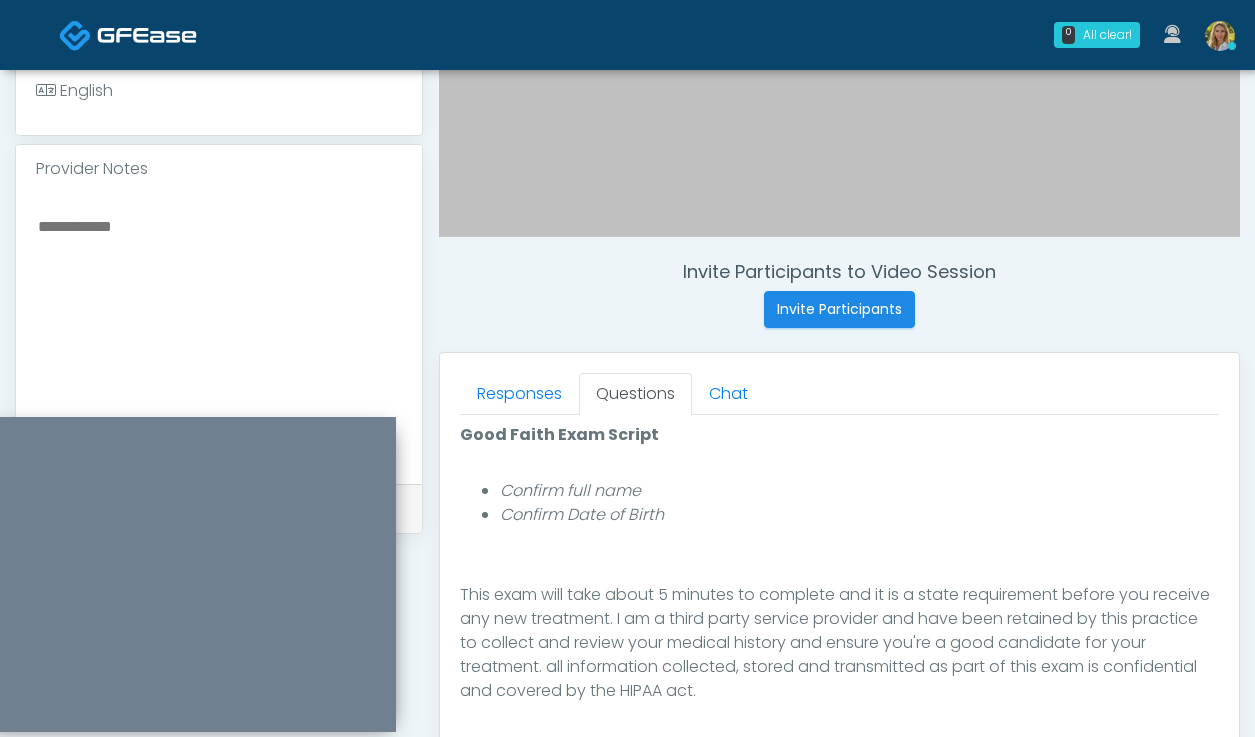 scroll, scrollTop: 231, scrollLeft: 0, axis: vertical 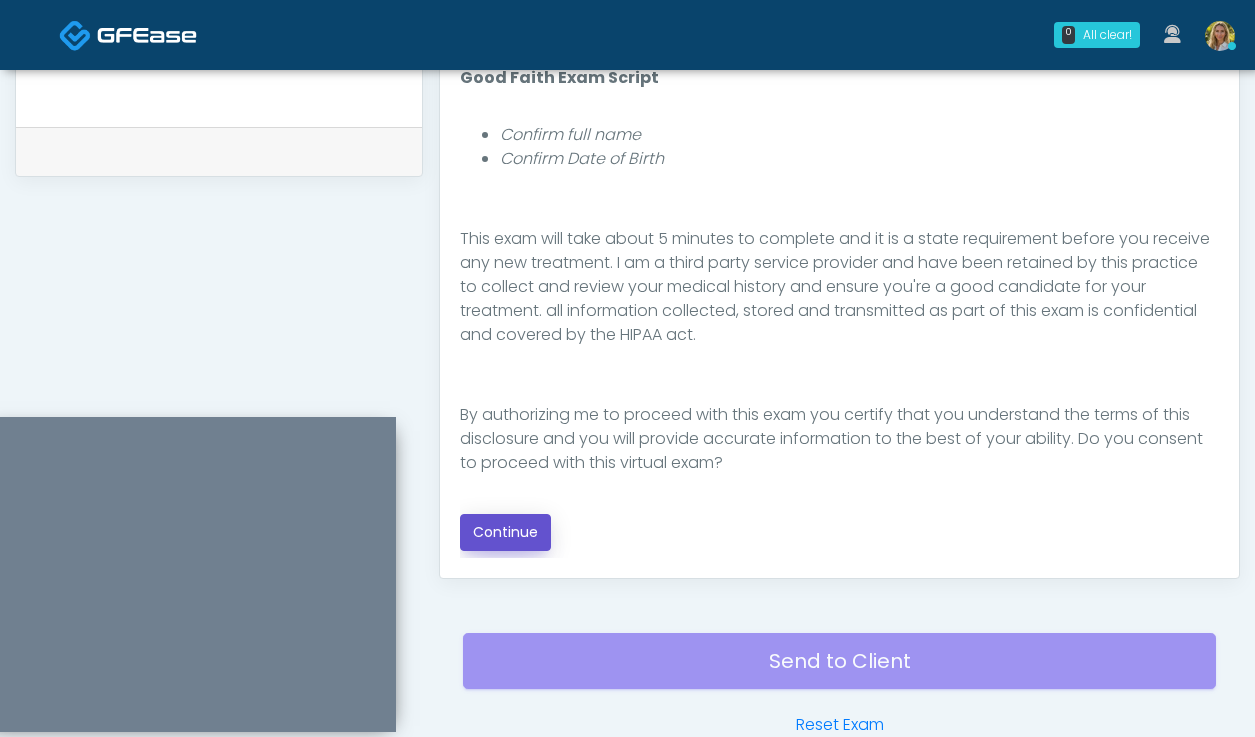 click on "Continue" at bounding box center [505, 532] 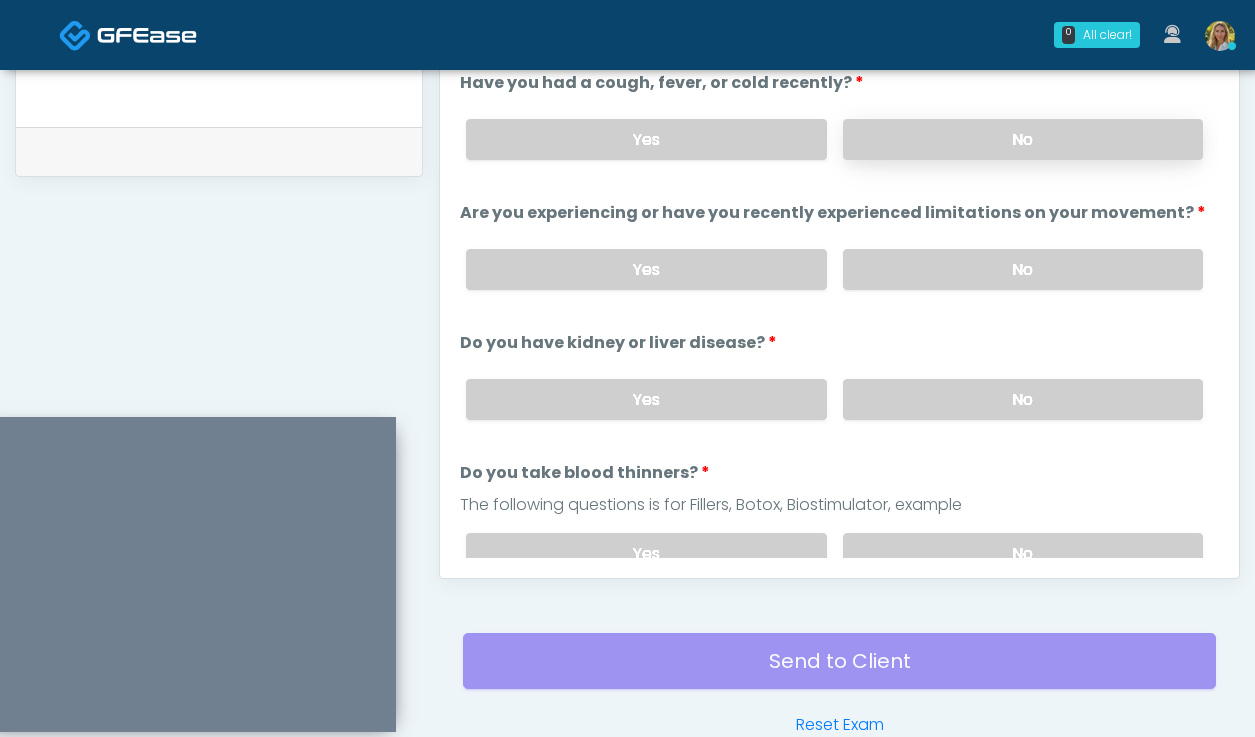 click on "No" at bounding box center [1023, 139] 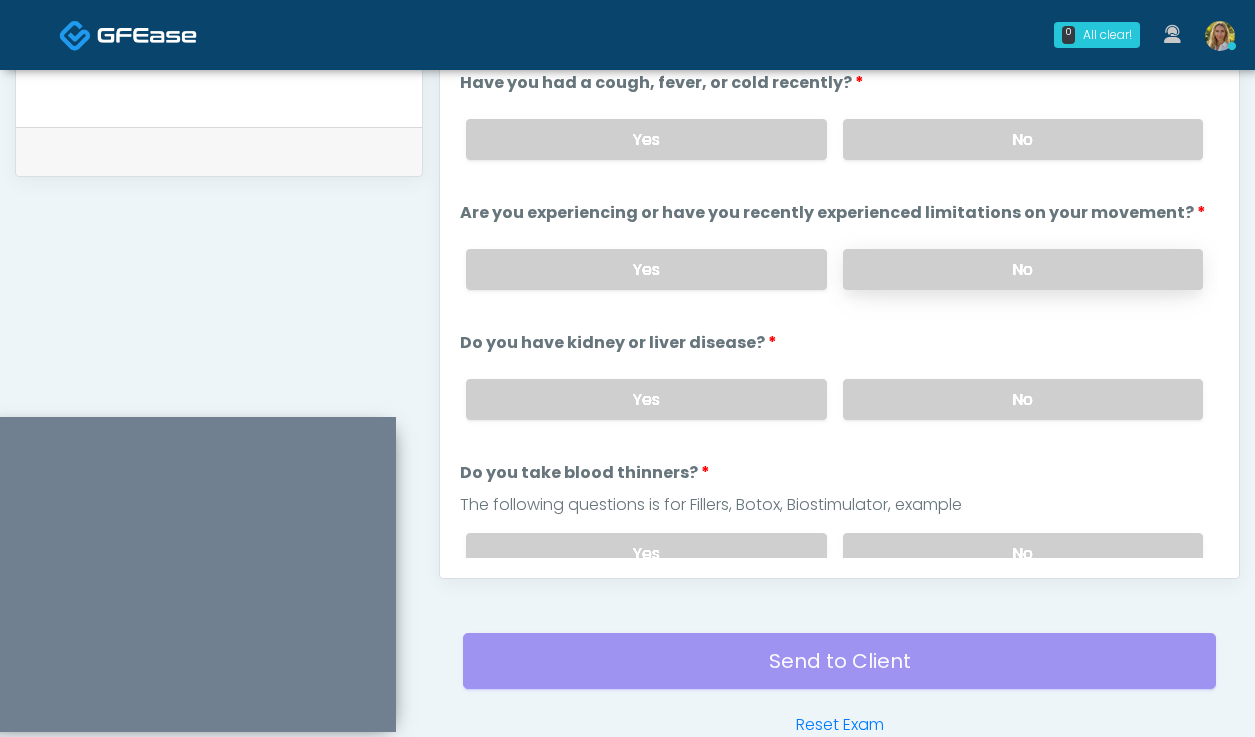 click on "No" at bounding box center (1023, 269) 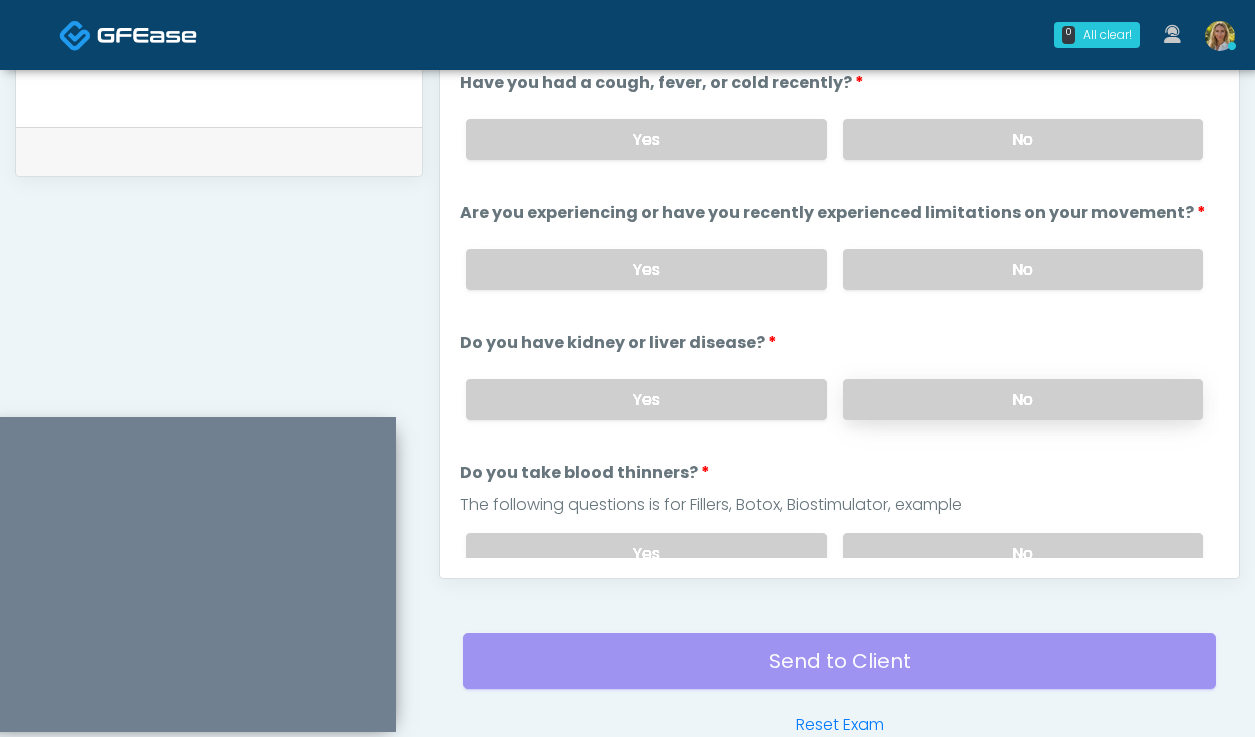 click on "No" at bounding box center (1023, 399) 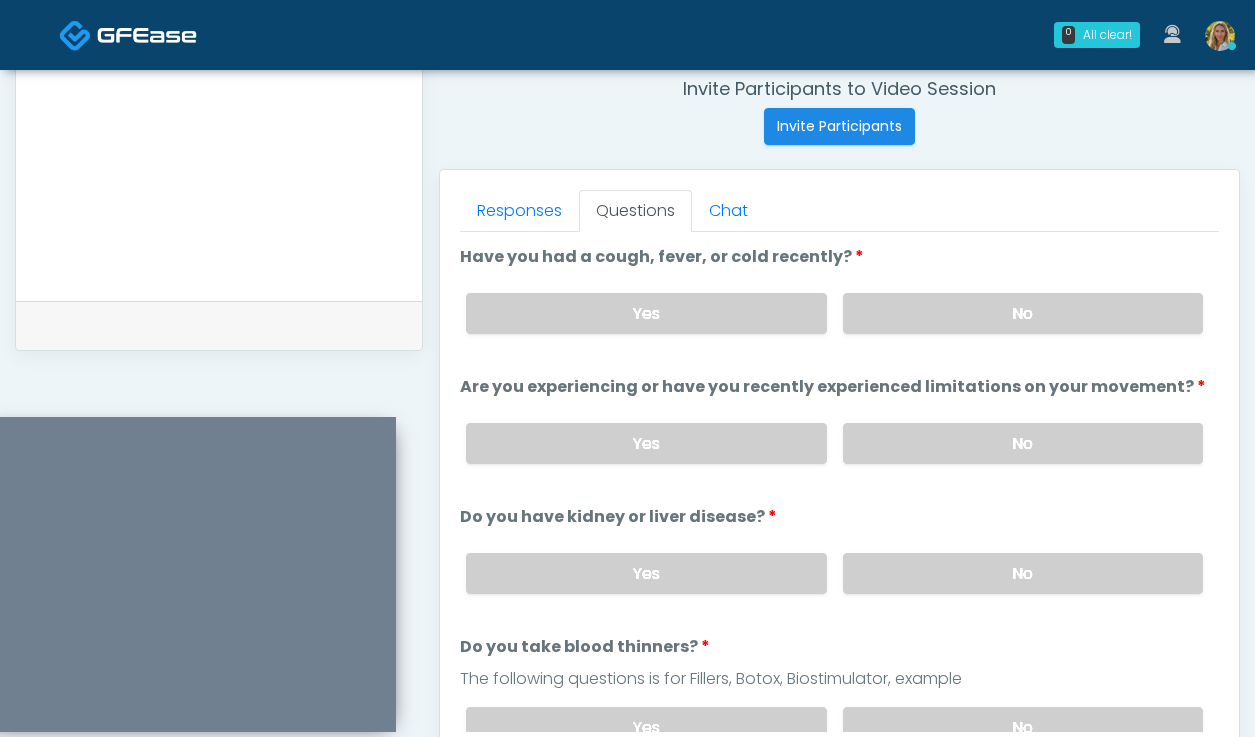 scroll, scrollTop: 787, scrollLeft: 0, axis: vertical 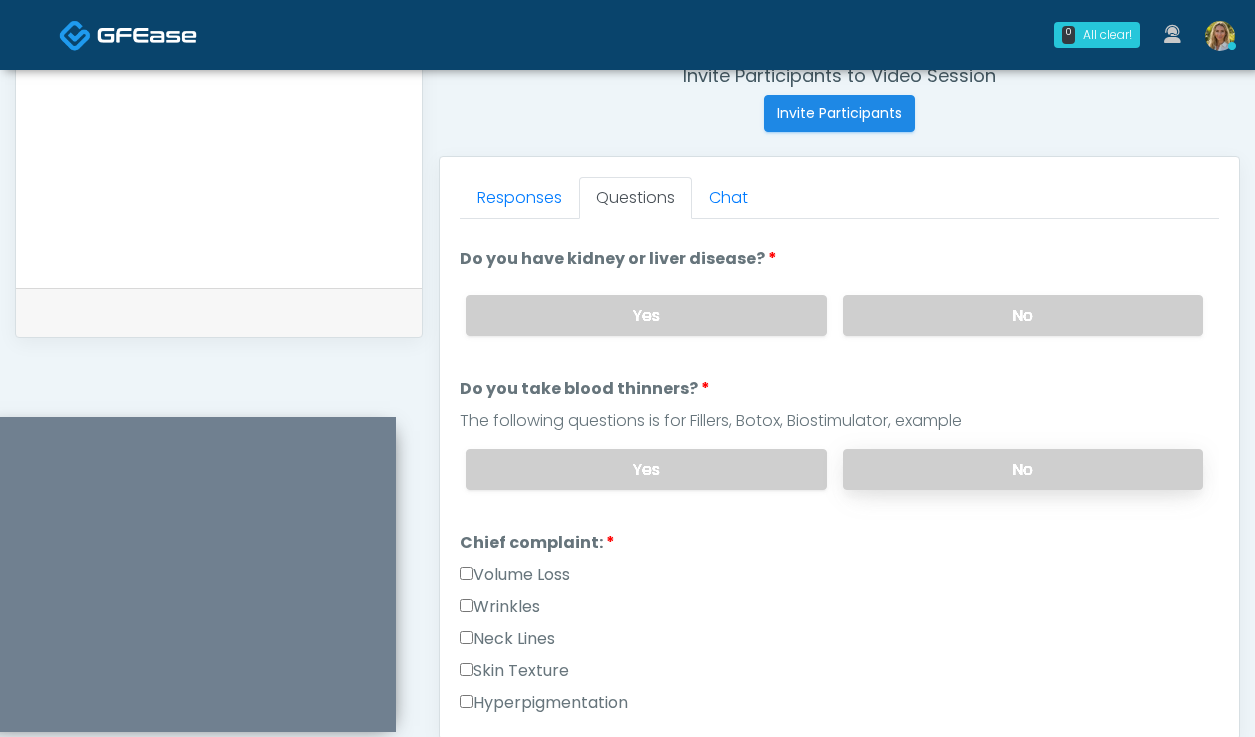 click on "No" at bounding box center [1023, 469] 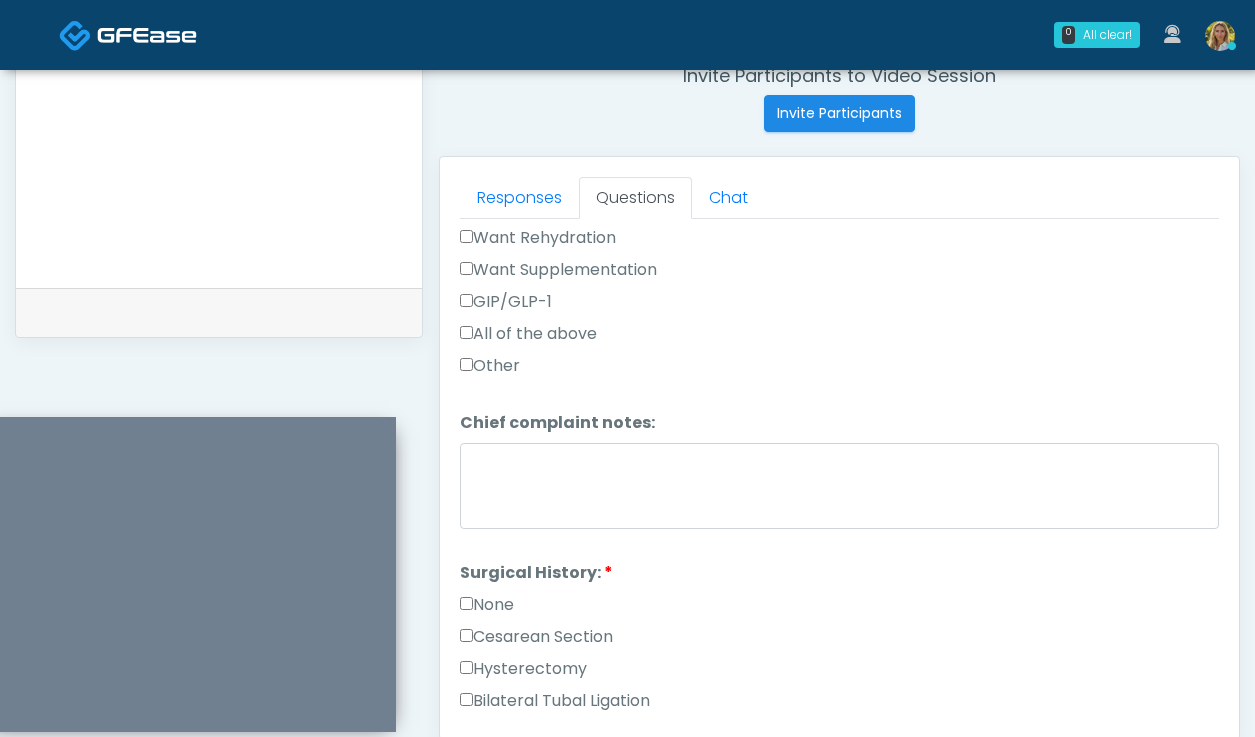 scroll, scrollTop: 820, scrollLeft: 0, axis: vertical 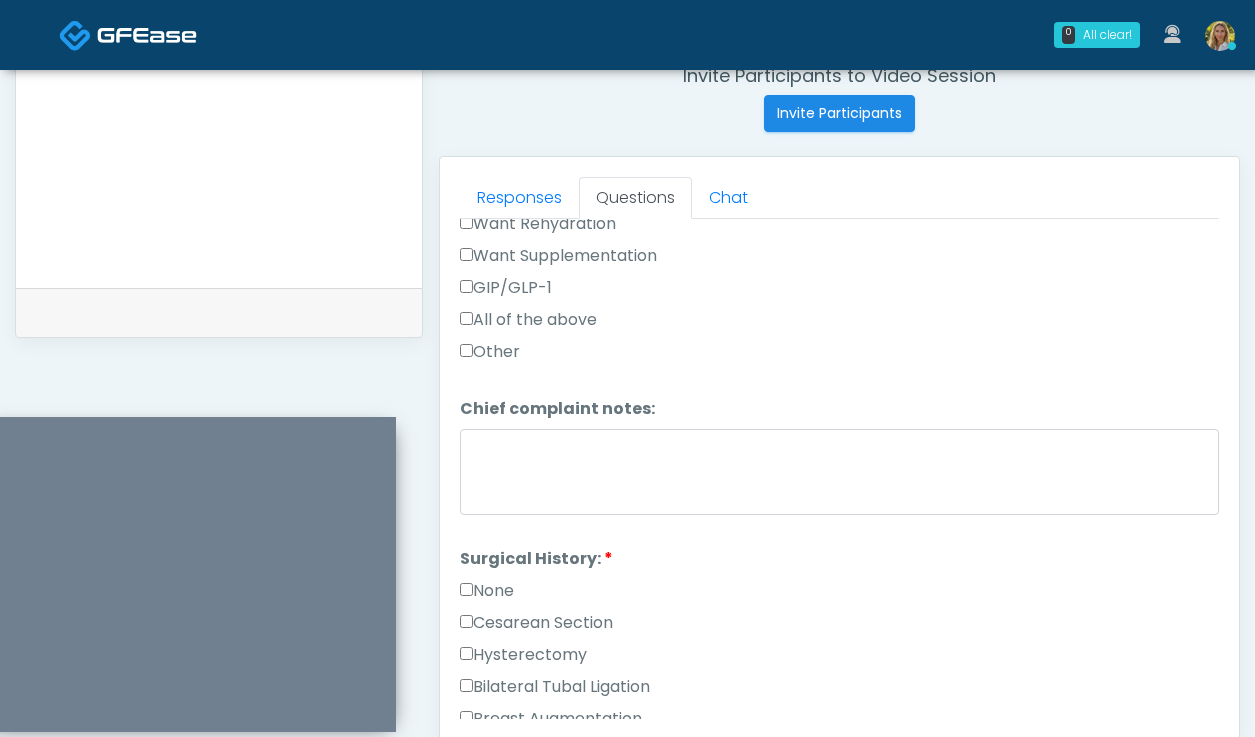 click on "None" at bounding box center (487, 591) 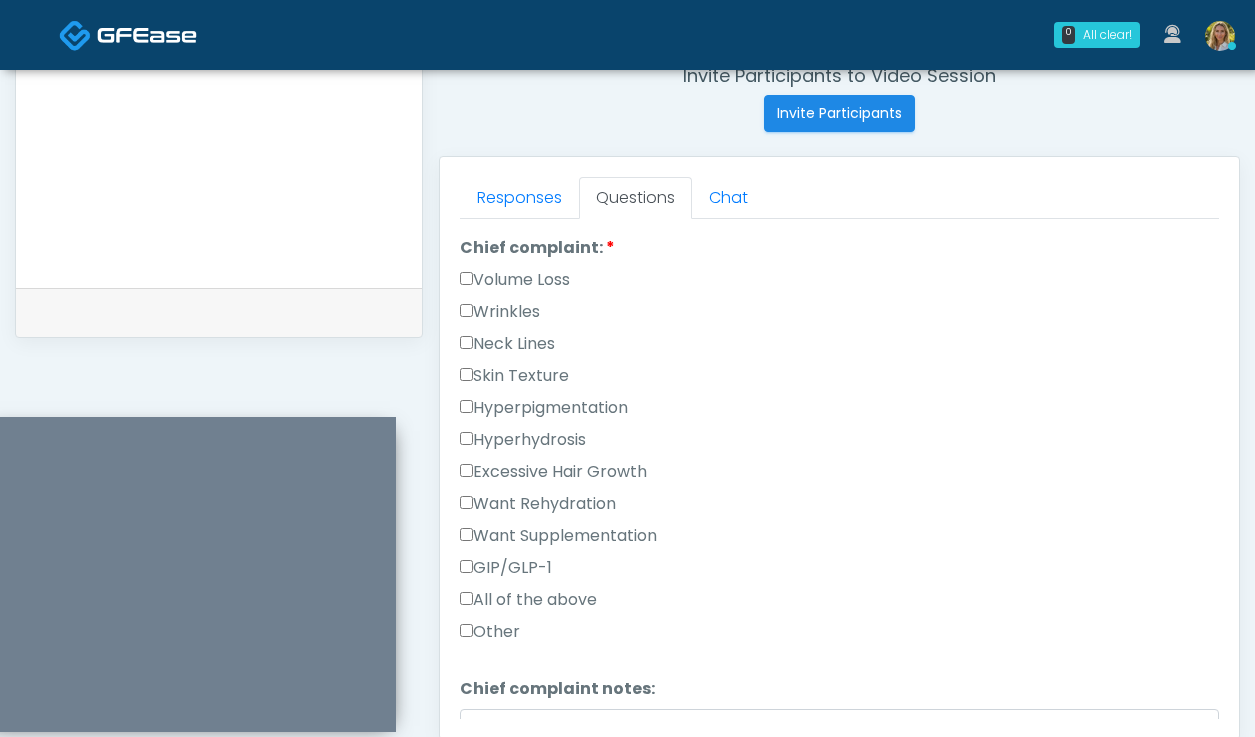 scroll, scrollTop: 524, scrollLeft: 0, axis: vertical 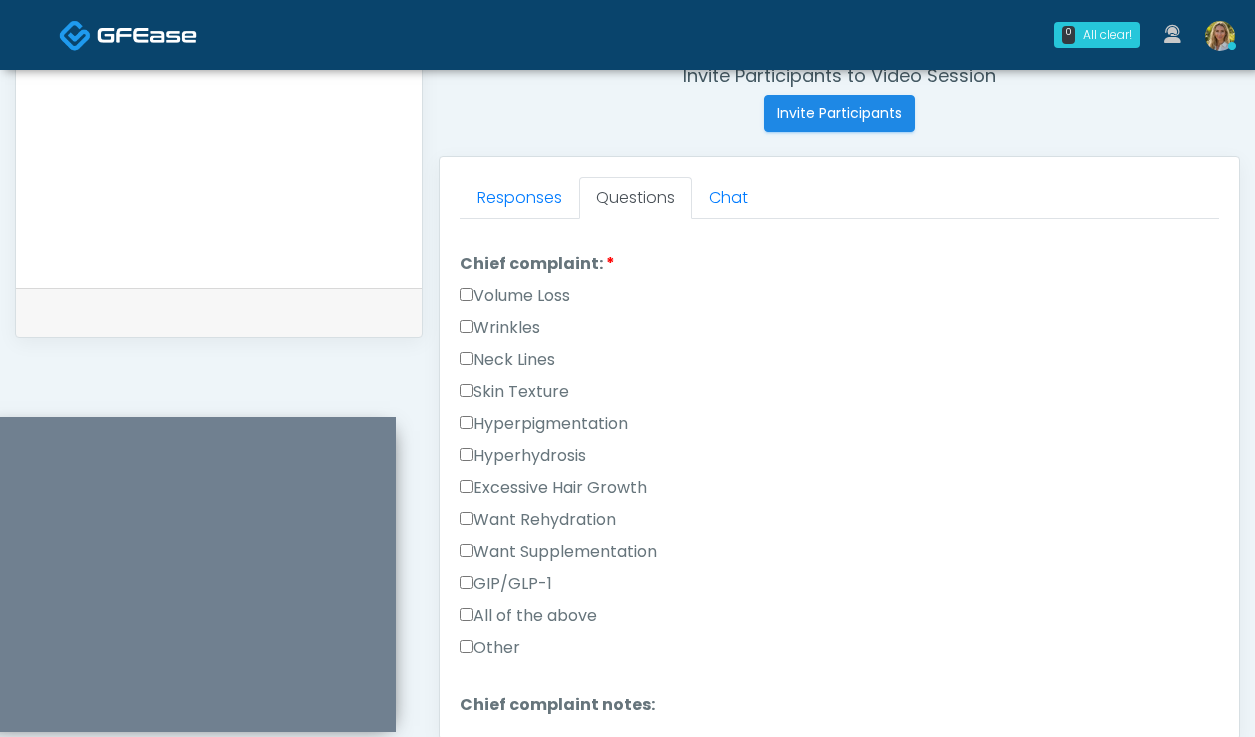 click on "Wrinkles" at bounding box center [500, 328] 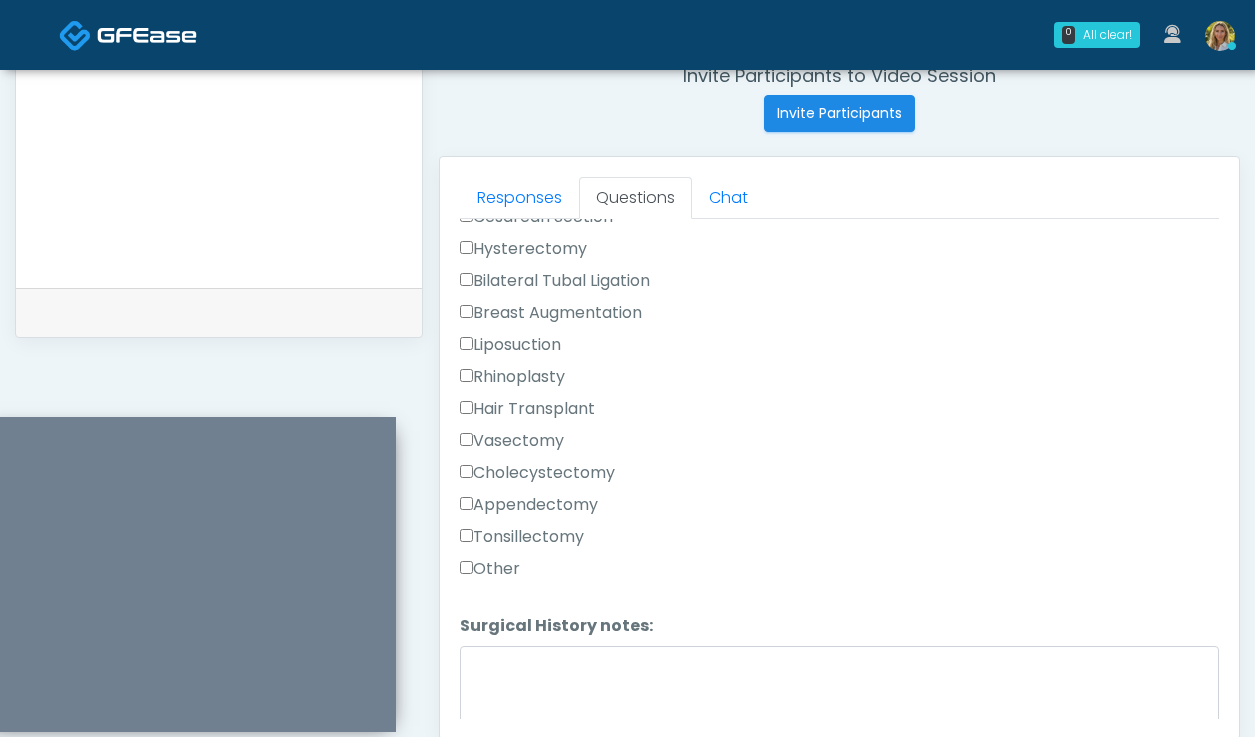 scroll, scrollTop: 1303, scrollLeft: 0, axis: vertical 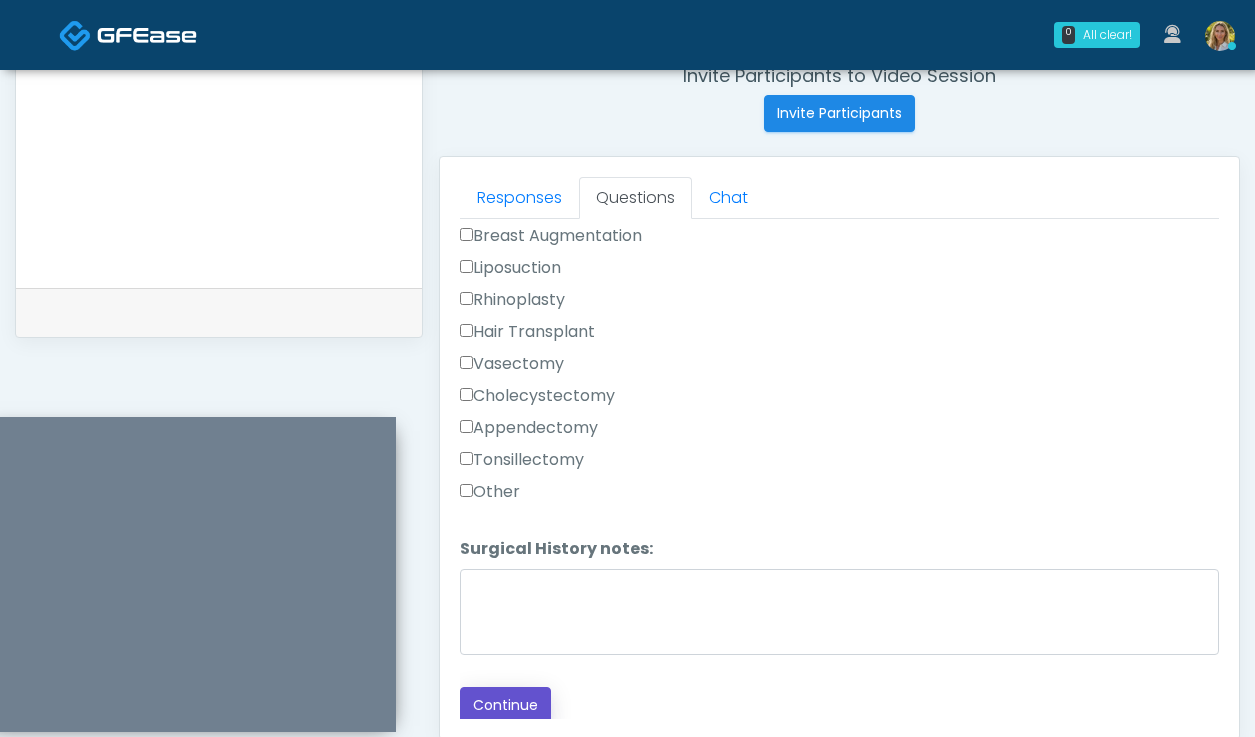 click on "Continue" at bounding box center [505, 705] 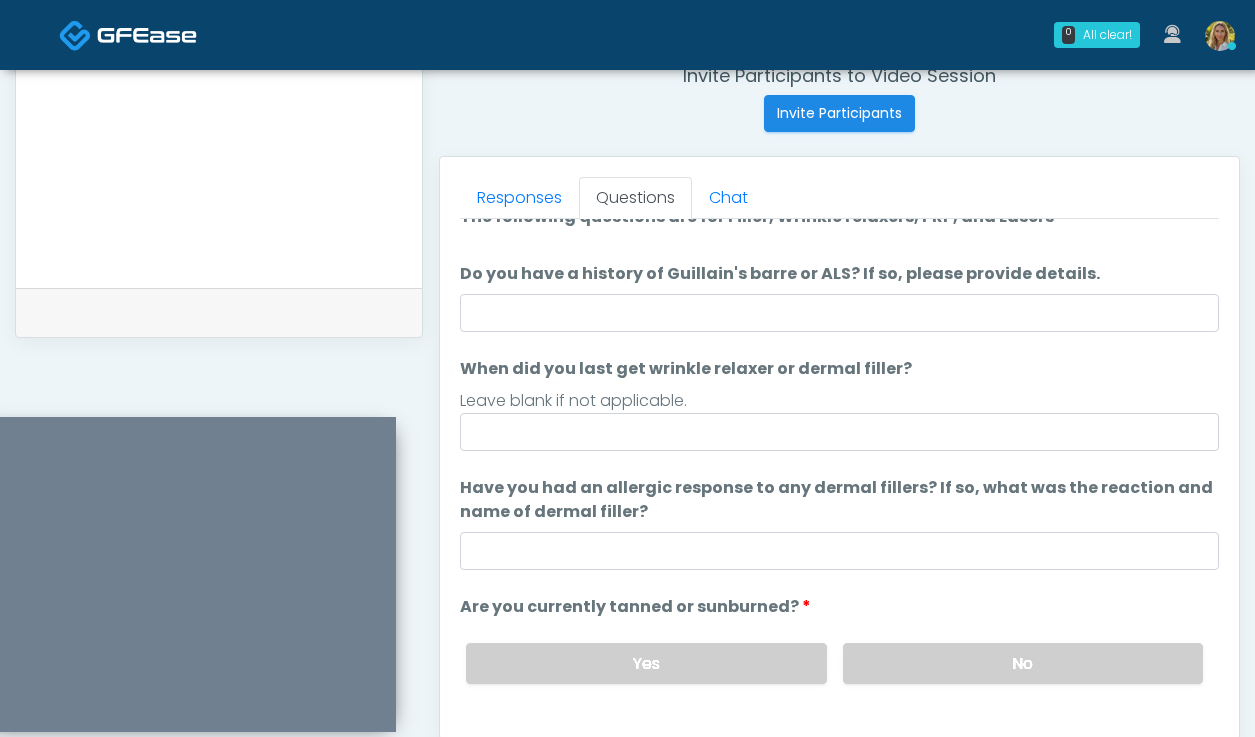 scroll, scrollTop: 0, scrollLeft: 0, axis: both 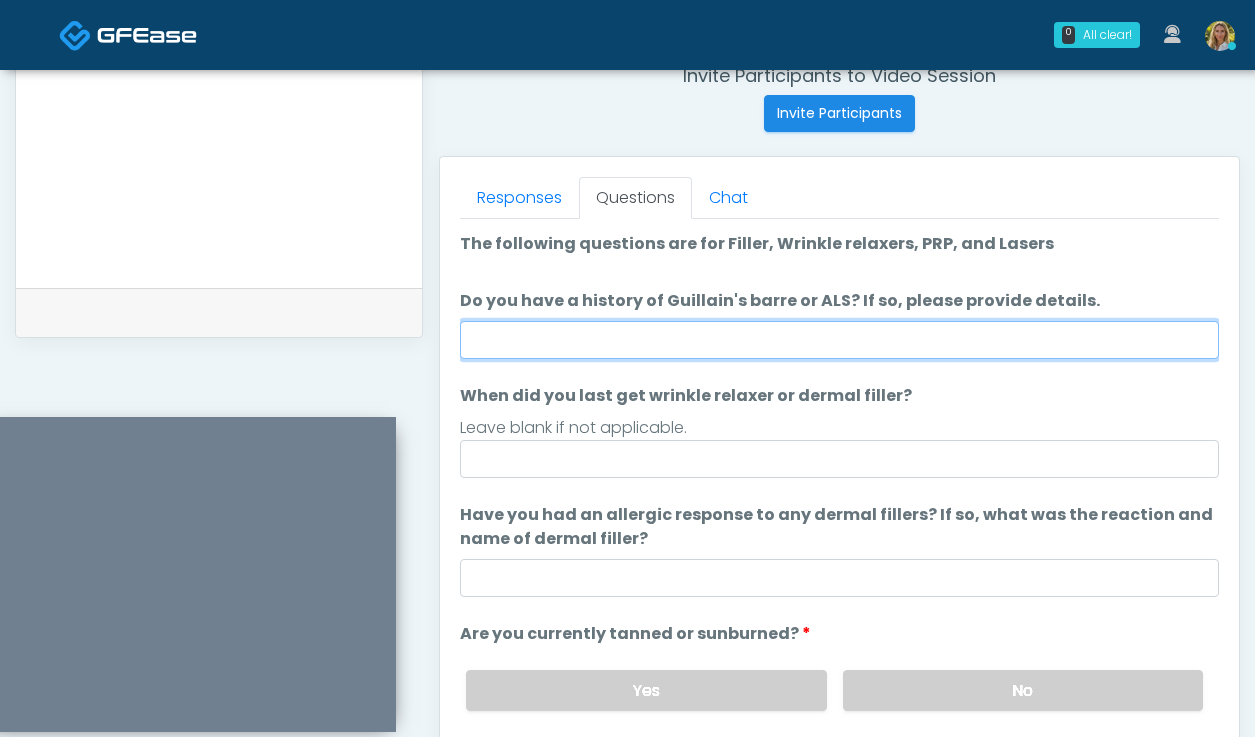 click on "Do you have a history of Guillain's barre or ALS? If so, please provide details." at bounding box center (839, 340) 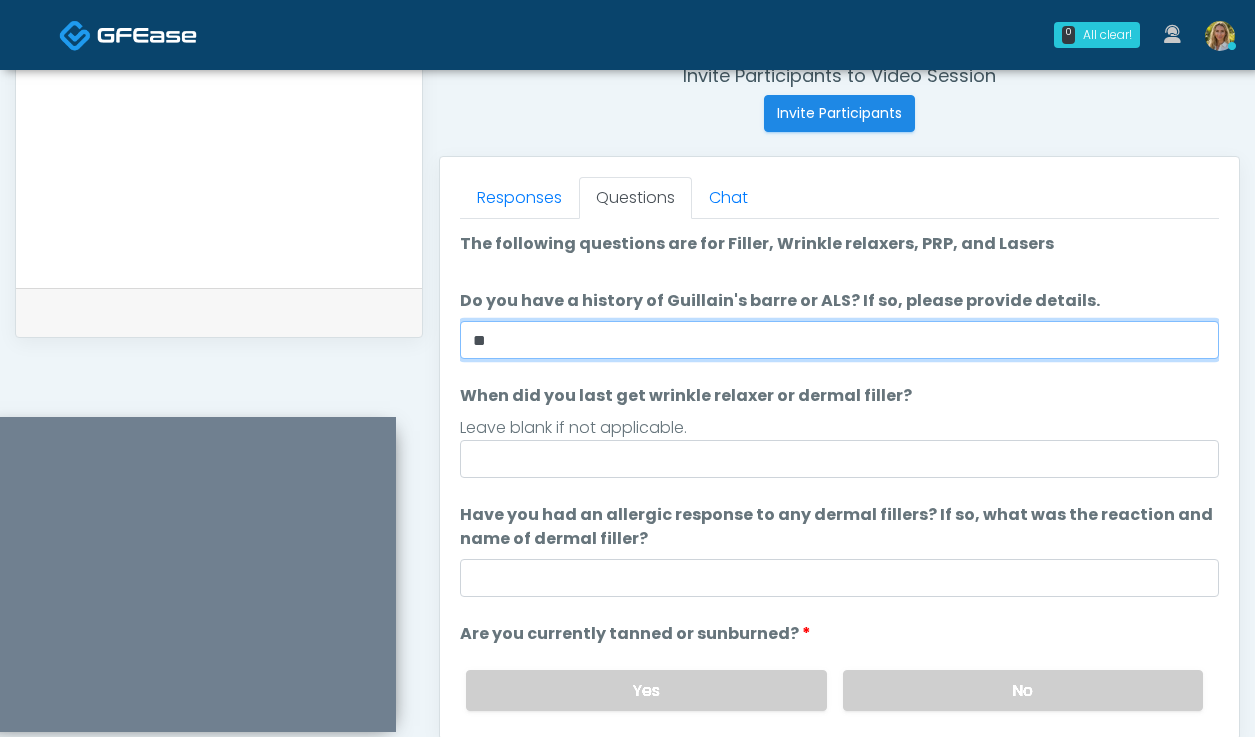 type on "**" 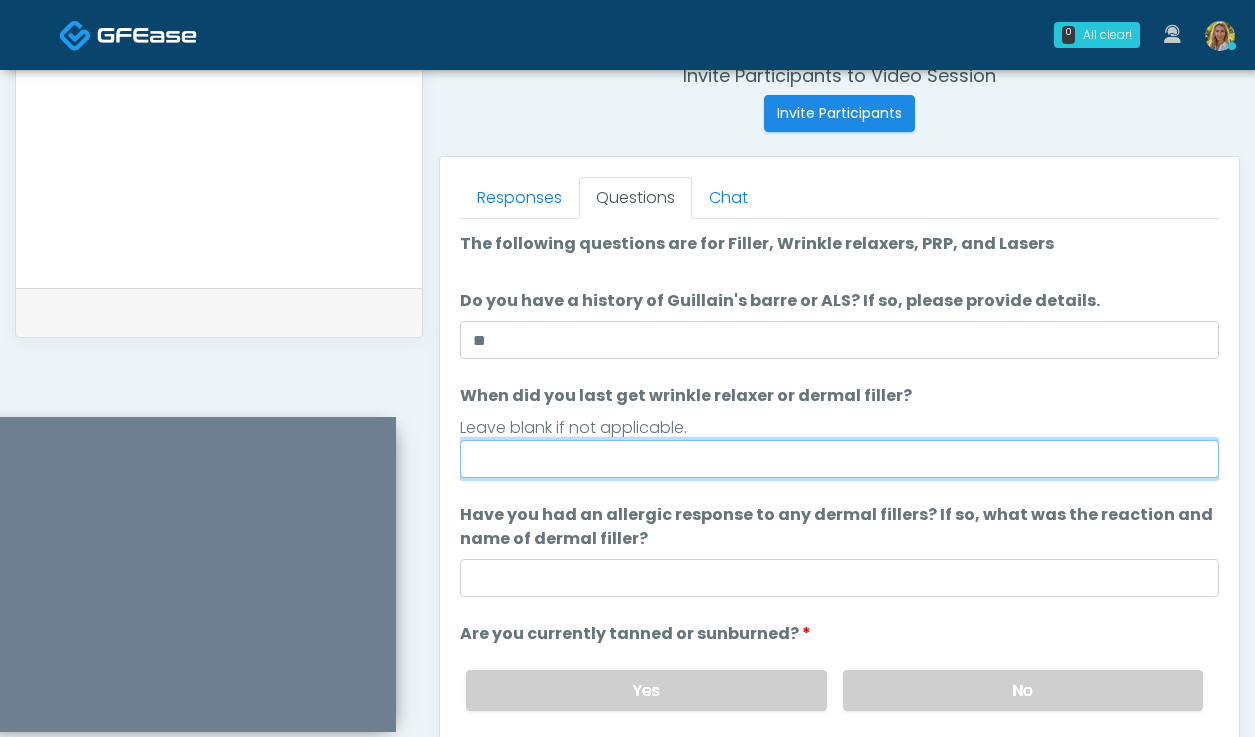 click on "When did you last get wrinkle relaxer or dermal filler?" at bounding box center [839, 459] 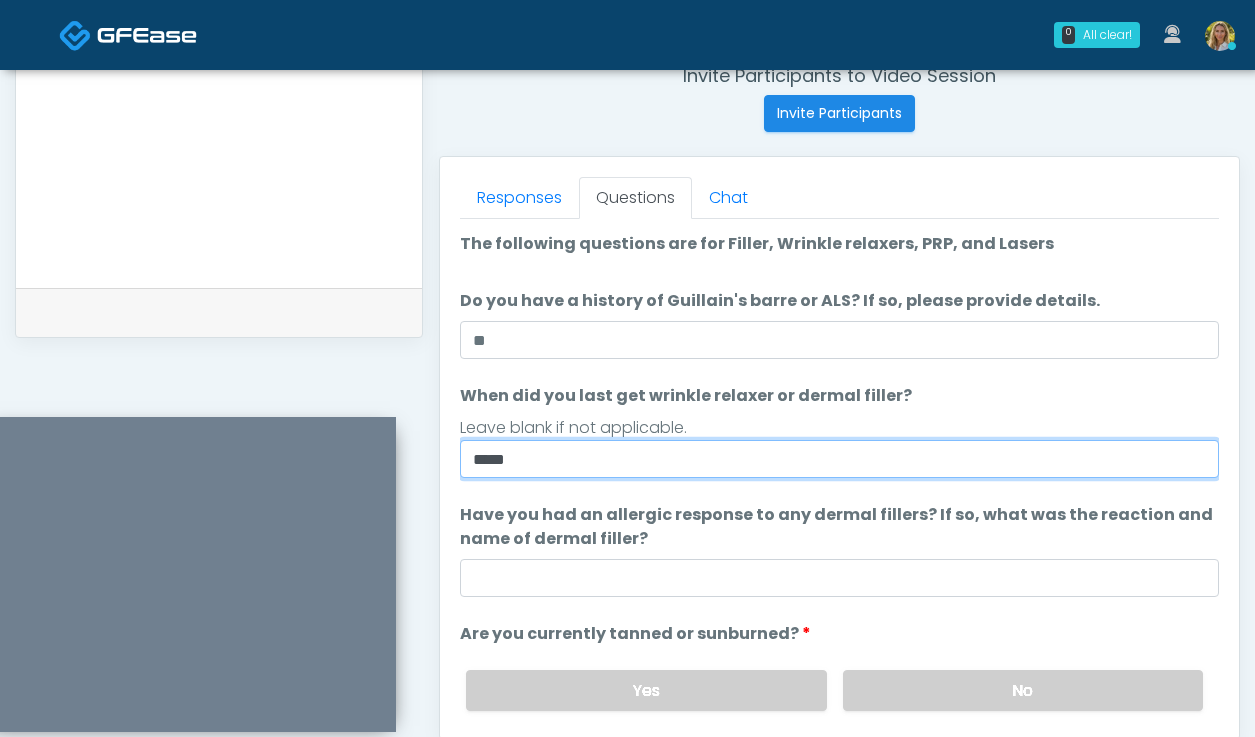 type on "*****" 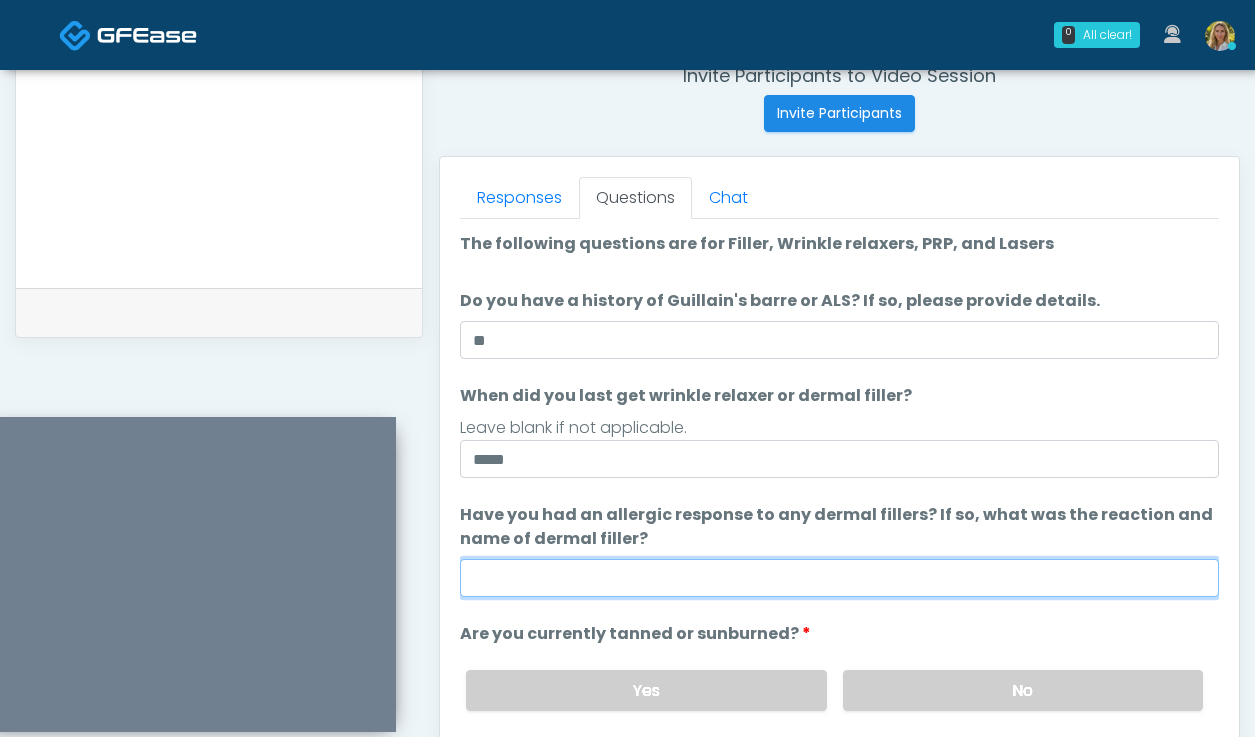 click on "Have you had an allergic response to any dermal fillers? If so, what was the reaction and name of dermal filler?" at bounding box center [839, 578] 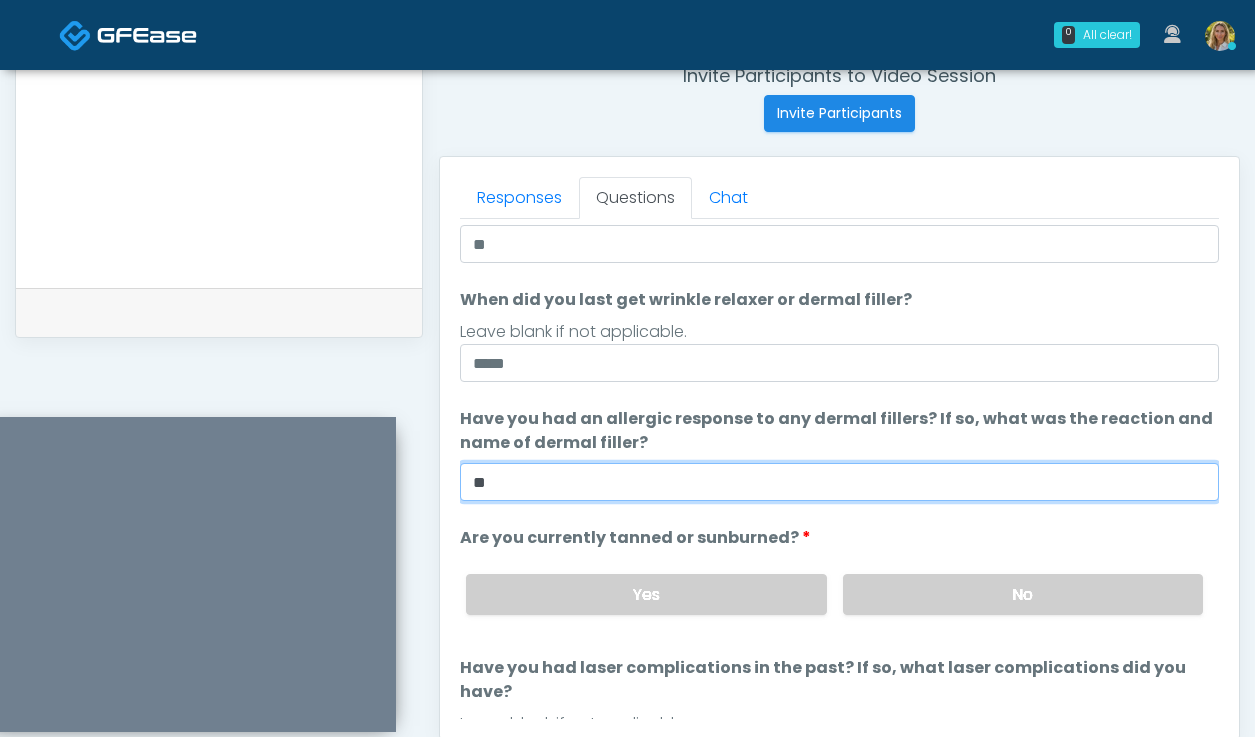scroll, scrollTop: 103, scrollLeft: 0, axis: vertical 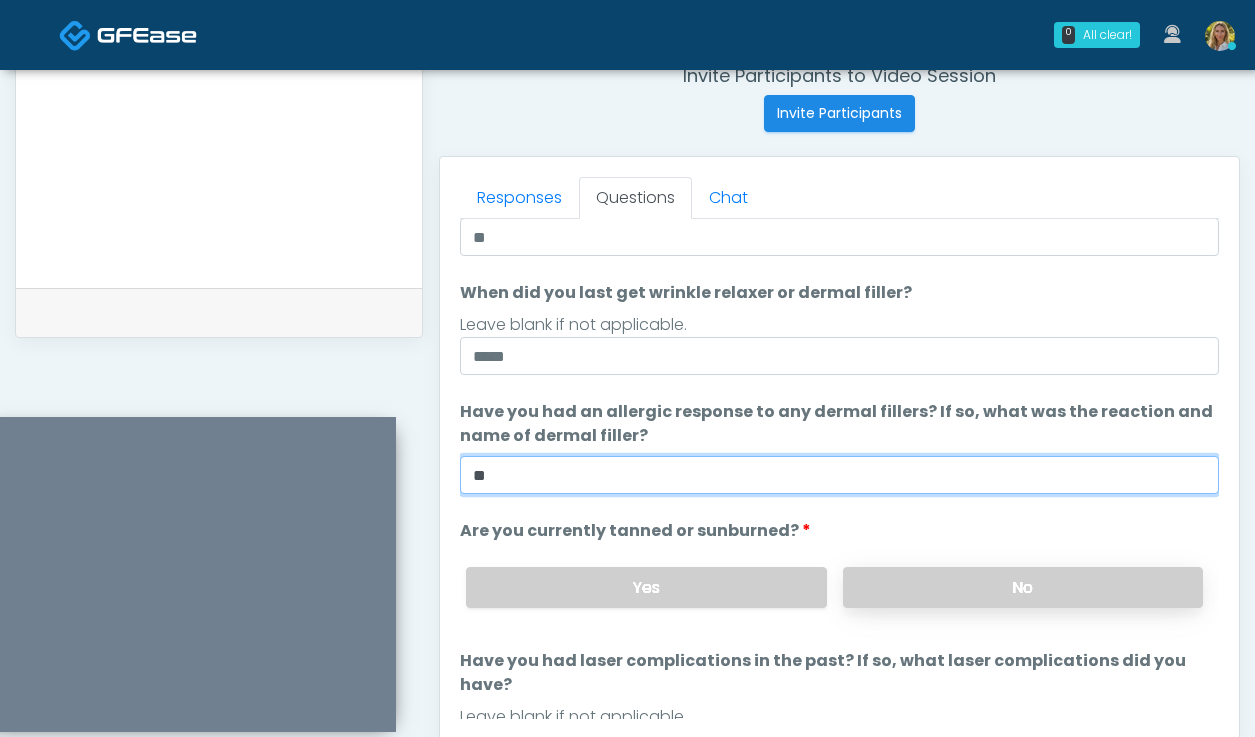 type on "**" 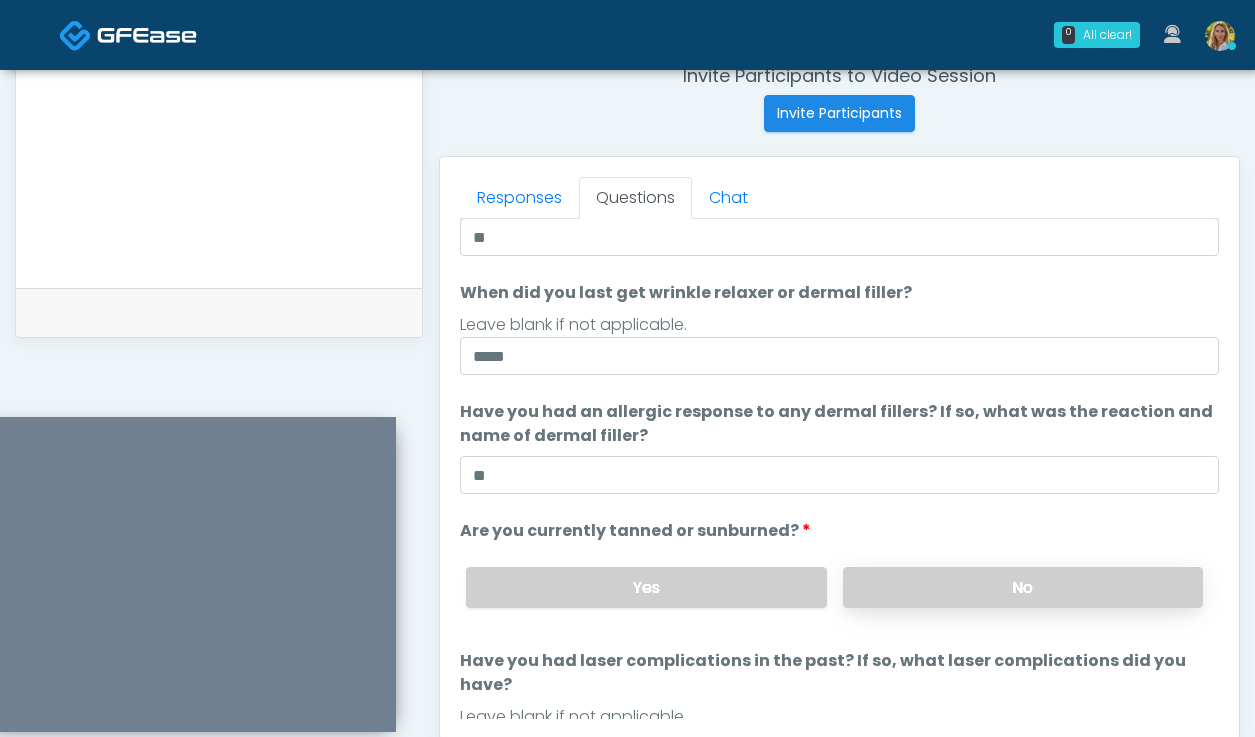click on "No" at bounding box center [1023, 587] 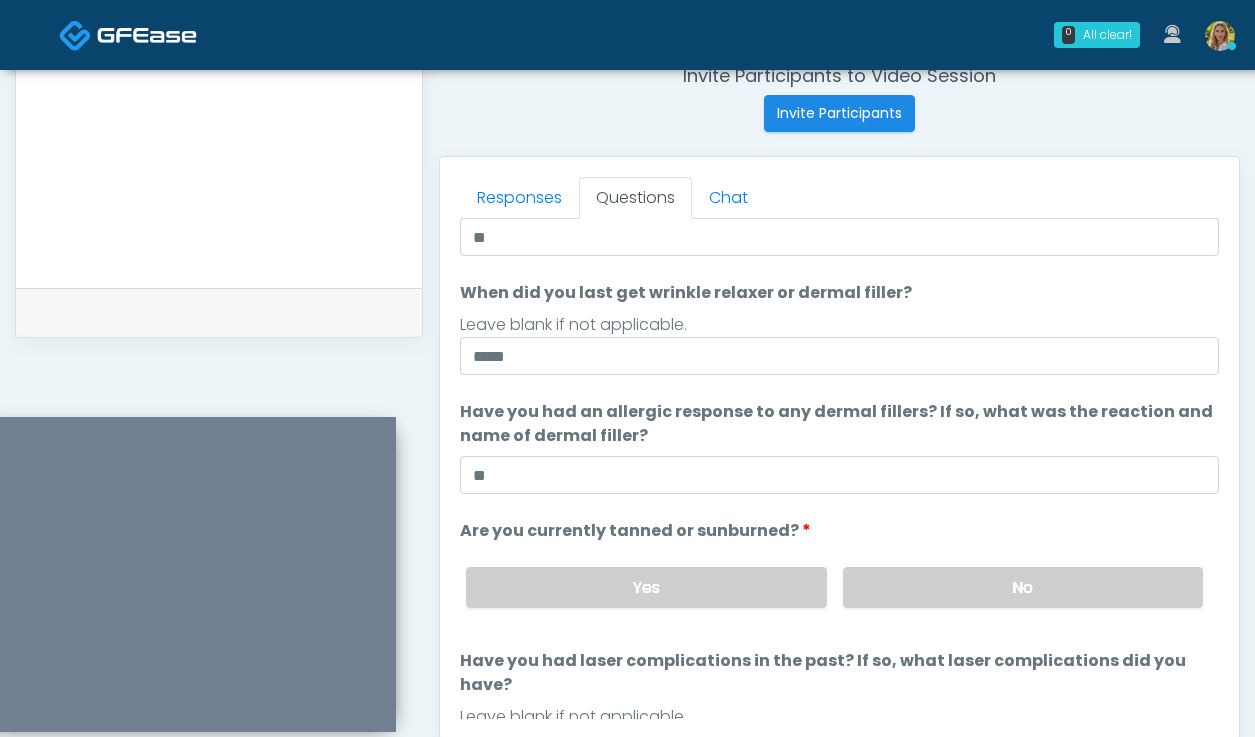 scroll, scrollTop: 188, scrollLeft: 0, axis: vertical 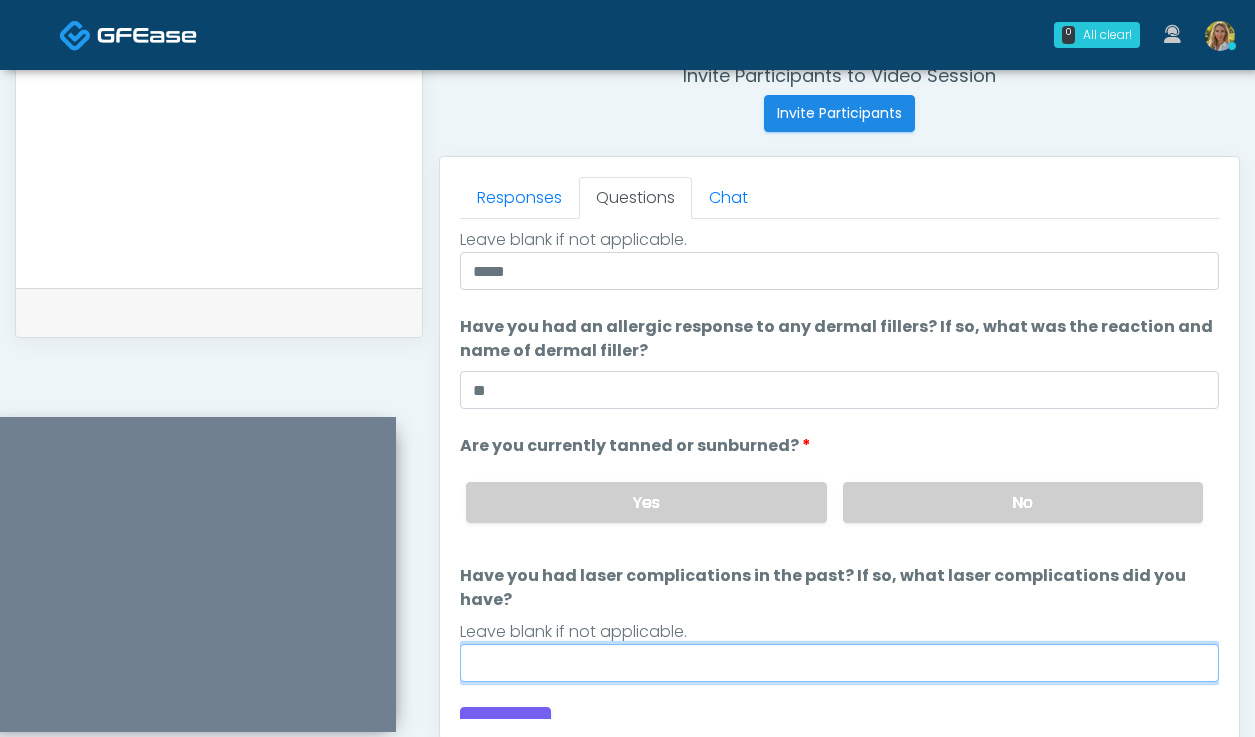 click on "Have you had laser complications in the past? If so, what laser complications did you have?" at bounding box center [839, 663] 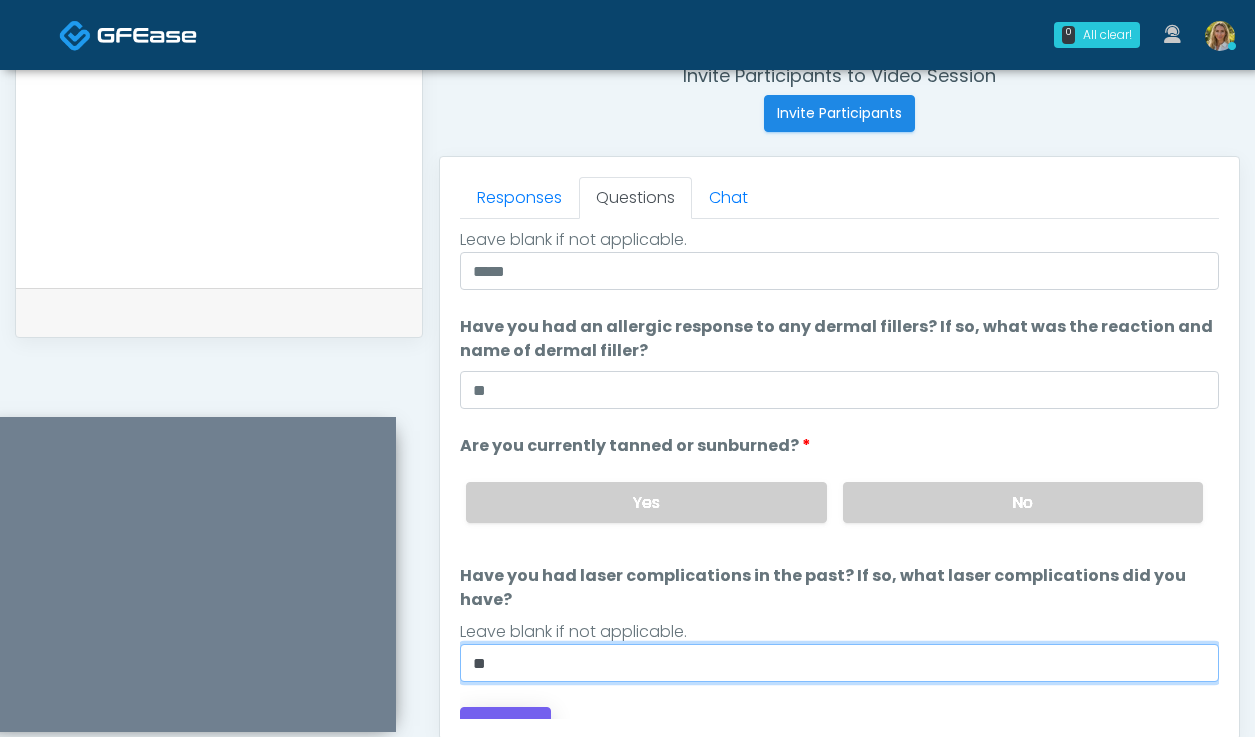 type on "**" 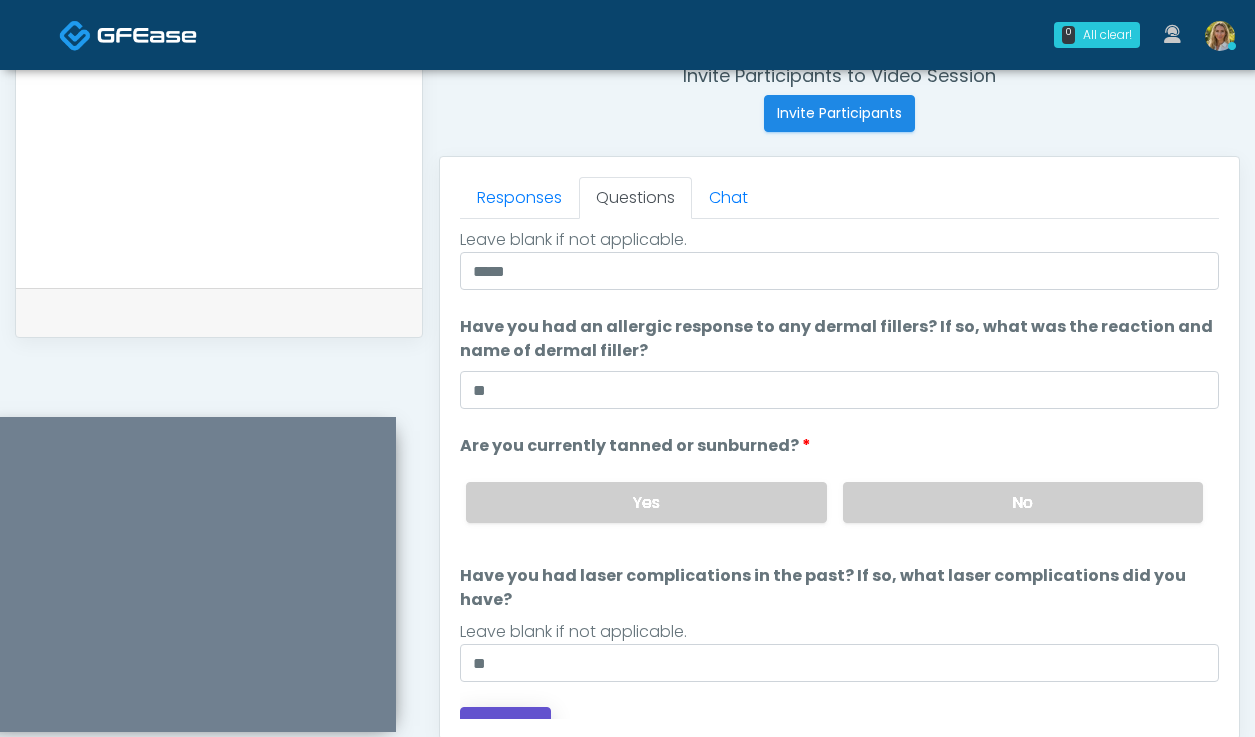click on "Continue" at bounding box center [505, 725] 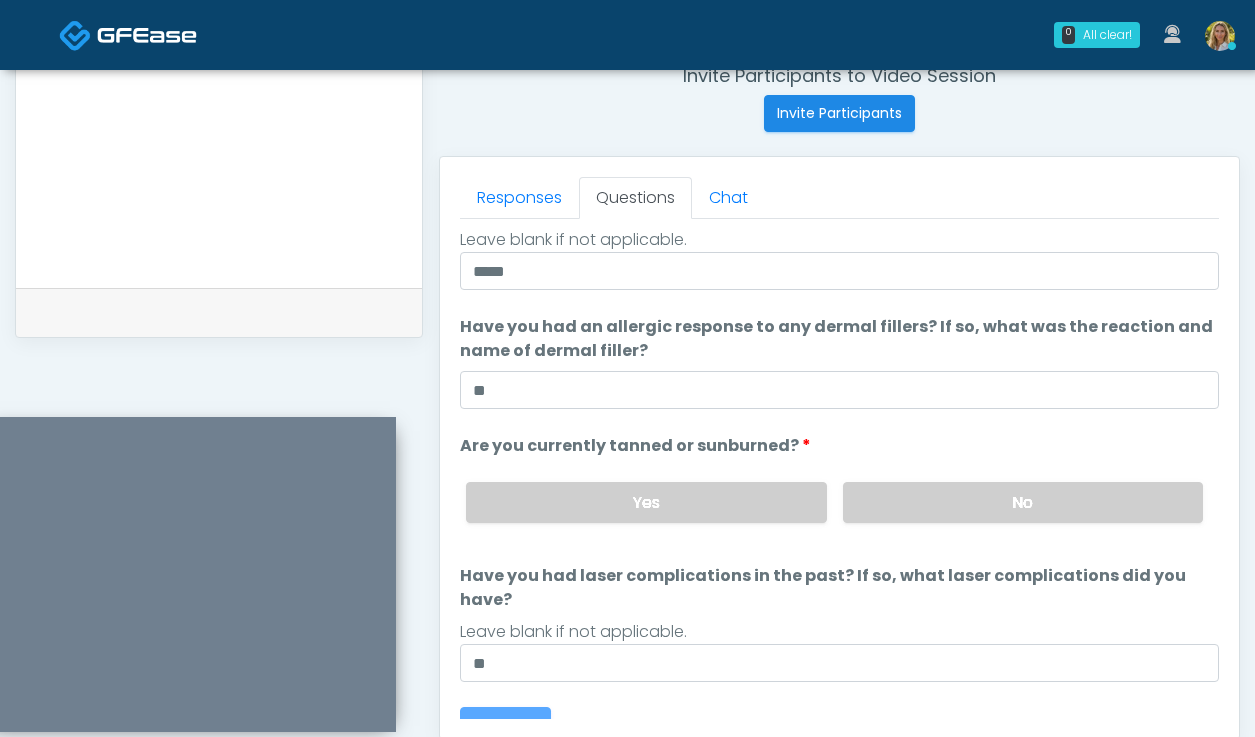 scroll, scrollTop: 0, scrollLeft: 0, axis: both 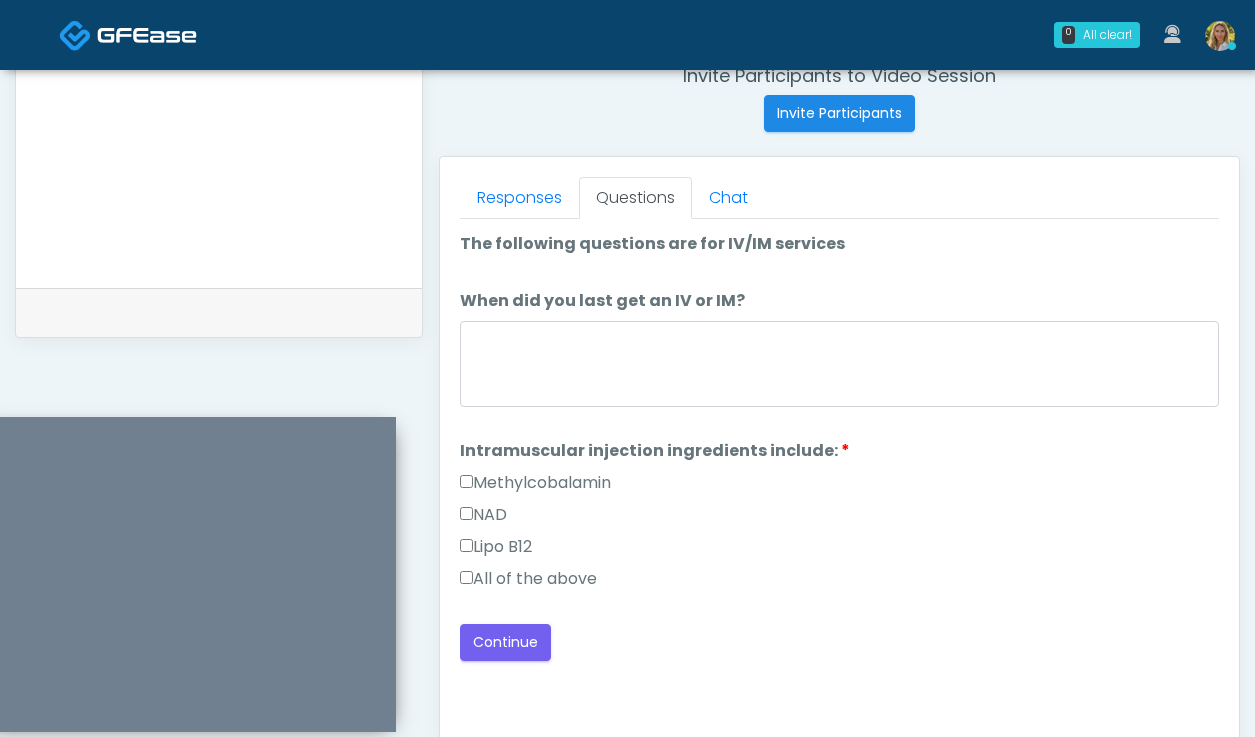 click on "All of the above" at bounding box center (839, 583) 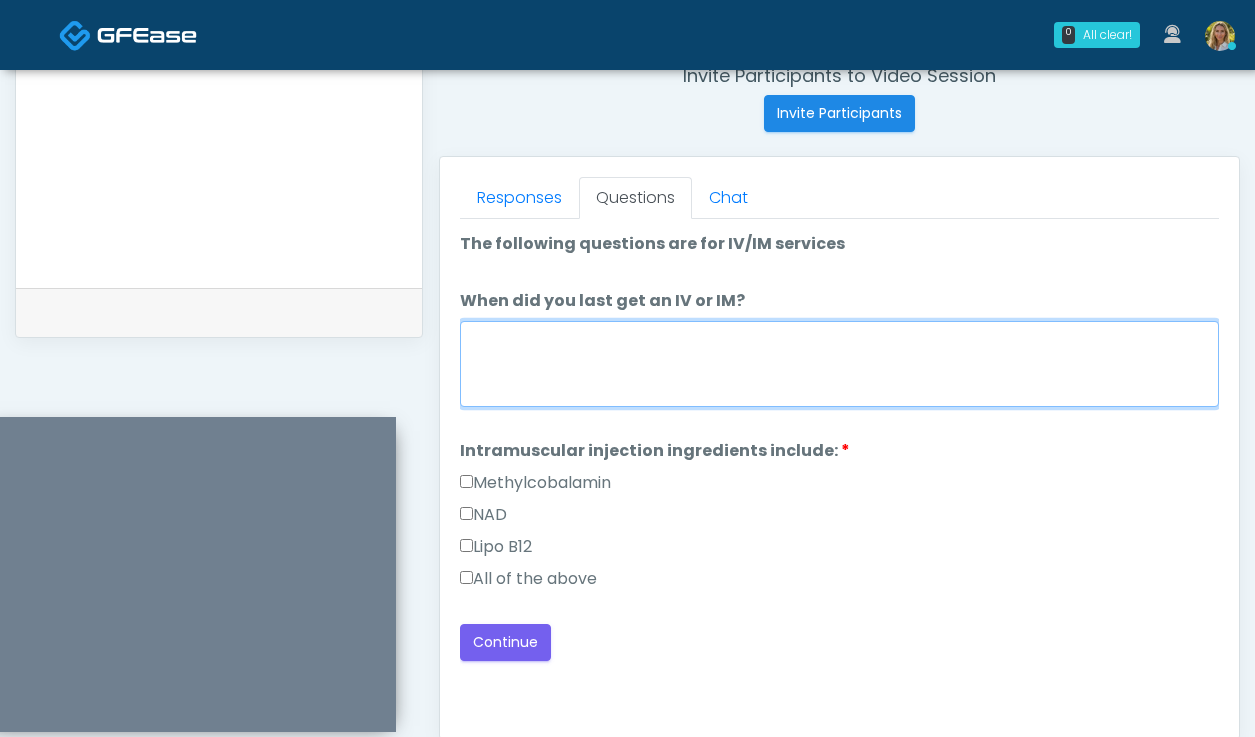 click on "When did you last get an IV or IM?" at bounding box center (839, 364) 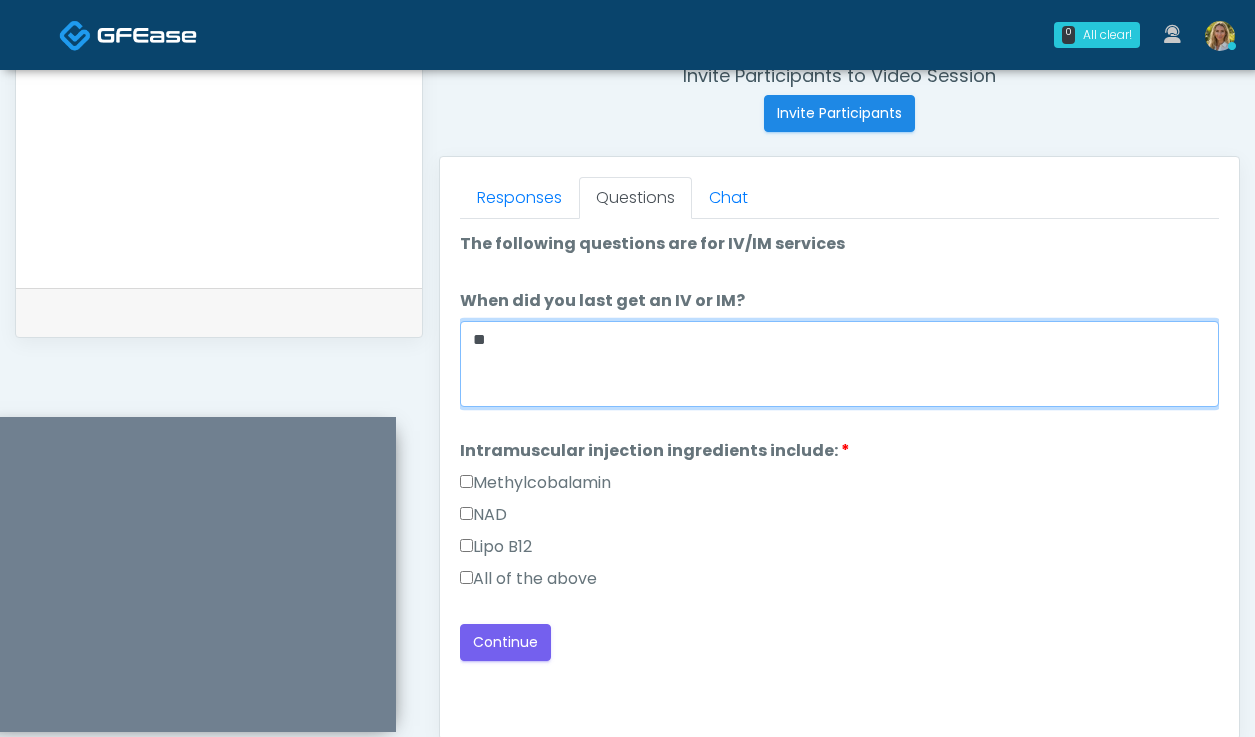 type on "*" 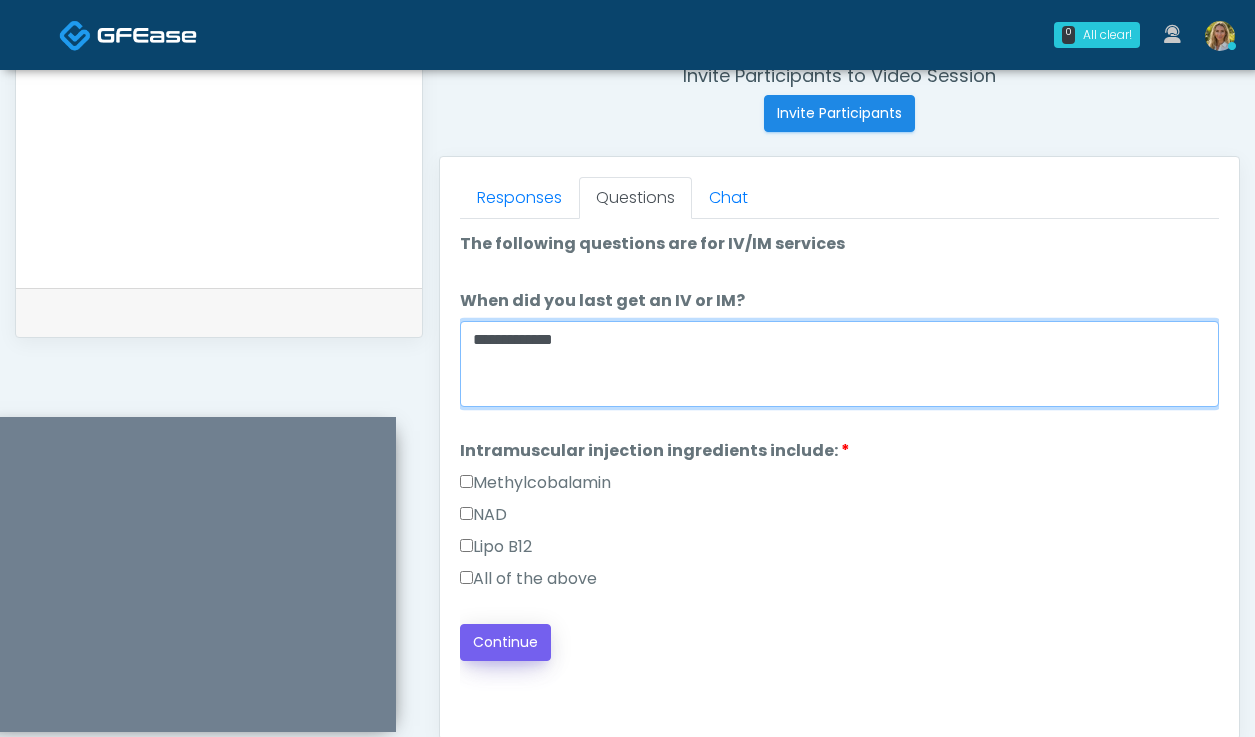 type on "**********" 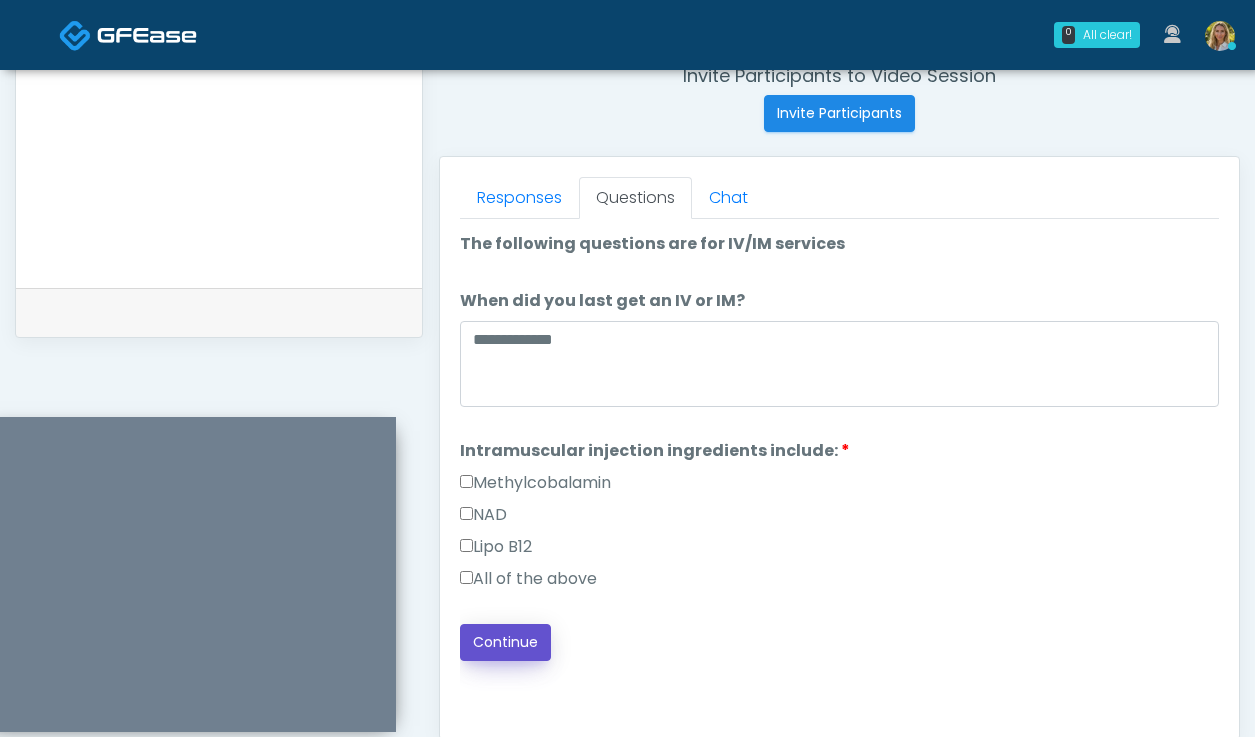 click on "Continue" at bounding box center [505, 642] 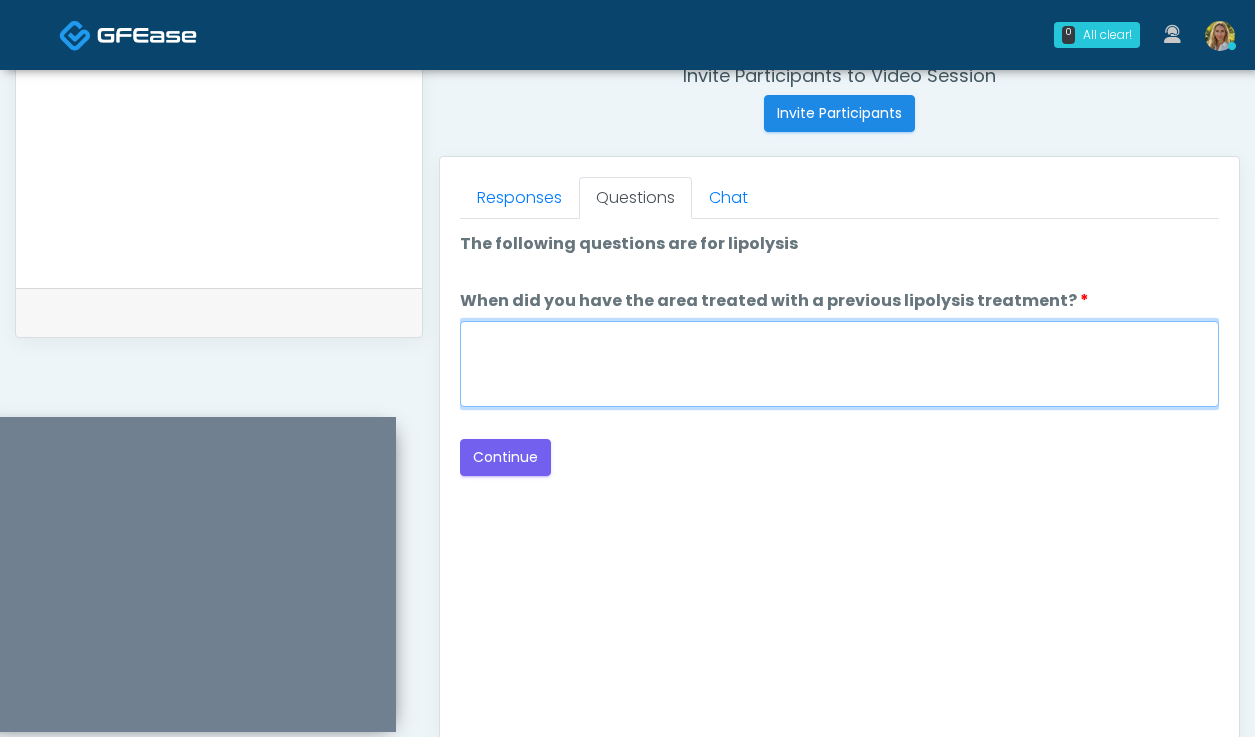 click on "When did you have the area treated with a previous lipolysis treatment?" at bounding box center (839, 364) 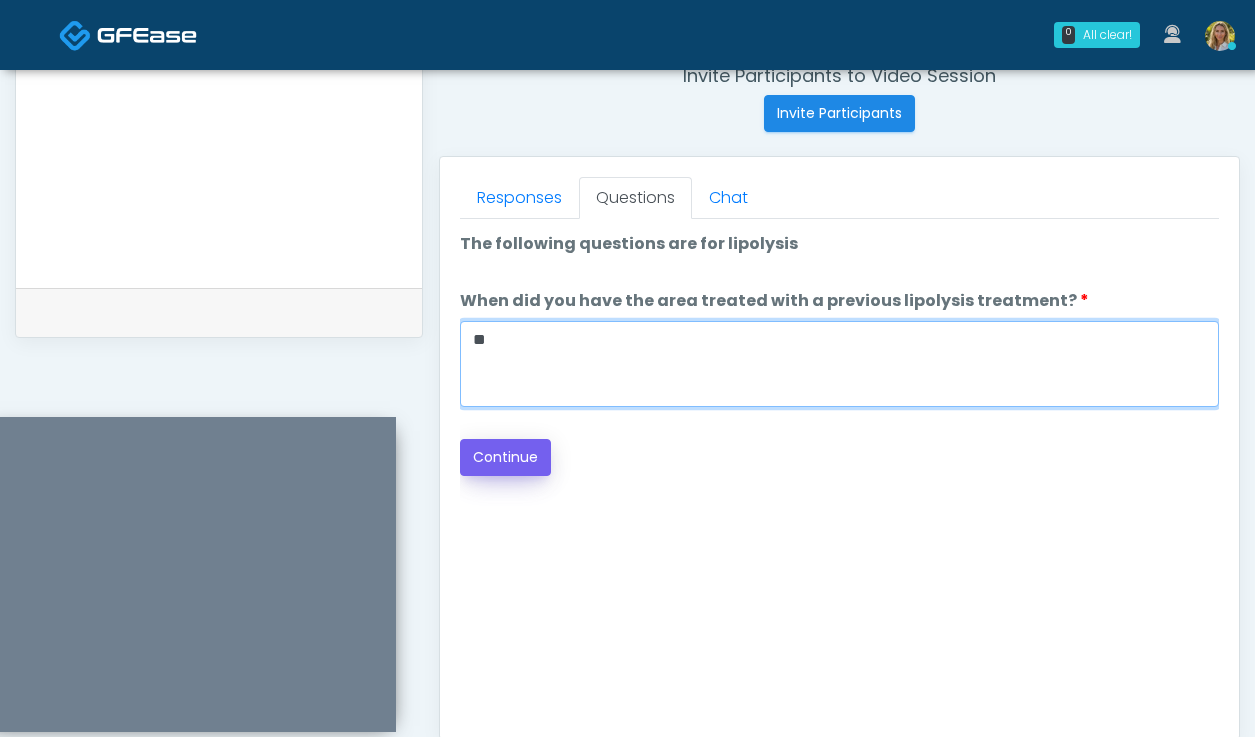 type on "**" 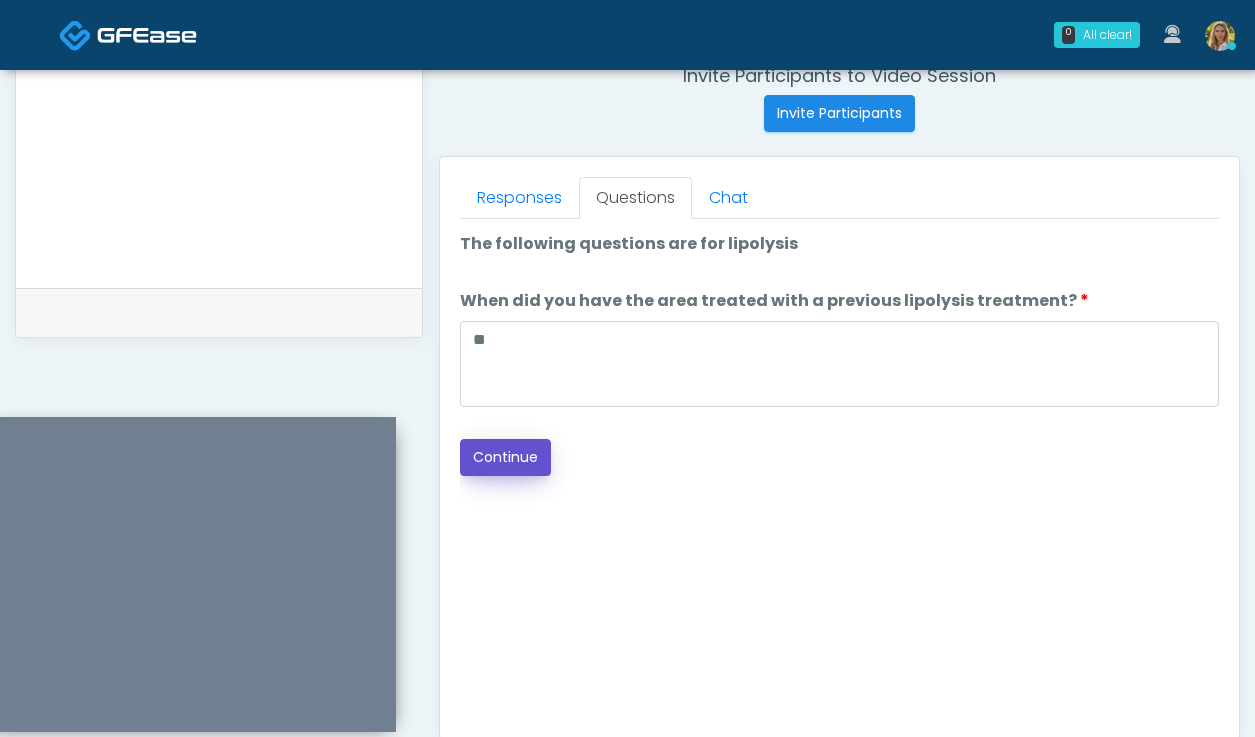 click on "Continue" at bounding box center (505, 457) 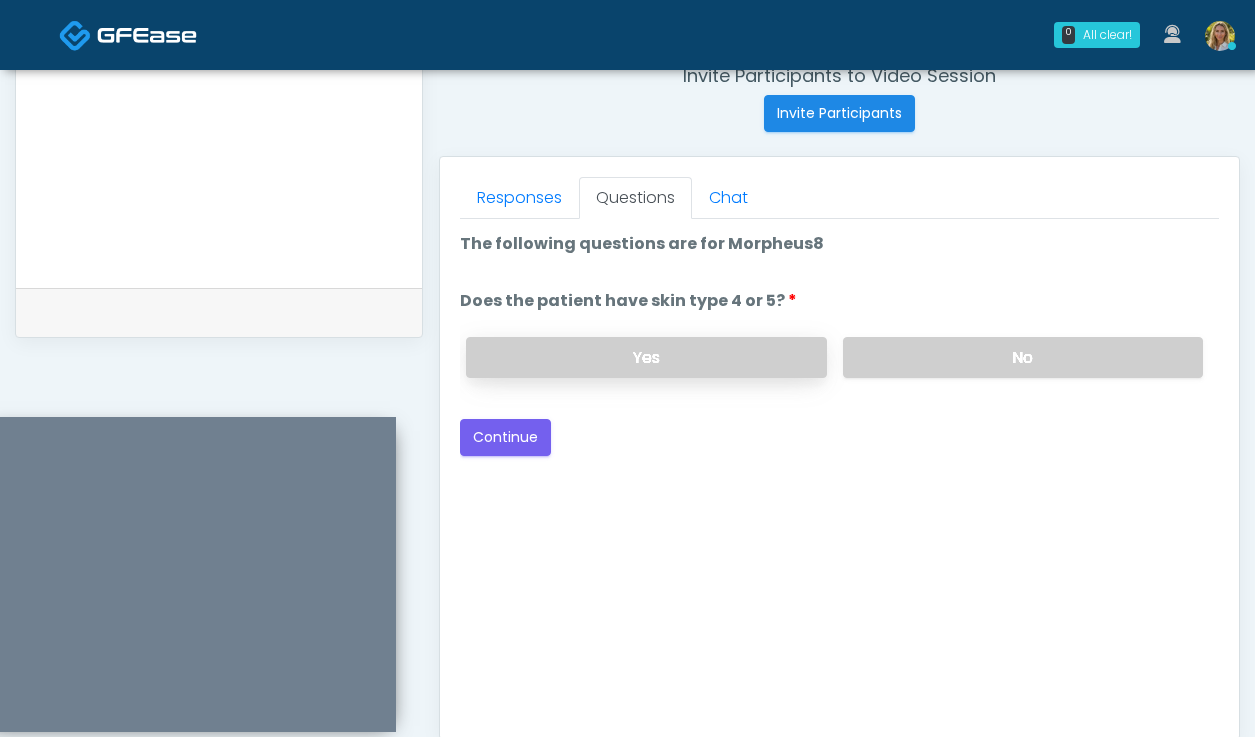 click on "Yes" at bounding box center (646, 357) 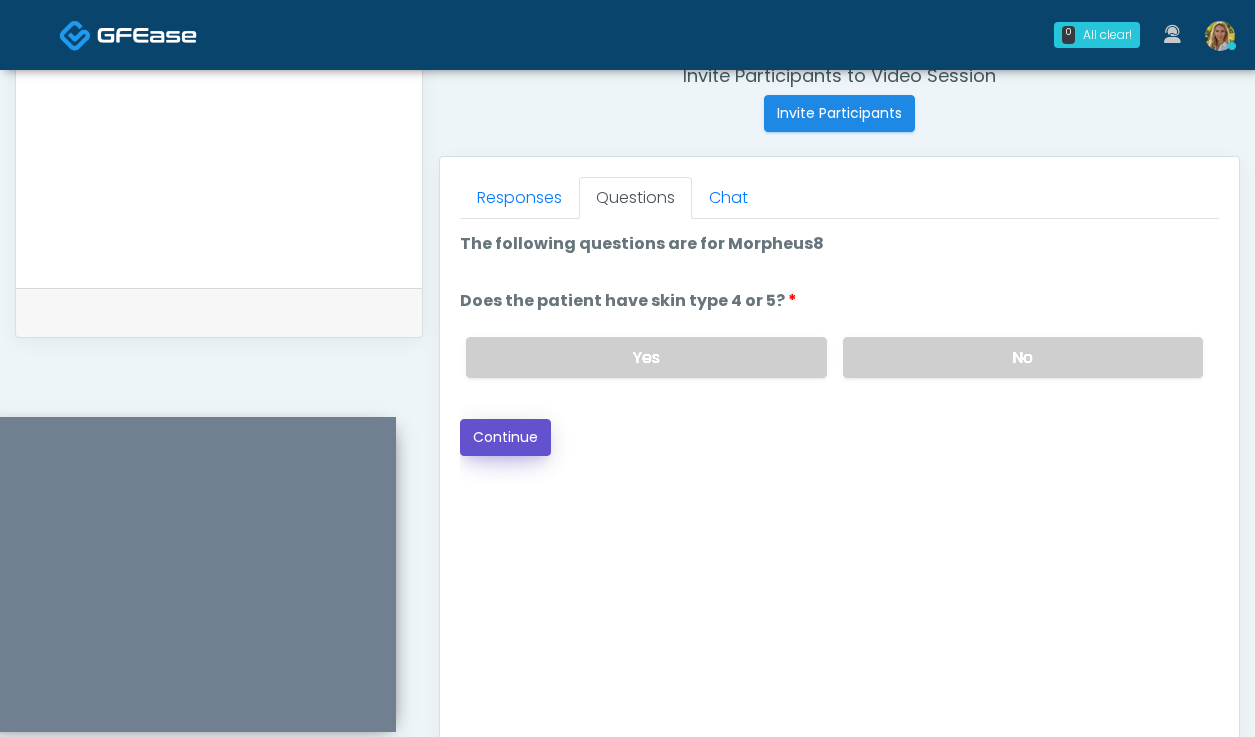 click on "Continue" at bounding box center (505, 437) 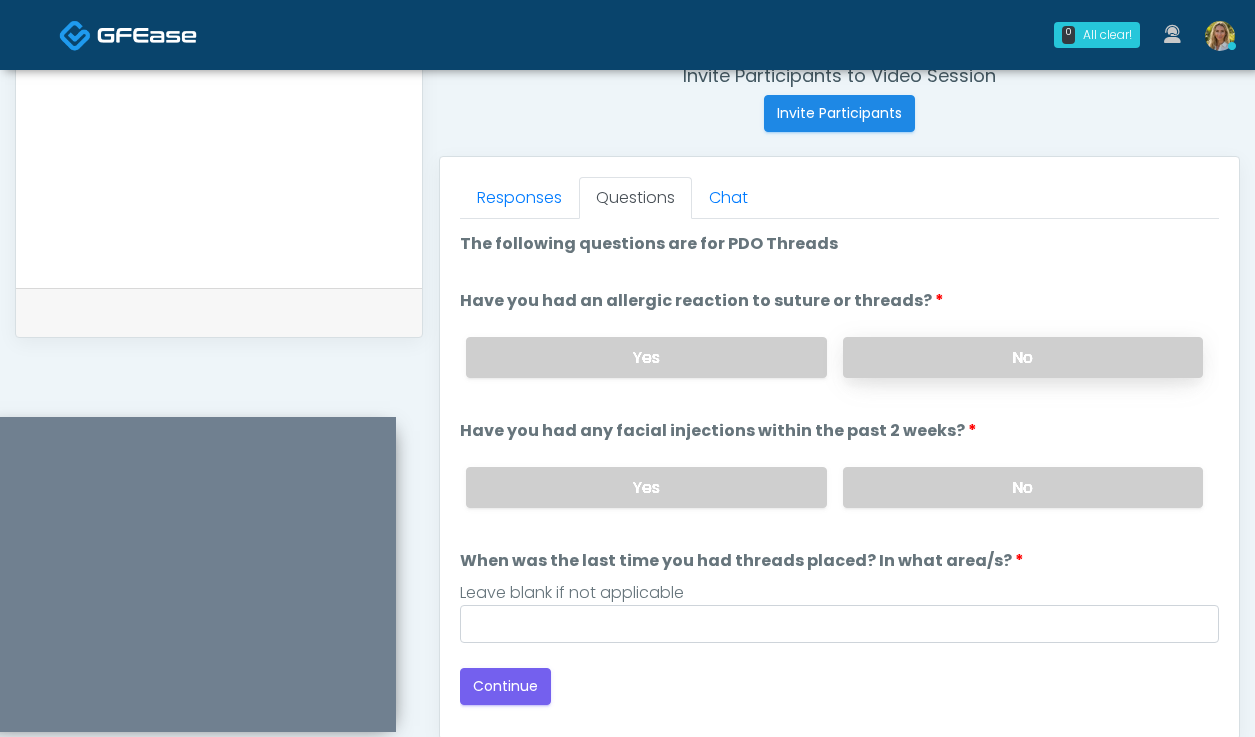 click on "No" at bounding box center (1023, 357) 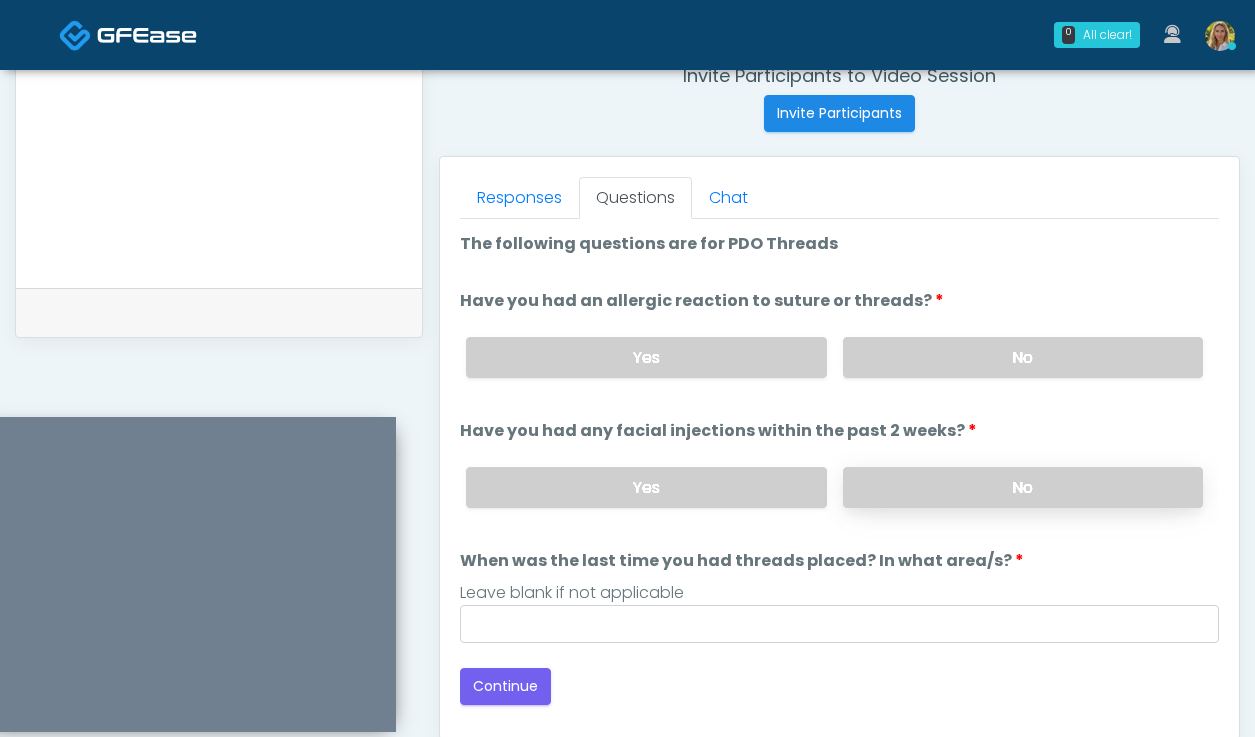 click on "No" at bounding box center (1023, 487) 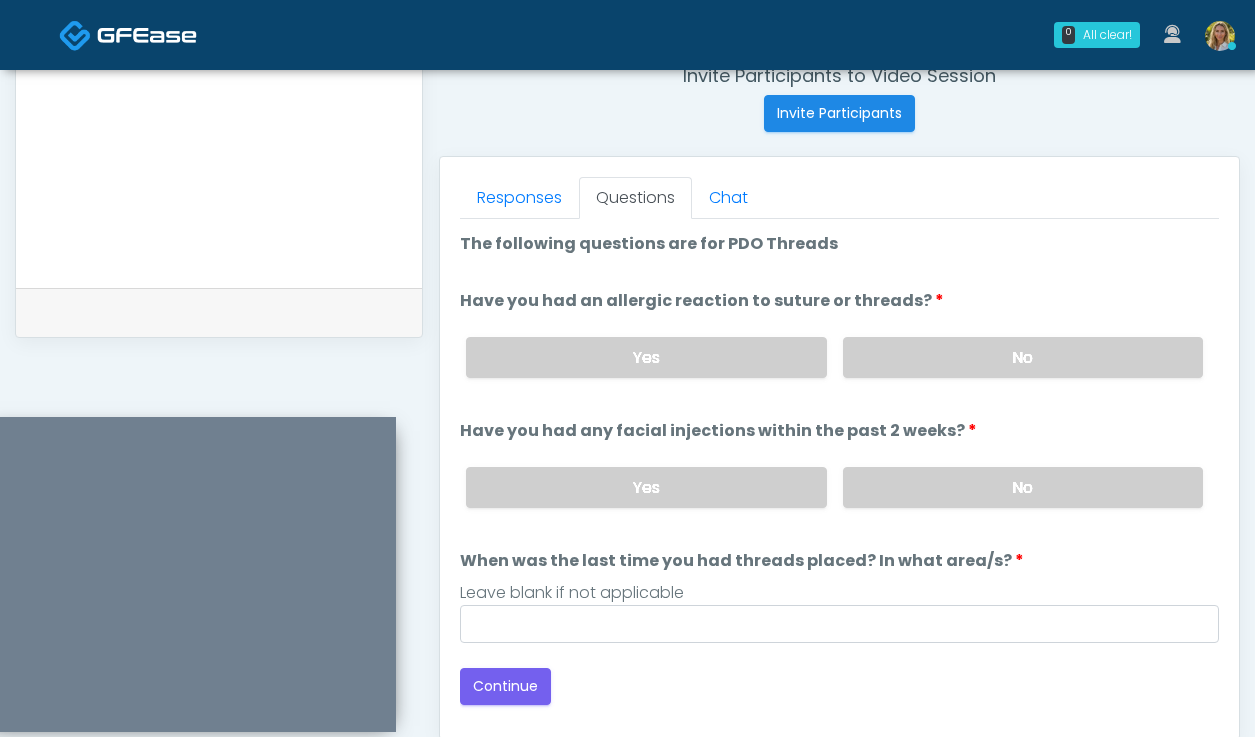 click on "Loading...
Connecting to your agent...
Please wait while we prepare your personalized experience.
The following questions are for PDO Threads
The following questions are for PDO Threads
Have you had an allergic reaction to suture or threads?
Have you had an allergic reaction to suture or threads?
Yes
No
Tell us more about your reaction.
Tell us more about your reaction.
Yes No" at bounding box center [839, 468] 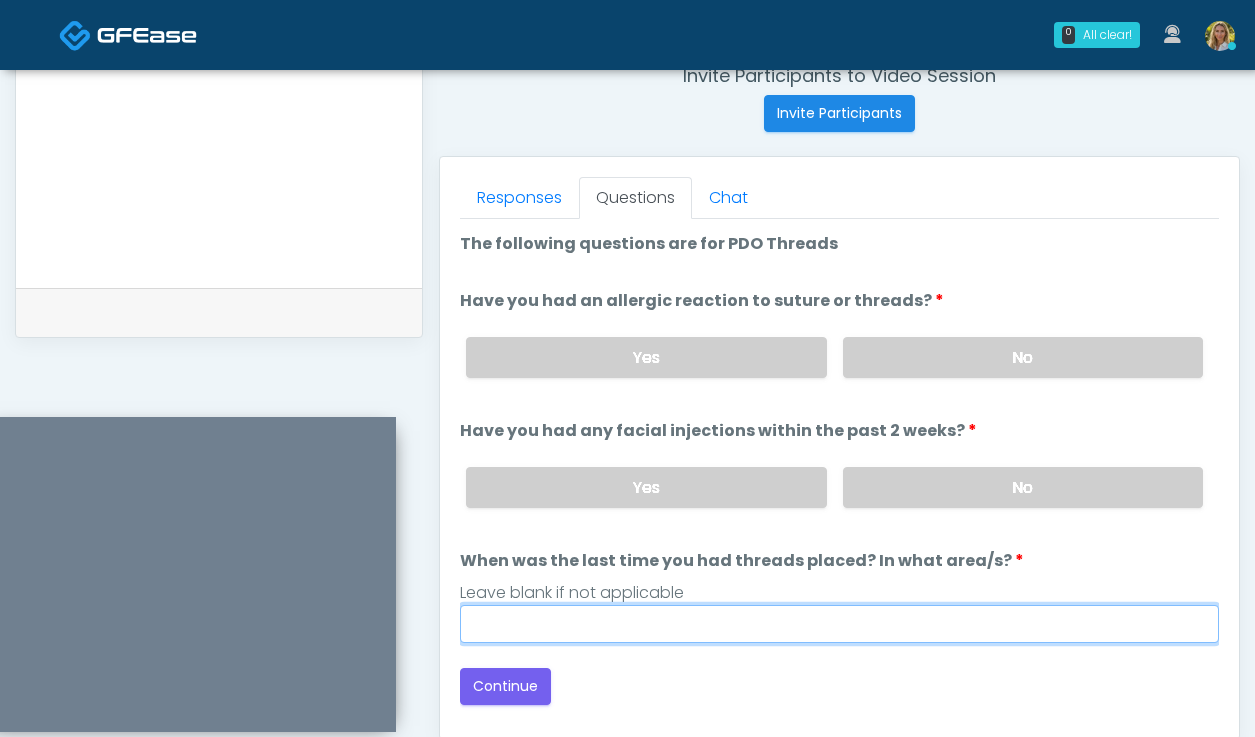 click on "When was the last time you had threads placed? In what area/s?" at bounding box center (839, 624) 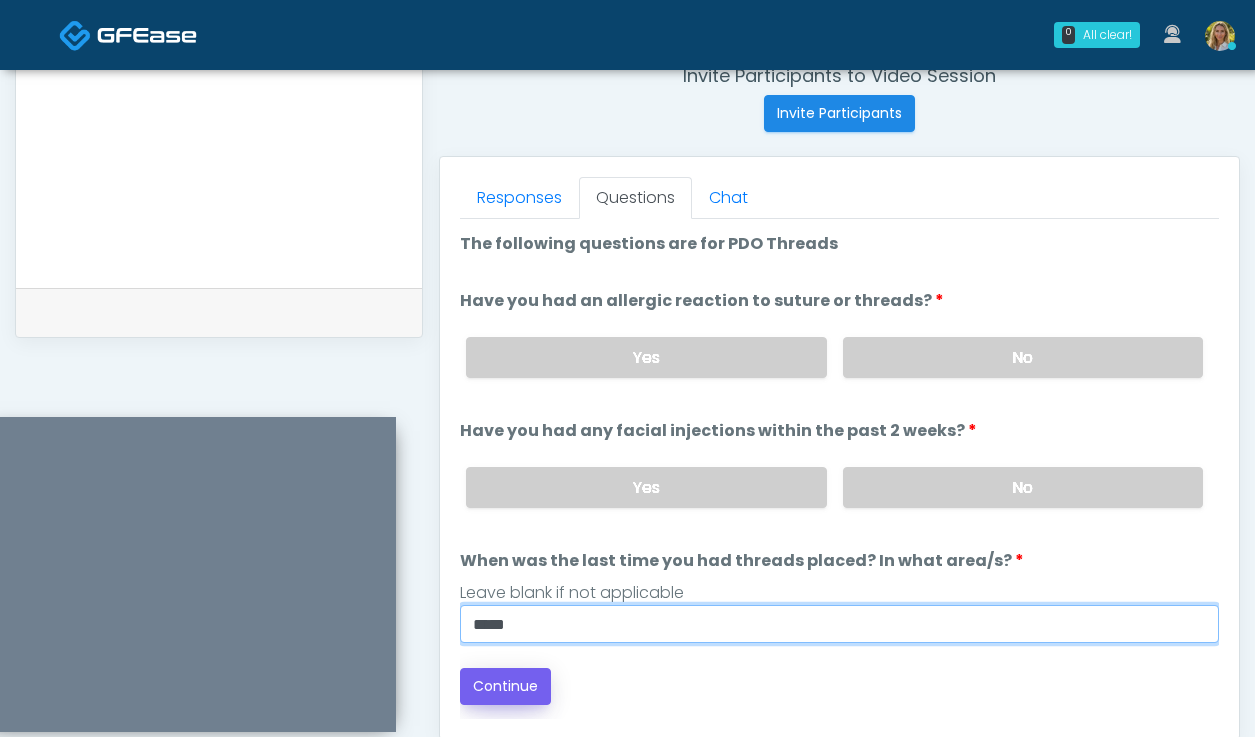 type on "*****" 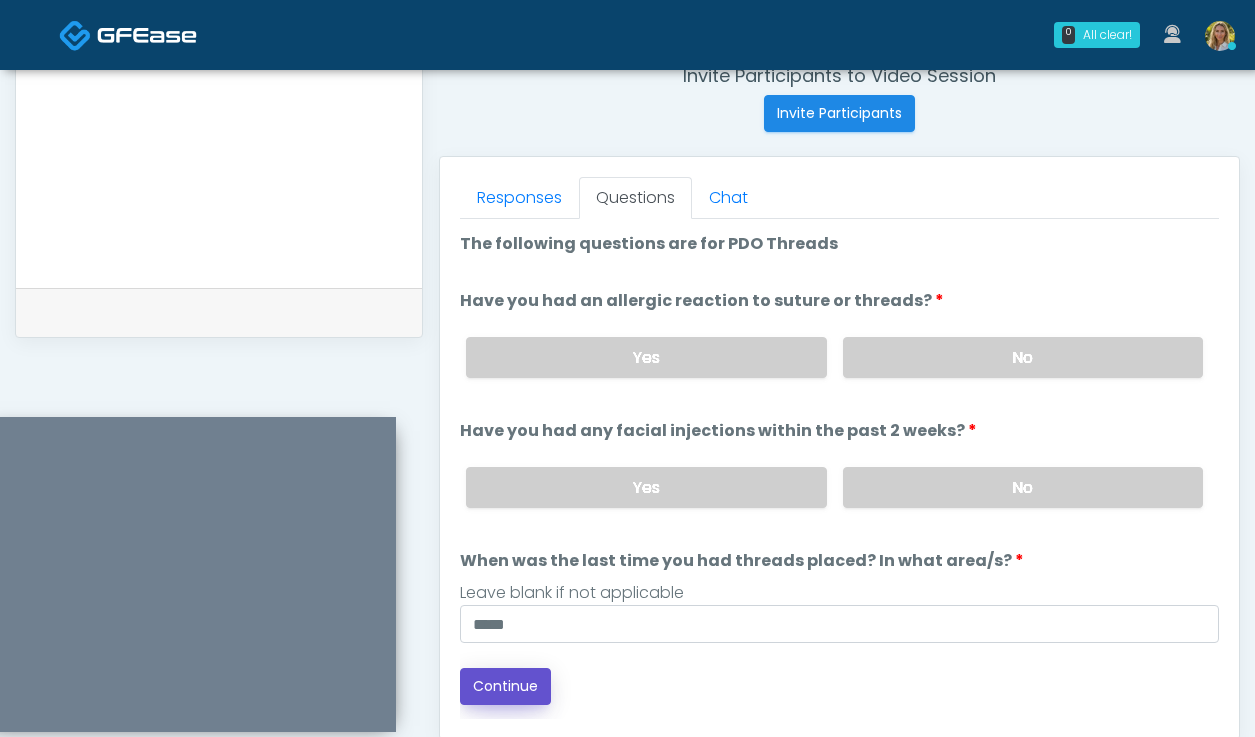 click on "Continue" at bounding box center [505, 686] 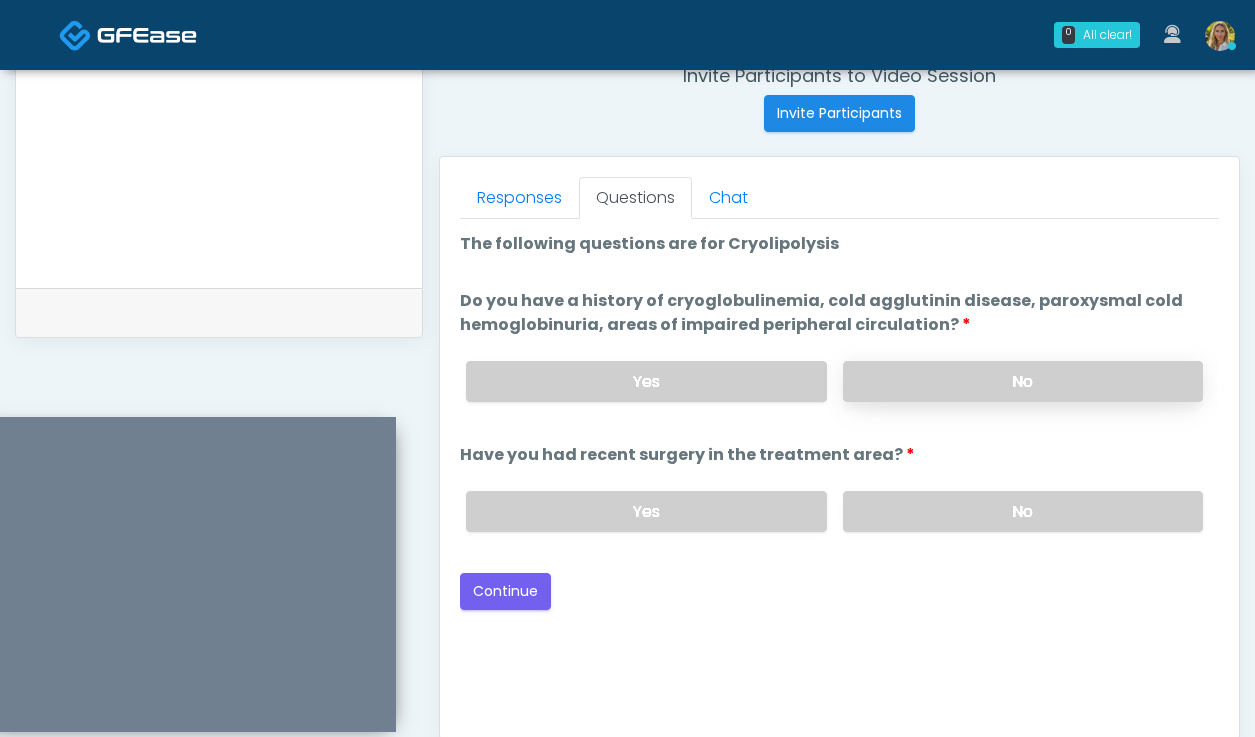 click on "No" at bounding box center [1023, 381] 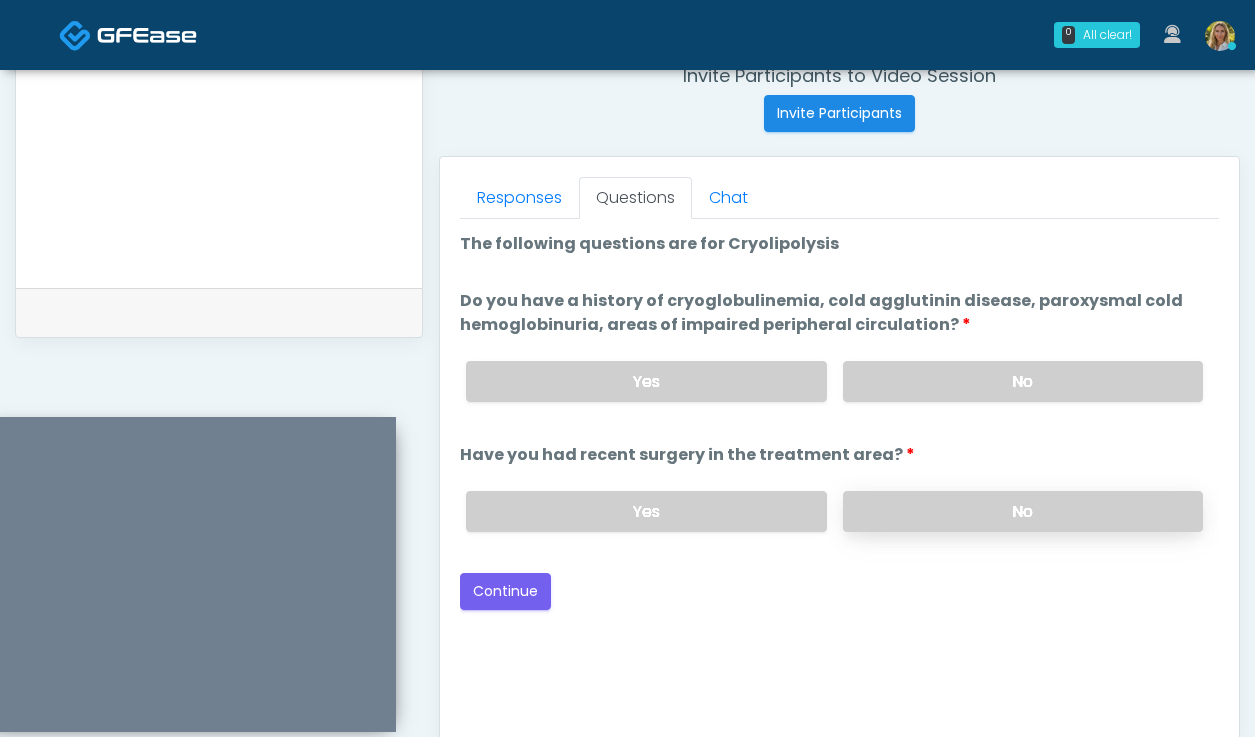 click on "No" at bounding box center (1023, 511) 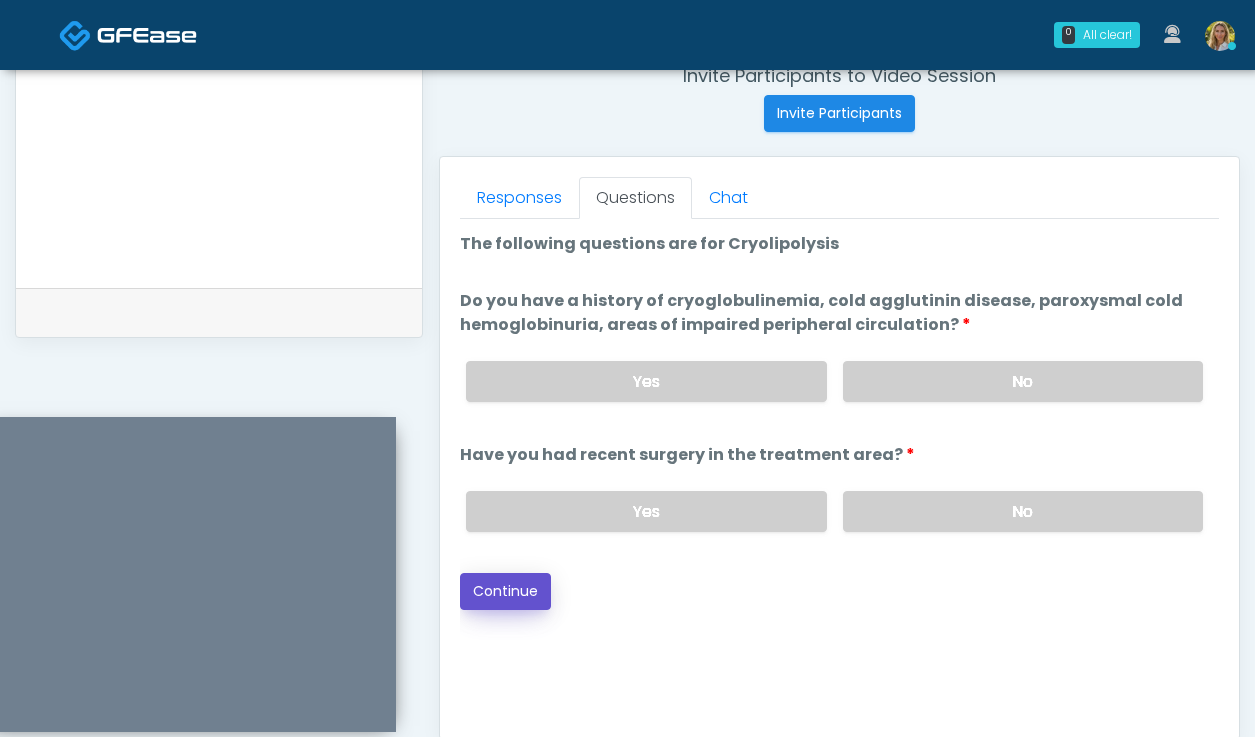 click on "Continue" at bounding box center [505, 591] 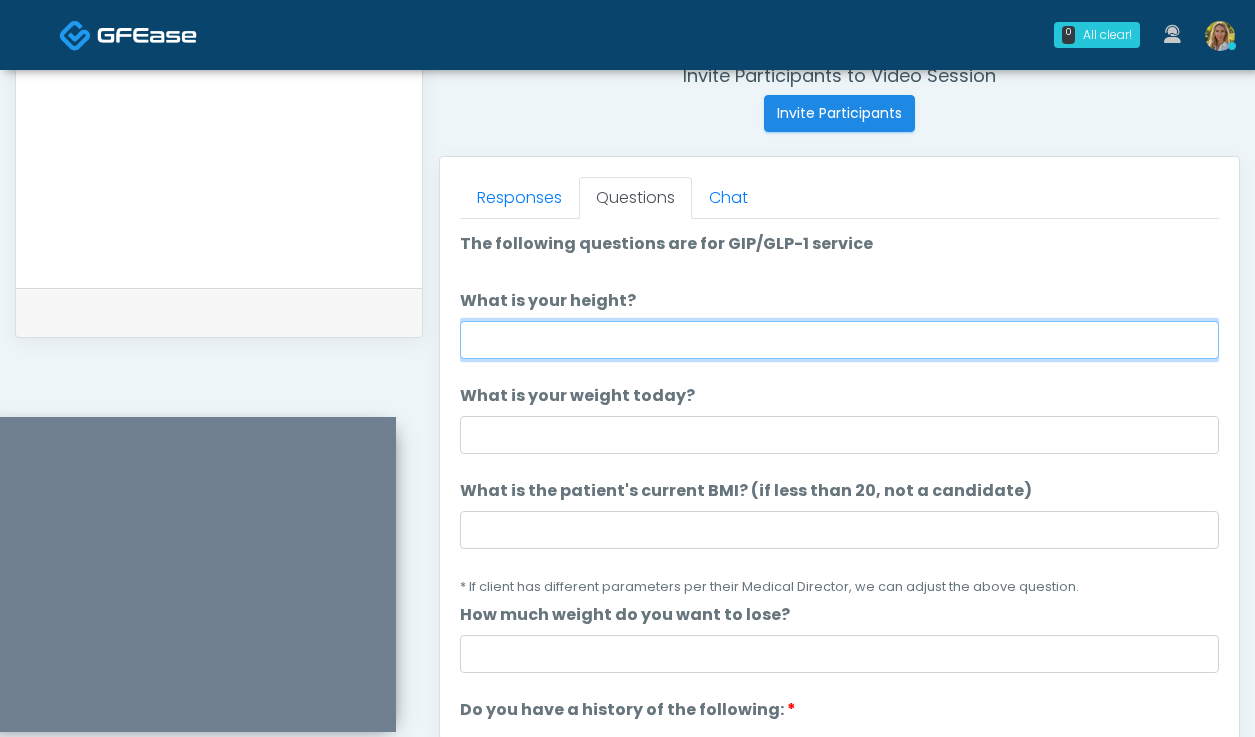click on "What is your height?" at bounding box center (839, 340) 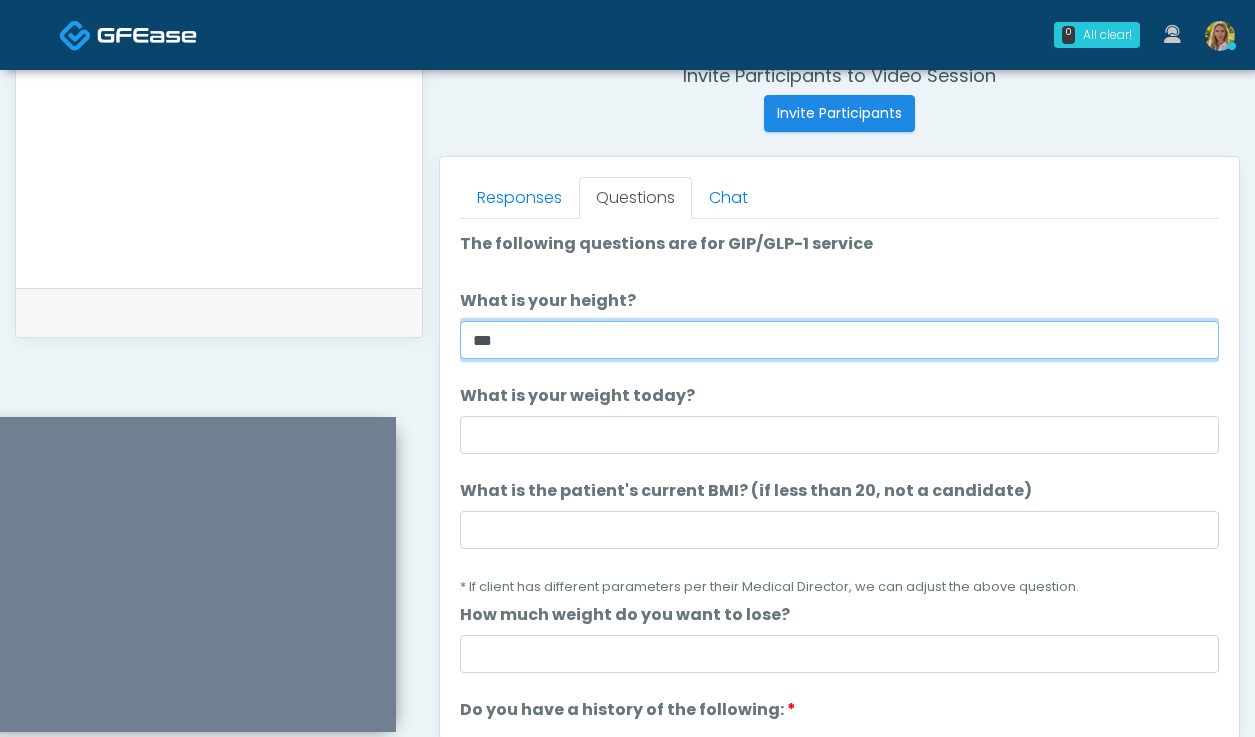 type on "***" 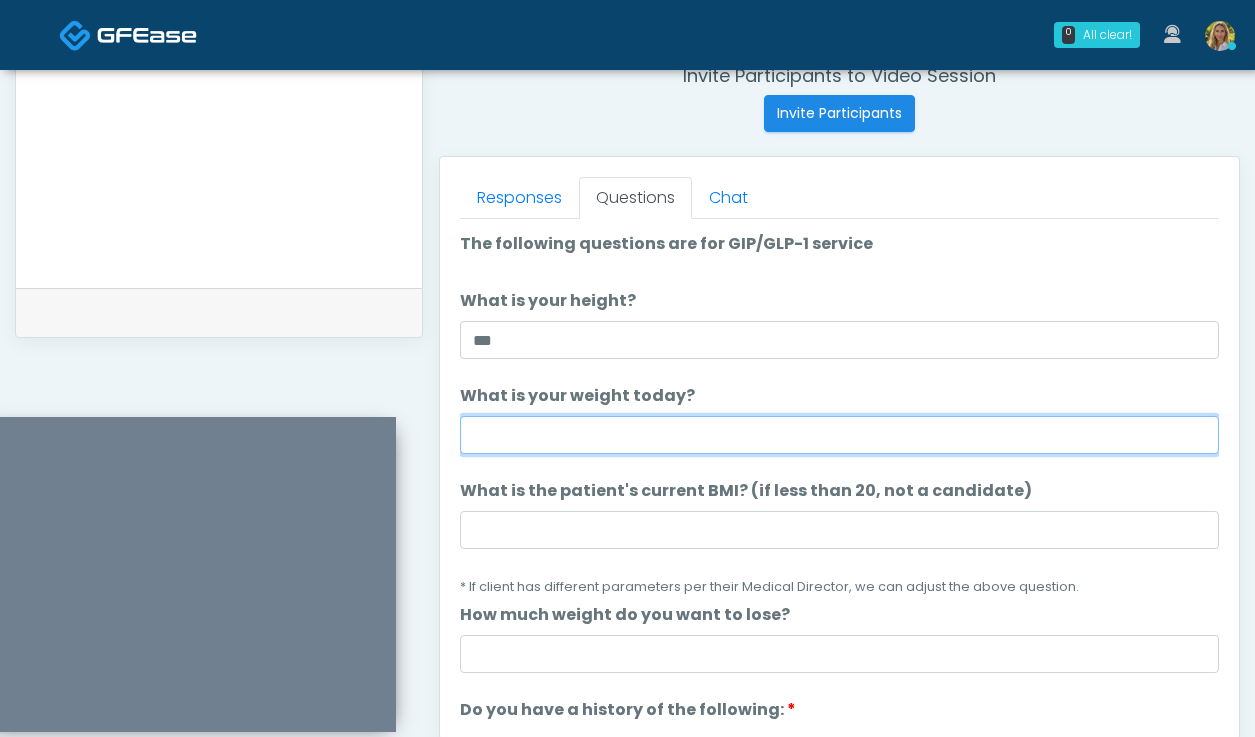 click on "What is your weight today?" at bounding box center (839, 435) 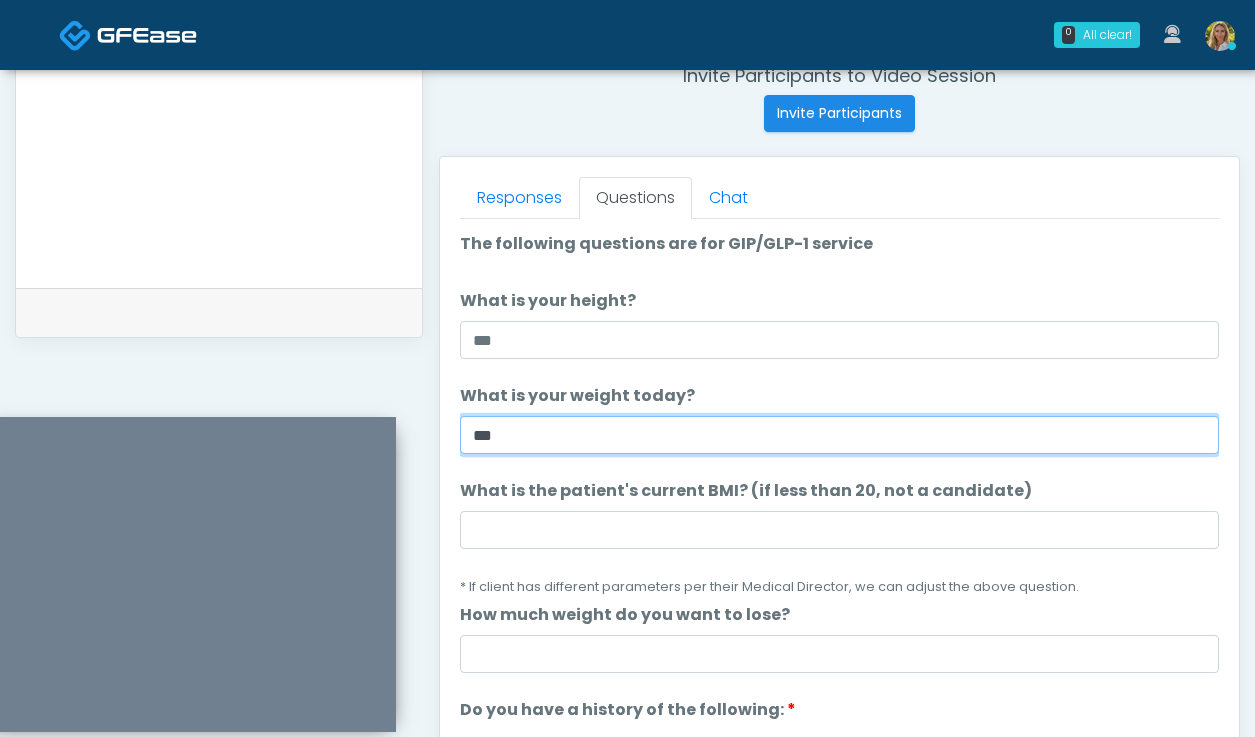 type on "***" 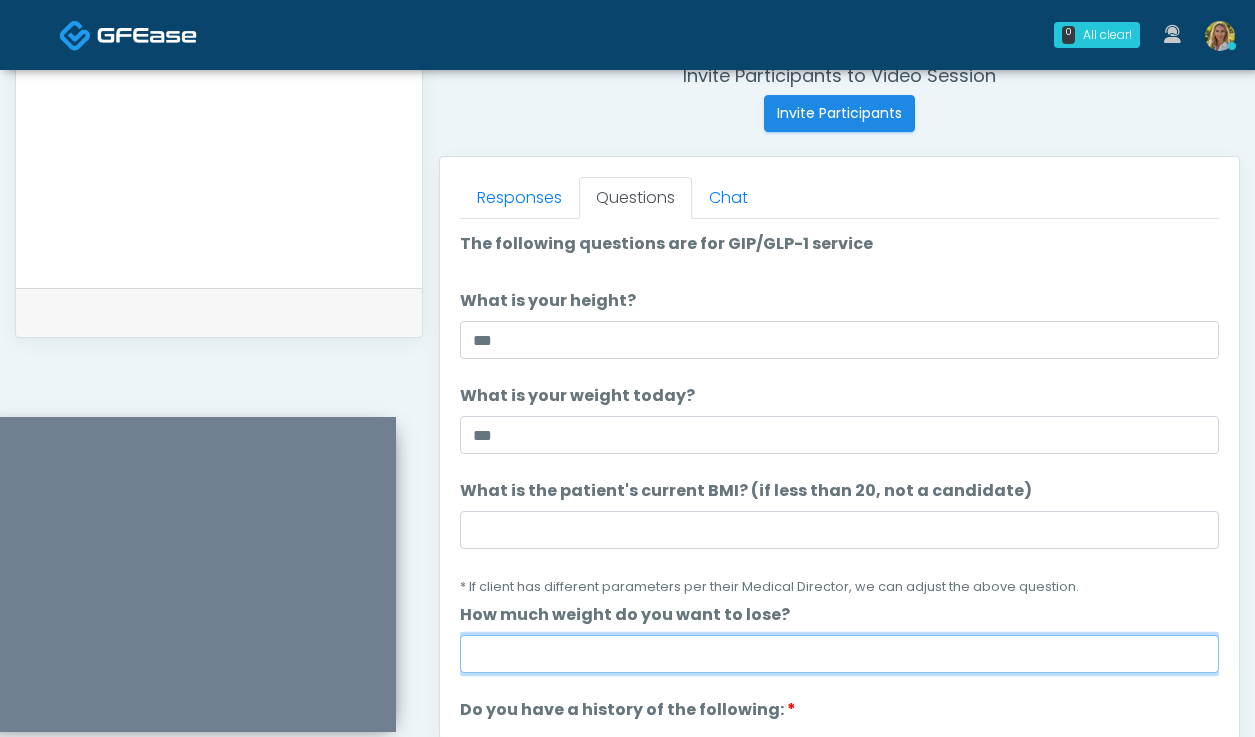 click on "How much weight do you want to lose?" at bounding box center [839, 654] 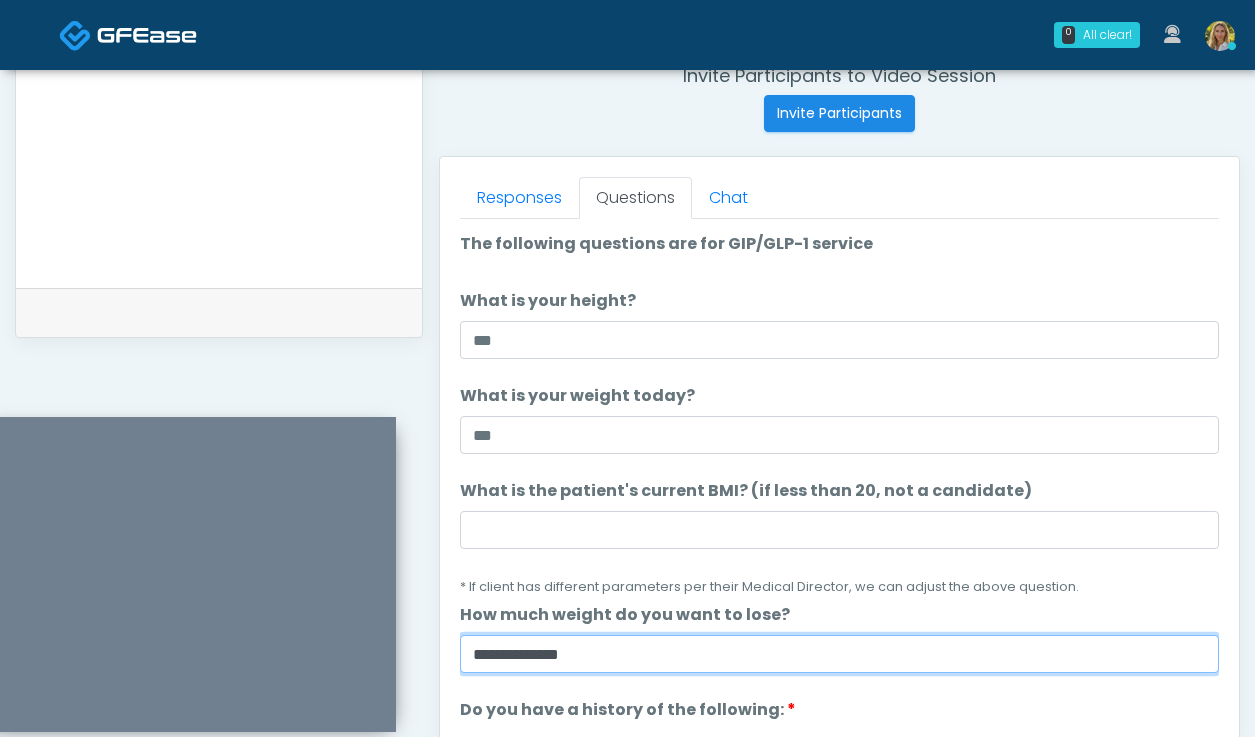 type on "**********" 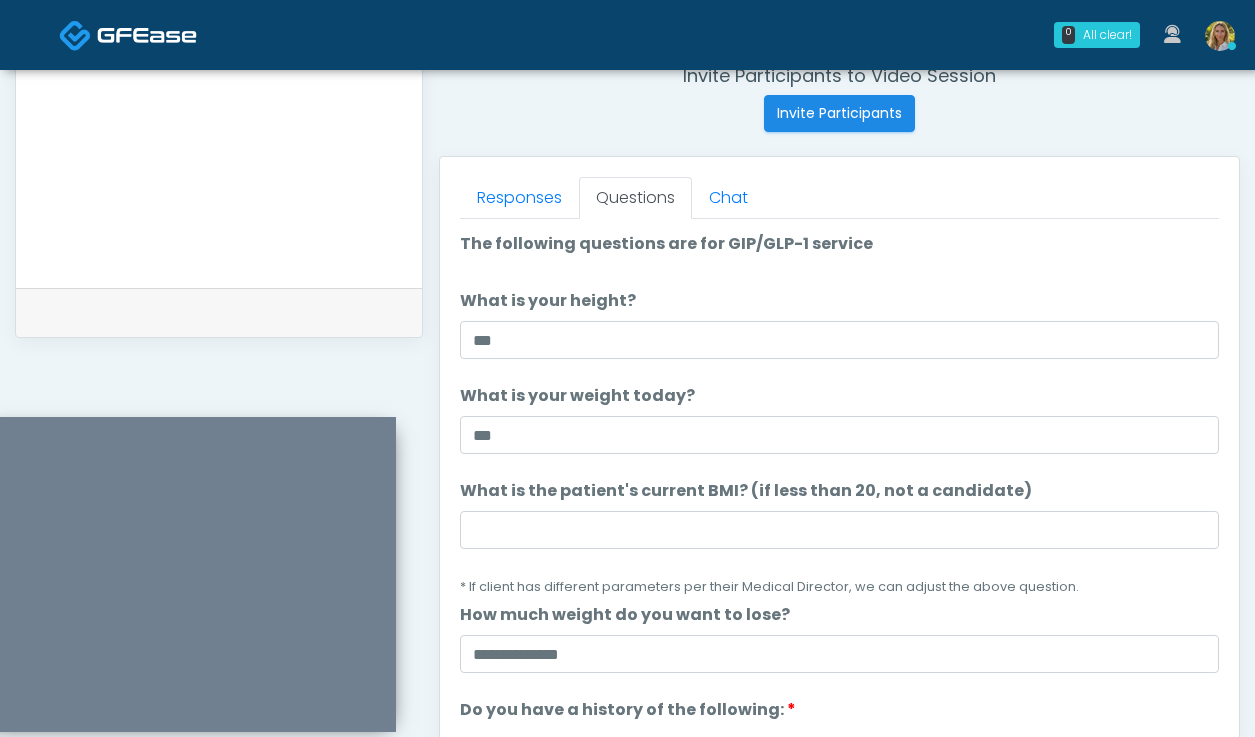 click on "* If client has different parameters per their Medical Director, we can adjust the above question." at bounding box center (769, 586) 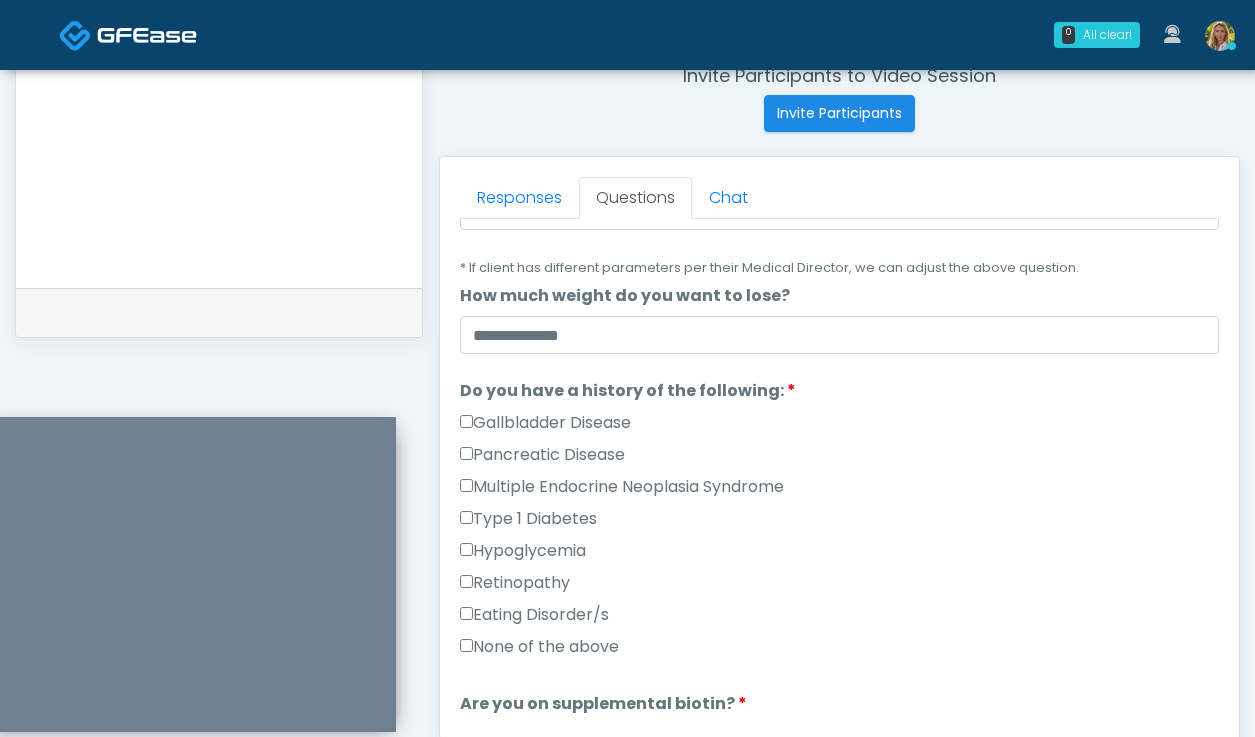 scroll, scrollTop: 337, scrollLeft: 0, axis: vertical 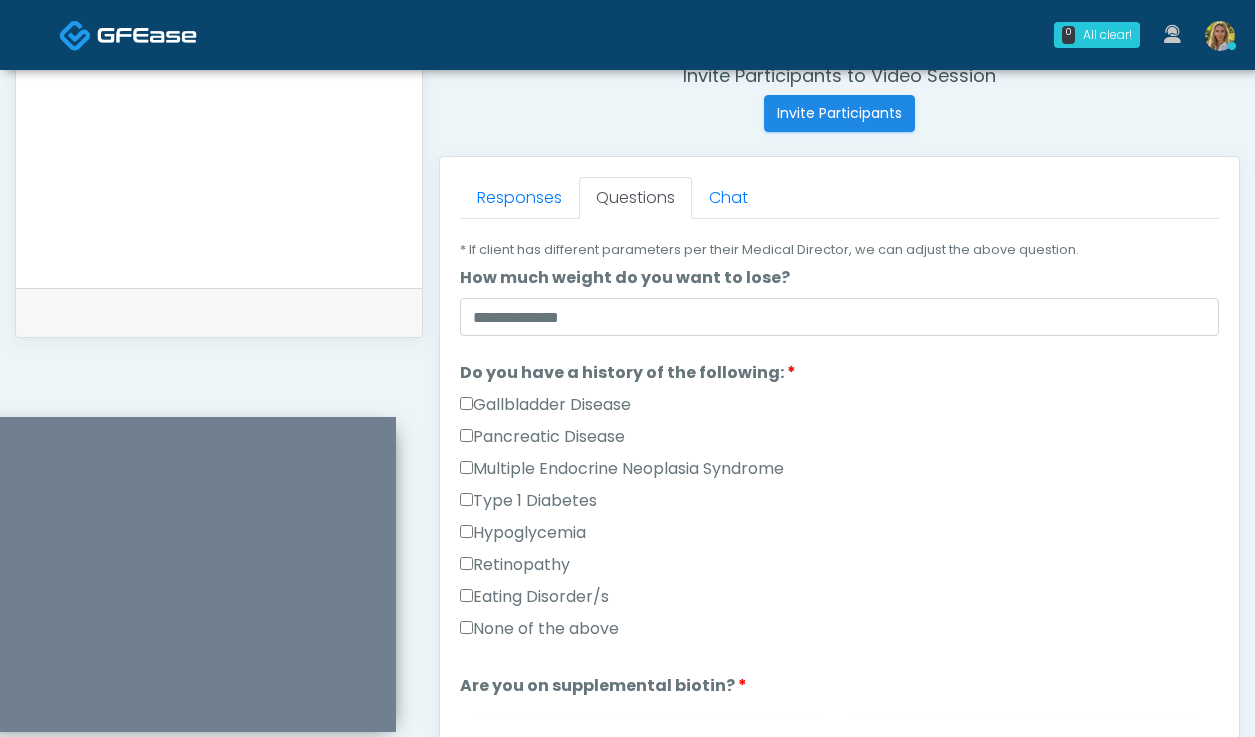 click on "None of the above" at bounding box center (539, 629) 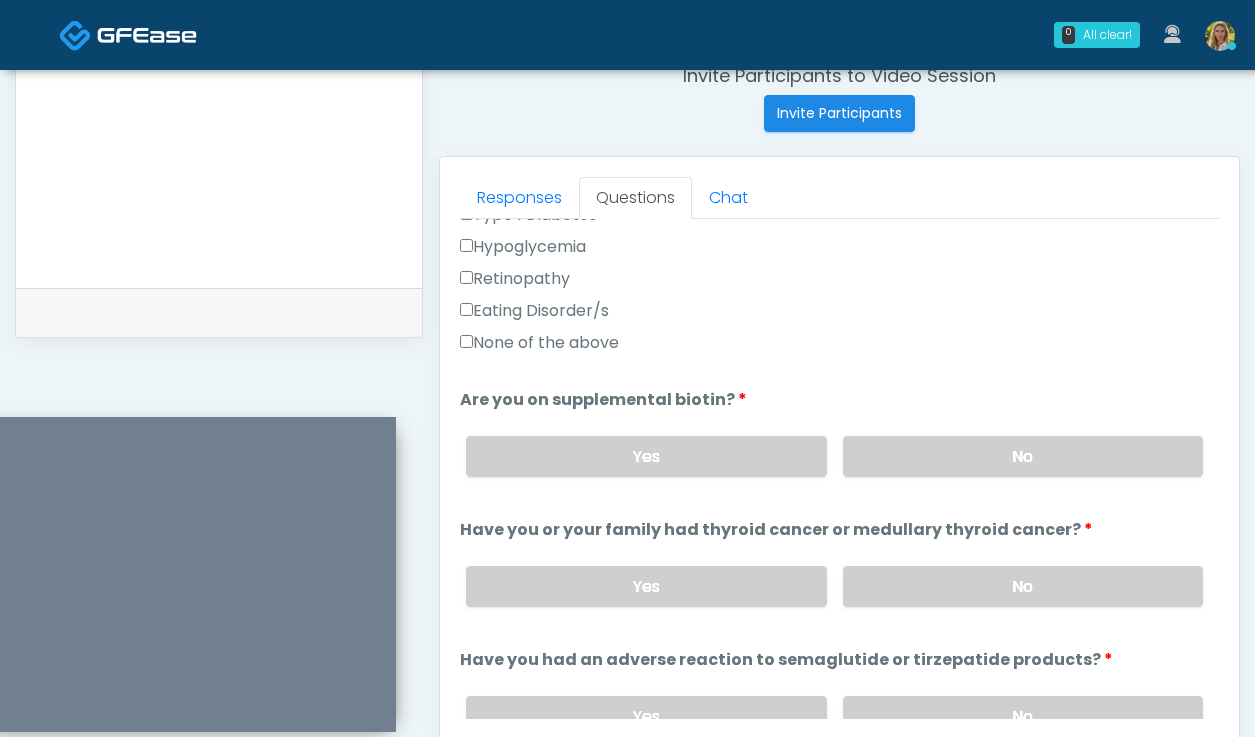 scroll, scrollTop: 633, scrollLeft: 0, axis: vertical 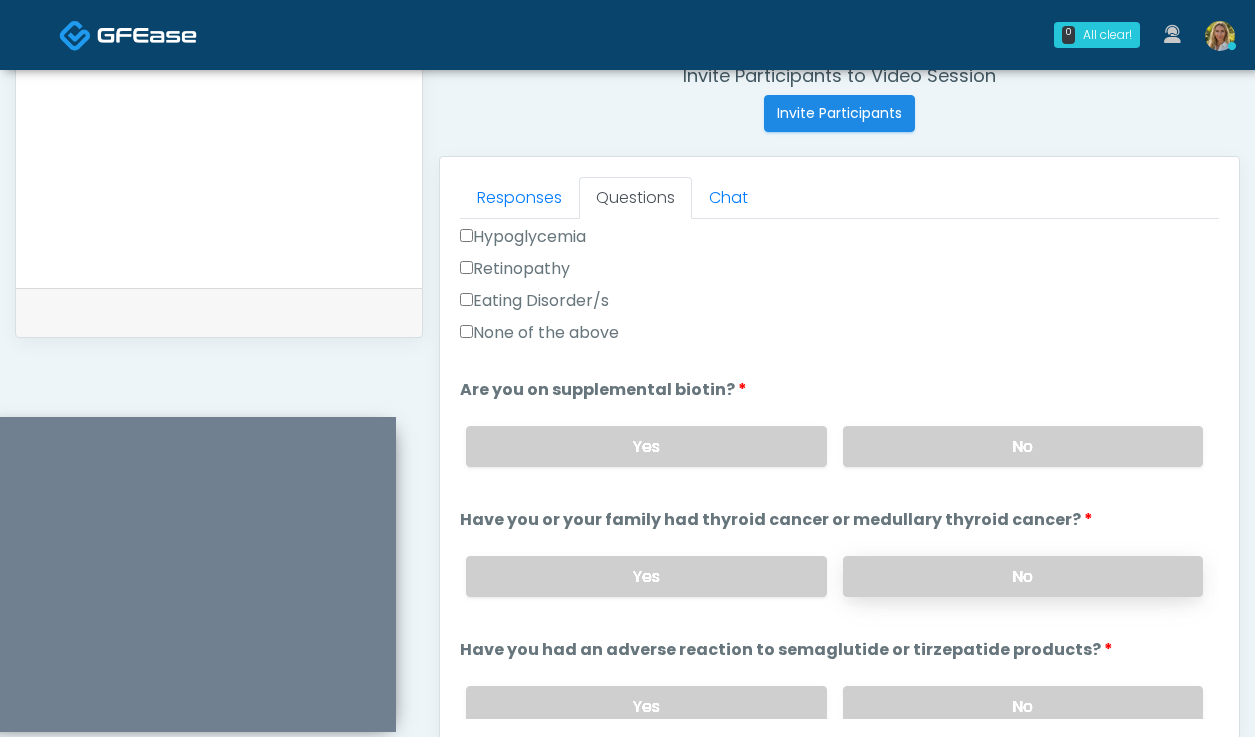 click on "No" at bounding box center (1023, 576) 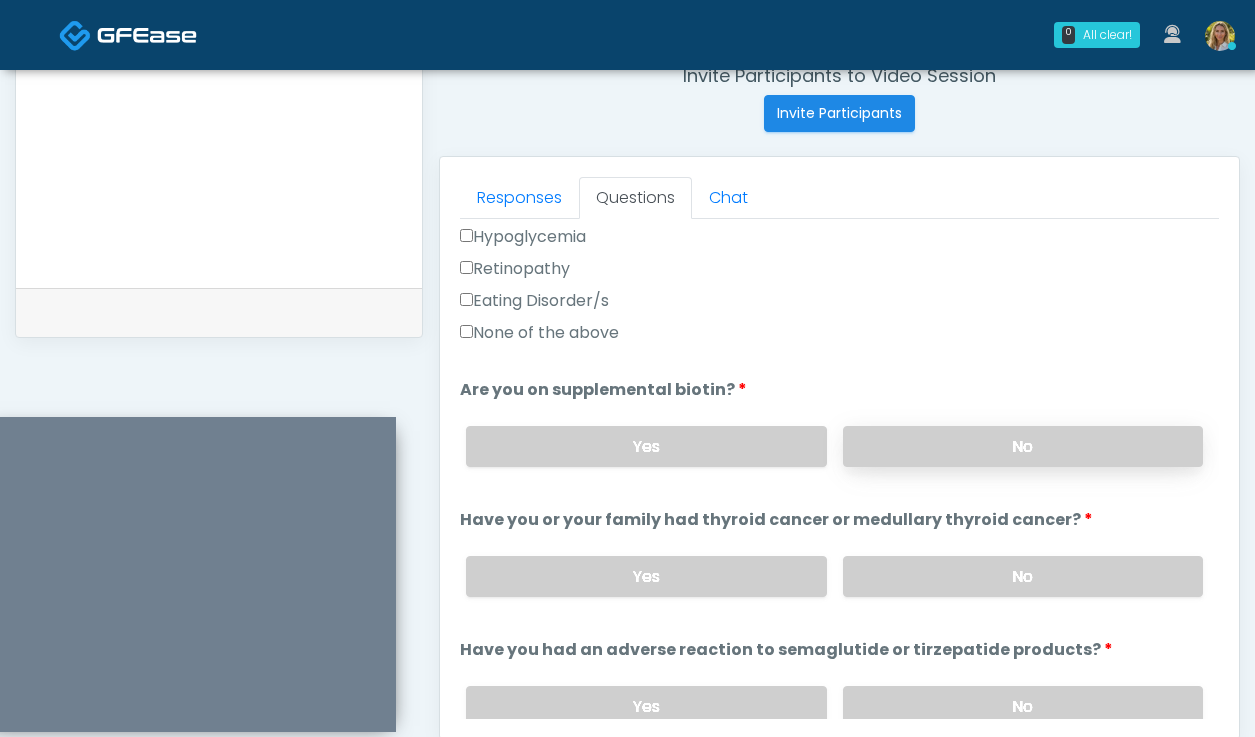 click on "No" at bounding box center [1023, 446] 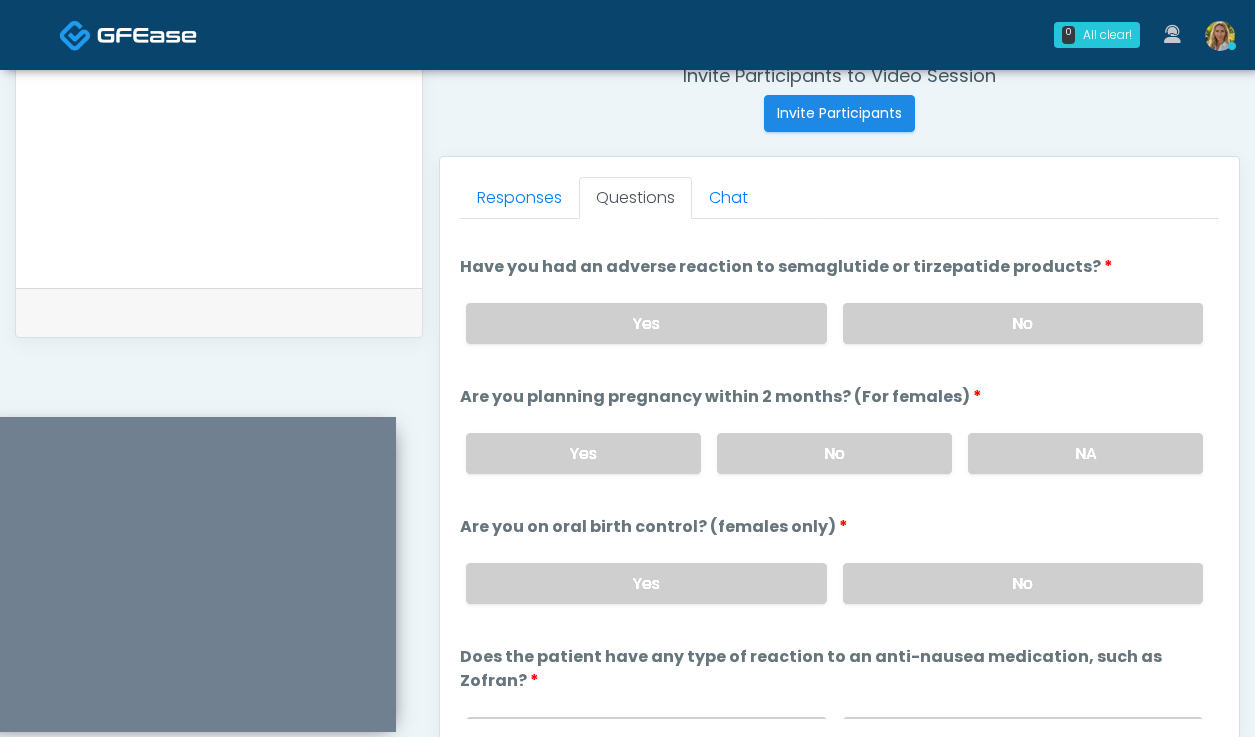 scroll, scrollTop: 1035, scrollLeft: 0, axis: vertical 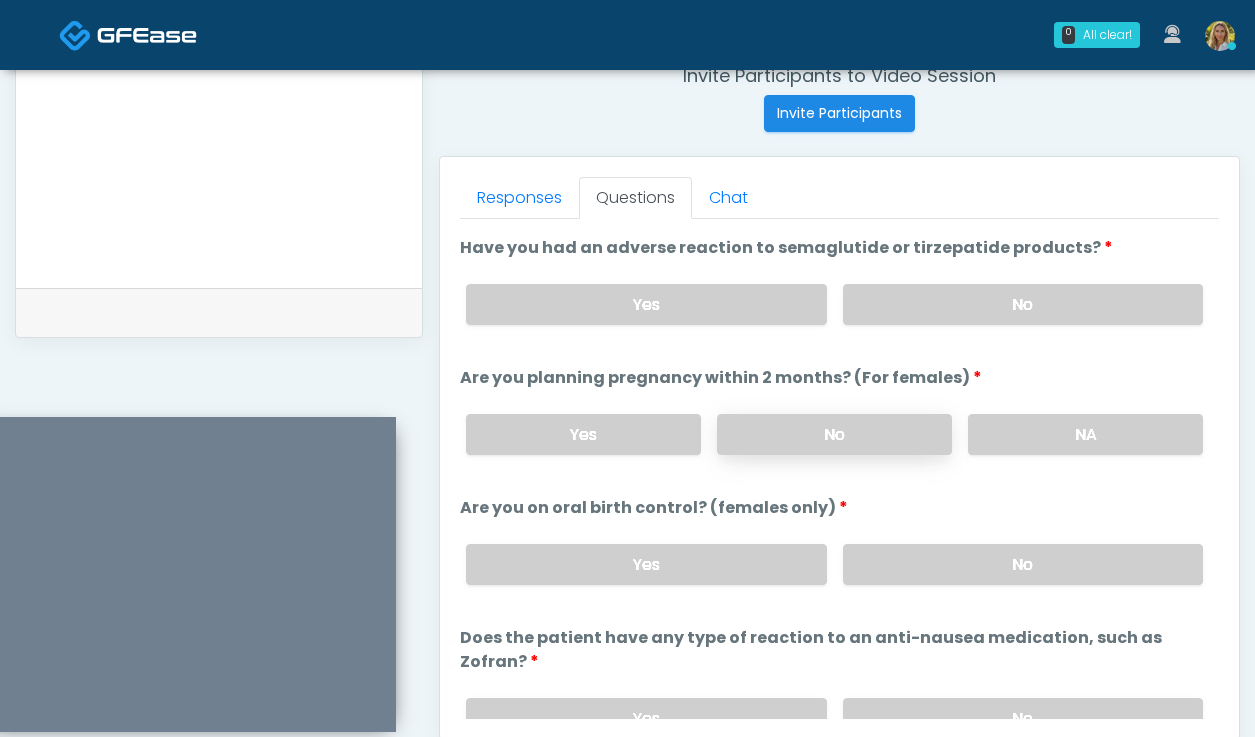 click on "No" at bounding box center [834, 434] 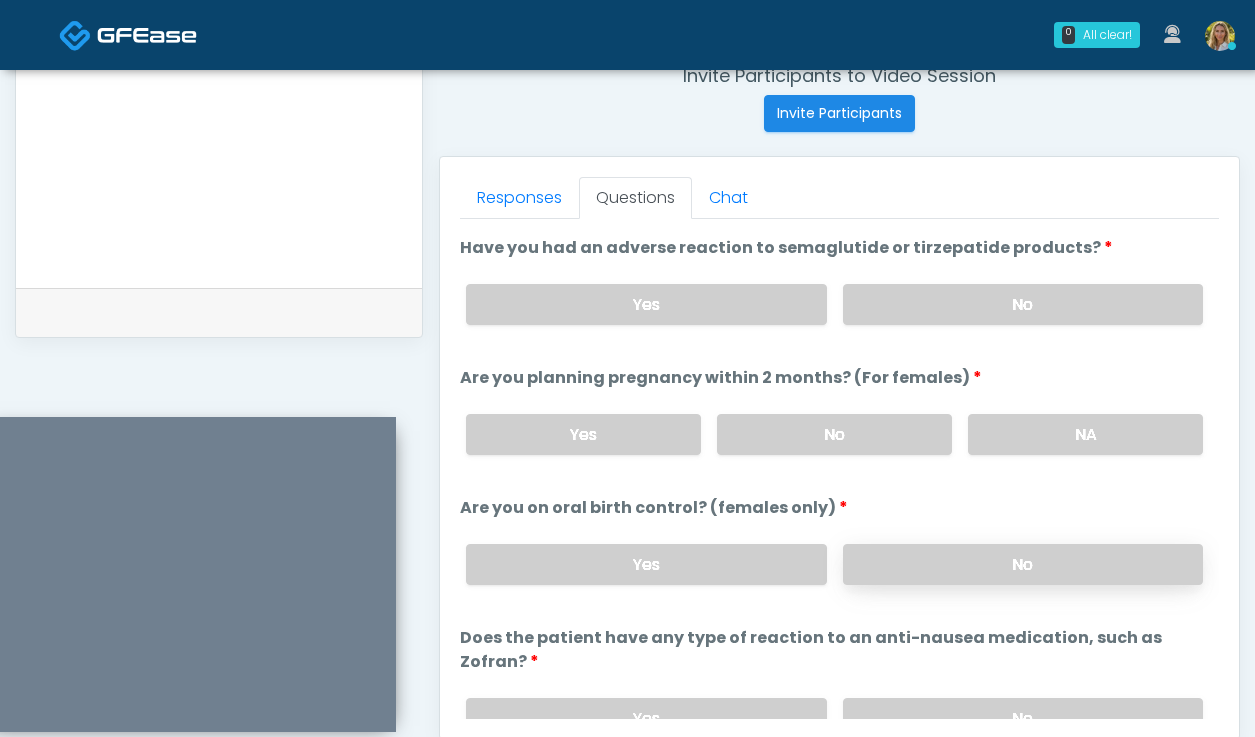 click on "No" at bounding box center (1023, 564) 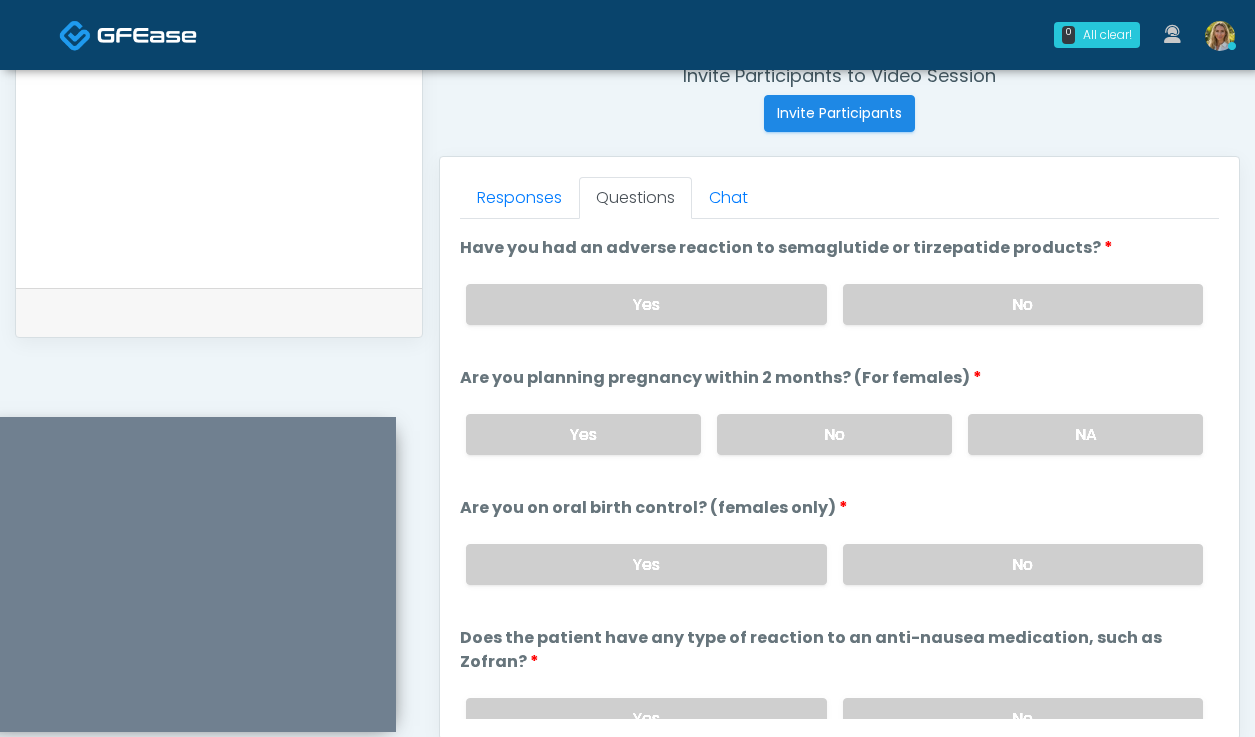 scroll, scrollTop: 1103, scrollLeft: 0, axis: vertical 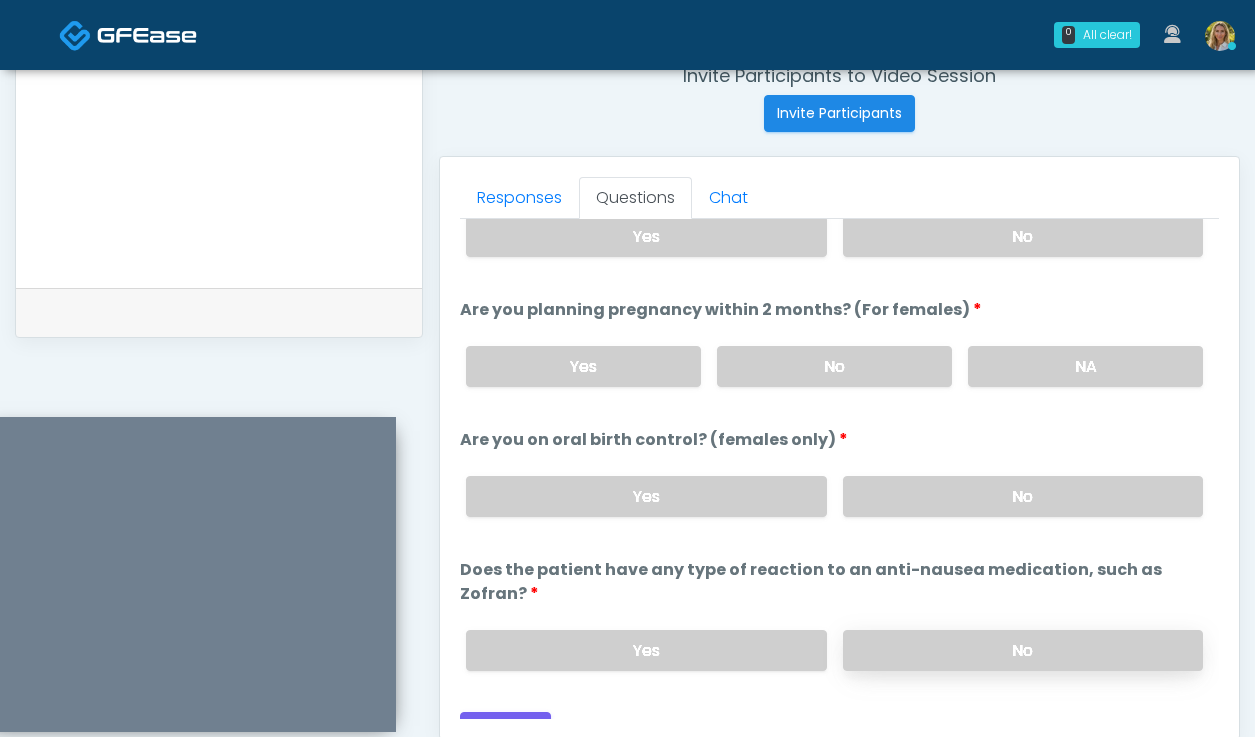 click on "No" at bounding box center [1023, 650] 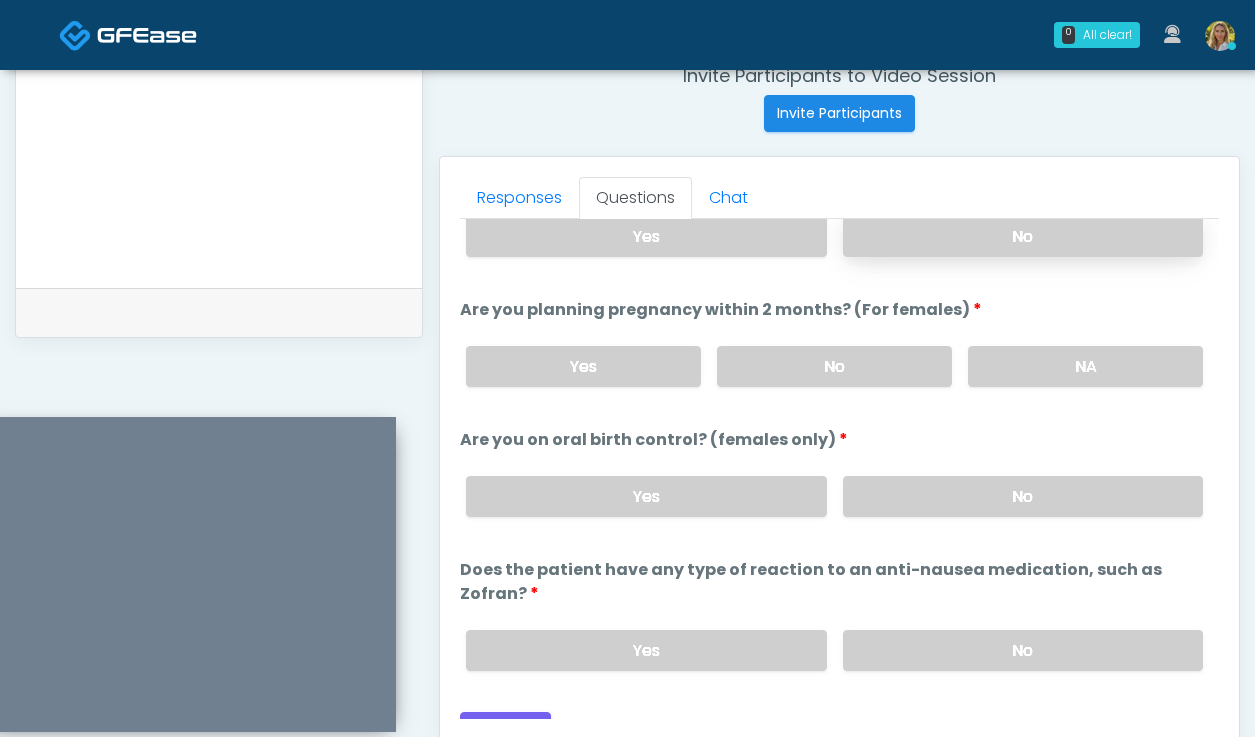 click on "No" at bounding box center (1023, 236) 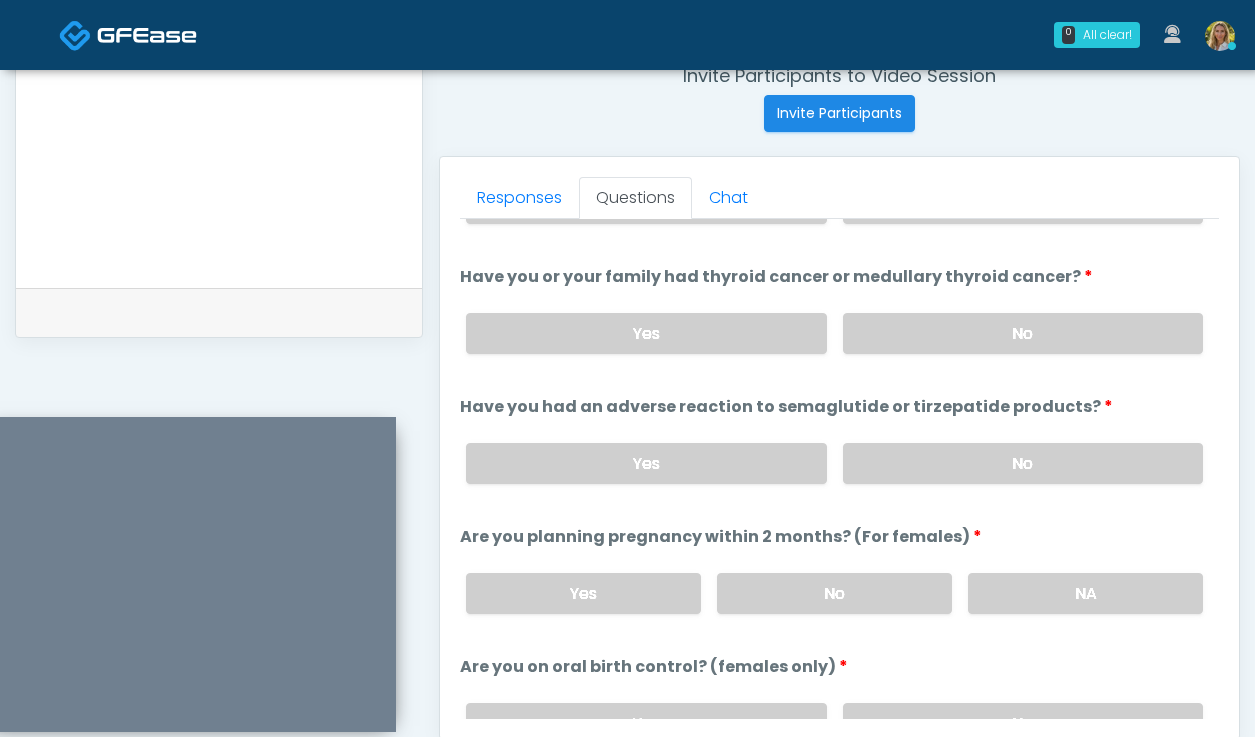 scroll, scrollTop: 1103, scrollLeft: 0, axis: vertical 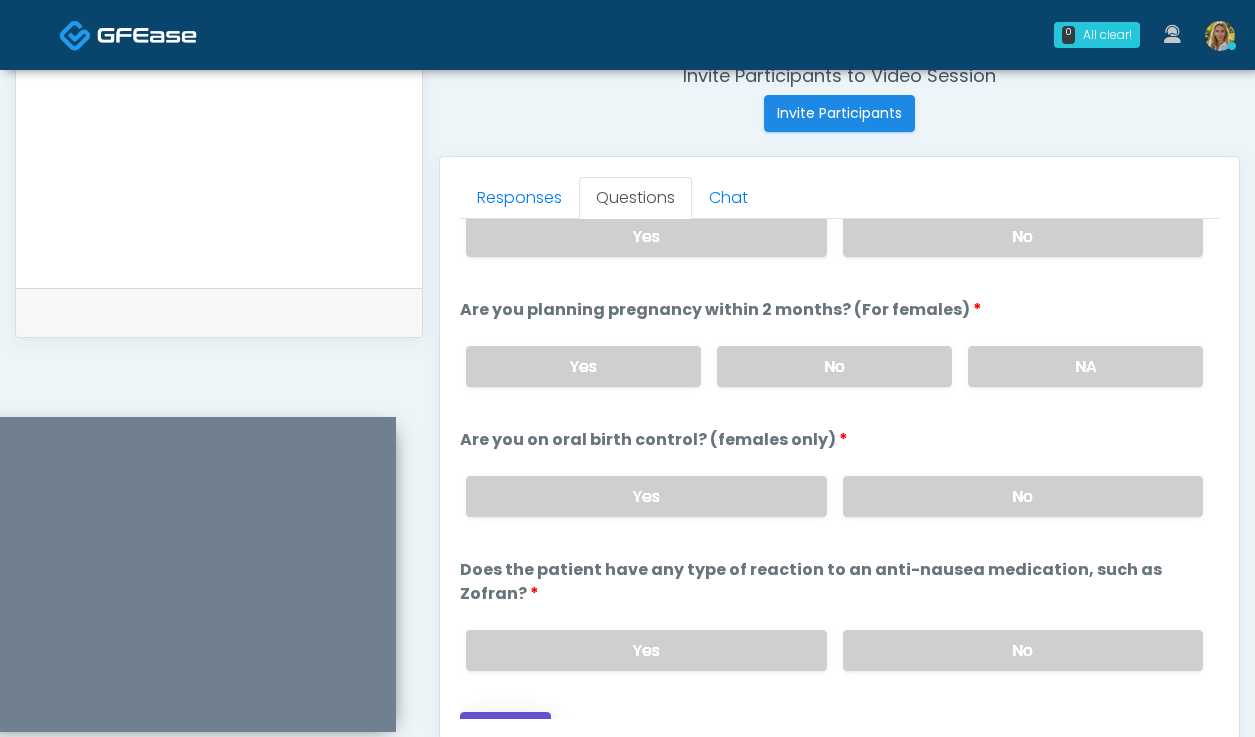 click on "Continue" at bounding box center [505, 730] 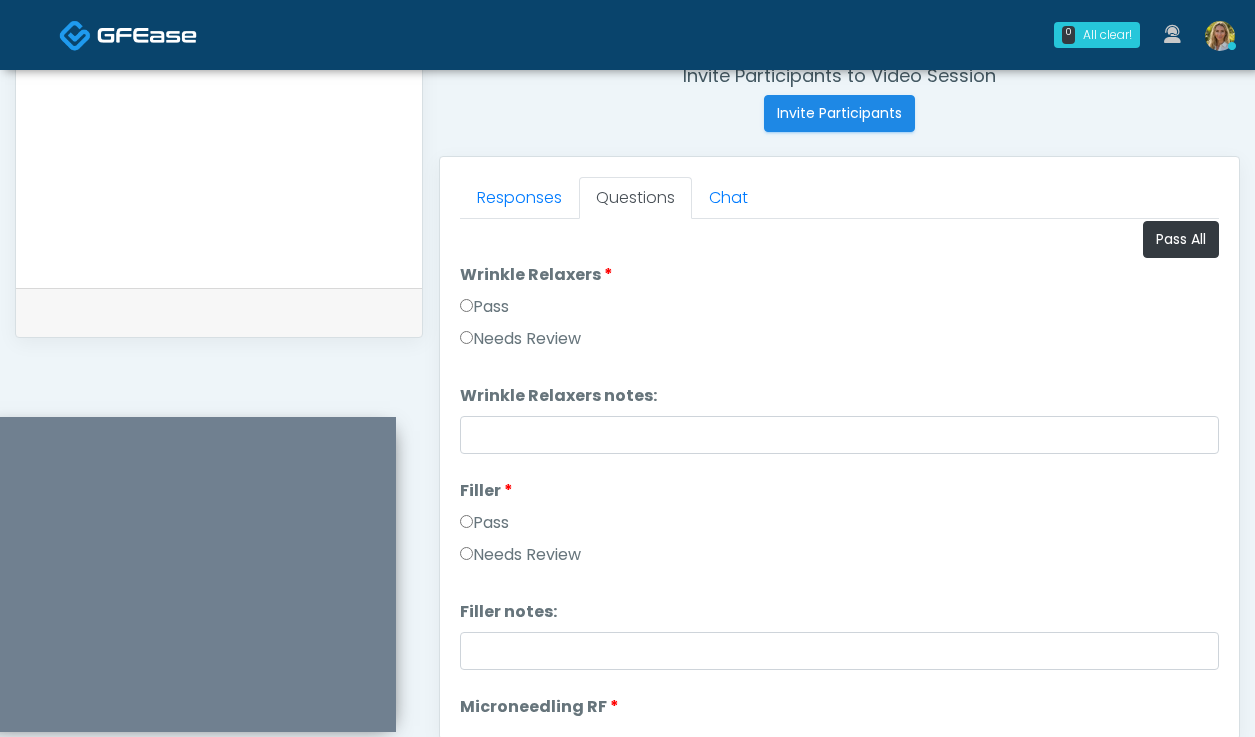 scroll, scrollTop: 0, scrollLeft: 0, axis: both 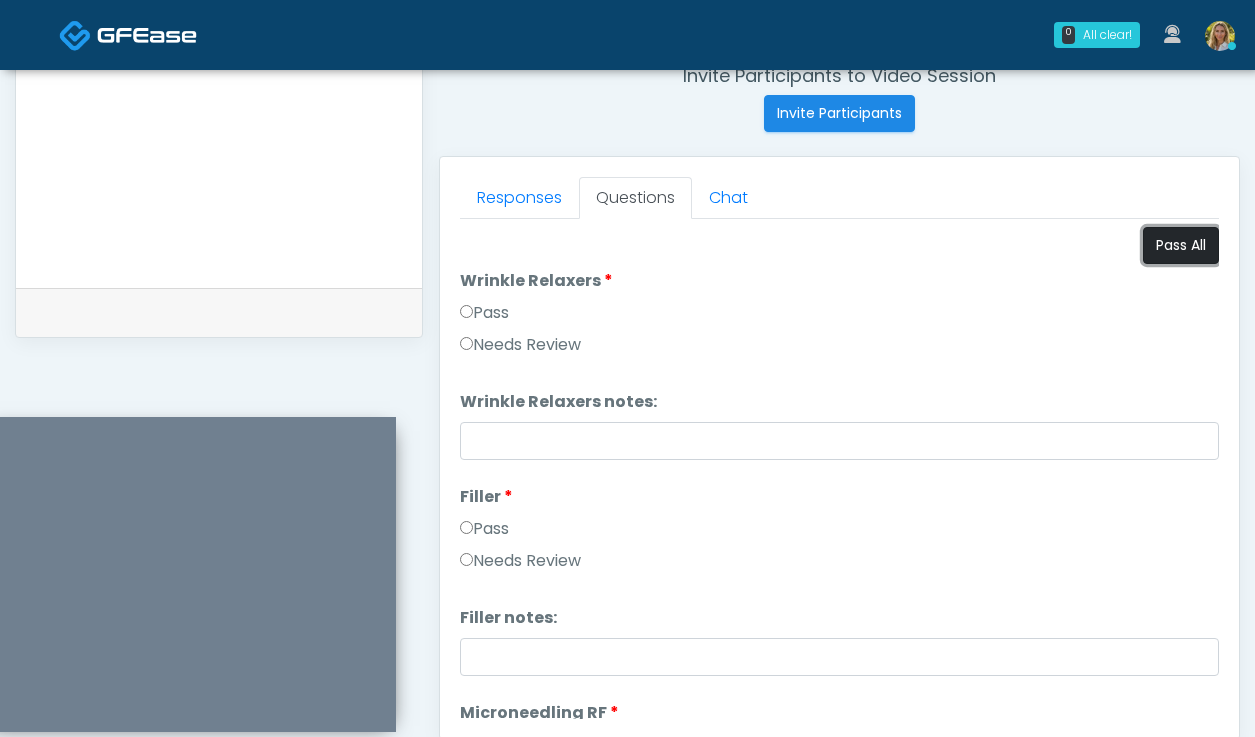 click on "Pass All" at bounding box center (1181, 245) 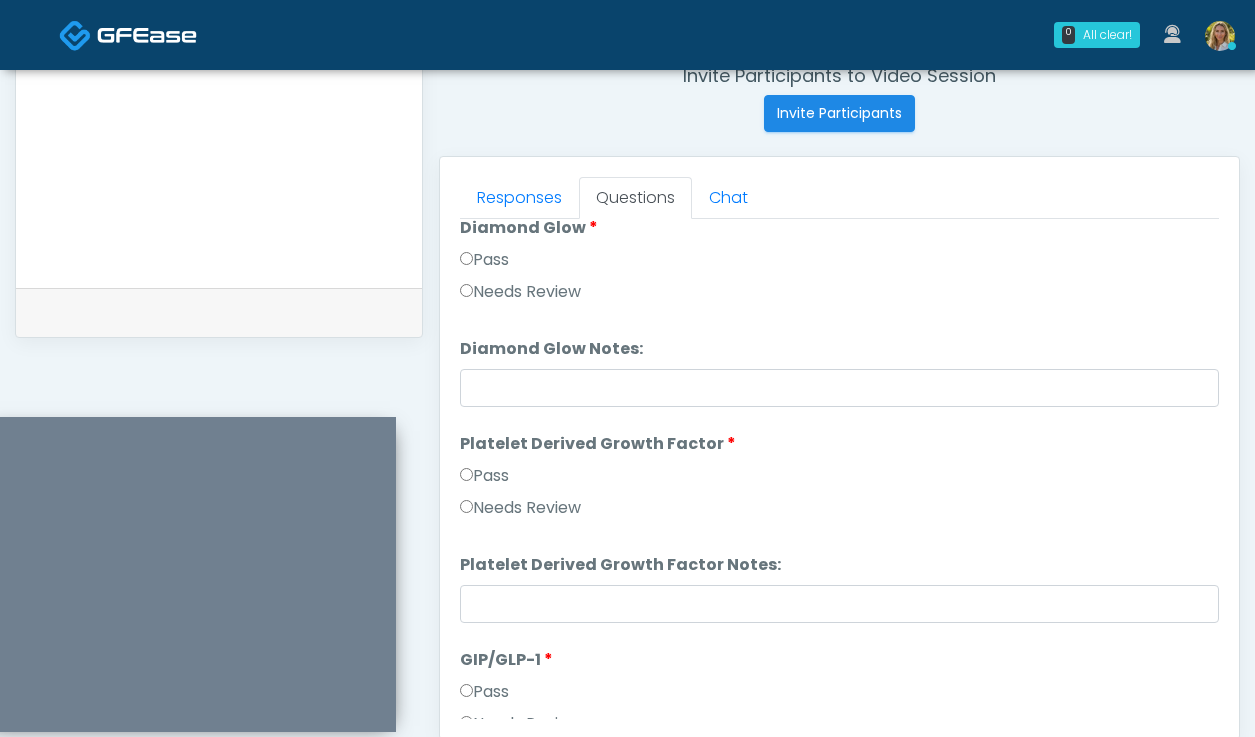 scroll, scrollTop: 3691, scrollLeft: 0, axis: vertical 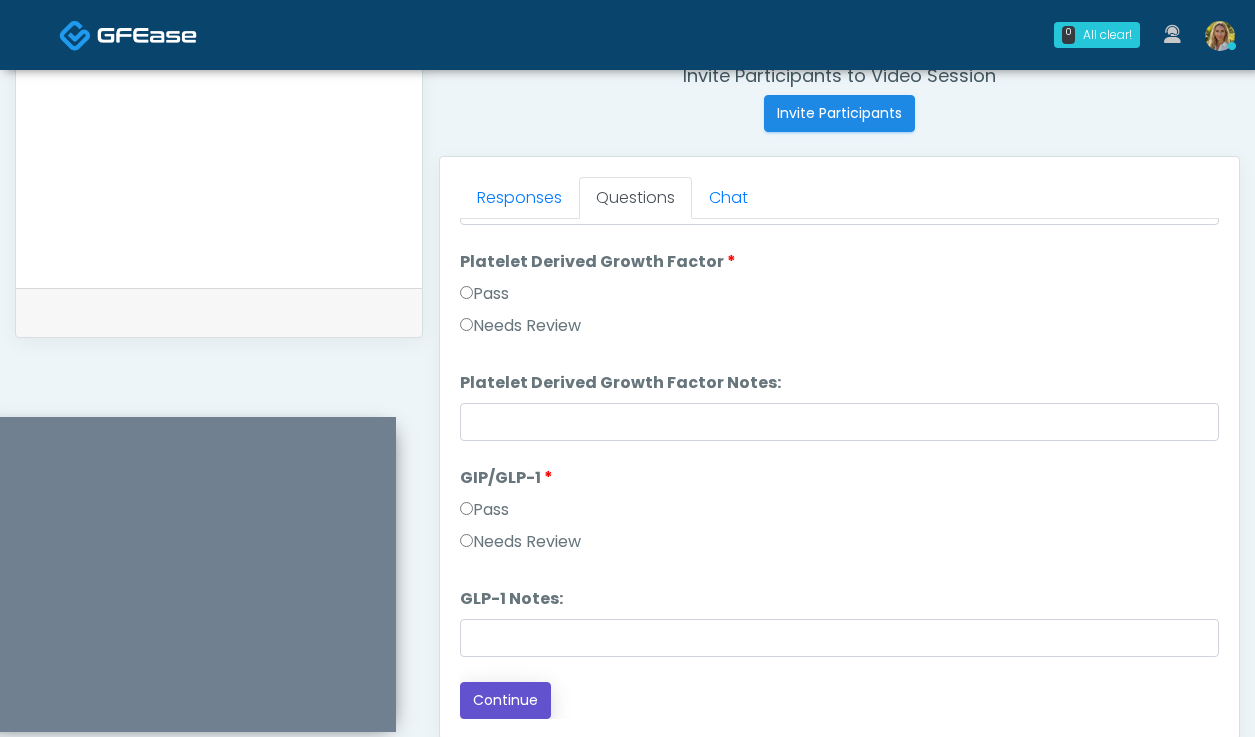click on "Continue" at bounding box center (505, 700) 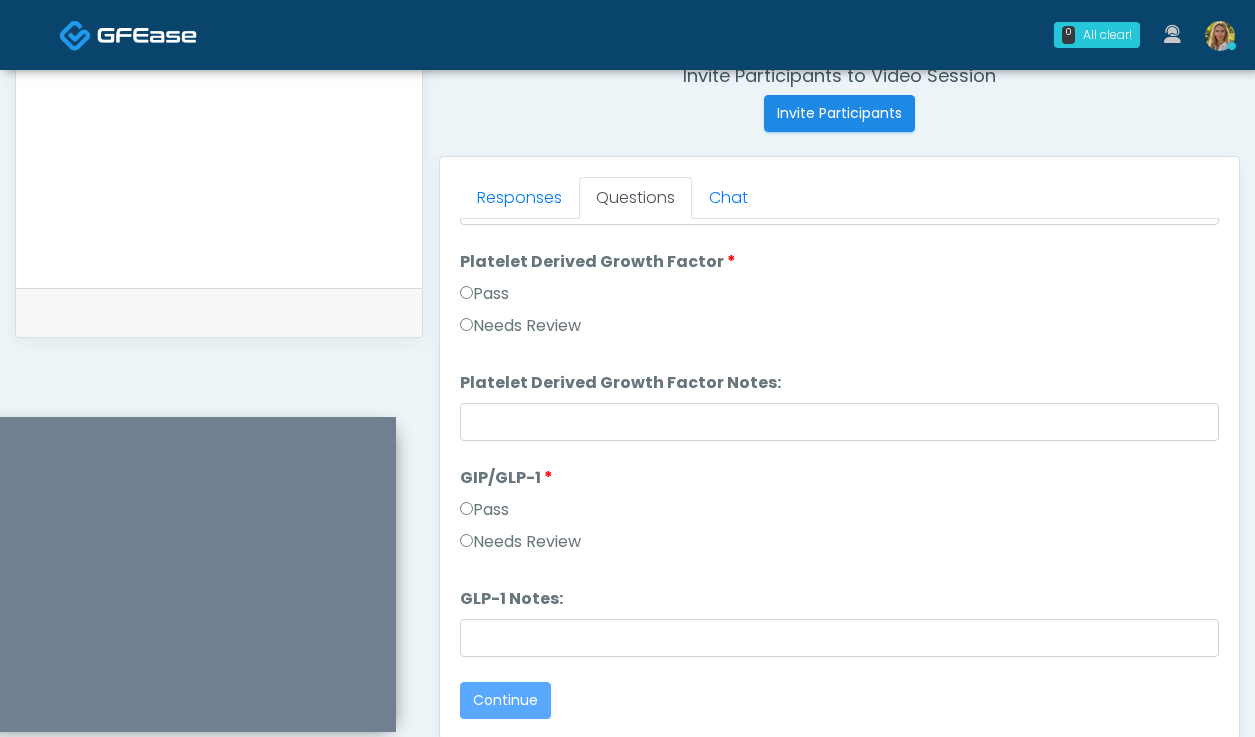 scroll, scrollTop: 0, scrollLeft: 0, axis: both 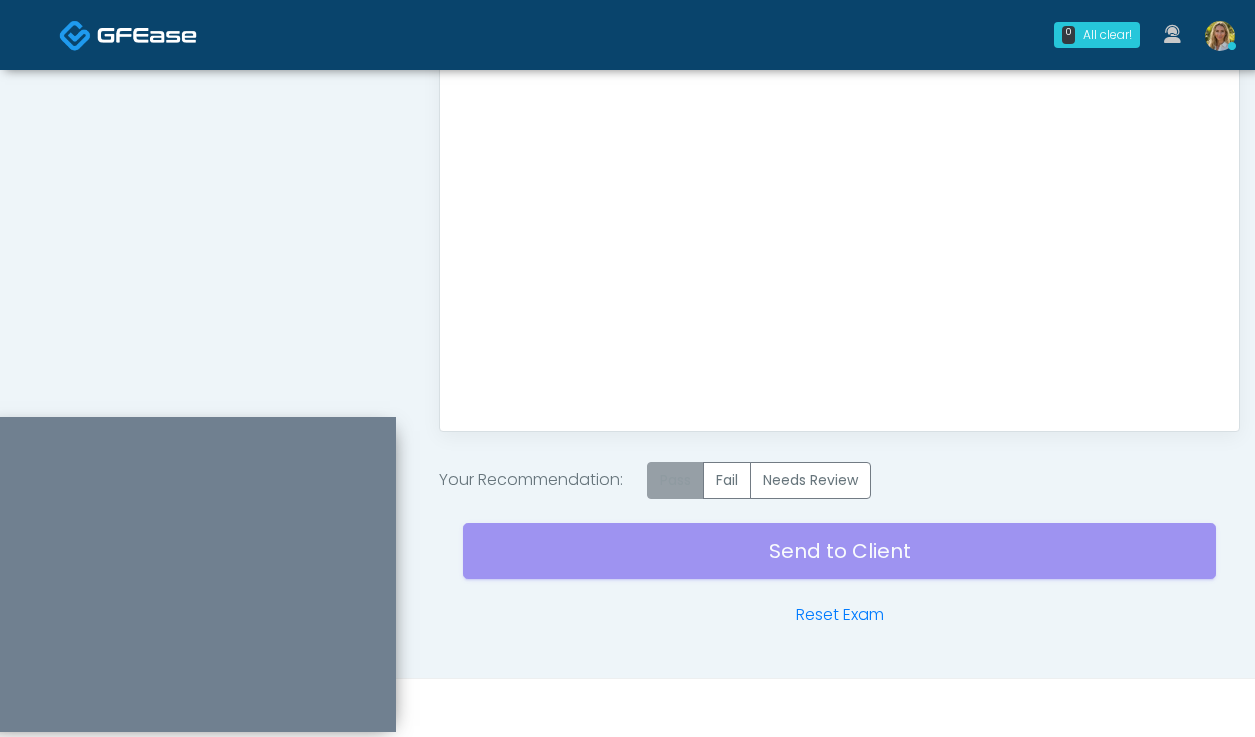 click on "Pass" at bounding box center (675, 480) 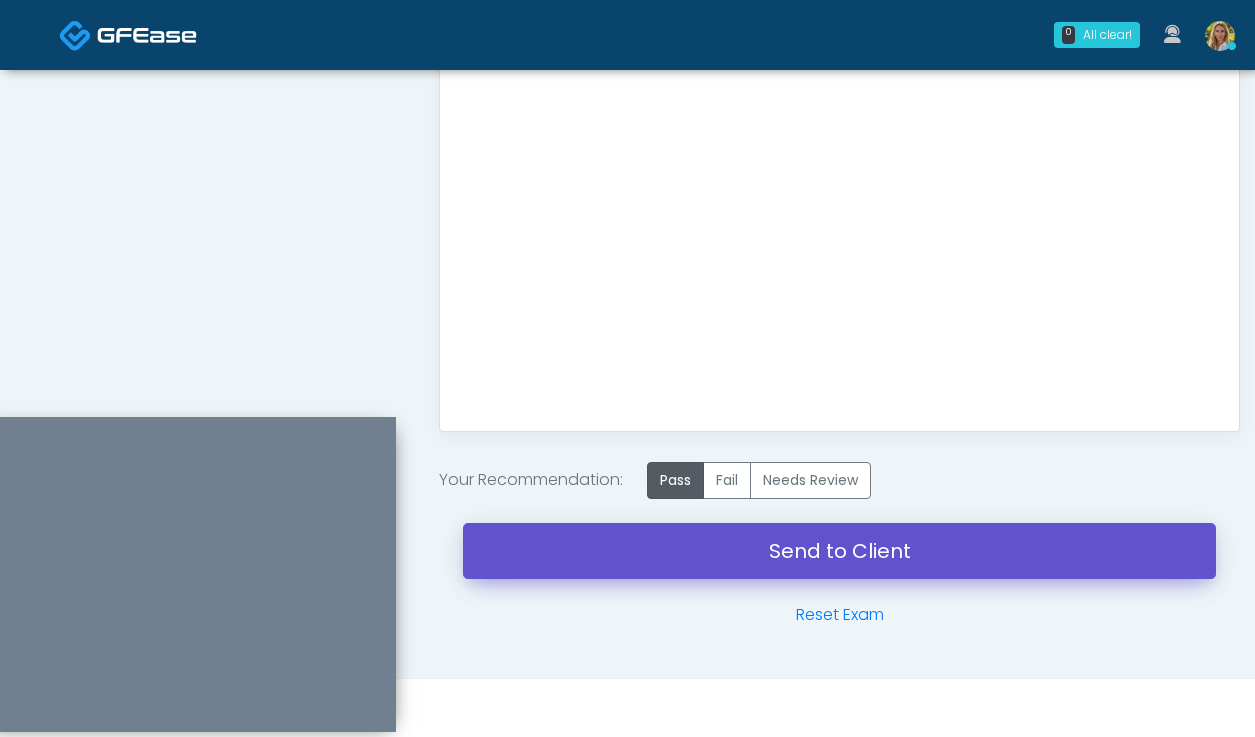 click on "Send to Client" at bounding box center [839, 551] 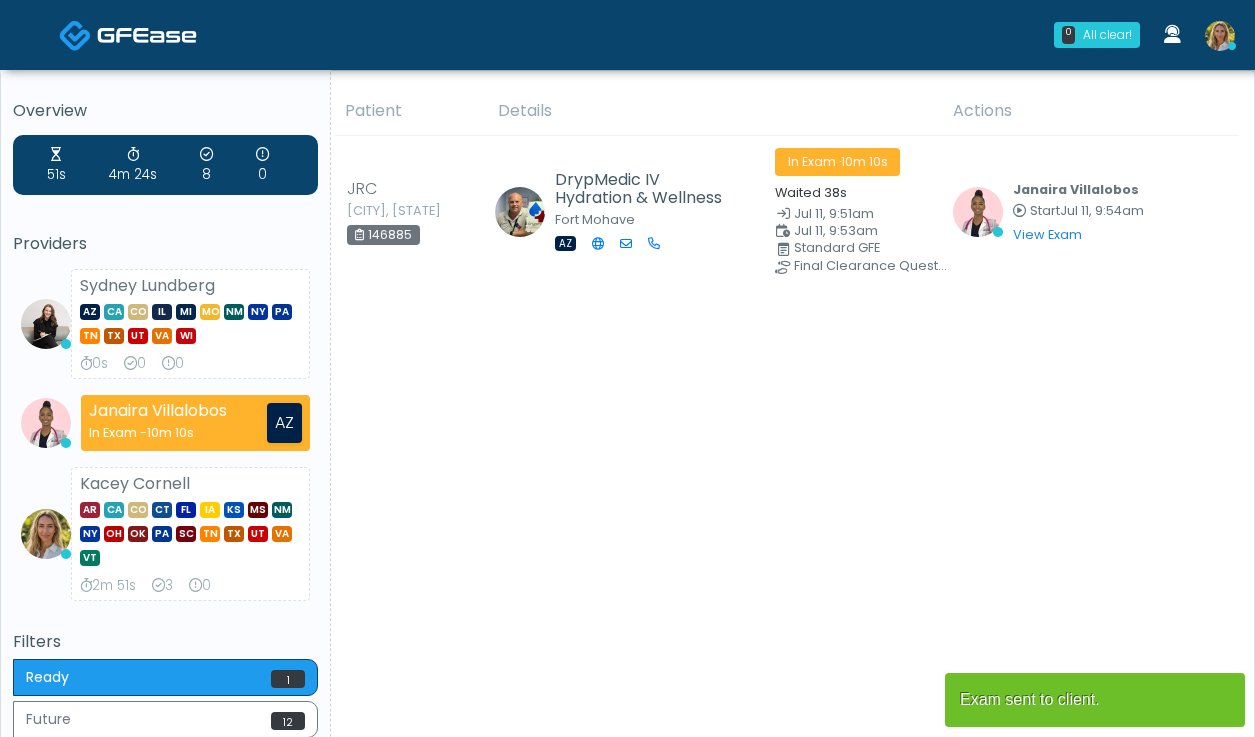 scroll, scrollTop: 0, scrollLeft: 0, axis: both 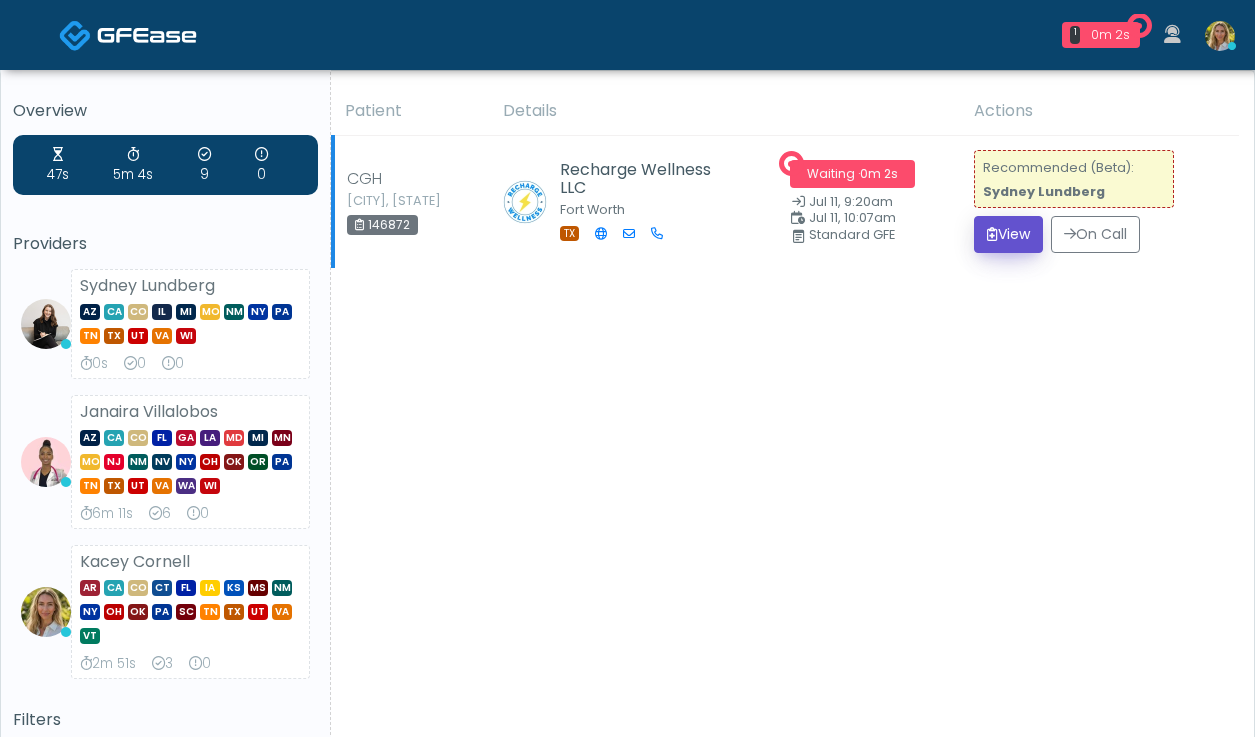 click on "View" at bounding box center [1008, 234] 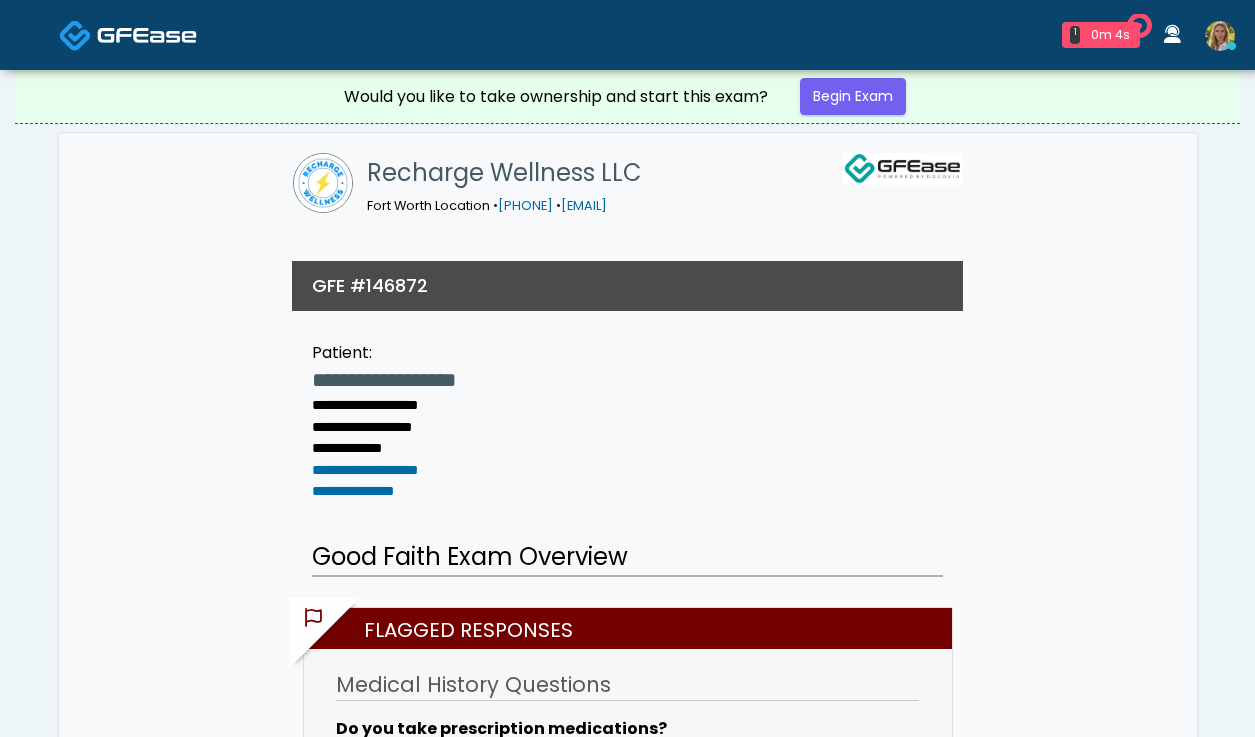 scroll, scrollTop: 0, scrollLeft: 0, axis: both 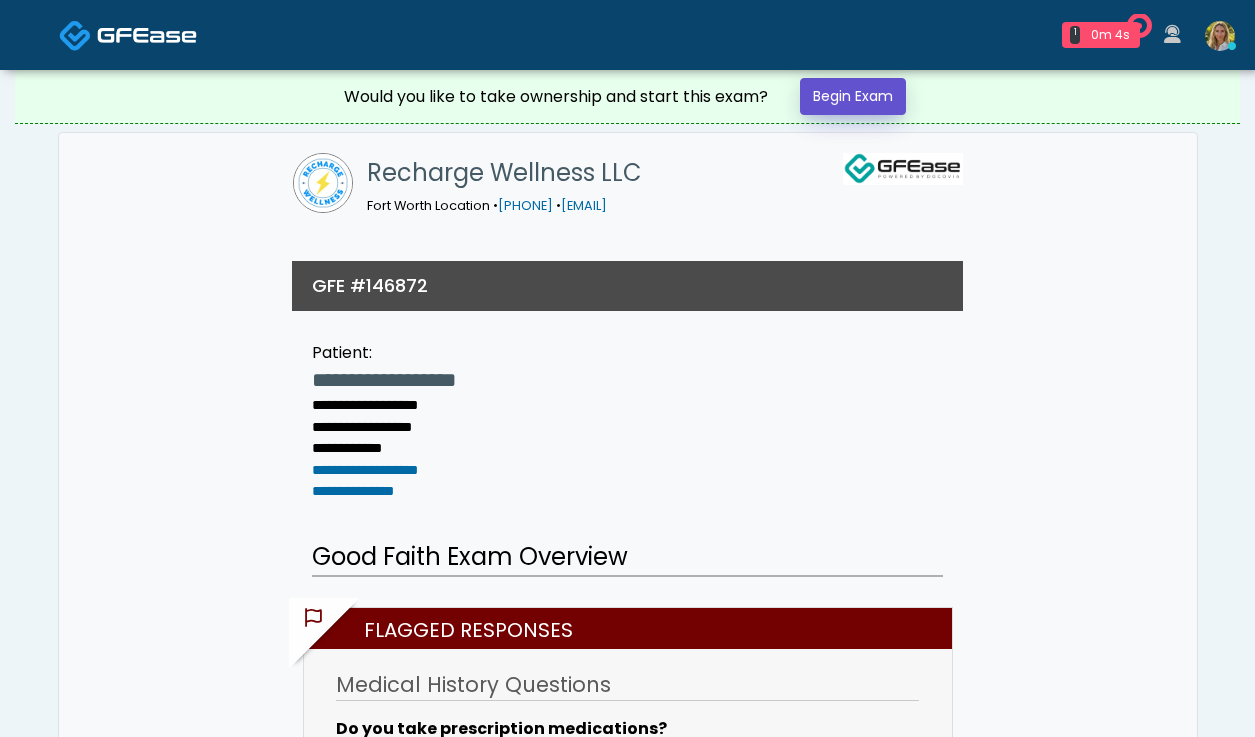 click on "Begin Exam" at bounding box center [853, 96] 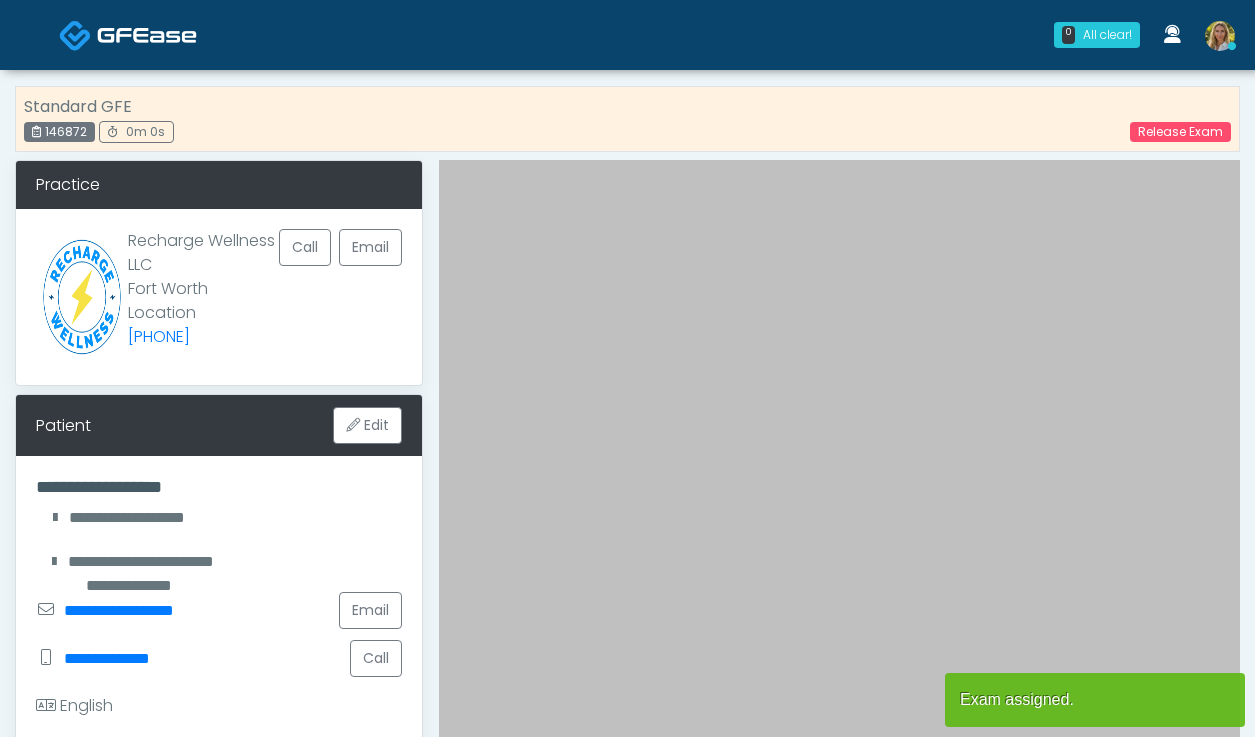 scroll, scrollTop: 0, scrollLeft: 0, axis: both 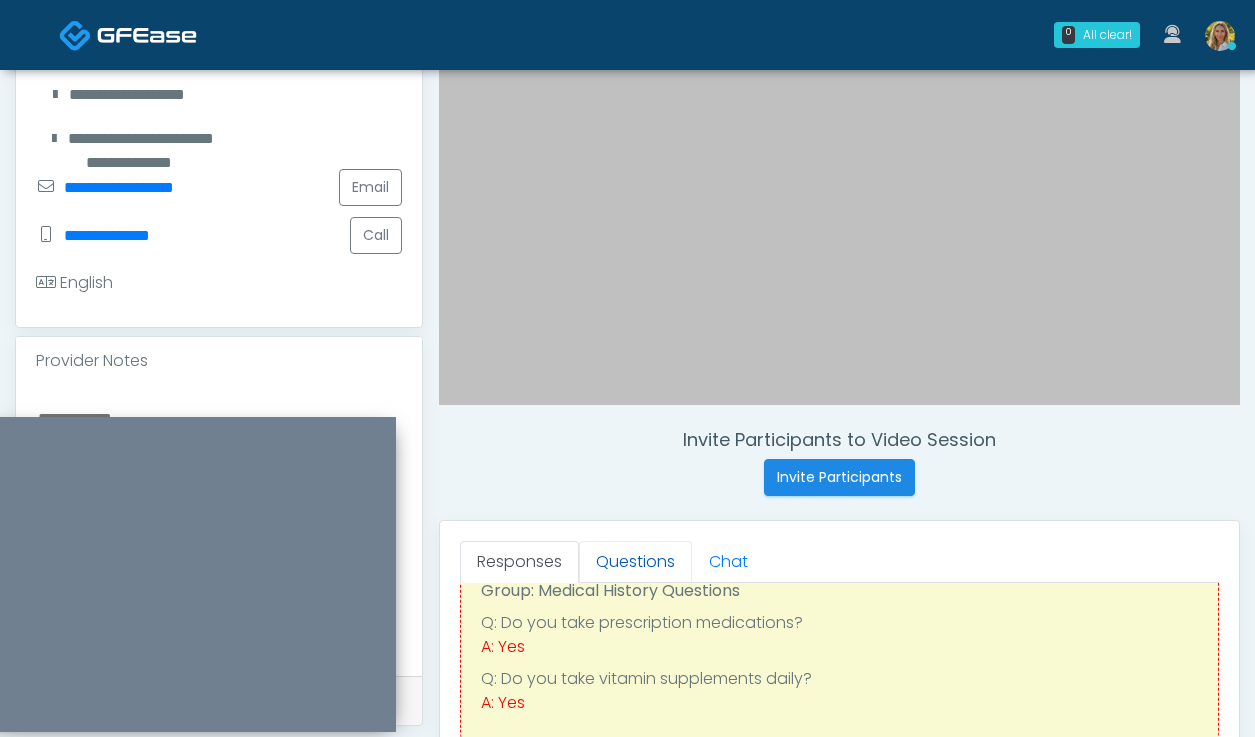 click on "Questions" at bounding box center [635, 562] 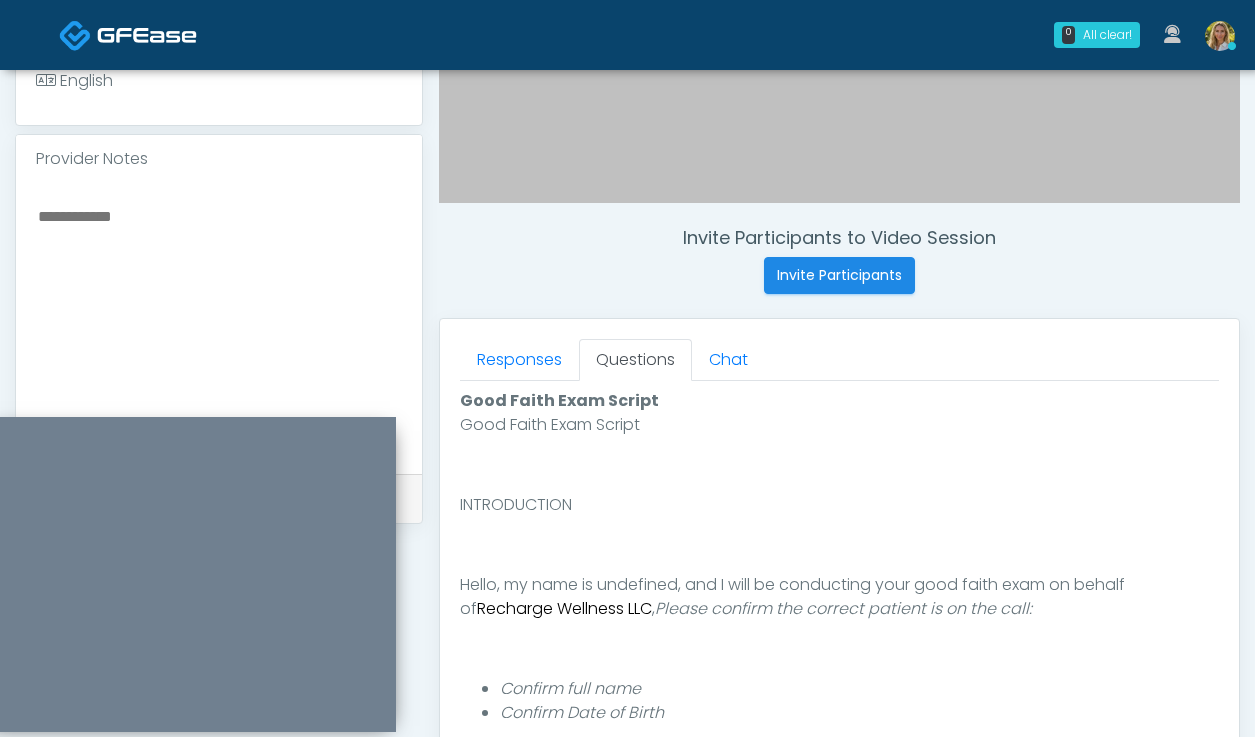 scroll, scrollTop: 647, scrollLeft: 0, axis: vertical 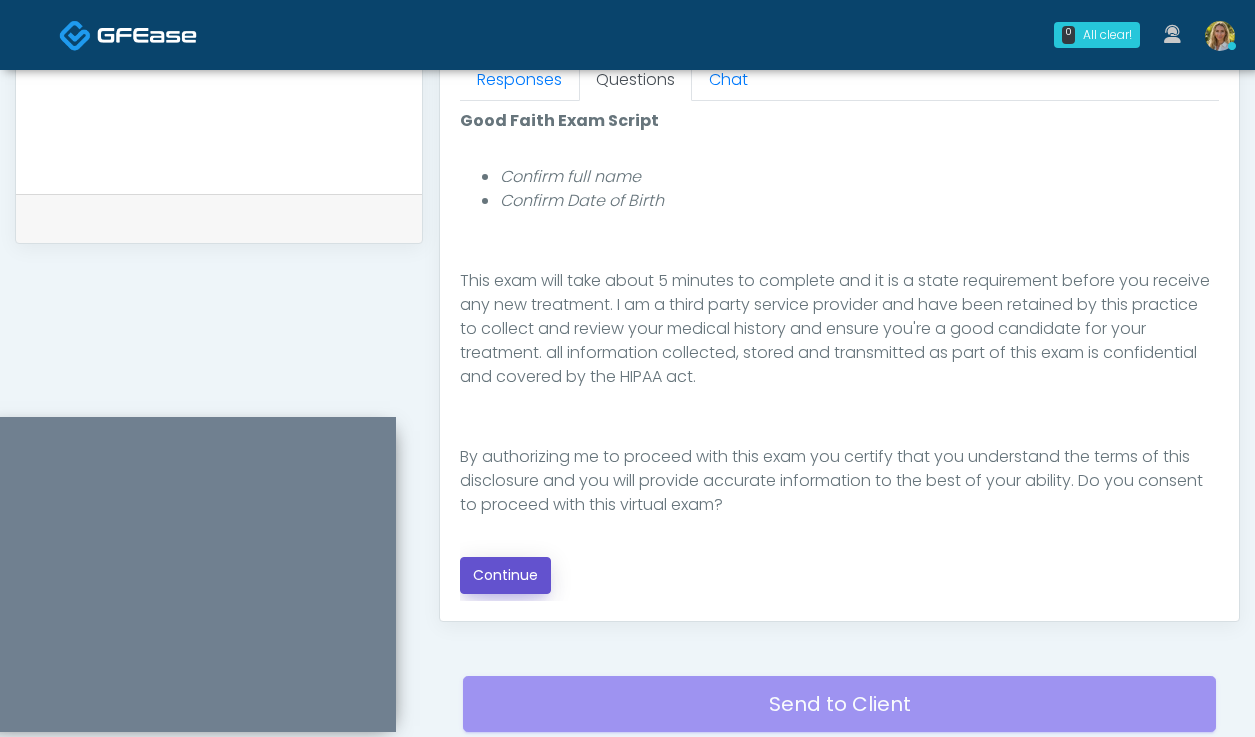 click on "Continue" at bounding box center (505, 575) 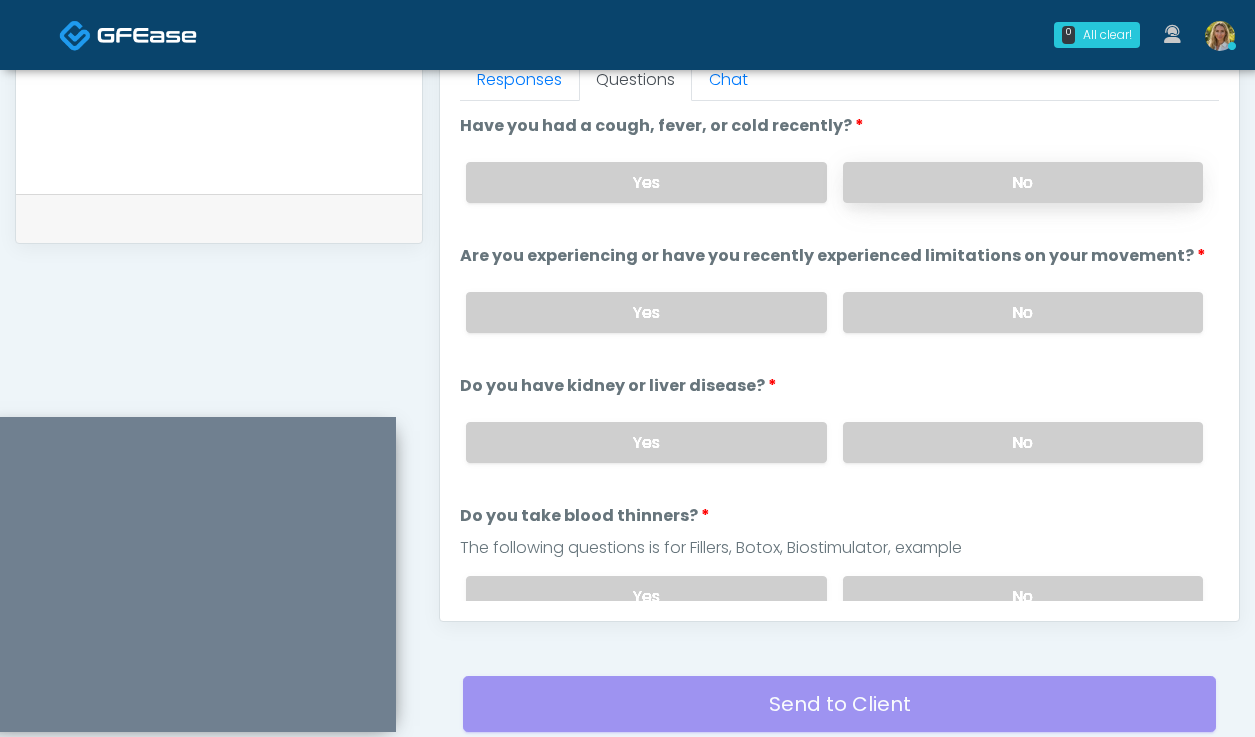 click on "No" at bounding box center (1023, 182) 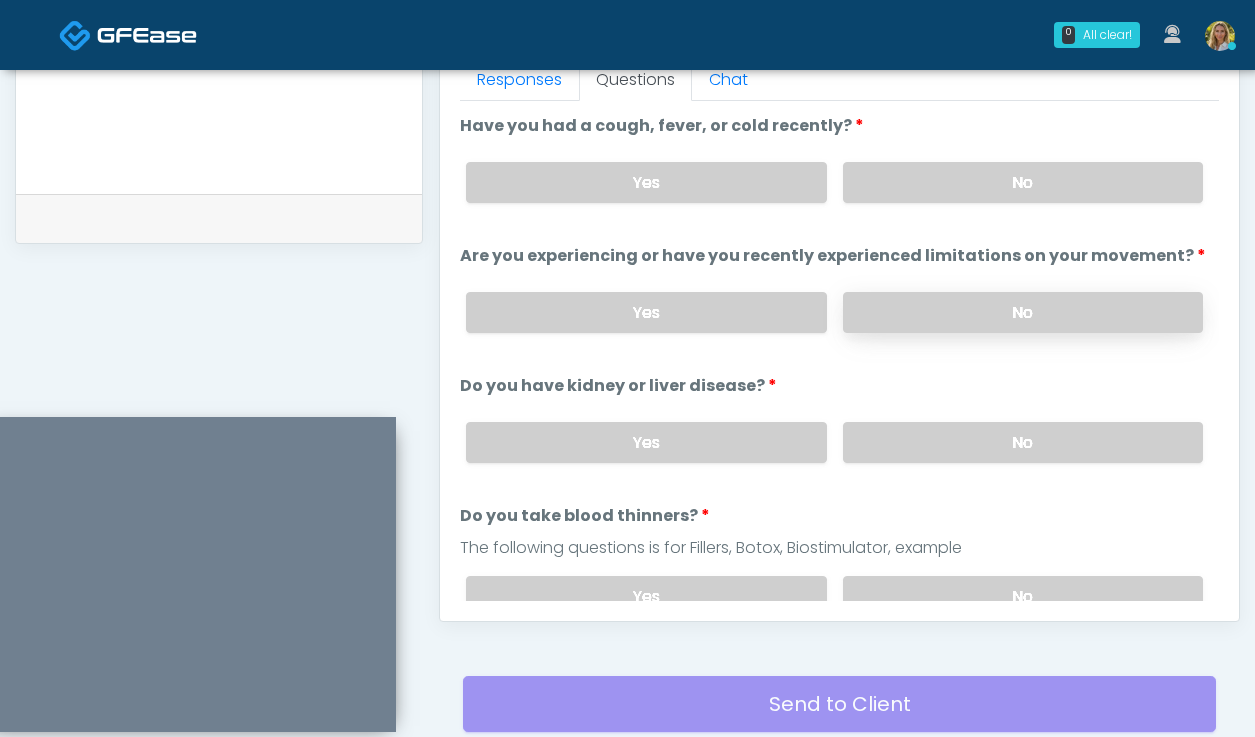 click on "No" at bounding box center [1023, 312] 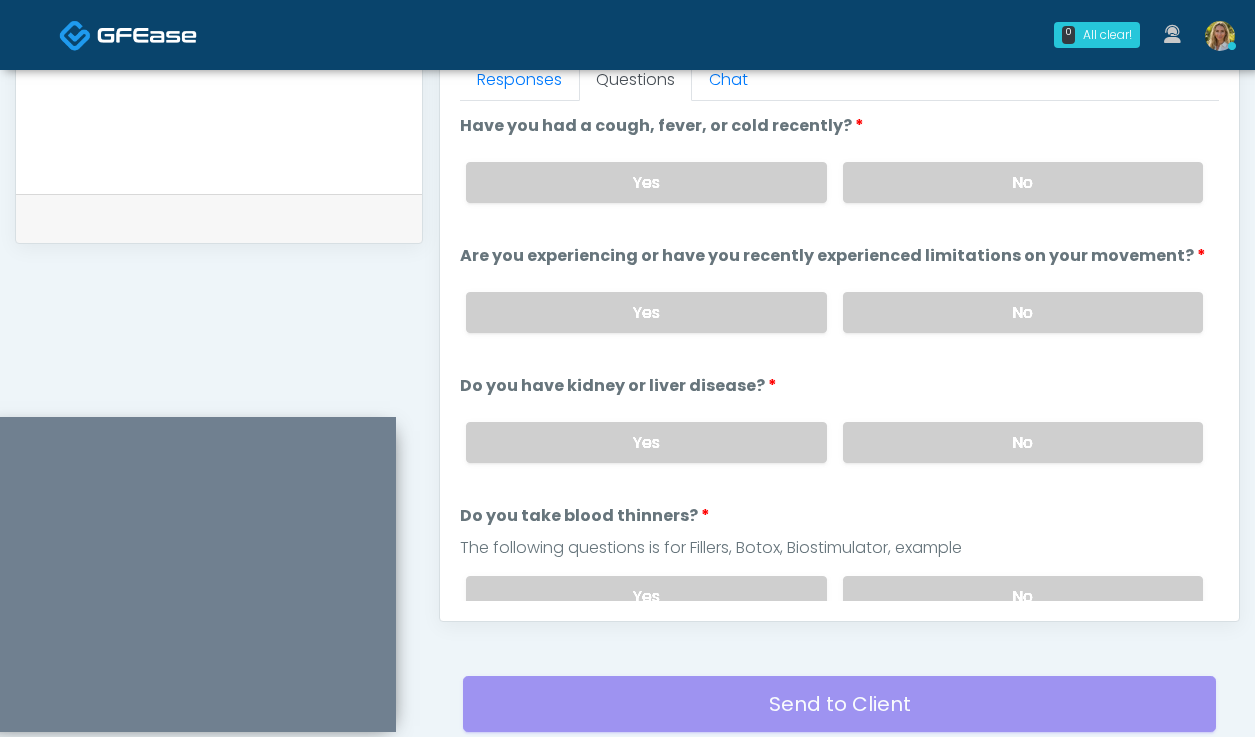 click on "Yes
No" at bounding box center [834, 442] 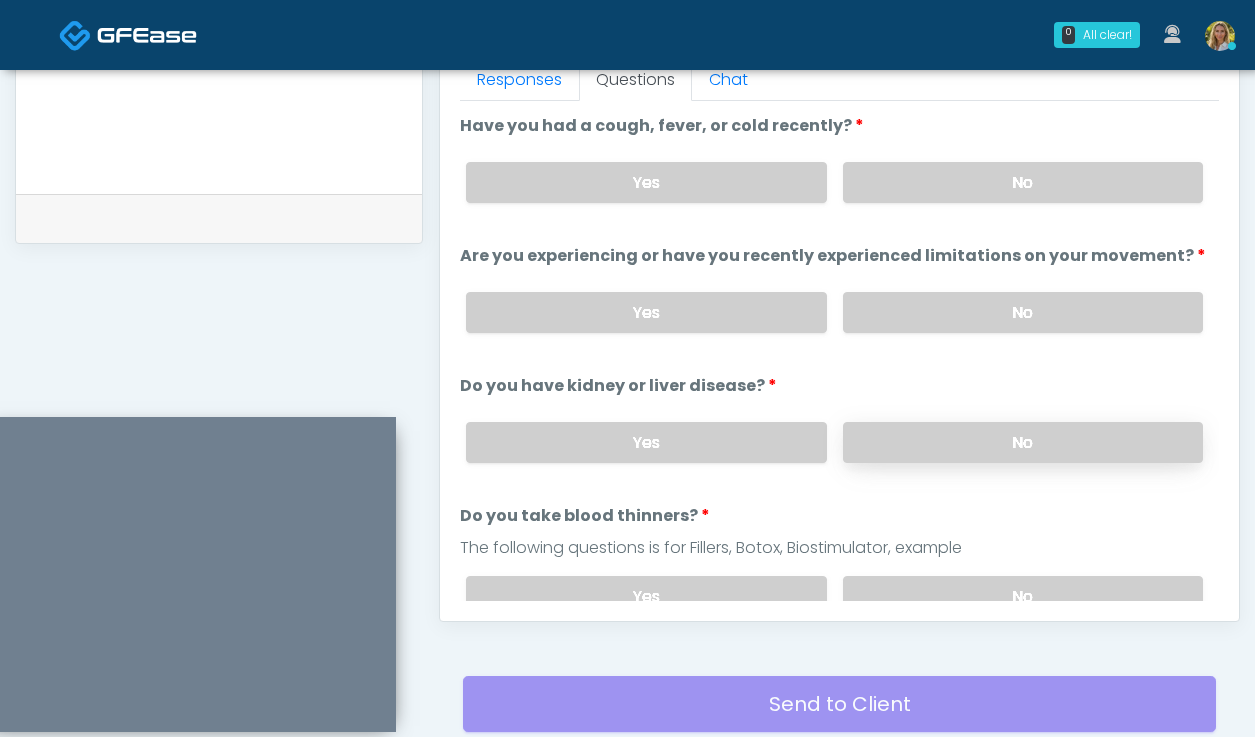 click on "No" at bounding box center [1023, 442] 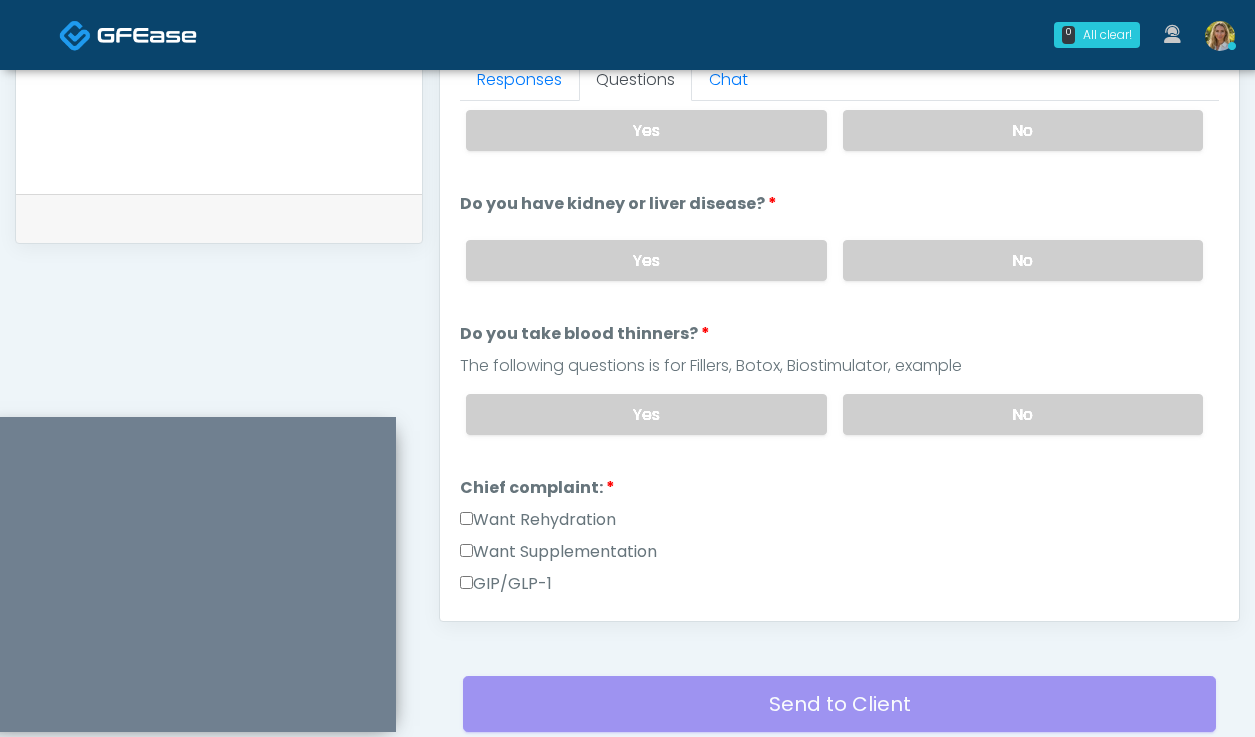 scroll, scrollTop: 176, scrollLeft: 0, axis: vertical 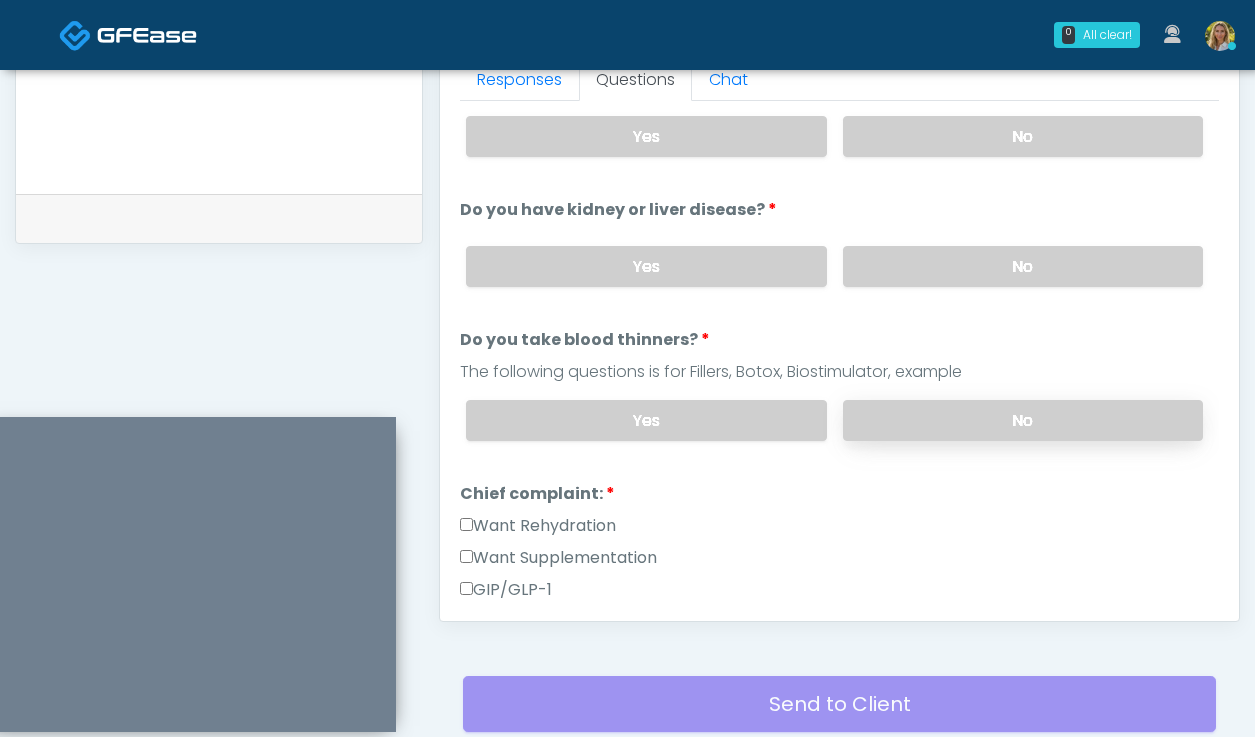 click on "No" at bounding box center [1023, 420] 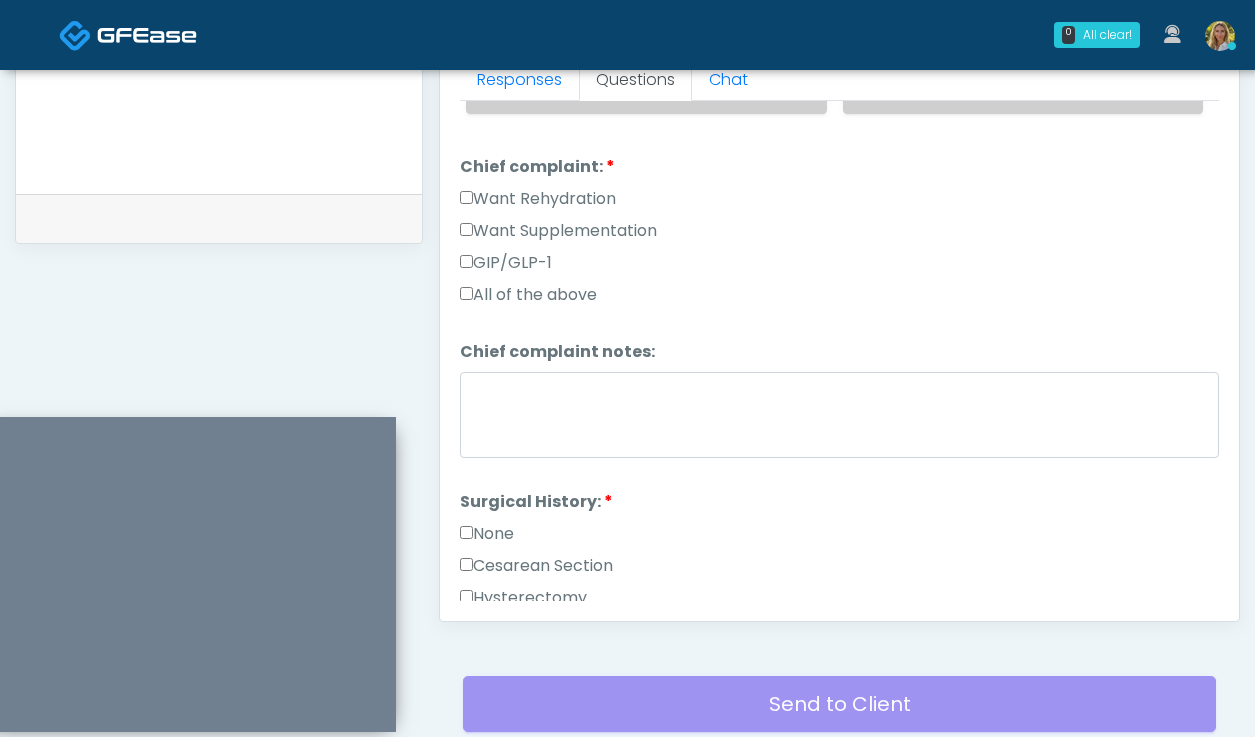 scroll, scrollTop: 551, scrollLeft: 0, axis: vertical 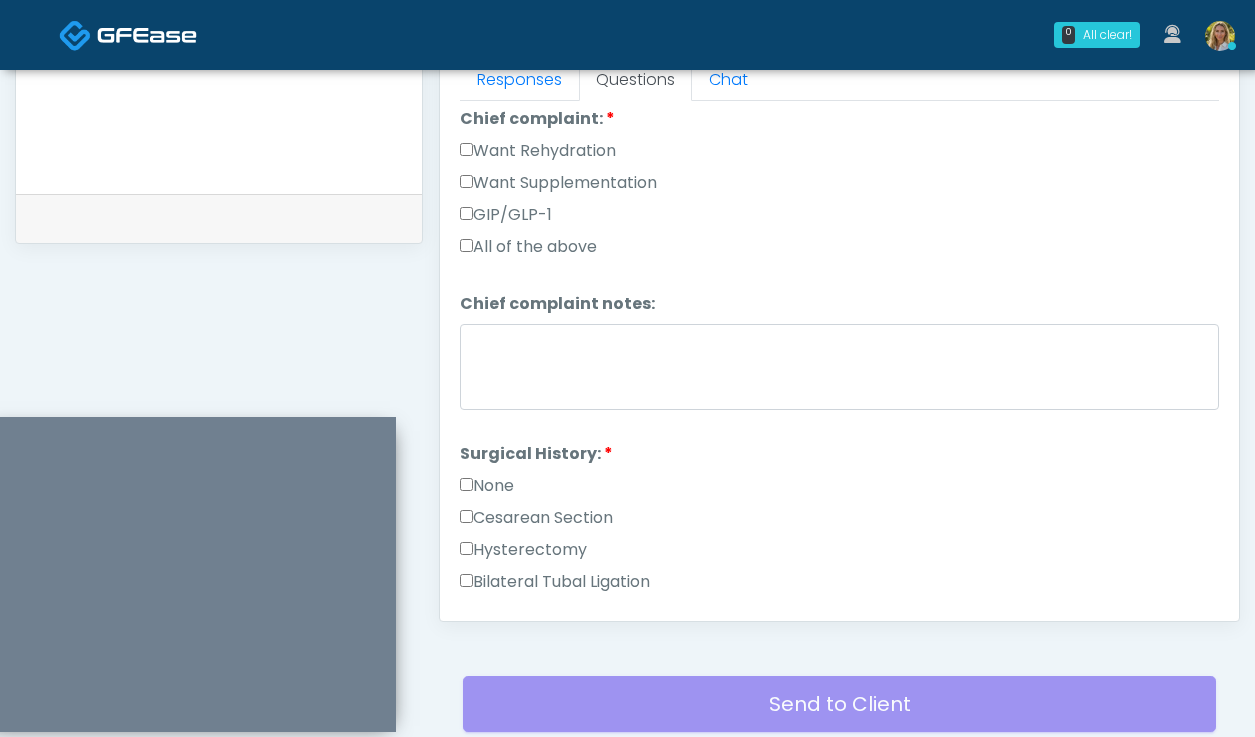 click on "None" at bounding box center (487, 486) 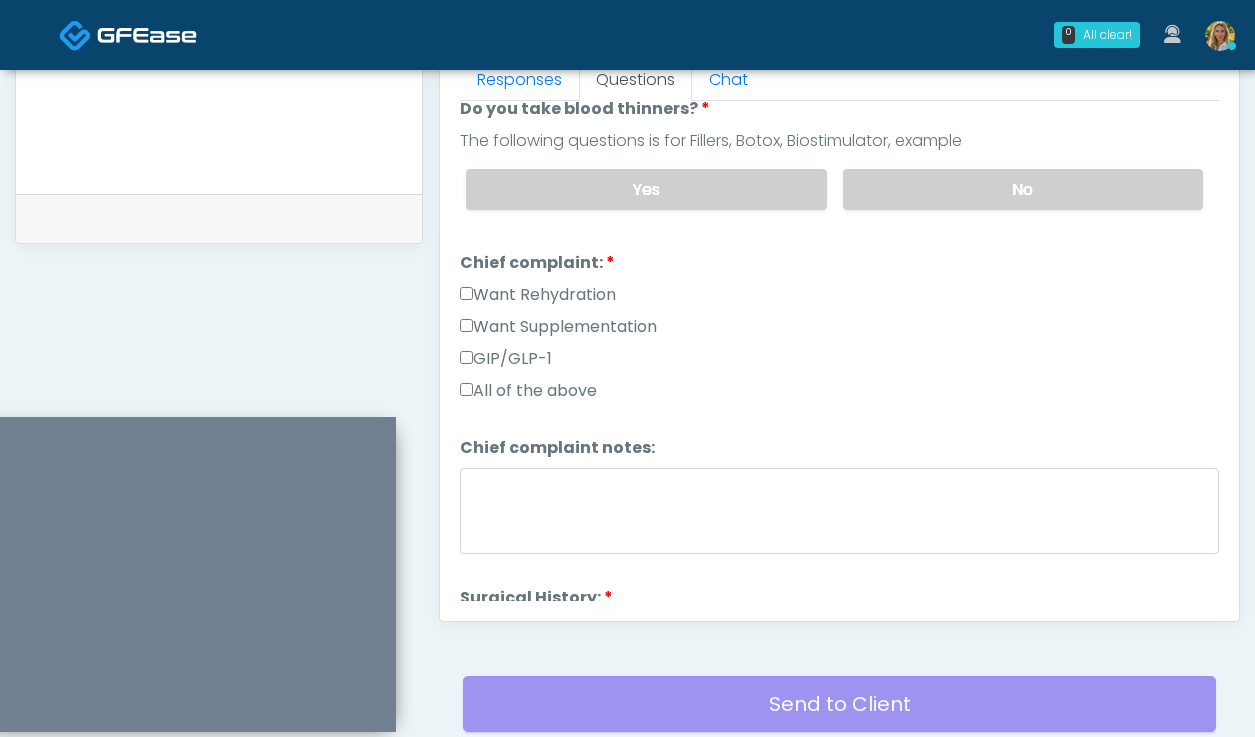 scroll, scrollTop: 399, scrollLeft: 0, axis: vertical 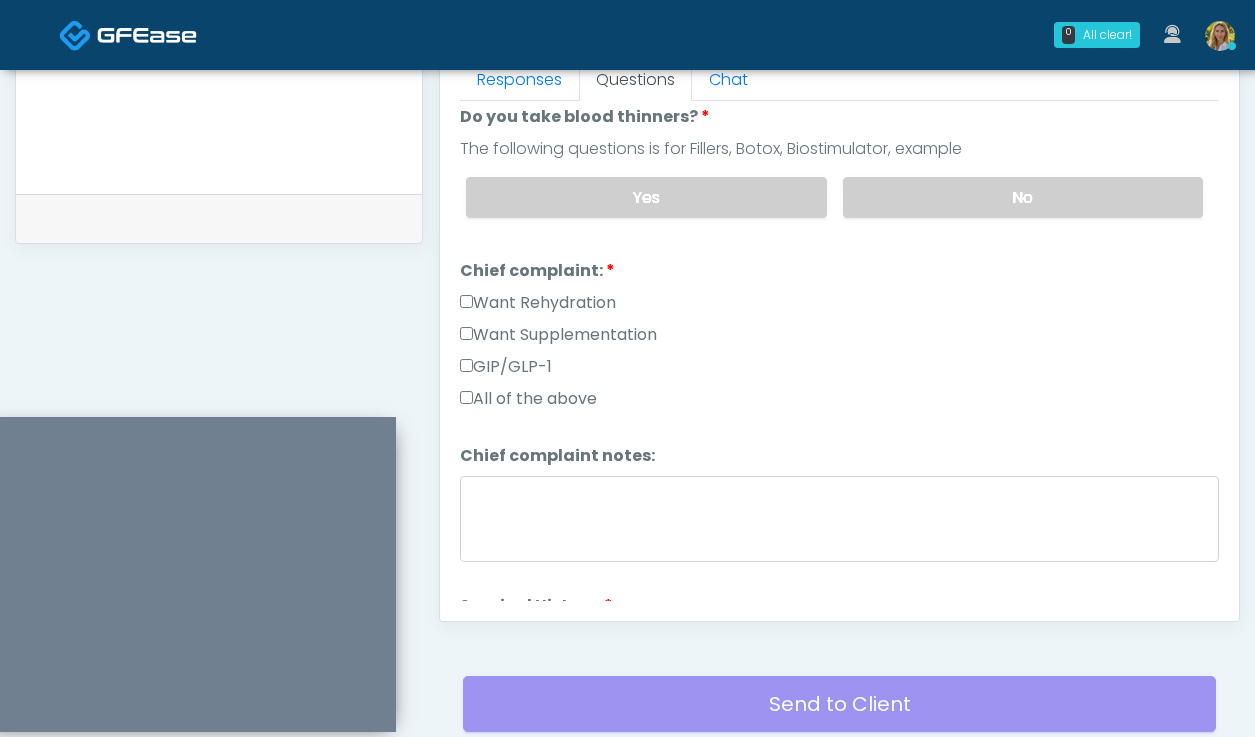 click on "Want Rehydration" at bounding box center (538, 303) 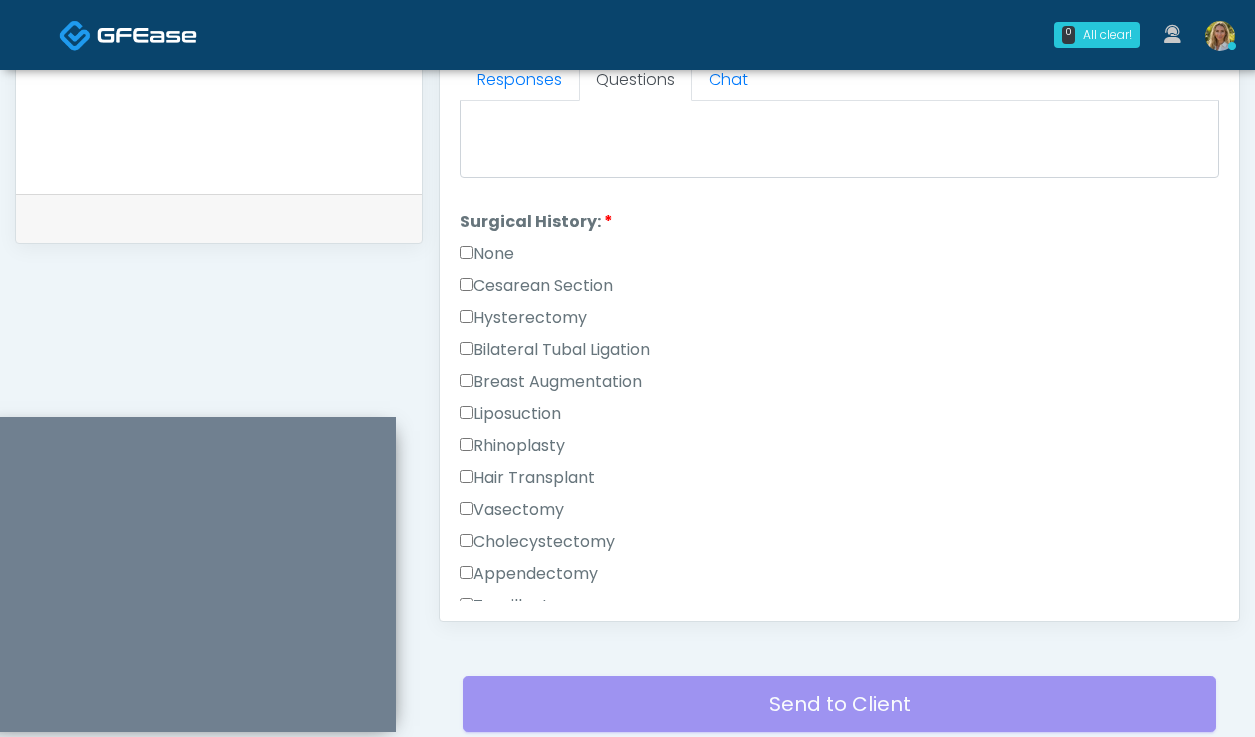 scroll, scrollTop: 1047, scrollLeft: 0, axis: vertical 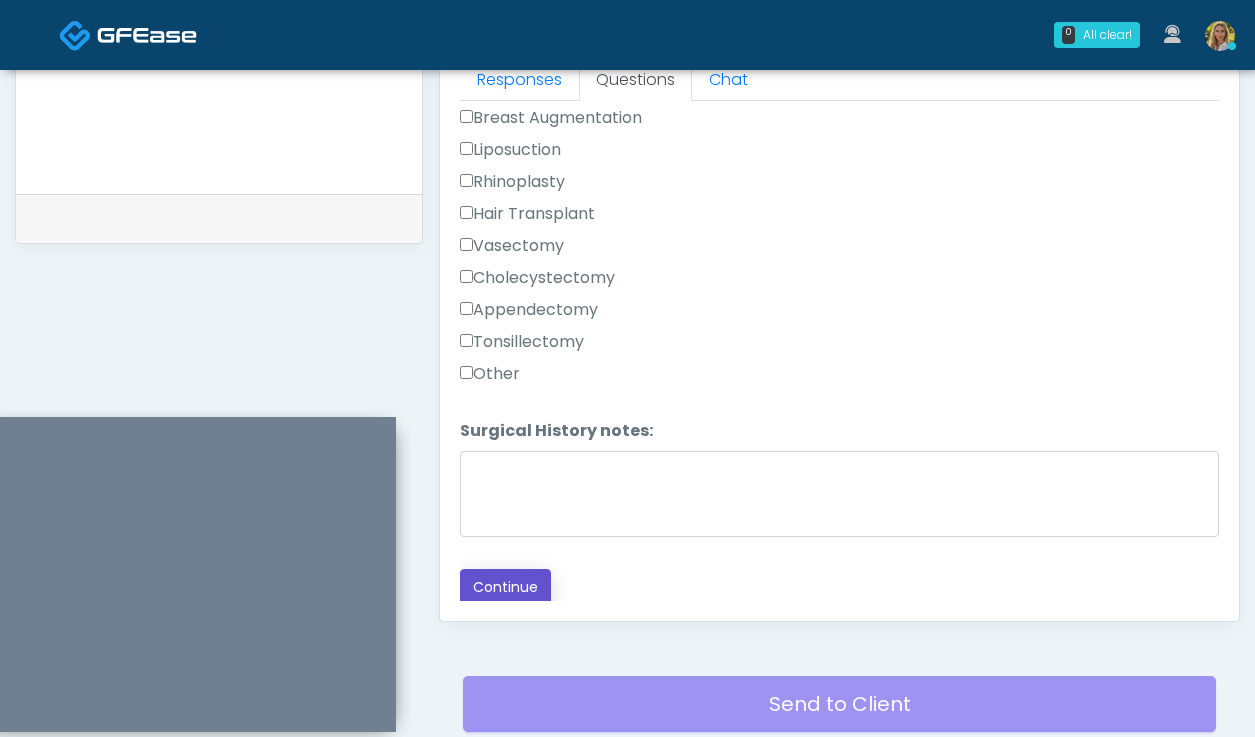 click on "Continue" at bounding box center [505, 587] 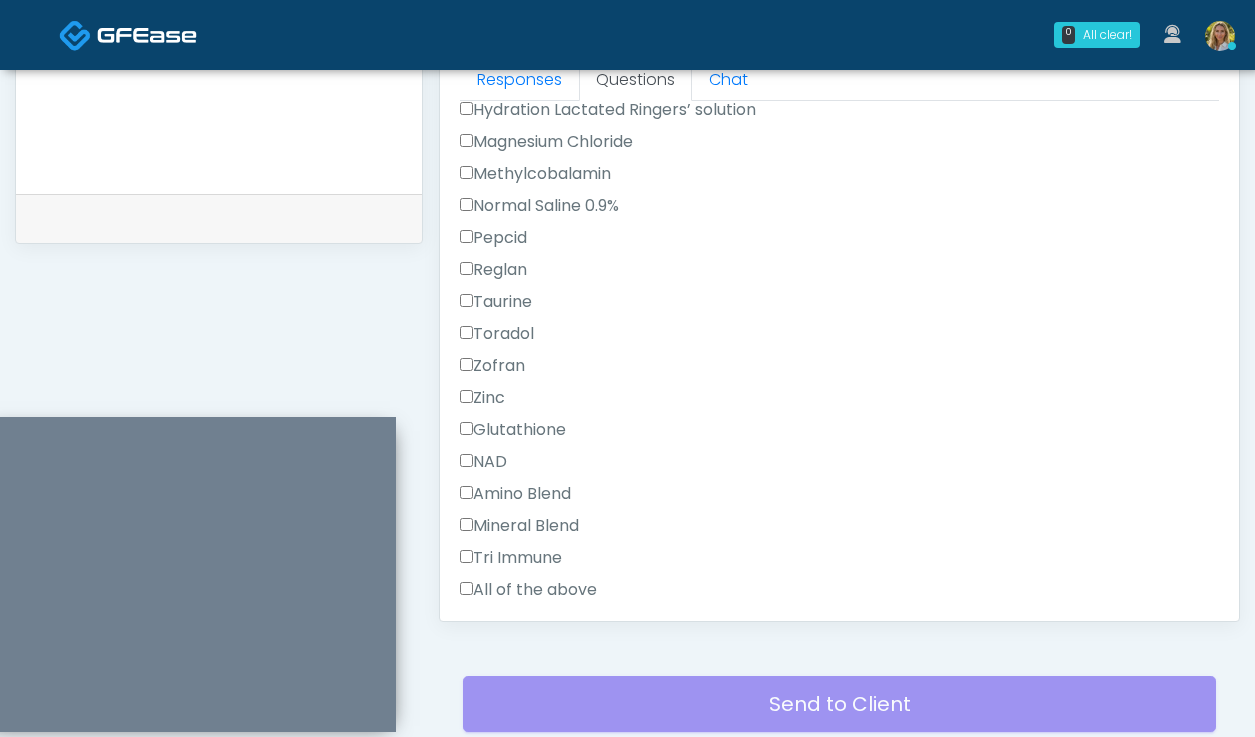 scroll, scrollTop: 1530, scrollLeft: 0, axis: vertical 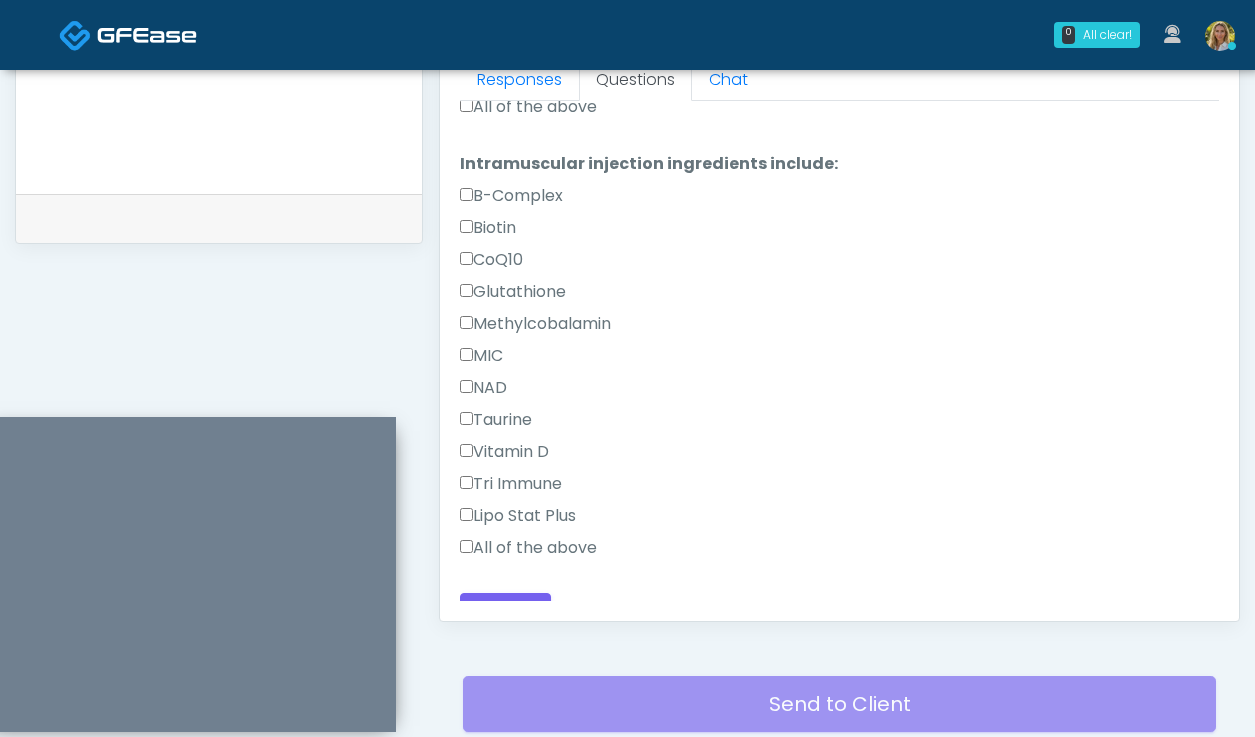 click on "All of the above" at bounding box center (528, 548) 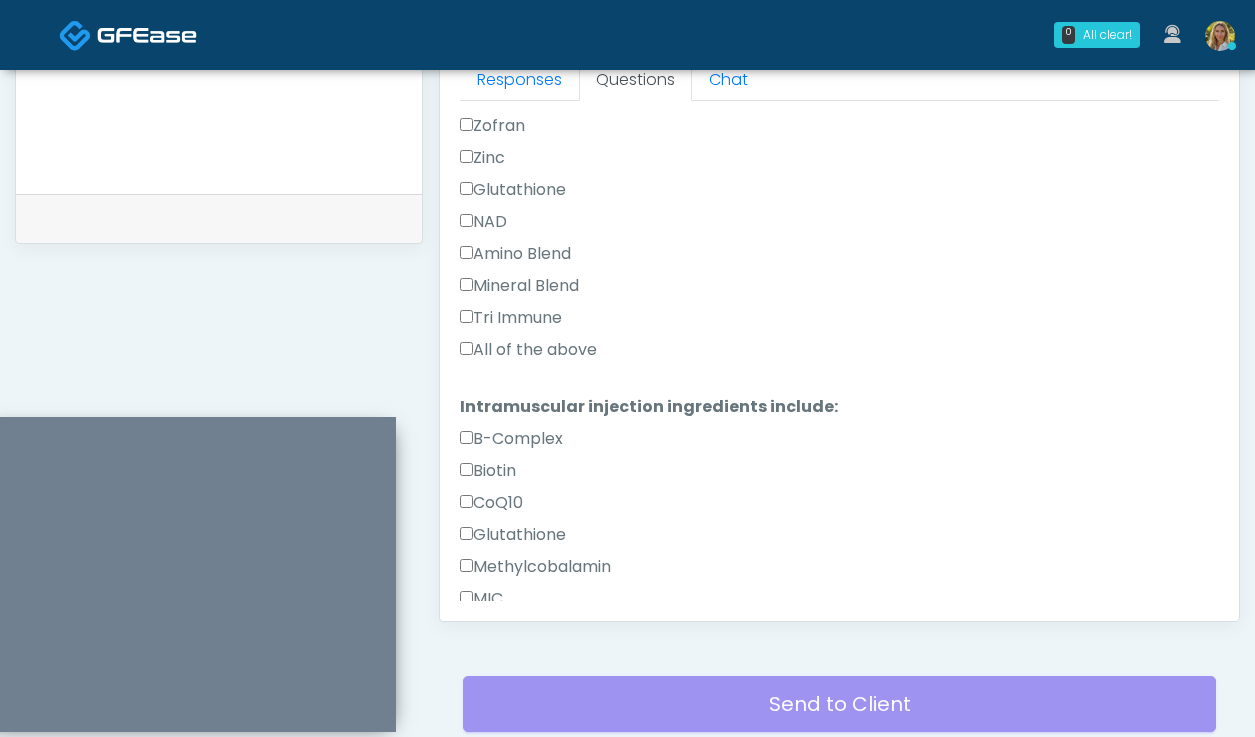 click on "All of the above" at bounding box center [528, 350] 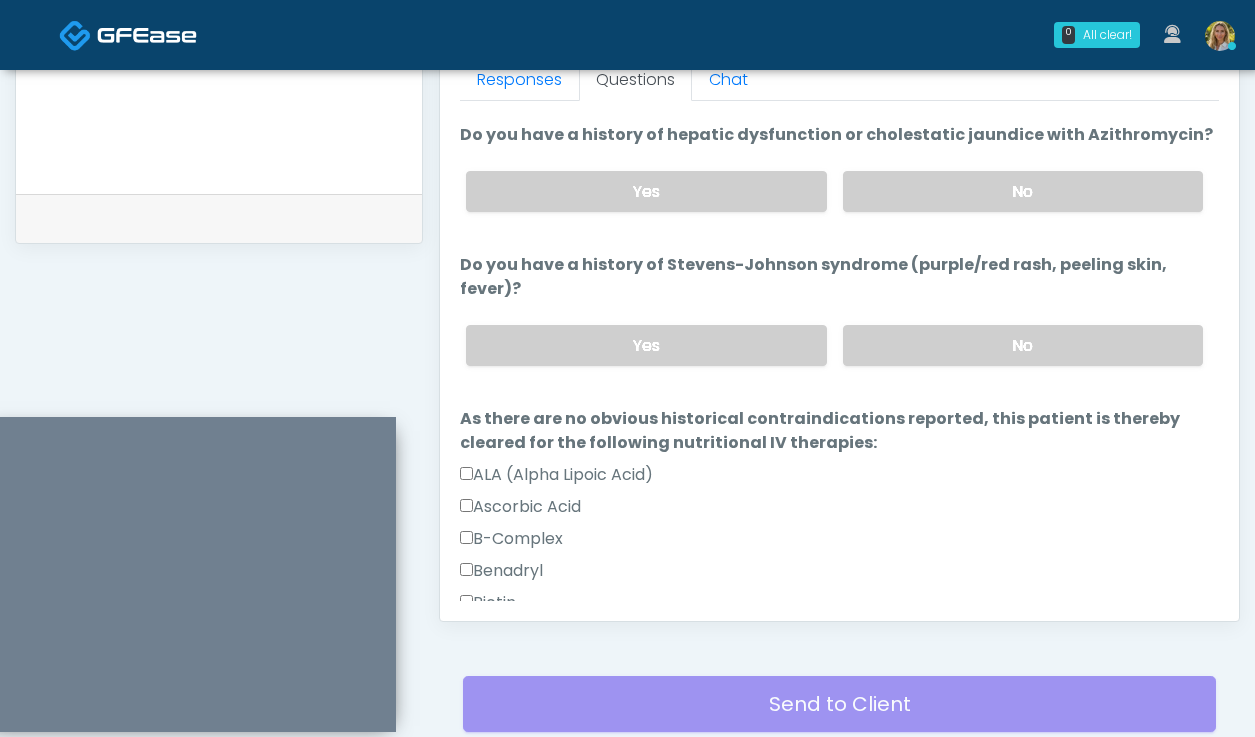 scroll, scrollTop: 446, scrollLeft: 0, axis: vertical 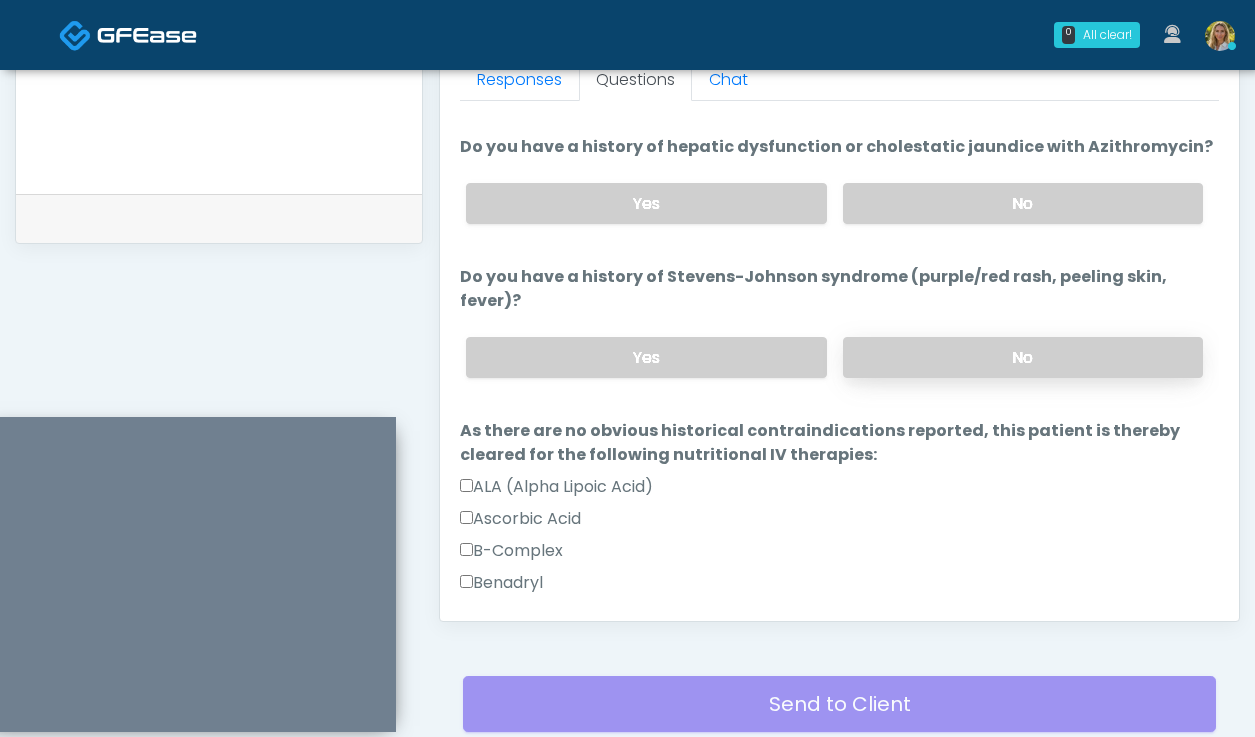 click on "No" at bounding box center (1023, 357) 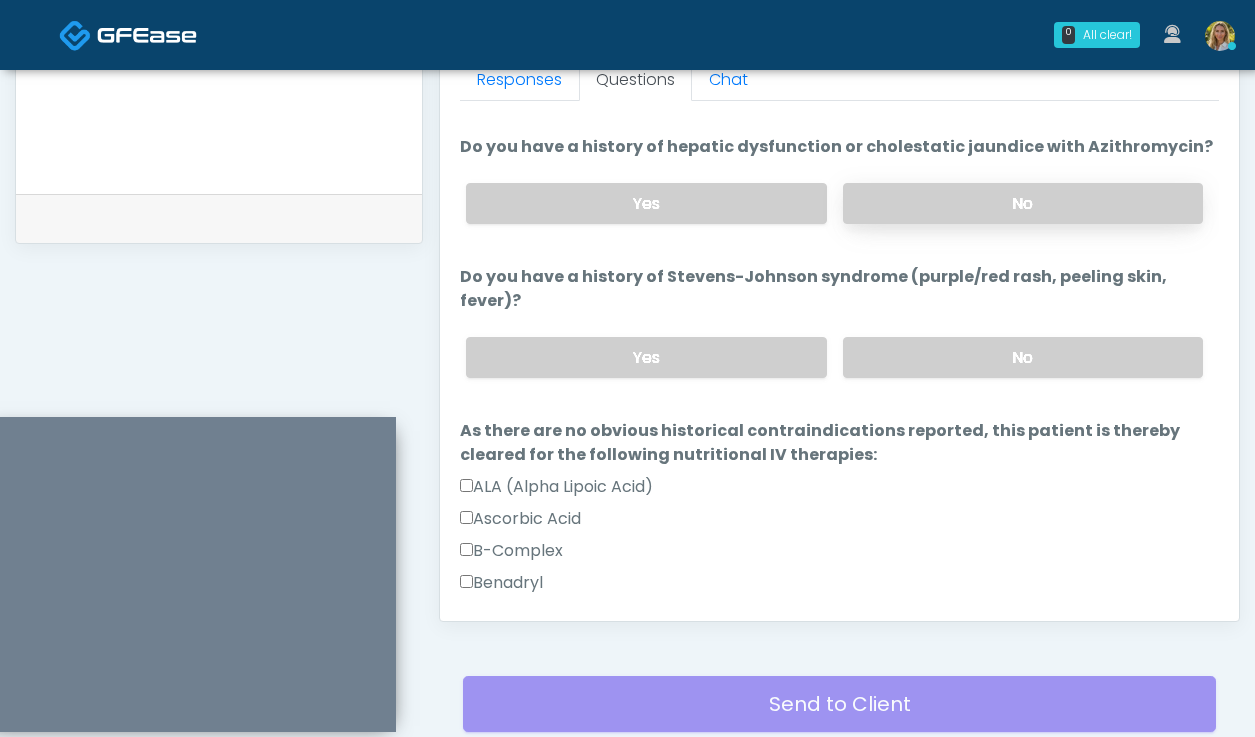 click on "No" at bounding box center [1023, 203] 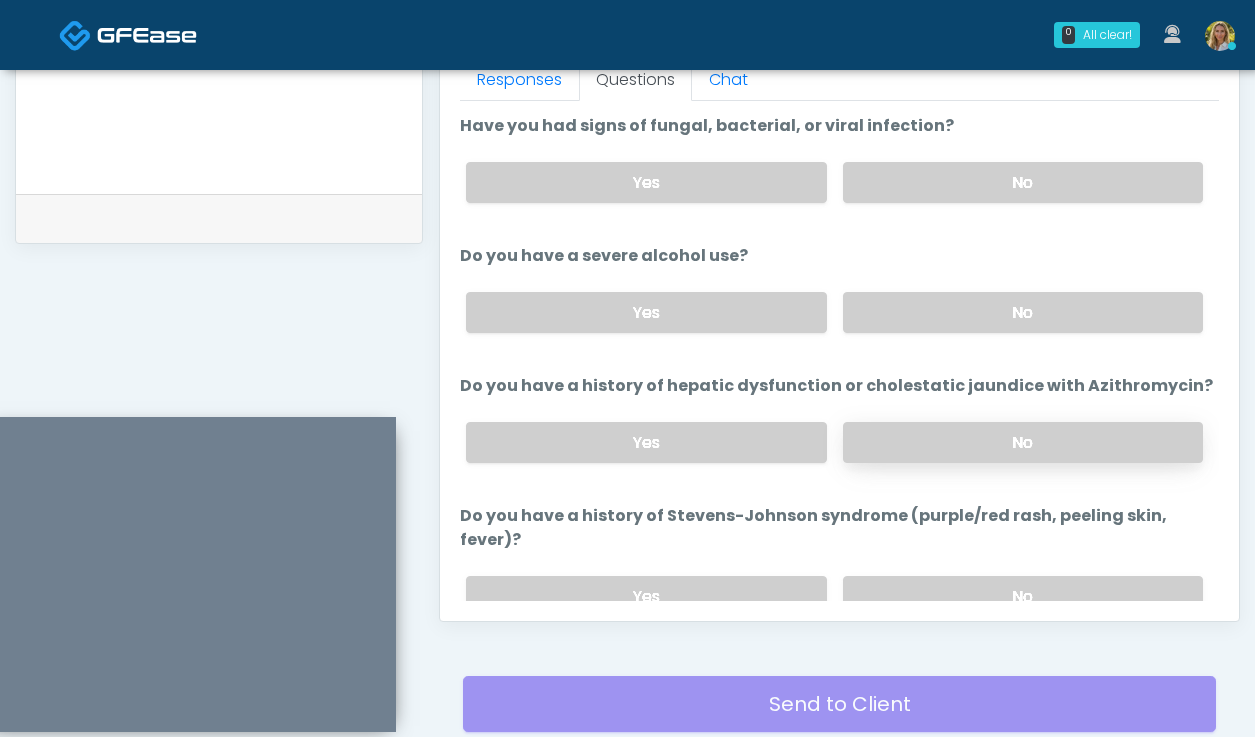 scroll, scrollTop: 196, scrollLeft: 0, axis: vertical 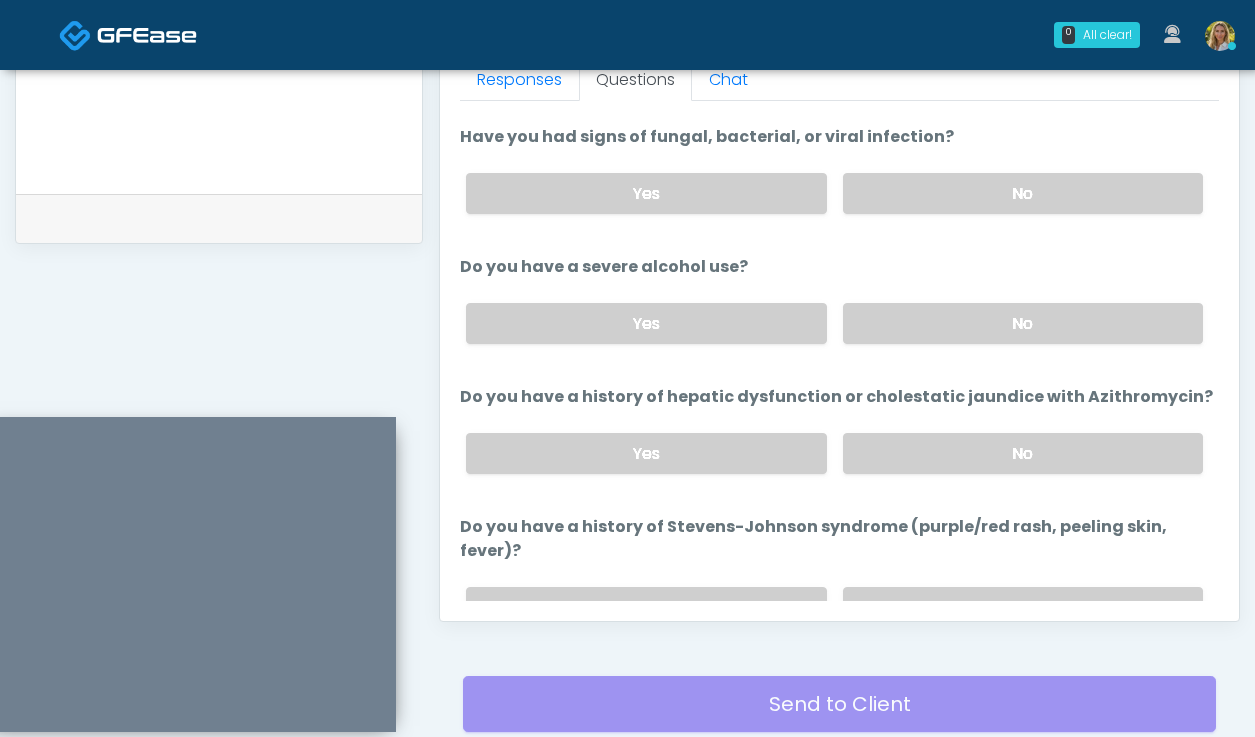 click on "Yes
No" at bounding box center [834, 323] 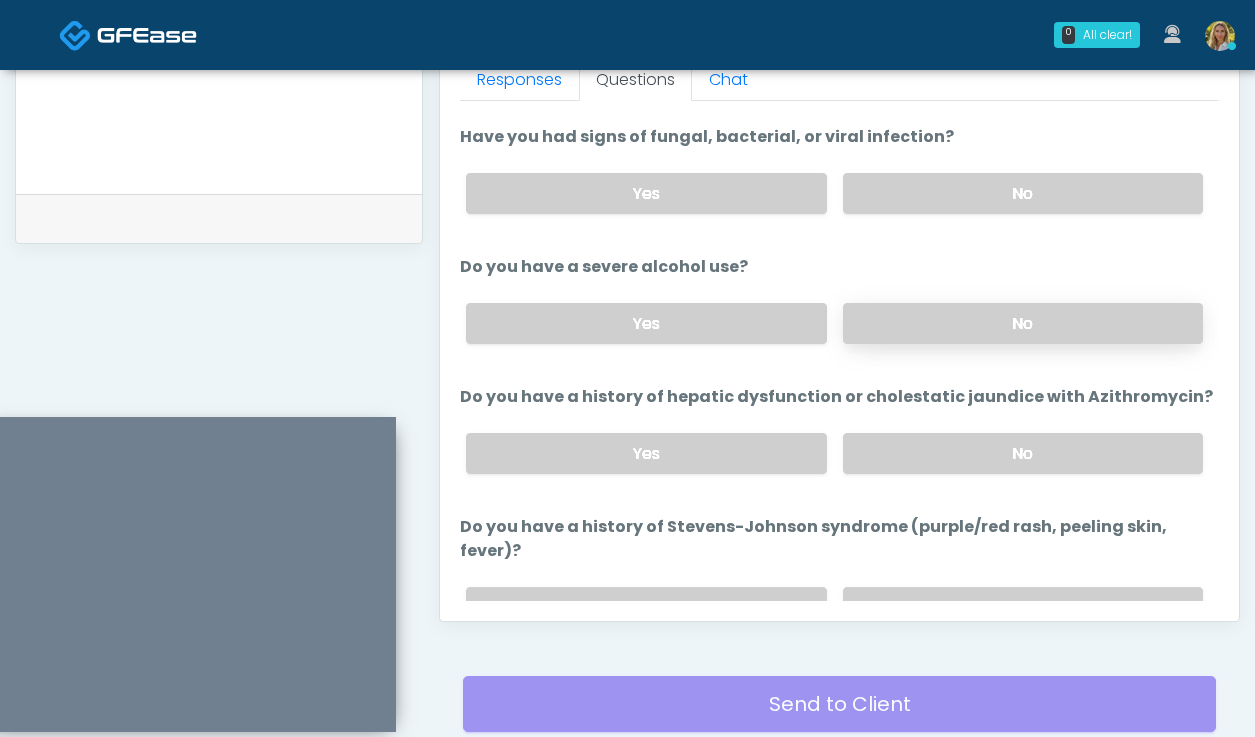 click on "No" at bounding box center (1023, 323) 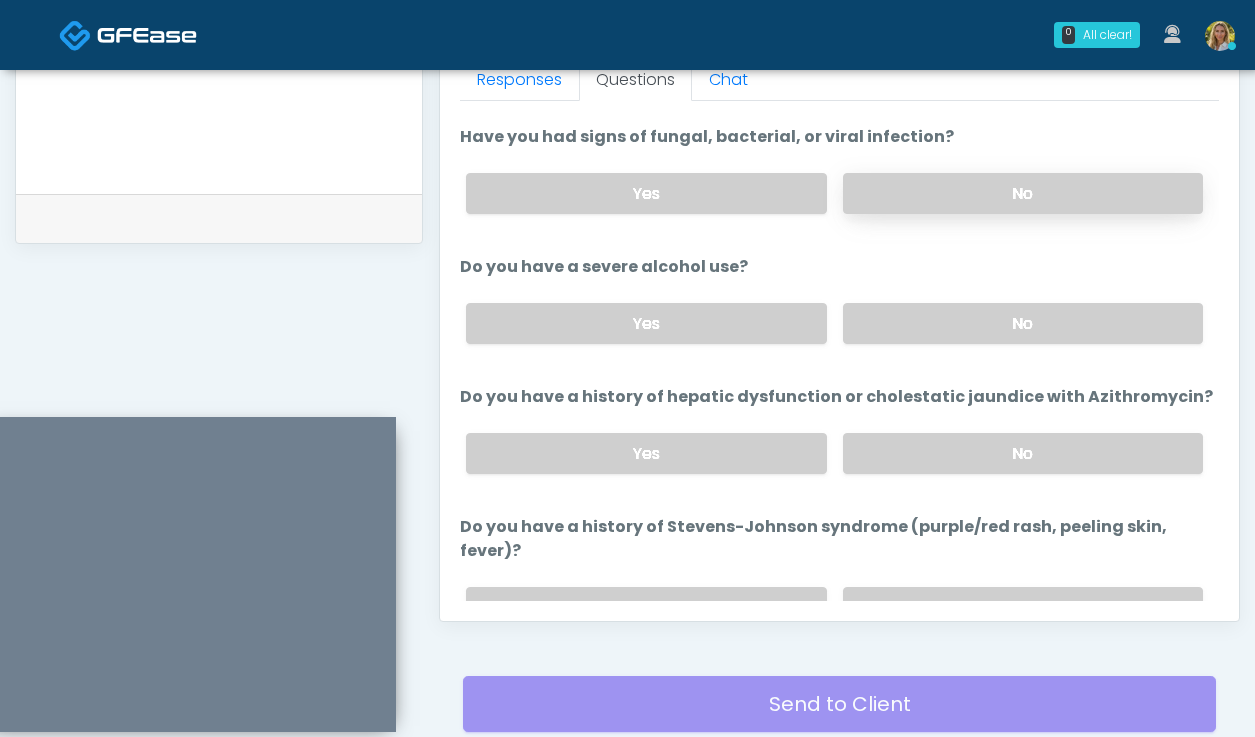 click on "No" at bounding box center (1023, 193) 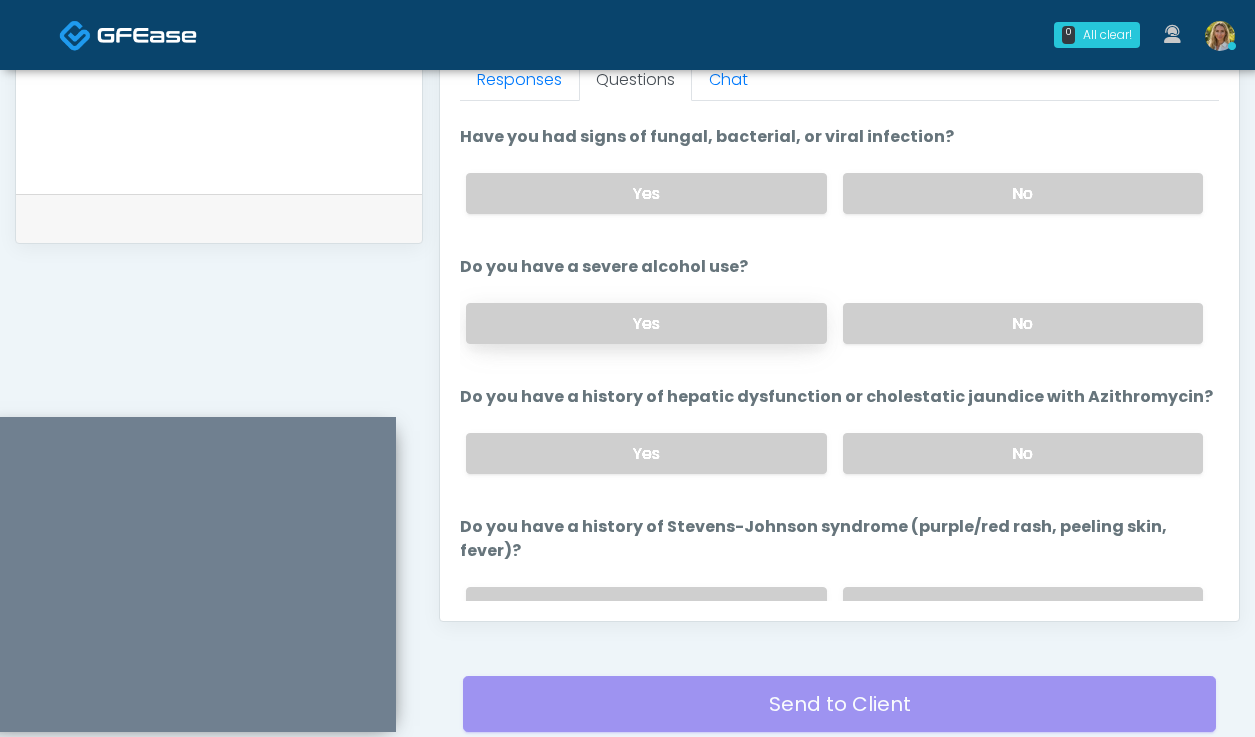 scroll, scrollTop: 0, scrollLeft: 0, axis: both 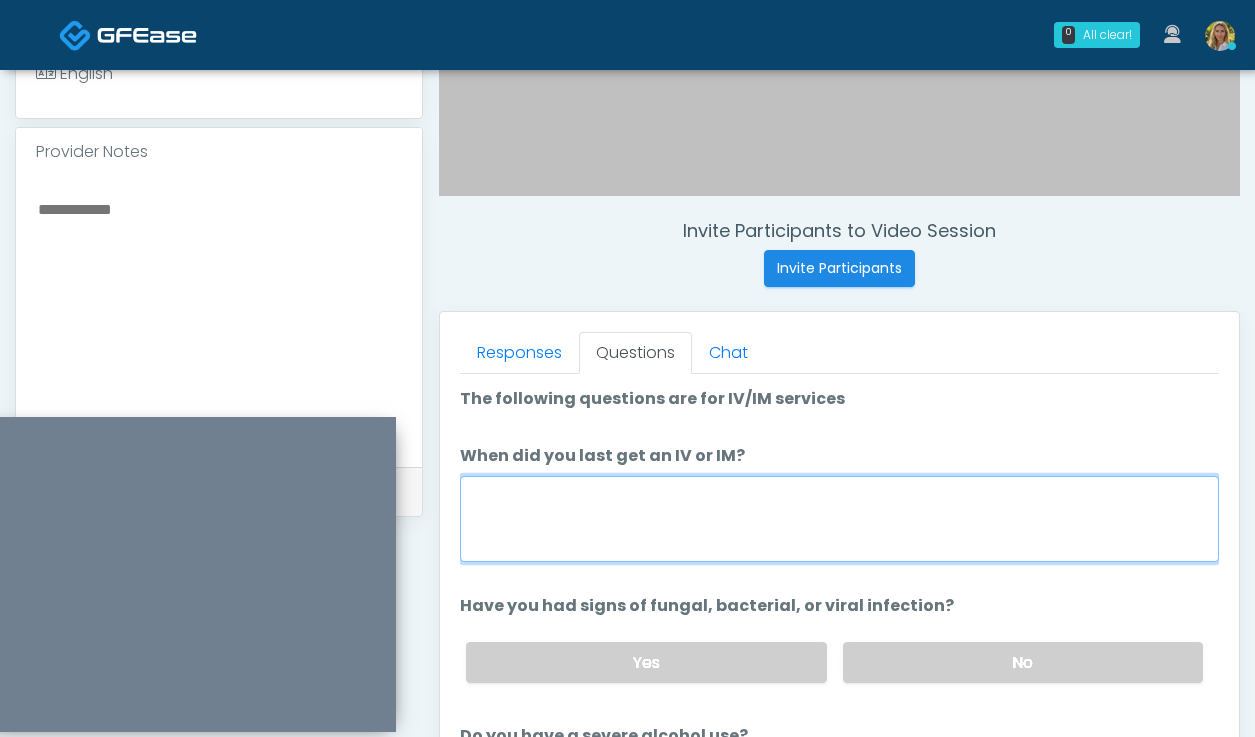 click on "When did you last get an IV or IM?" at bounding box center [839, 519] 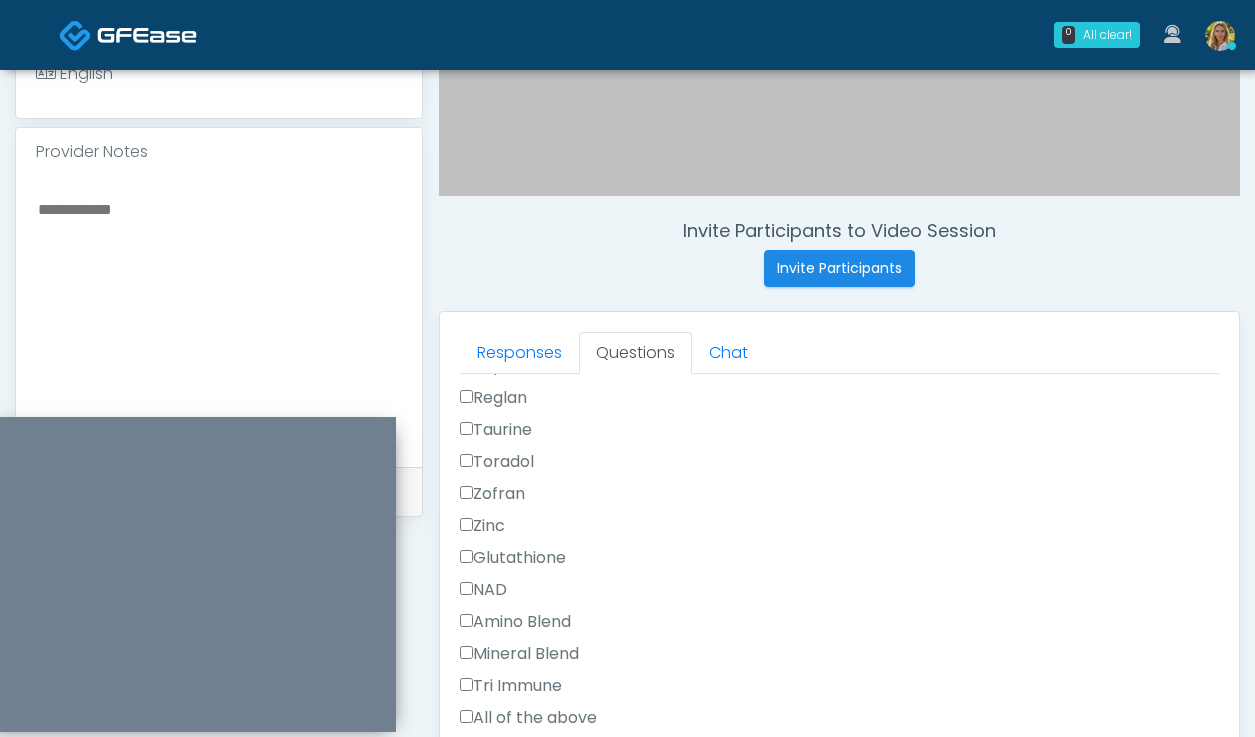 scroll, scrollTop: 1530, scrollLeft: 0, axis: vertical 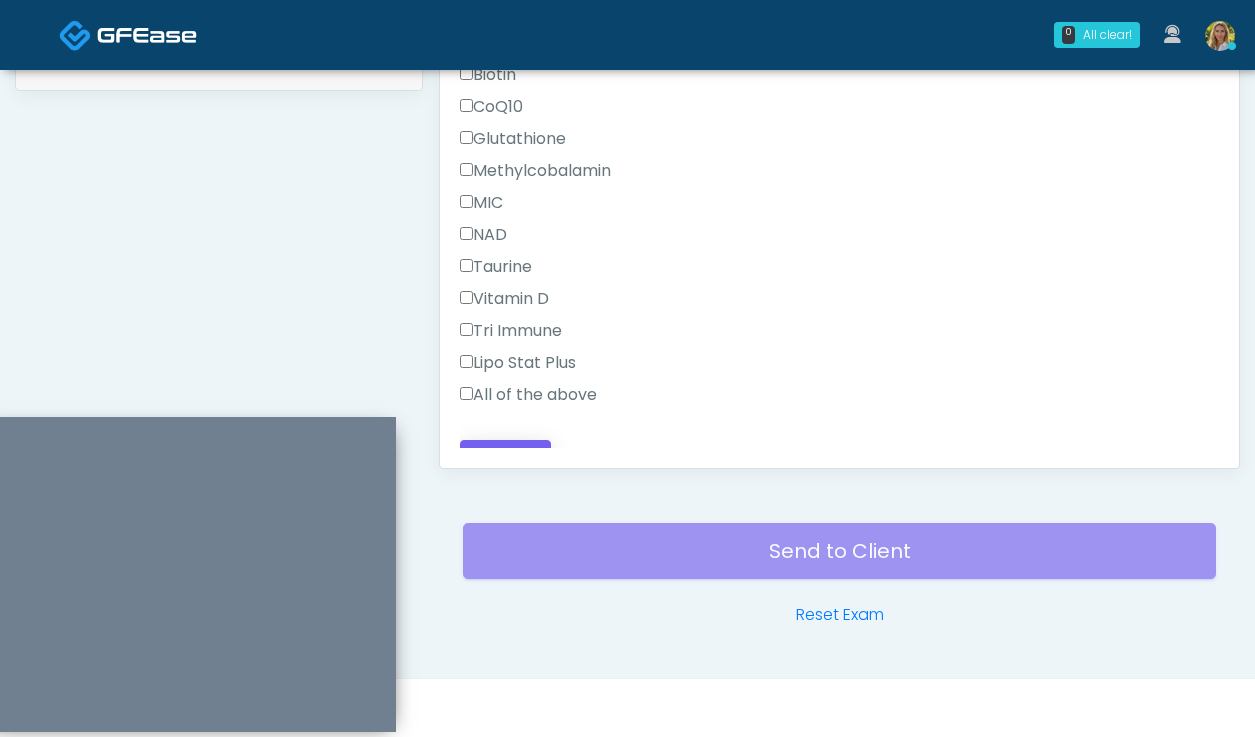 type on "******" 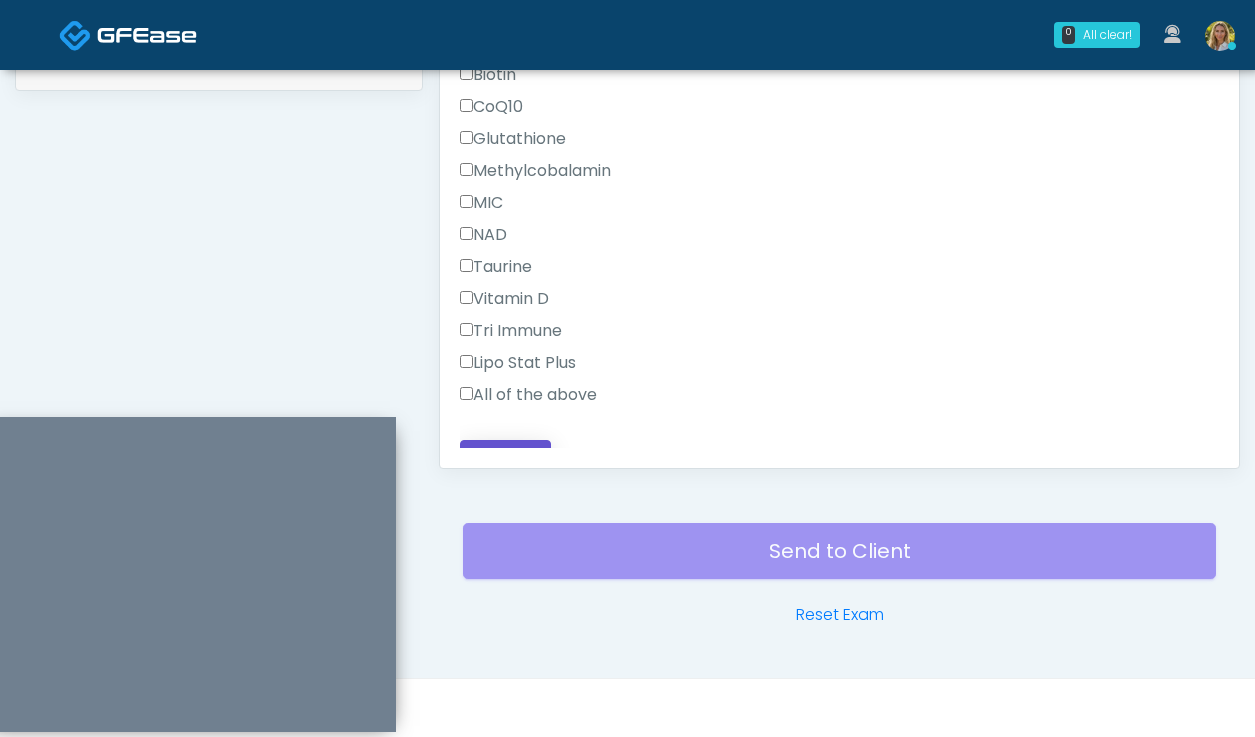 click on "Continue" at bounding box center [505, 458] 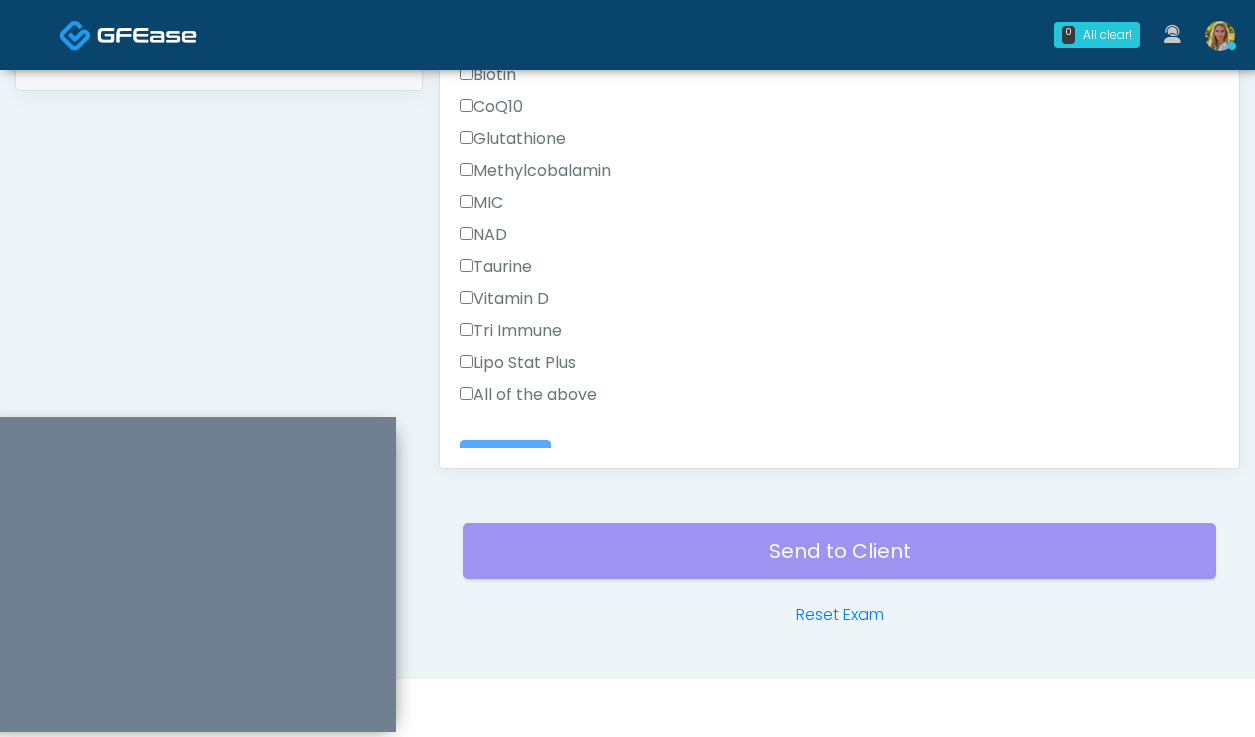 scroll, scrollTop: 1232, scrollLeft: 0, axis: vertical 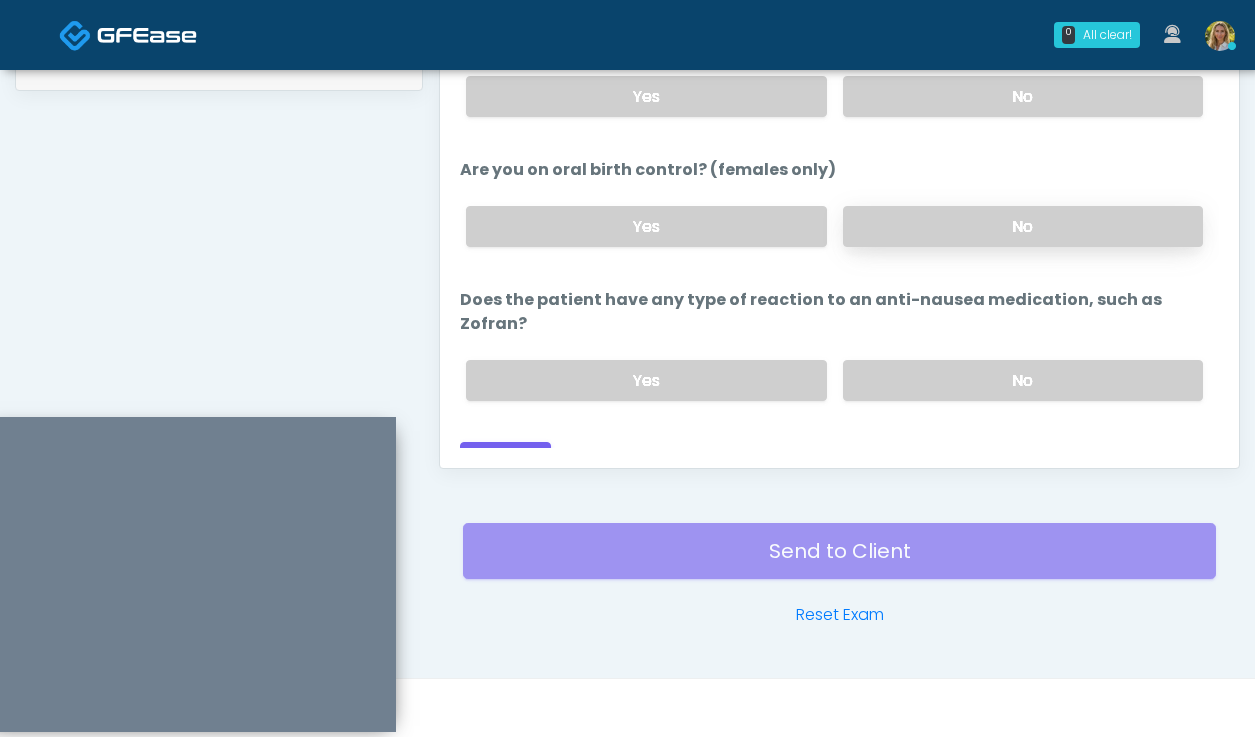 click on "No" at bounding box center [1023, 226] 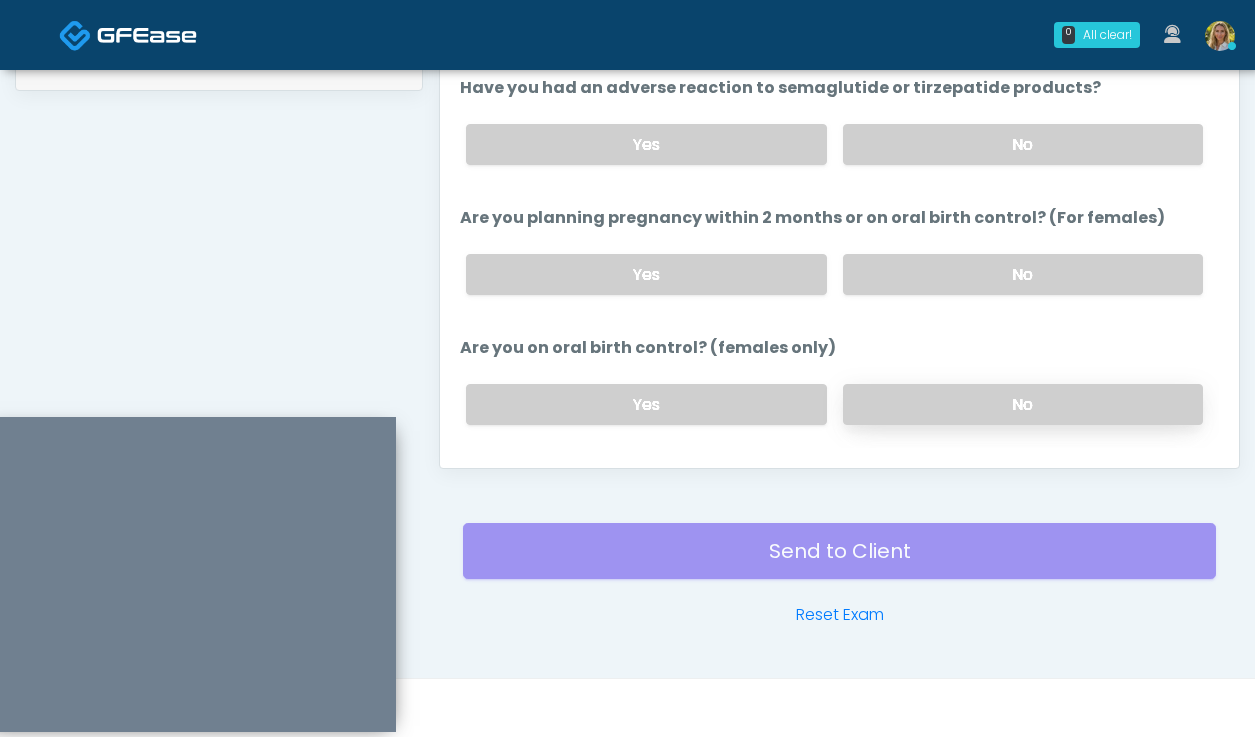 scroll, scrollTop: 1056, scrollLeft: 0, axis: vertical 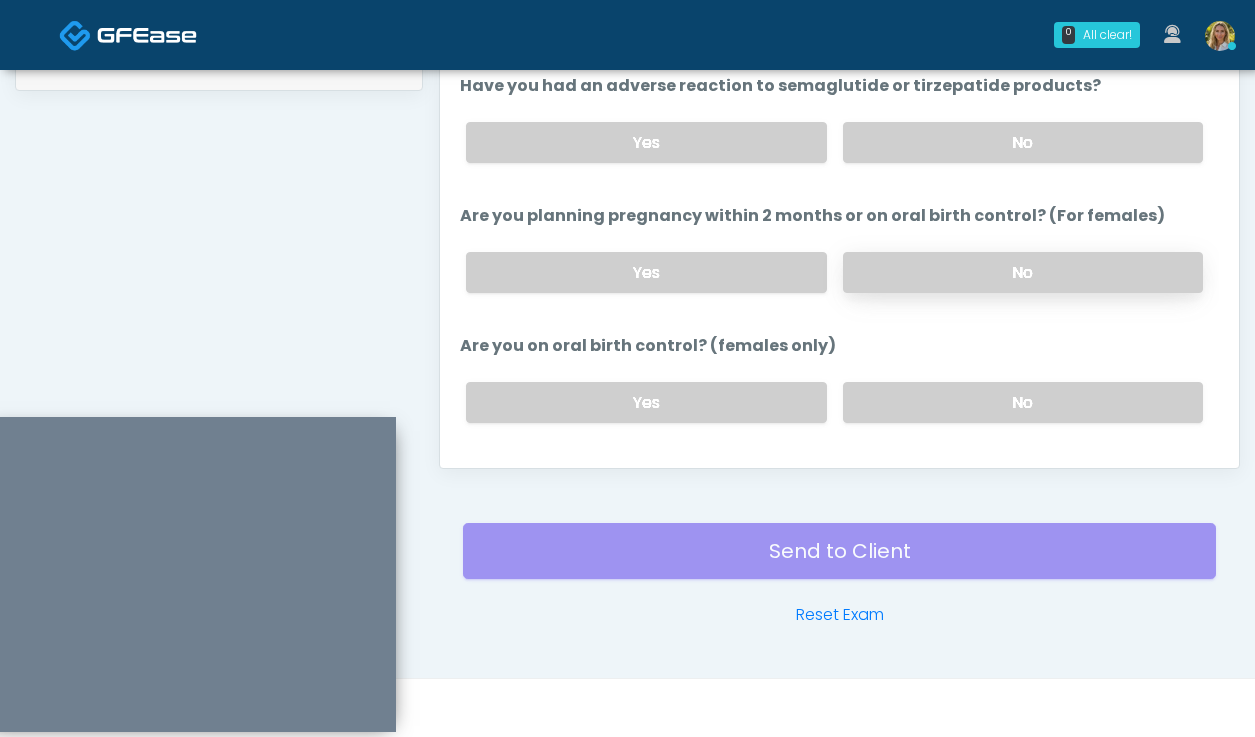 click on "No" at bounding box center (1023, 272) 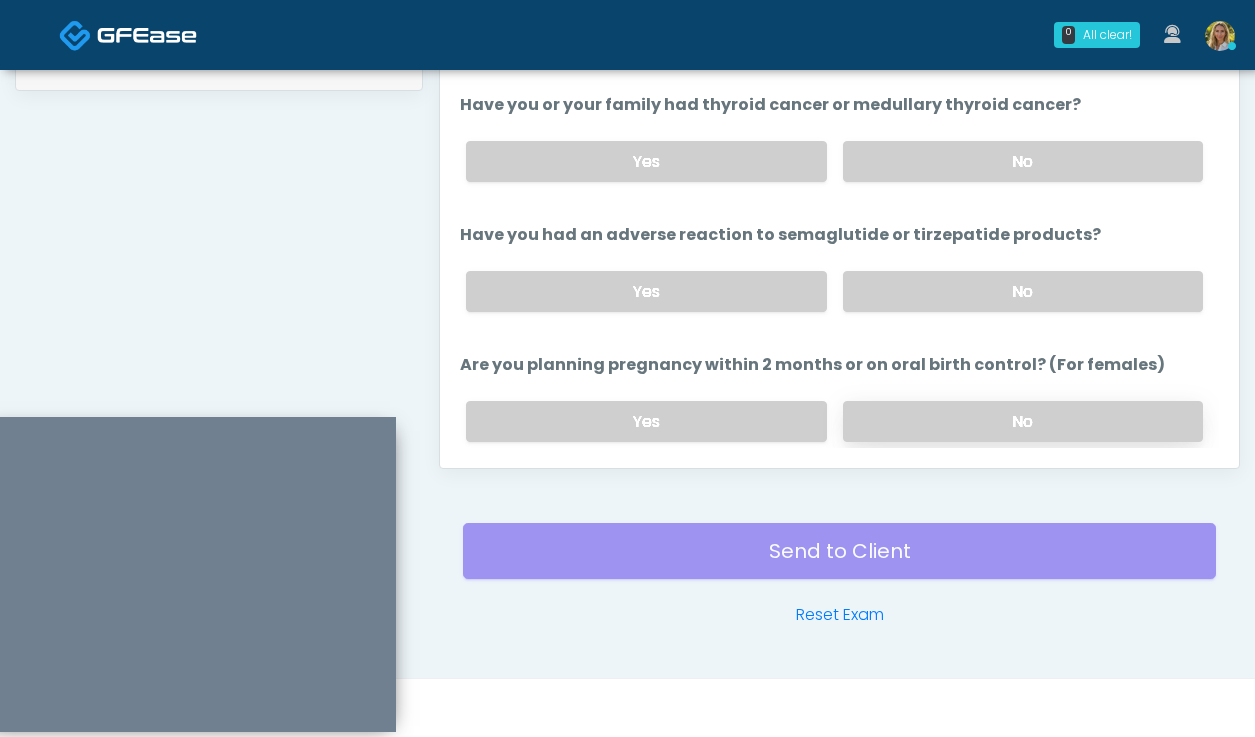 scroll, scrollTop: 897, scrollLeft: 0, axis: vertical 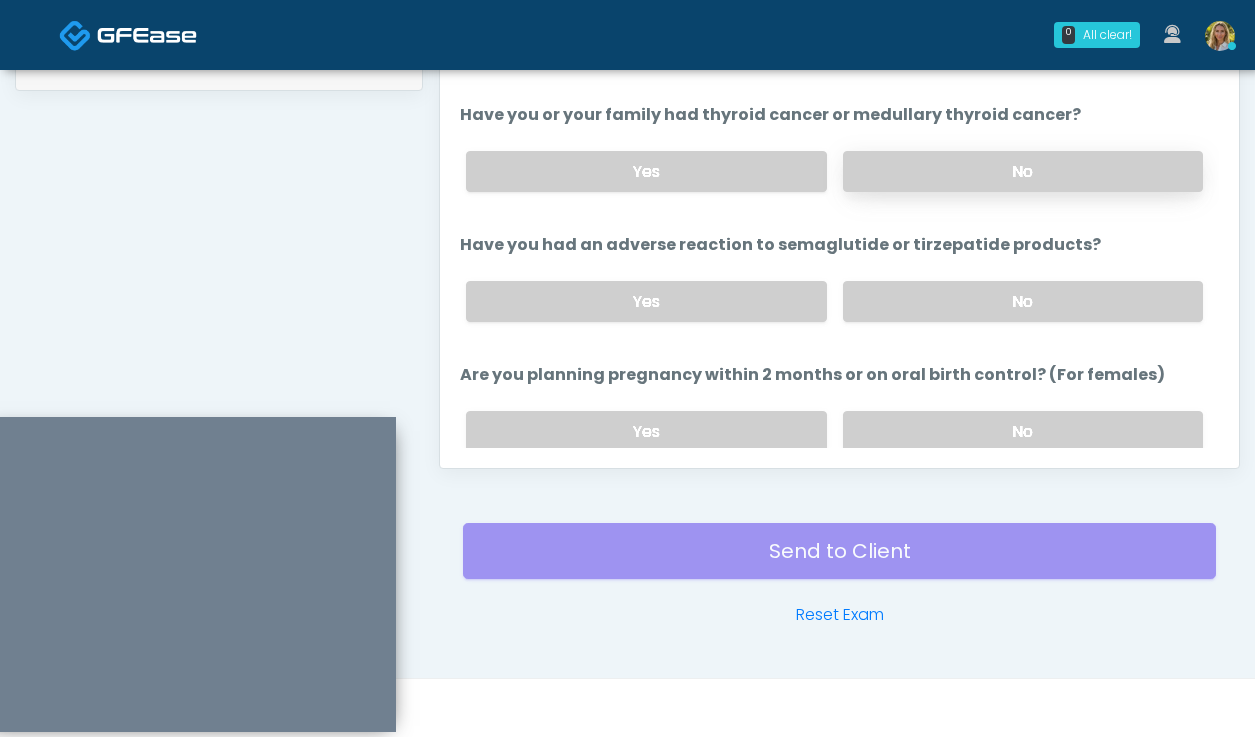click on "No" at bounding box center [1023, 171] 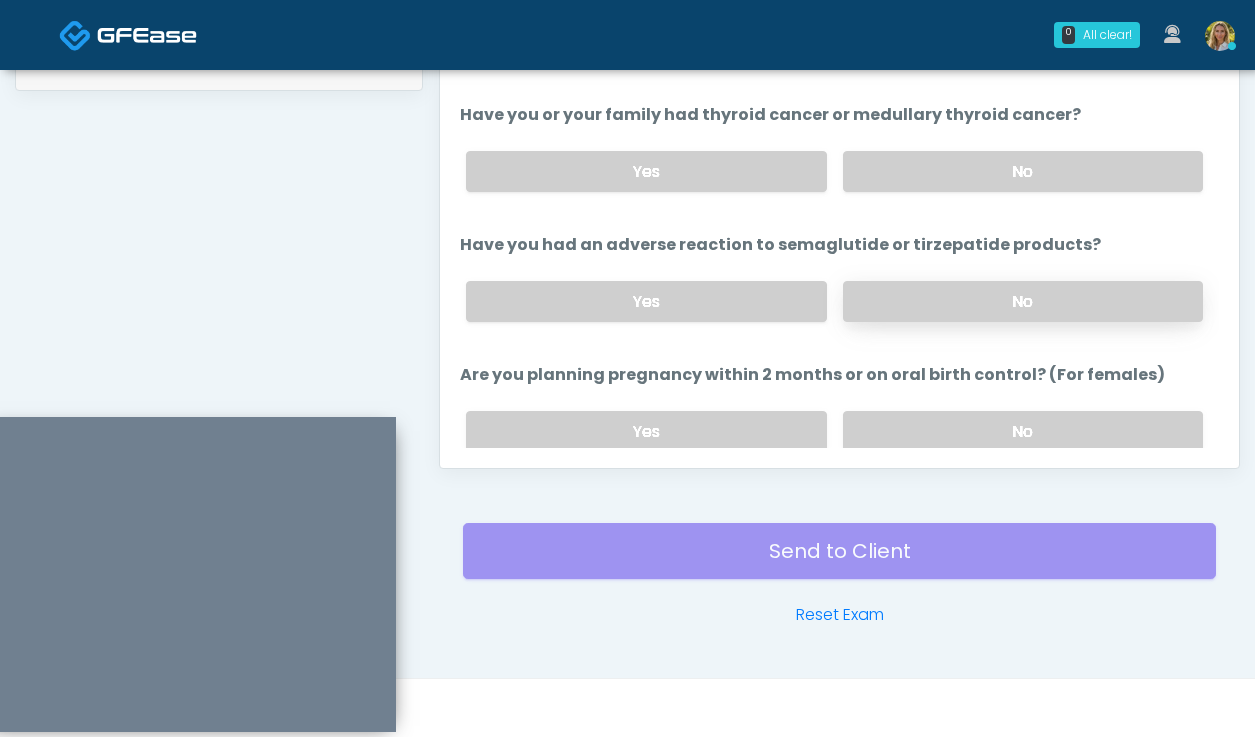 click on "No" at bounding box center [1023, 301] 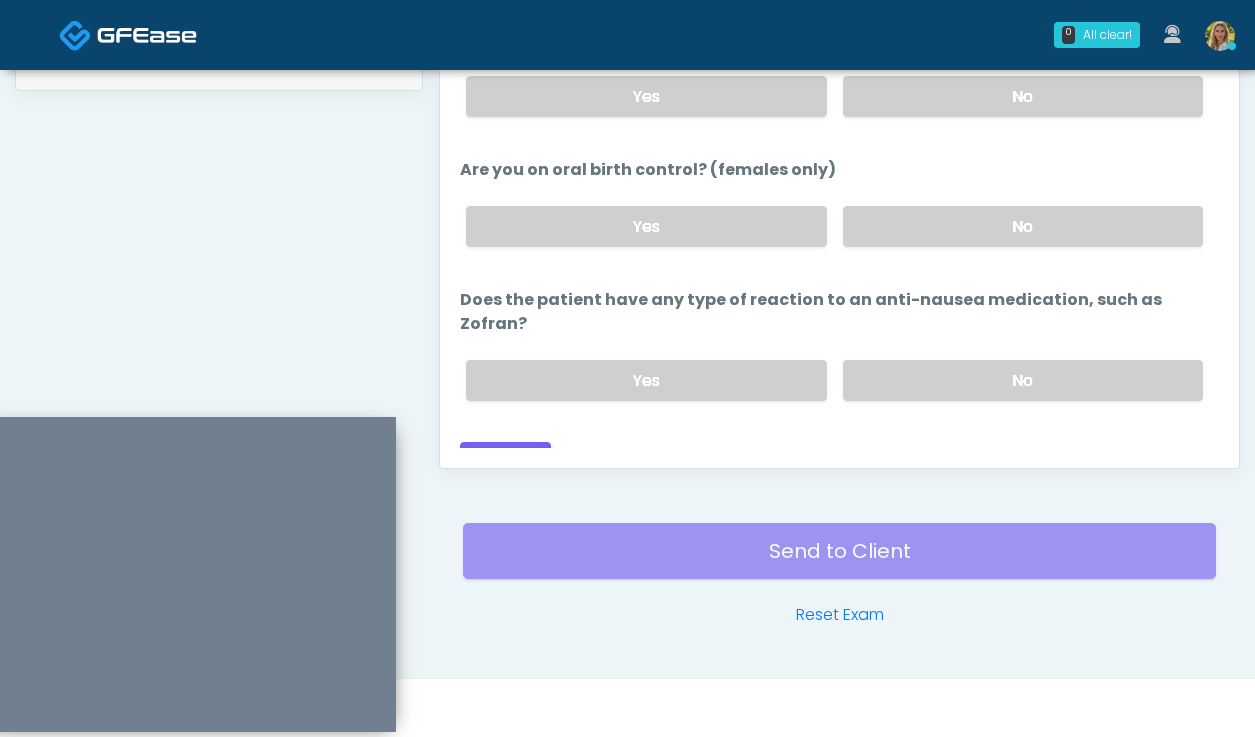 scroll, scrollTop: 1231, scrollLeft: 0, axis: vertical 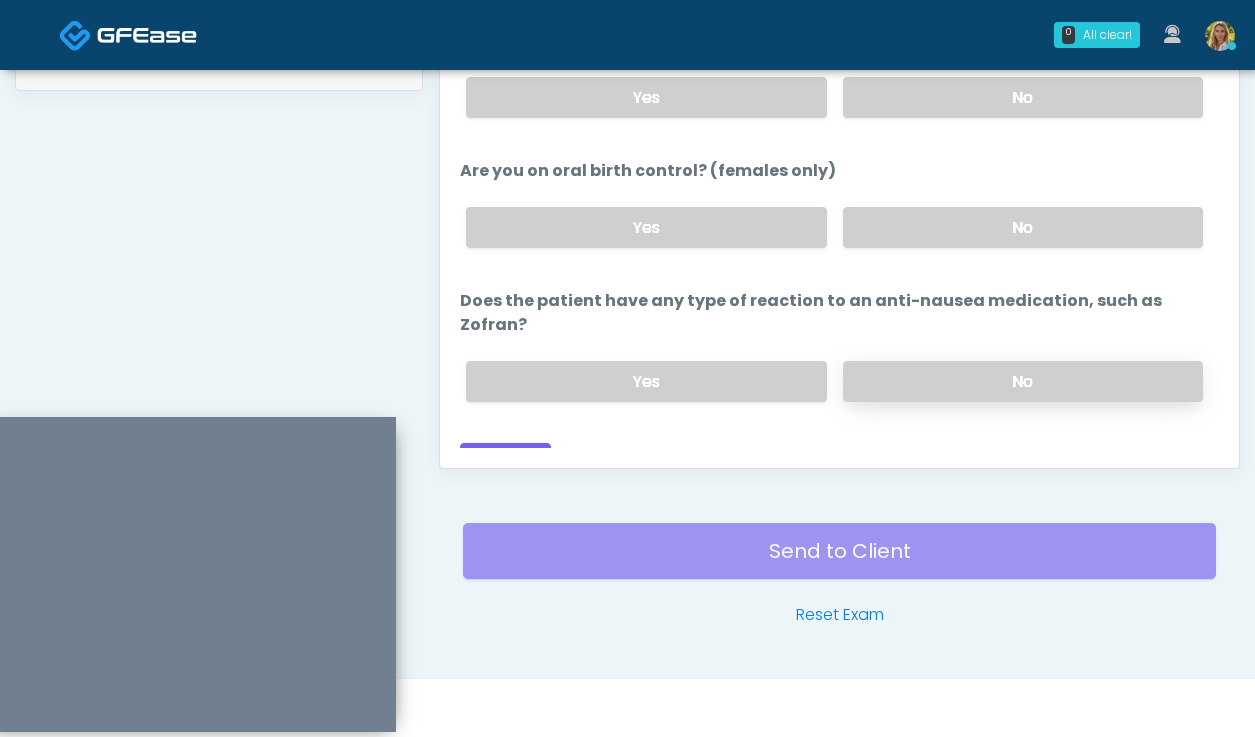 click on "No" at bounding box center (1023, 381) 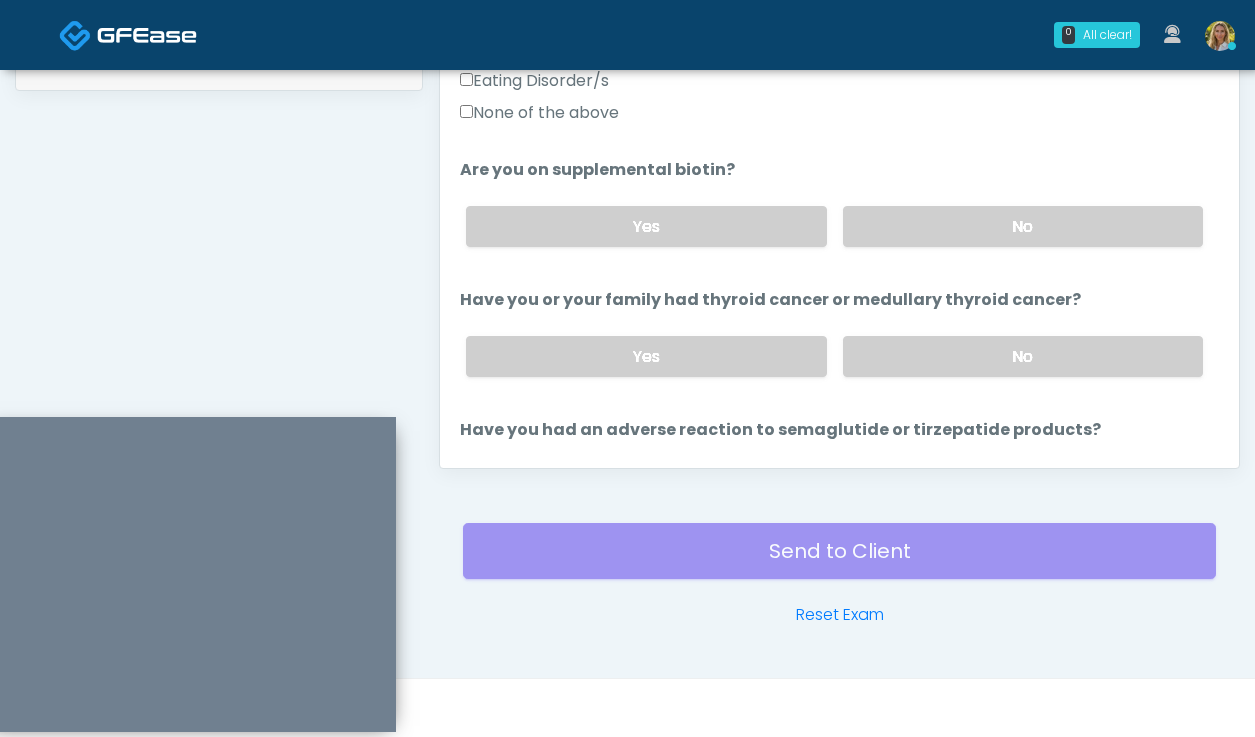 scroll, scrollTop: 707, scrollLeft: 0, axis: vertical 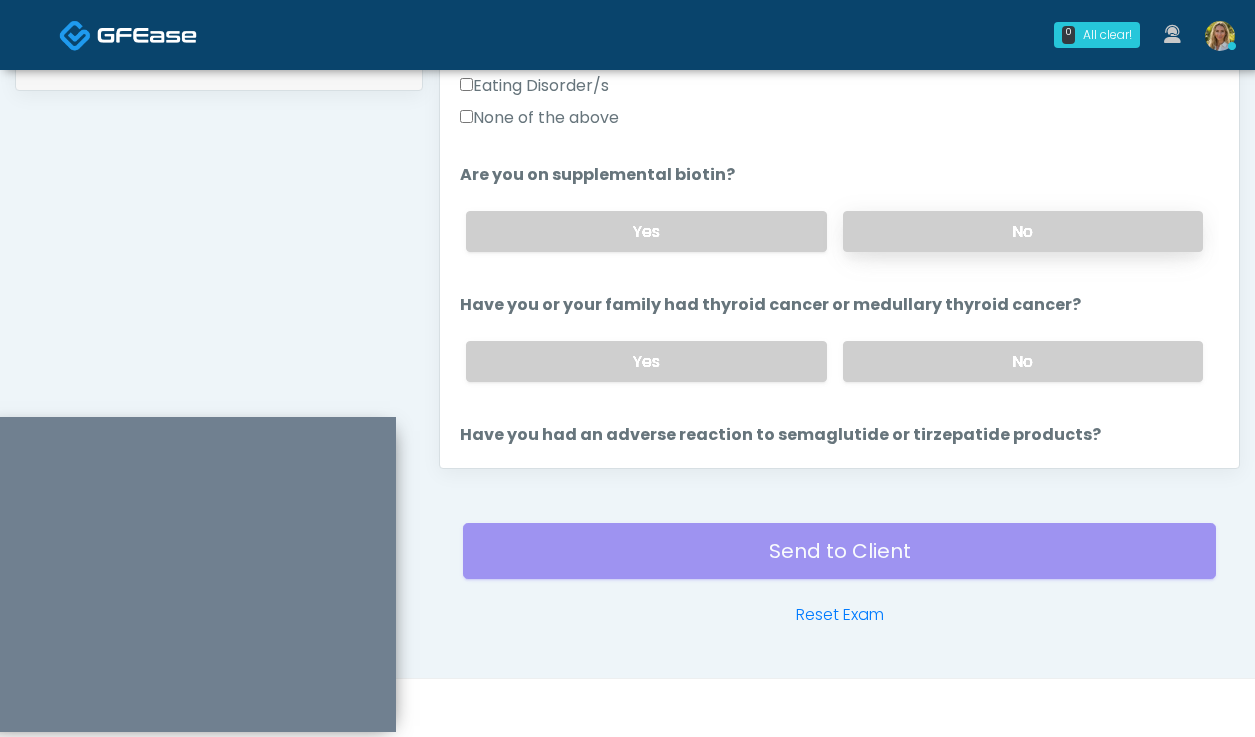 click on "No" at bounding box center (1023, 231) 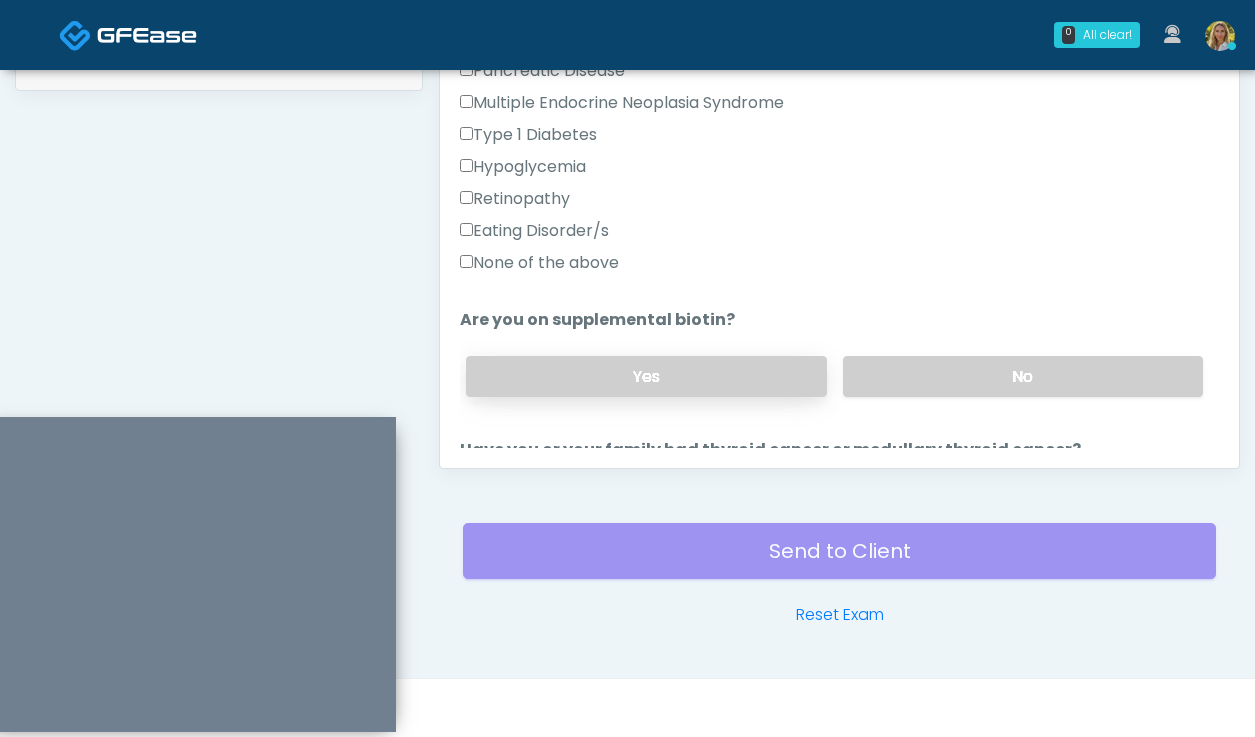 scroll, scrollTop: 560, scrollLeft: 0, axis: vertical 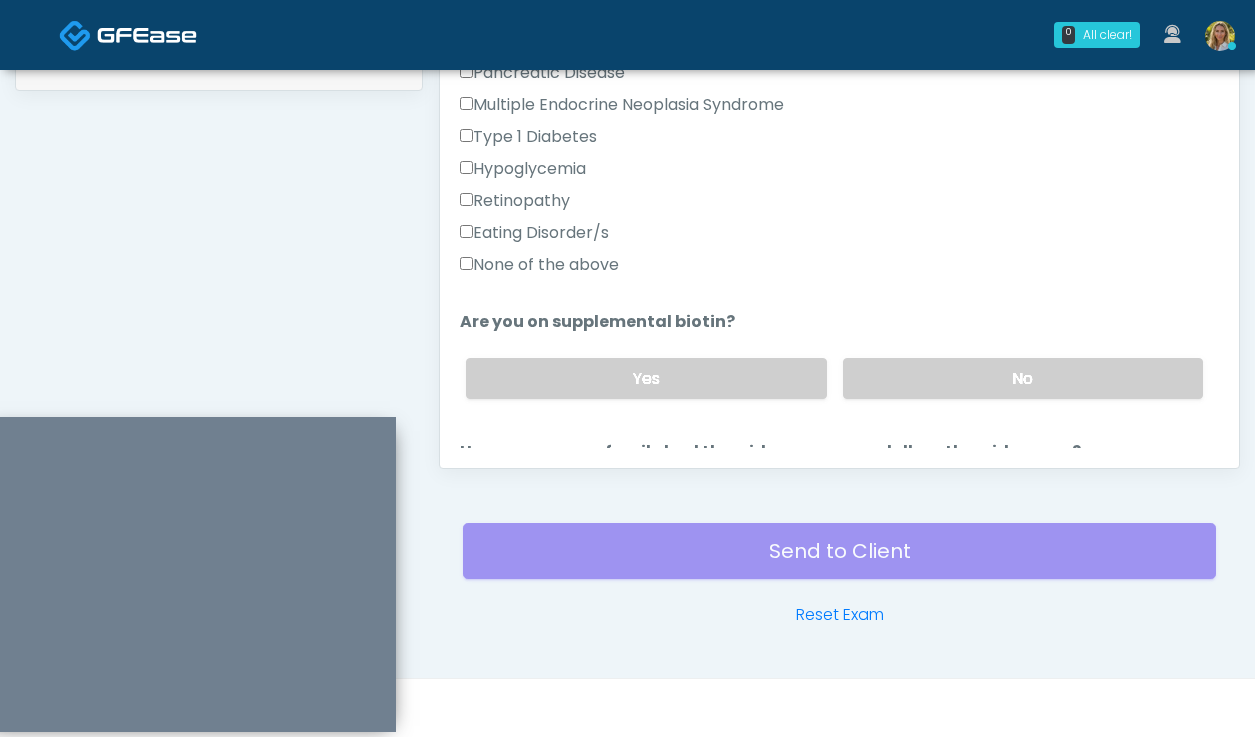 click on "None of the above" at bounding box center (539, 265) 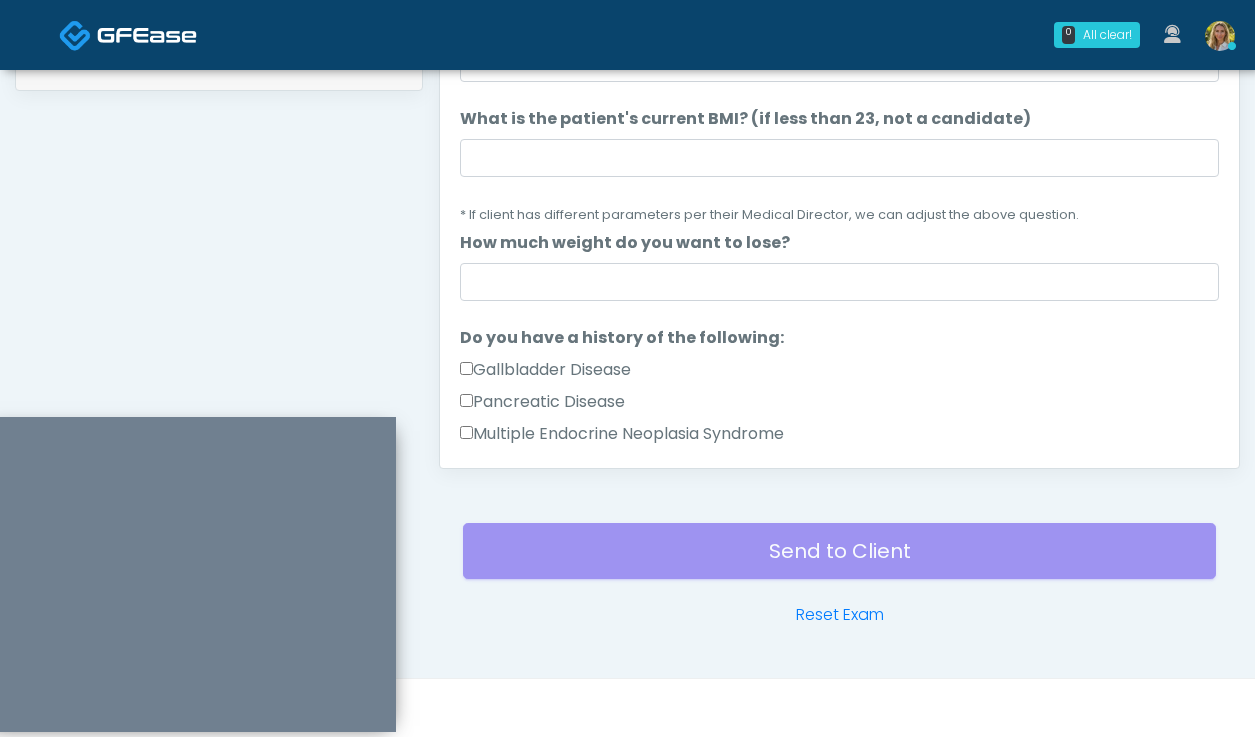 scroll, scrollTop: 209, scrollLeft: 0, axis: vertical 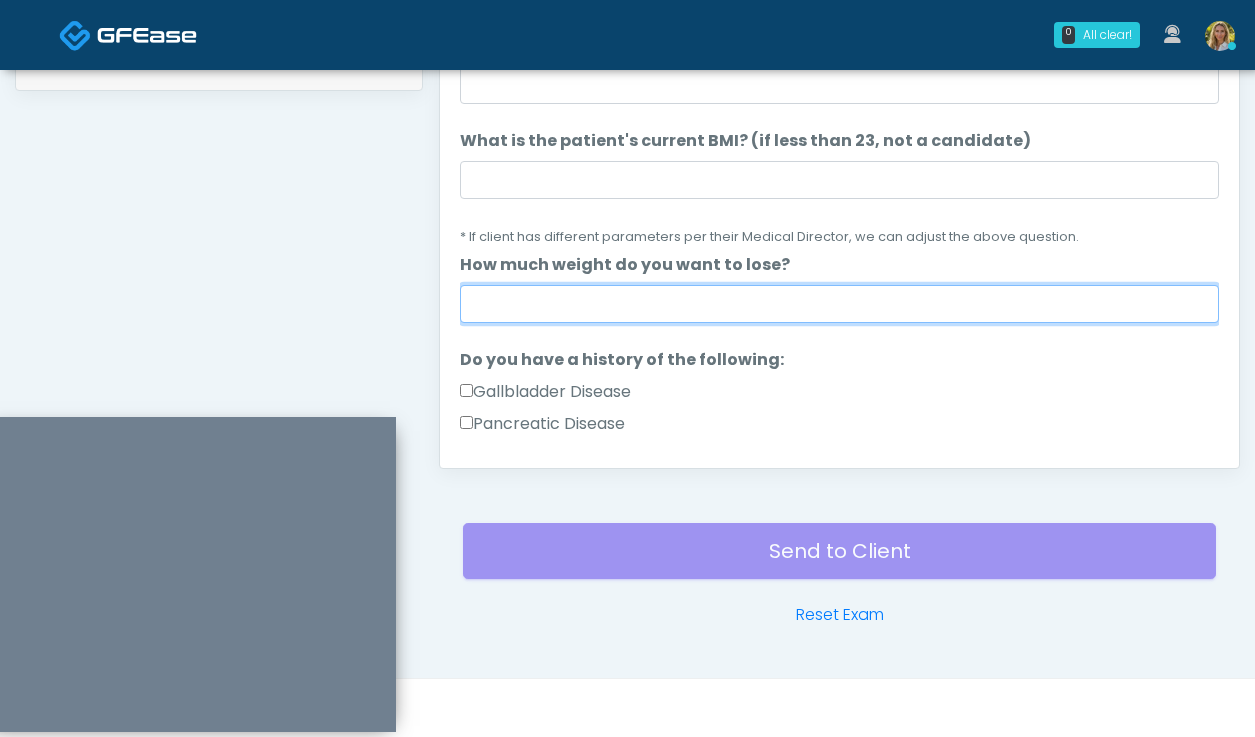 click on "How much weight do you want to lose?" at bounding box center [839, 304] 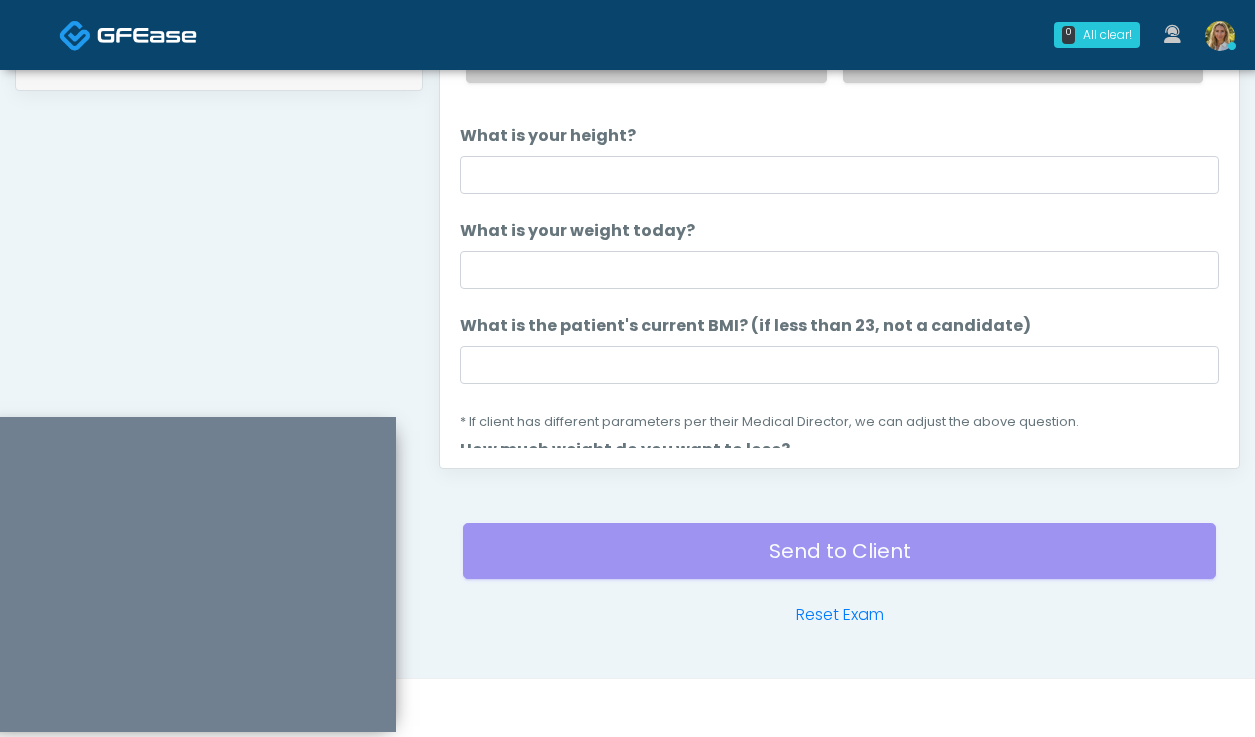 scroll, scrollTop: 0, scrollLeft: 0, axis: both 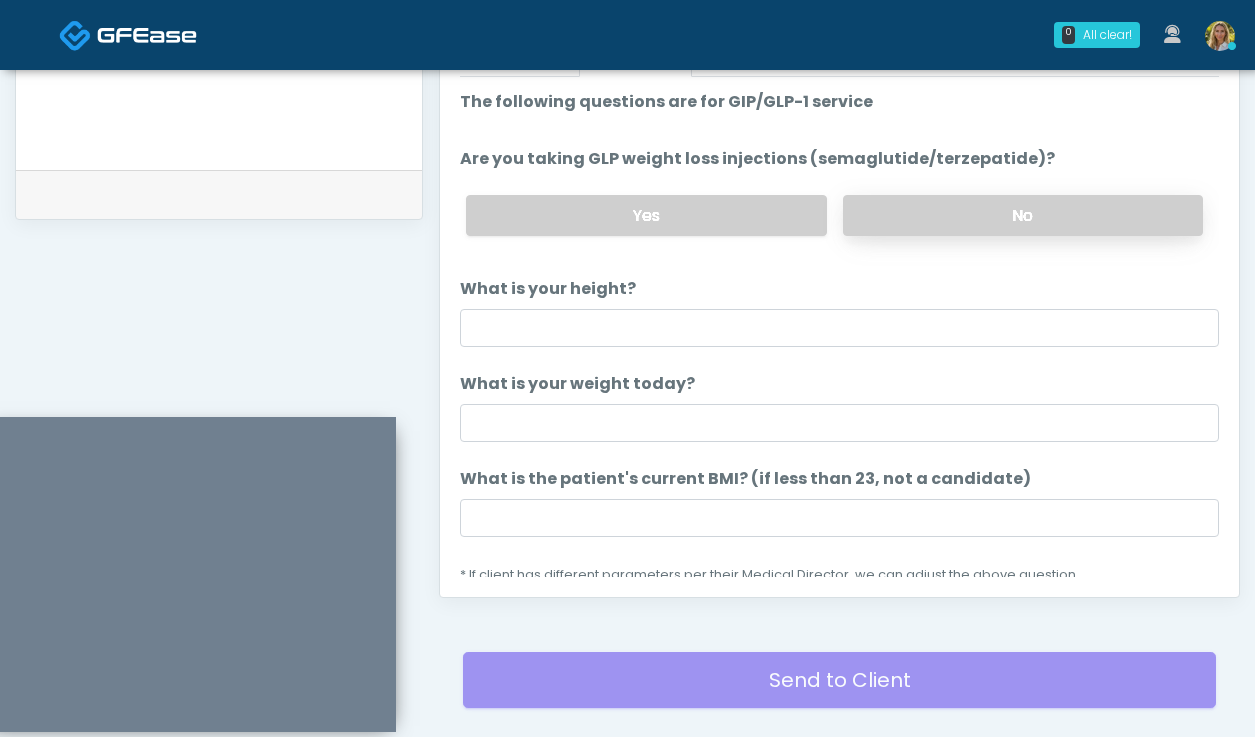 click on "No" at bounding box center [1023, 215] 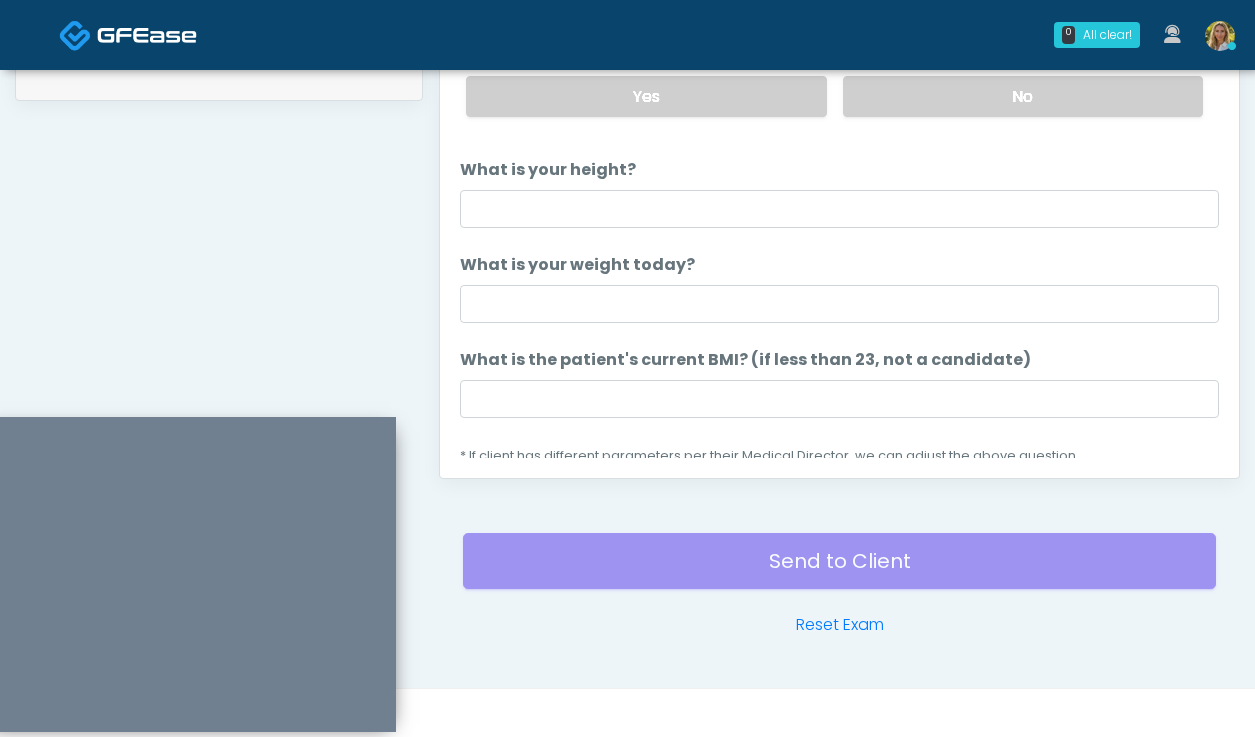 scroll, scrollTop: 1054, scrollLeft: 0, axis: vertical 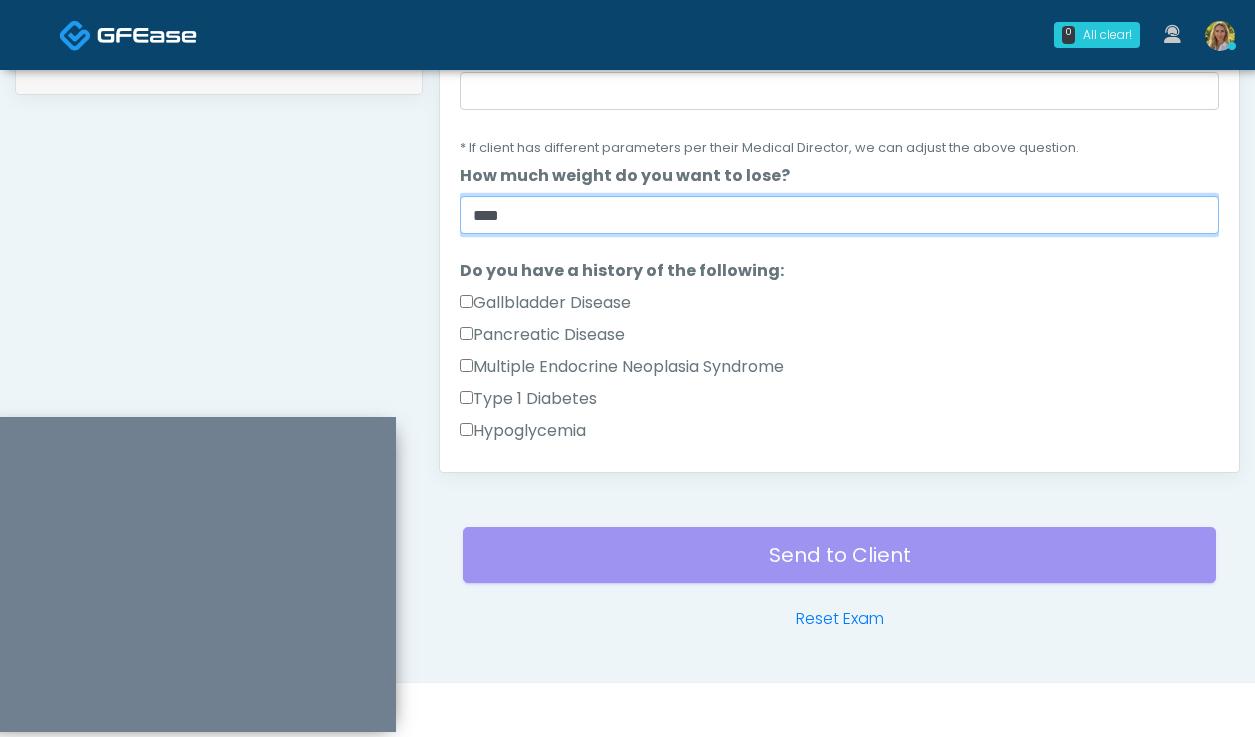 drag, startPoint x: 633, startPoint y: 220, endPoint x: 312, endPoint y: 215, distance: 321.03894 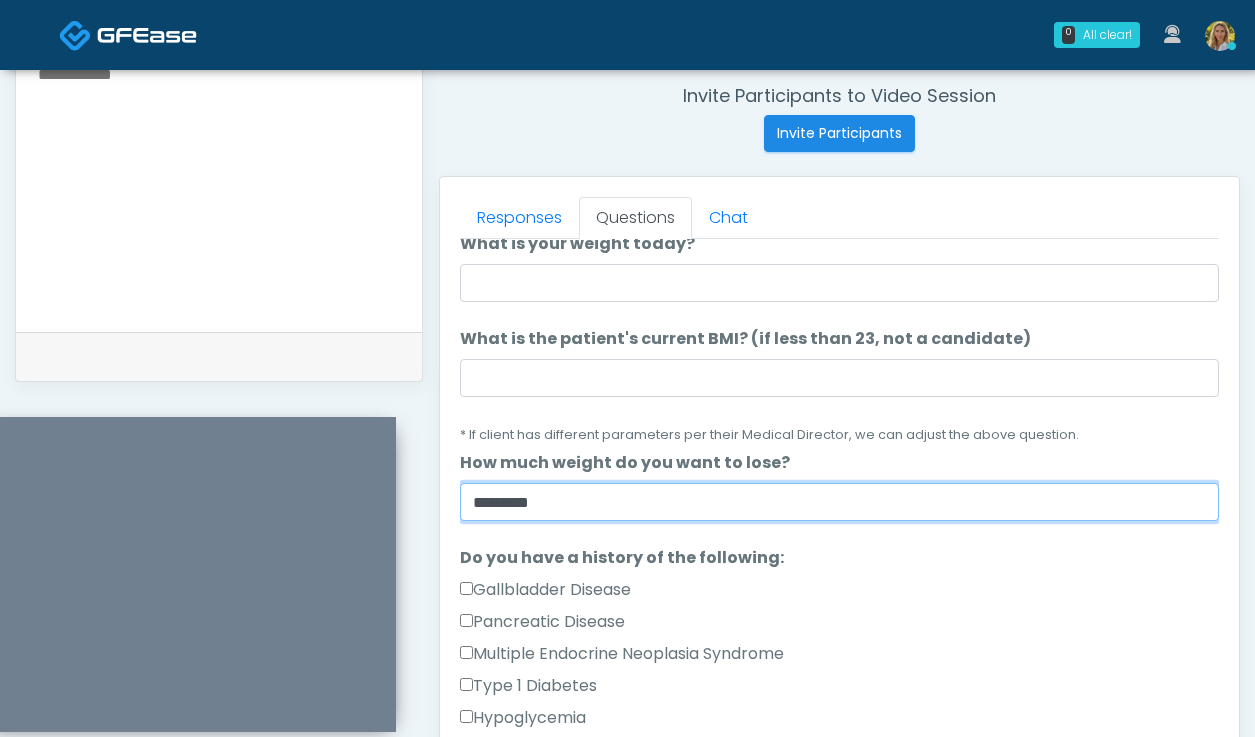 scroll, scrollTop: 765, scrollLeft: 0, axis: vertical 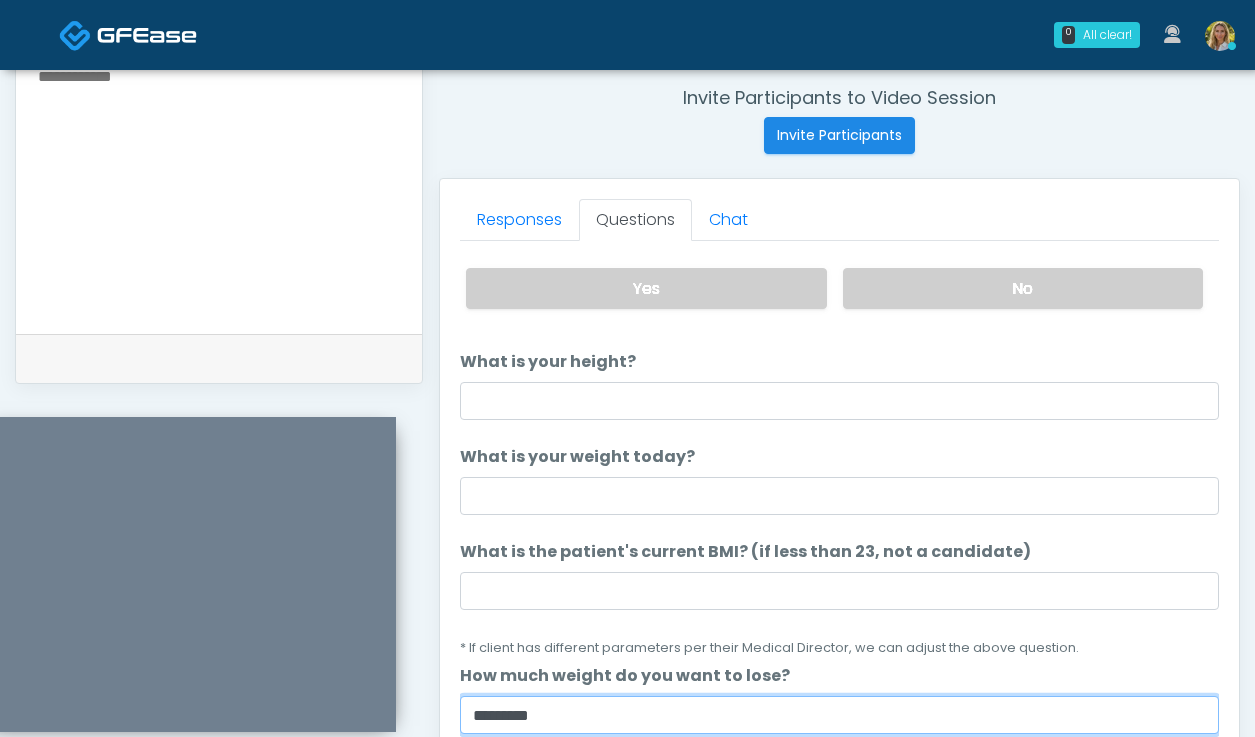 type on "*********" 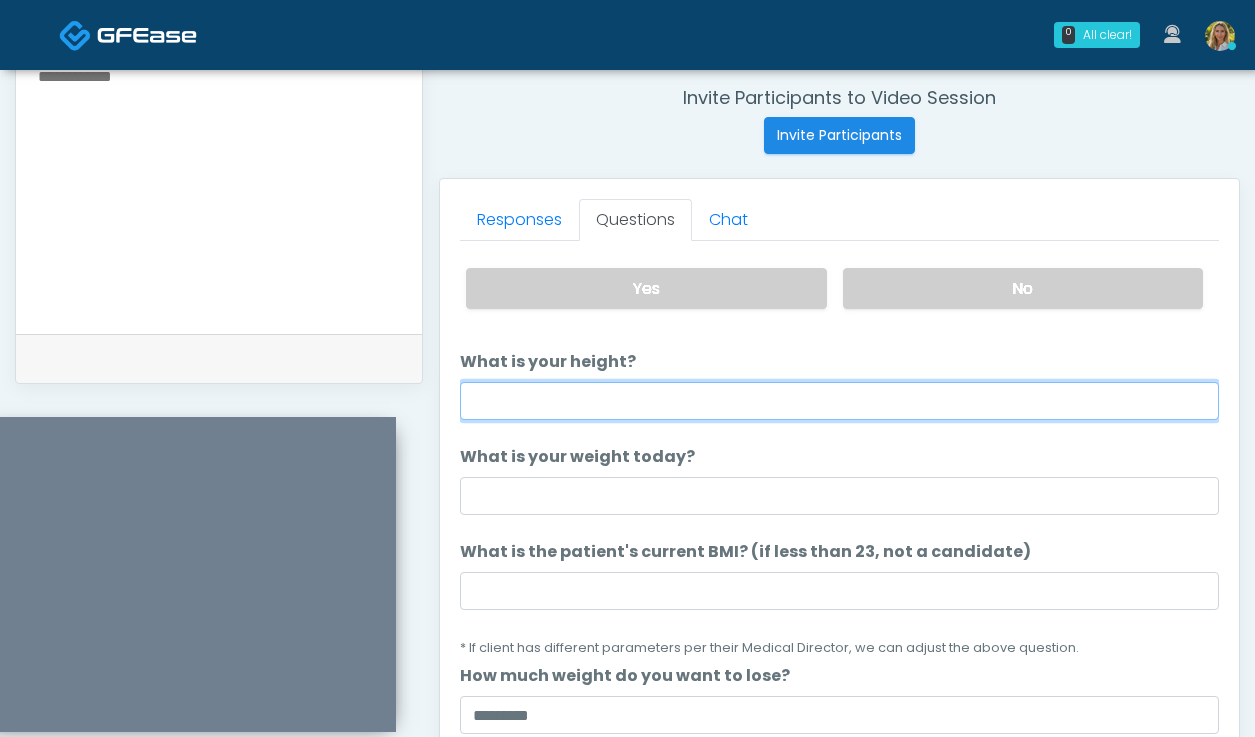 click on "What is your height?" at bounding box center [839, 401] 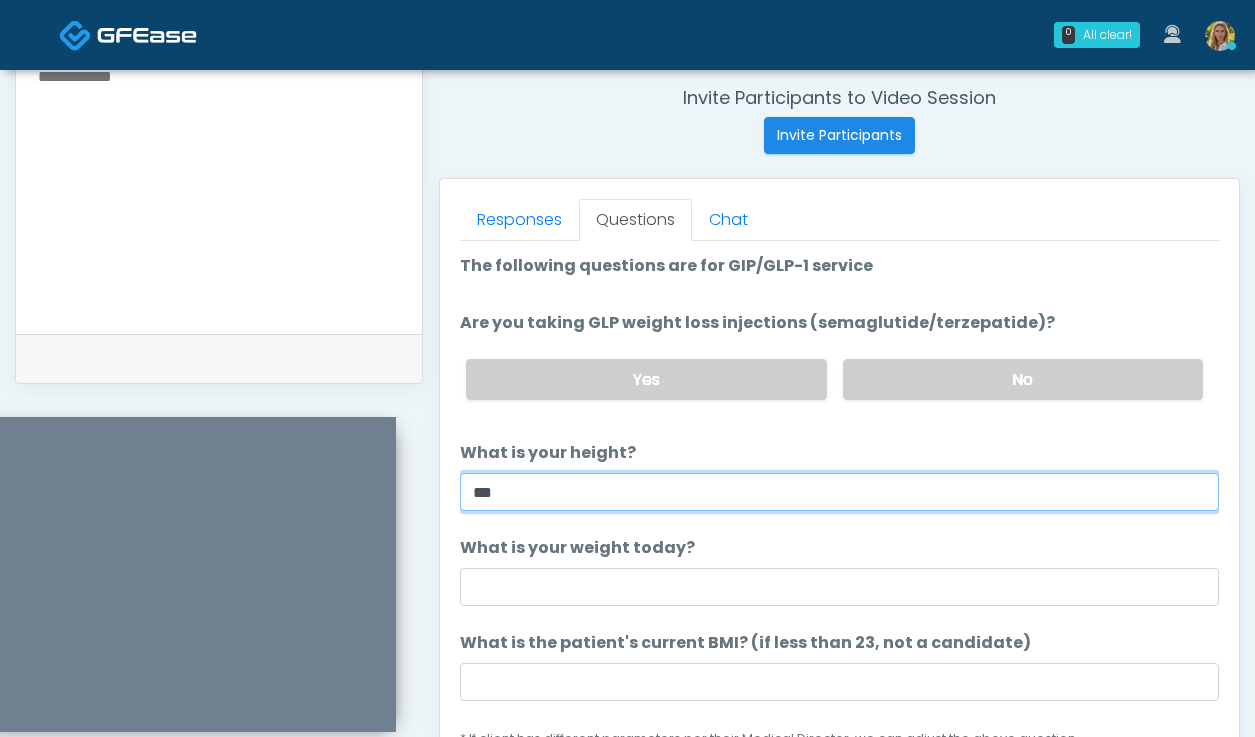 type on "***" 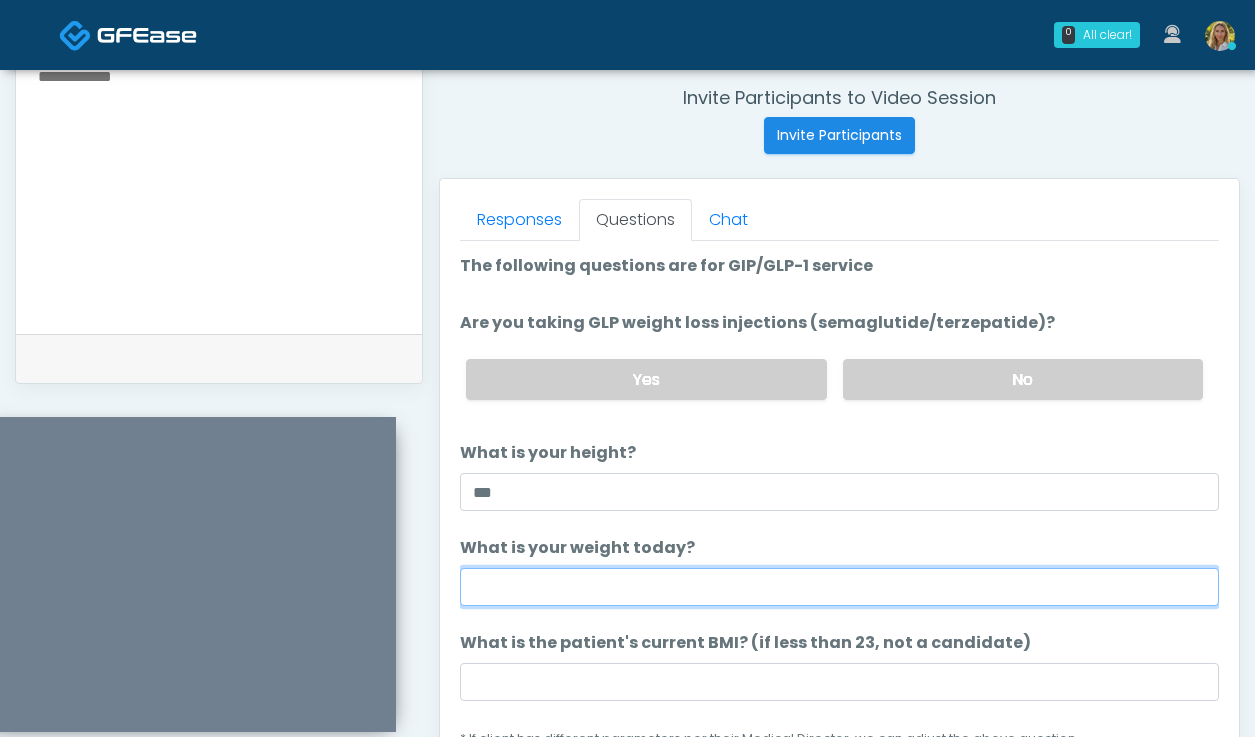 click on "What is your weight today?" at bounding box center [839, 587] 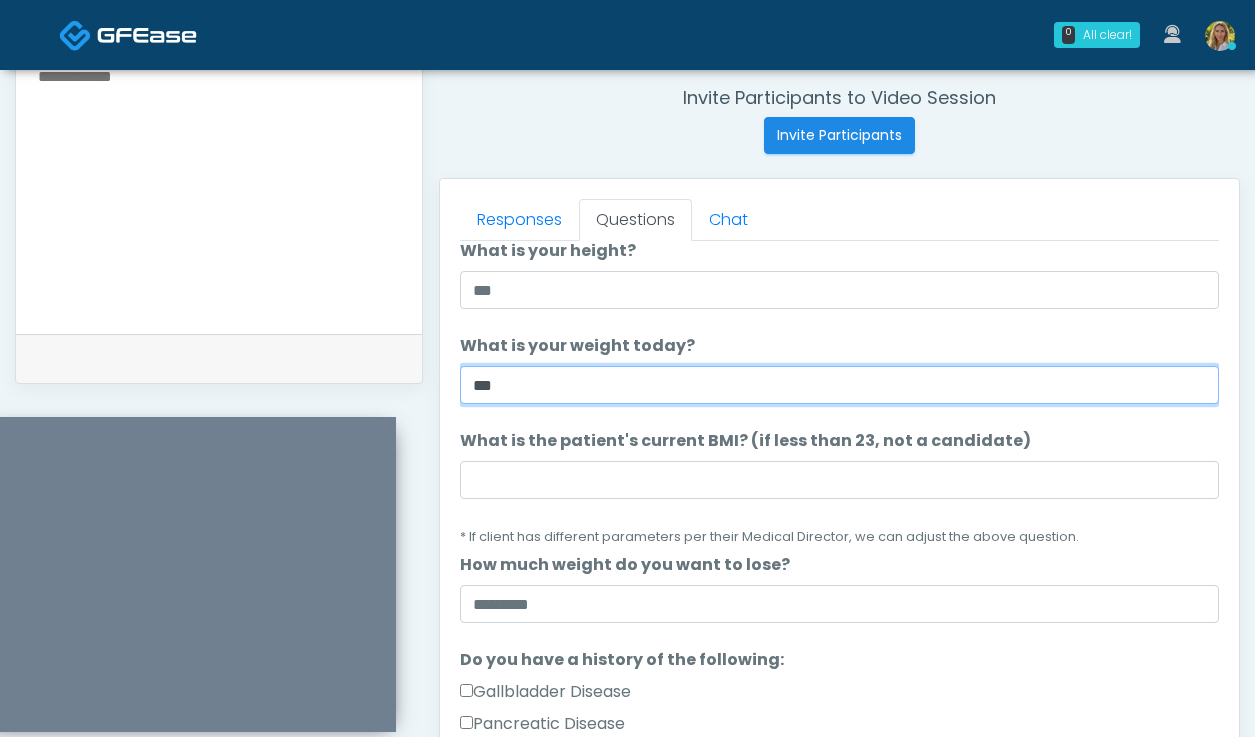 scroll, scrollTop: 228, scrollLeft: 0, axis: vertical 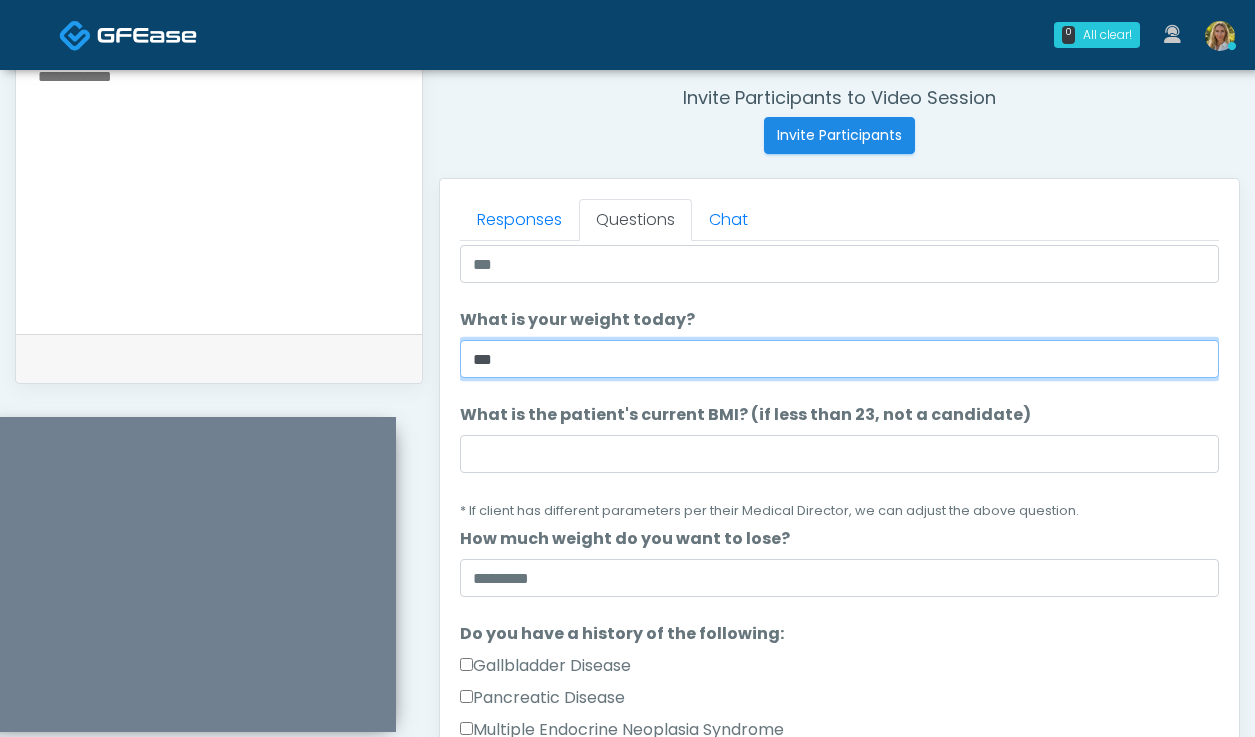 type on "***" 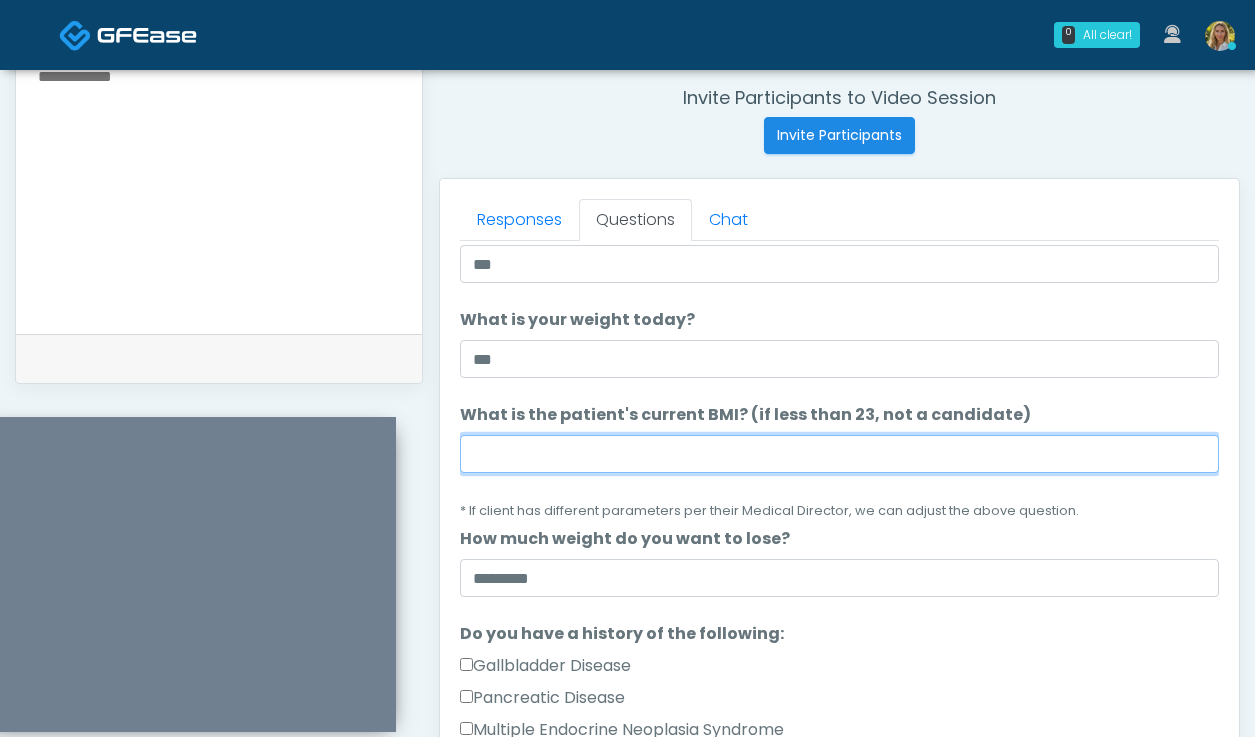 click on "What is the patient's current BMI? (if less than 23, not a candidate)" at bounding box center (839, 454) 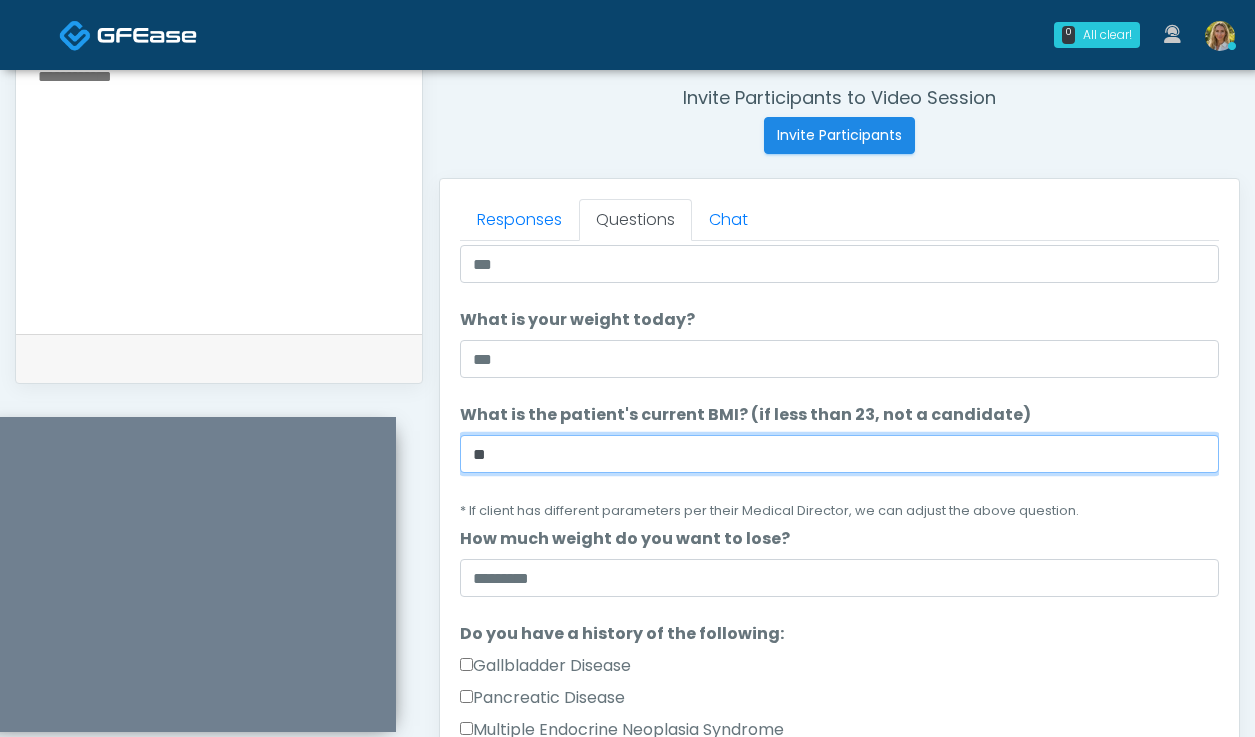 scroll, scrollTop: 1232, scrollLeft: 0, axis: vertical 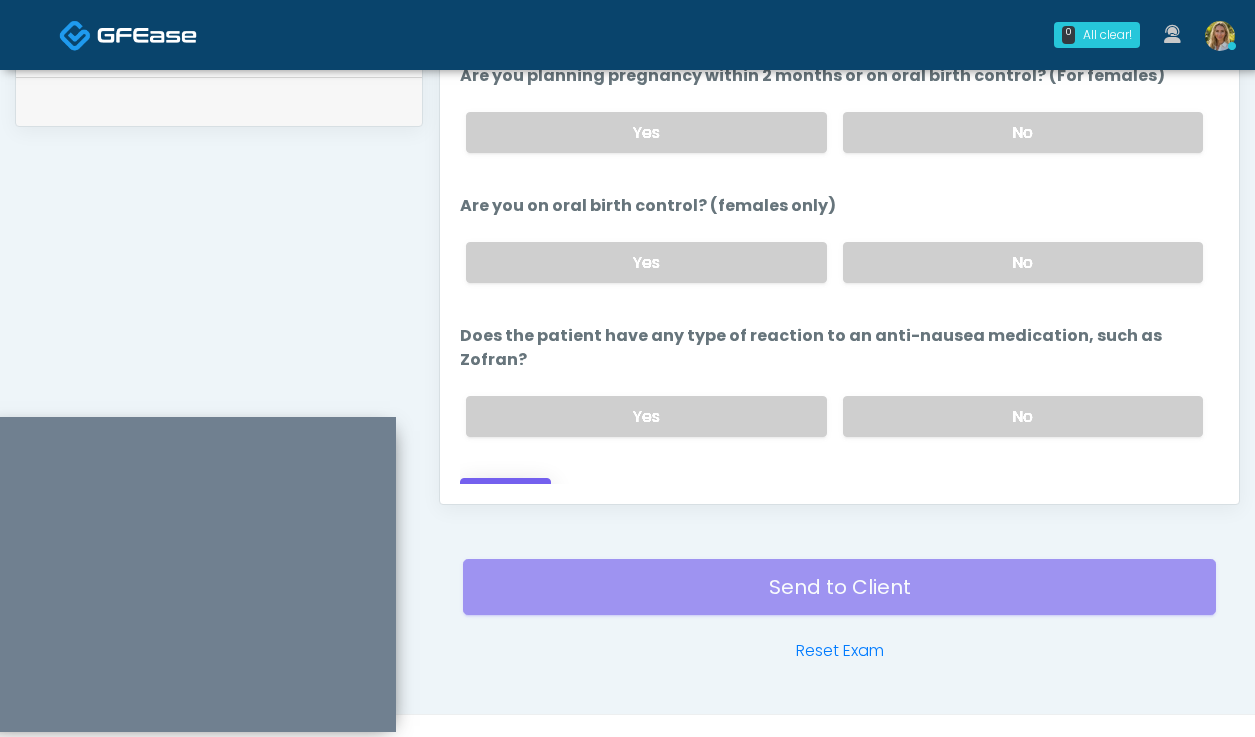 type on "**" 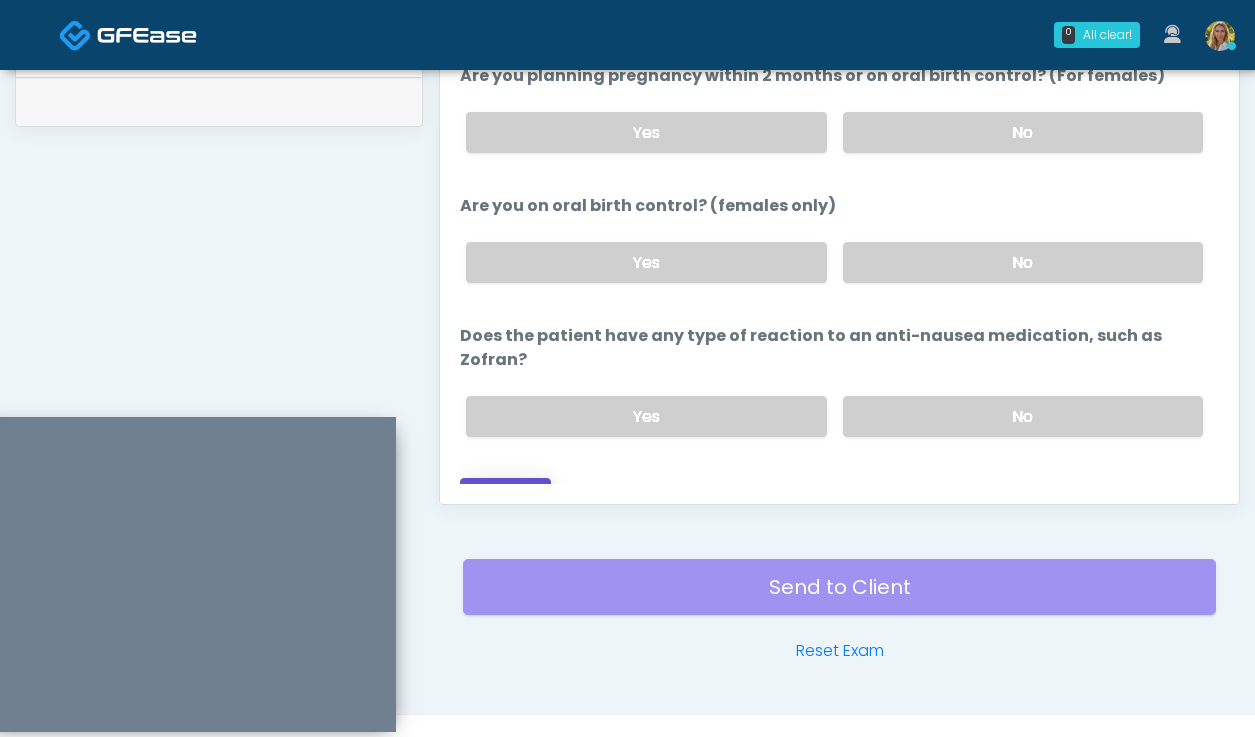 click on "Continue" at bounding box center (505, 496) 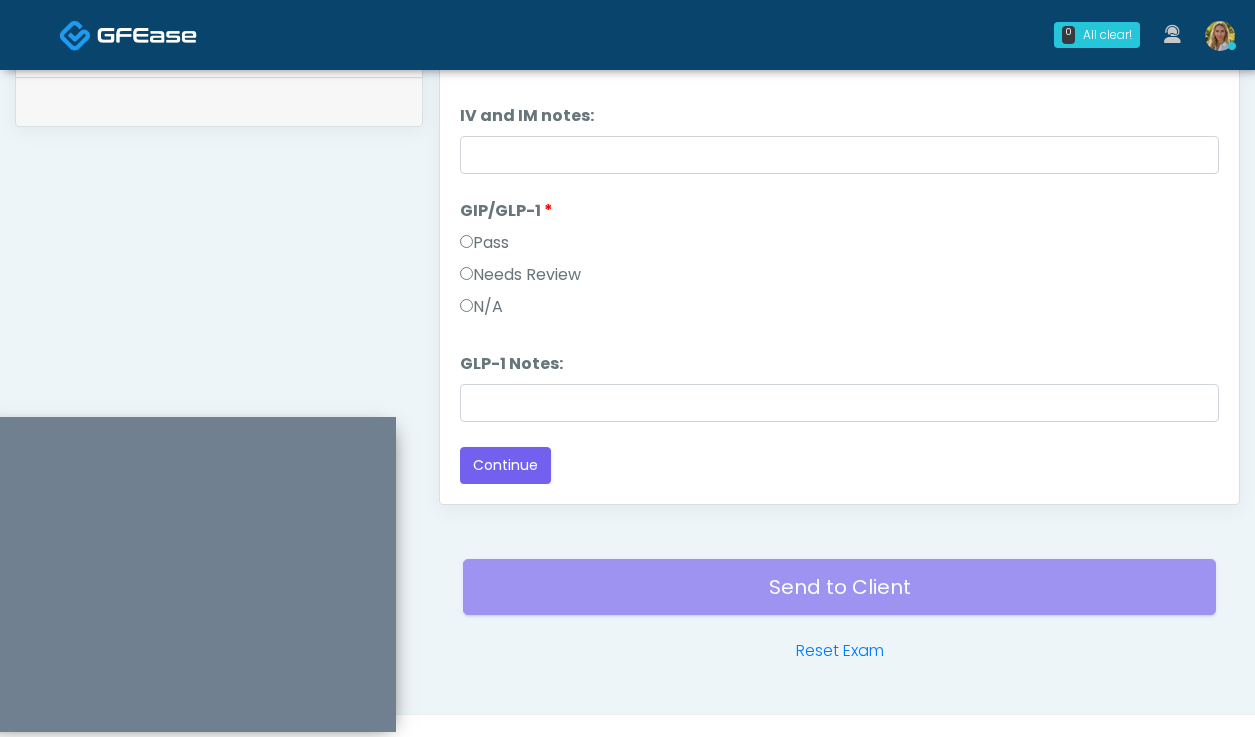 scroll, scrollTop: 0, scrollLeft: 0, axis: both 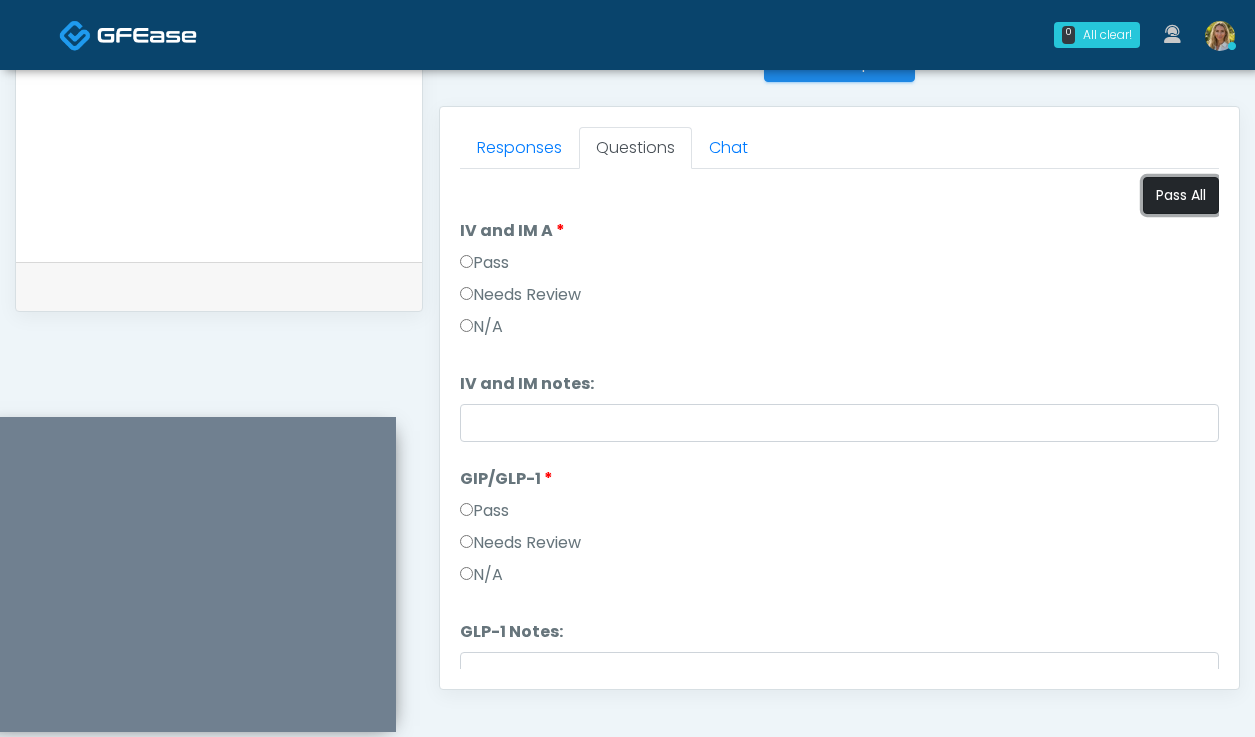 click on "Pass All" at bounding box center [1181, 195] 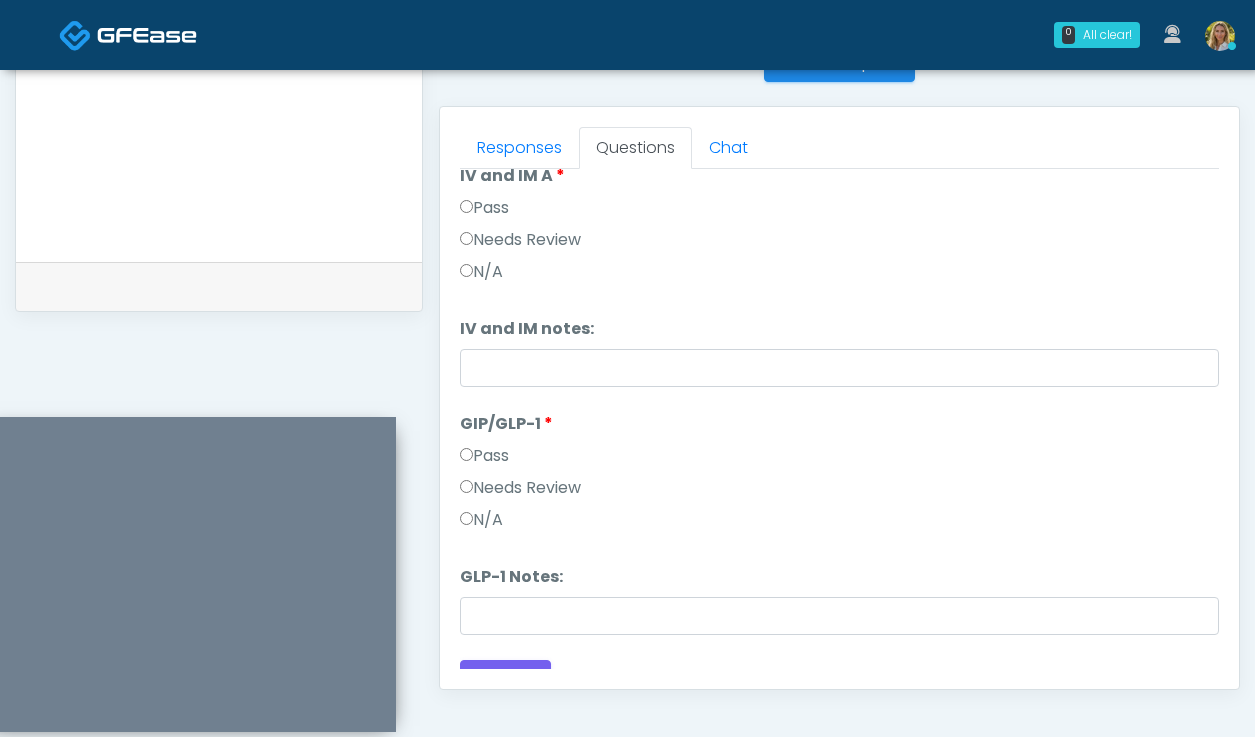 scroll, scrollTop: 83, scrollLeft: 0, axis: vertical 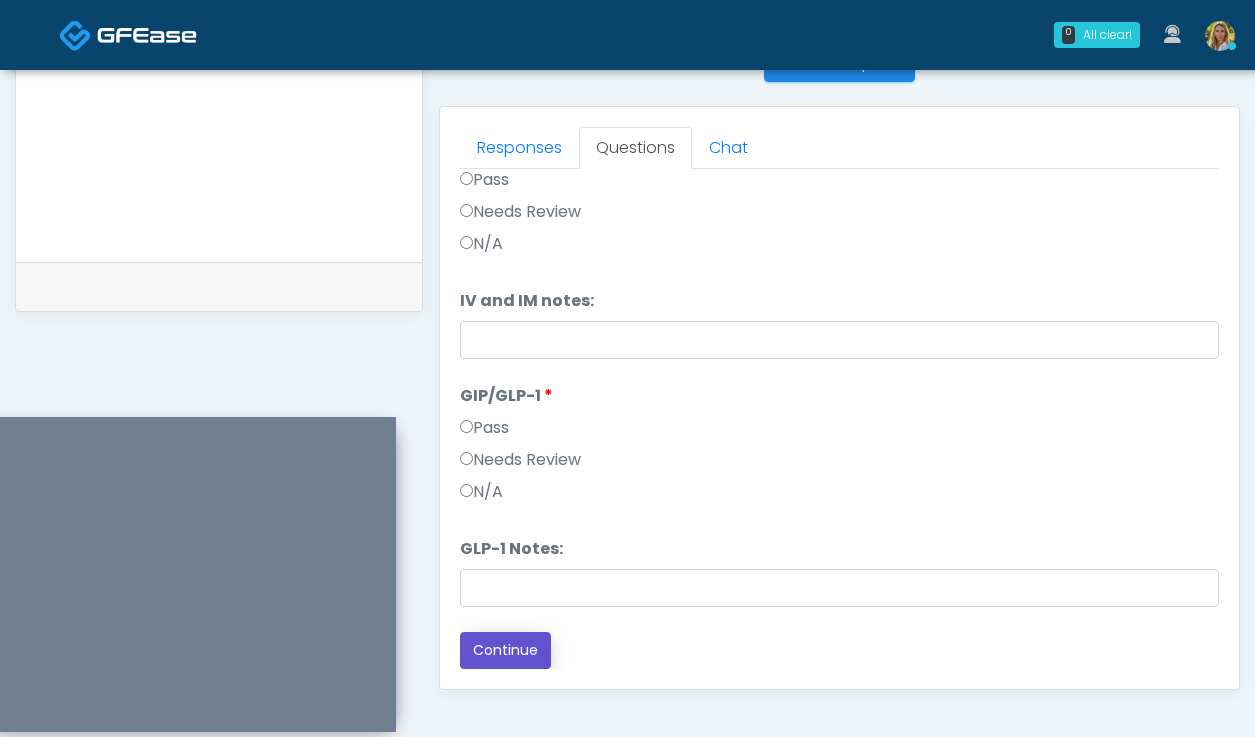 click on "Continue" at bounding box center [505, 650] 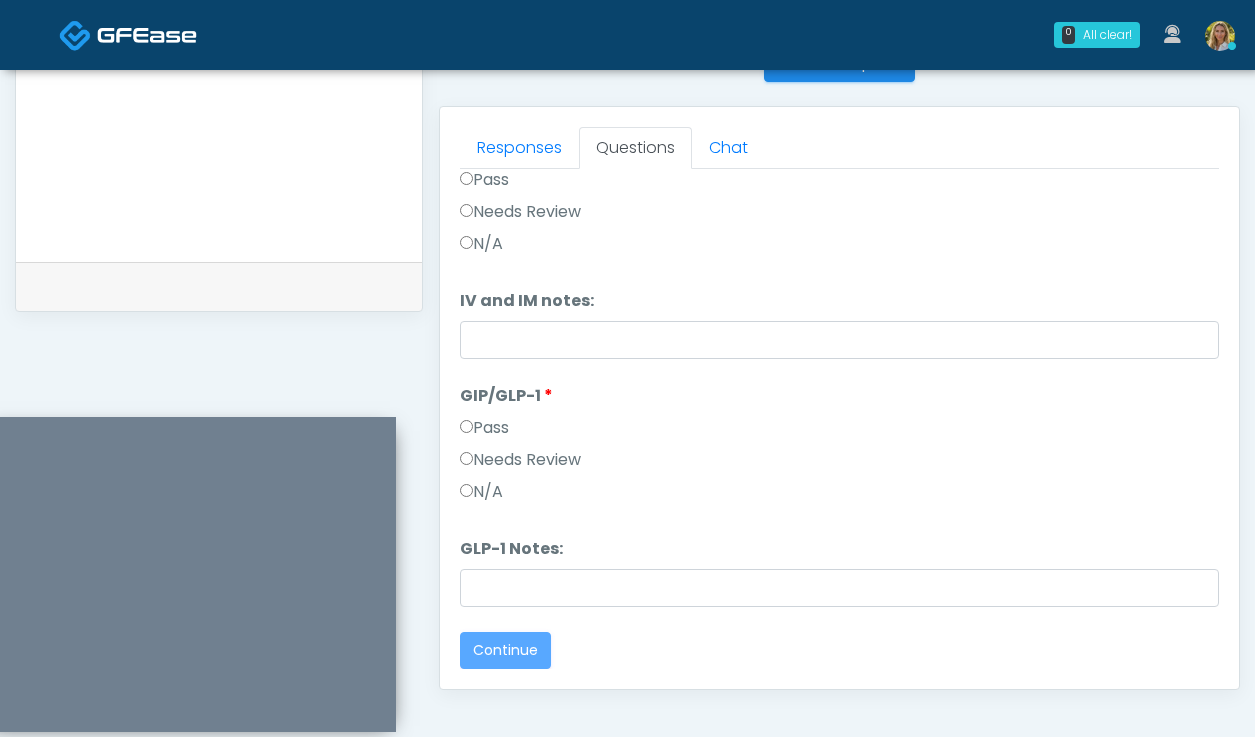 scroll, scrollTop: 0, scrollLeft: 0, axis: both 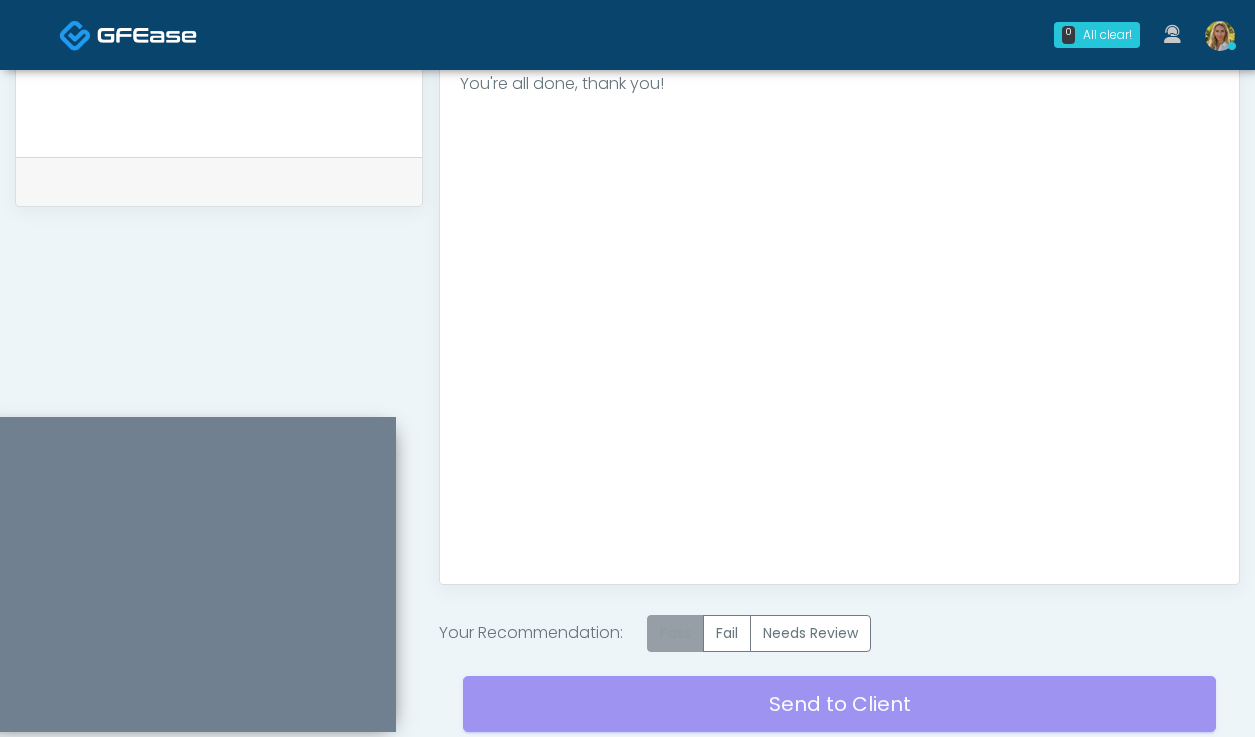 click on "Pass" at bounding box center [675, 633] 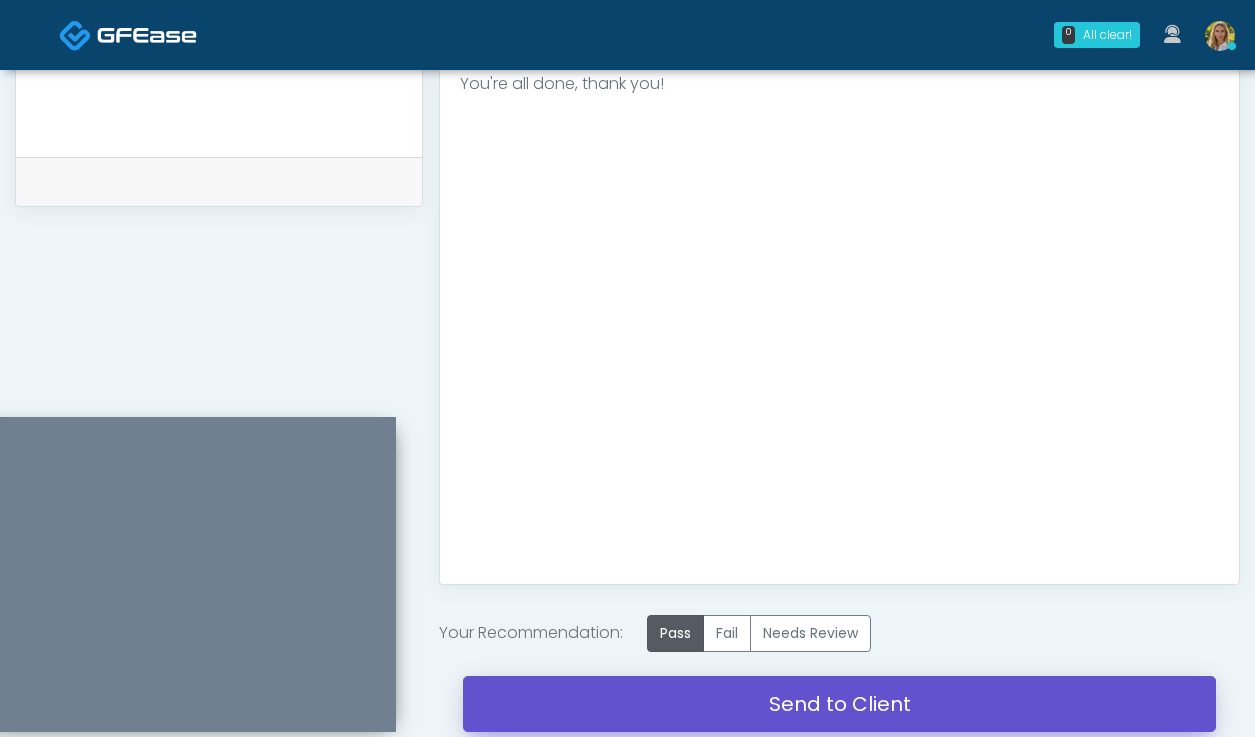 click on "Send to Client" at bounding box center (839, 704) 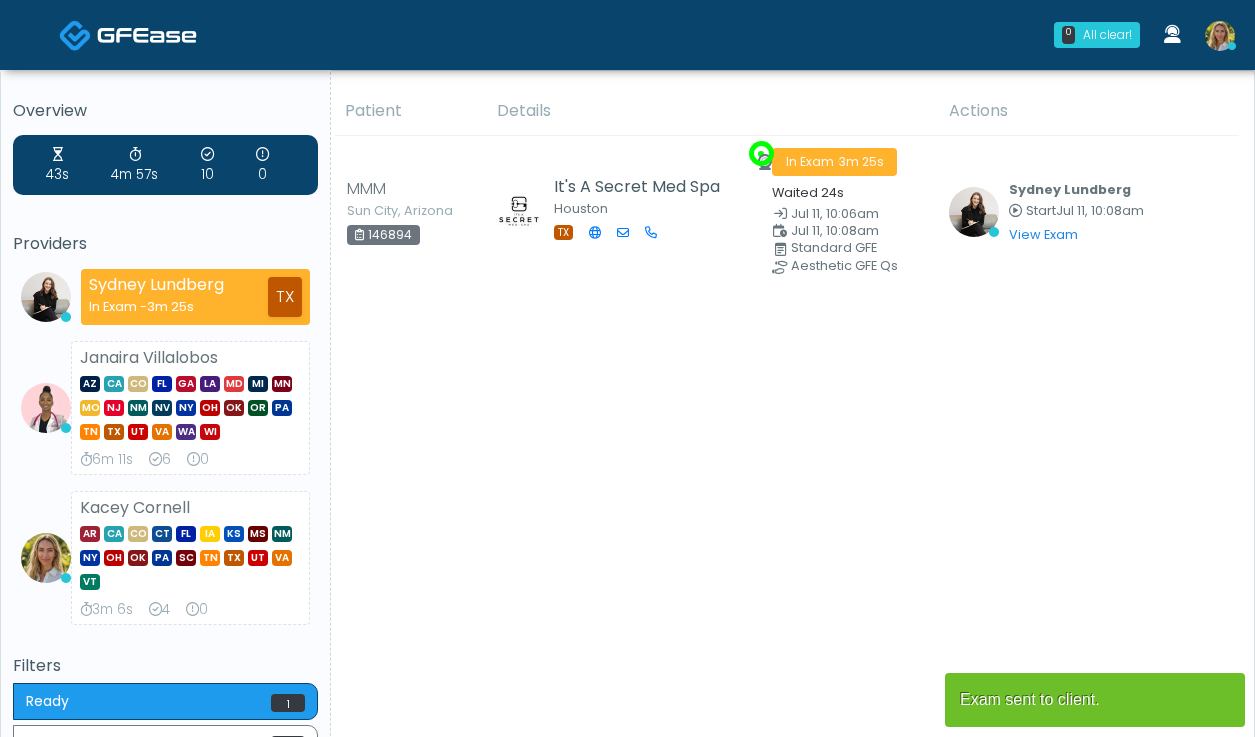 scroll, scrollTop: 0, scrollLeft: 0, axis: both 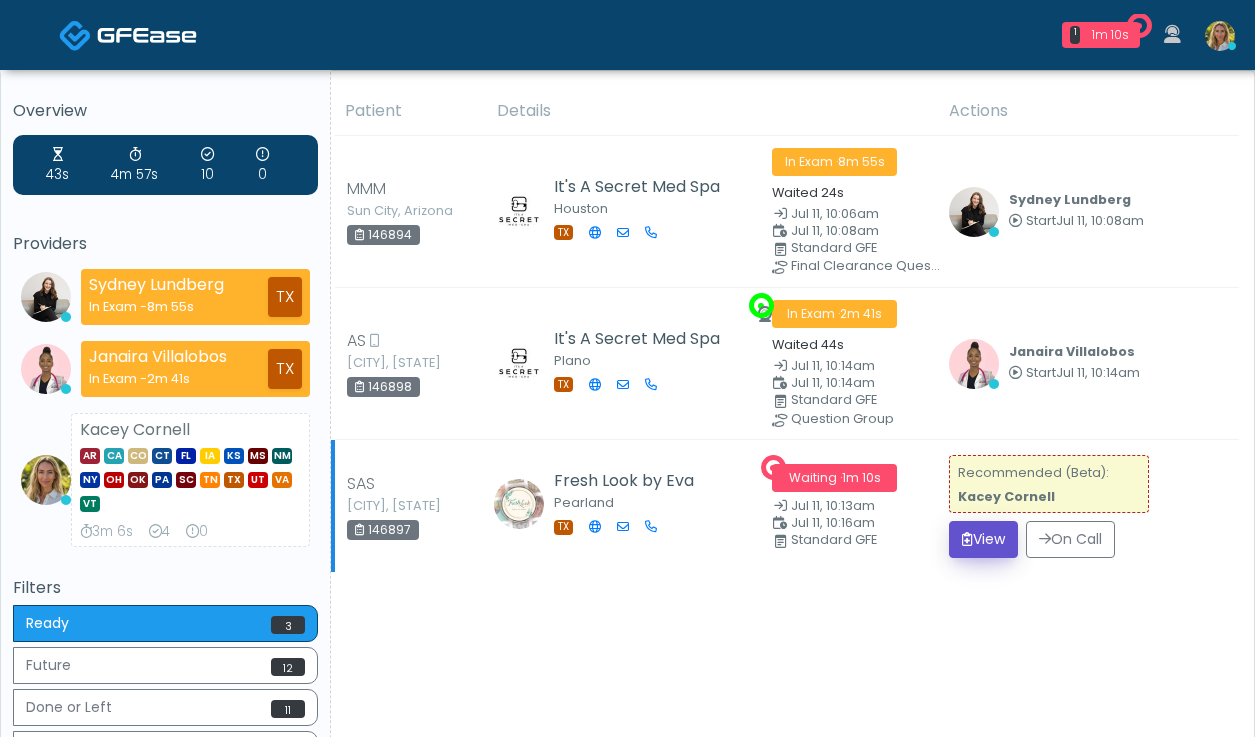 click on "View" at bounding box center [983, 539] 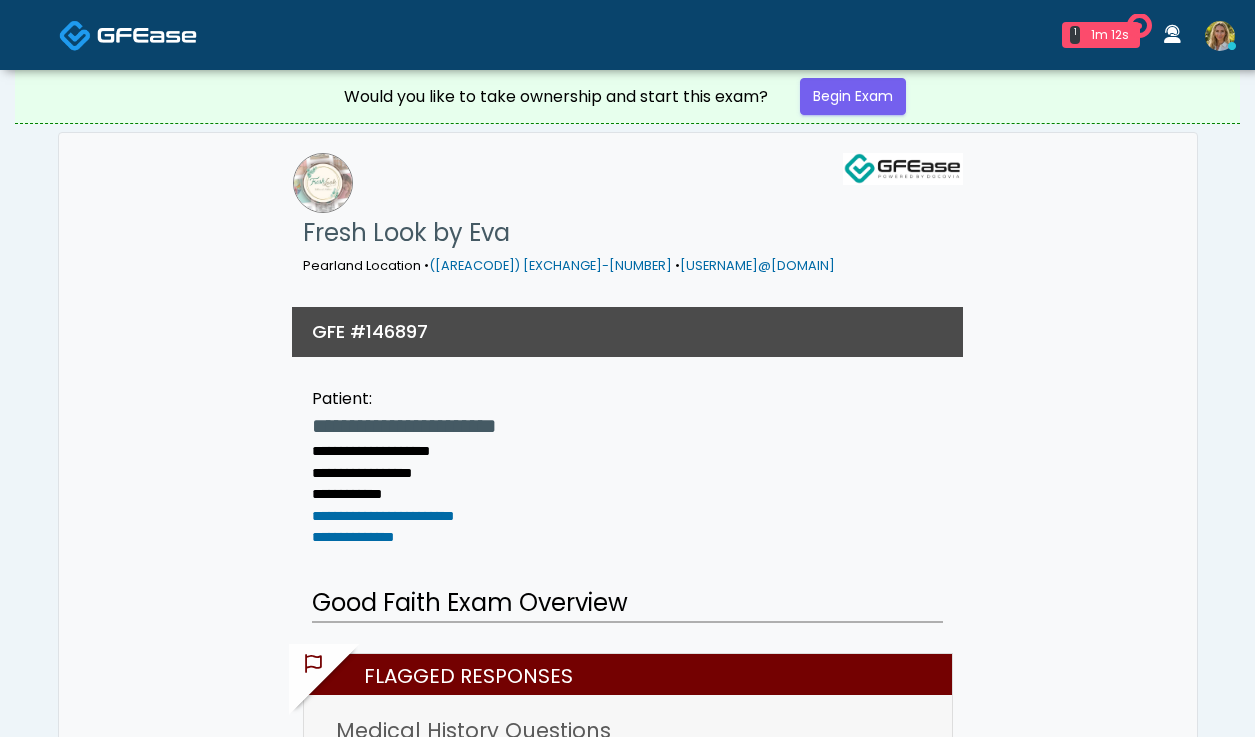scroll, scrollTop: 0, scrollLeft: 0, axis: both 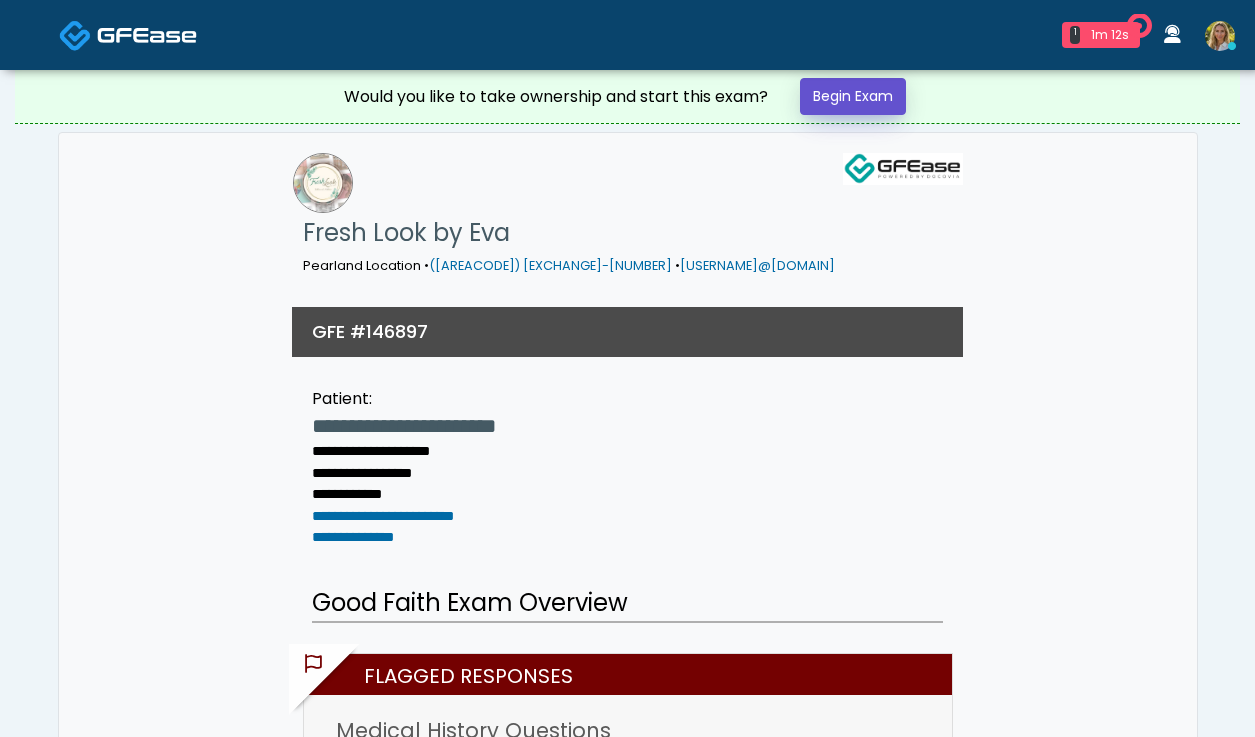 click on "Begin Exam" at bounding box center (853, 96) 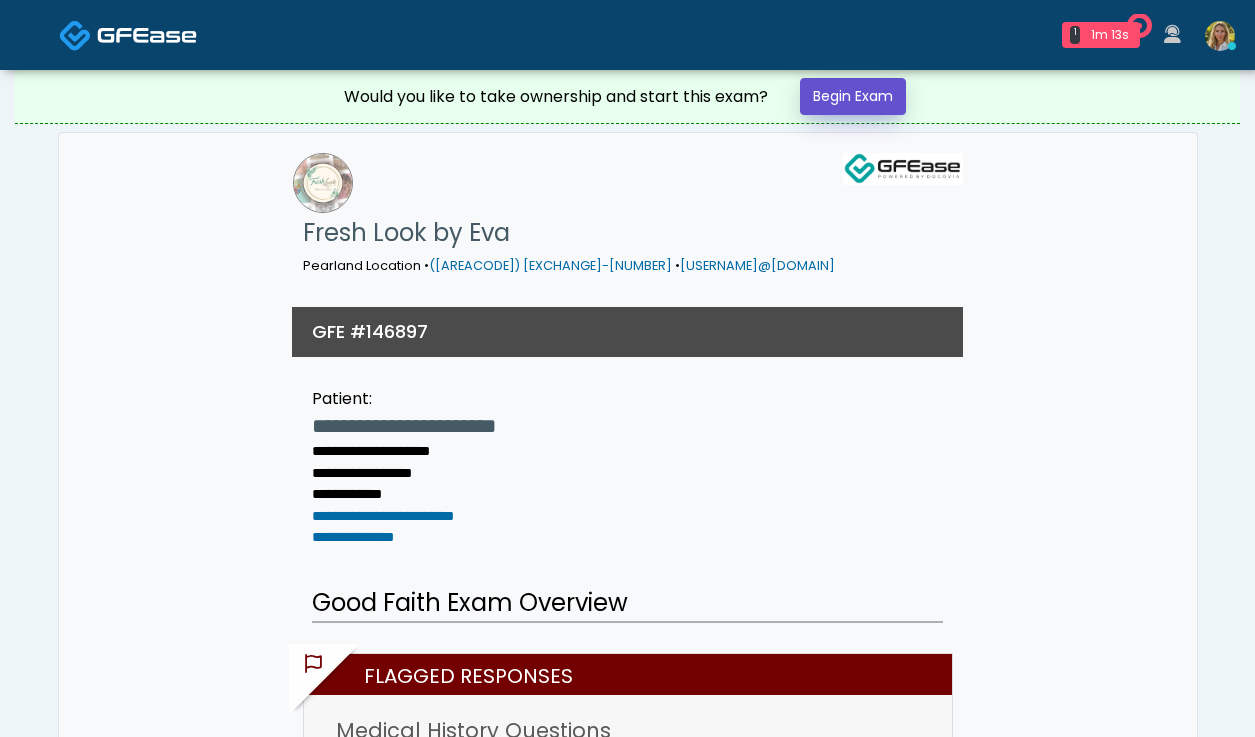scroll, scrollTop: 0, scrollLeft: 0, axis: both 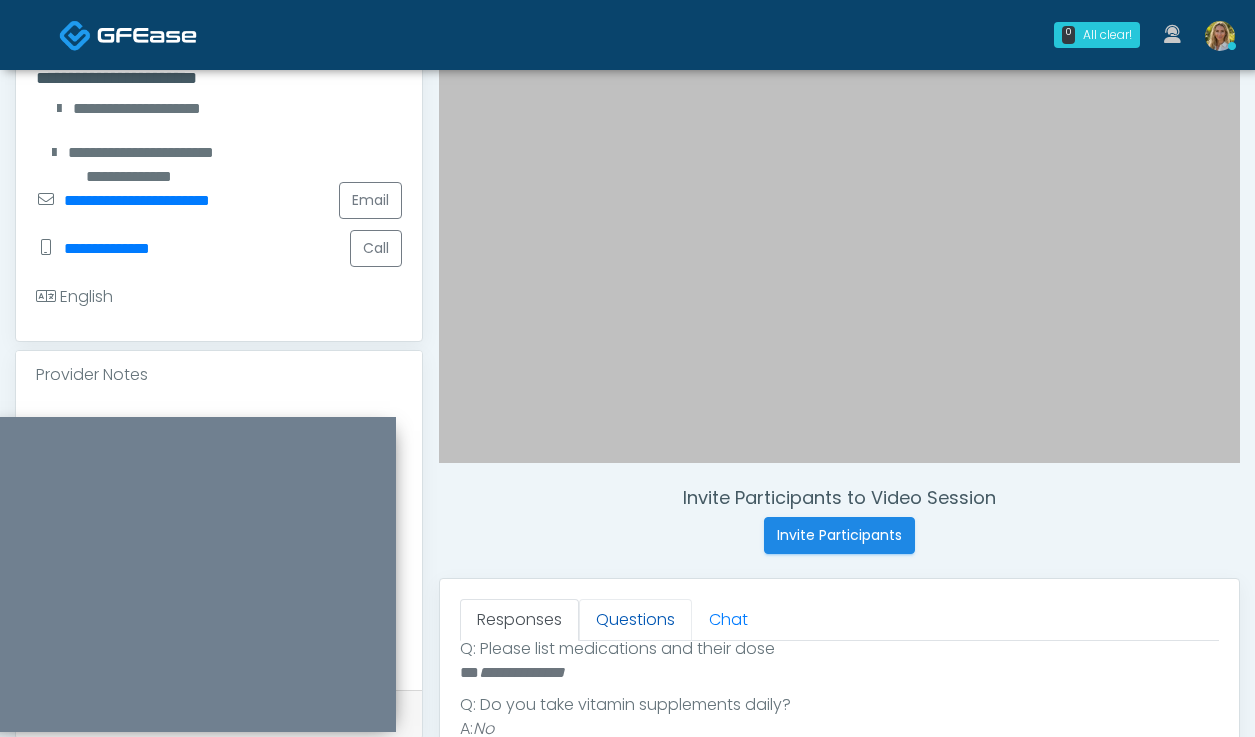 click on "Questions" at bounding box center [635, 620] 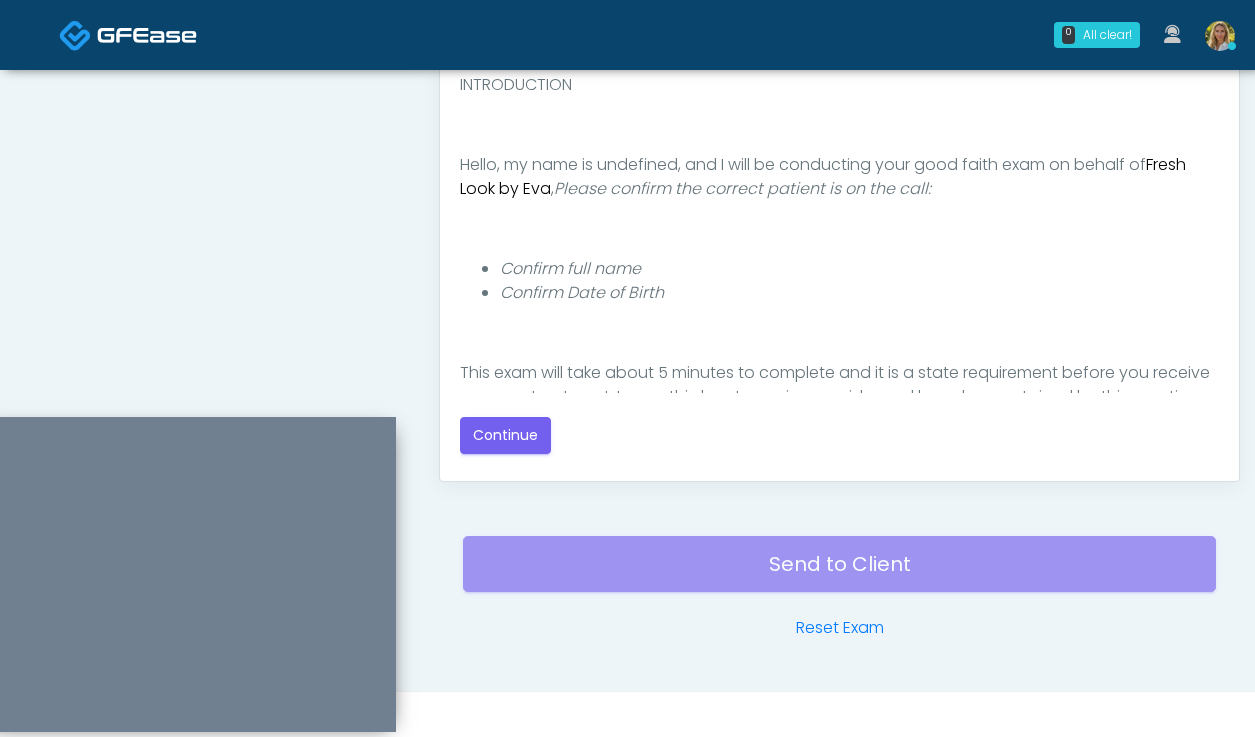 scroll, scrollTop: 1058, scrollLeft: 0, axis: vertical 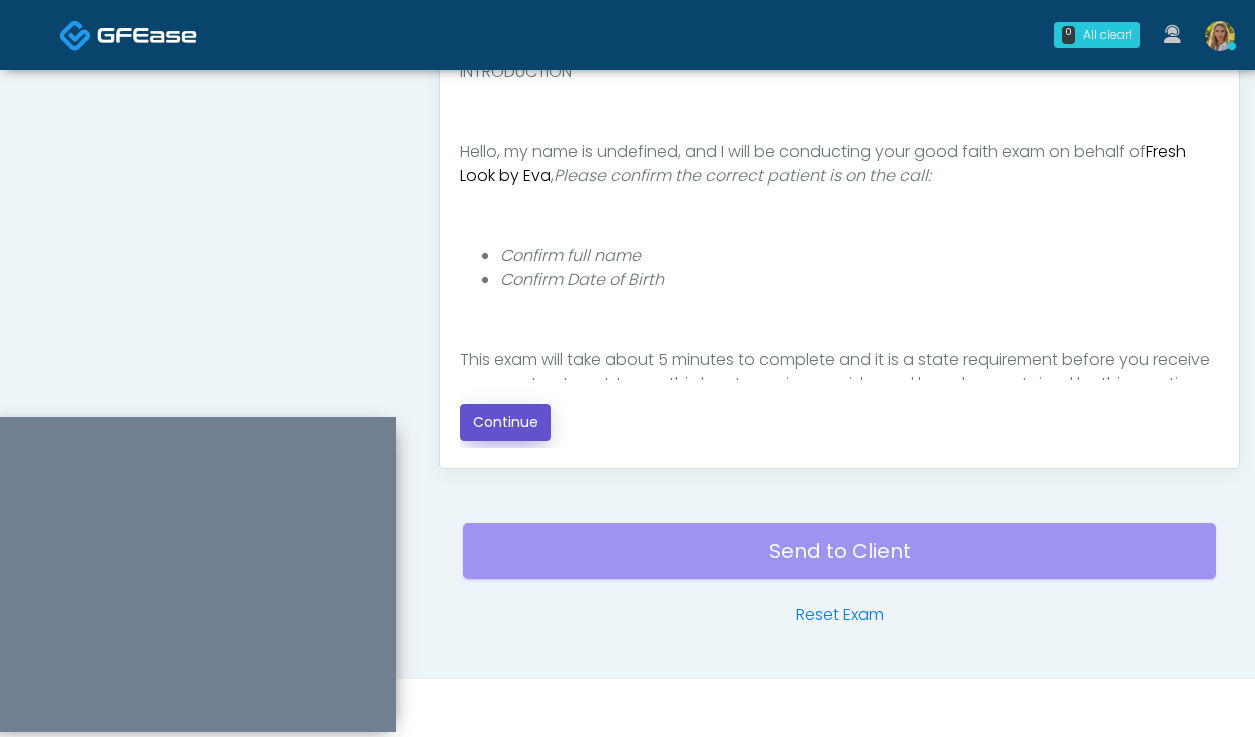 click on "Continue" at bounding box center (505, 422) 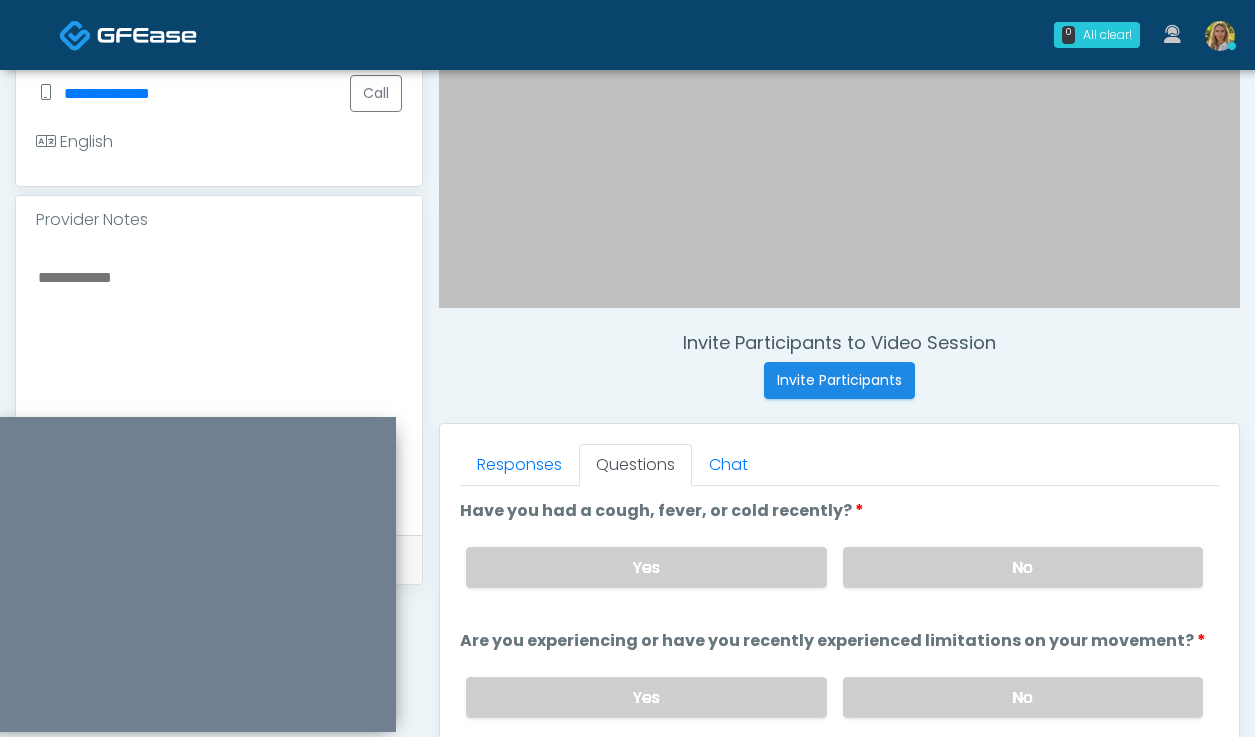 scroll, scrollTop: 558, scrollLeft: 0, axis: vertical 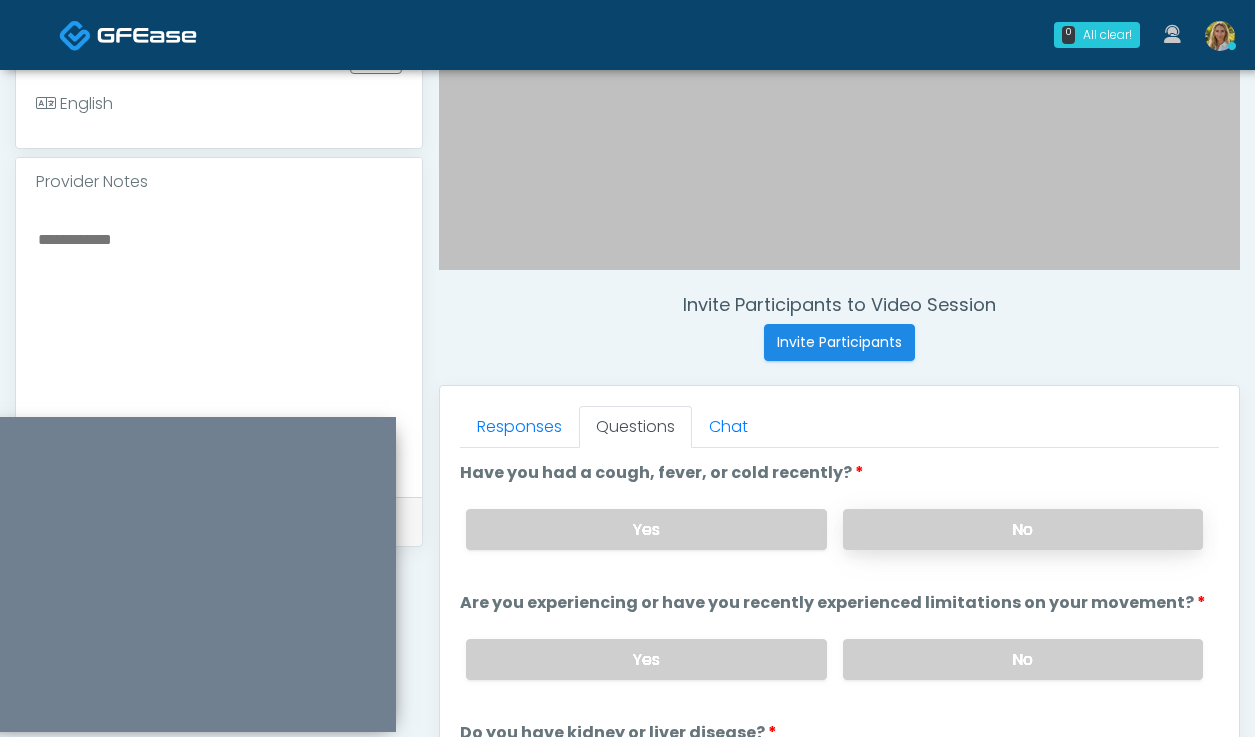 click on "No" at bounding box center [1023, 529] 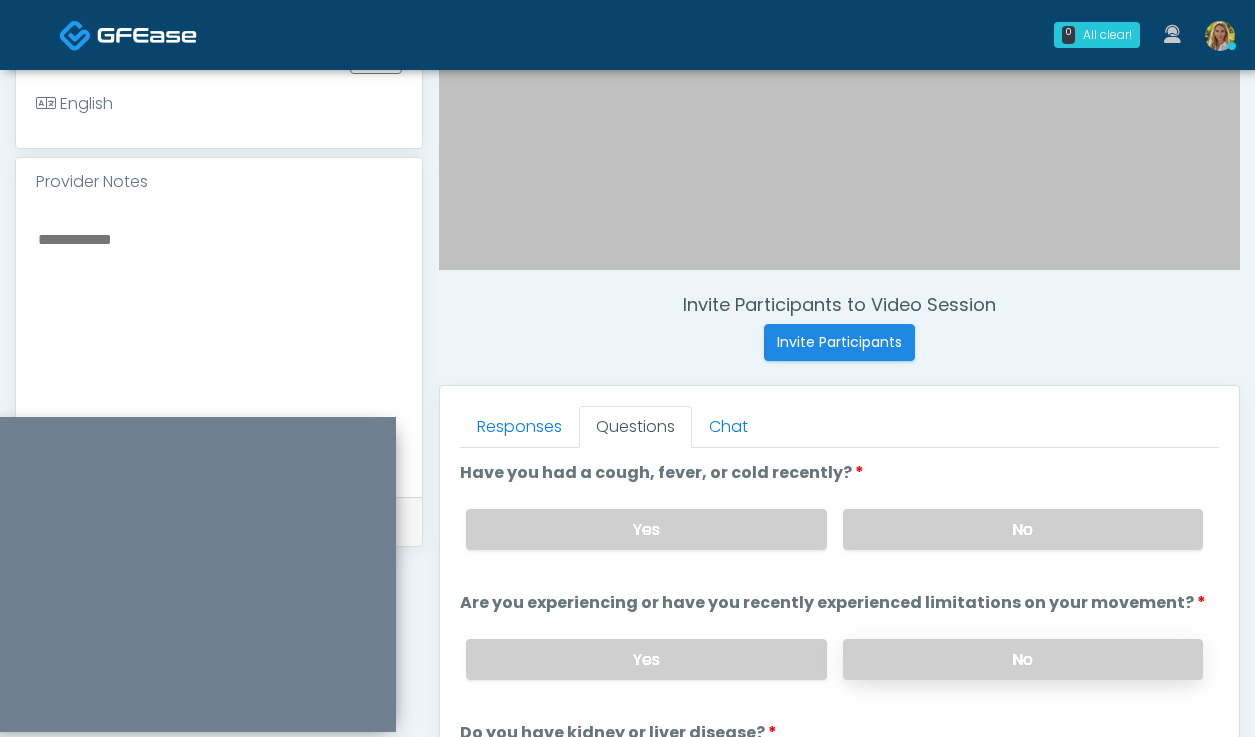 click on "No" at bounding box center [1023, 659] 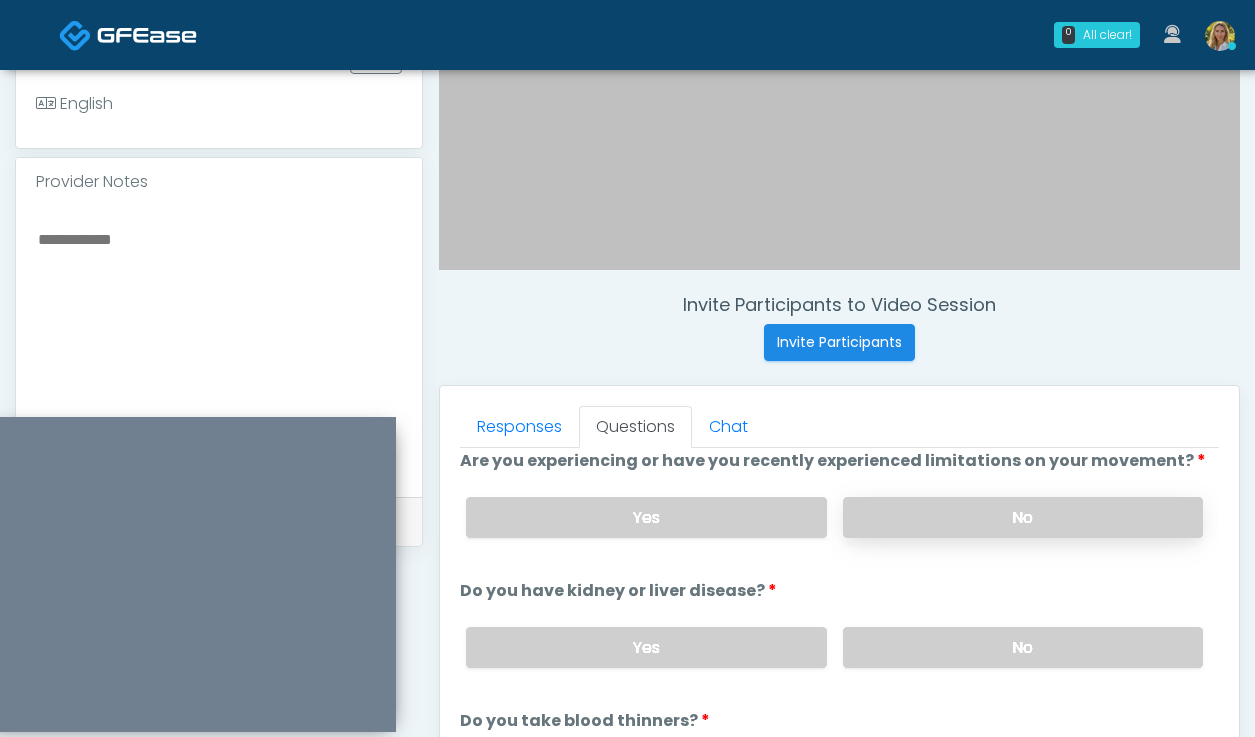 scroll, scrollTop: 150, scrollLeft: 0, axis: vertical 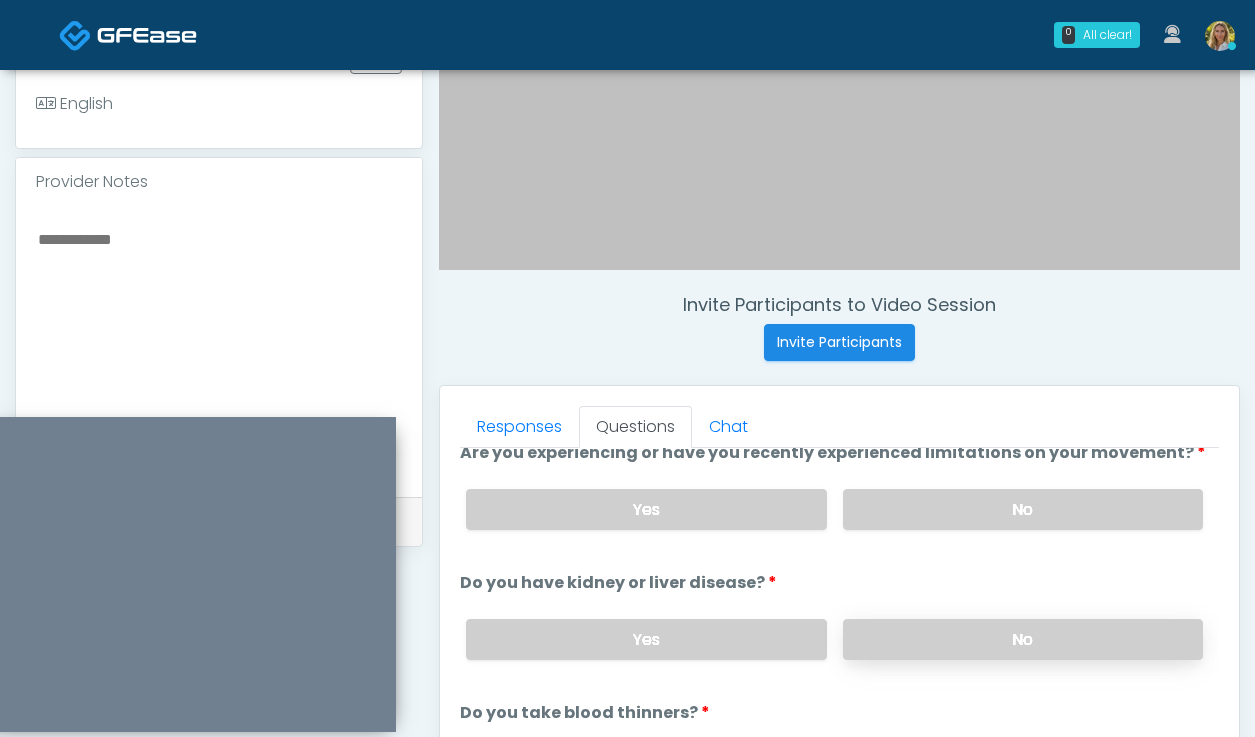 click on "No" at bounding box center [1023, 639] 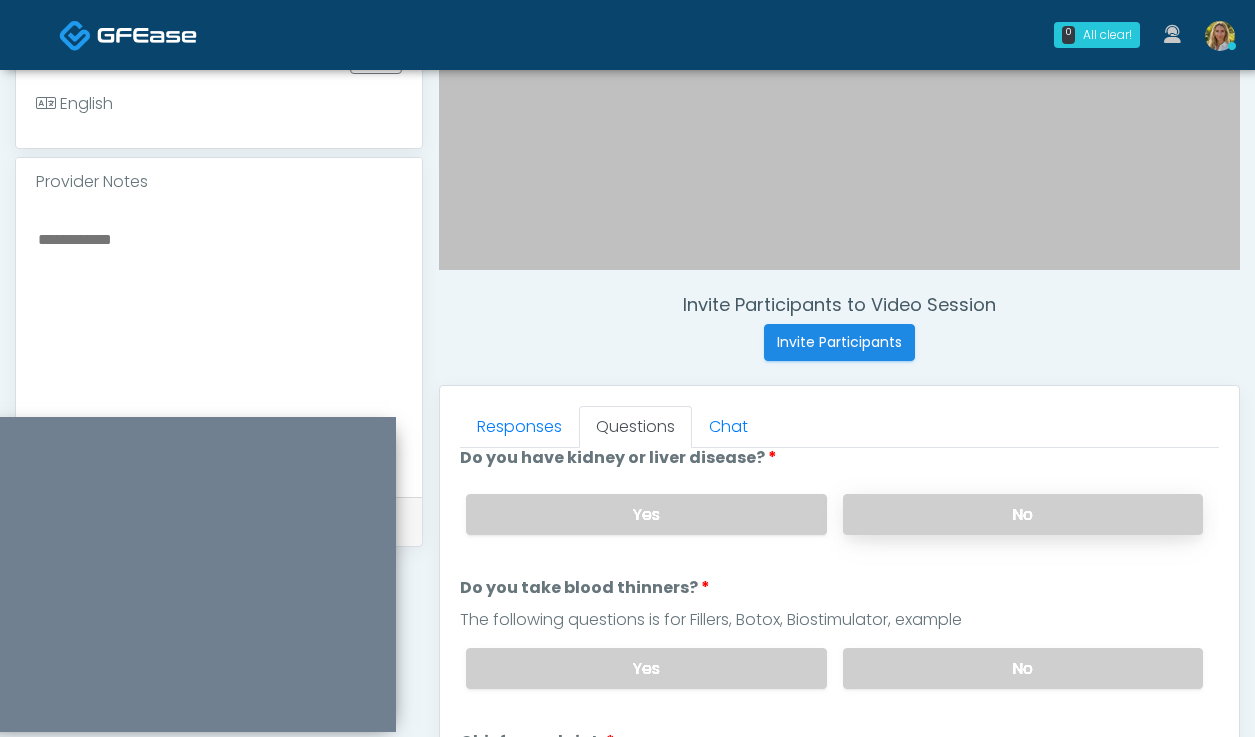 scroll, scrollTop: 280, scrollLeft: 0, axis: vertical 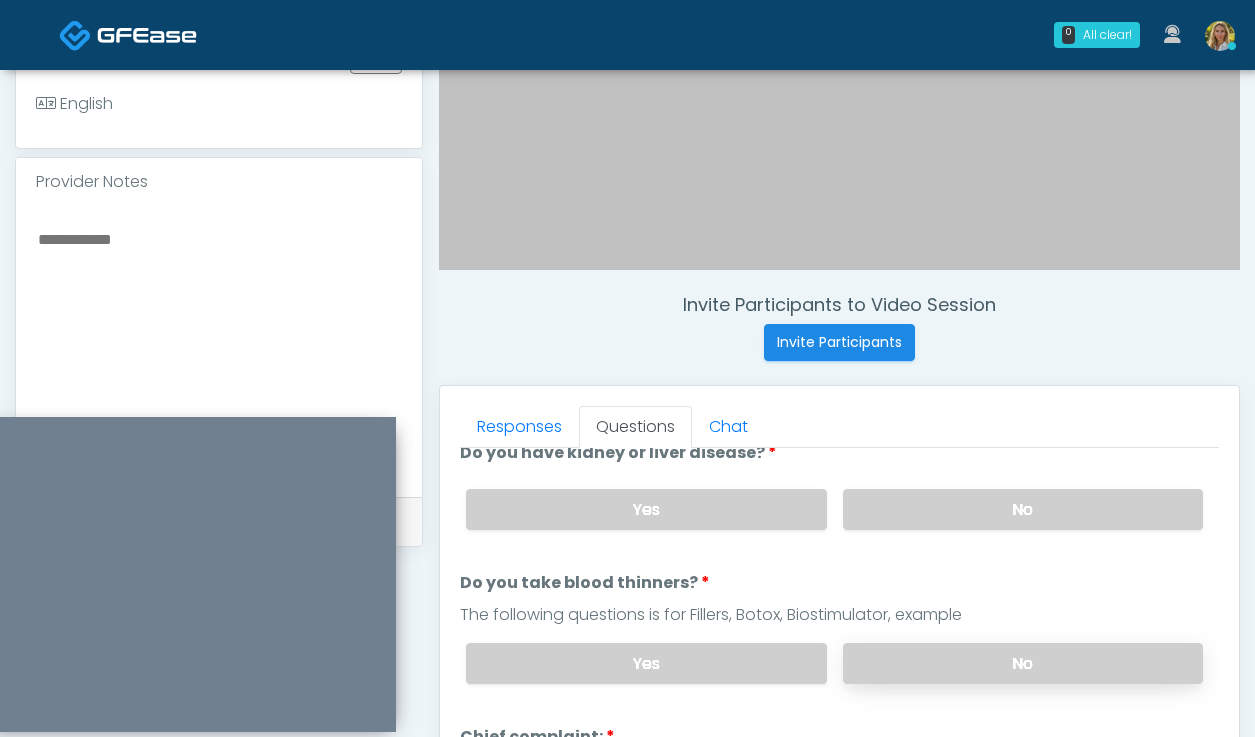 click on "No" at bounding box center [1023, 663] 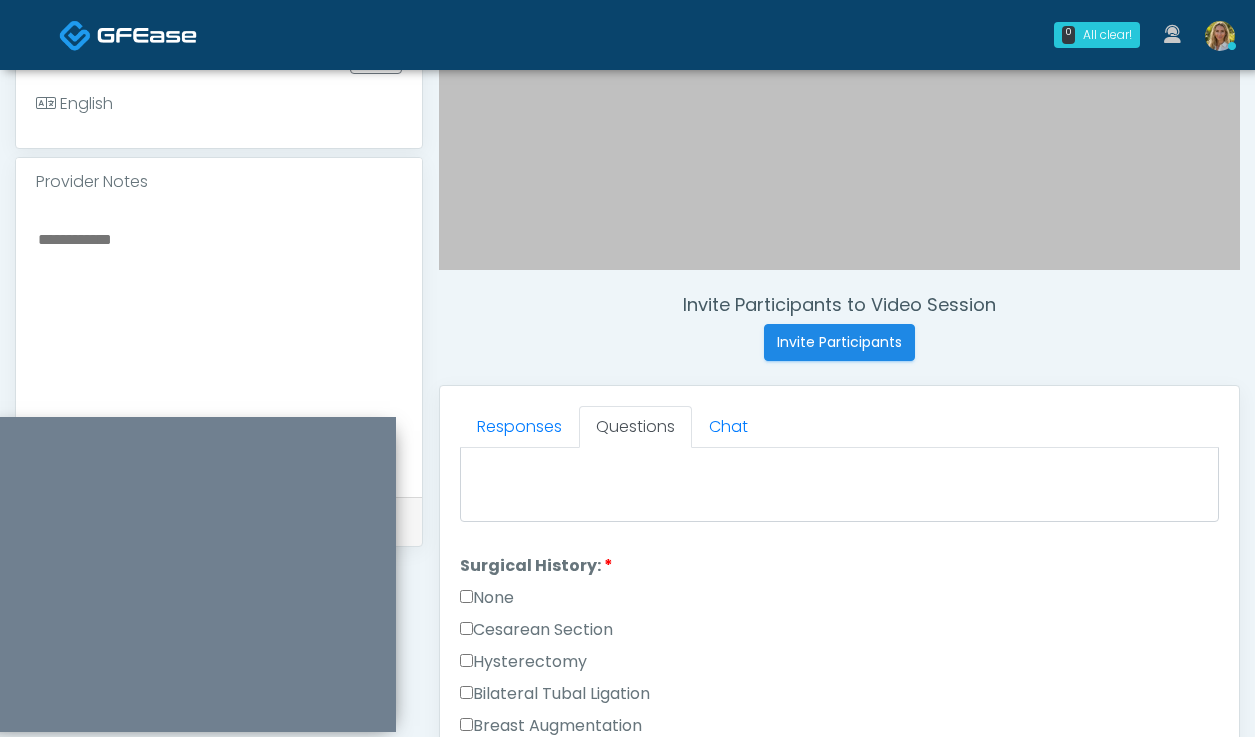 scroll, scrollTop: 983, scrollLeft: 0, axis: vertical 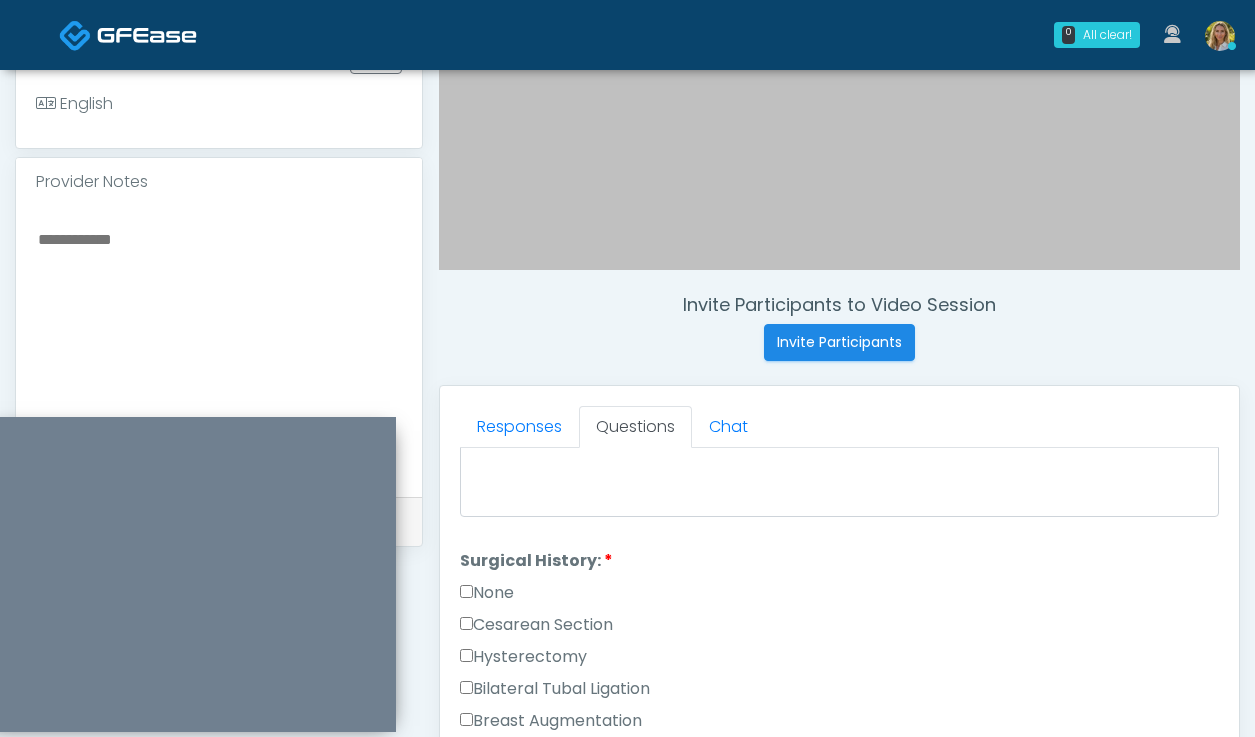 click on "None" at bounding box center (487, 593) 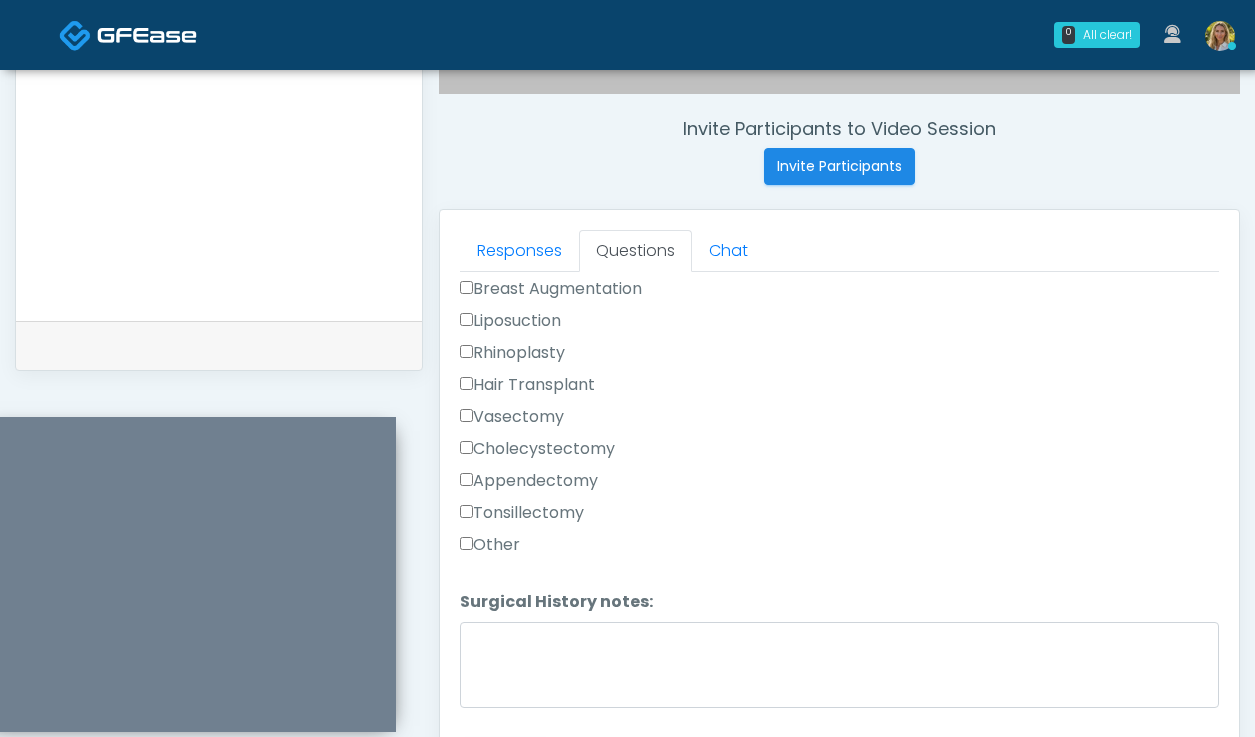 scroll, scrollTop: 748, scrollLeft: 0, axis: vertical 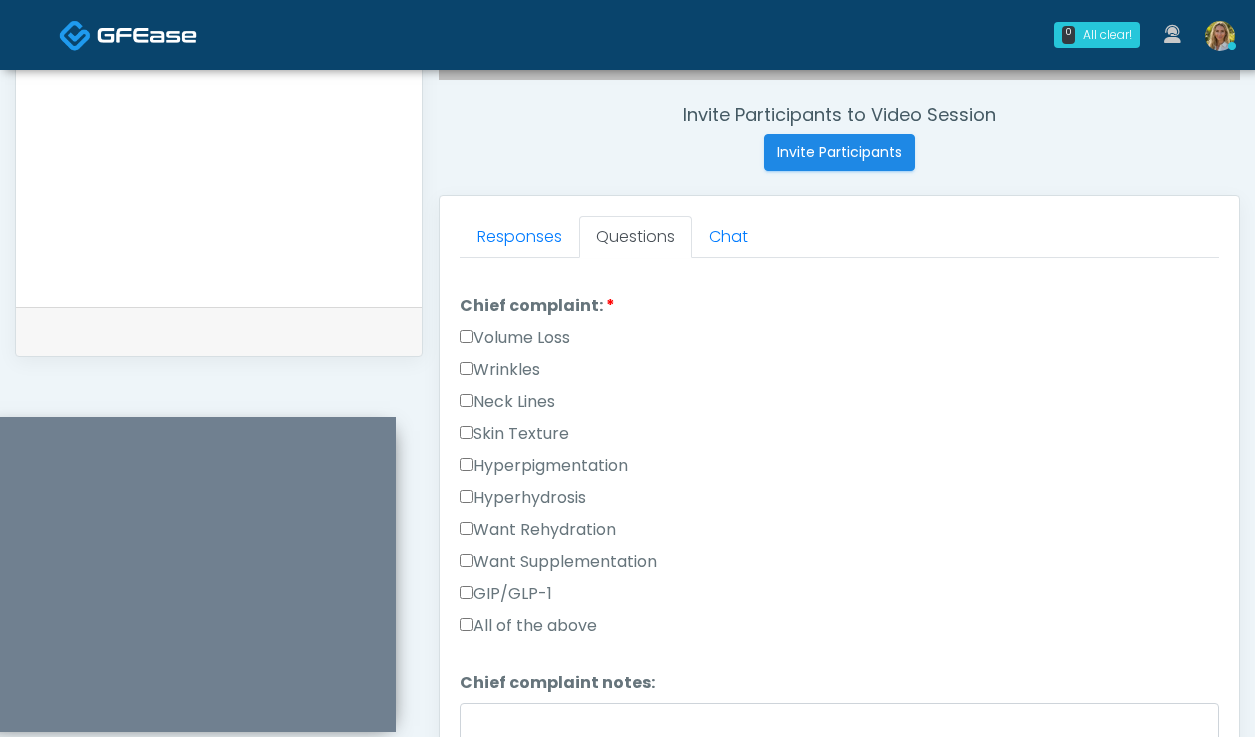 click on "All of the above" at bounding box center [528, 626] 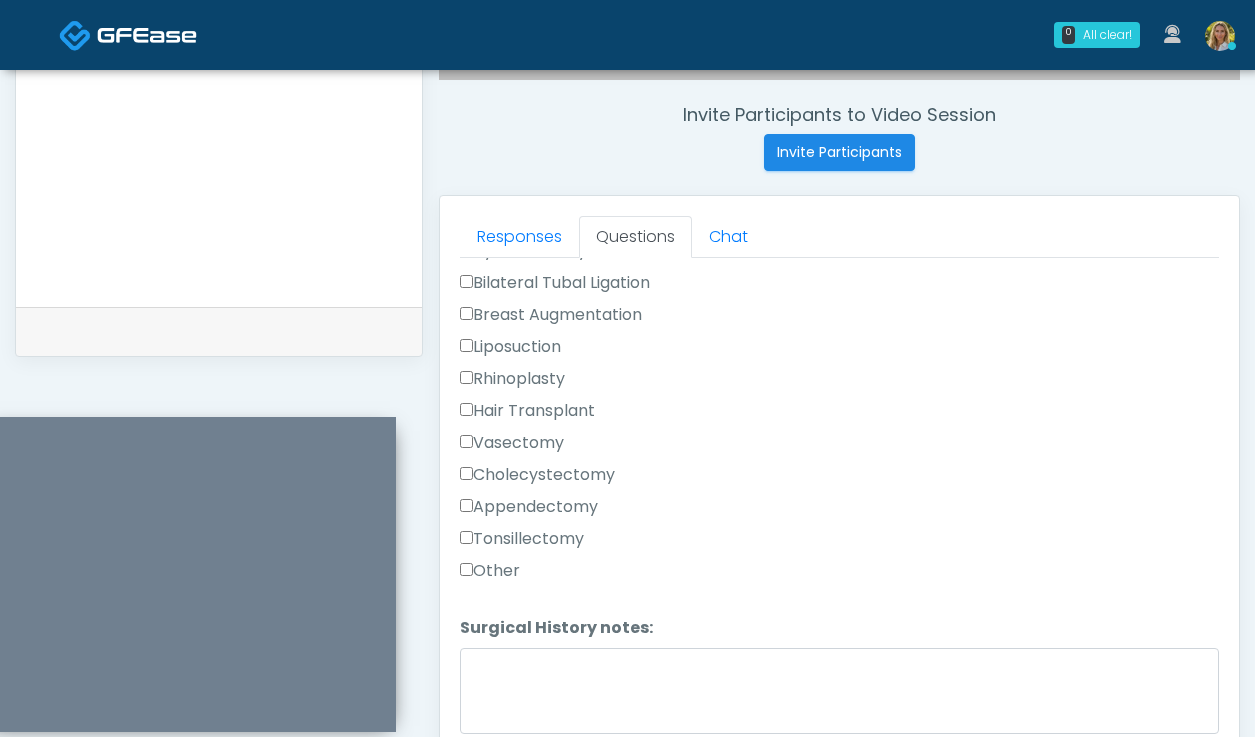 scroll, scrollTop: 1239, scrollLeft: 0, axis: vertical 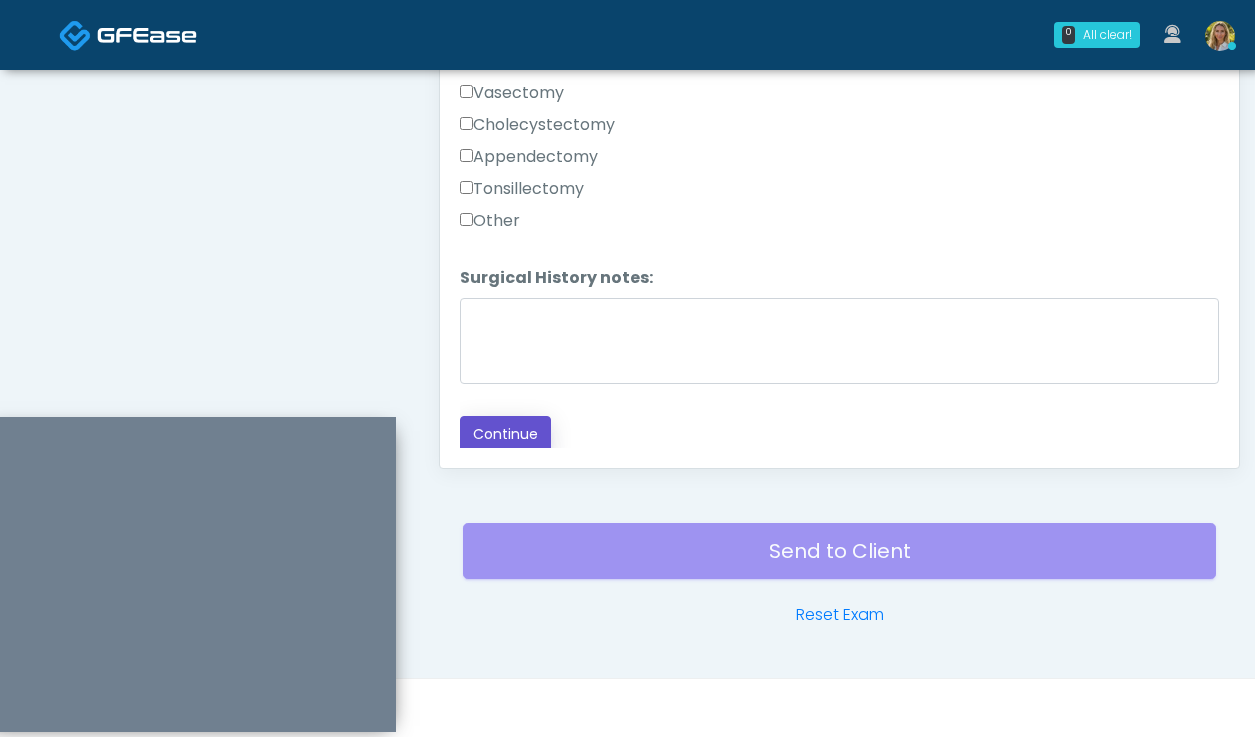click on "Continue" at bounding box center (505, 434) 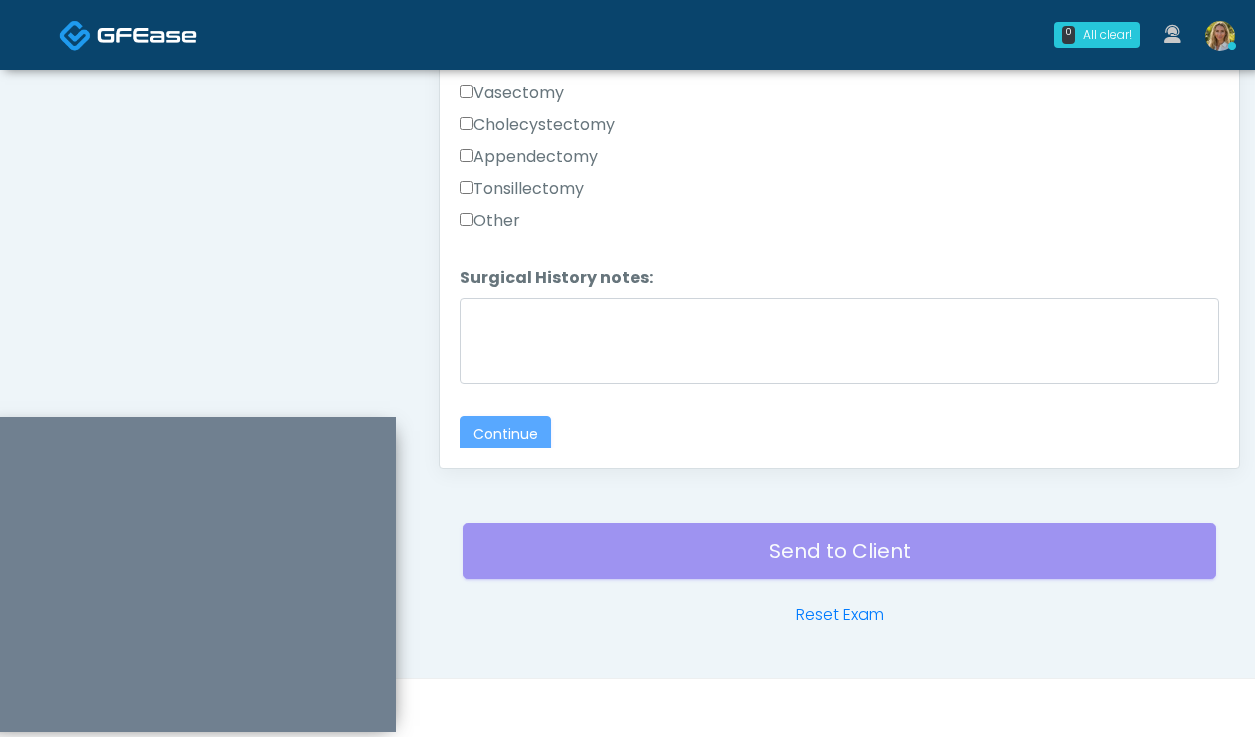 scroll, scrollTop: 0, scrollLeft: 0, axis: both 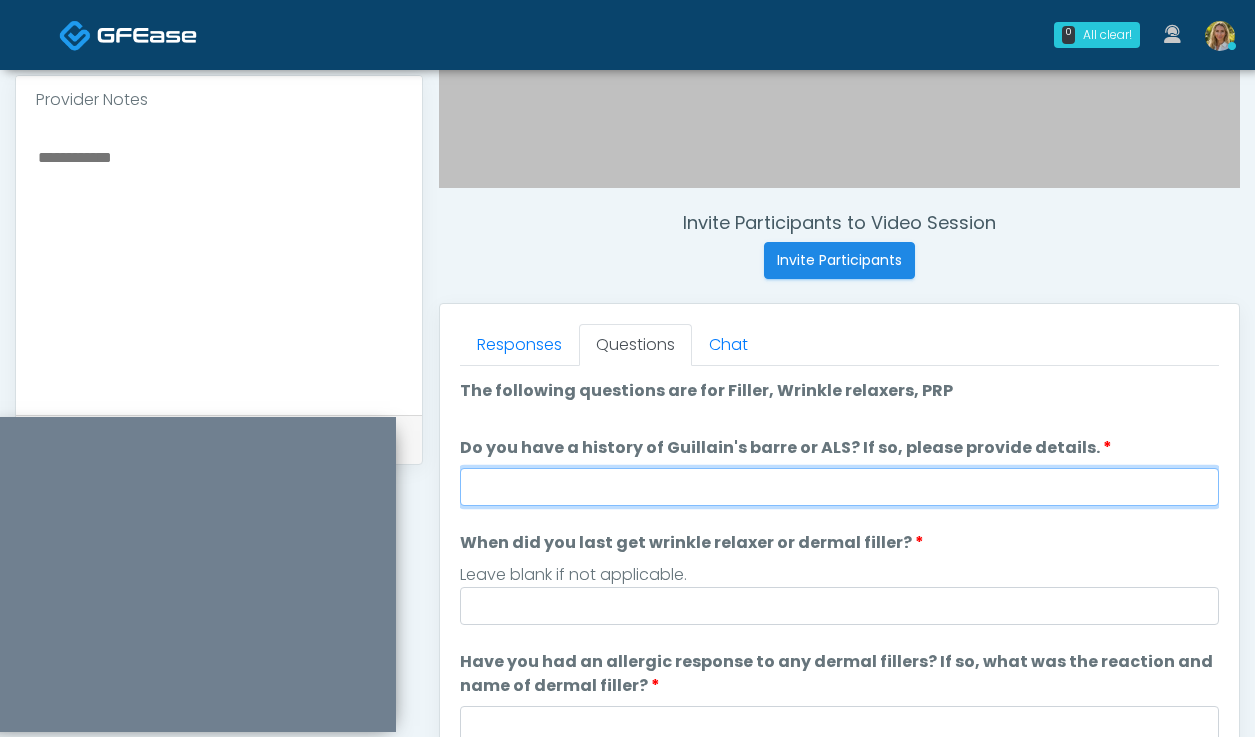 click on "Do you have a history of Guillain's barre or ALS? If so, please provide details." at bounding box center (839, 487) 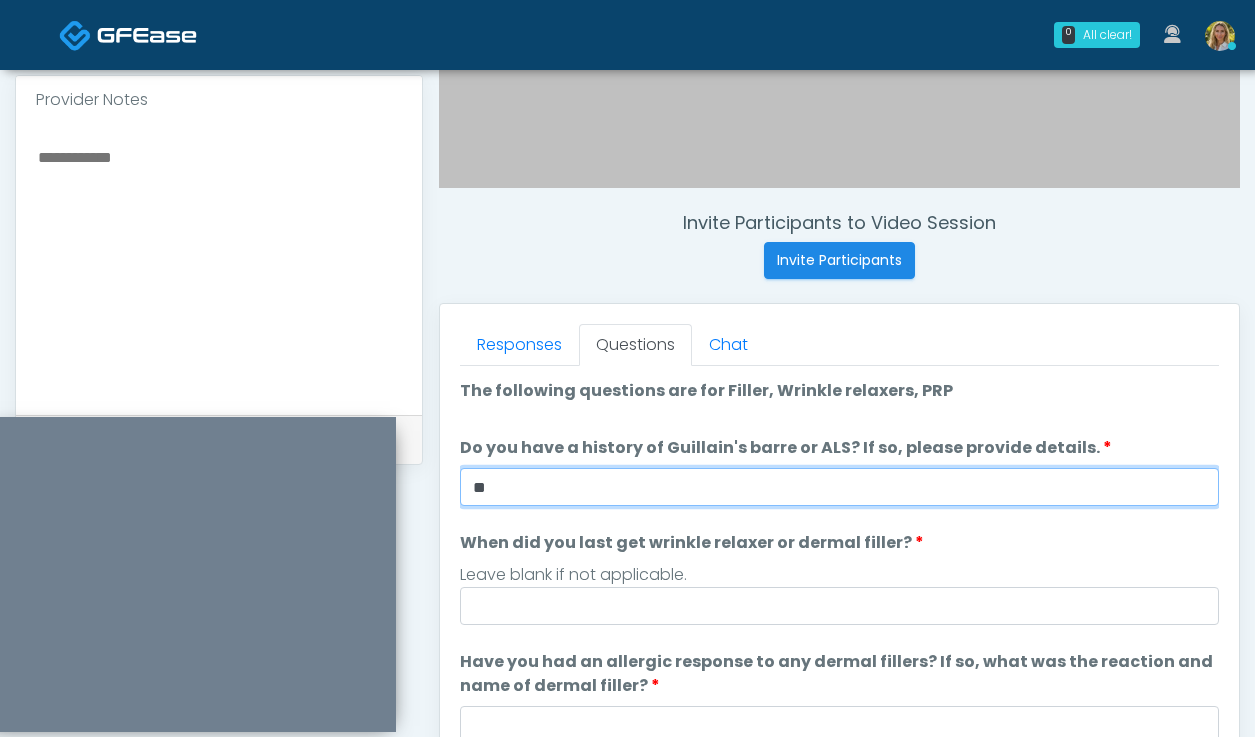 type on "**" 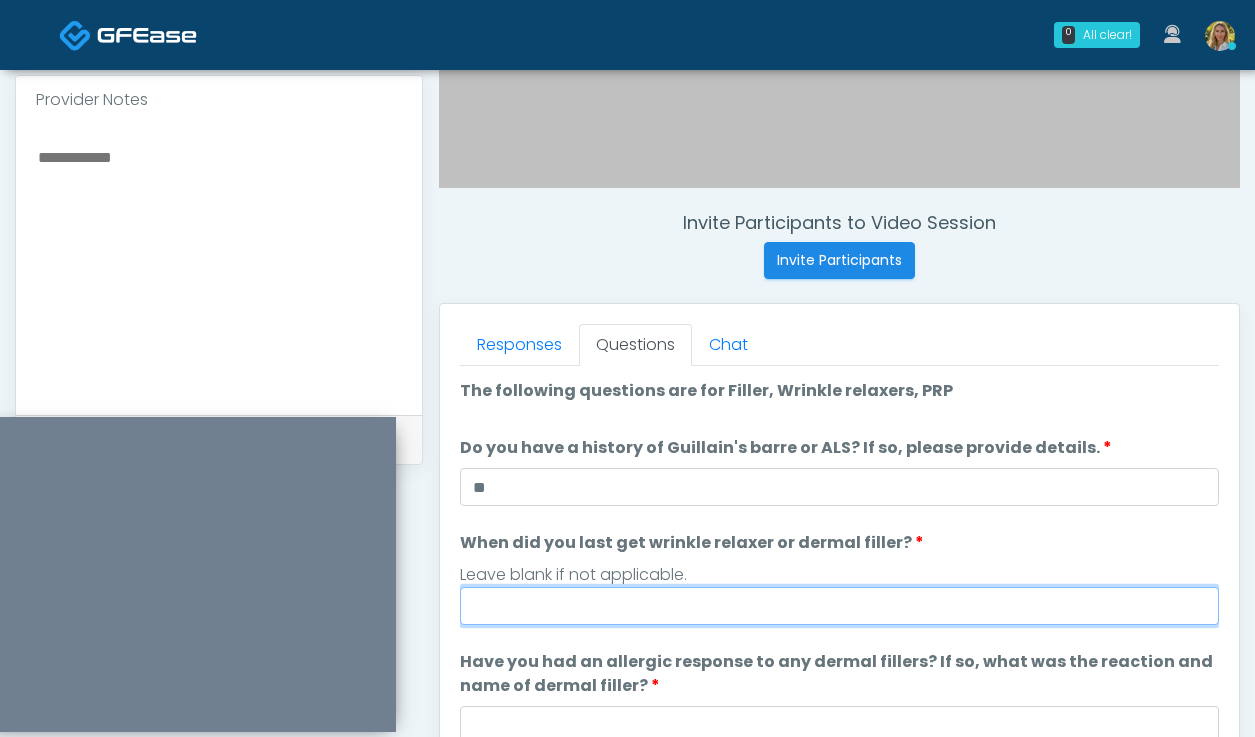 click on "When did you last get wrinkle relaxer or dermal filler?" at bounding box center (839, 606) 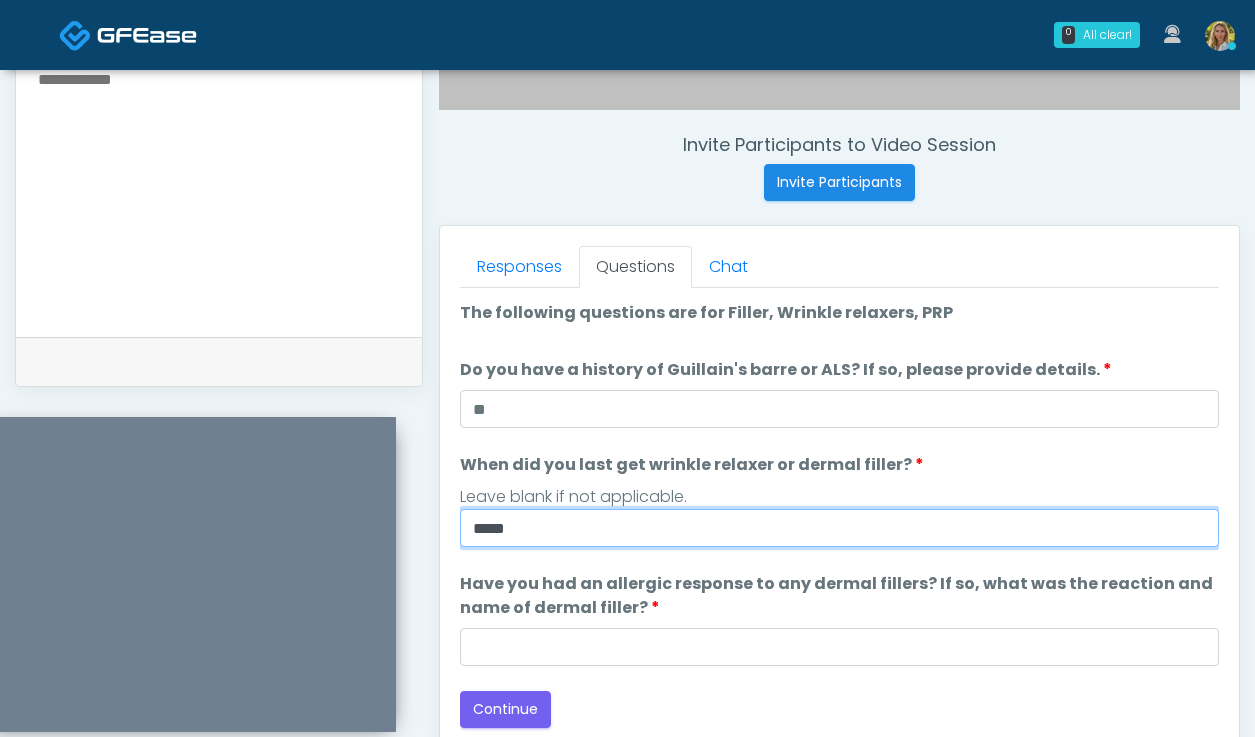 scroll, scrollTop: 720, scrollLeft: 0, axis: vertical 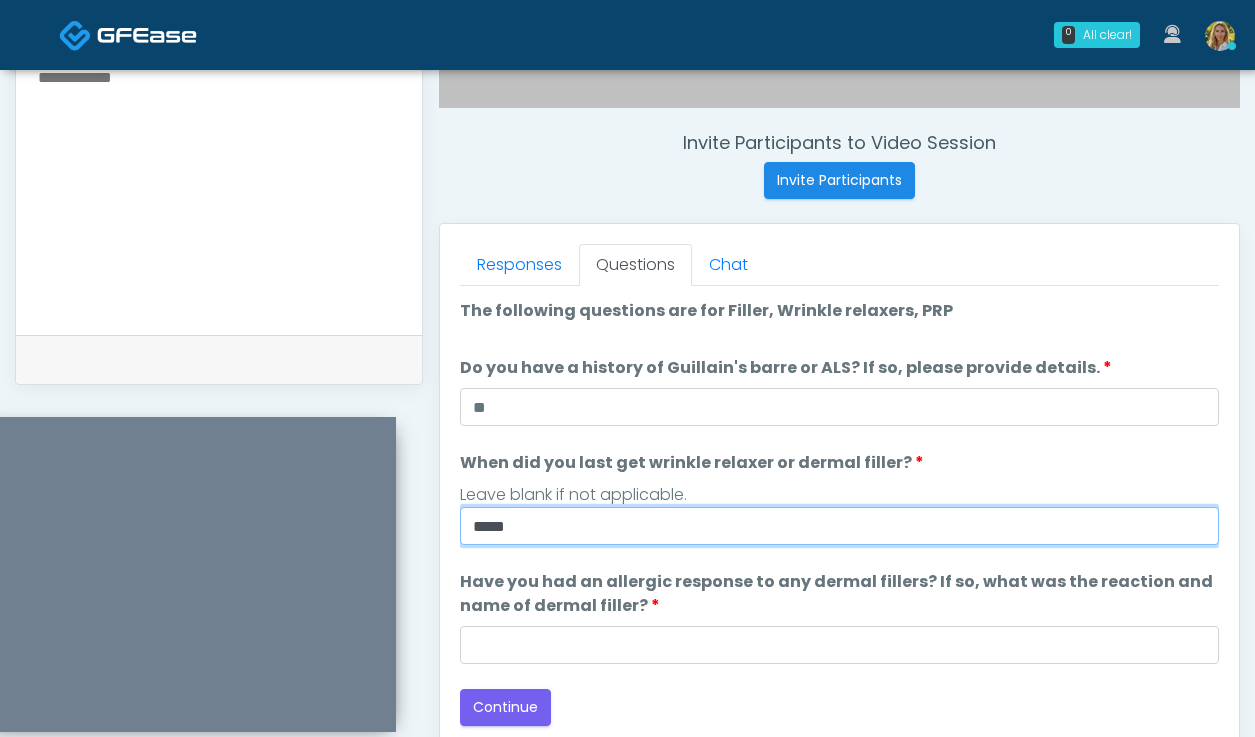 type on "*****" 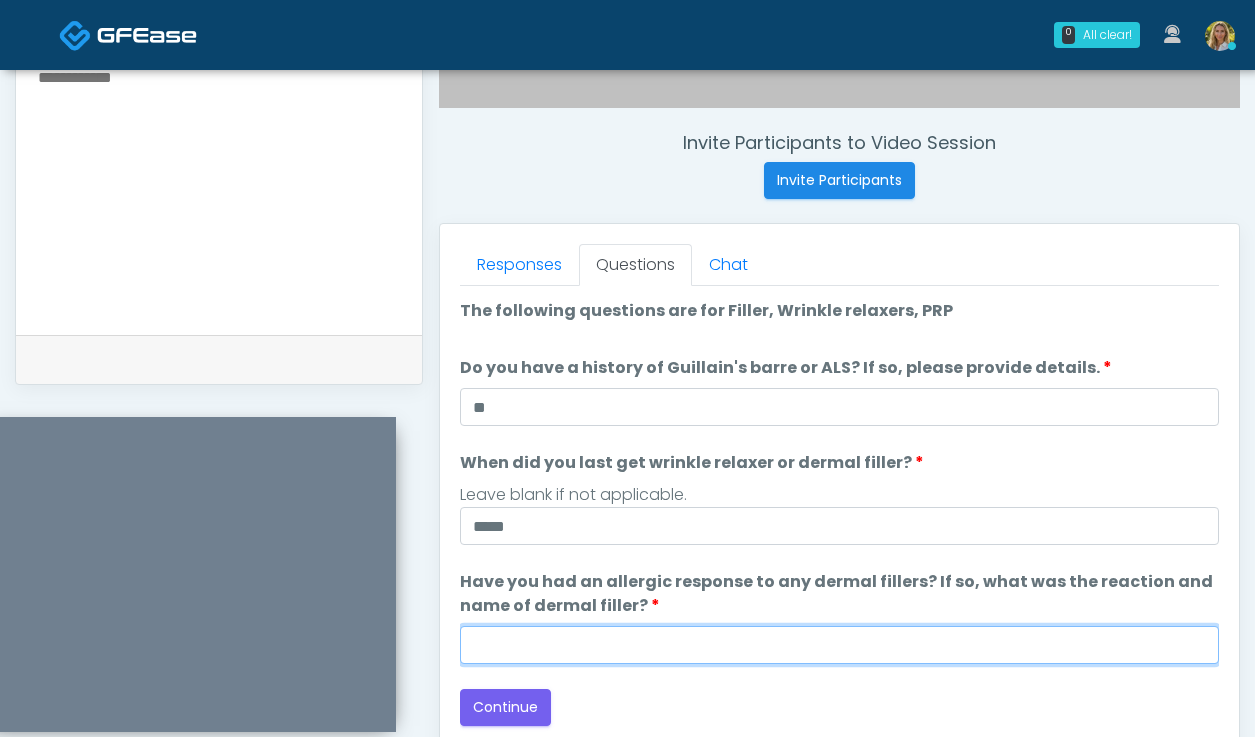click on "Have you had an allergic response to any dermal fillers? If so, what was the reaction and name of dermal filler?" at bounding box center (839, 645) 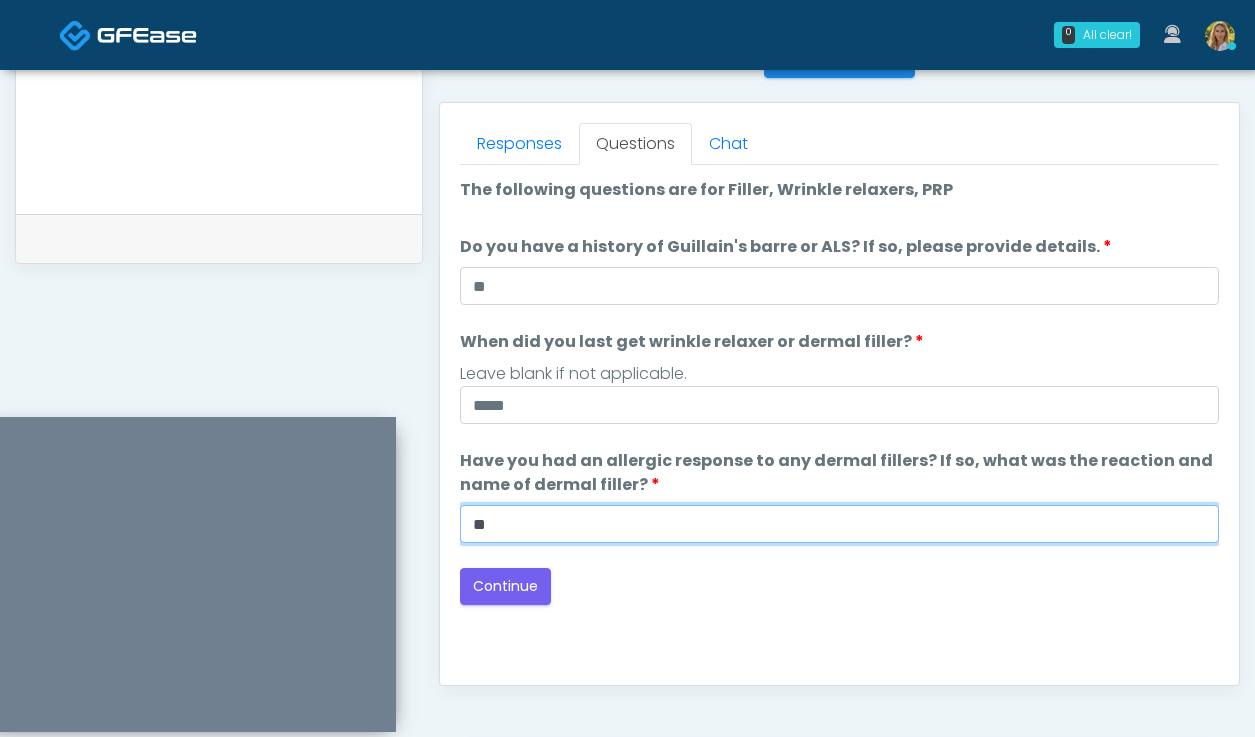 scroll, scrollTop: 847, scrollLeft: 0, axis: vertical 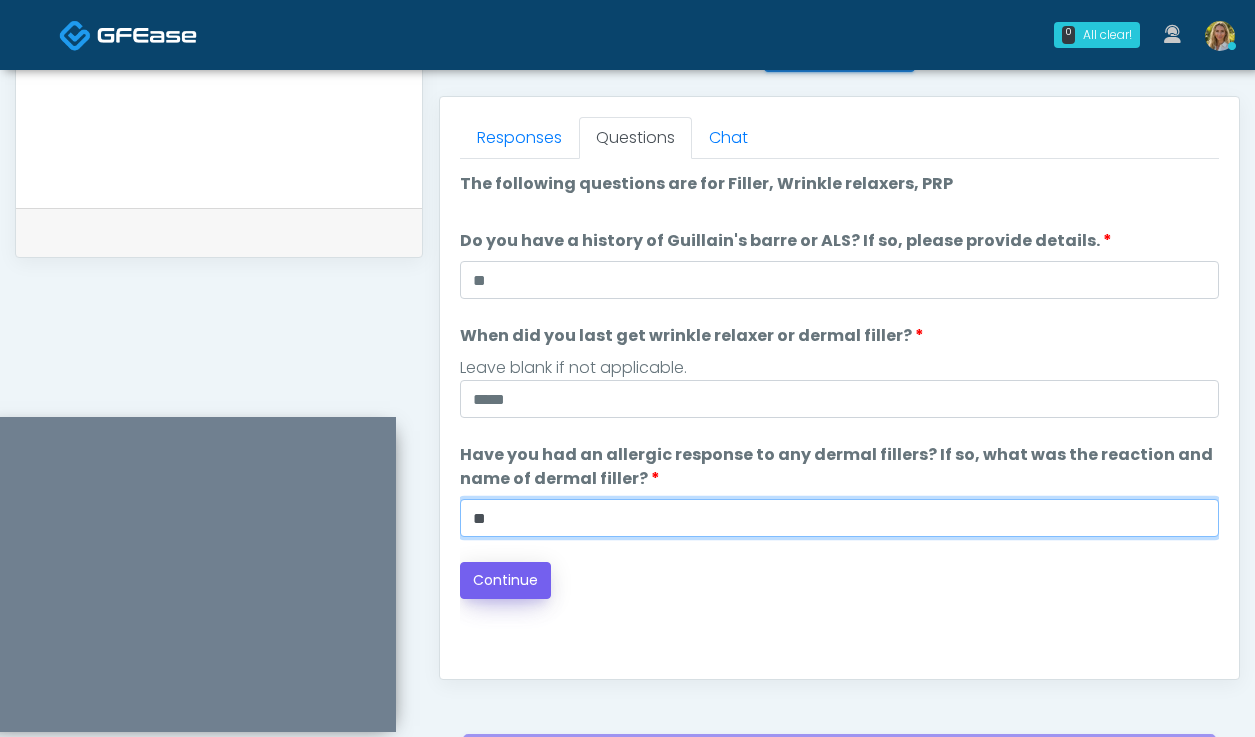 type on "**" 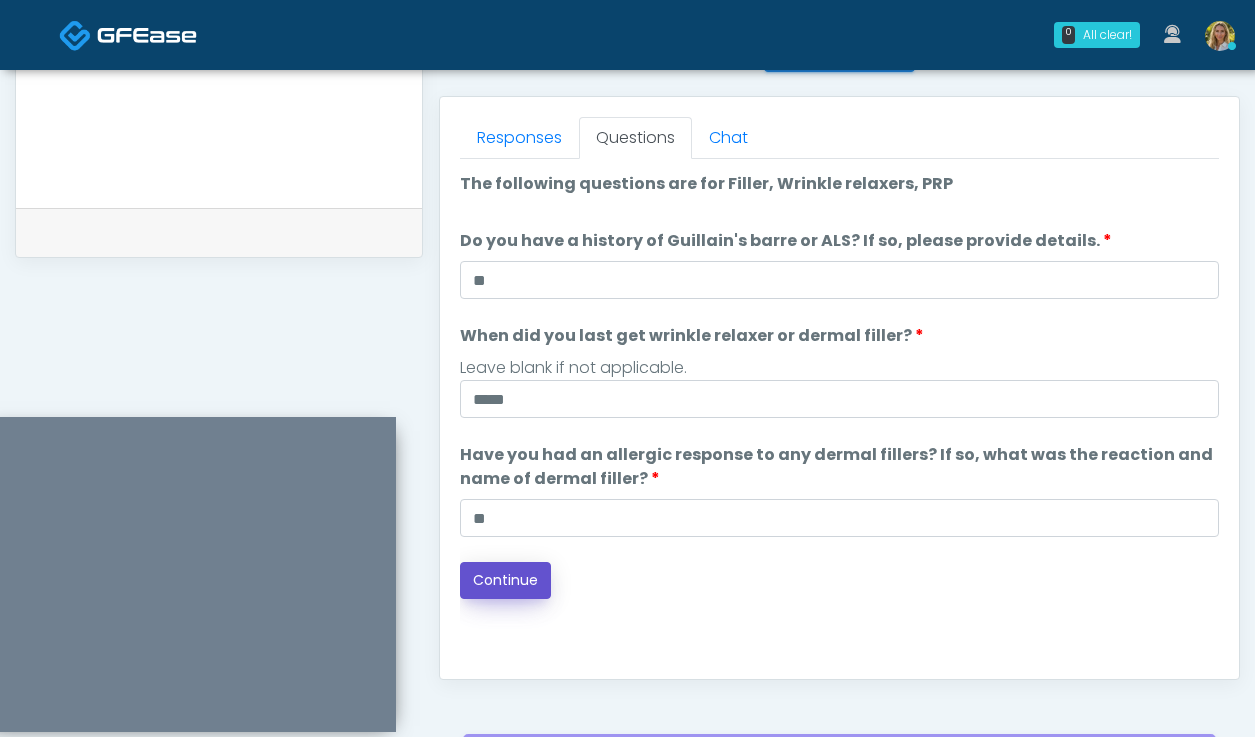 click on "Continue" at bounding box center (505, 580) 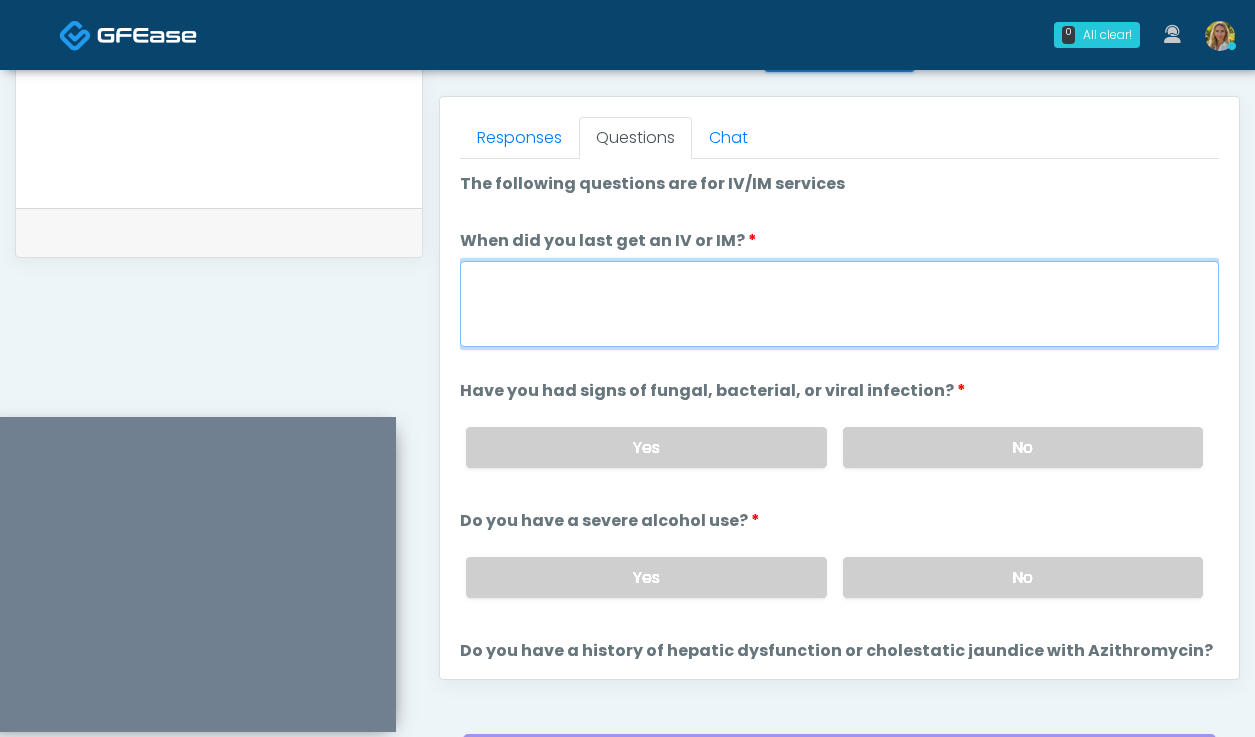 click on "When did you last get an IV or IM?" at bounding box center [839, 304] 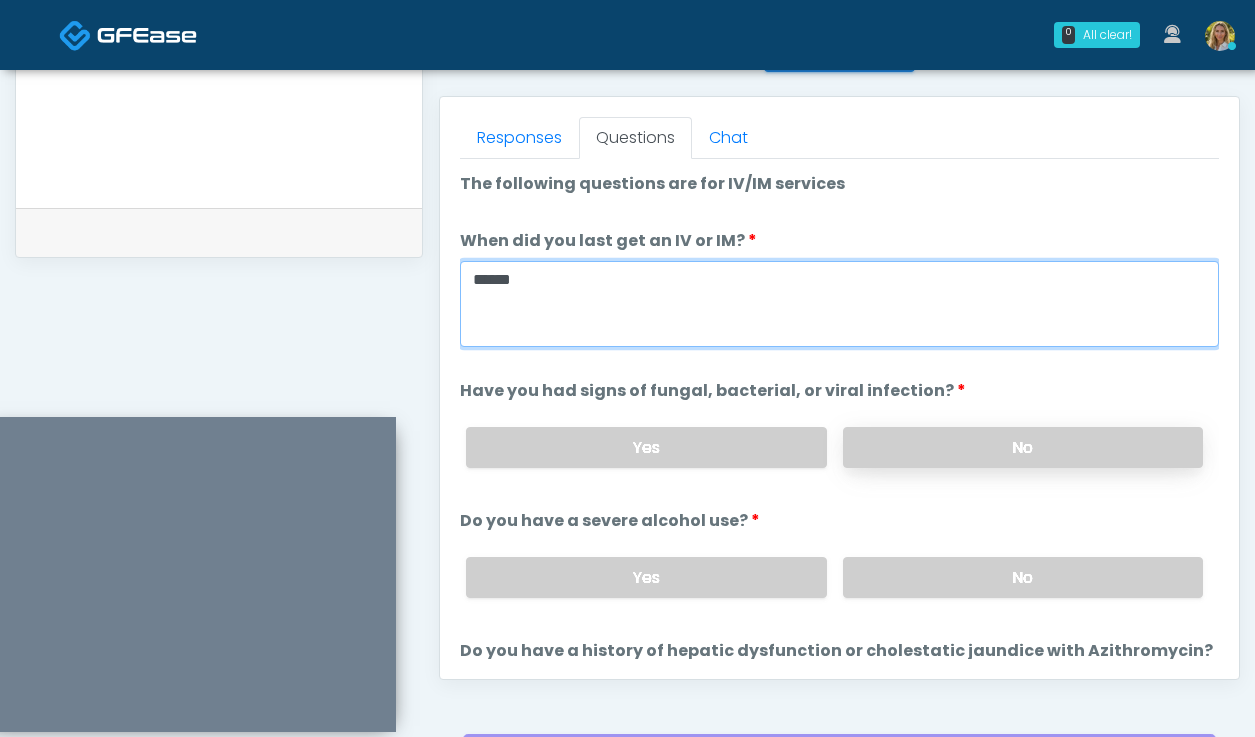 type on "******" 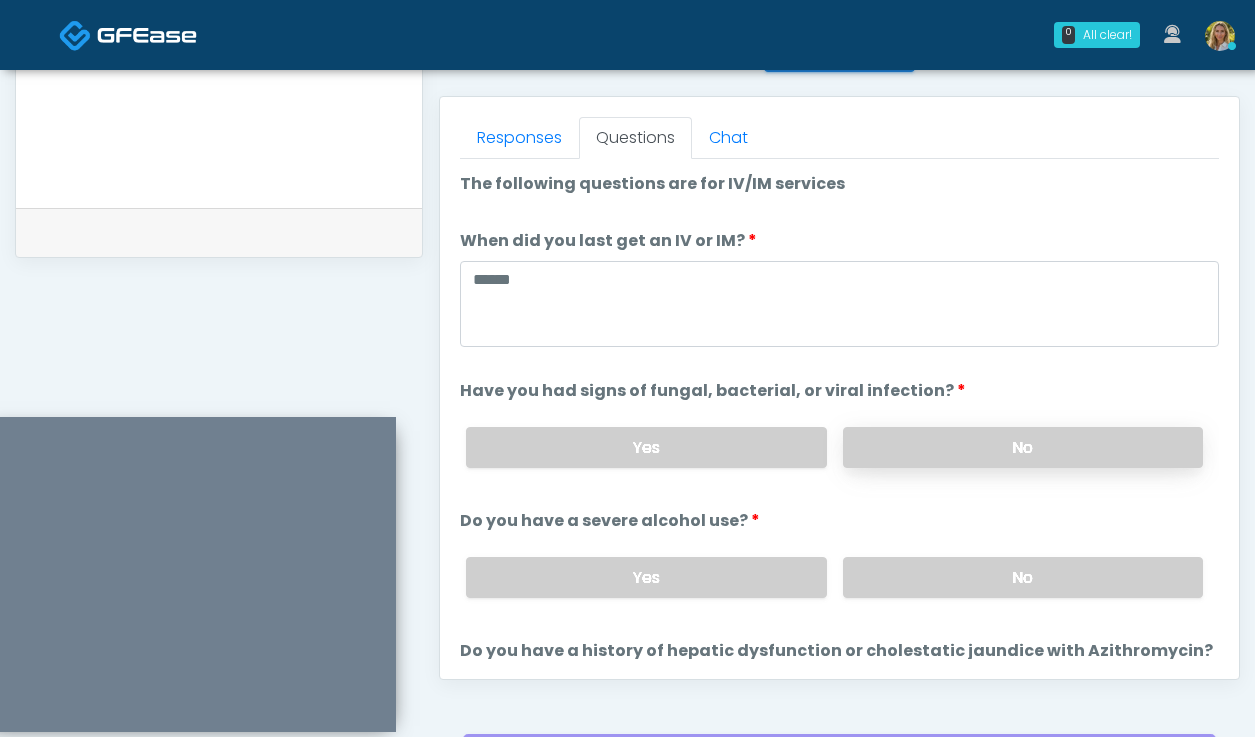 click on "No" at bounding box center [1023, 447] 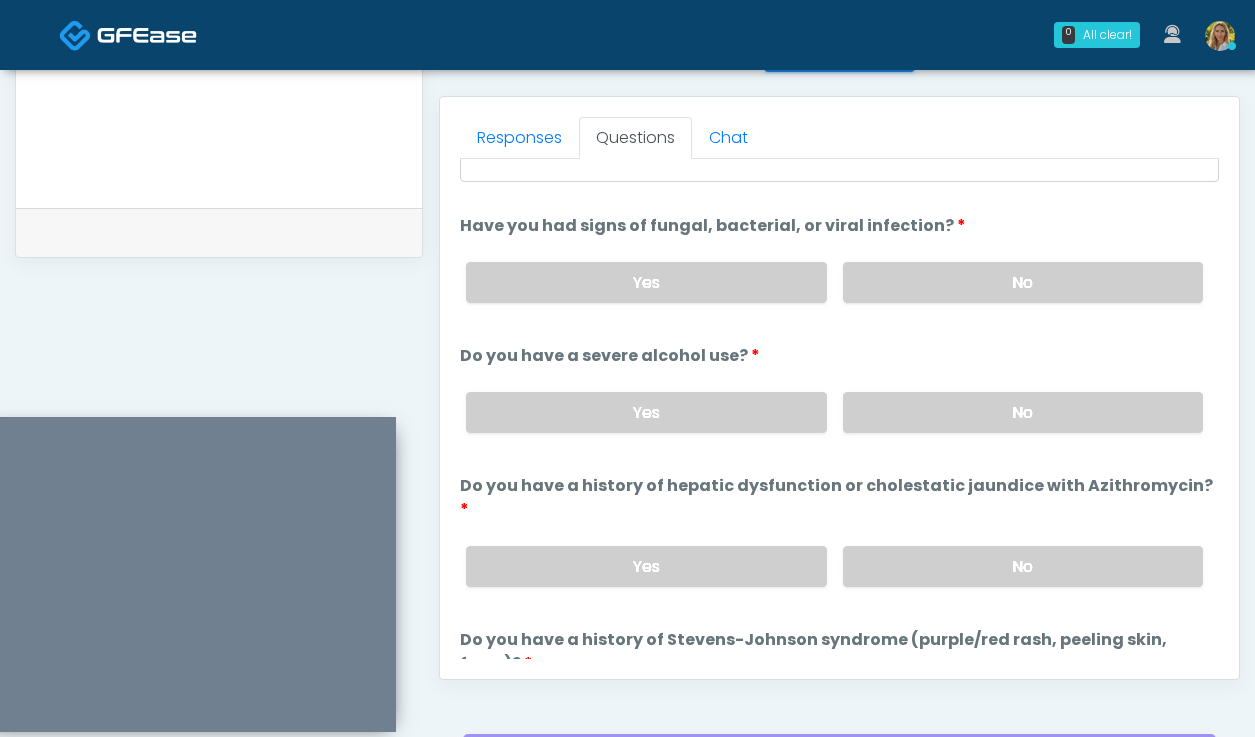 scroll, scrollTop: 167, scrollLeft: 0, axis: vertical 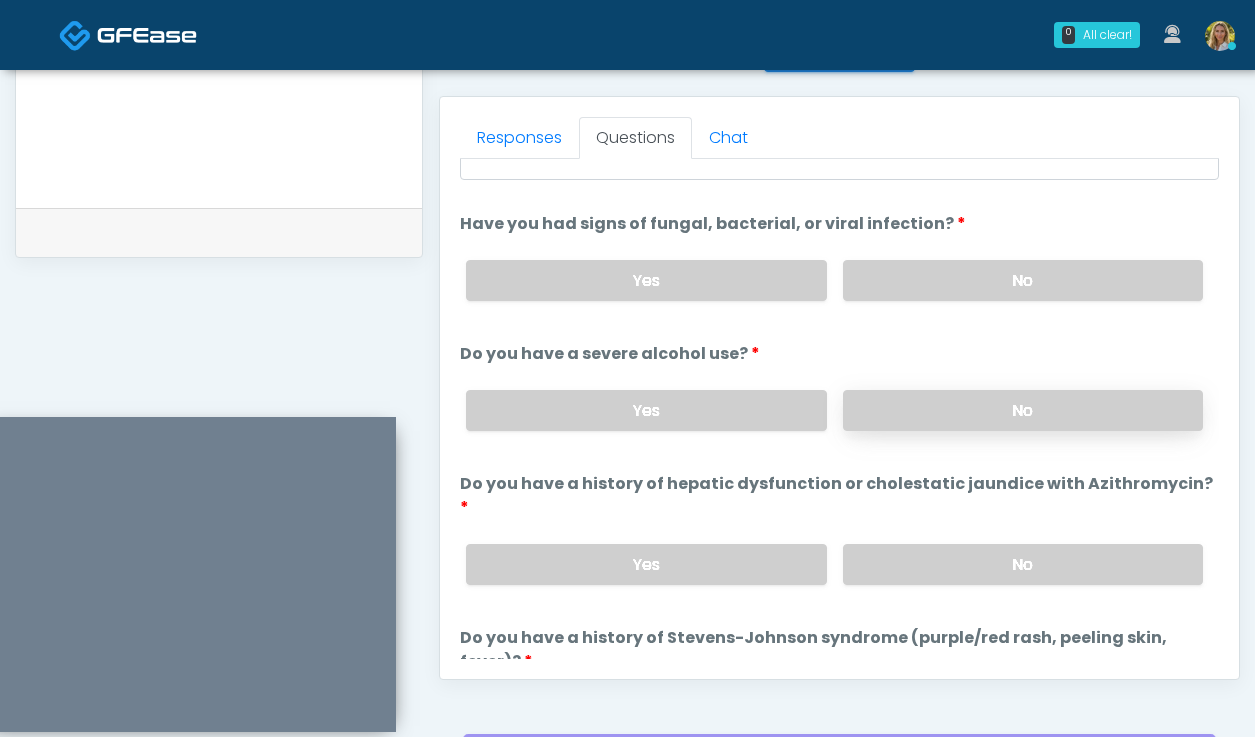 click on "No" at bounding box center [1023, 410] 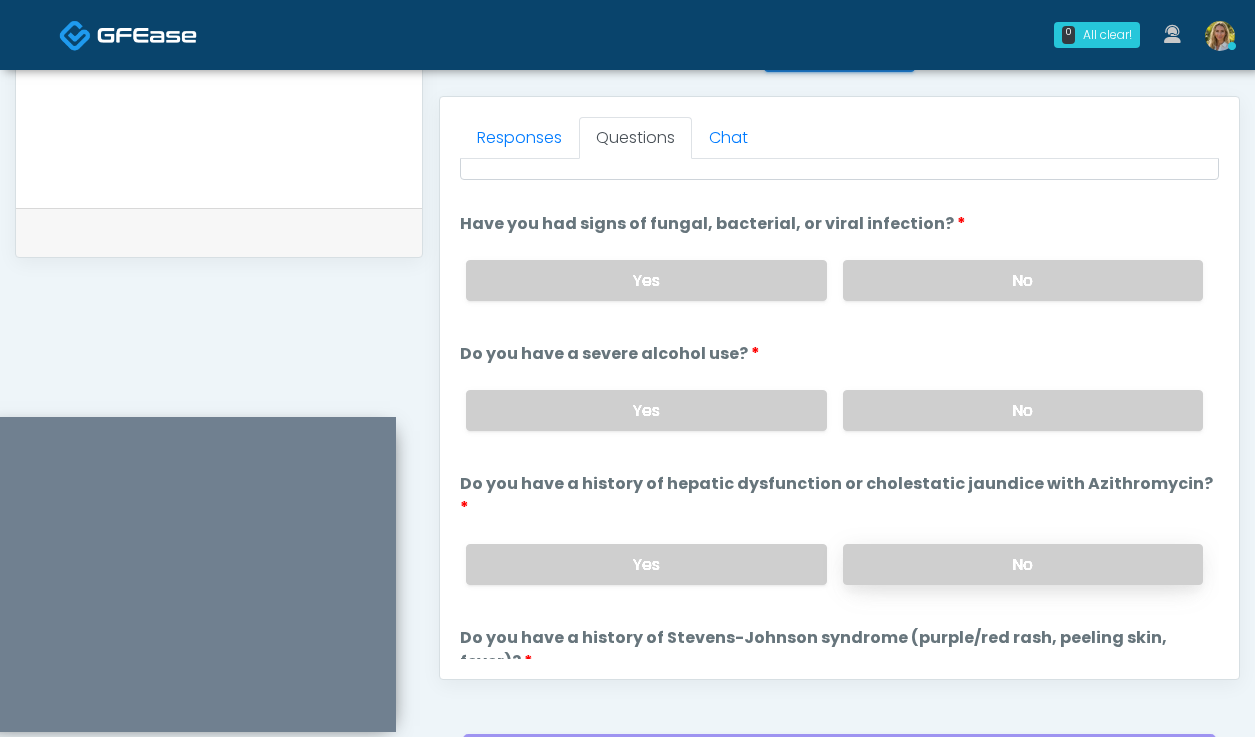 click on "No" at bounding box center [1023, 564] 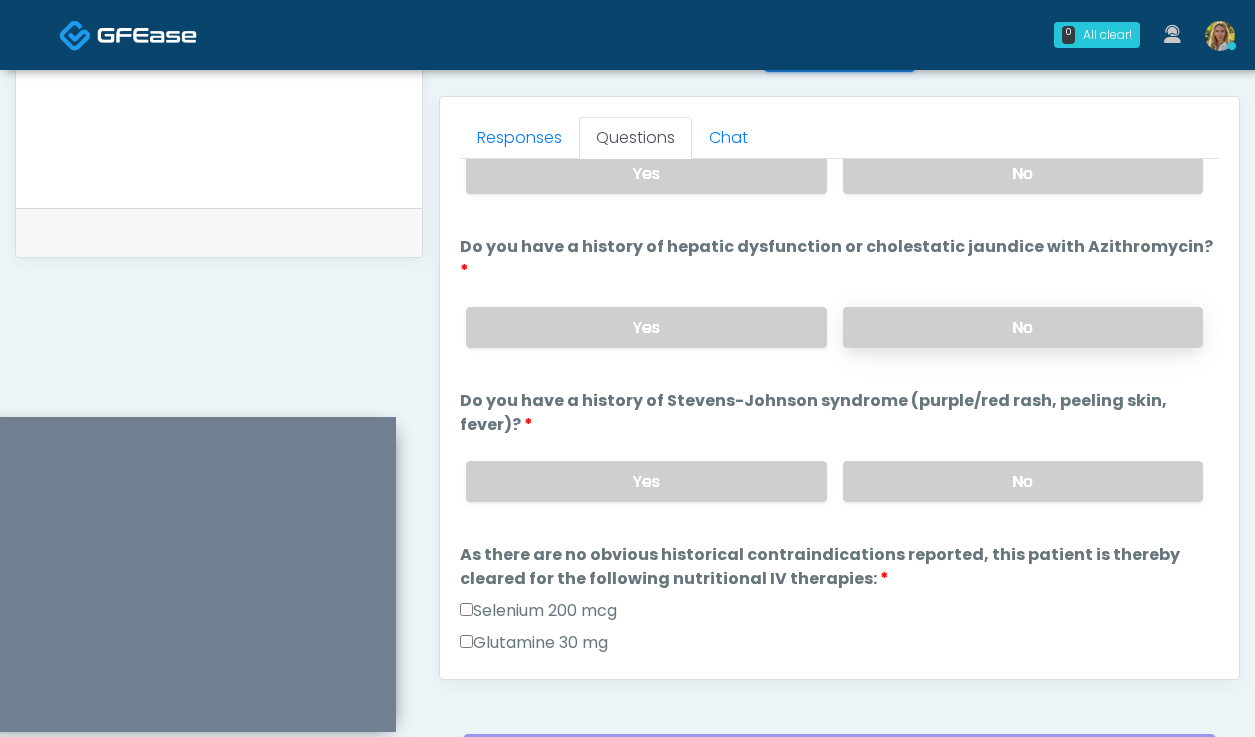 scroll, scrollTop: 420, scrollLeft: 0, axis: vertical 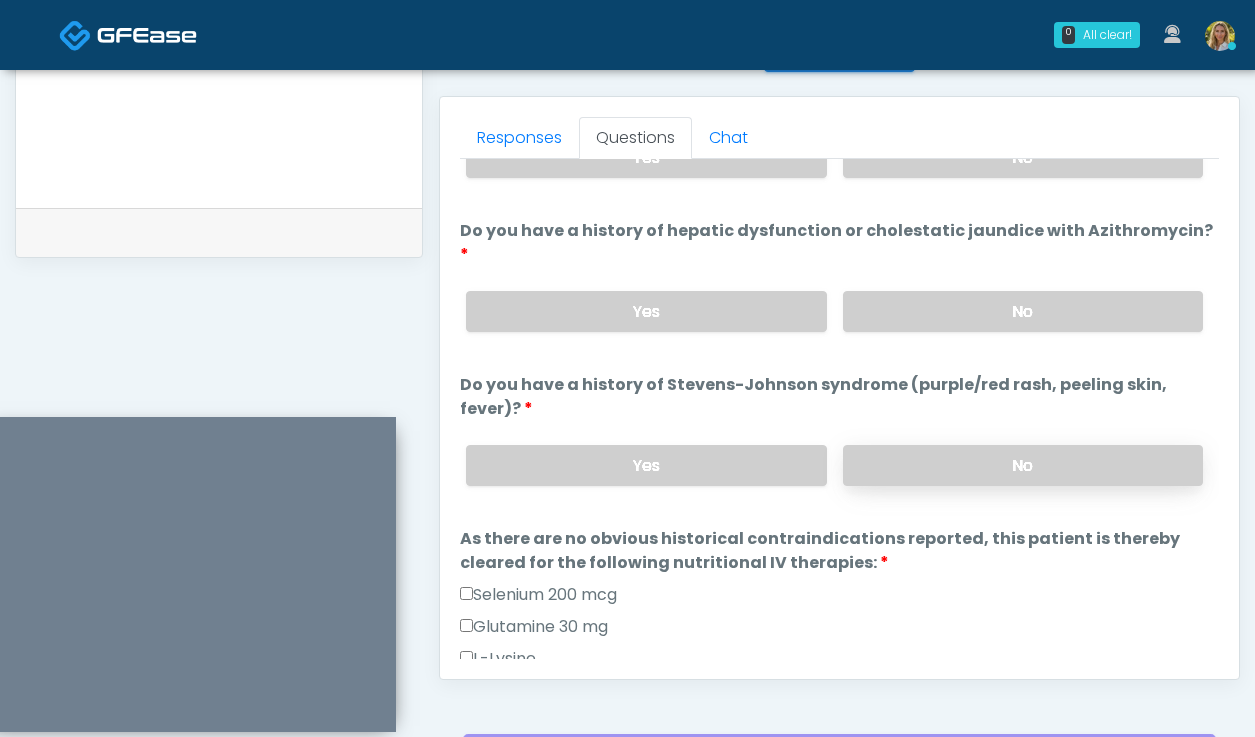 click on "No" at bounding box center [1023, 465] 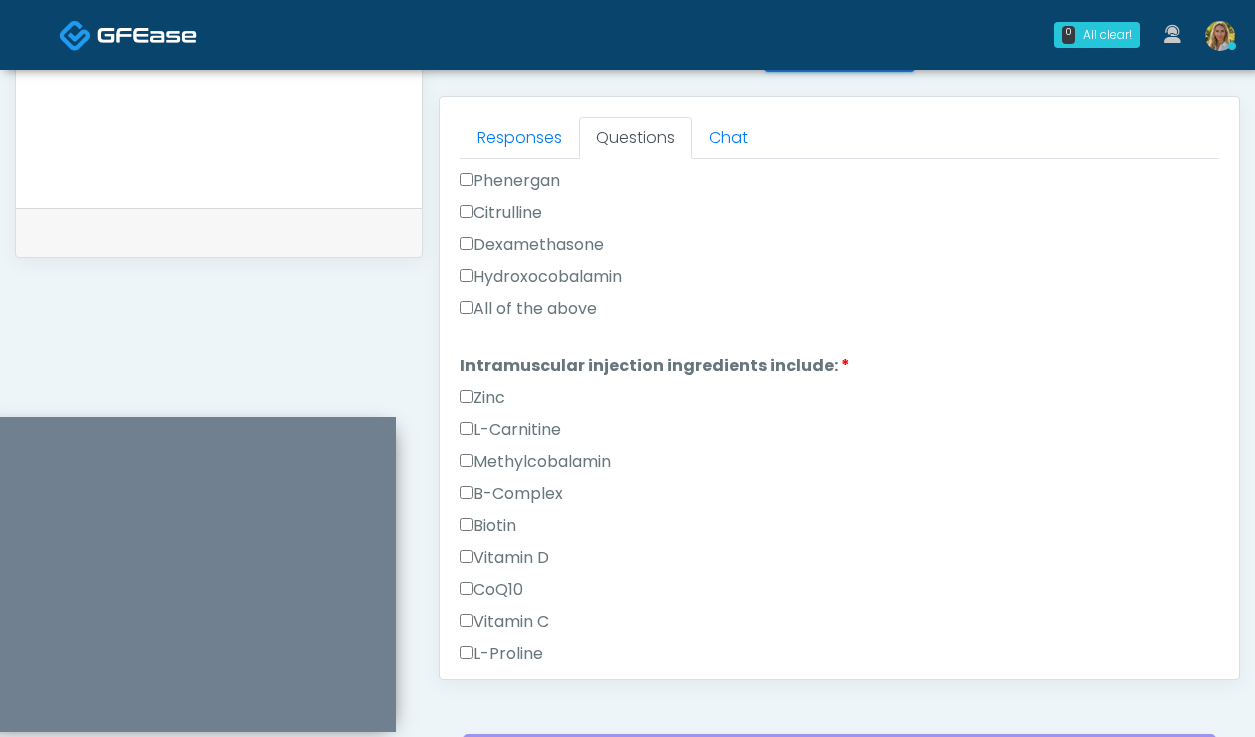 scroll, scrollTop: 1775, scrollLeft: 0, axis: vertical 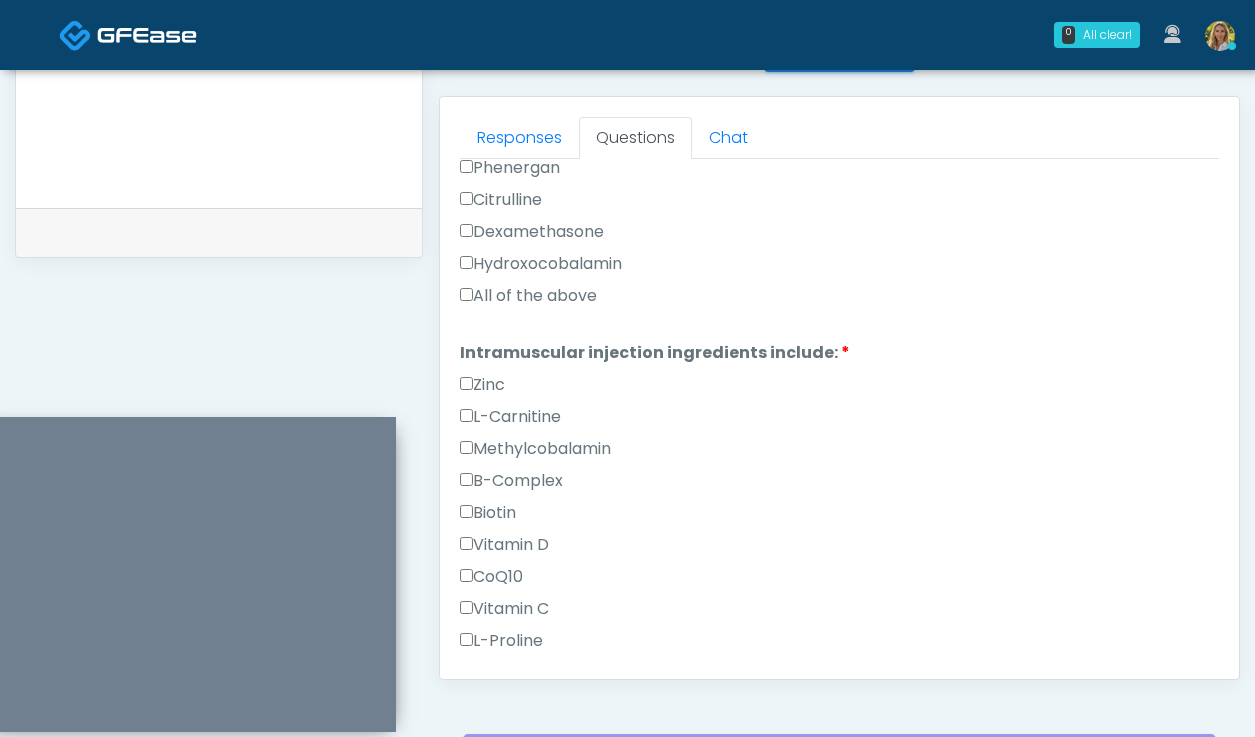 click on "All of the above" at bounding box center (528, 296) 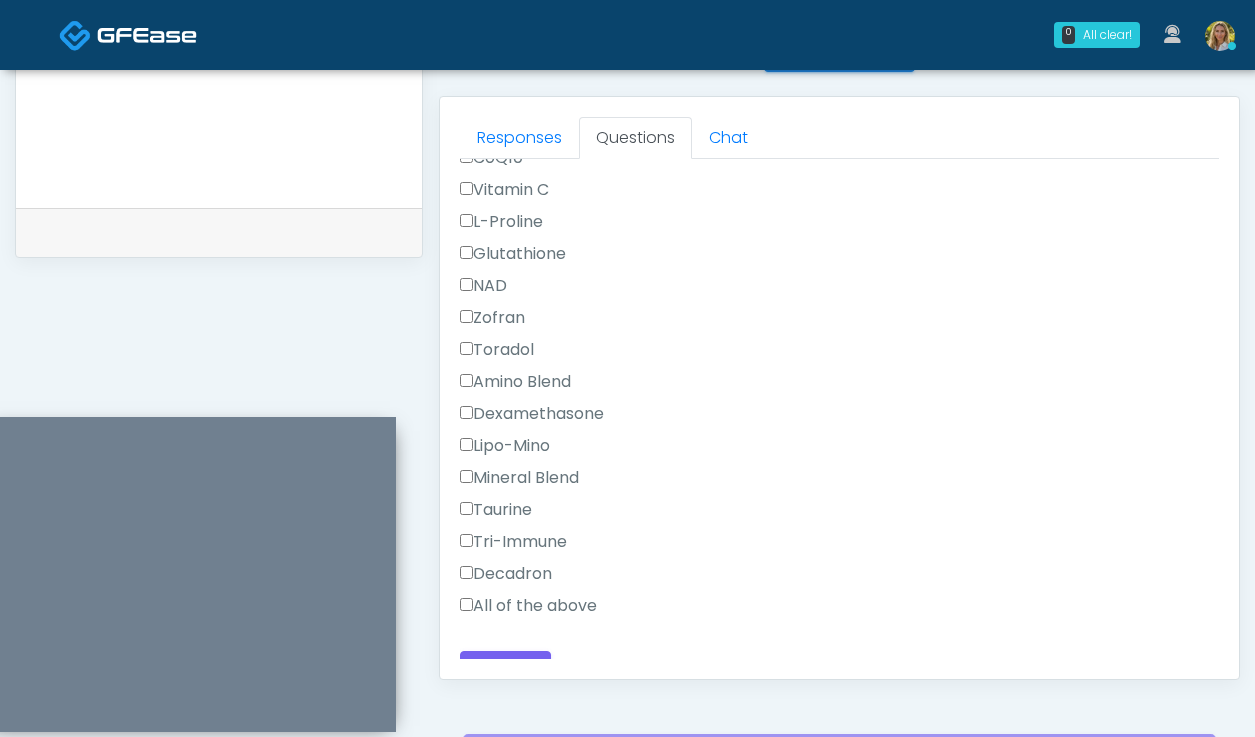 click on "All of the above" at bounding box center (528, 606) 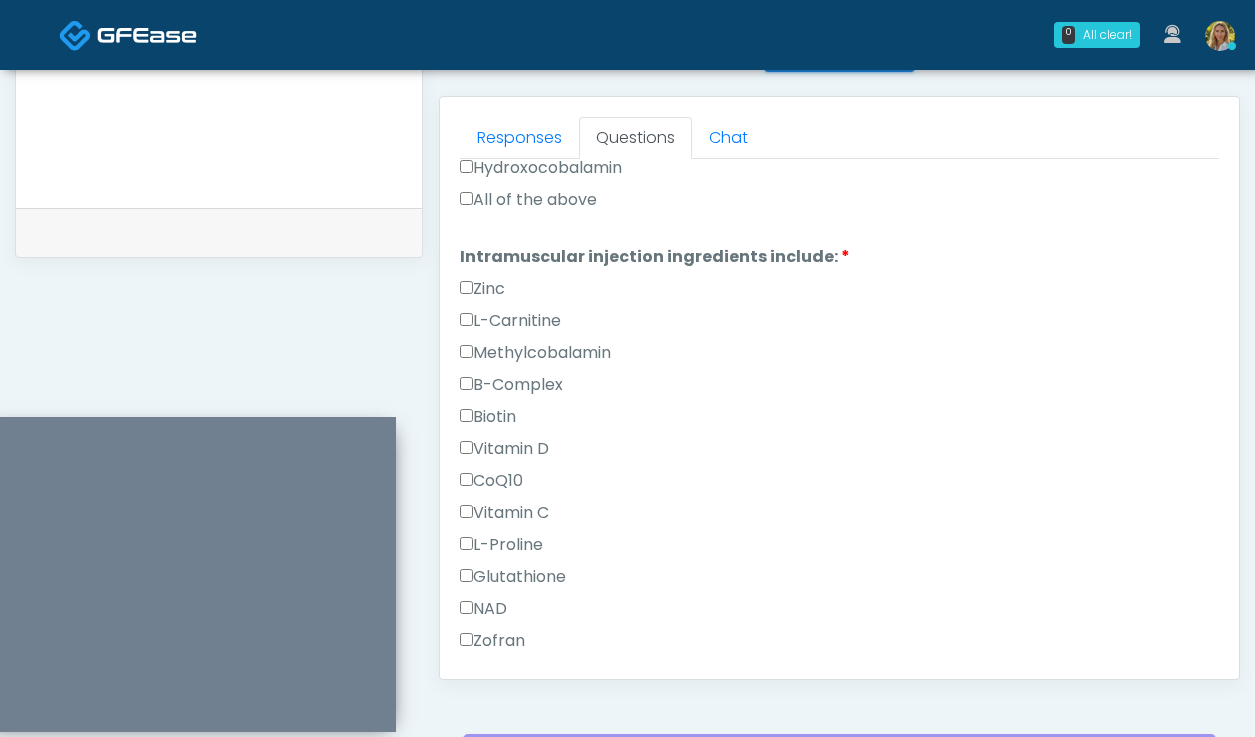scroll, scrollTop: 2194, scrollLeft: 0, axis: vertical 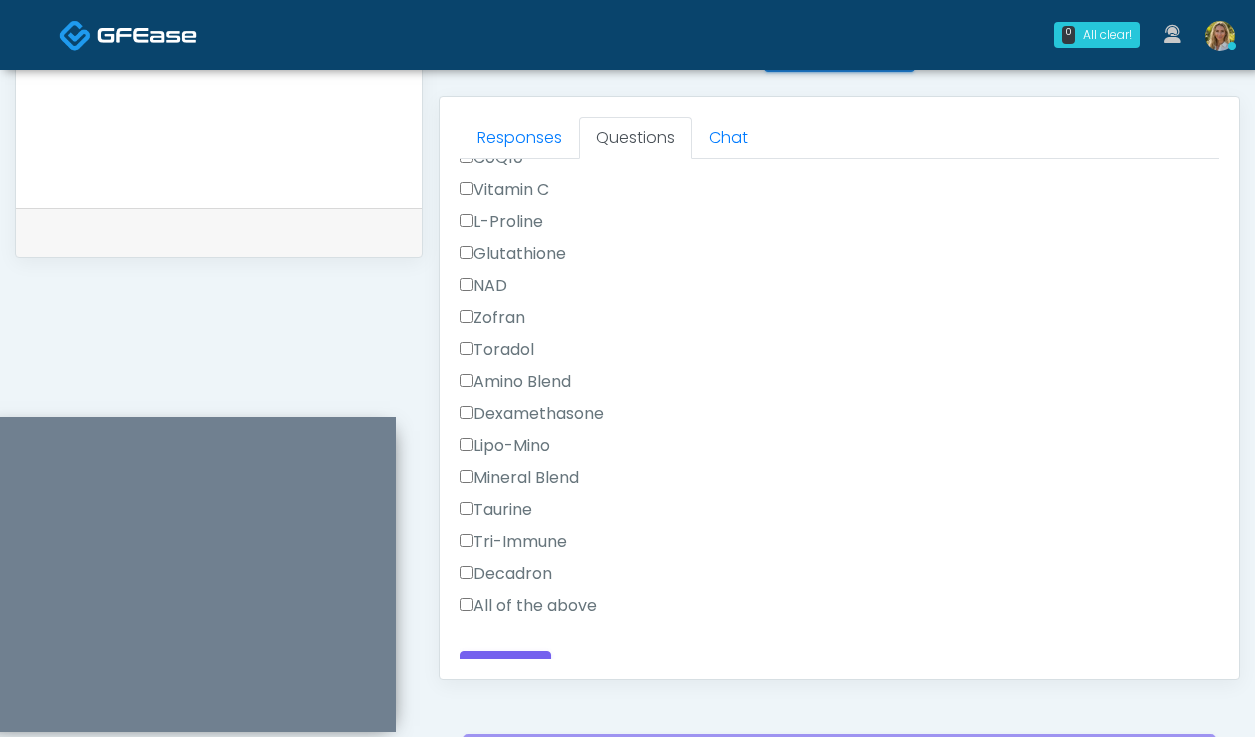 click on "Loading...
Connecting to your agent...
Please wait while we prepare your personalized experience.
The following questions are for IV/IM services
The following questions are for IV/IM services
When did you last get an IV or IM?
When did you last get an IV or IM?
******
Have you had signs of fungal, bacterial, or viral infection?
Have you had signs of fungal, bacterial, or viral infection?
Yes
No" at bounding box center [839, -667] 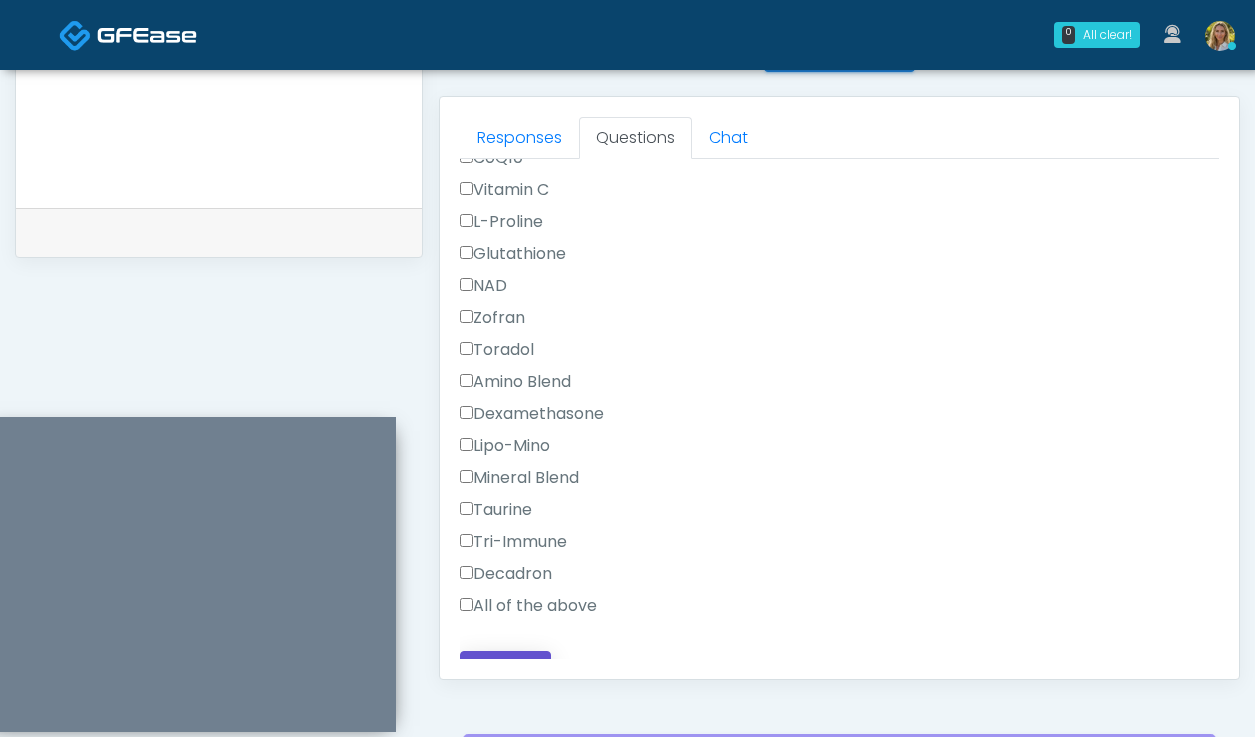 click on "Continue" at bounding box center (505, 669) 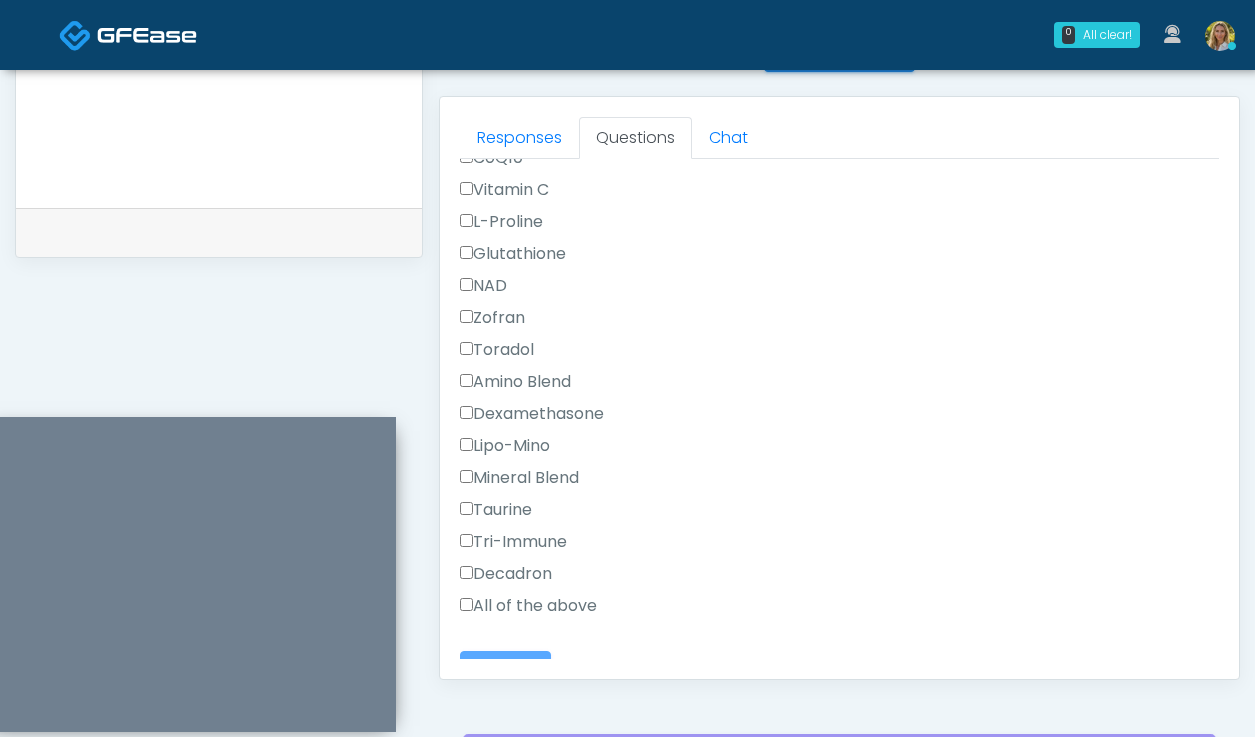 scroll, scrollTop: 0, scrollLeft: 0, axis: both 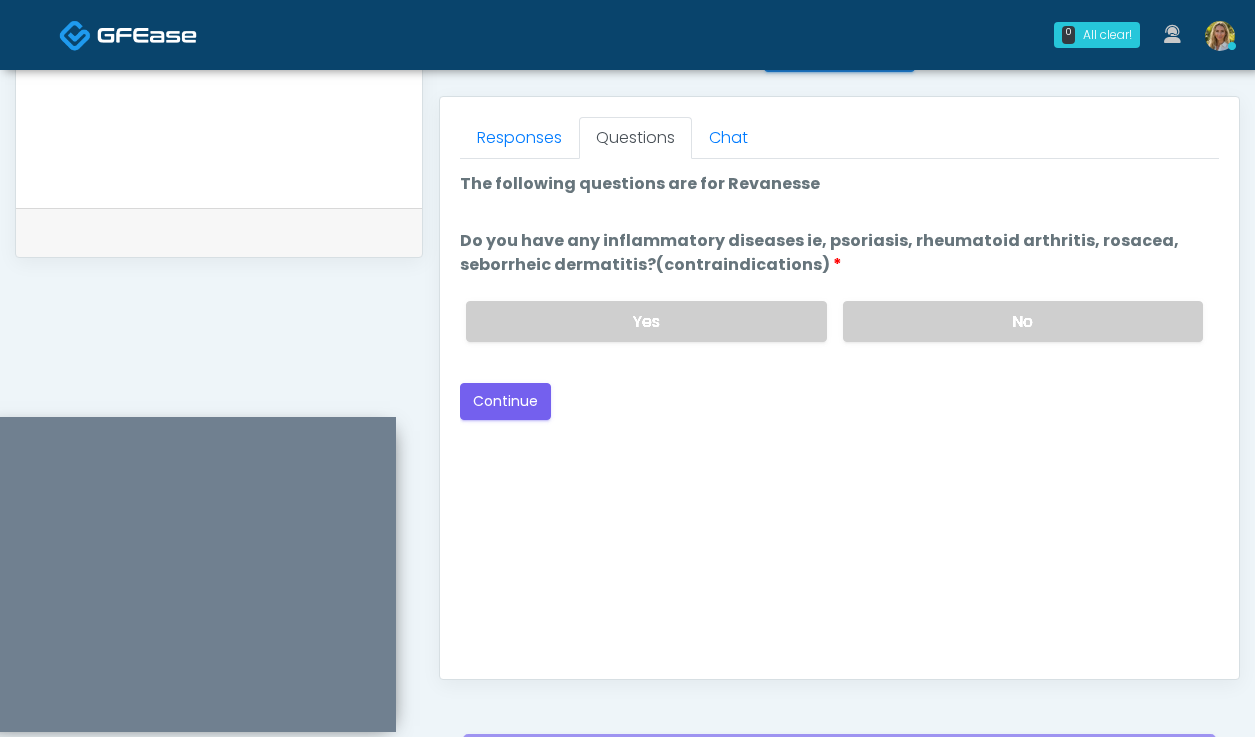 click on "Yes
No" at bounding box center [834, 321] 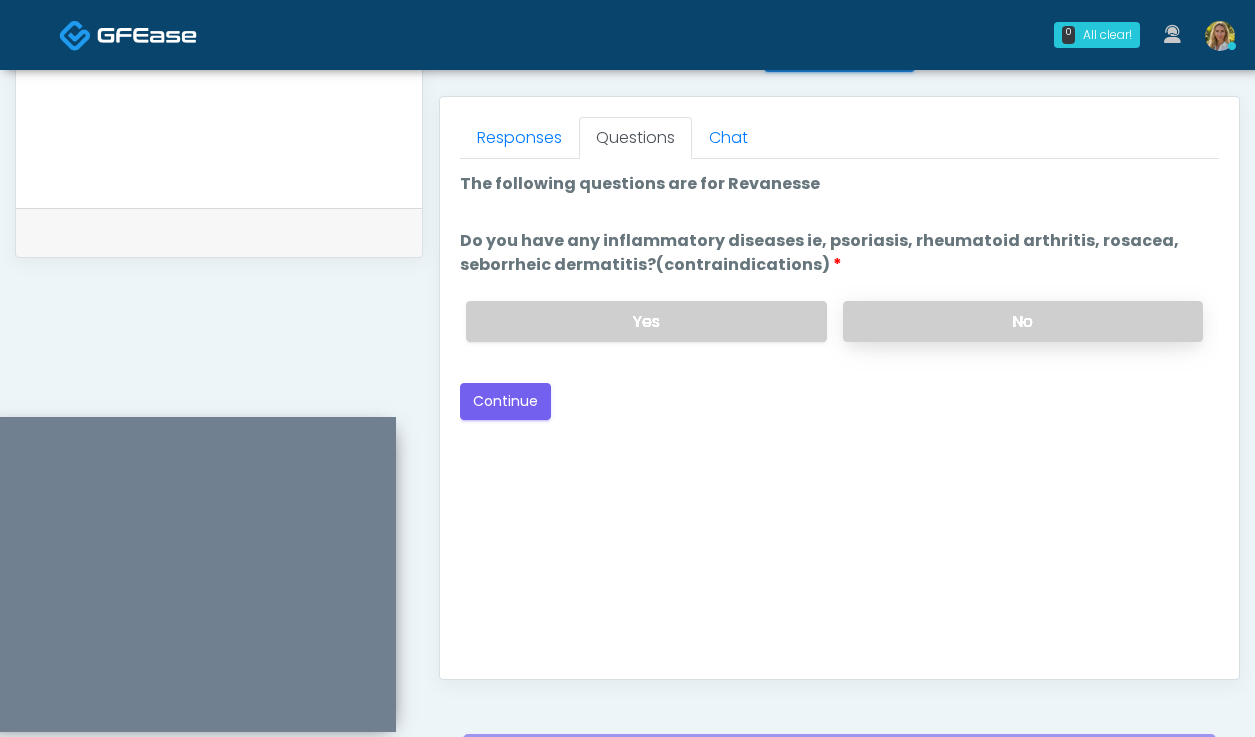 click on "No" at bounding box center (1023, 321) 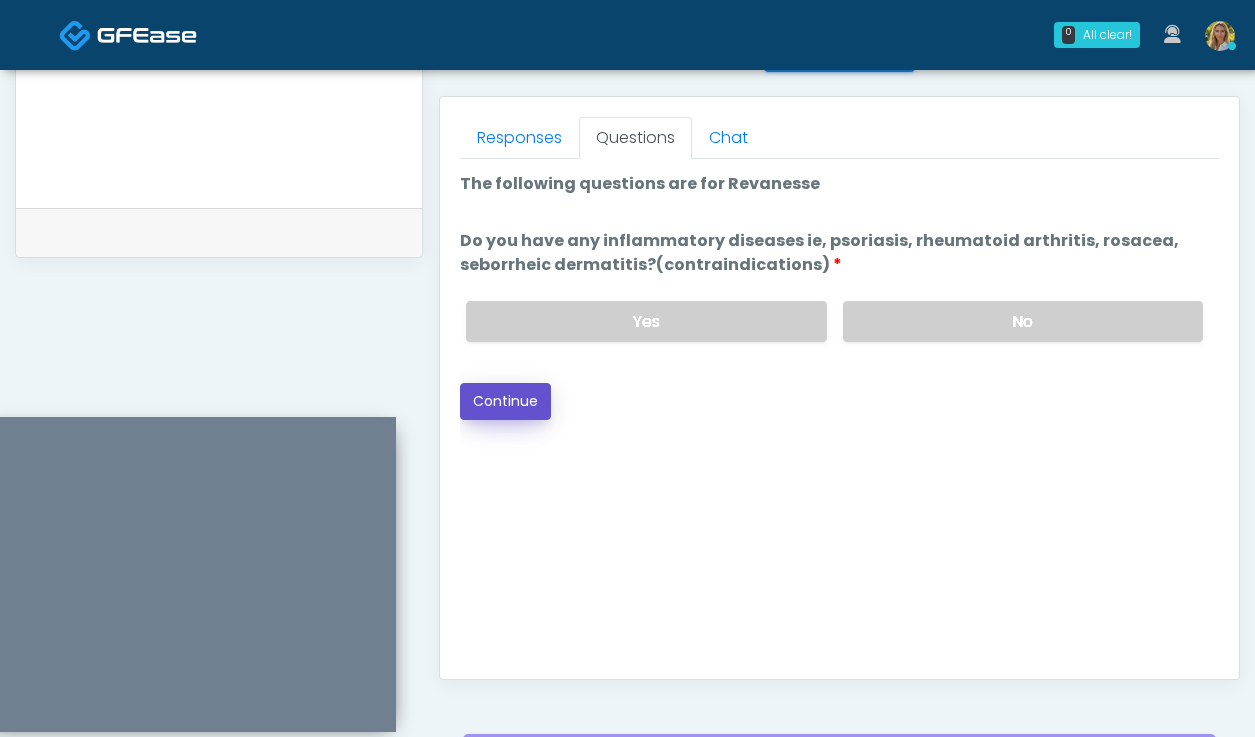 click on "Continue" at bounding box center (505, 401) 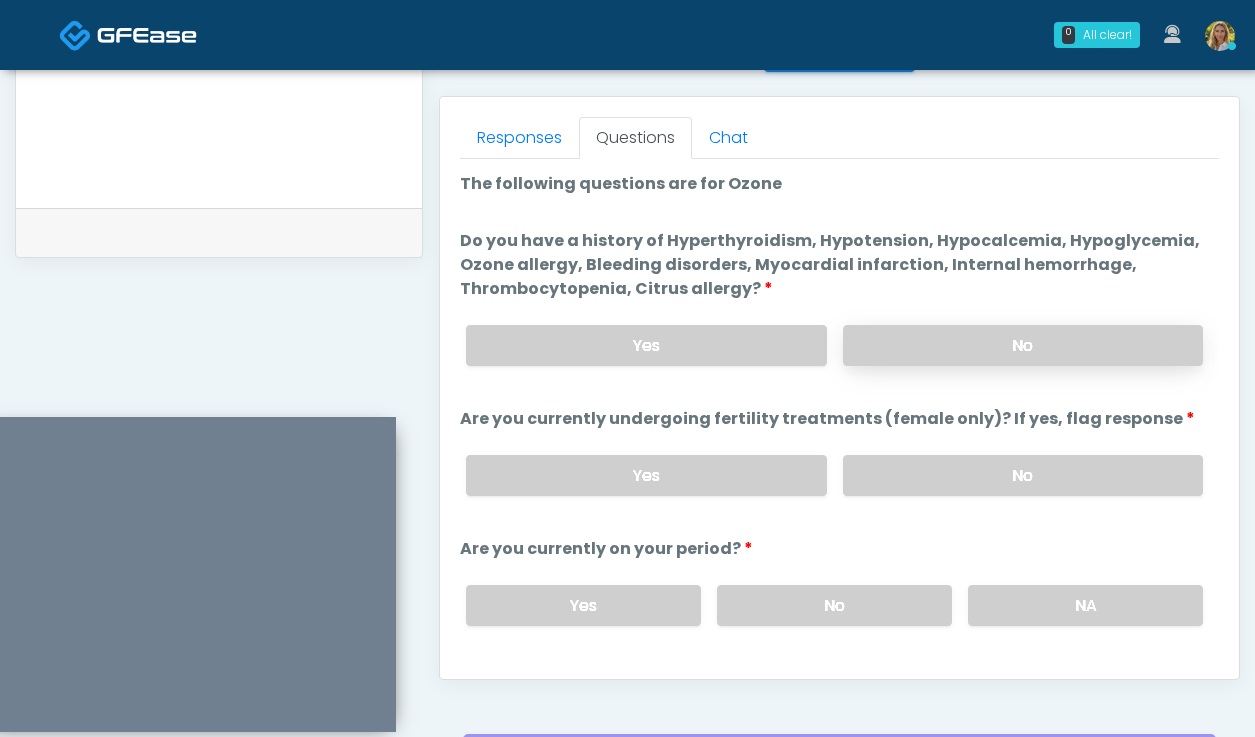 click on "No" at bounding box center [1023, 345] 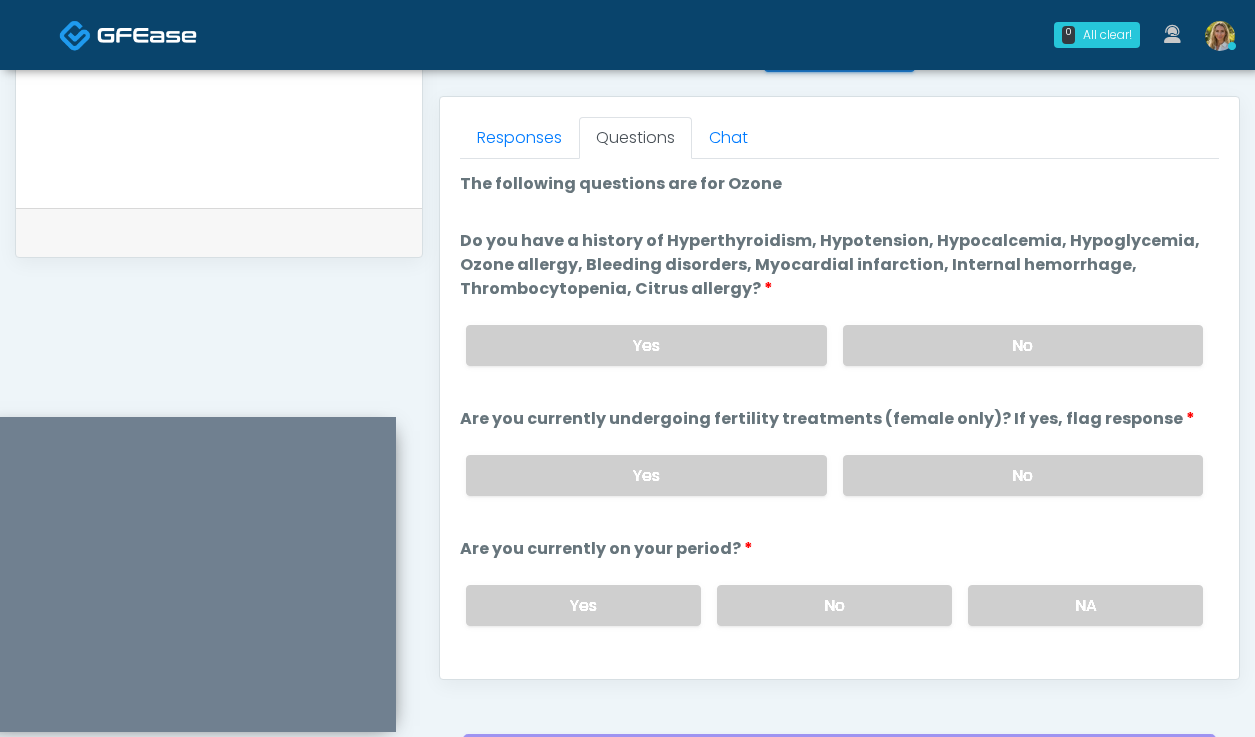 click on "Yes
No" at bounding box center [834, 475] 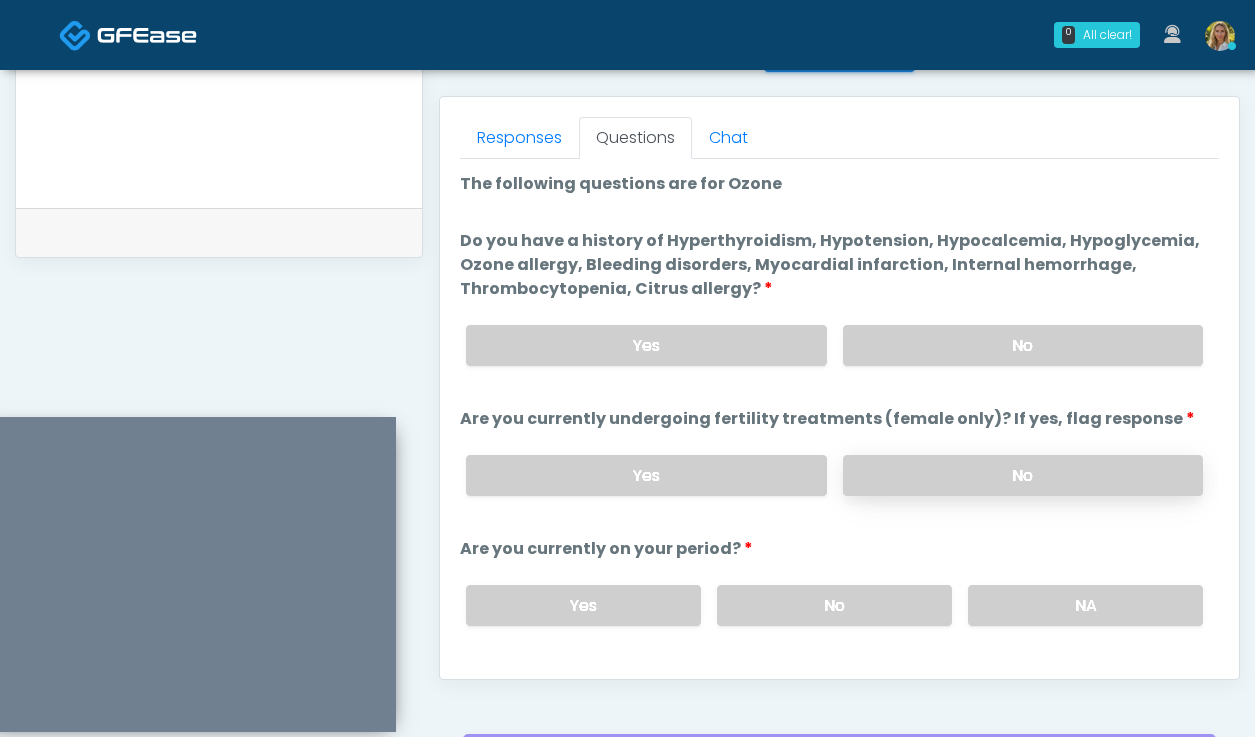 click on "No" at bounding box center (1023, 475) 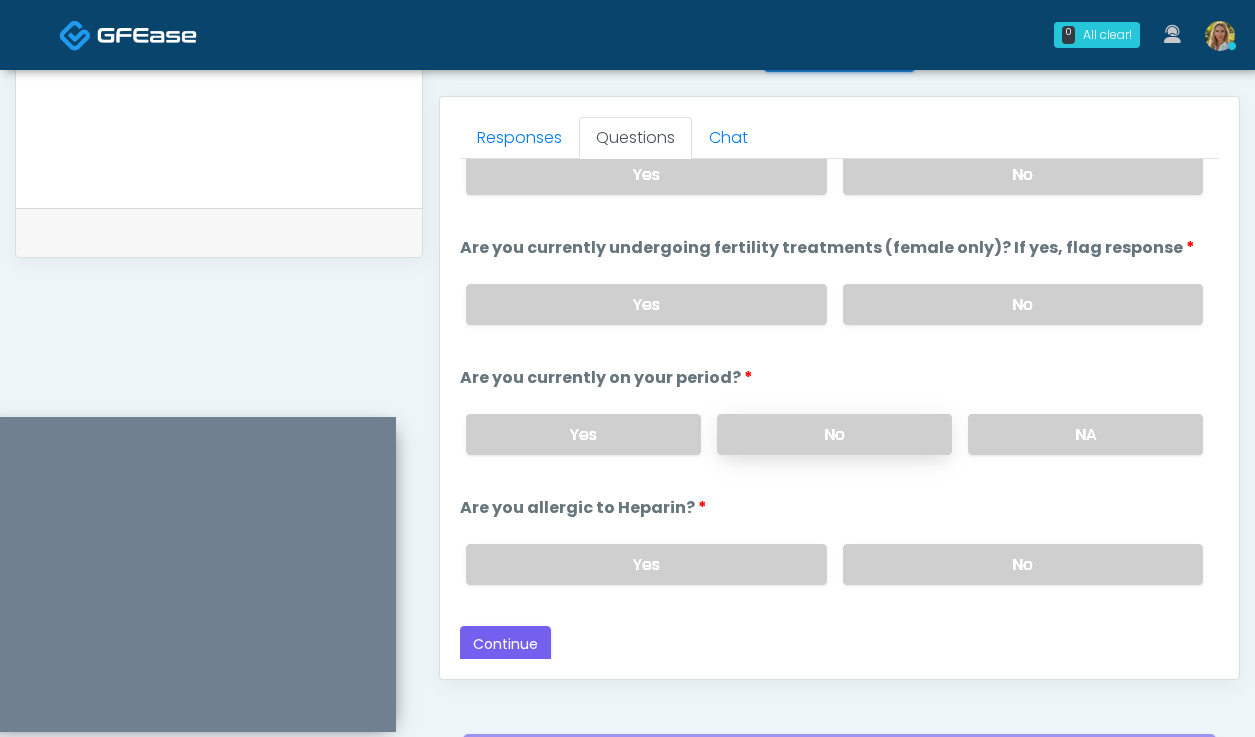 click on "No" at bounding box center [834, 434] 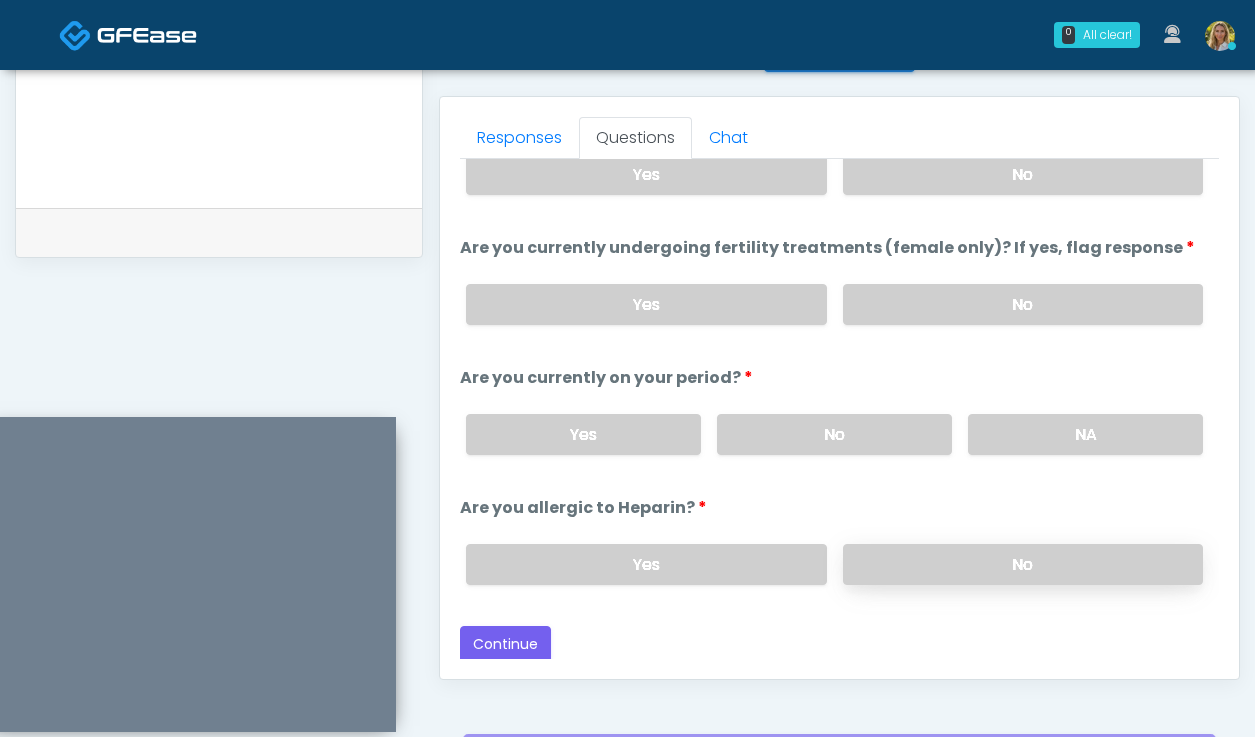click on "No" at bounding box center (1023, 564) 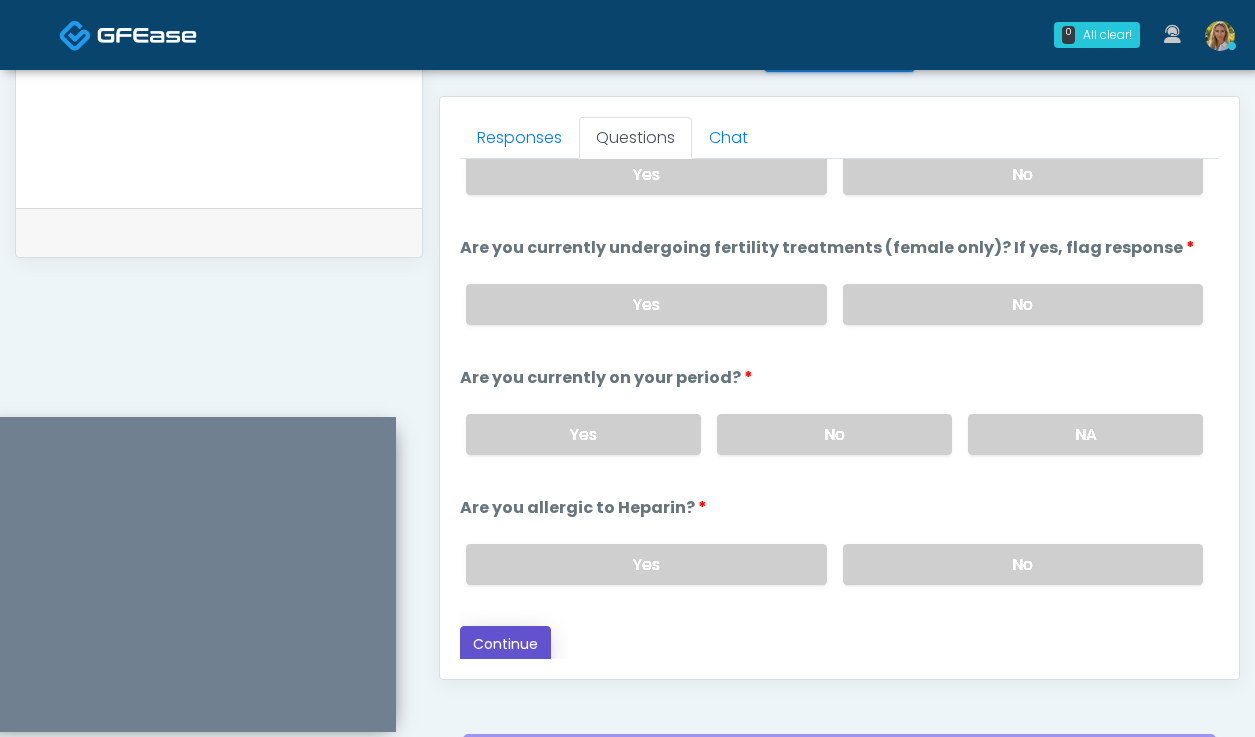 click on "Continue" at bounding box center [505, 644] 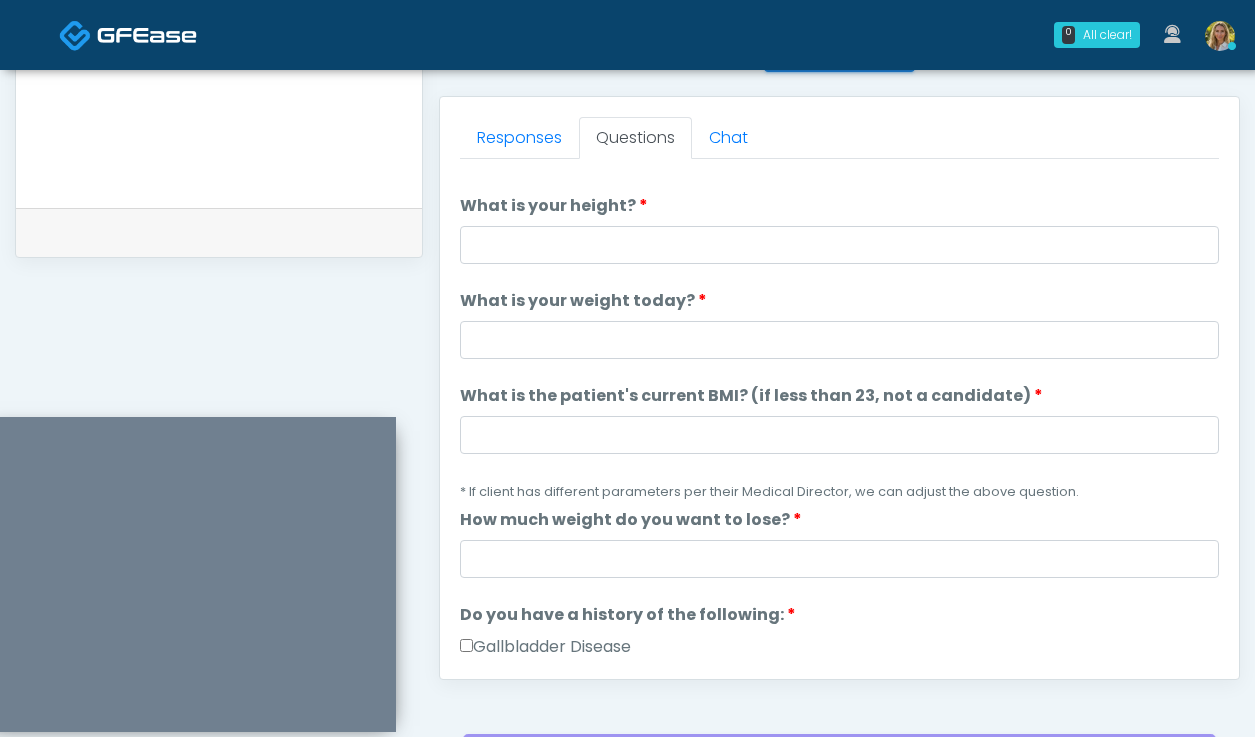 scroll, scrollTop: 0, scrollLeft: 0, axis: both 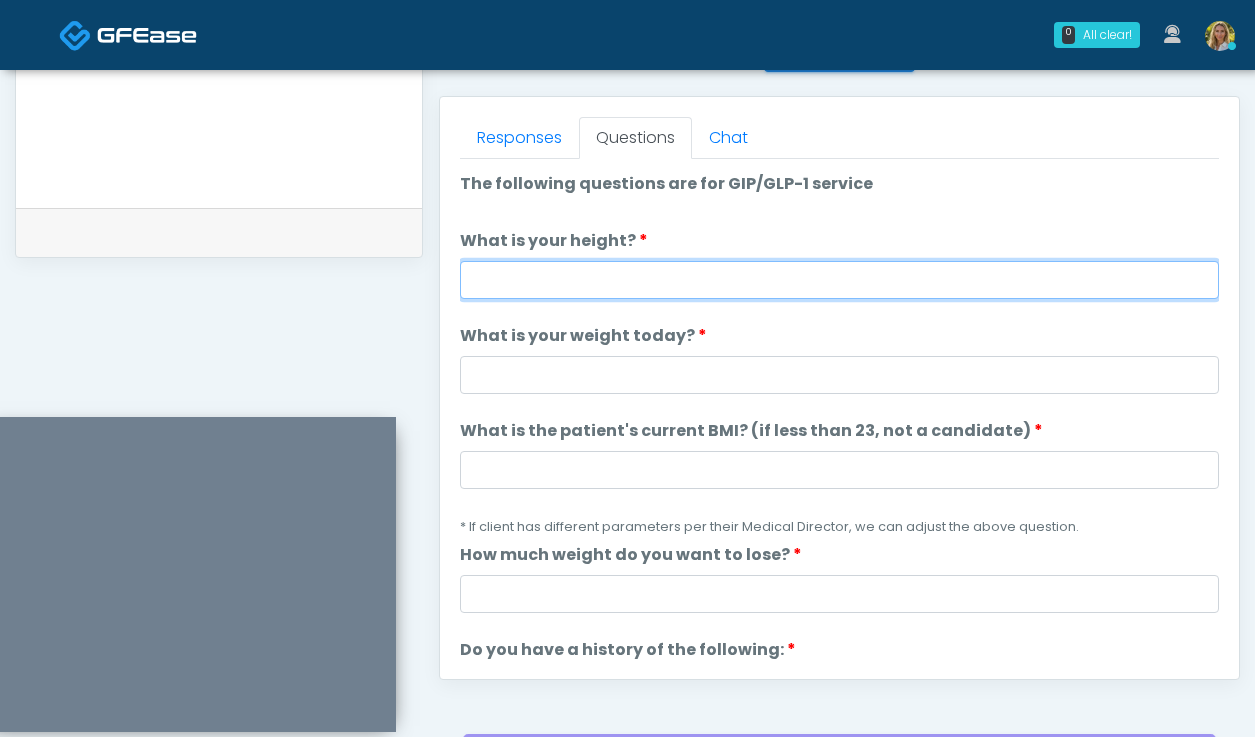 click on "What is your height?" at bounding box center (839, 280) 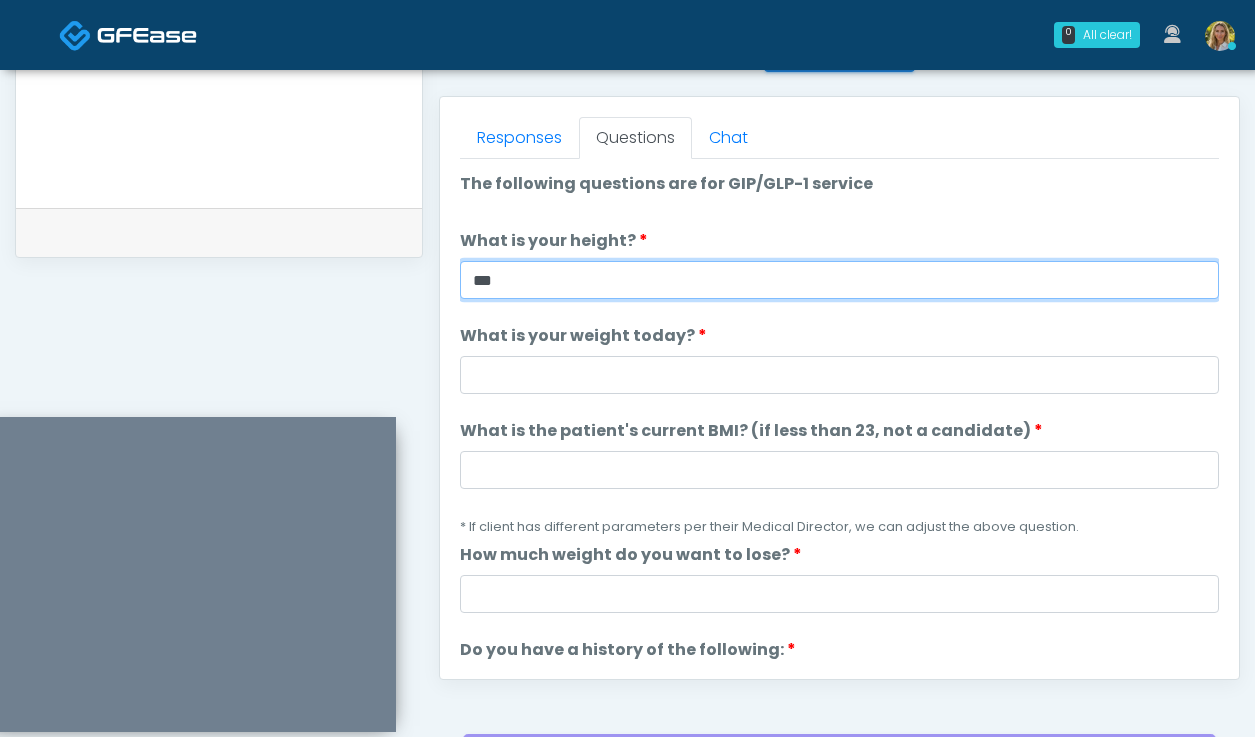 type on "***" 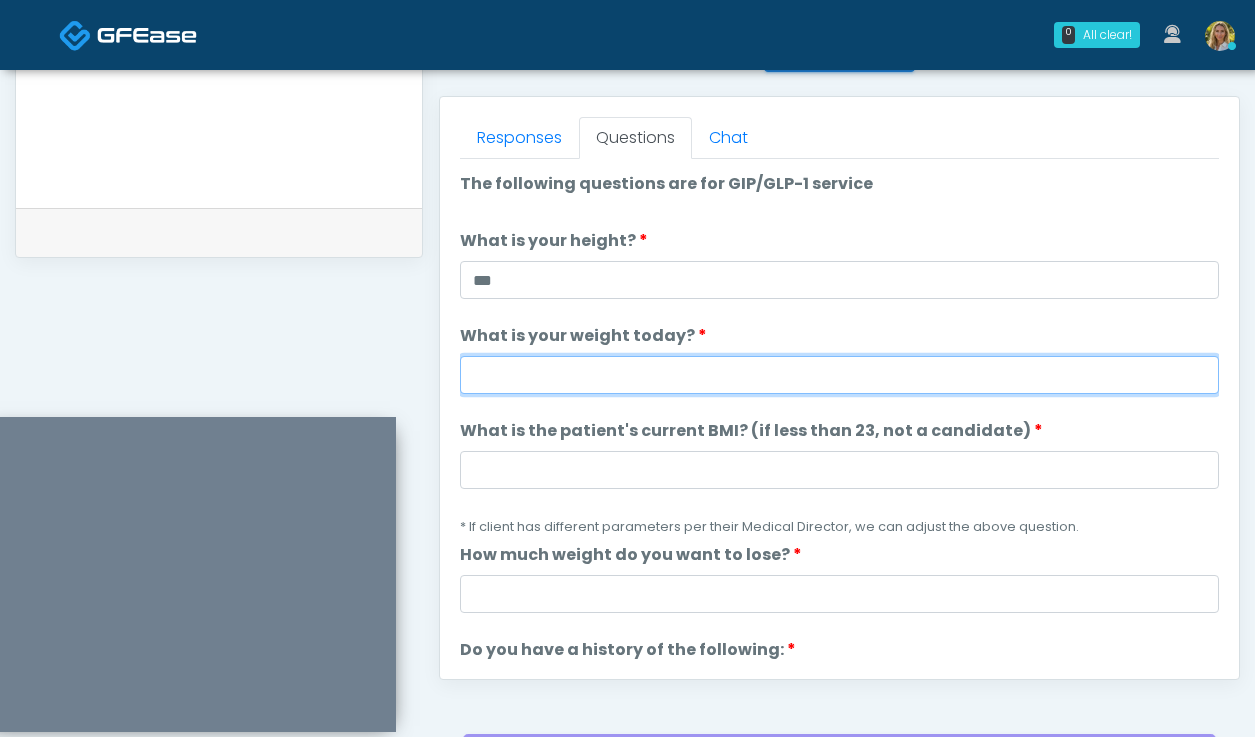 click on "What is your weight today?" at bounding box center (839, 375) 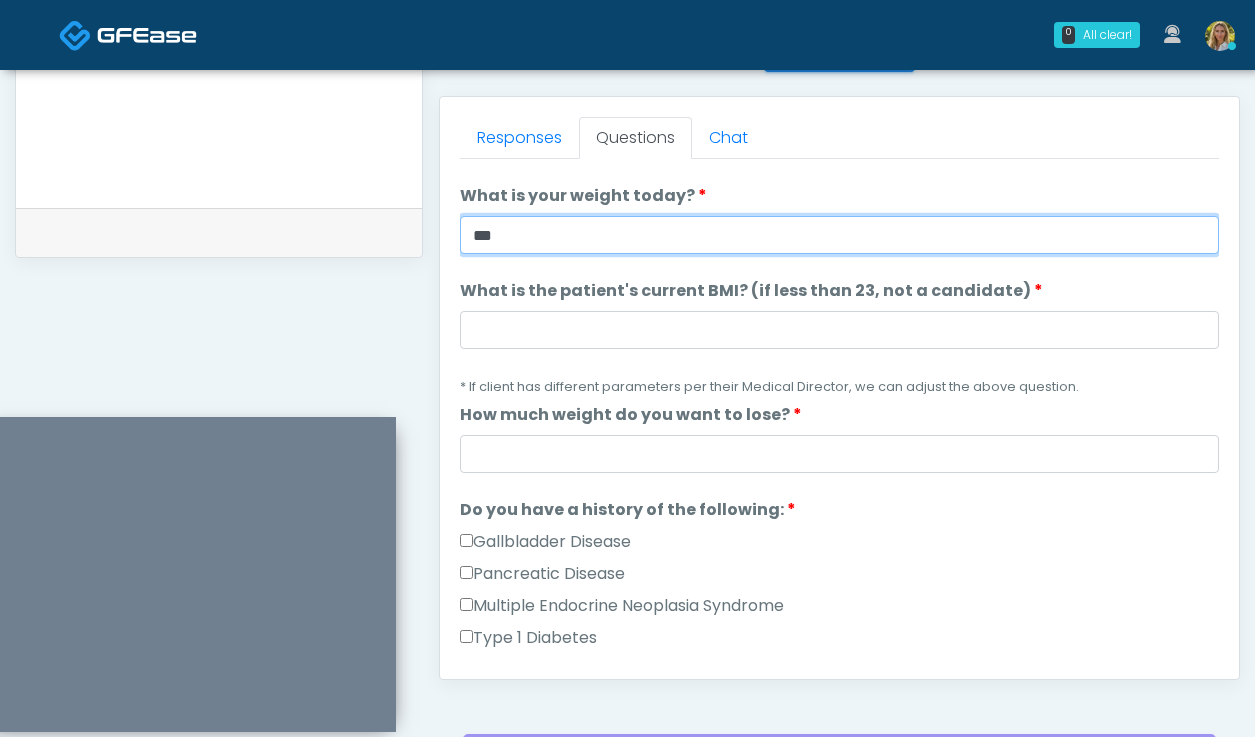 scroll, scrollTop: 144, scrollLeft: 0, axis: vertical 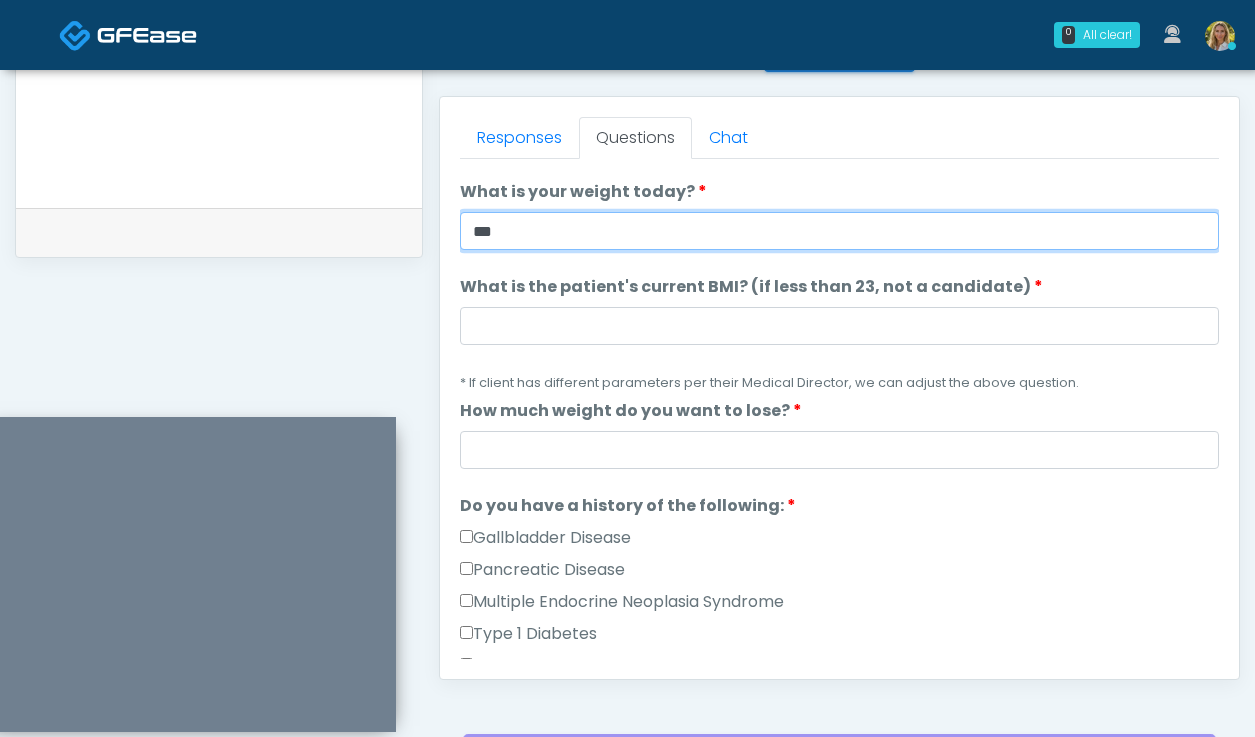 type on "***" 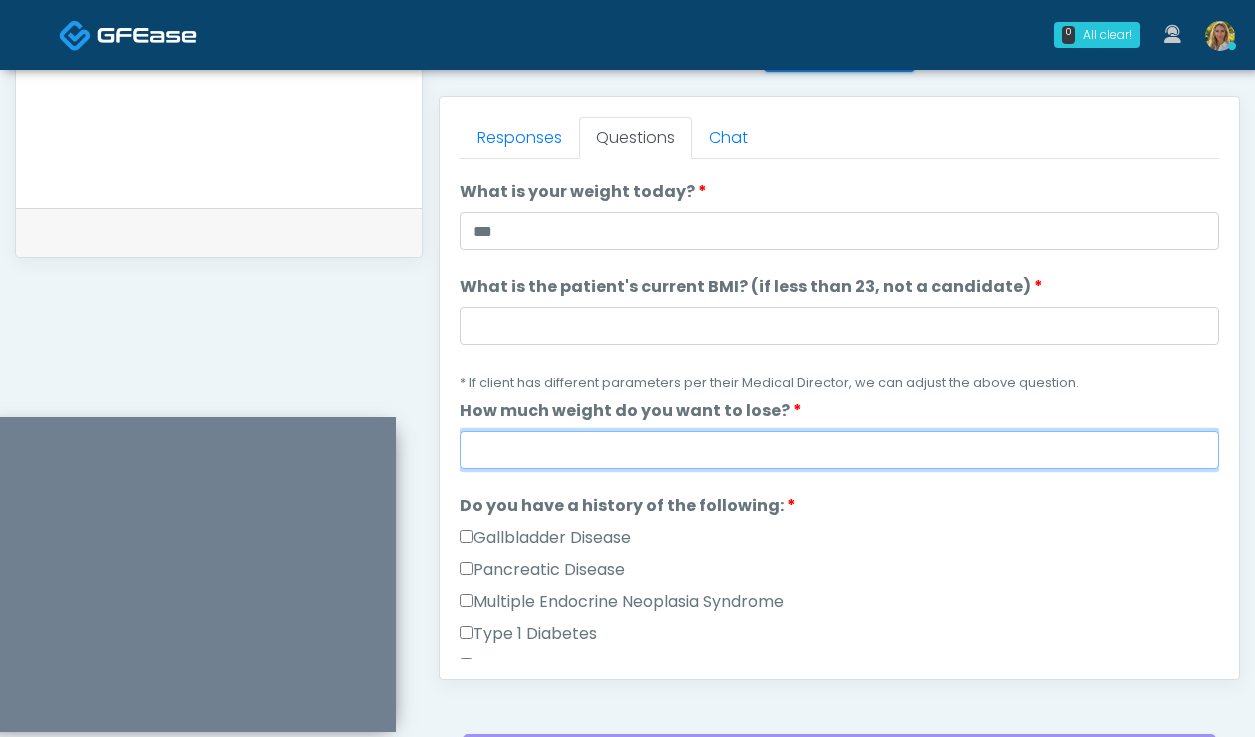 click on "How much weight do you want to lose?" at bounding box center [839, 450] 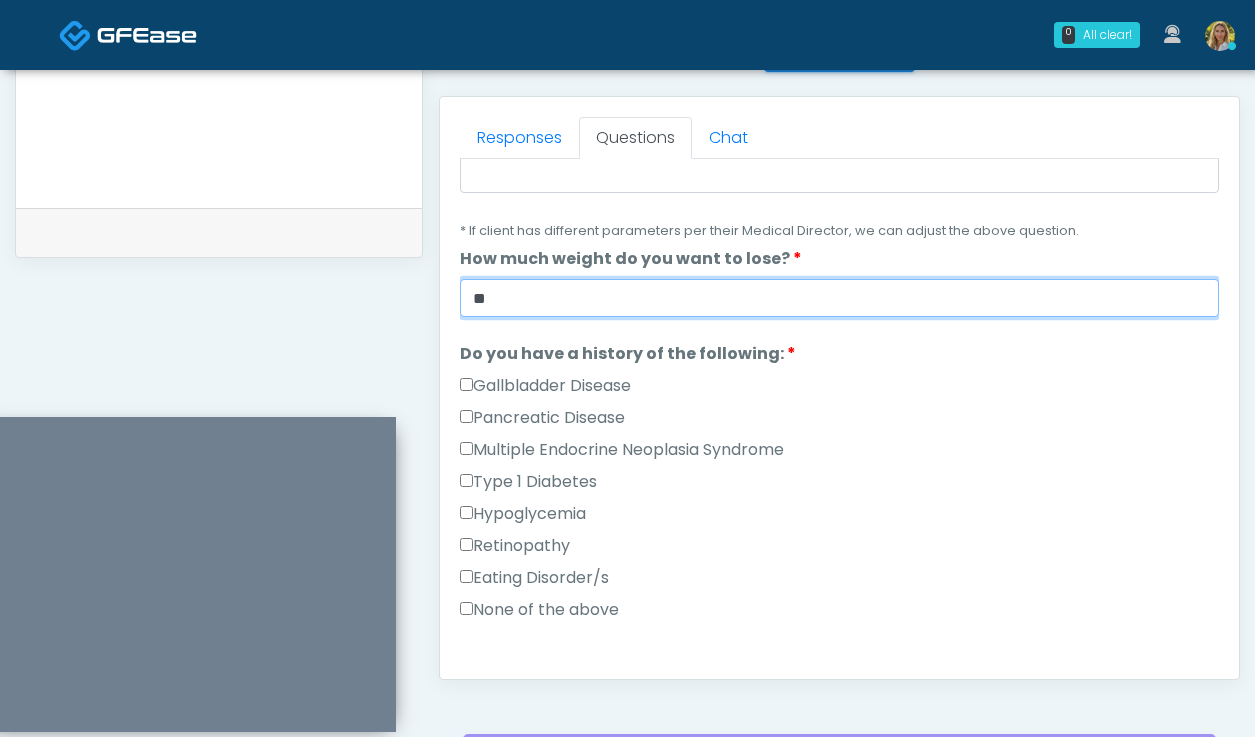 scroll, scrollTop: 303, scrollLeft: 0, axis: vertical 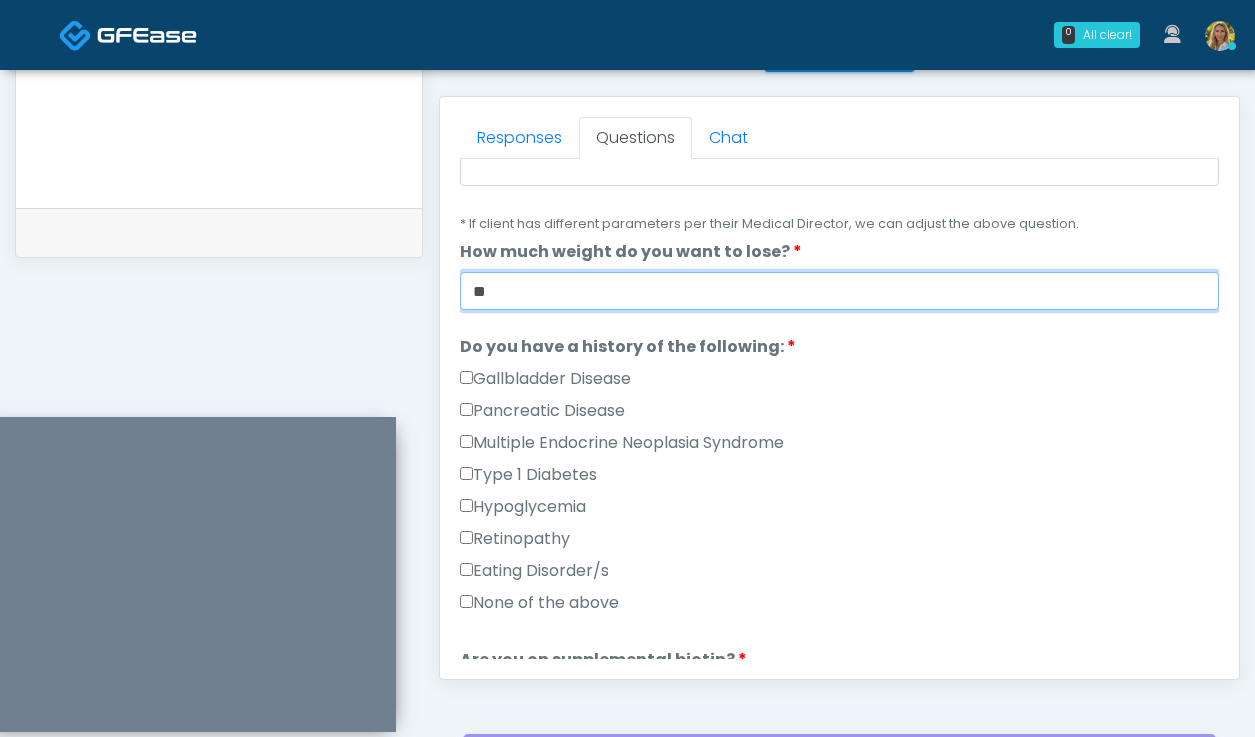 type on "**" 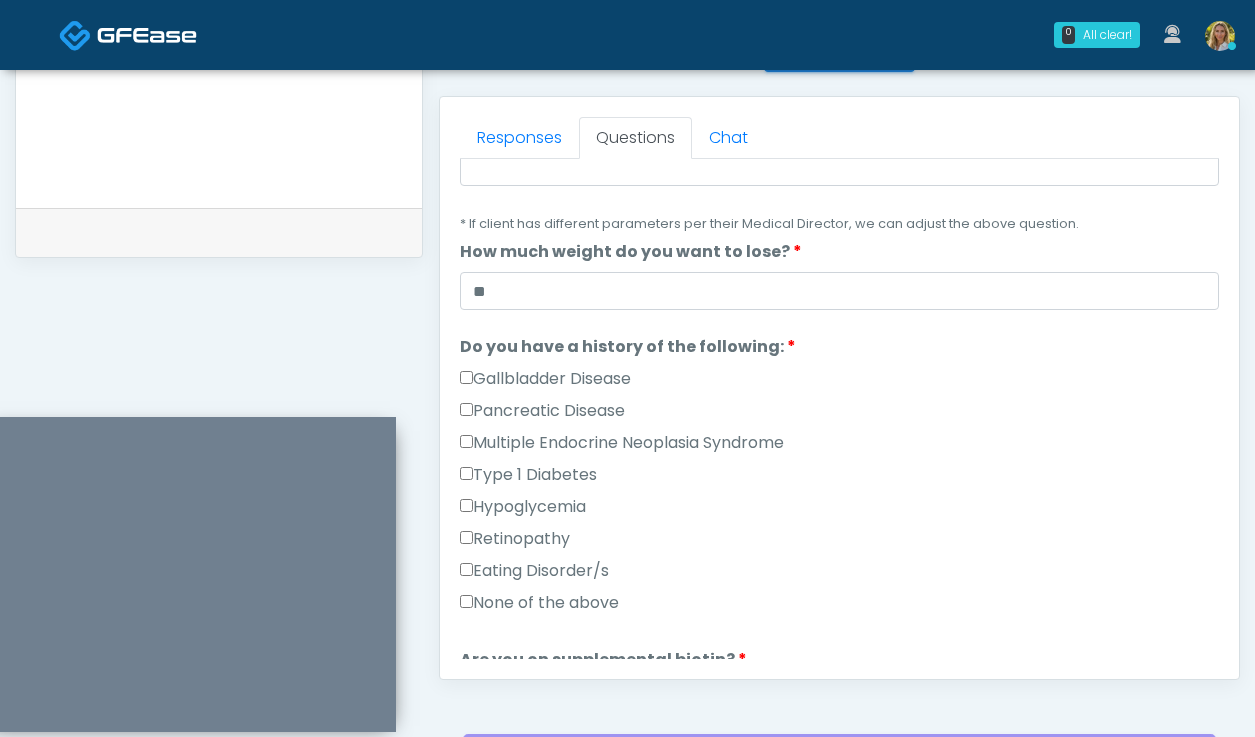 click on "None of the above" at bounding box center [539, 603] 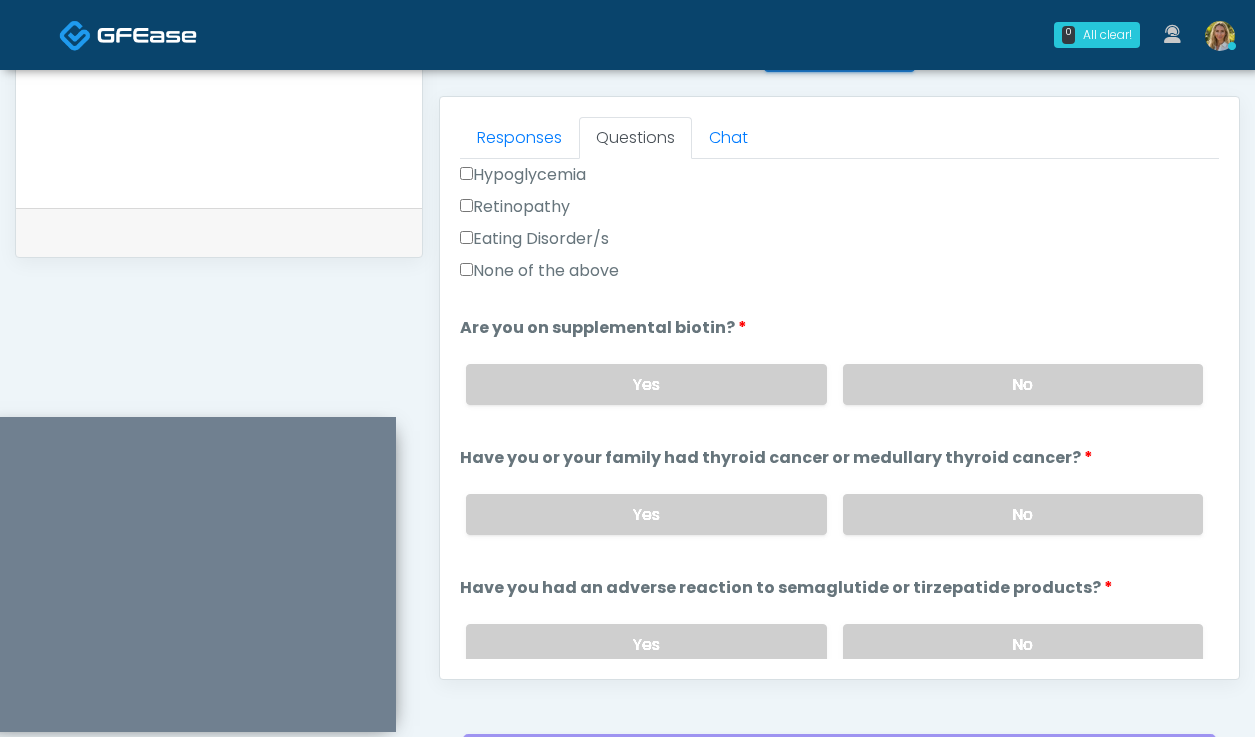 scroll, scrollTop: 633, scrollLeft: 0, axis: vertical 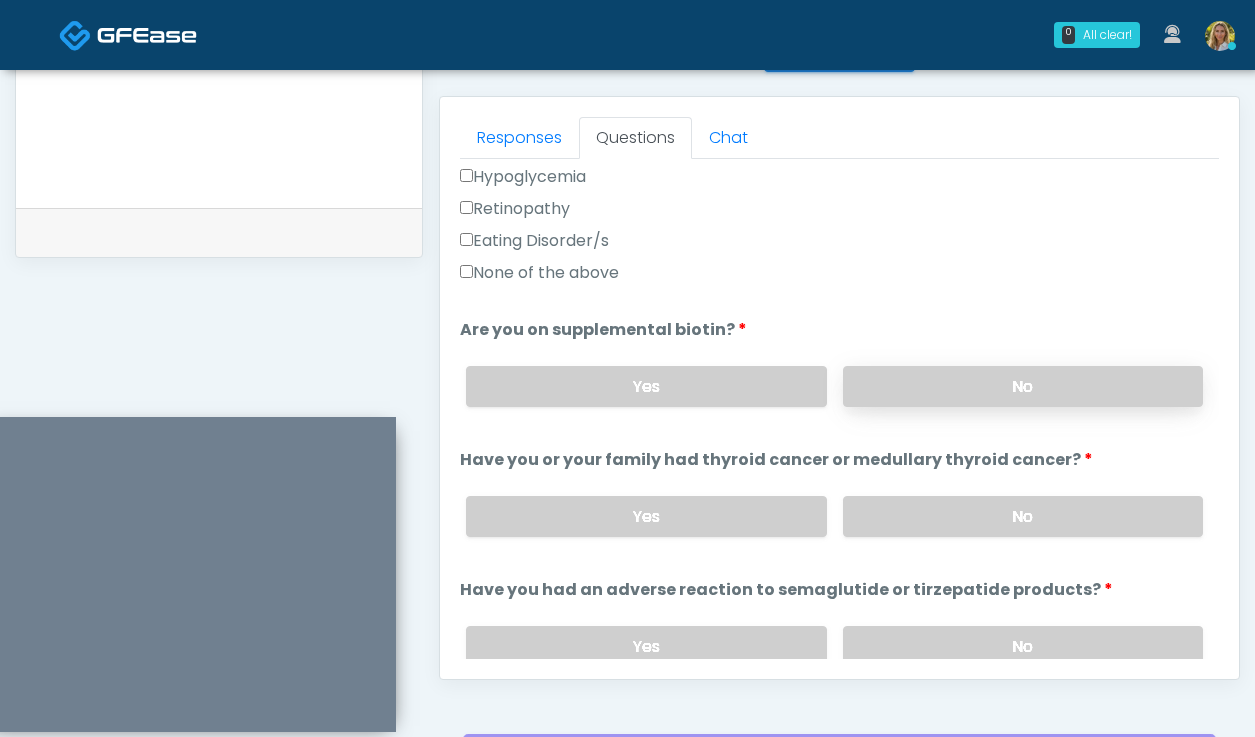 click on "No" at bounding box center [1023, 386] 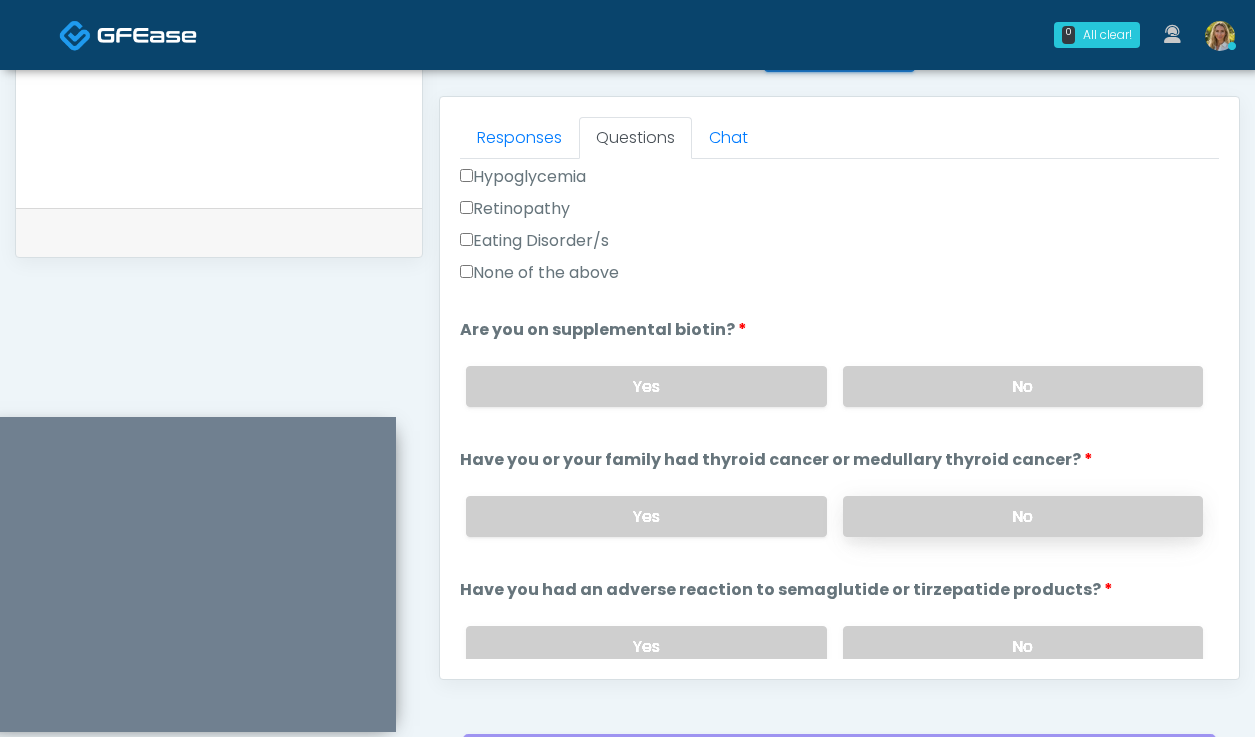click on "No" at bounding box center [1023, 516] 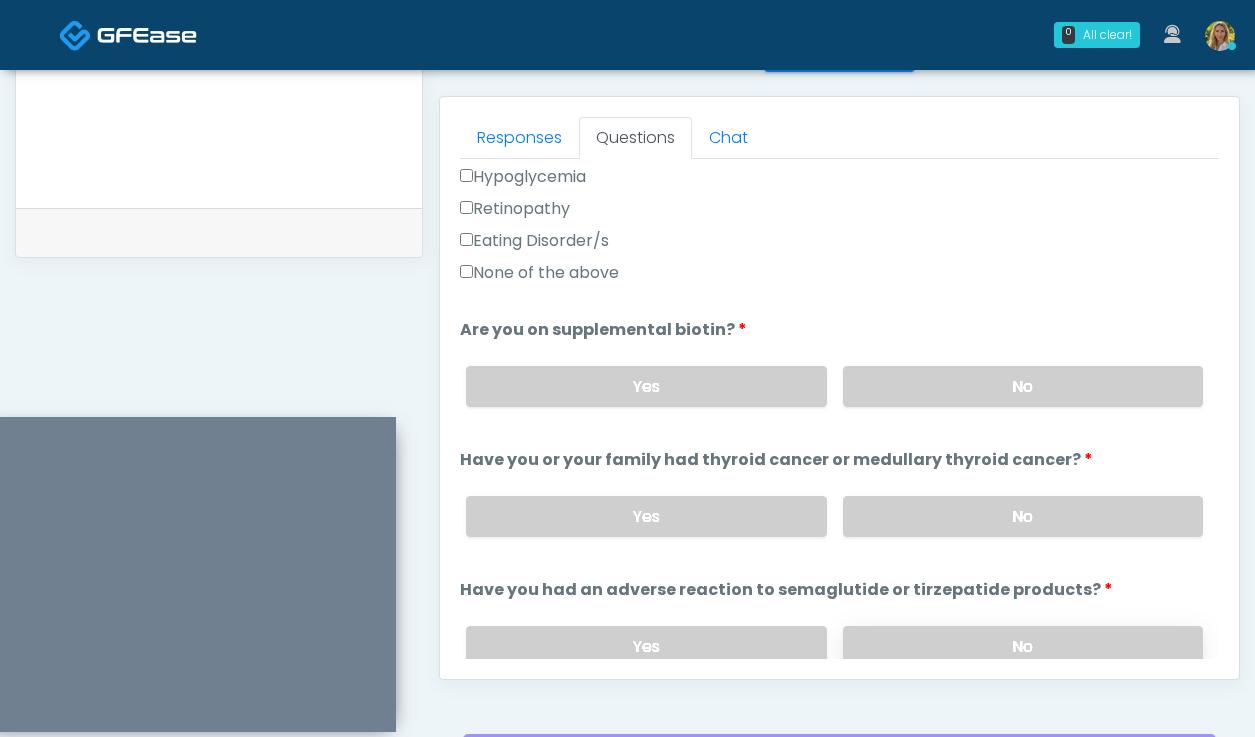 click on "No" at bounding box center [1023, 646] 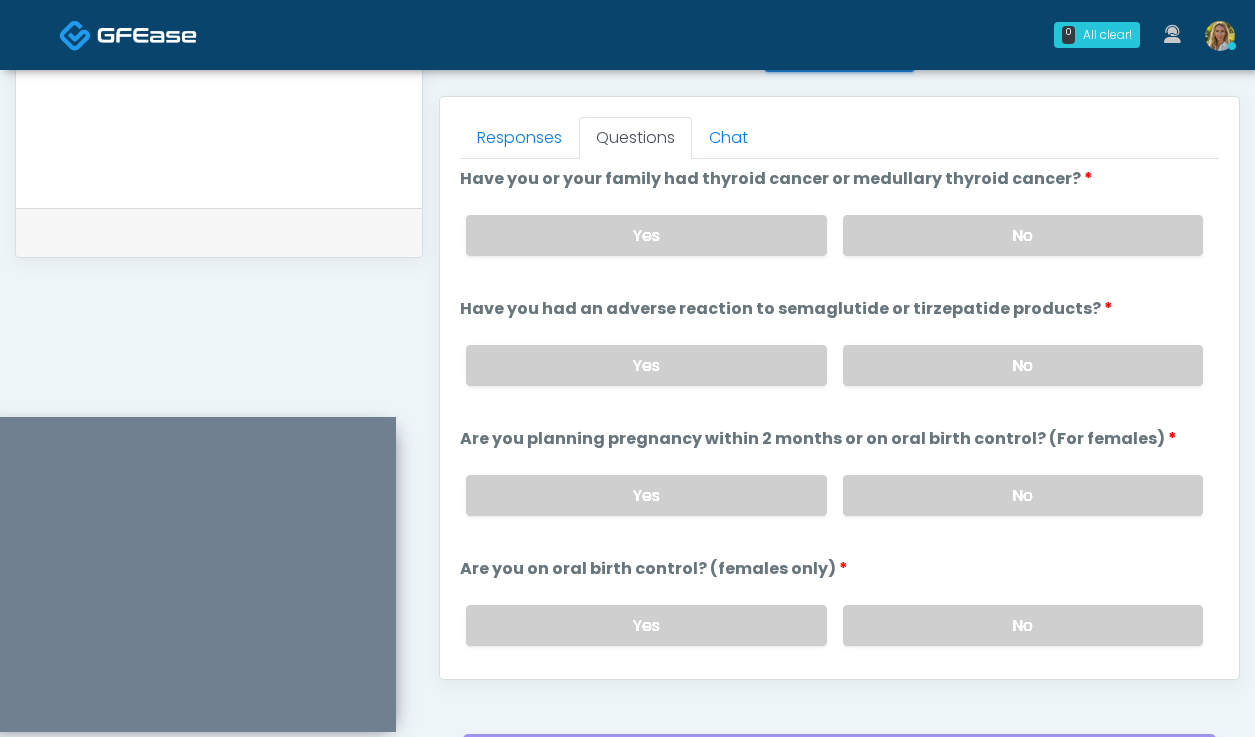 scroll, scrollTop: 915, scrollLeft: 0, axis: vertical 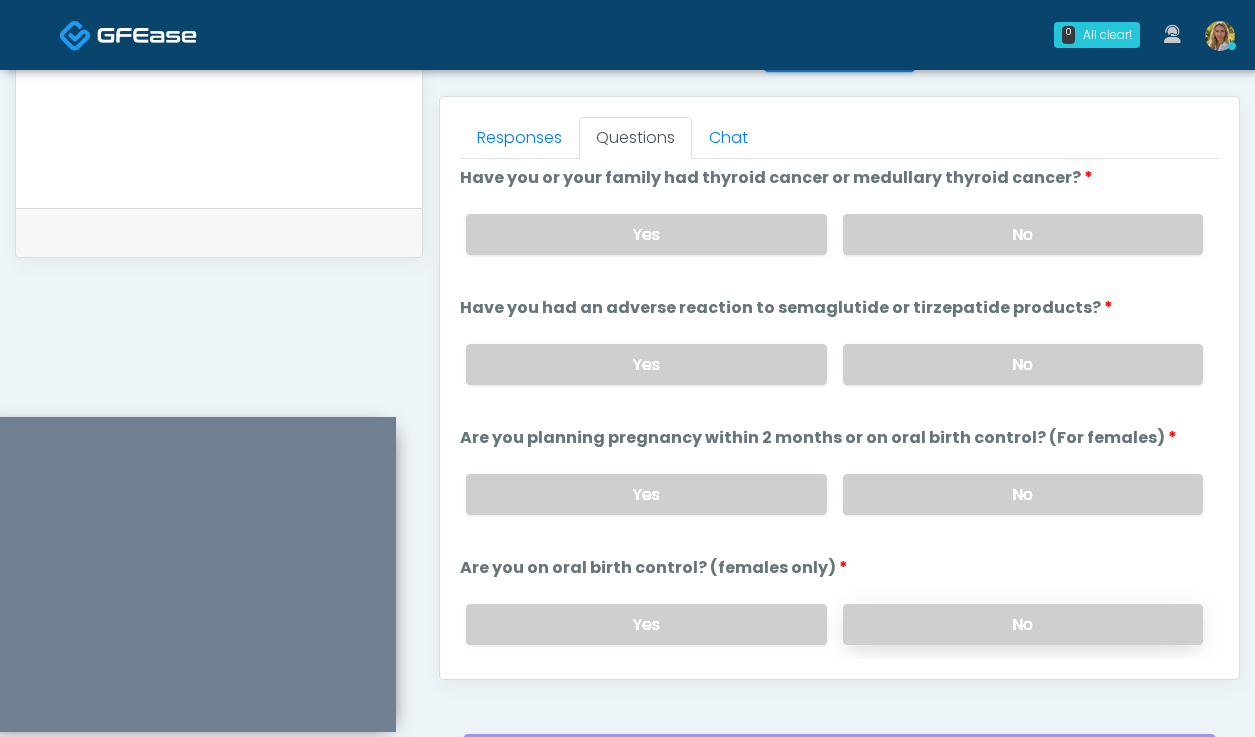 click on "No" at bounding box center [1023, 624] 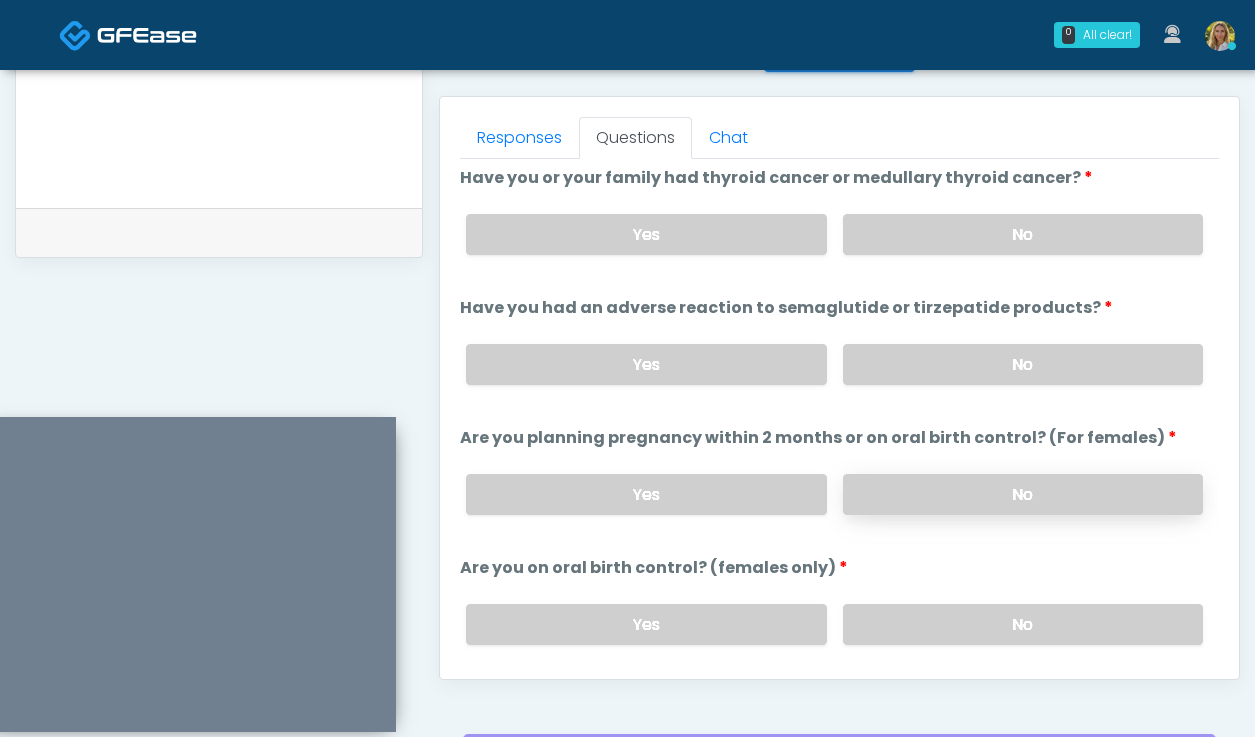click on "No" at bounding box center [1023, 494] 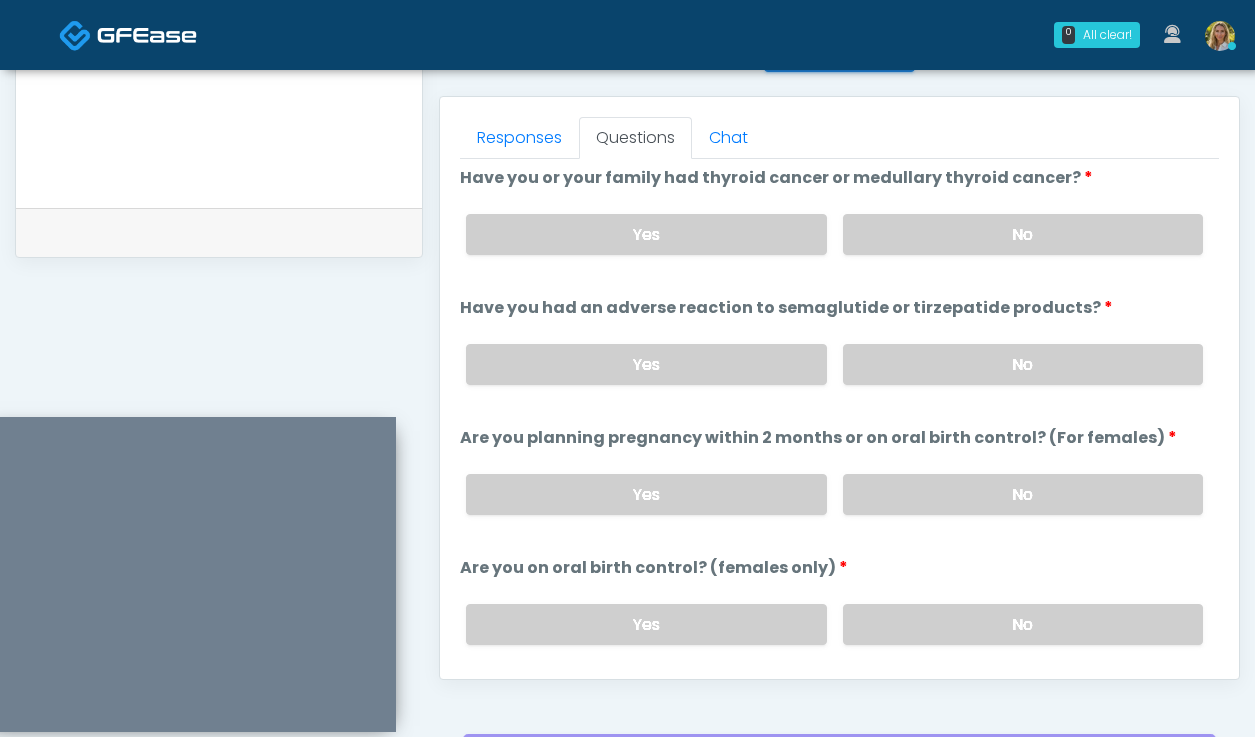 scroll, scrollTop: 1103, scrollLeft: 0, axis: vertical 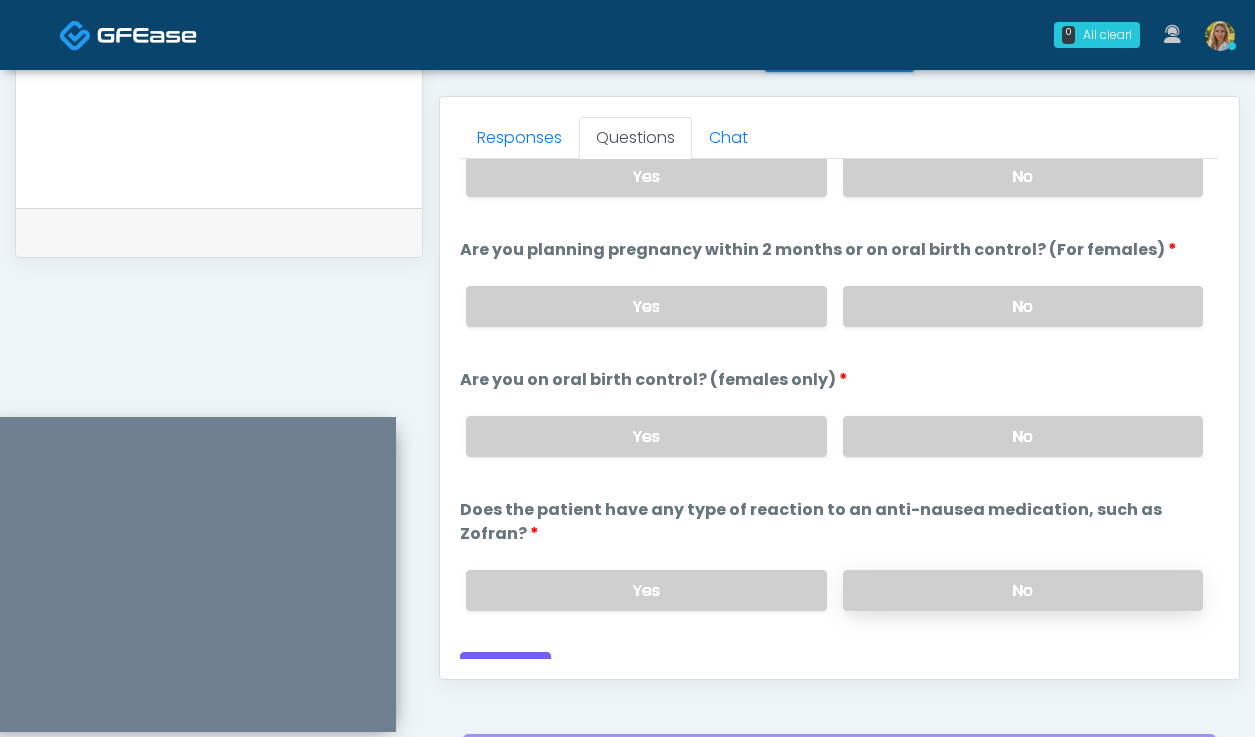 click on "No" at bounding box center [1023, 590] 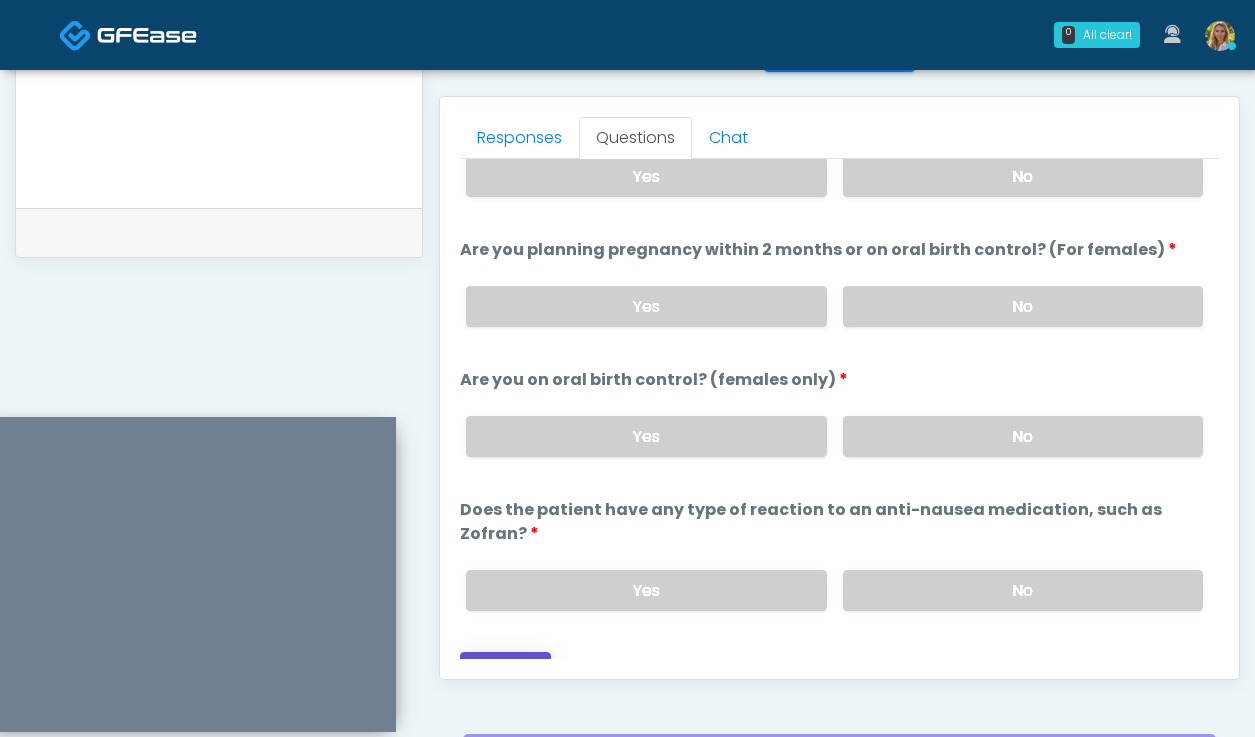 click on "Continue" at bounding box center [505, 670] 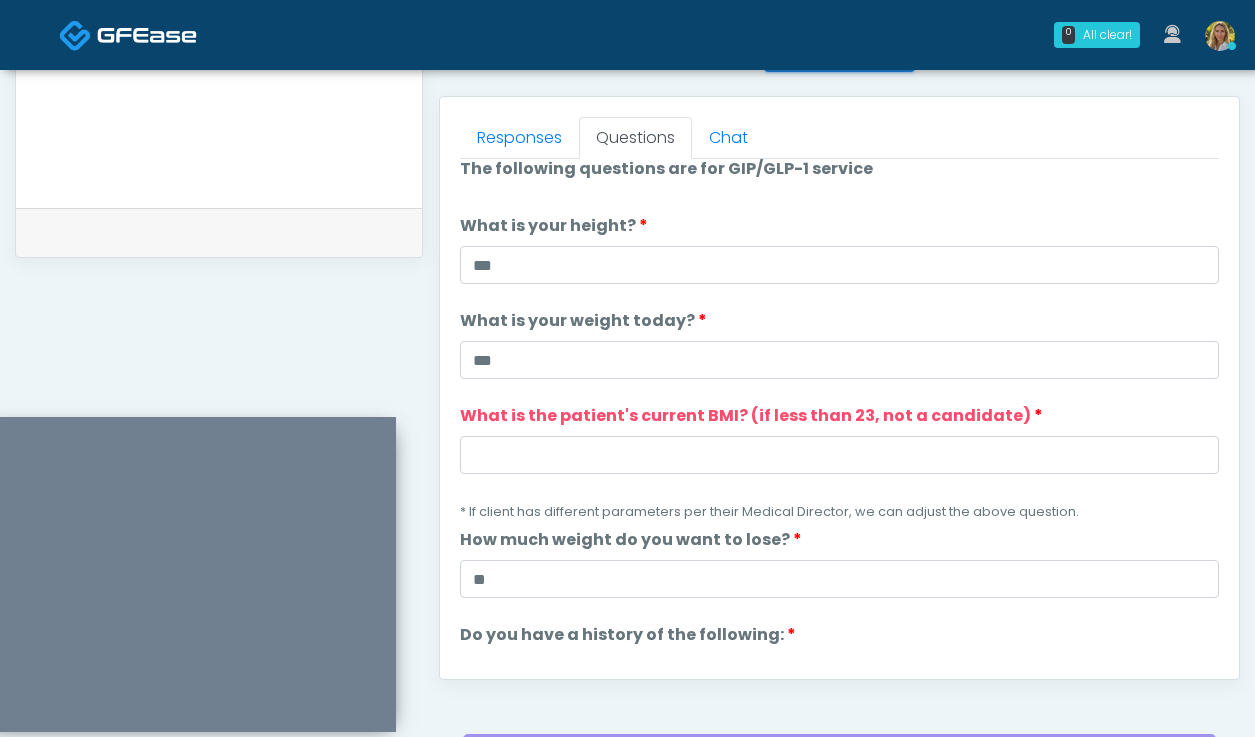 scroll, scrollTop: 2, scrollLeft: 0, axis: vertical 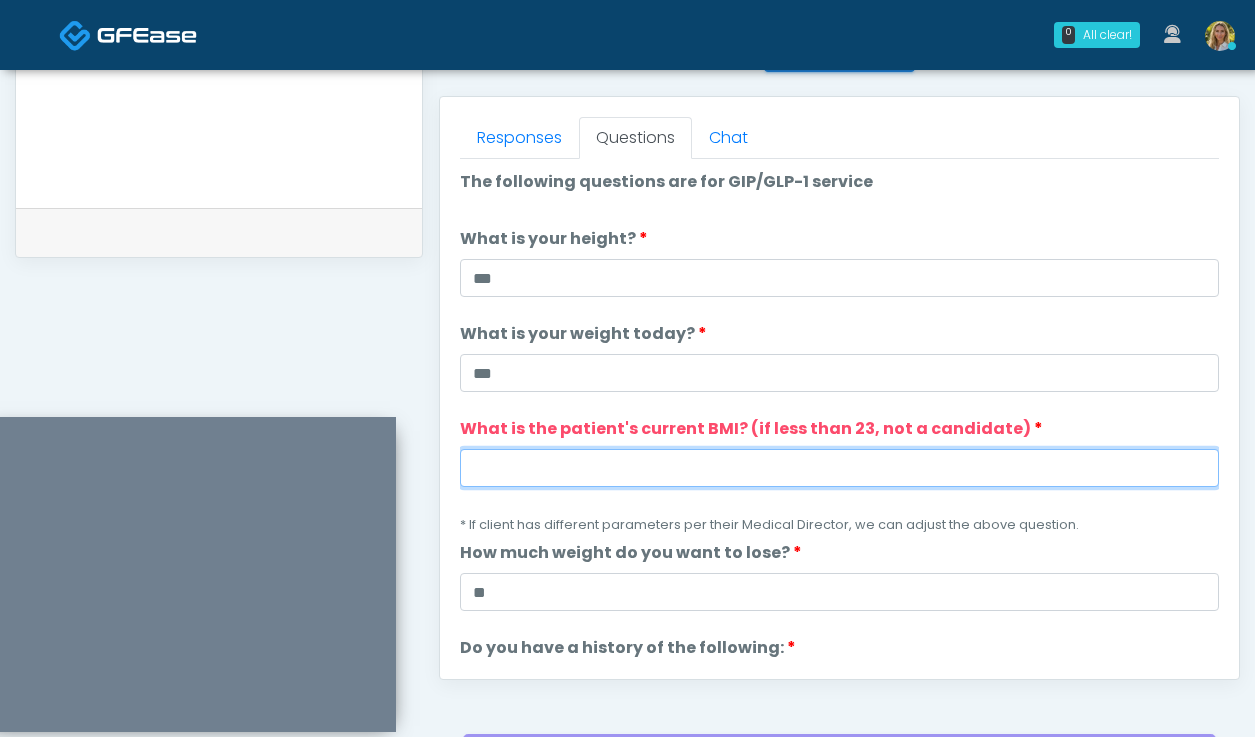 click on "What is the patient's current BMI? (if less than 23, not a candidate)" at bounding box center (839, 468) 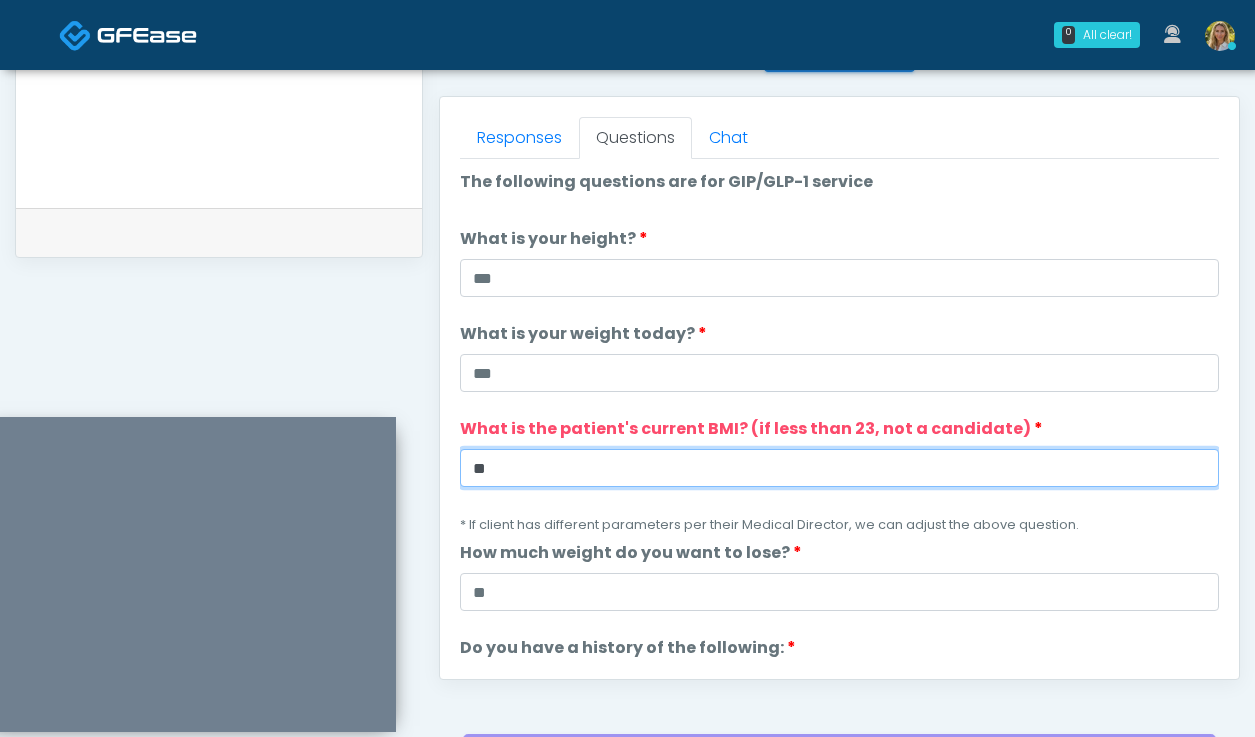 scroll, scrollTop: 1103, scrollLeft: 0, axis: vertical 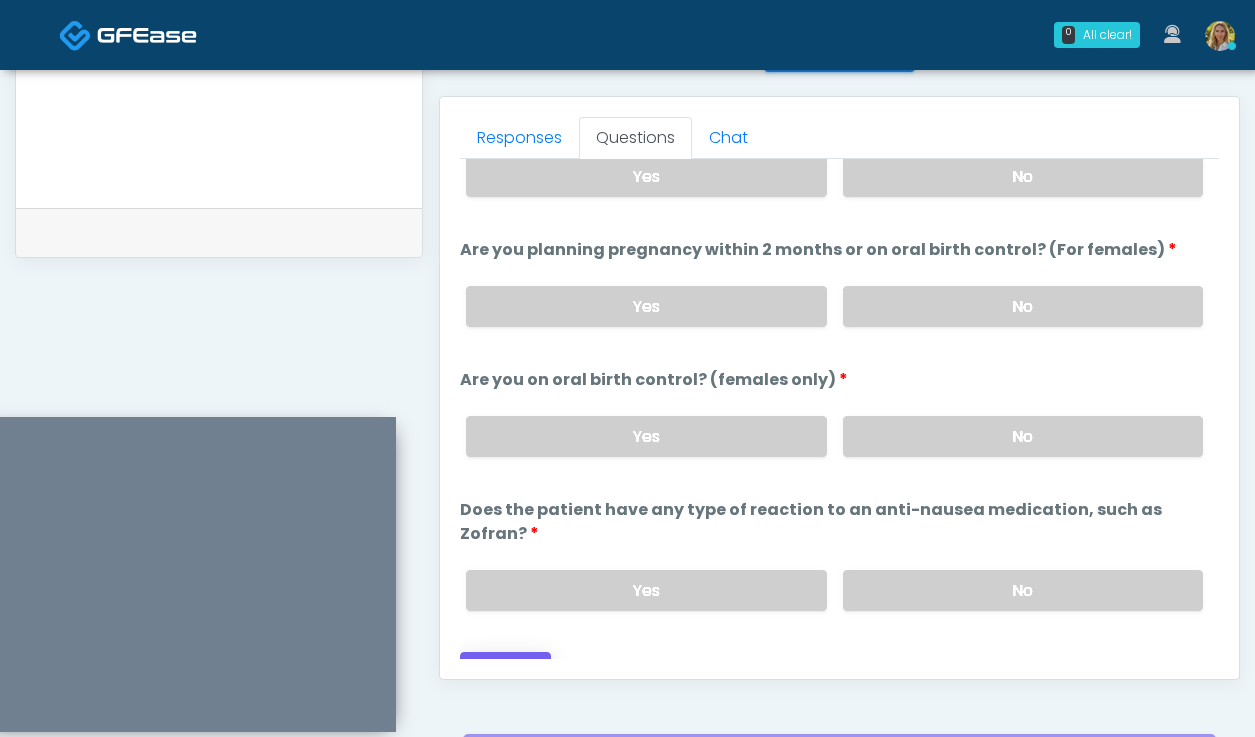 type on "**" 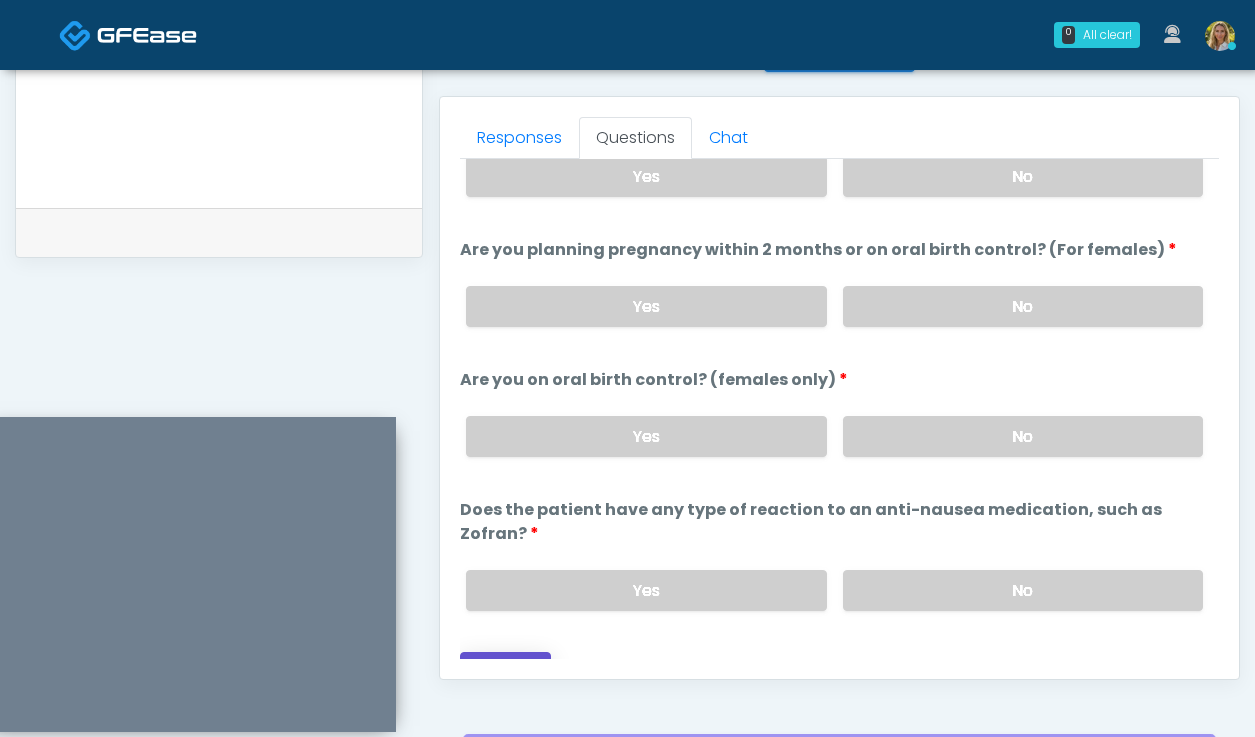click on "Continue" at bounding box center (505, 670) 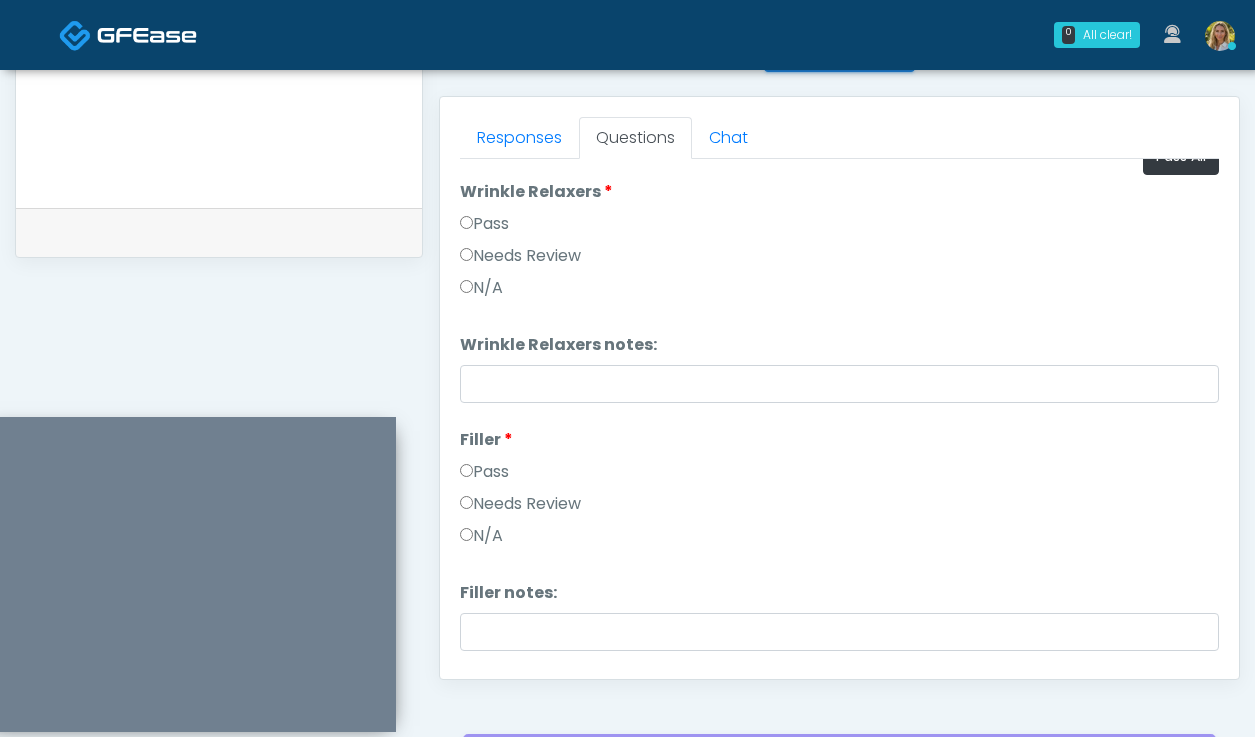 scroll, scrollTop: 0, scrollLeft: 0, axis: both 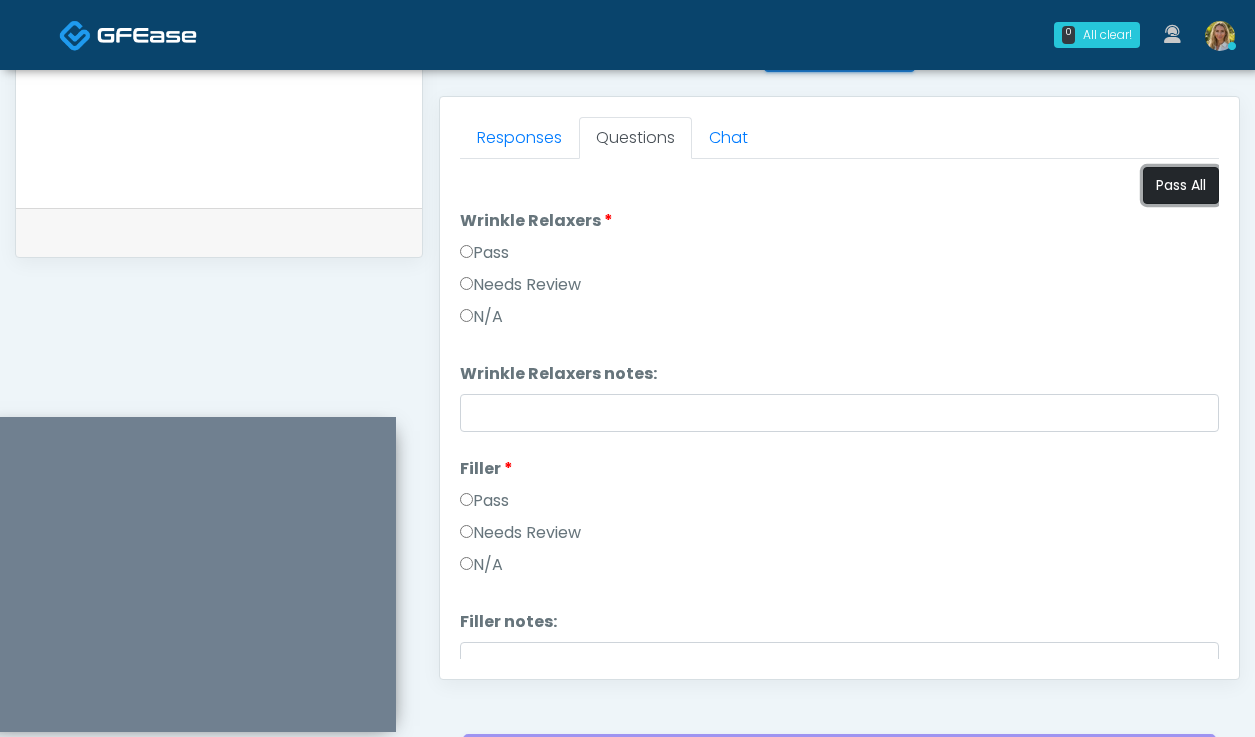 click on "Pass All" at bounding box center [1181, 185] 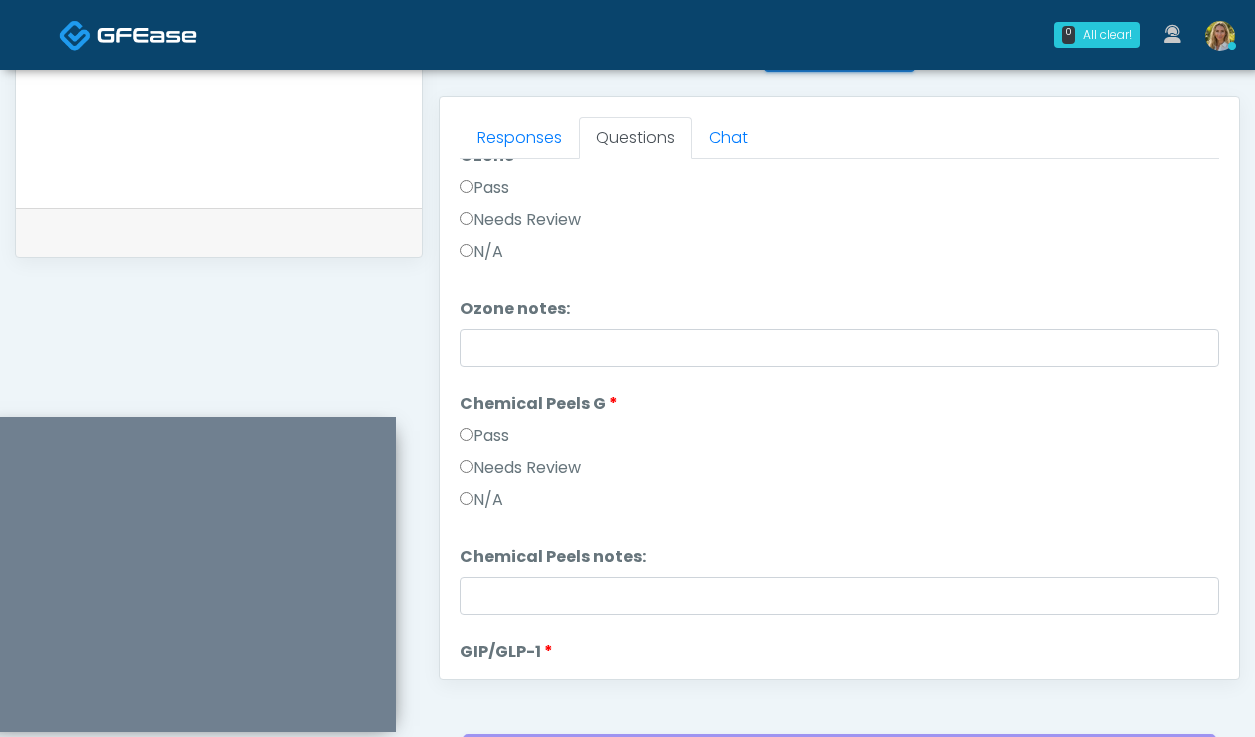 scroll, scrollTop: 2067, scrollLeft: 0, axis: vertical 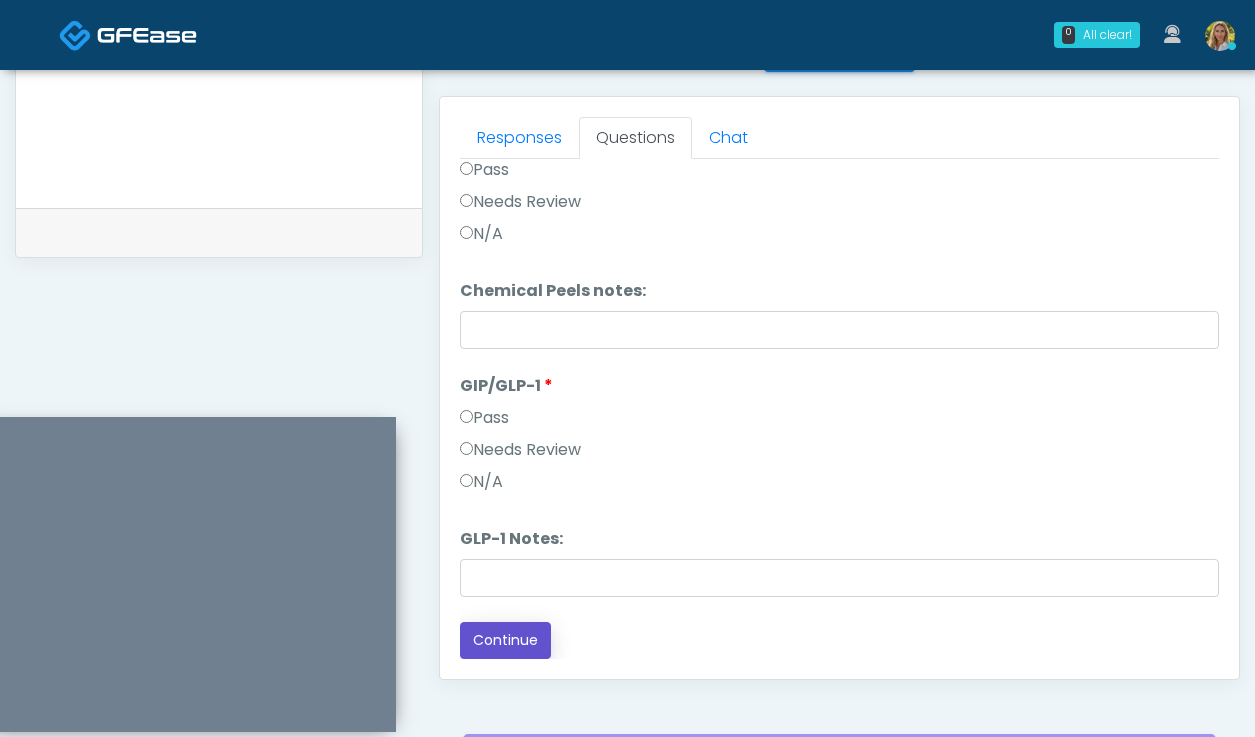 click on "Continue" at bounding box center (505, 640) 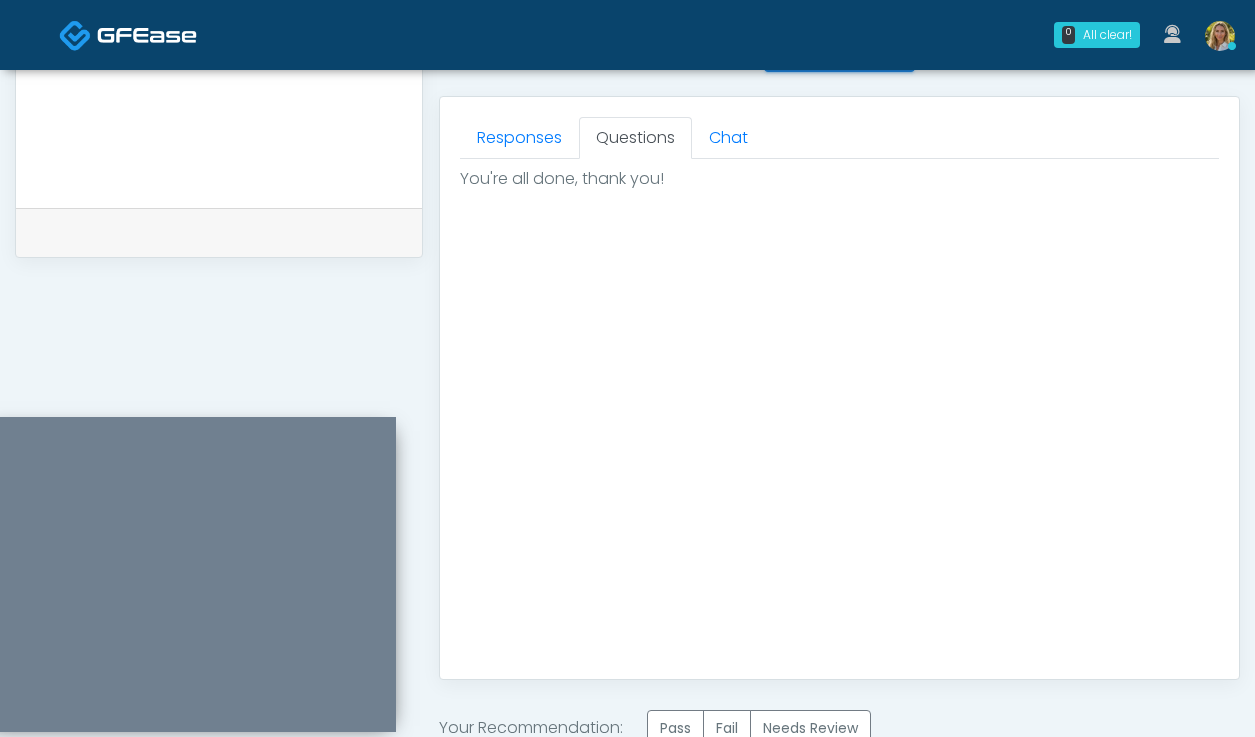 scroll, scrollTop: 0, scrollLeft: 0, axis: both 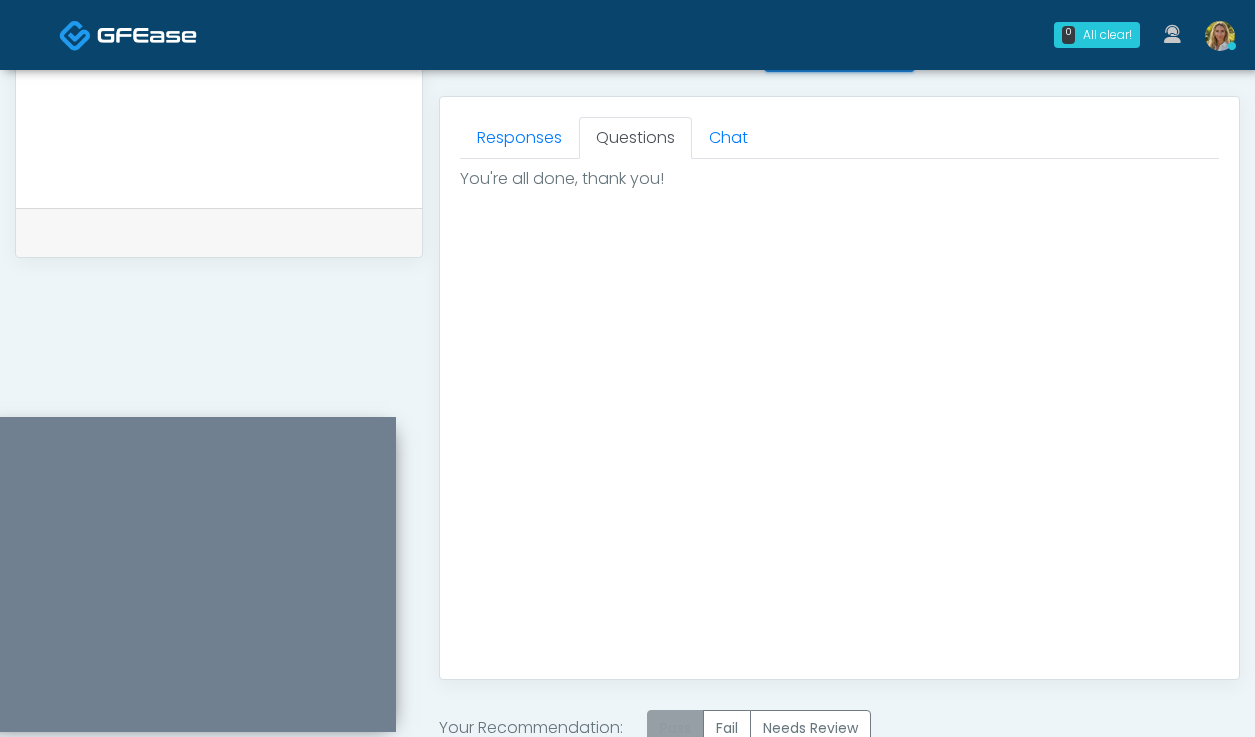 click on "Pass" at bounding box center (675, 728) 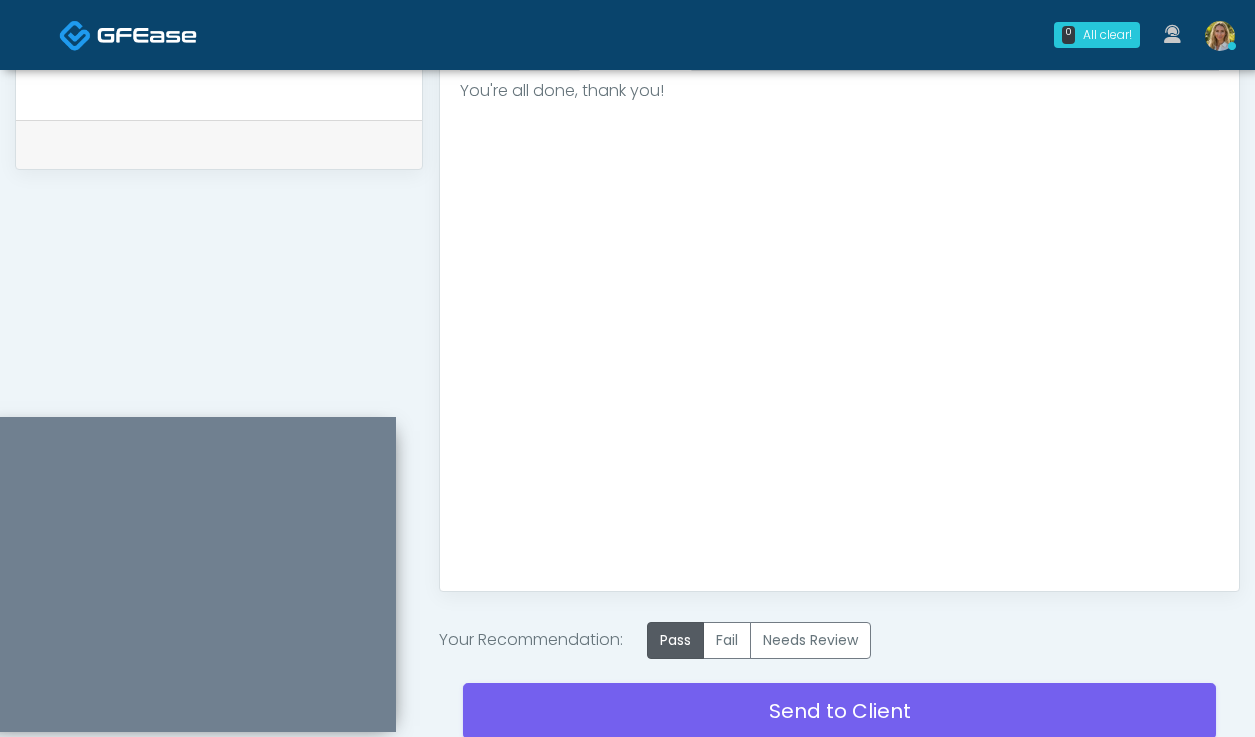 scroll, scrollTop: 981, scrollLeft: 0, axis: vertical 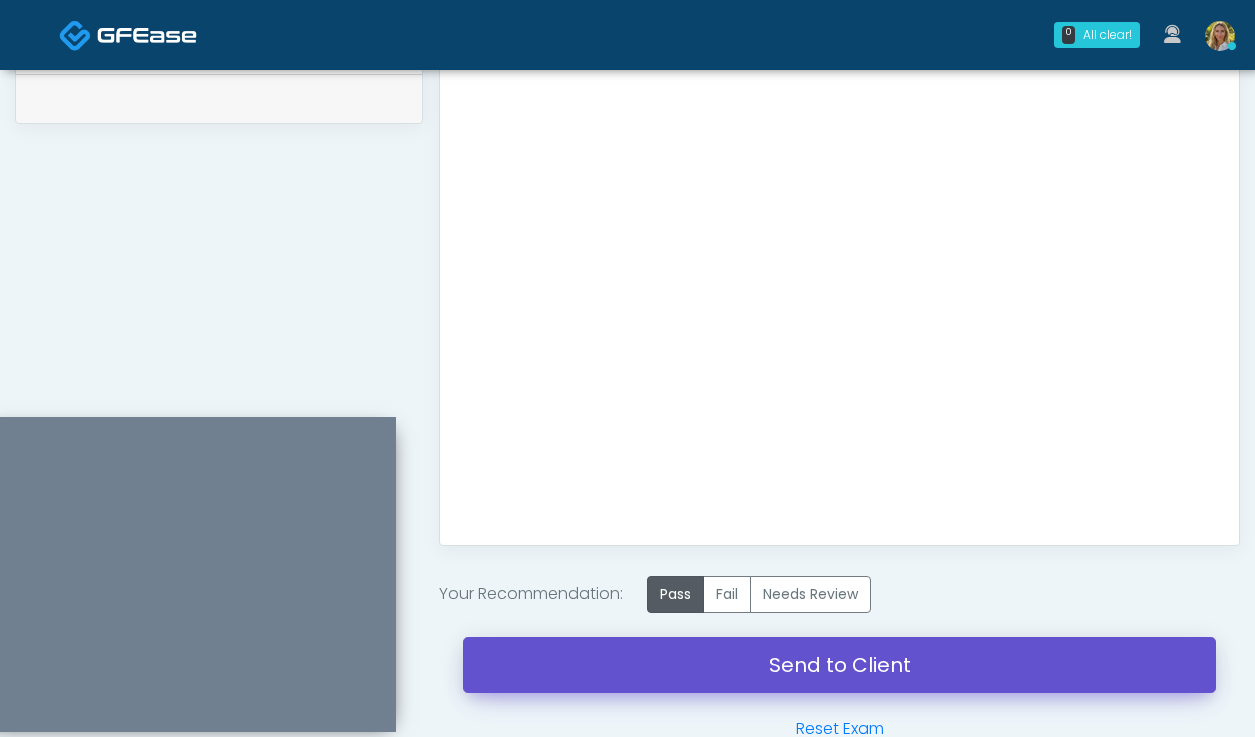 click on "Send to Client" at bounding box center [839, 665] 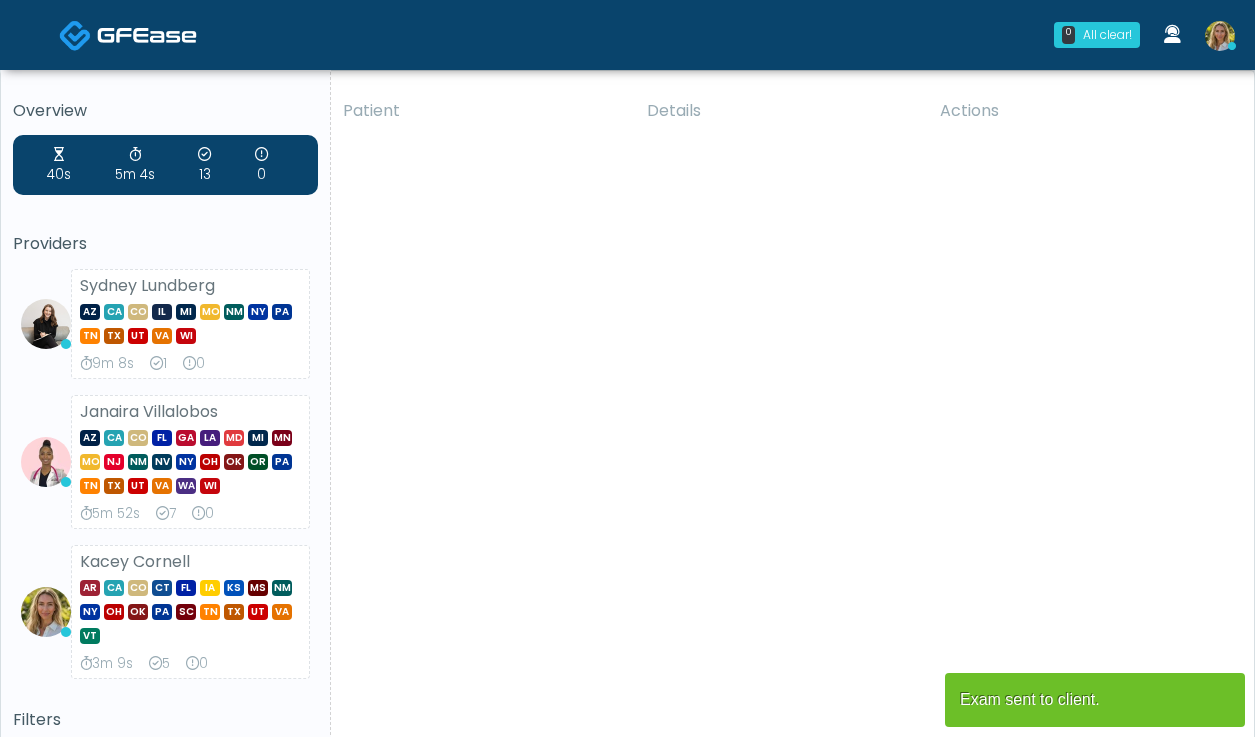 scroll, scrollTop: 0, scrollLeft: 0, axis: both 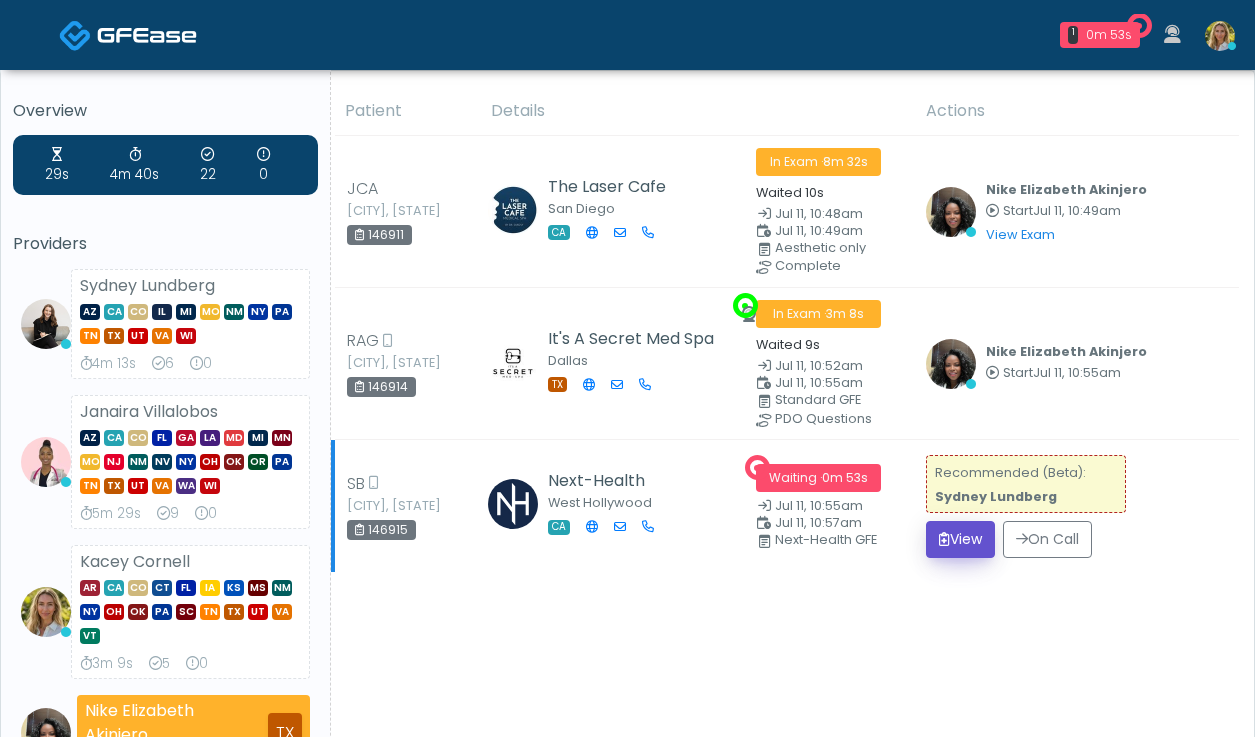click on "View" at bounding box center (960, 539) 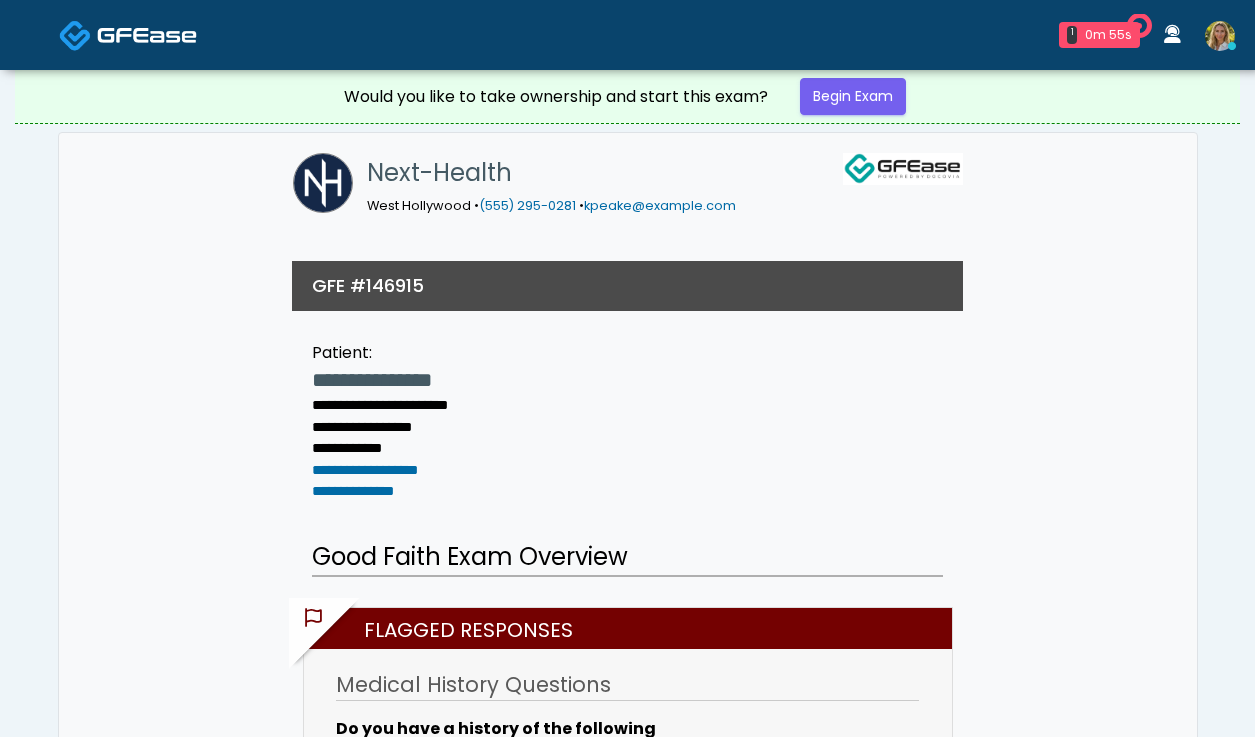 scroll, scrollTop: 0, scrollLeft: 0, axis: both 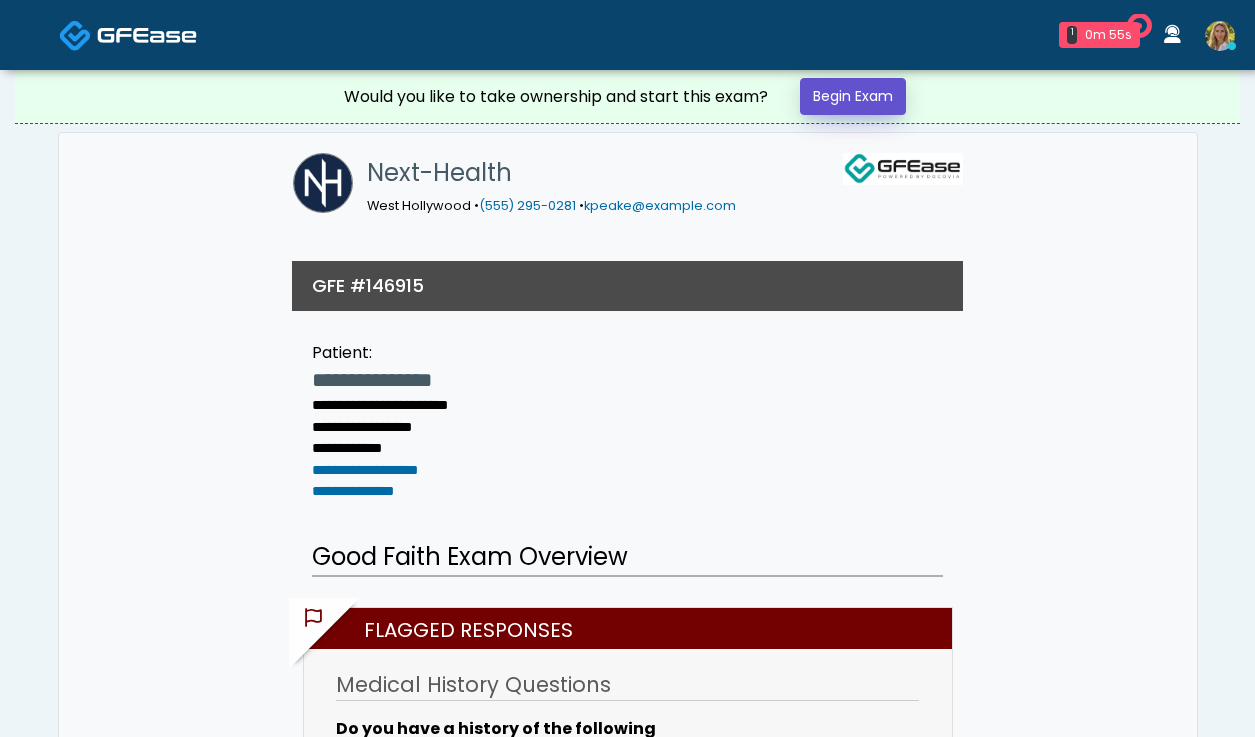 click on "Begin Exam" at bounding box center (853, 96) 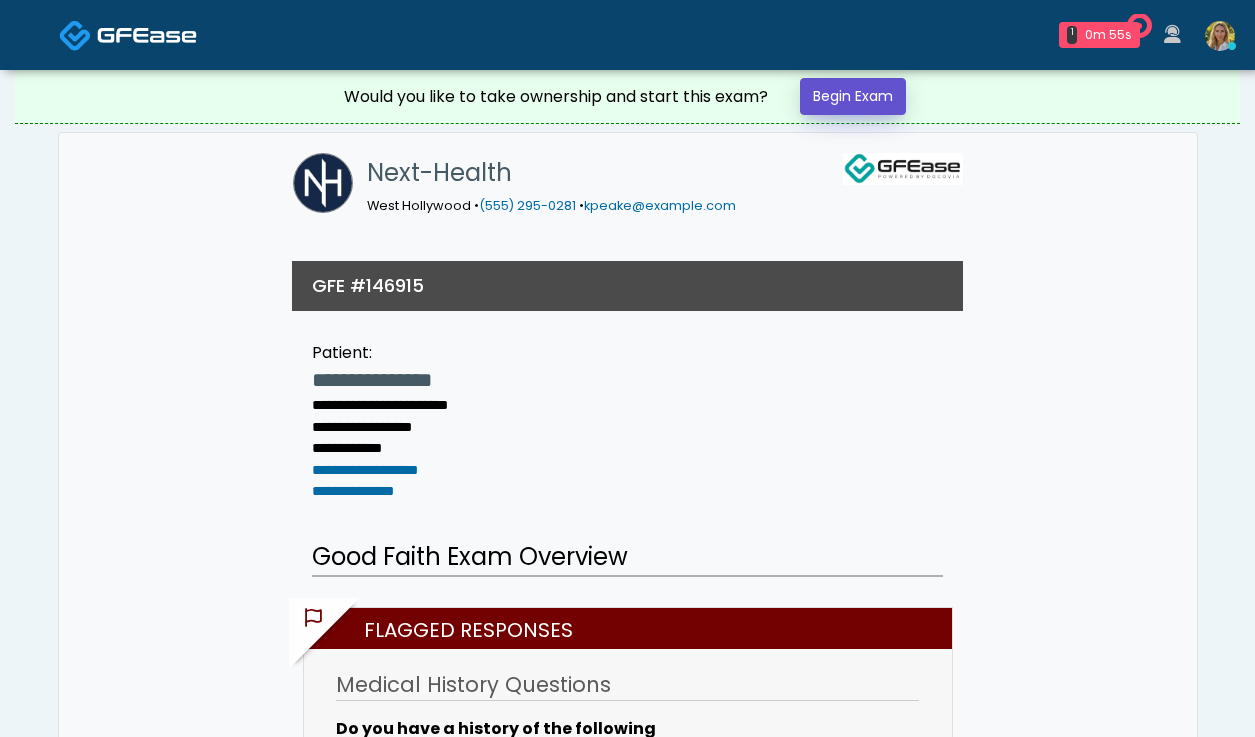 scroll, scrollTop: 0, scrollLeft: 0, axis: both 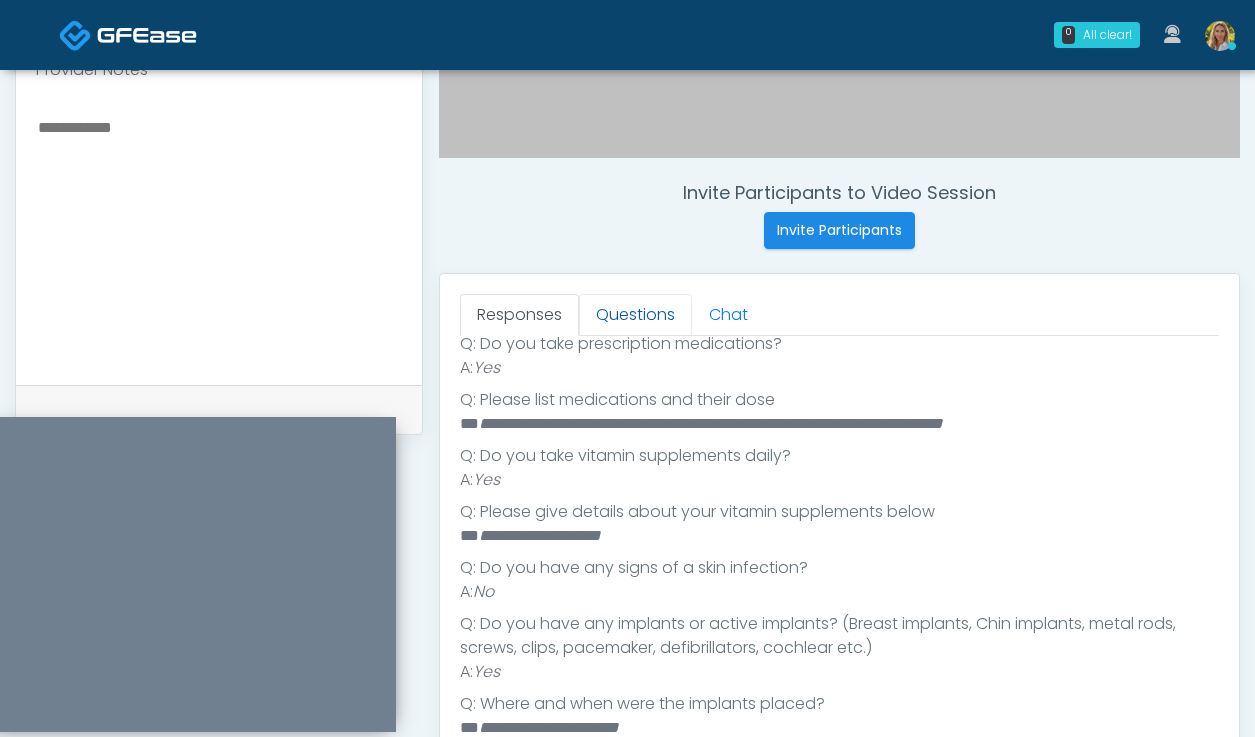 click on "Questions" at bounding box center (635, 315) 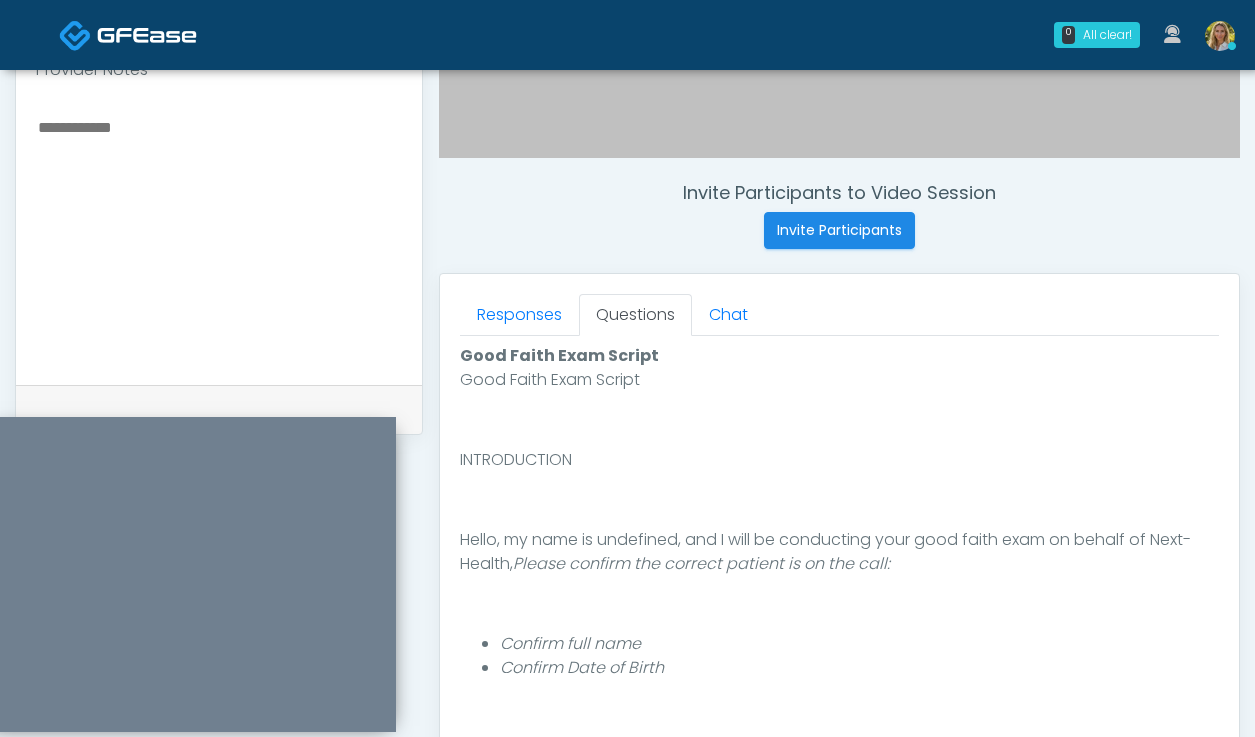 scroll, scrollTop: 0, scrollLeft: 0, axis: both 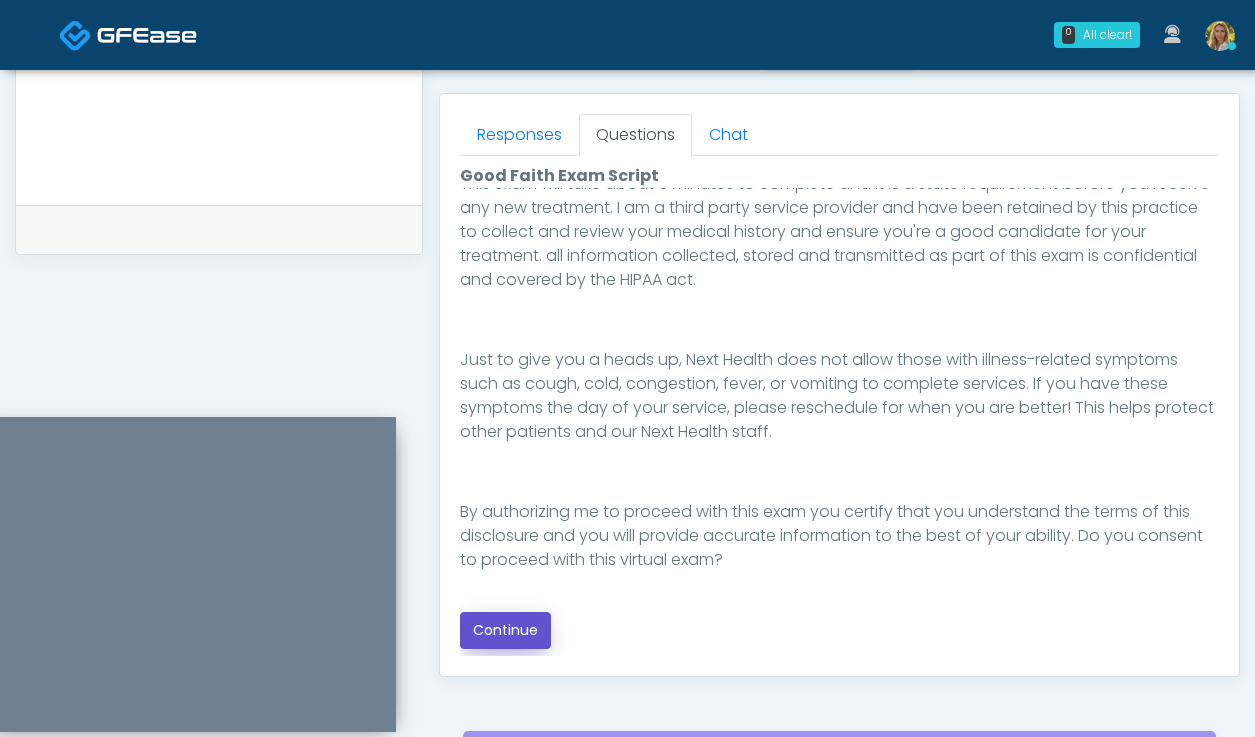 click on "Continue" at bounding box center (505, 630) 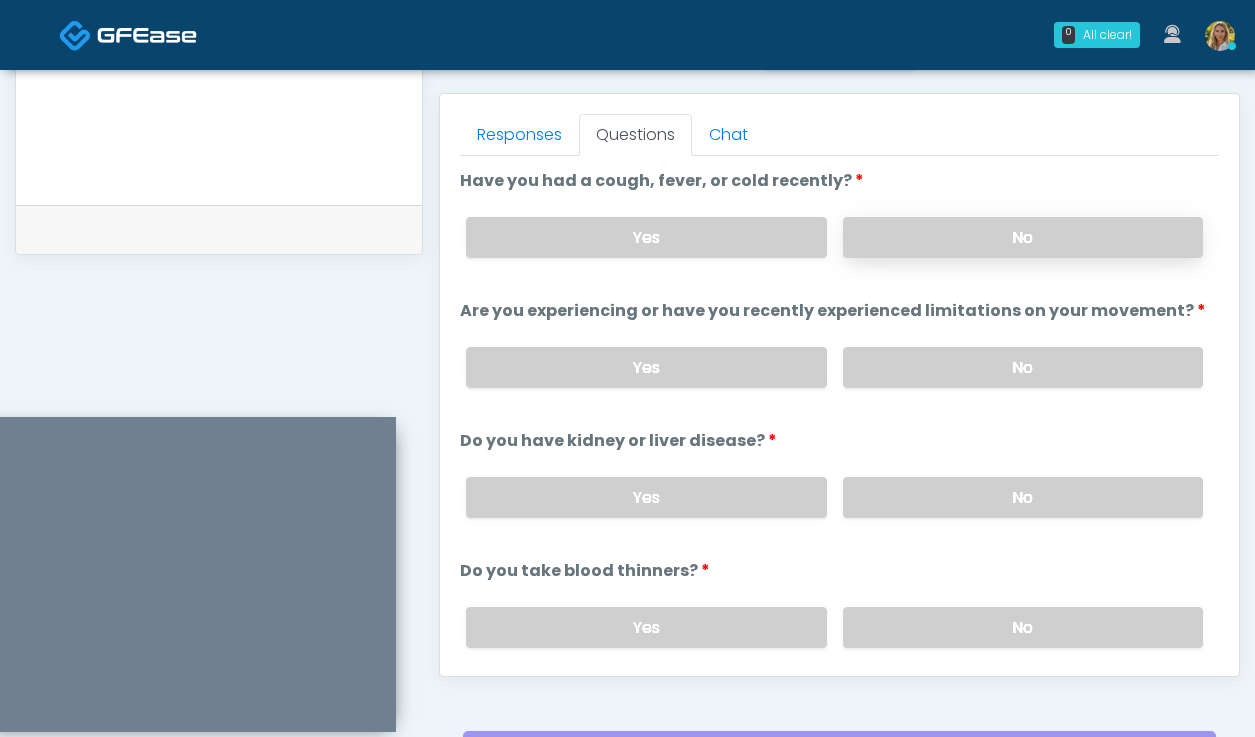 click on "No" at bounding box center [1023, 237] 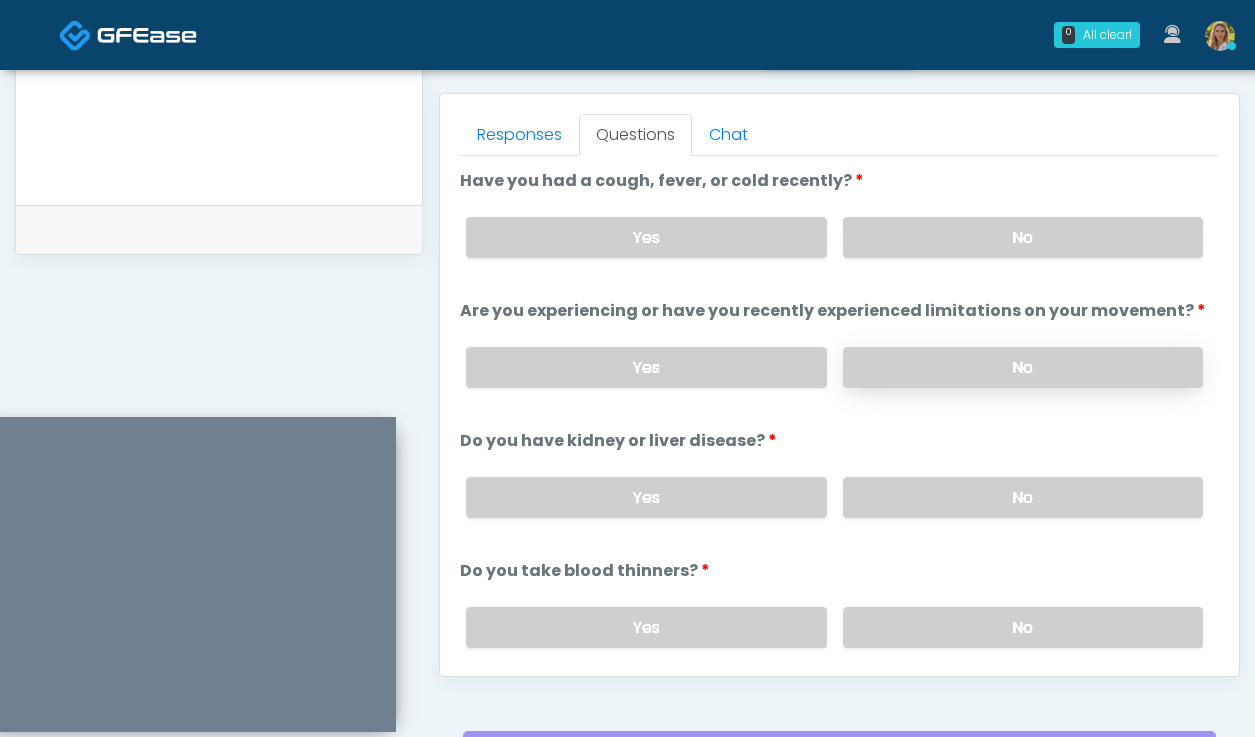 click on "No" at bounding box center (1023, 367) 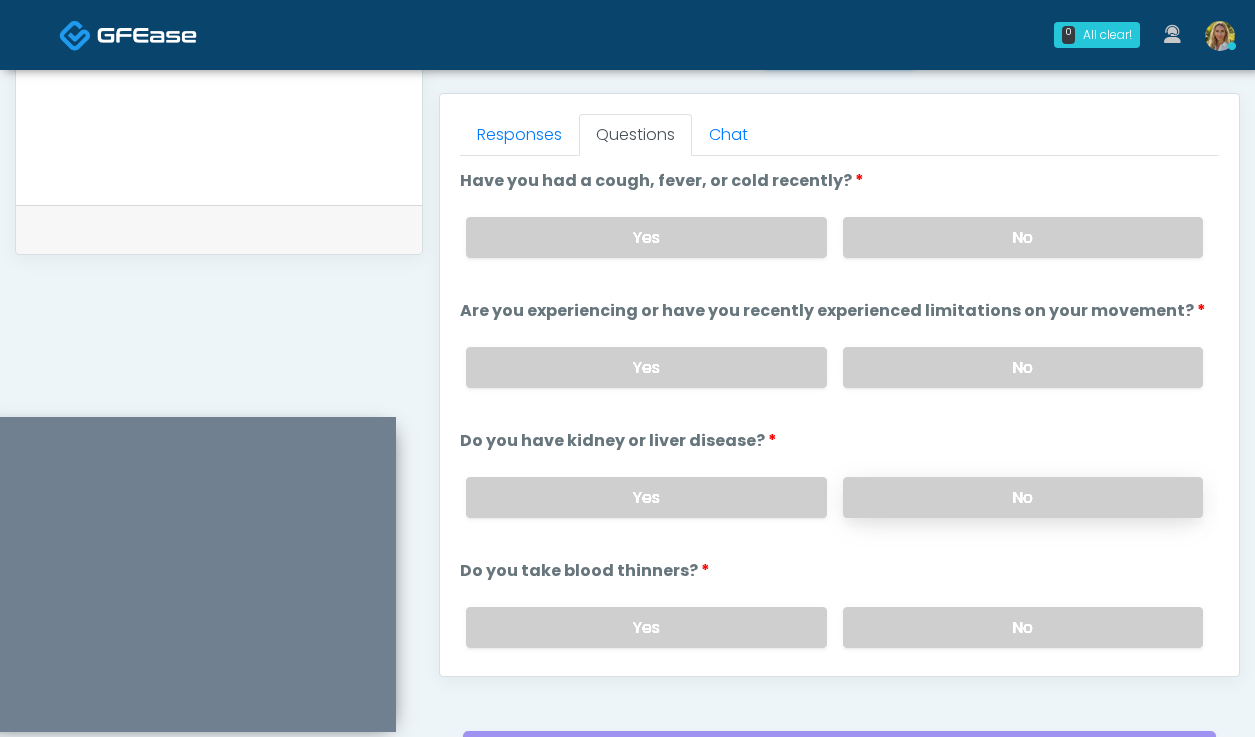 click on "No" at bounding box center [1023, 497] 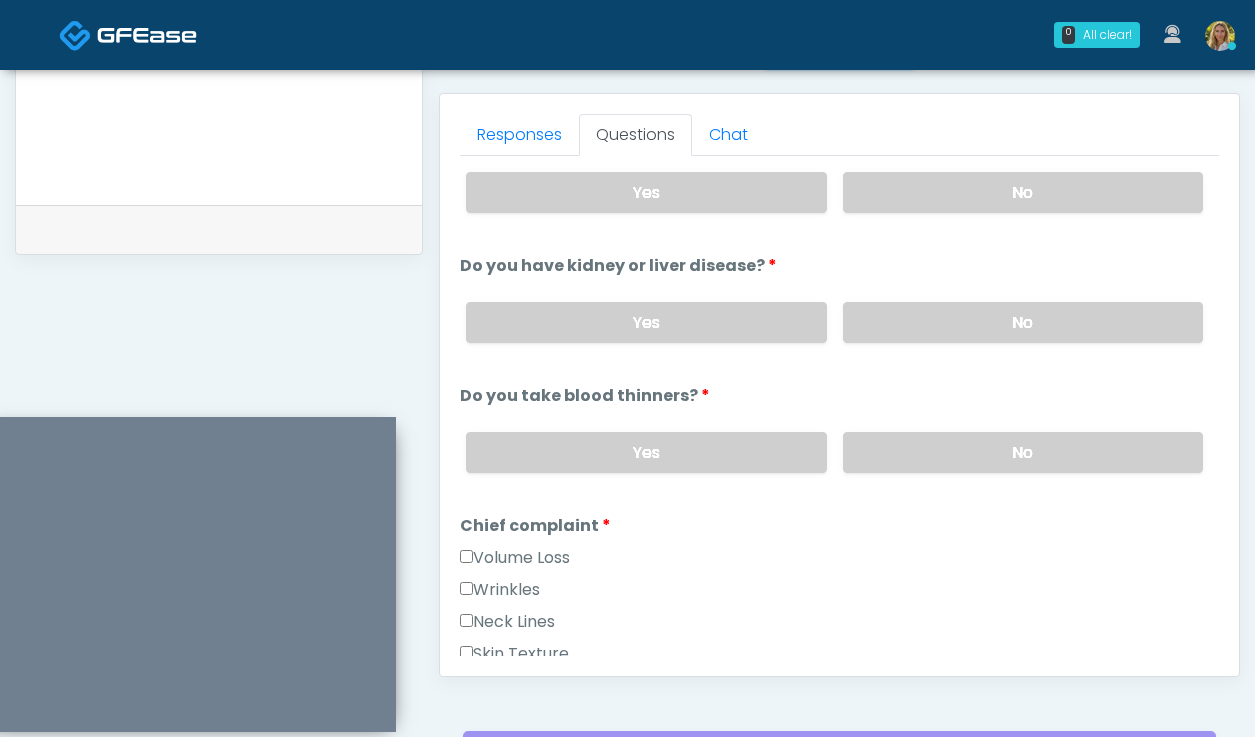scroll, scrollTop: 170, scrollLeft: 0, axis: vertical 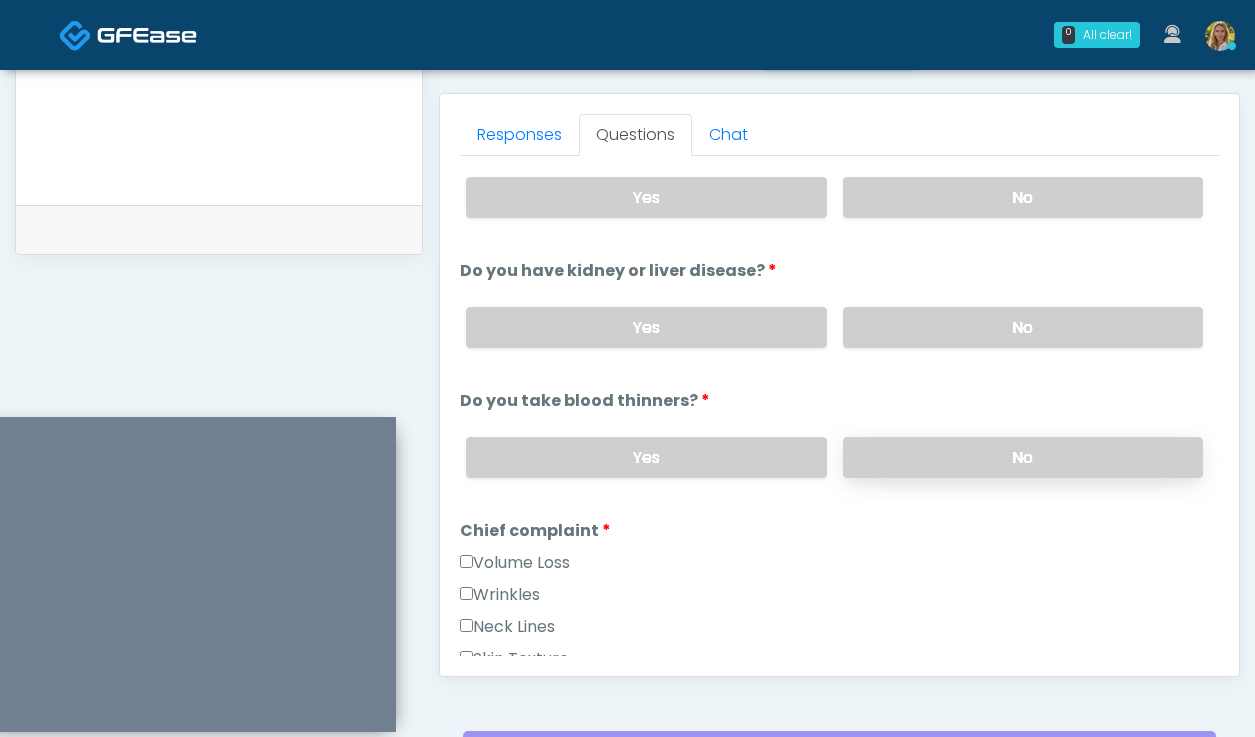 click on "No" at bounding box center (1023, 457) 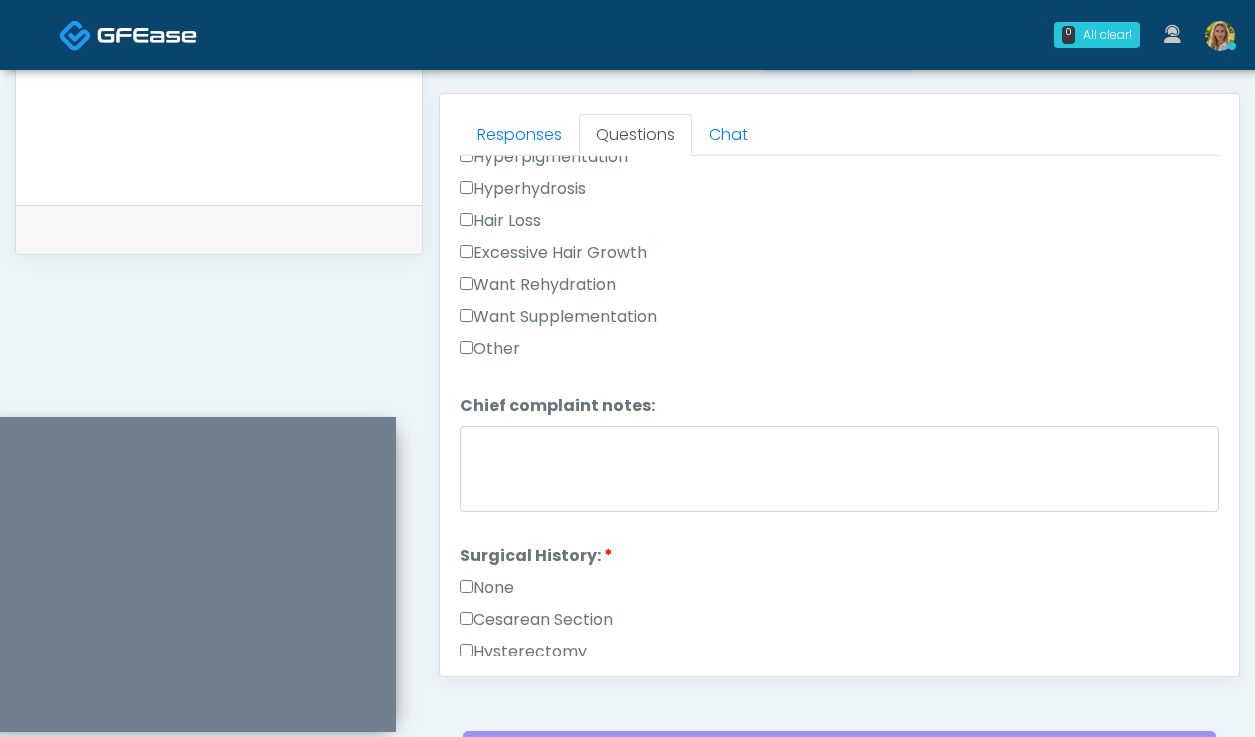 click on "None" at bounding box center (487, 588) 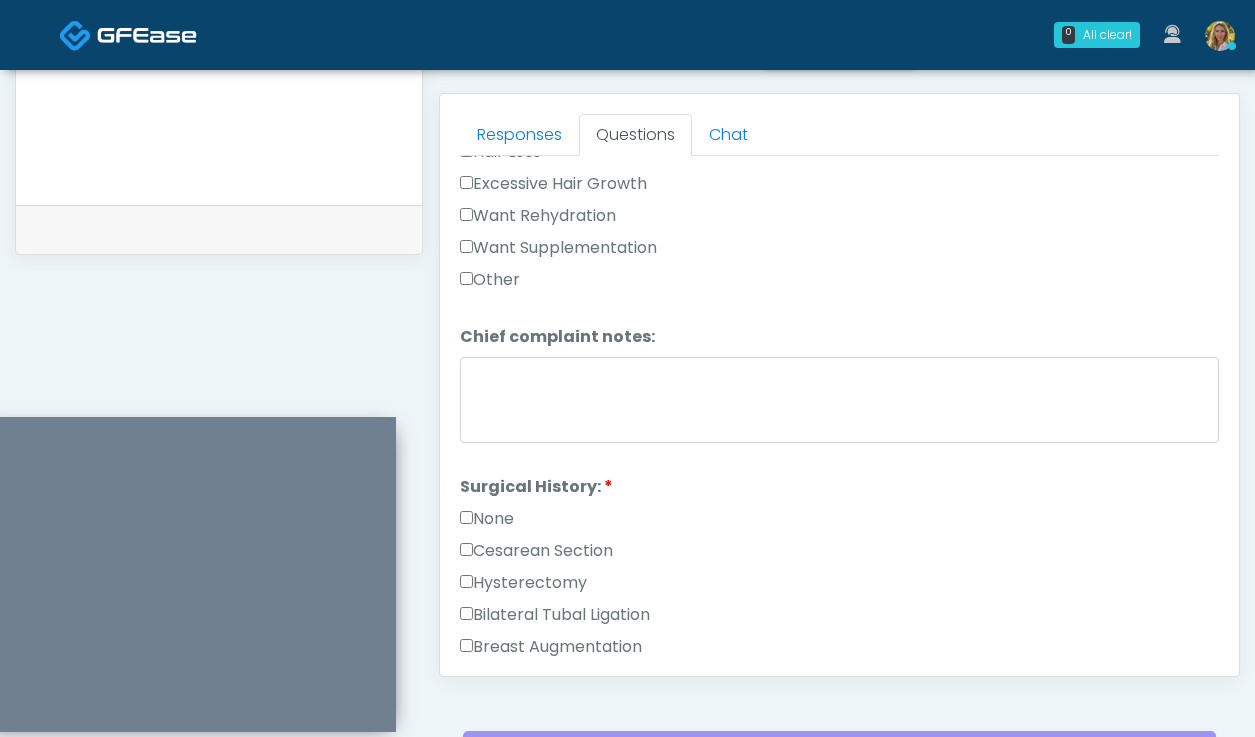 scroll, scrollTop: 772, scrollLeft: 0, axis: vertical 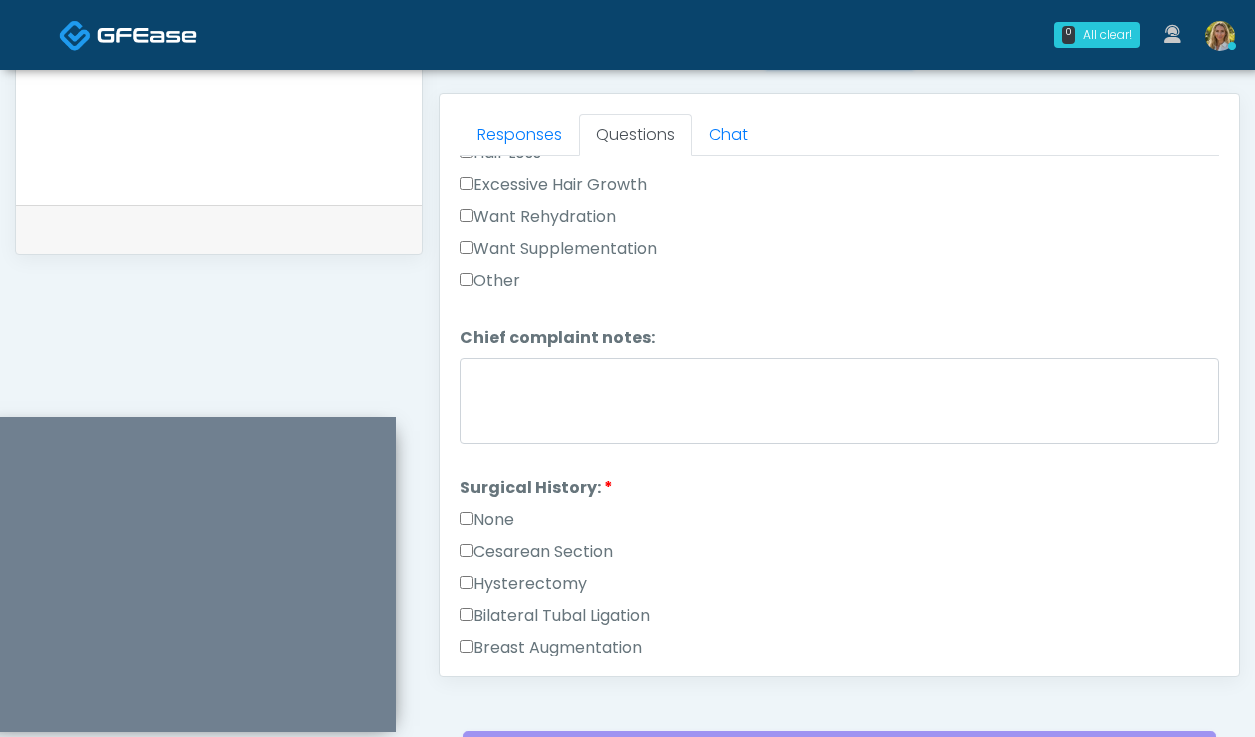 click on "None" at bounding box center [487, 520] 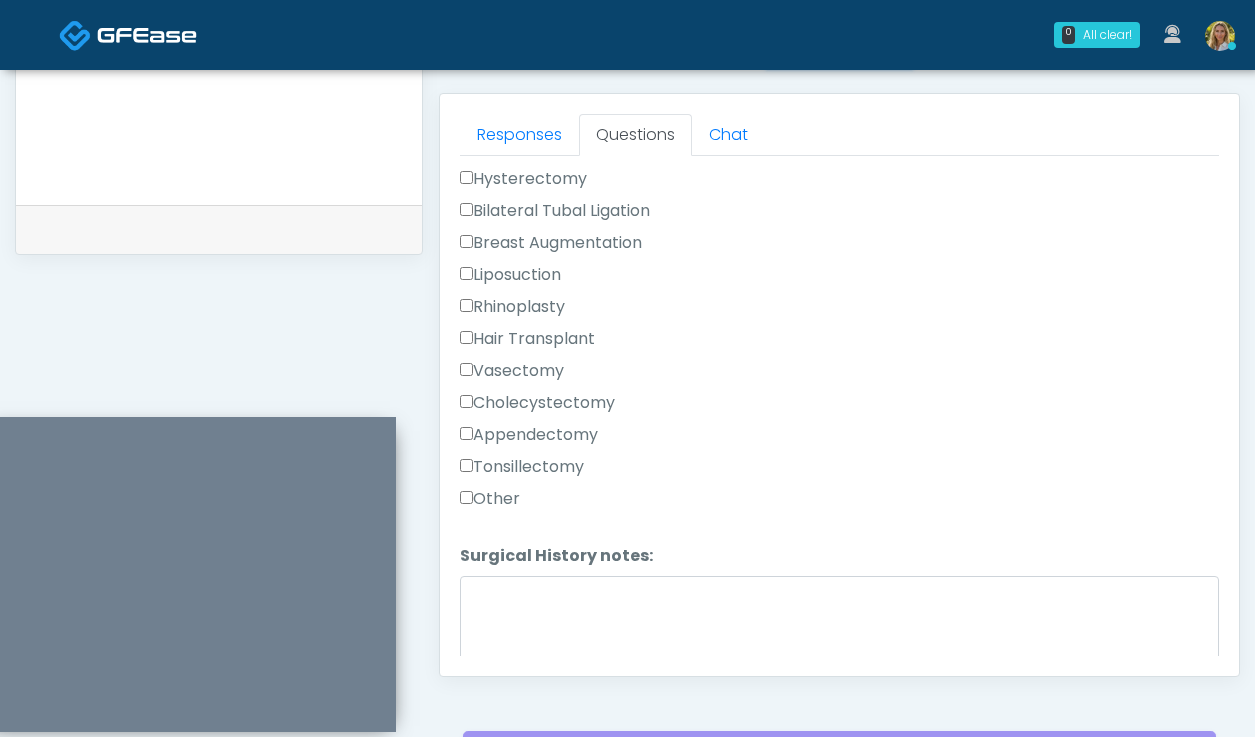 scroll, scrollTop: 1171, scrollLeft: 0, axis: vertical 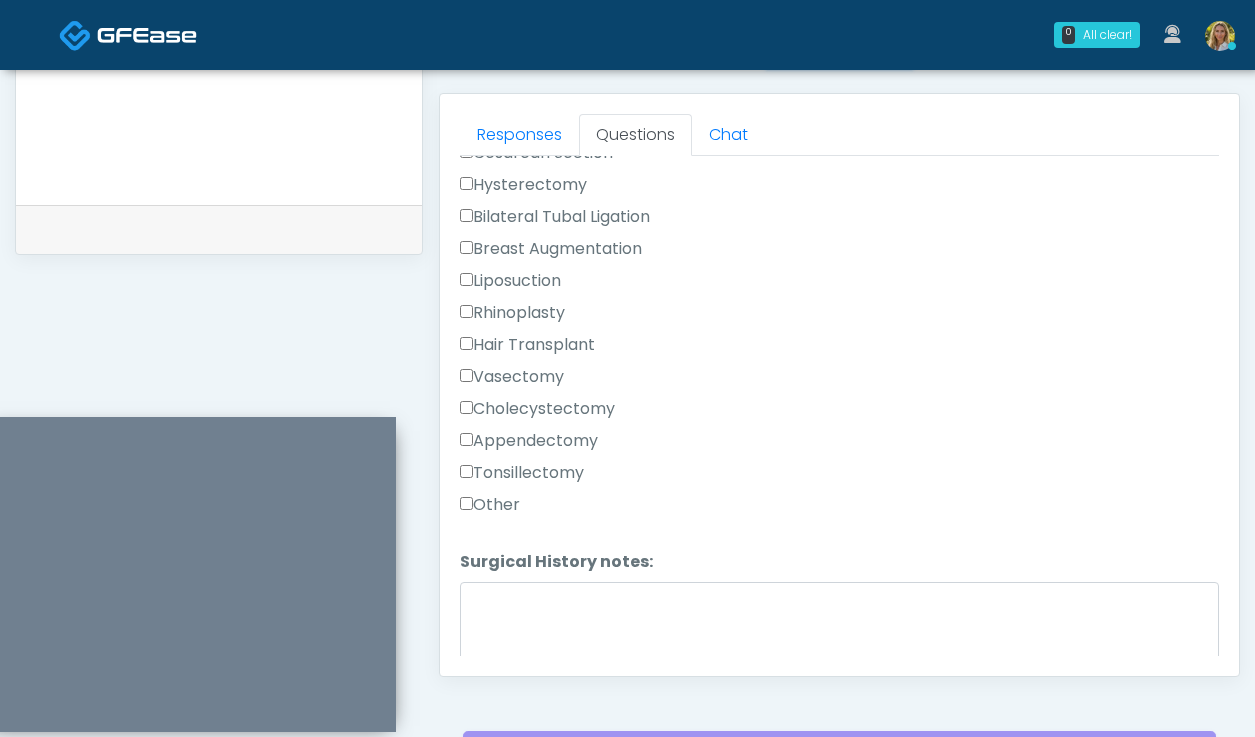 click on "Other" at bounding box center [490, 505] 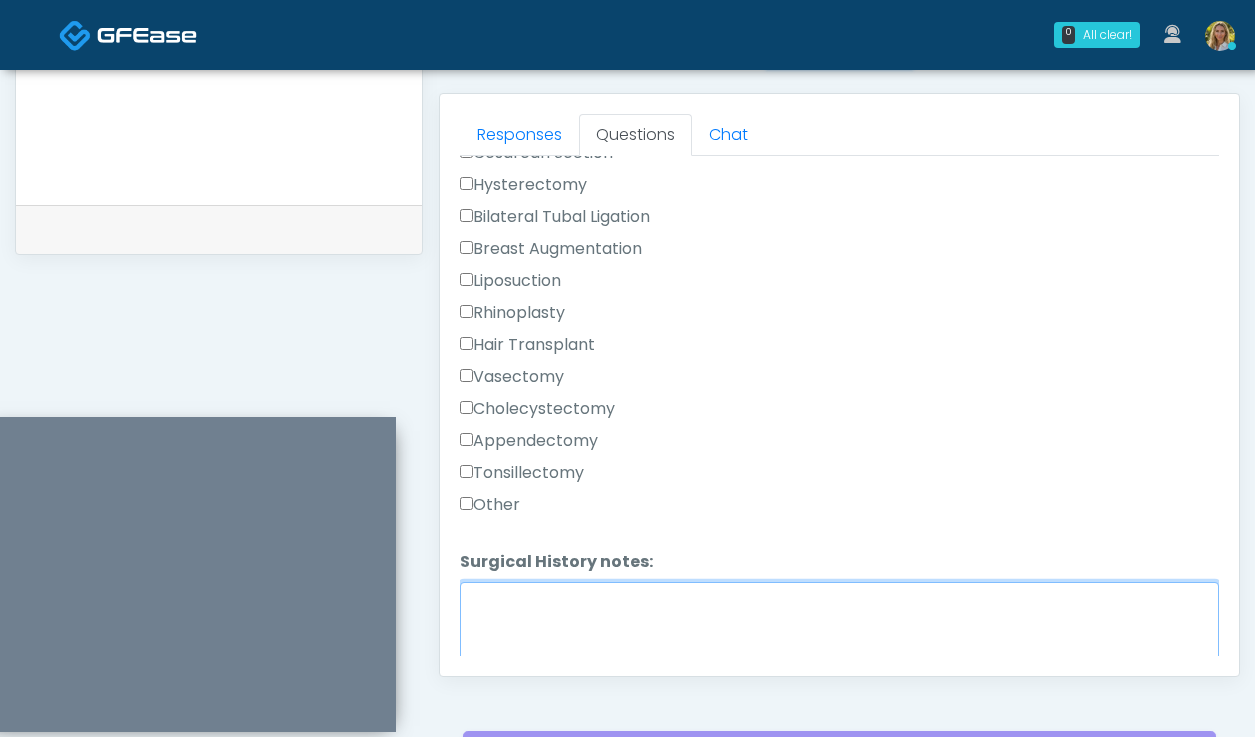 click on "Surgical History notes:" at bounding box center (839, 625) 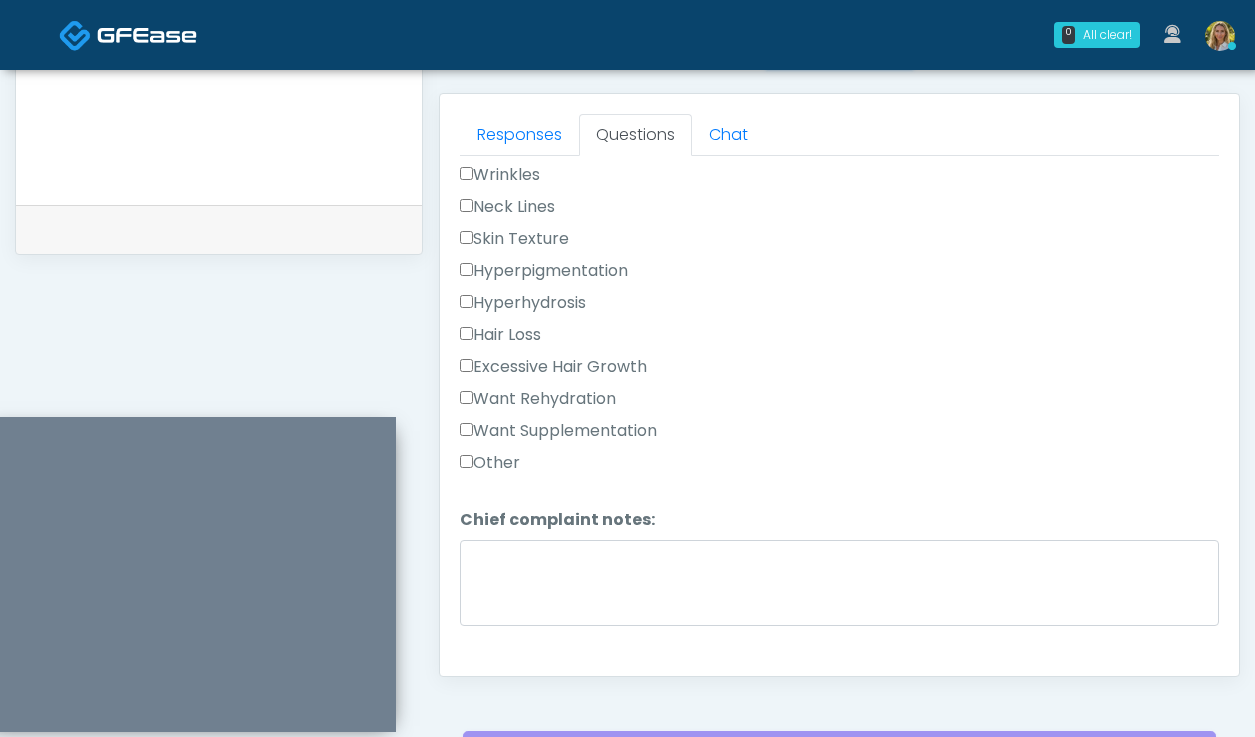 type on "**********" 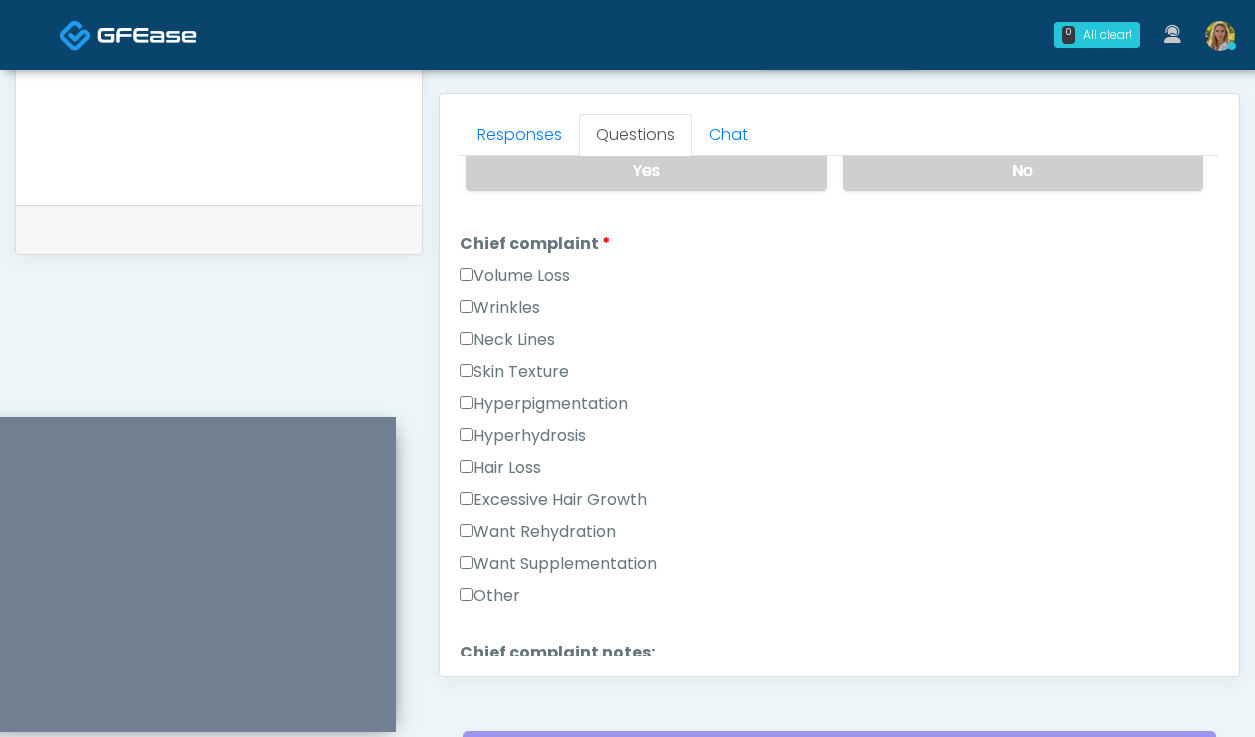scroll, scrollTop: 455, scrollLeft: 0, axis: vertical 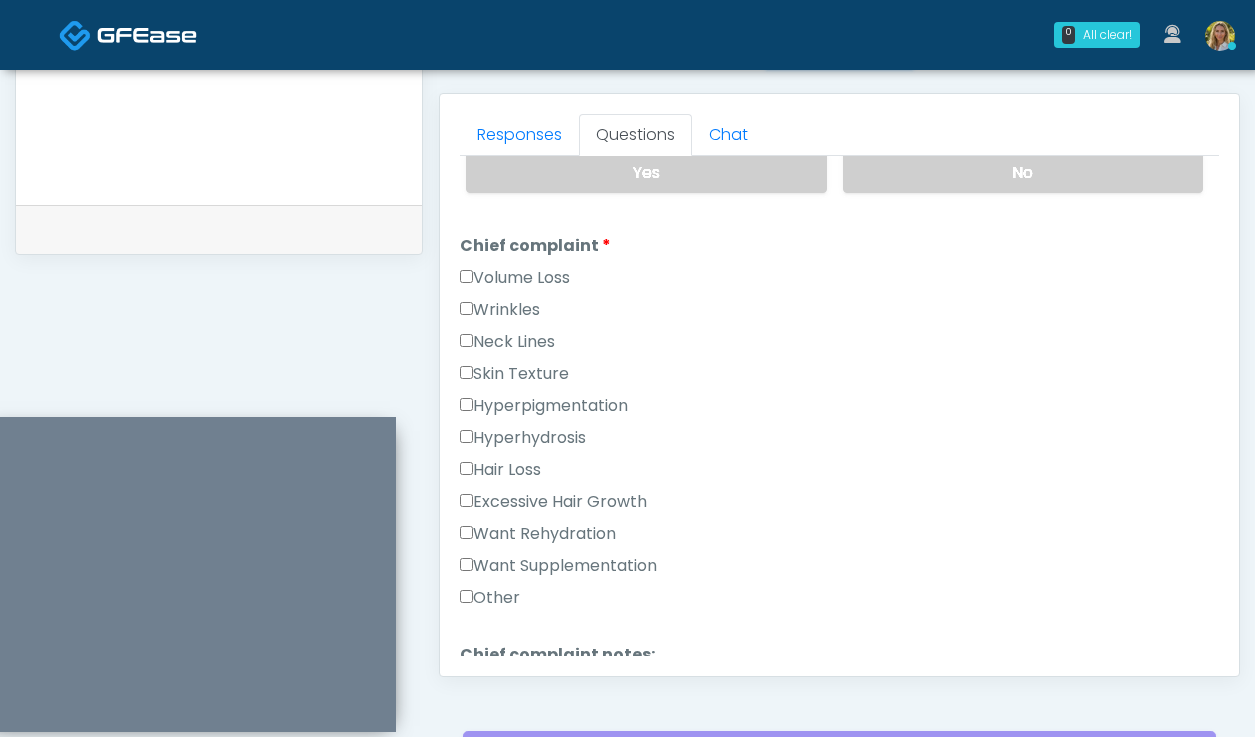 click on "Other" at bounding box center [490, 598] 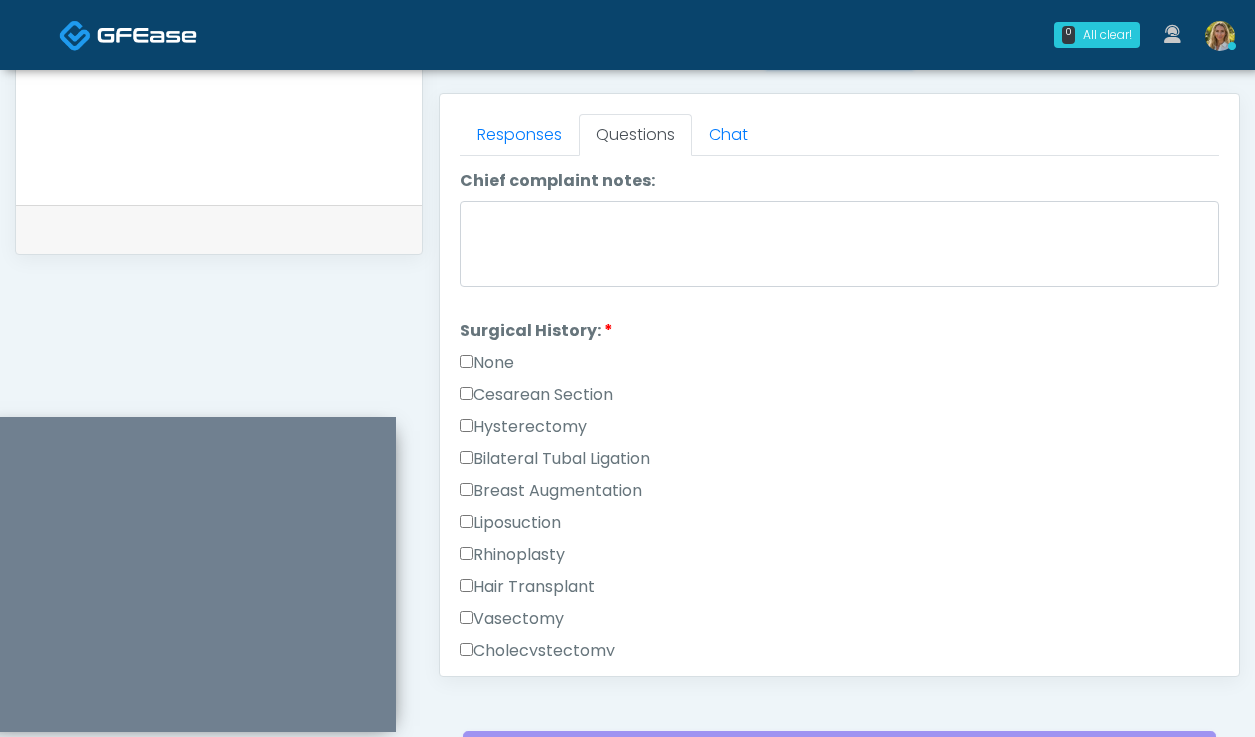scroll, scrollTop: 1247, scrollLeft: 0, axis: vertical 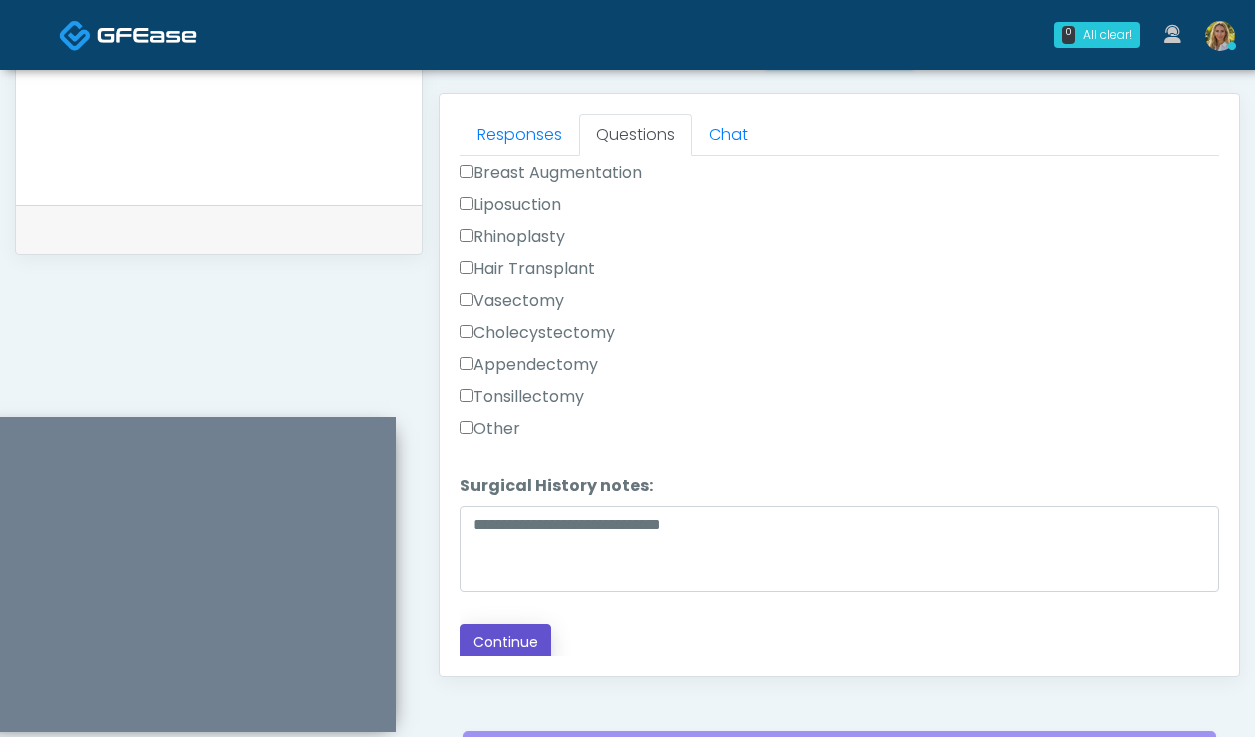 click on "Continue" at bounding box center [505, 642] 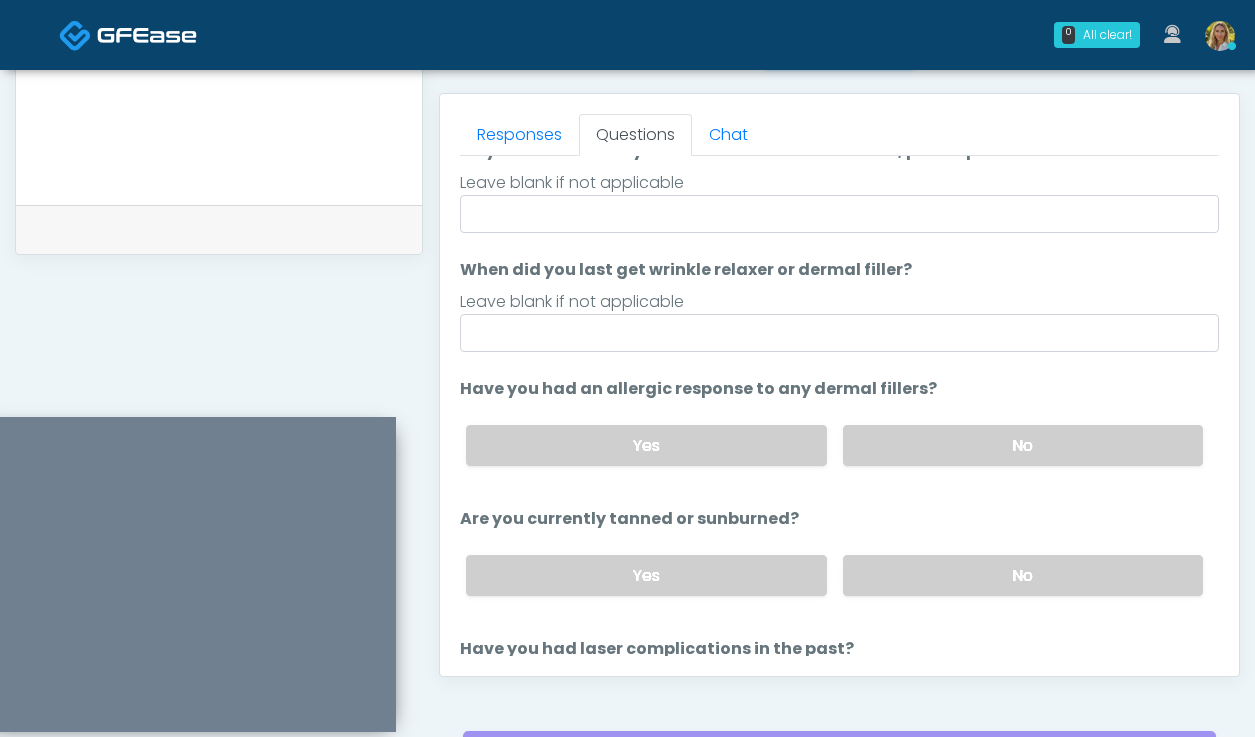 scroll, scrollTop: 0, scrollLeft: 0, axis: both 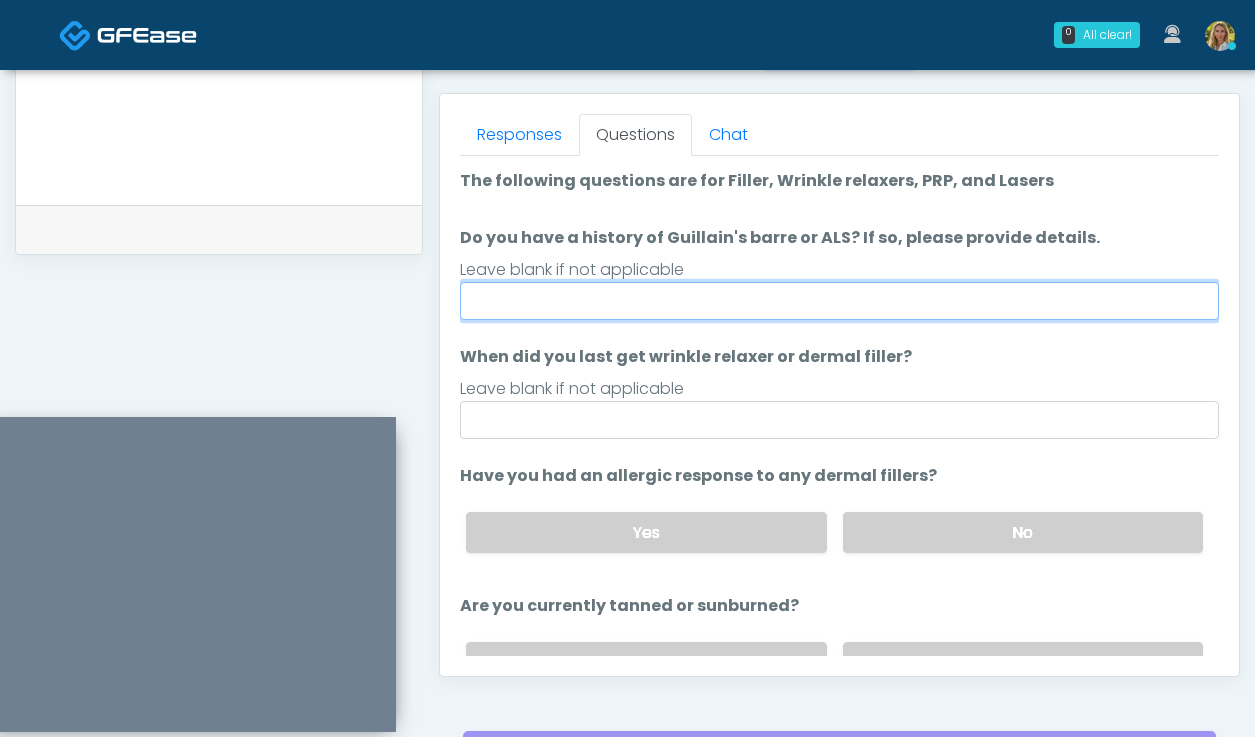 click on "Do you have a history of Guillain's barre or ALS? If so, please provide details." at bounding box center [839, 301] 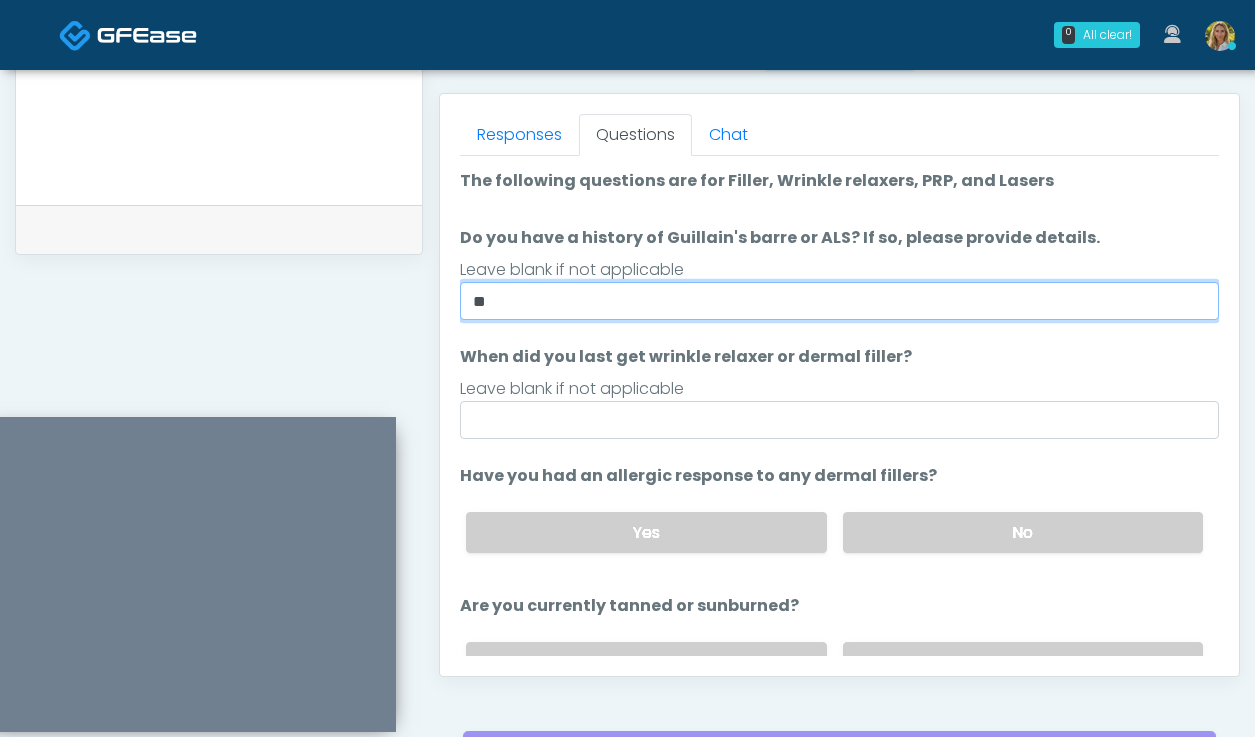 type on "**" 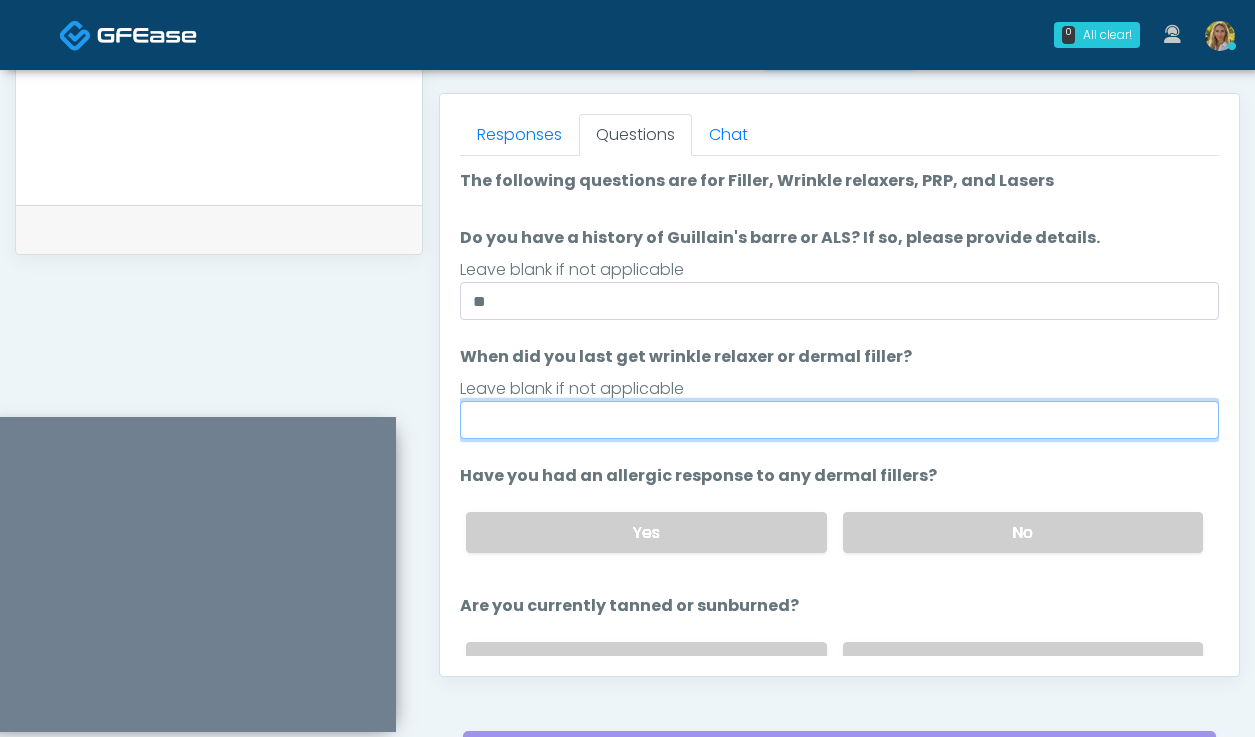 click on "When did you last get wrinkle relaxer or dermal filler?" at bounding box center [839, 420] 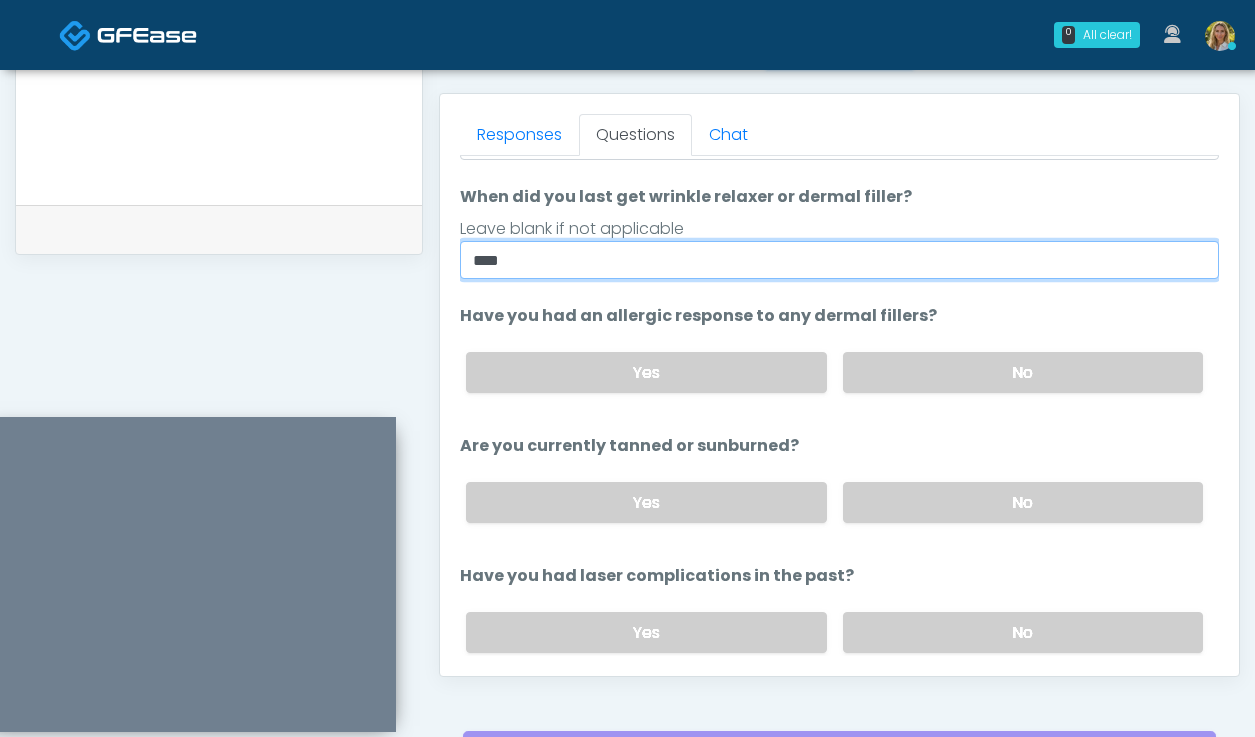 scroll, scrollTop: 161, scrollLeft: 0, axis: vertical 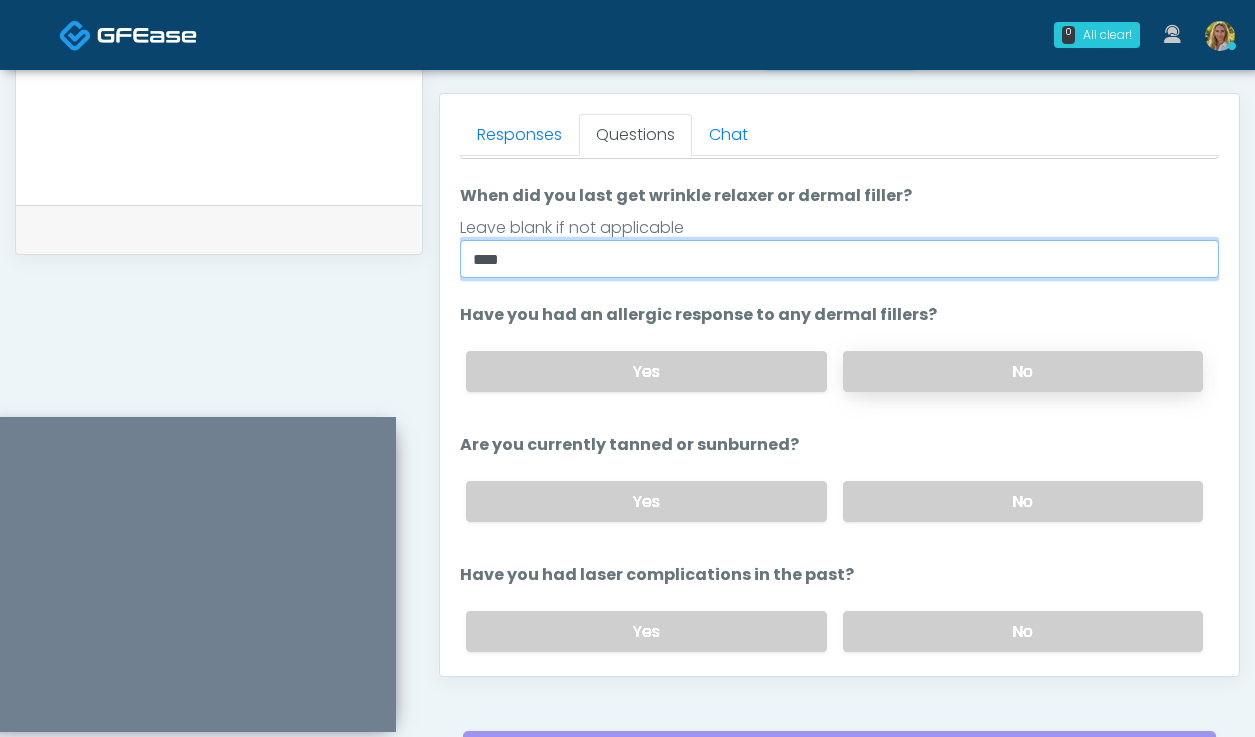 type on "****" 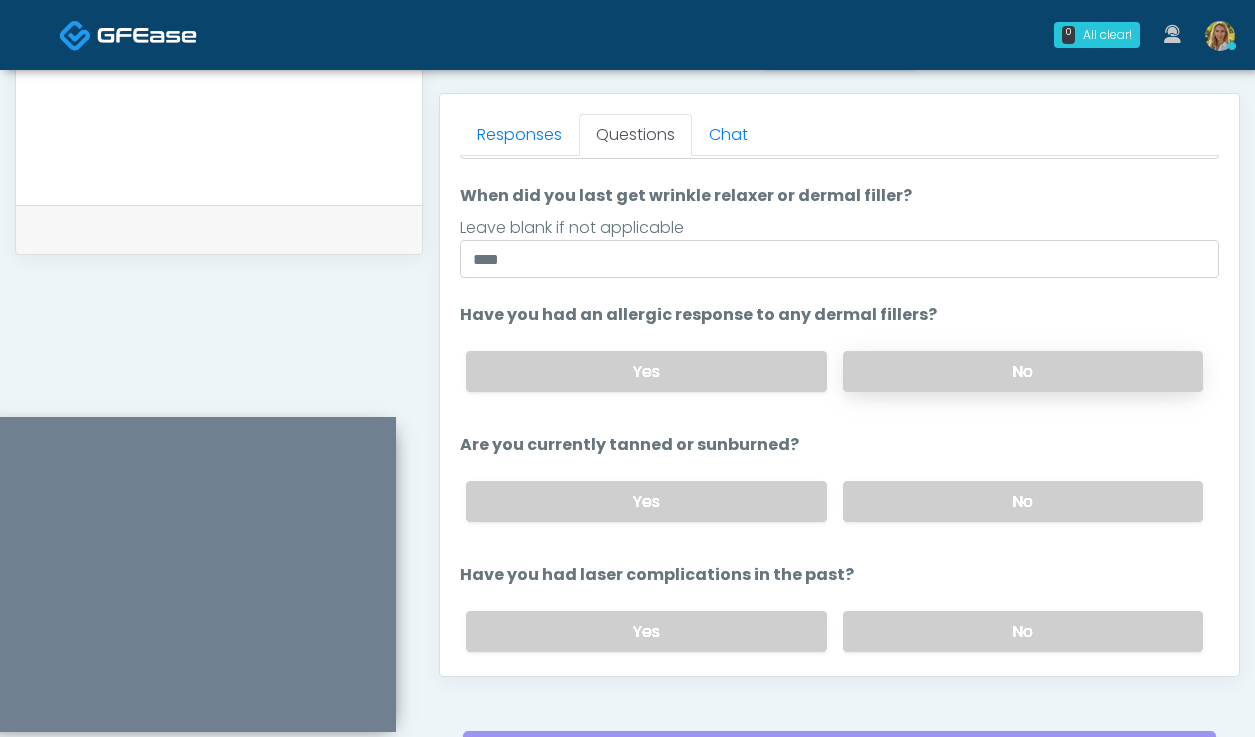 click on "No" at bounding box center [1023, 371] 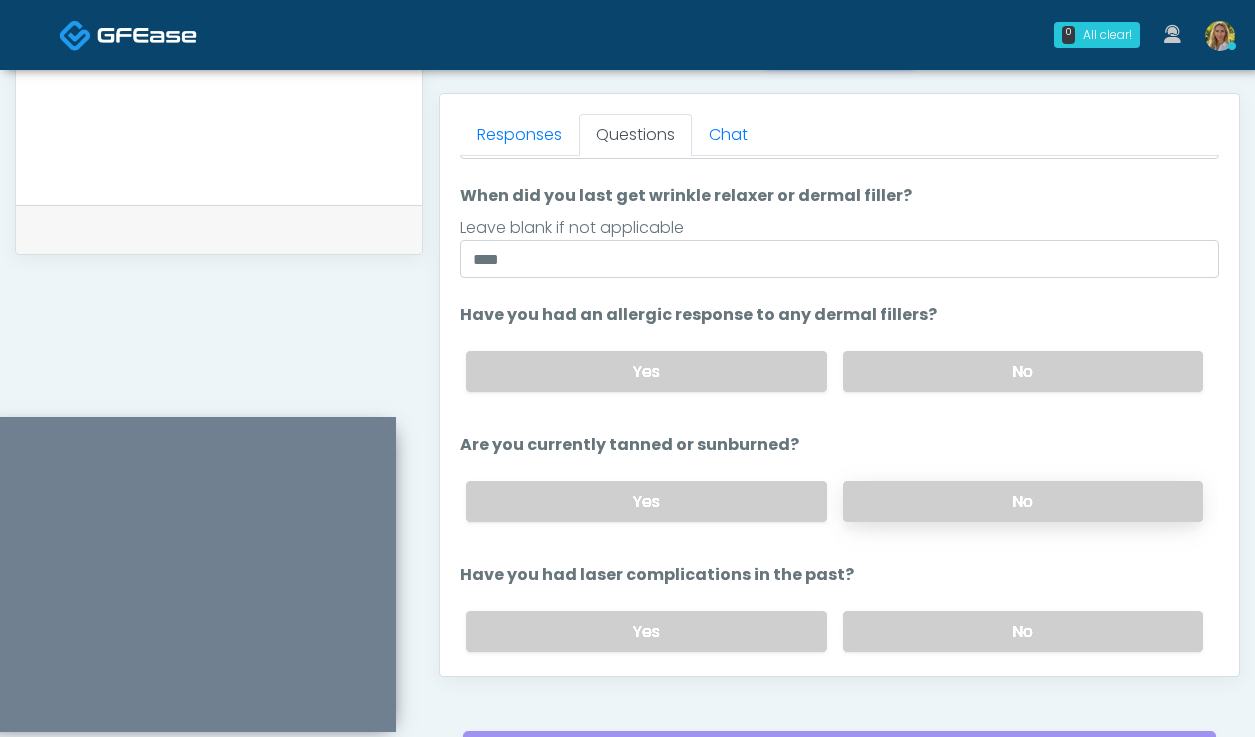 click on "No" at bounding box center [1023, 501] 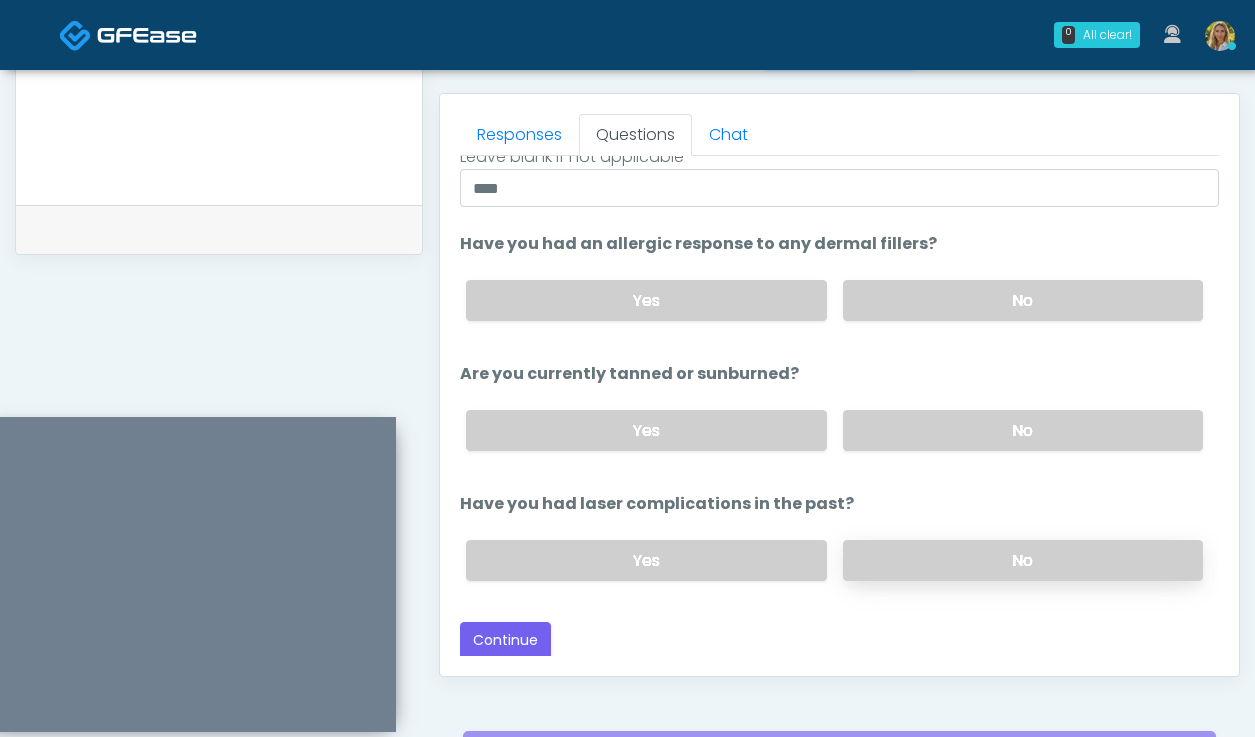 click on "No" at bounding box center (1023, 560) 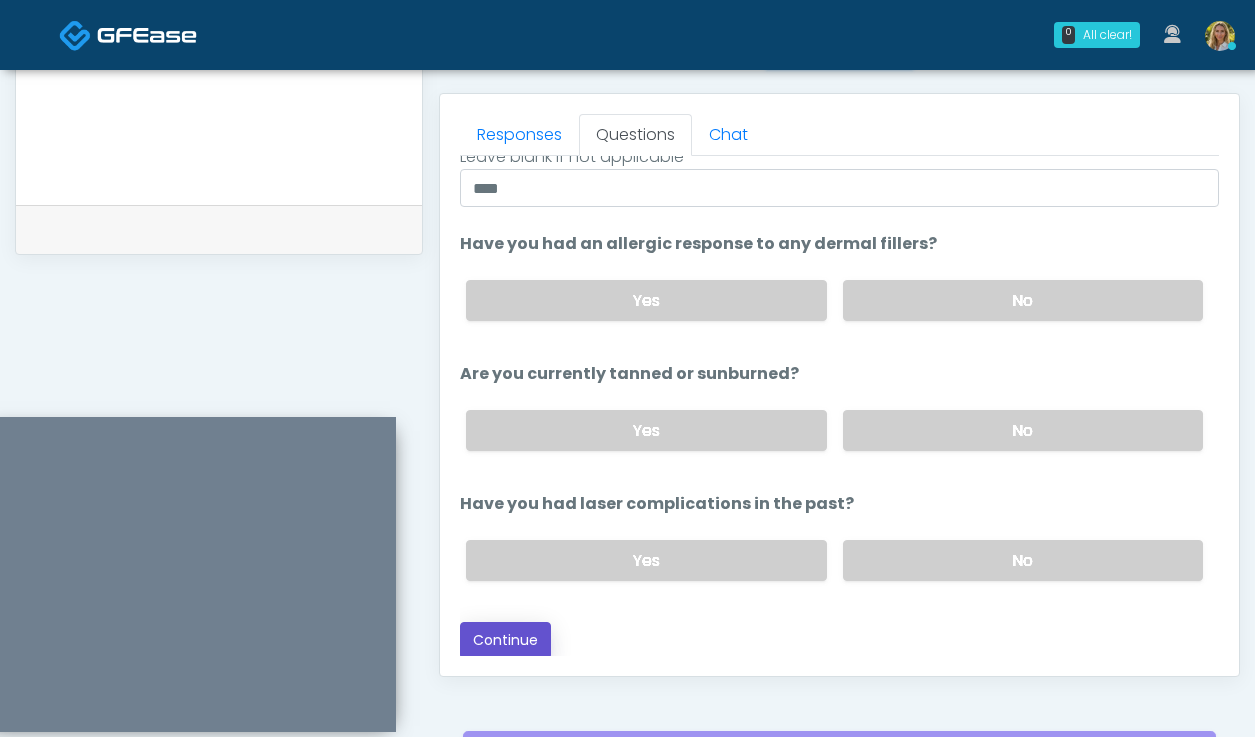 click on "Continue" at bounding box center [505, 640] 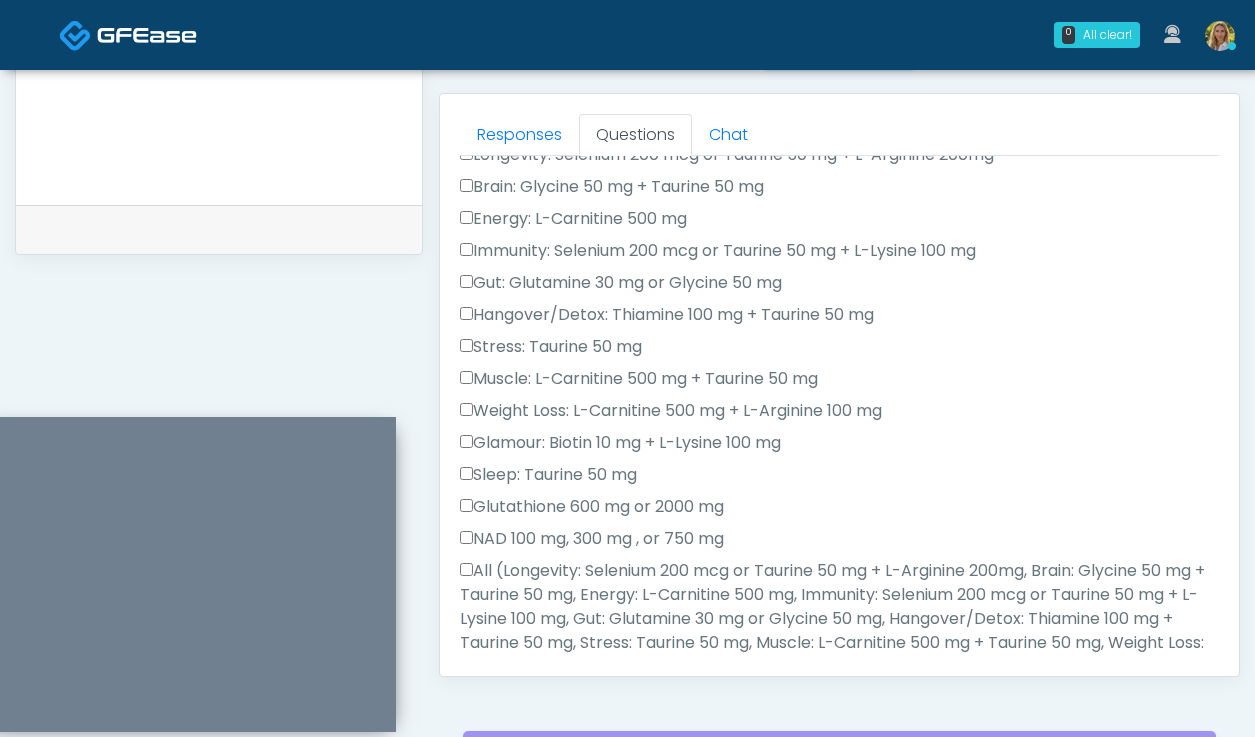scroll, scrollTop: 1058, scrollLeft: 0, axis: vertical 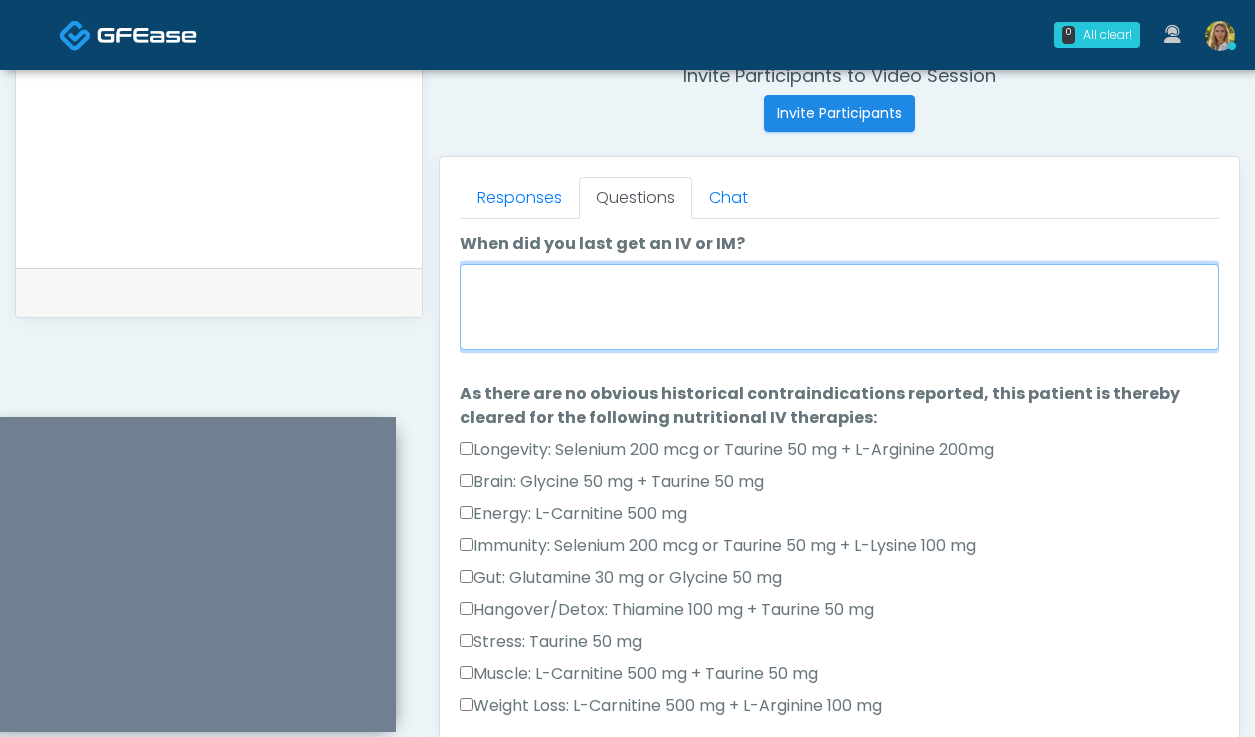 click on "When did you last get an IV or IM?" at bounding box center [839, 307] 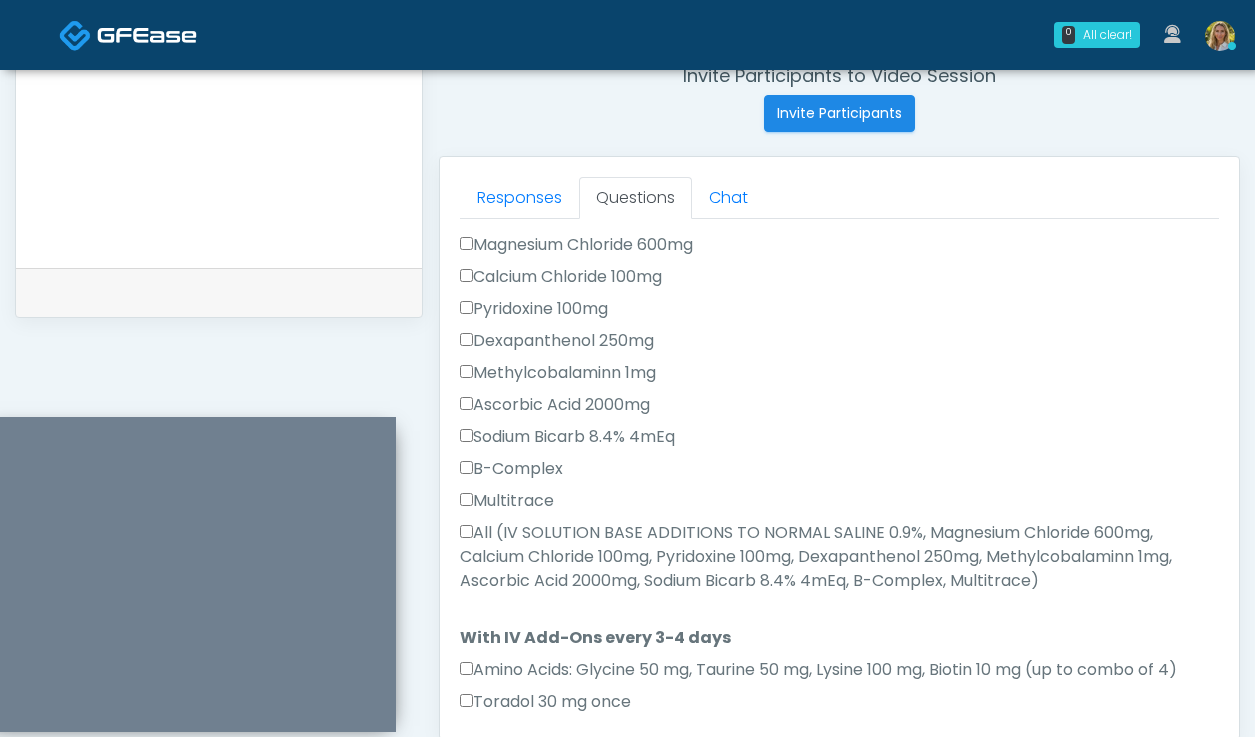 scroll, scrollTop: 937, scrollLeft: 0, axis: vertical 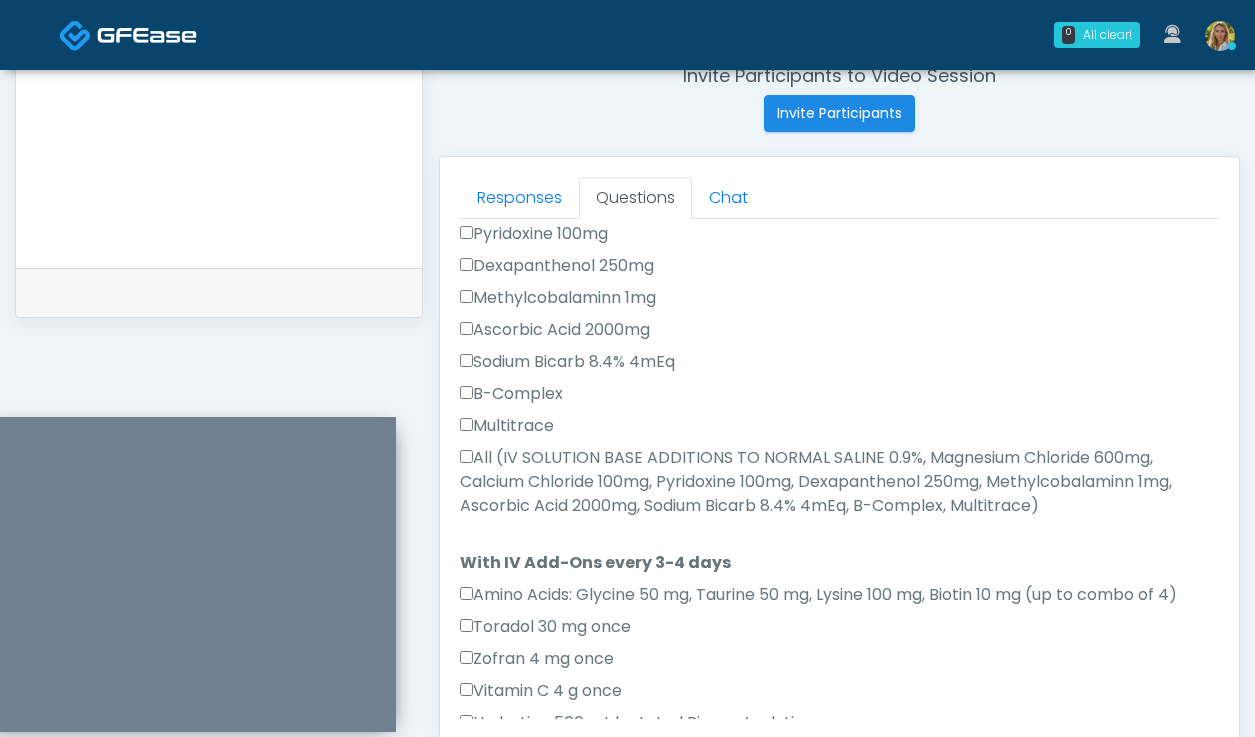 type on "***" 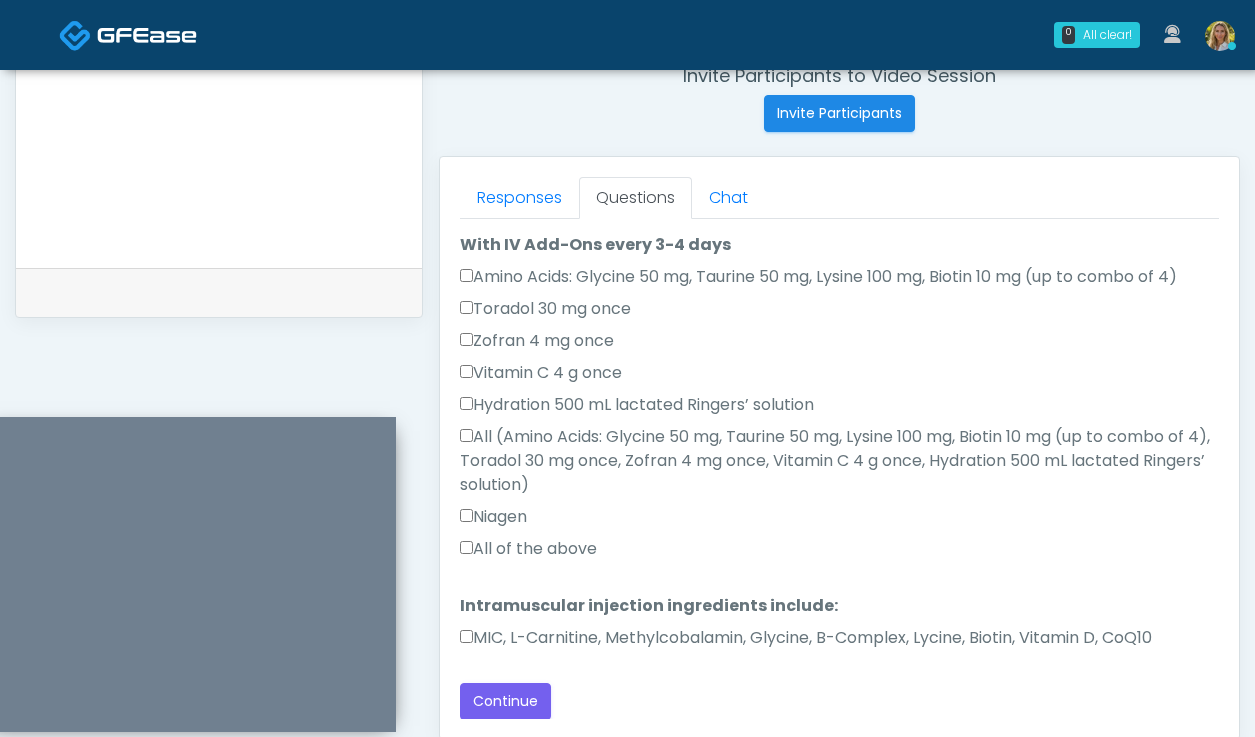 click on "All of the above" at bounding box center [528, 549] 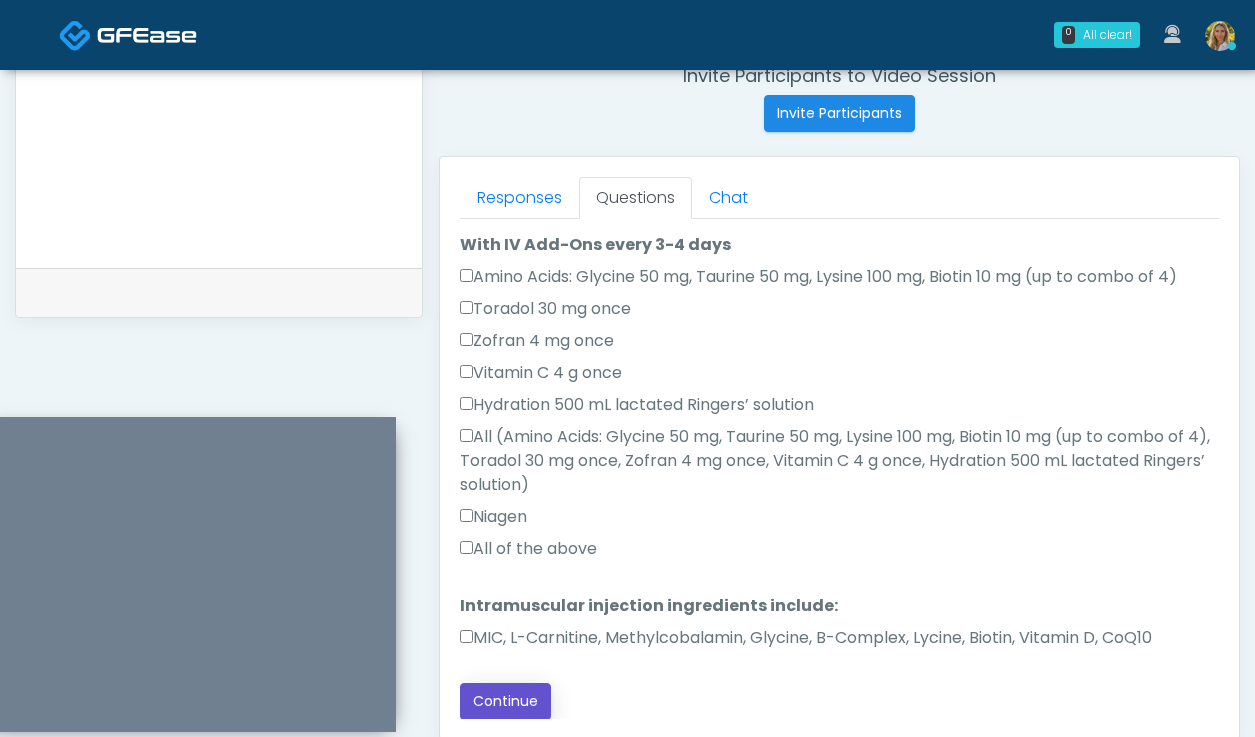 click on "Continue" at bounding box center [505, 701] 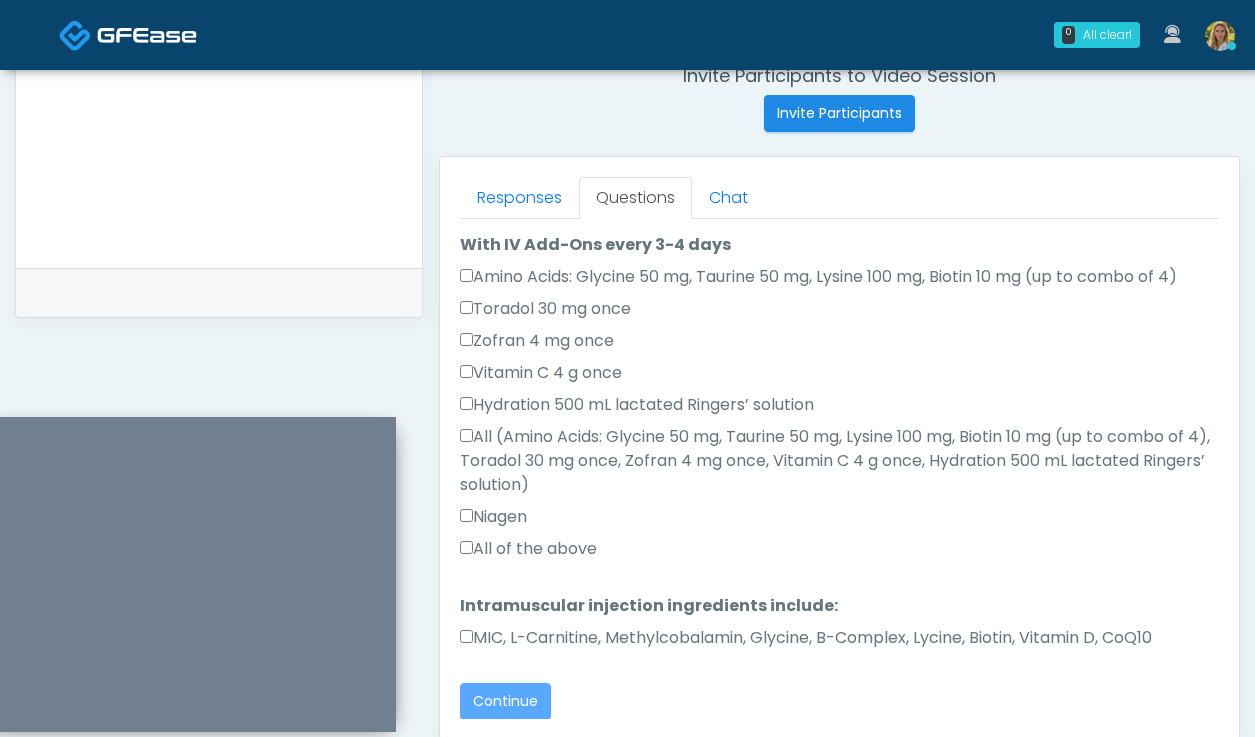 scroll, scrollTop: 0, scrollLeft: 0, axis: both 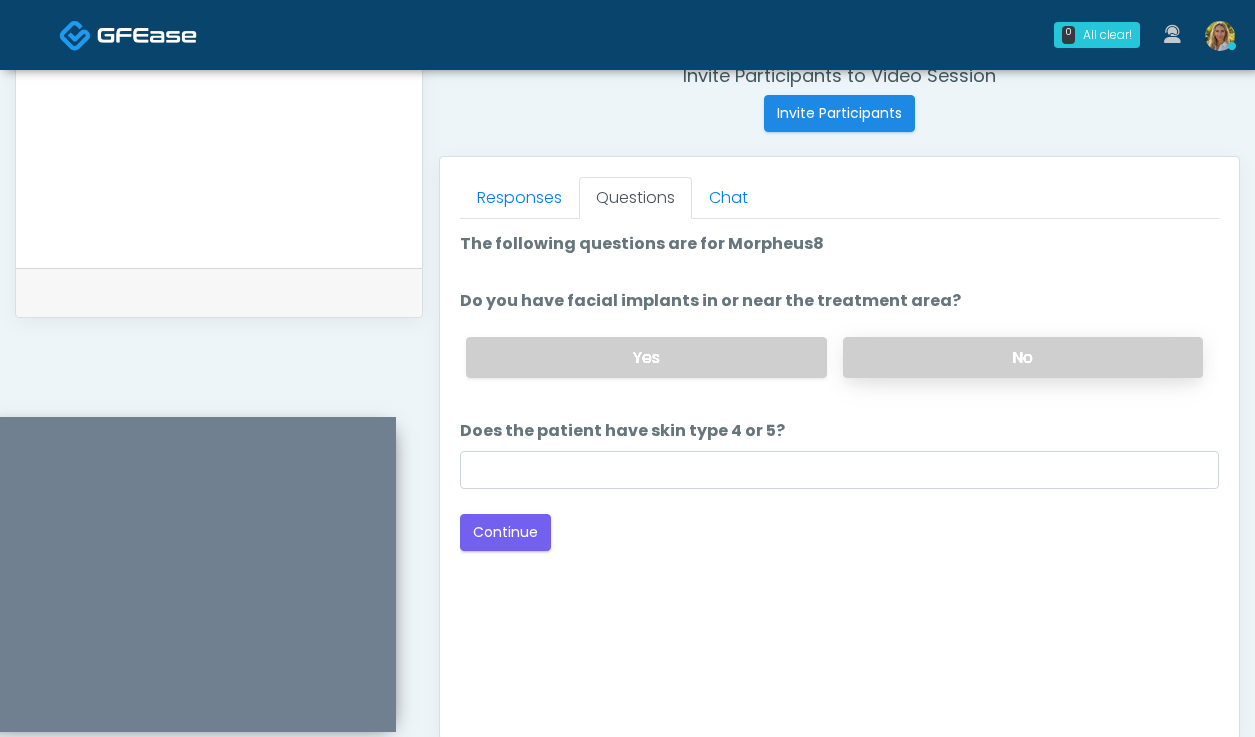 click on "No" at bounding box center [1023, 357] 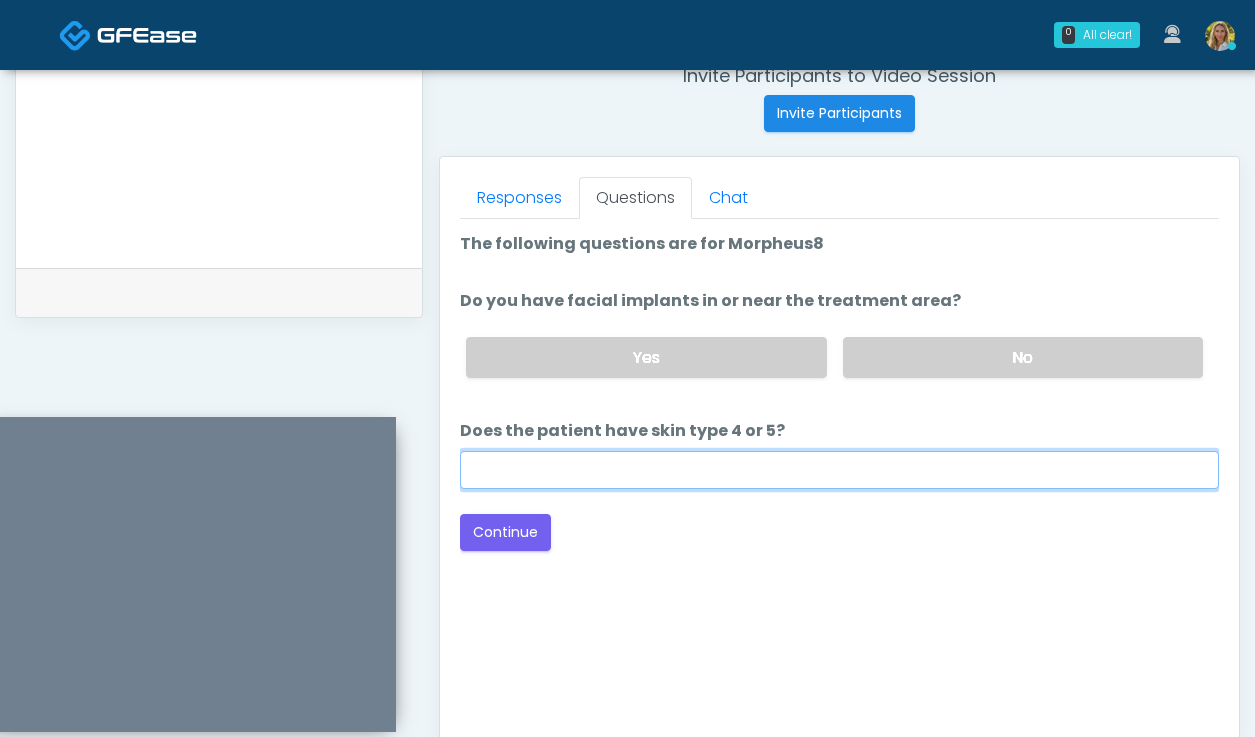 click on "Does the patient have skin type 4 or 5?" at bounding box center (839, 470) 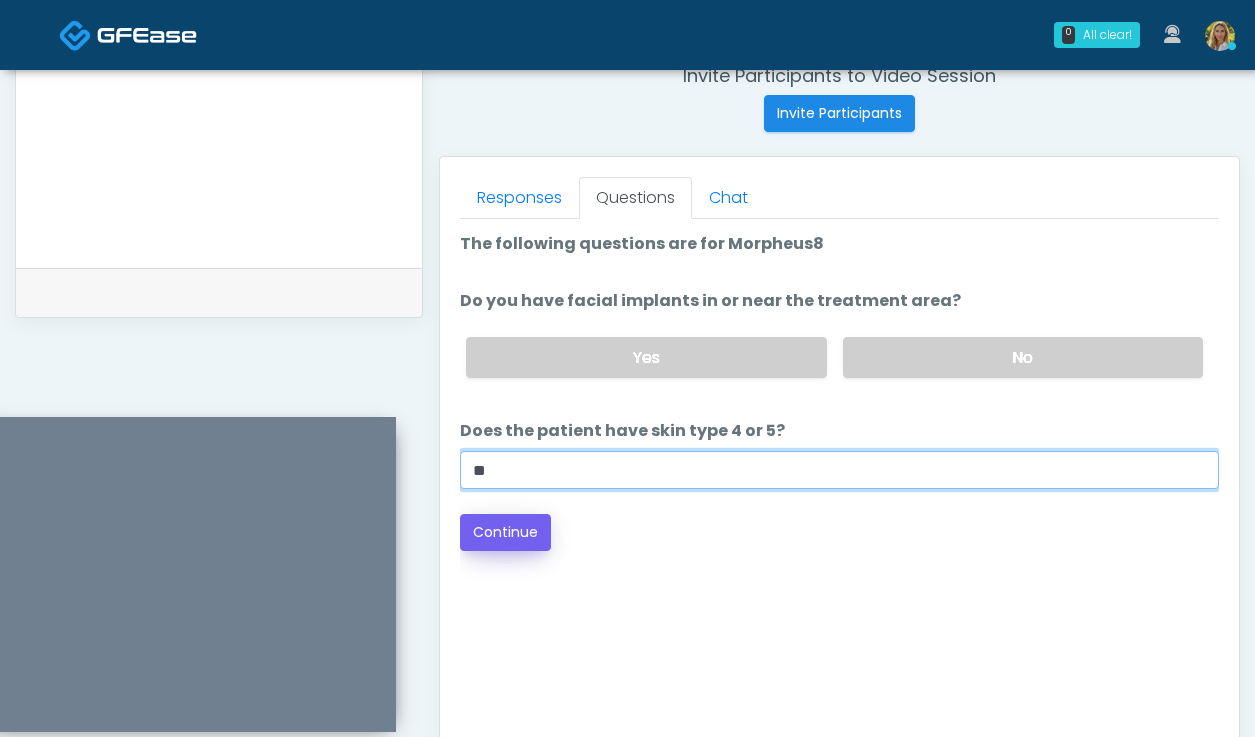 type on "**" 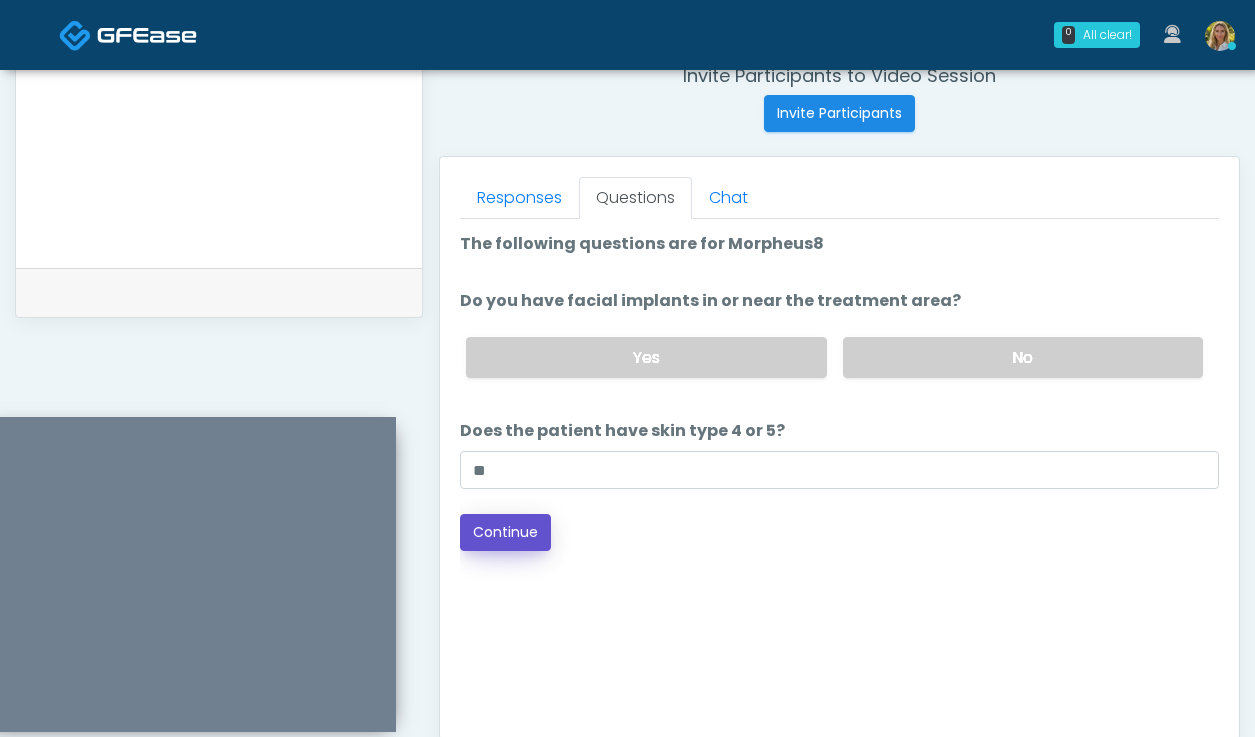 click on "Continue" at bounding box center (505, 532) 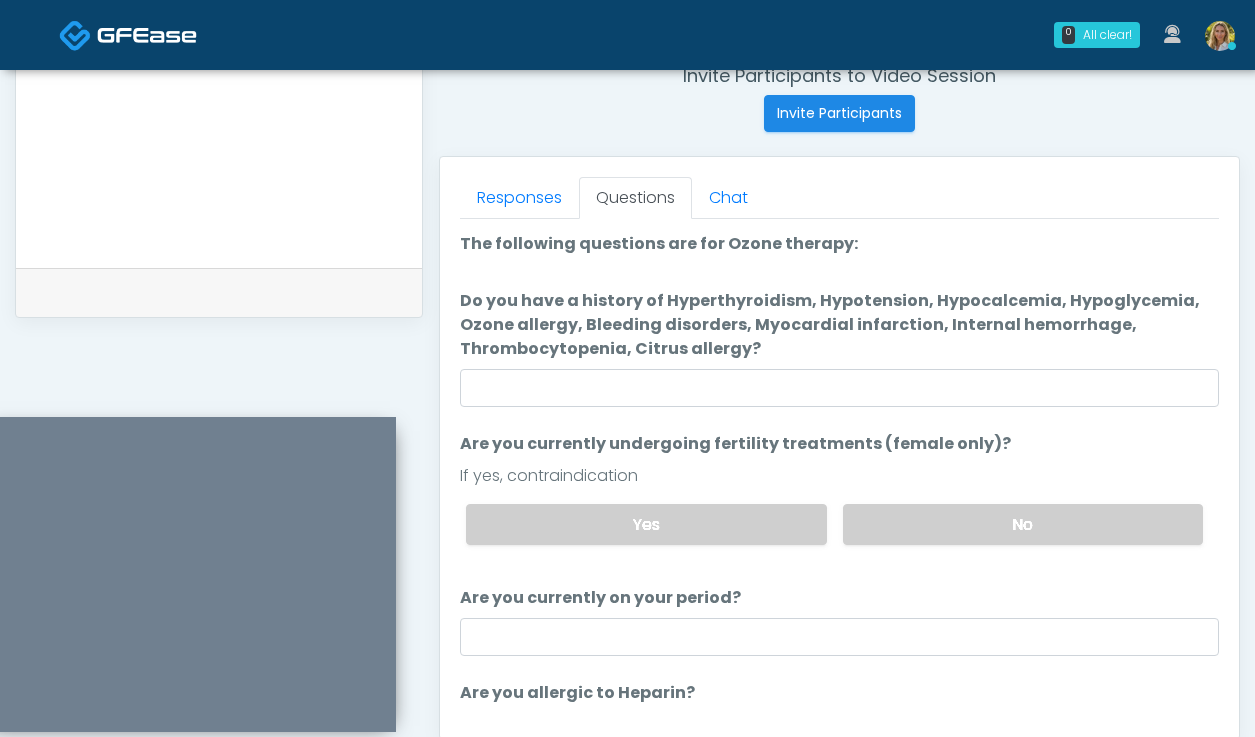 click on "The following questions are for Ozone therapy:
The following questions are for Ozone therapy:
Do you have a history of Hyperthyroidism, Hypotension, Hypocalcemia, Hypoglycemia, Ozone allergy, Bleeding disorders, Myocardial infarction, Internal hemorrhage, Thrombocytopenia, Citrus allergy?
Do you have a history of Hyperthyroidism, Hypotension, Hypocalcemia, Hypoglycemia, Ozone allergy, Bleeding disorders, Myocardial infarction, Internal hemorrhage, Thrombocytopenia, Citrus allergy?
Are you currently undergoing fertility treatments (female only)?
Are you currently undergoing fertility treatments (female only)?
If yes, contraindication" at bounding box center (839, 509) 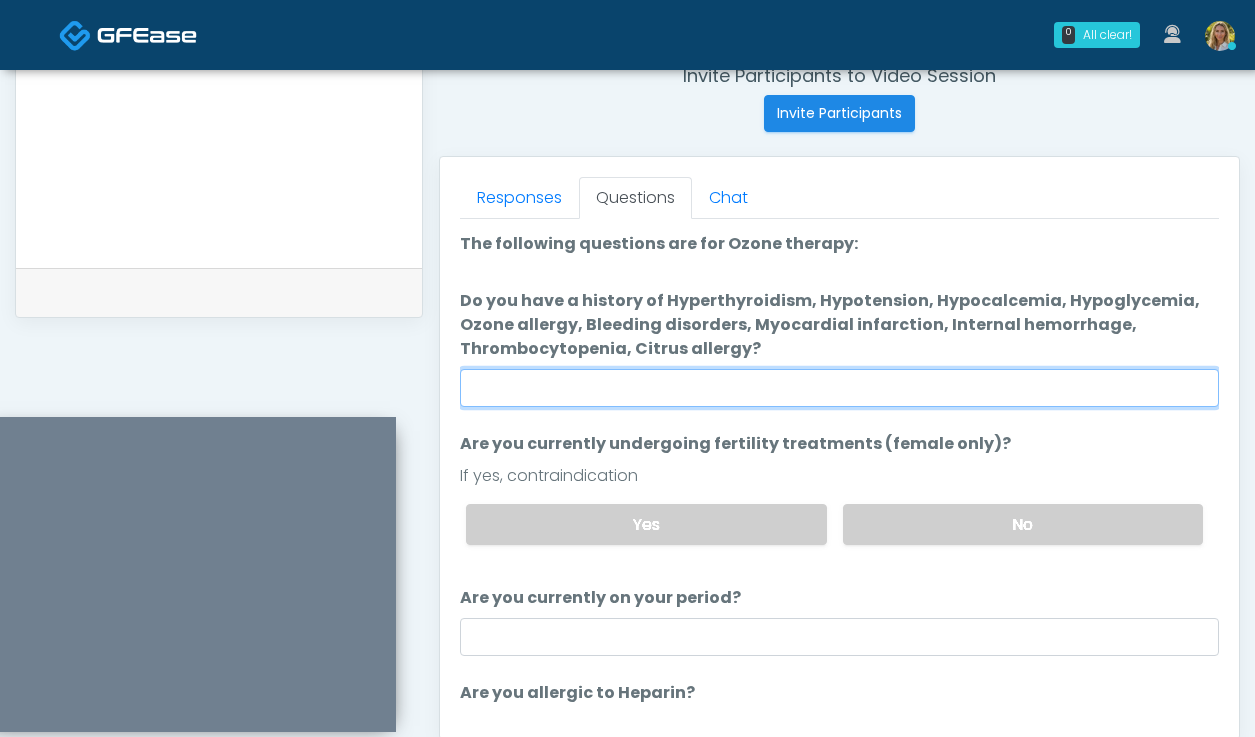 click on "Do you have a history of Hyperthyroidism, Hypotension, Hypocalcemia, Hypoglycemia, Ozone allergy, Bleeding disorders, Myocardial infarction, Internal hemorrhage, Thrombocytopenia, Citrus allergy?" at bounding box center [839, 388] 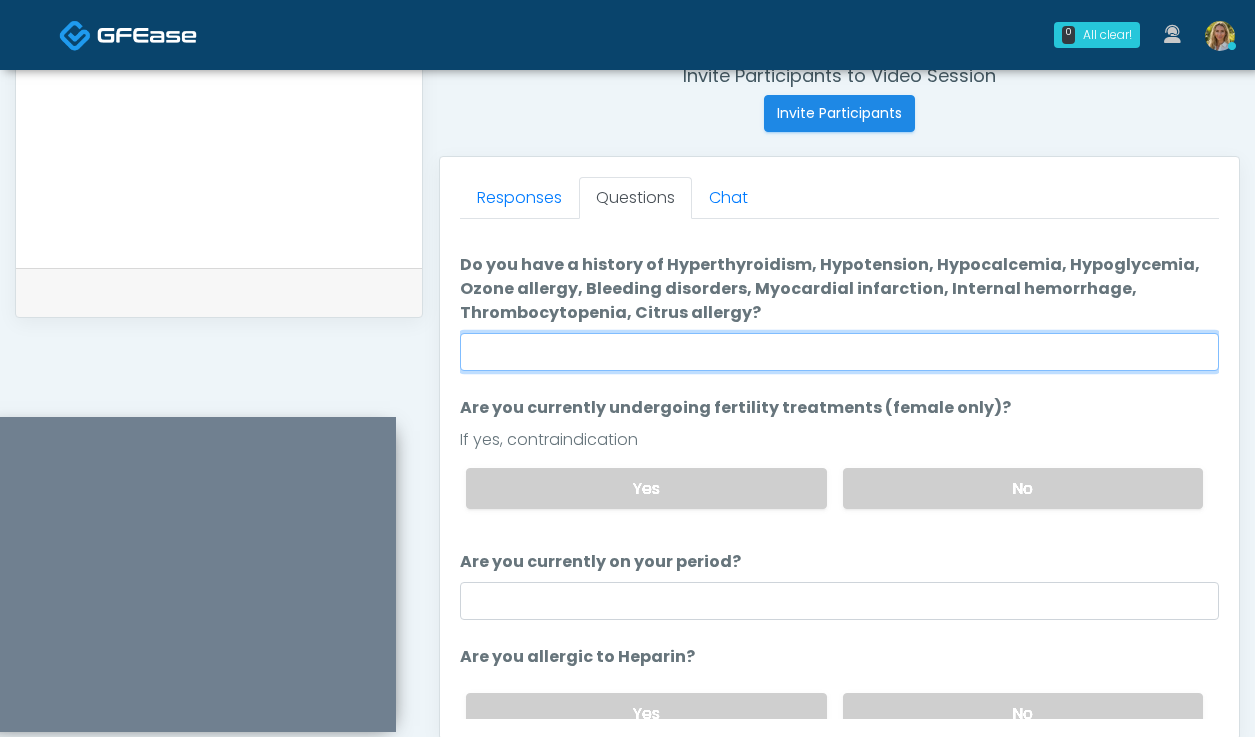 scroll, scrollTop: 42, scrollLeft: 0, axis: vertical 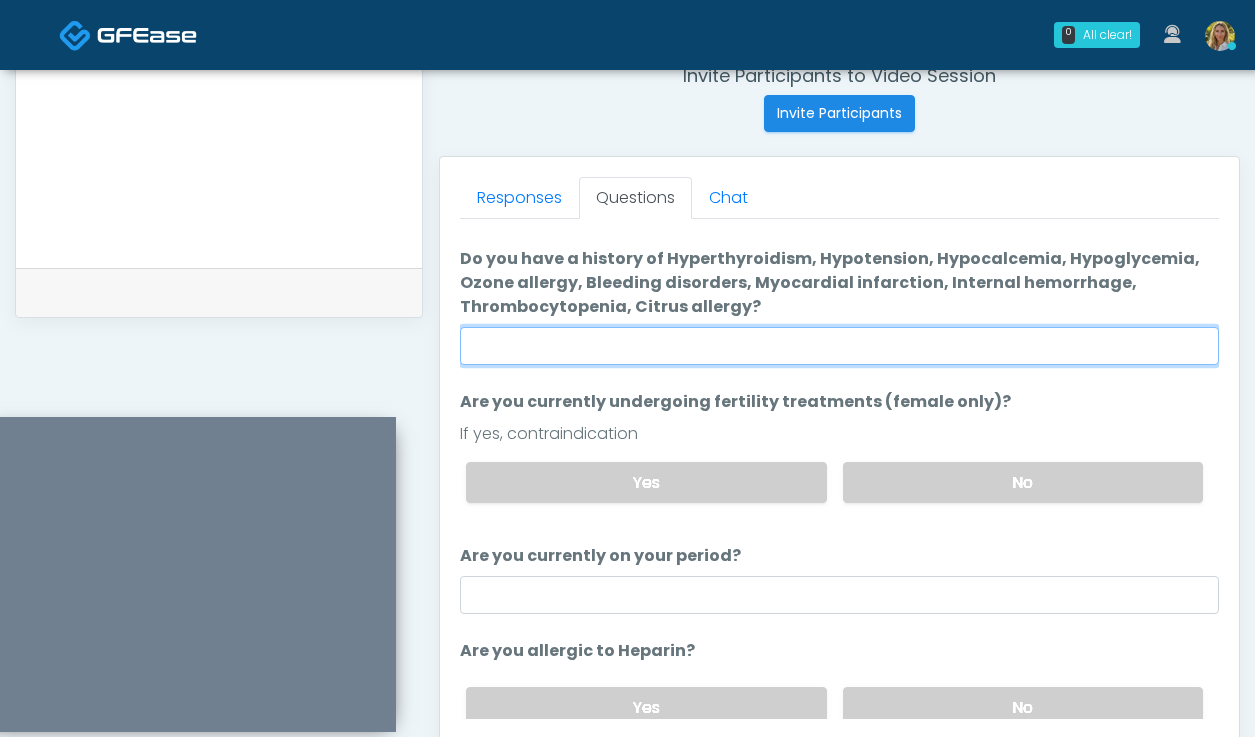 click on "Do you have a history of Hyperthyroidism, Hypotension, Hypocalcemia, Hypoglycemia, Ozone allergy, Bleeding disorders, Myocardial infarction, Internal hemorrhage, Thrombocytopenia, Citrus allergy?" at bounding box center (839, 346) 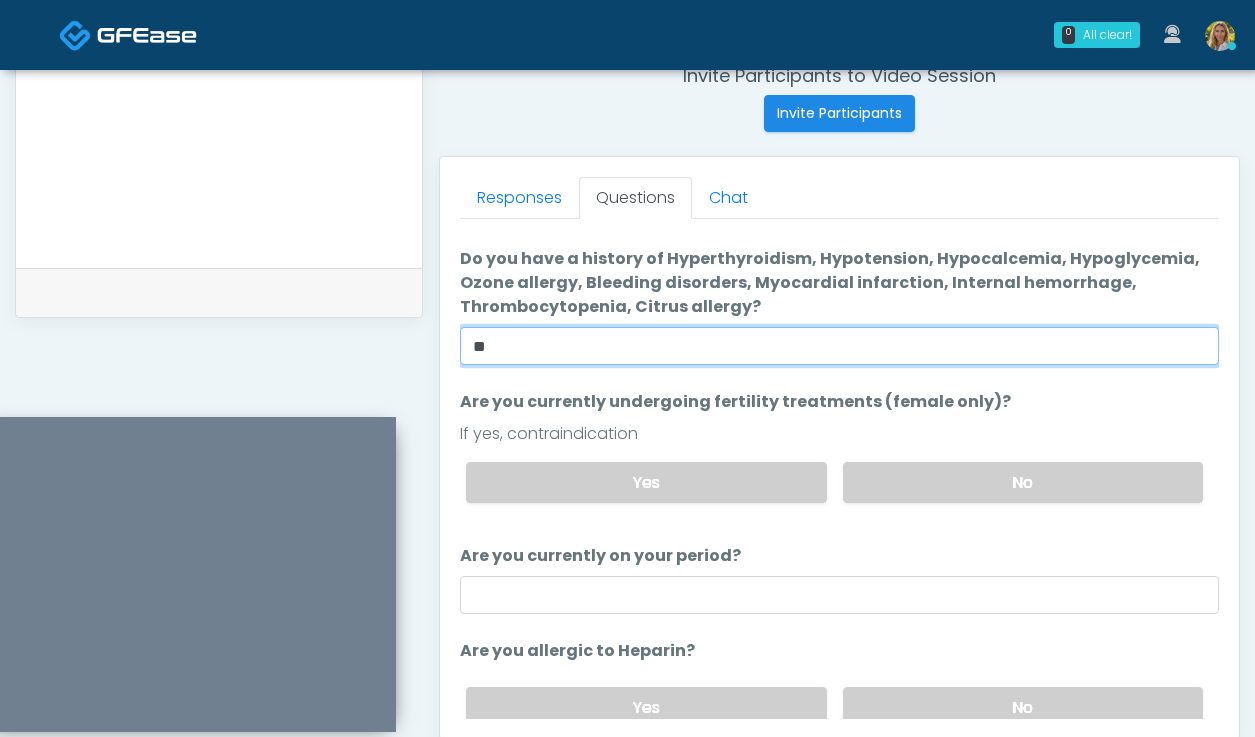 scroll, scrollTop: 127, scrollLeft: 0, axis: vertical 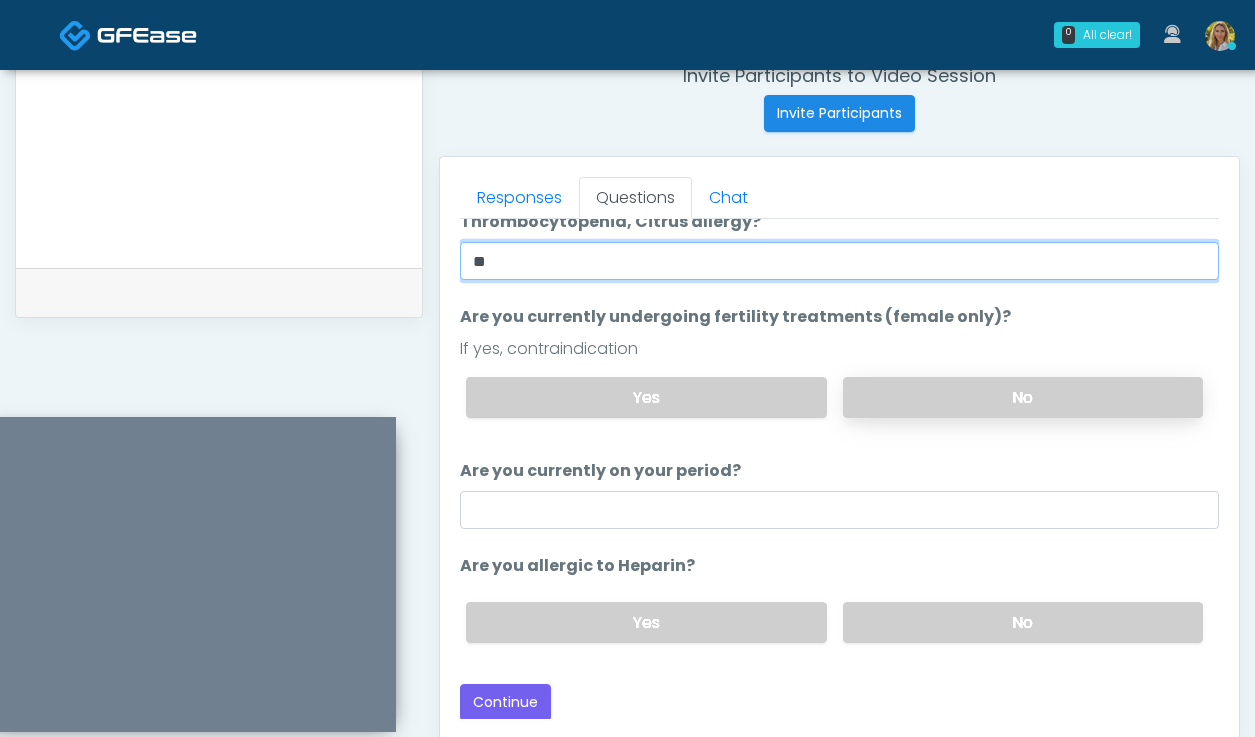 type on "**" 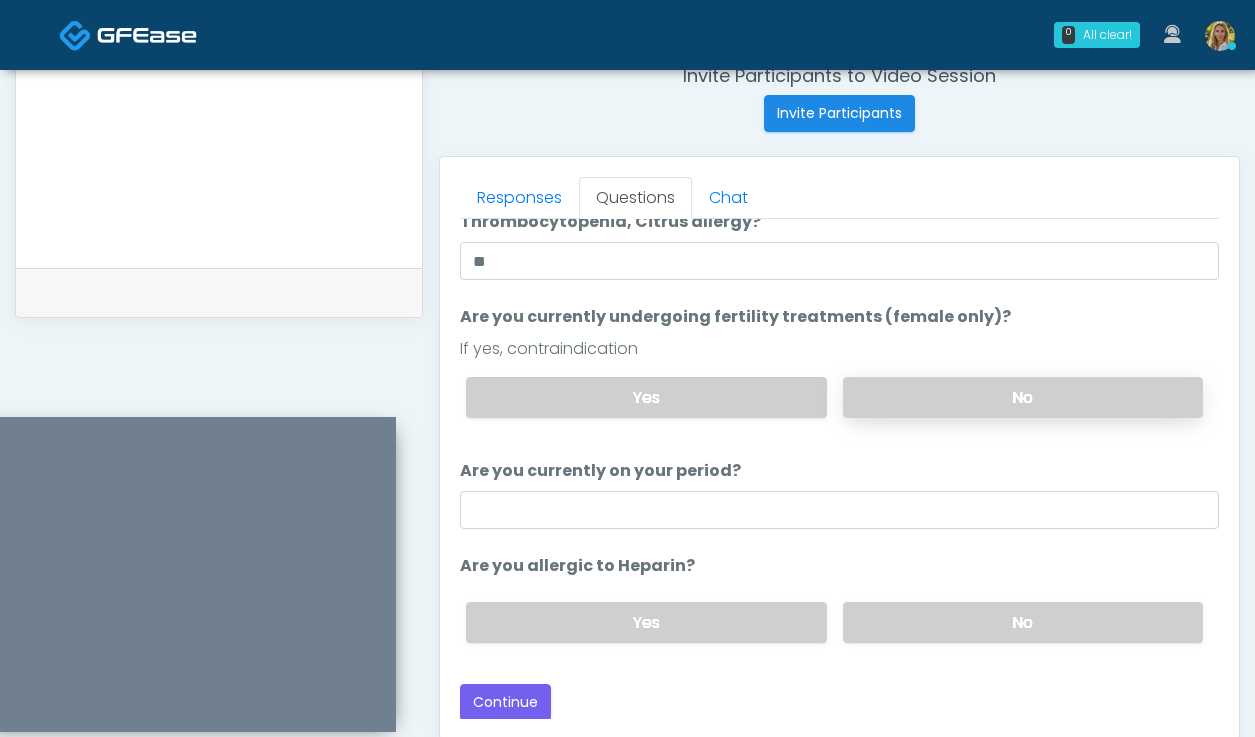click on "No" at bounding box center (1023, 397) 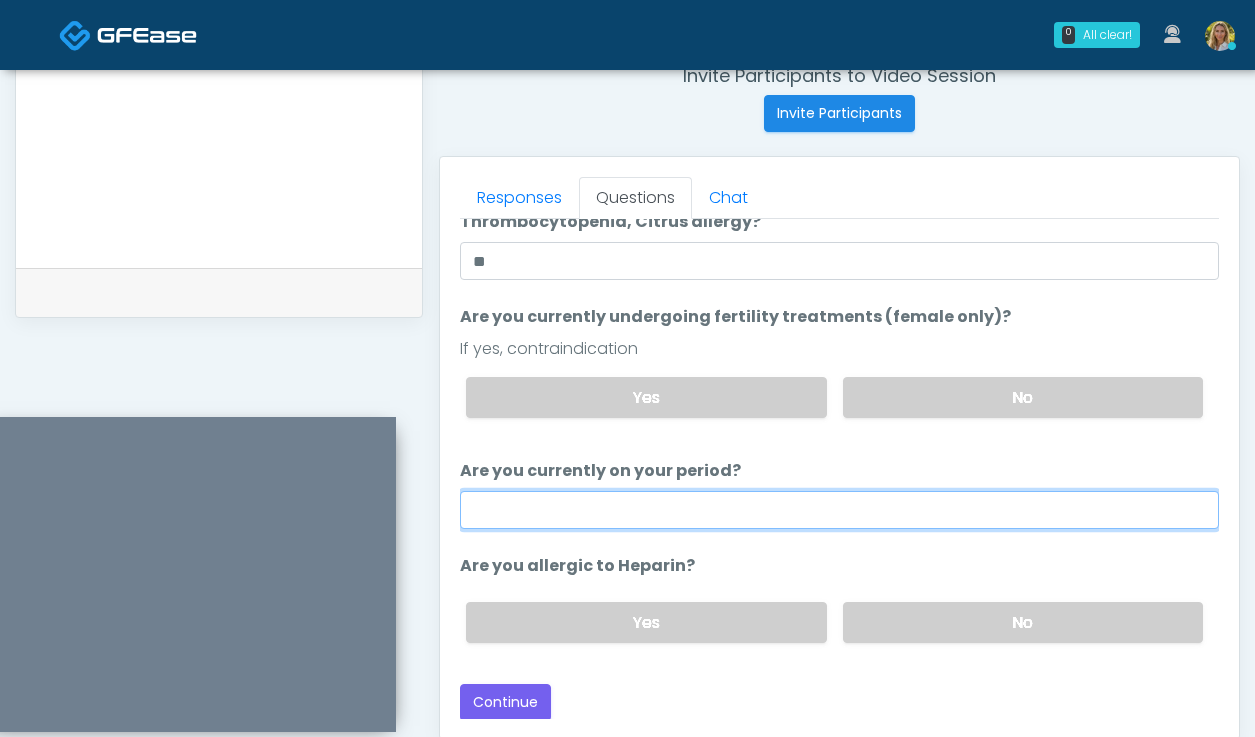 click on "Are you currently on your period?" at bounding box center [839, 510] 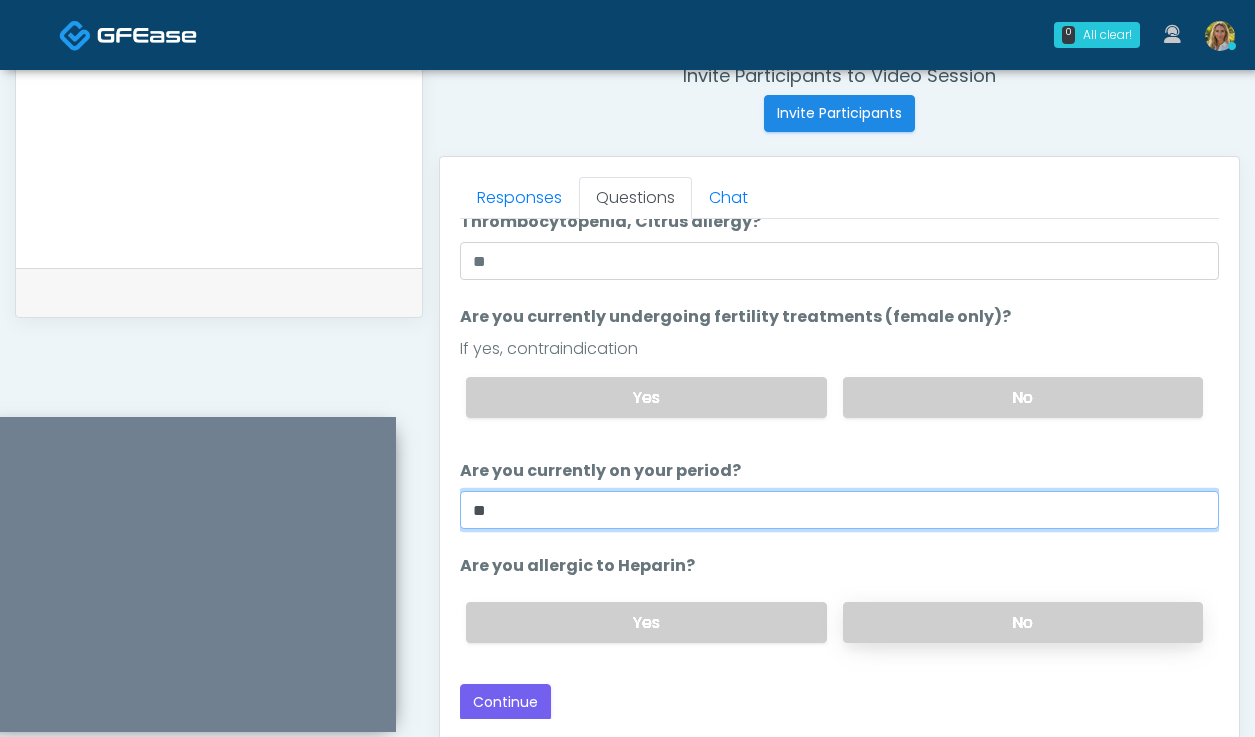 type on "**" 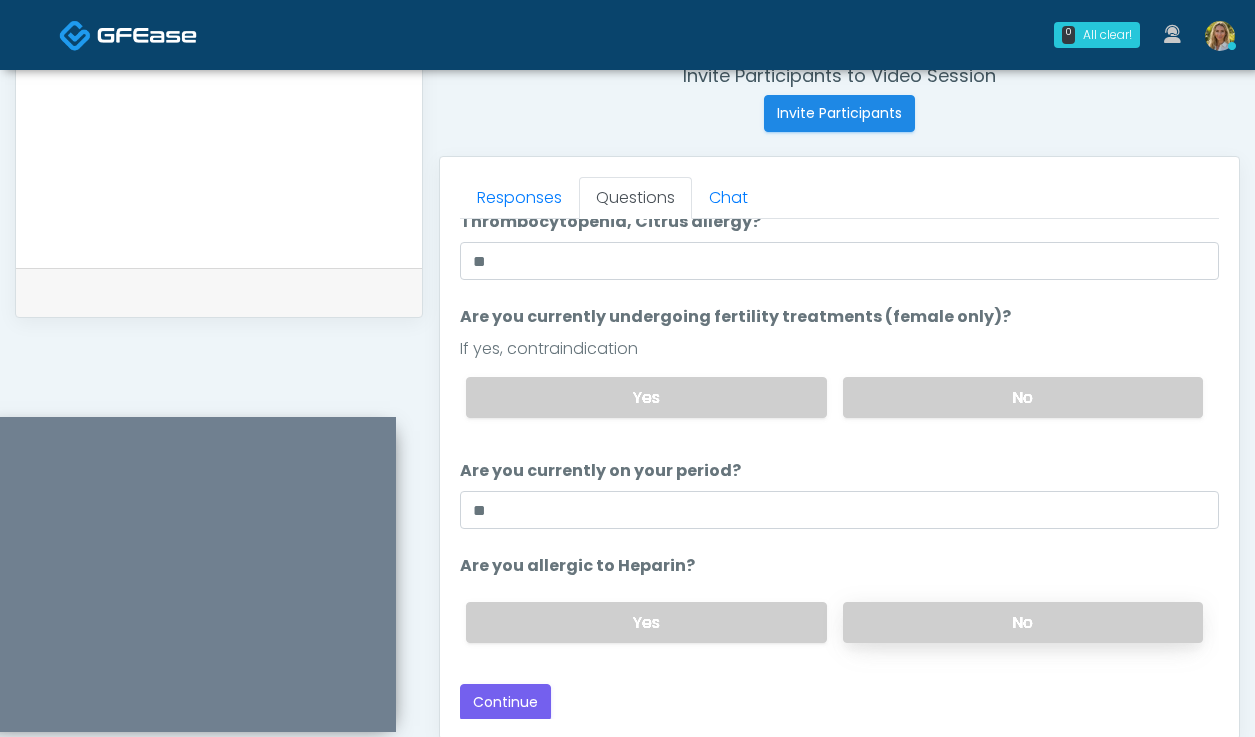 click on "No" at bounding box center (1023, 622) 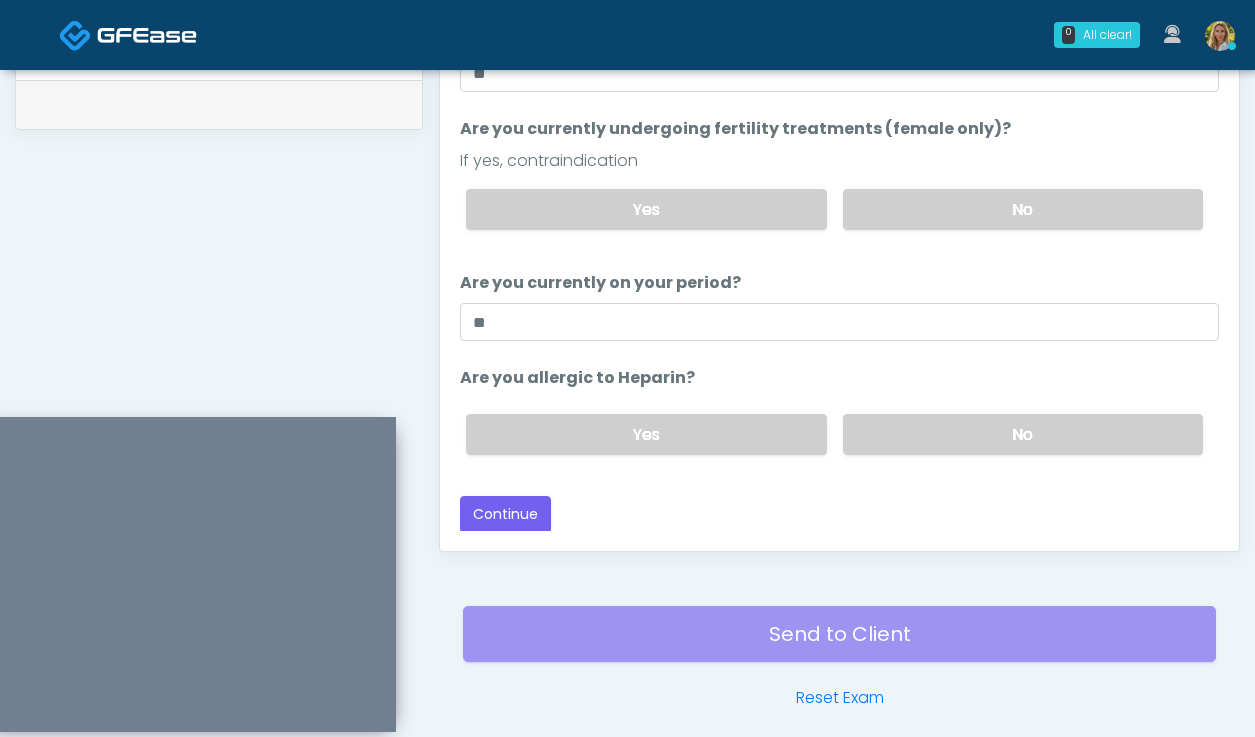 scroll, scrollTop: 985, scrollLeft: 0, axis: vertical 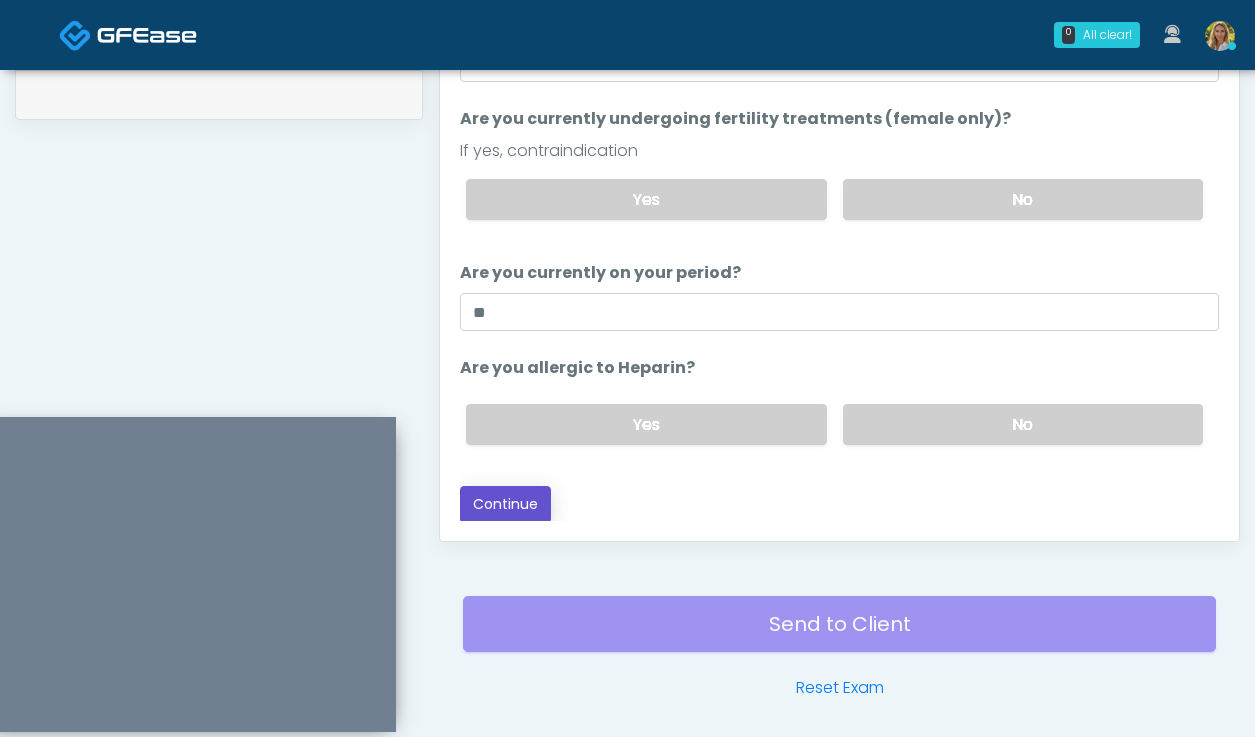 click on "Continue" at bounding box center [505, 504] 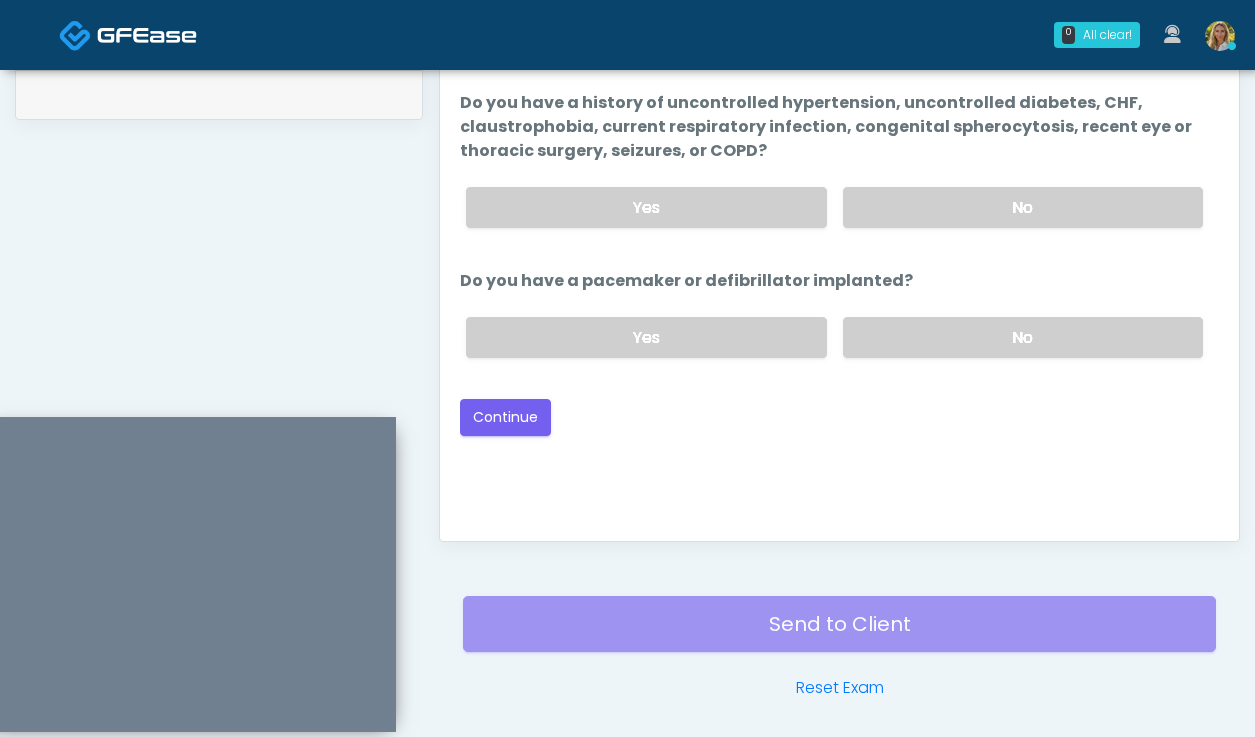 scroll, scrollTop: 0, scrollLeft: 0, axis: both 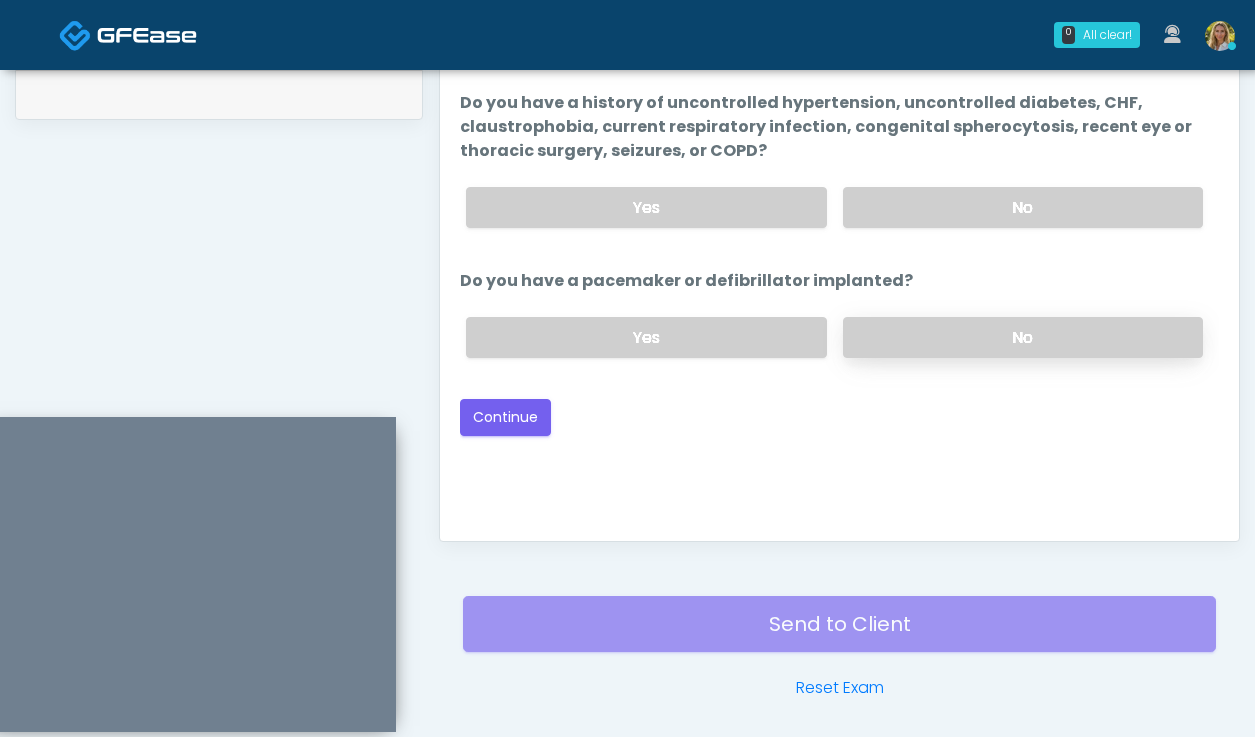 click on "No" at bounding box center [1023, 337] 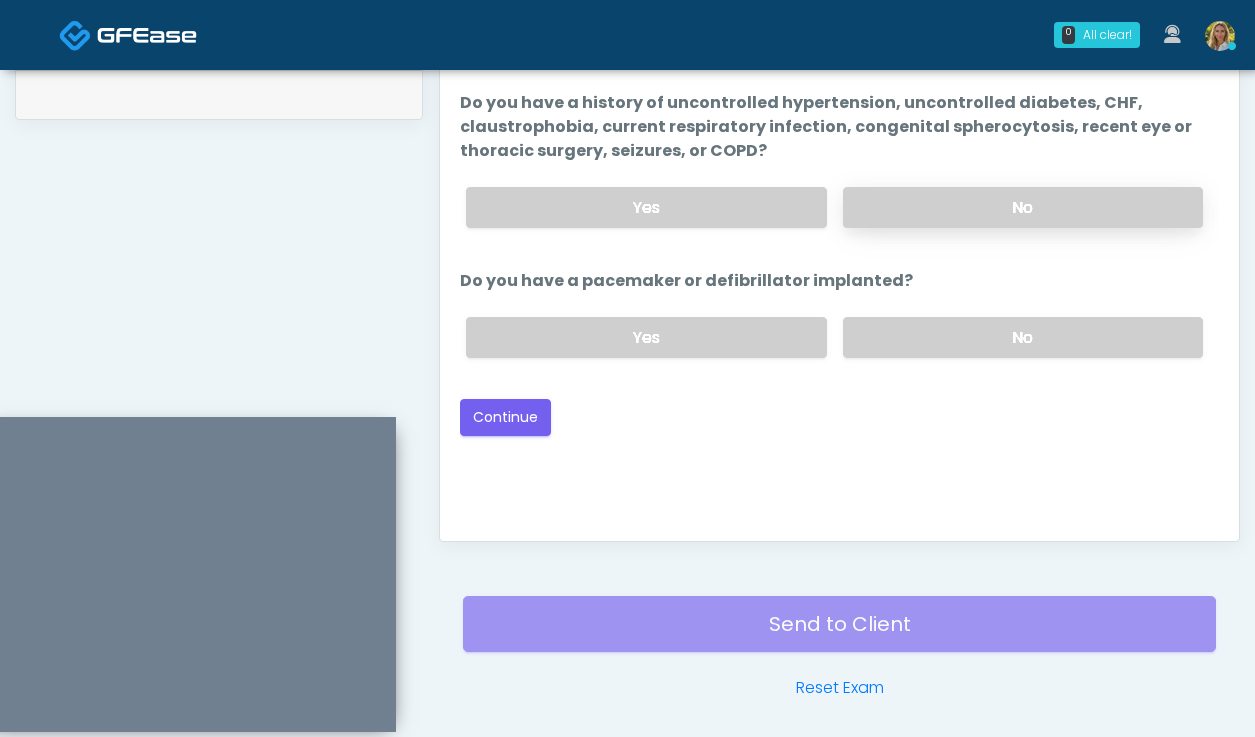 click on "No" at bounding box center [1023, 207] 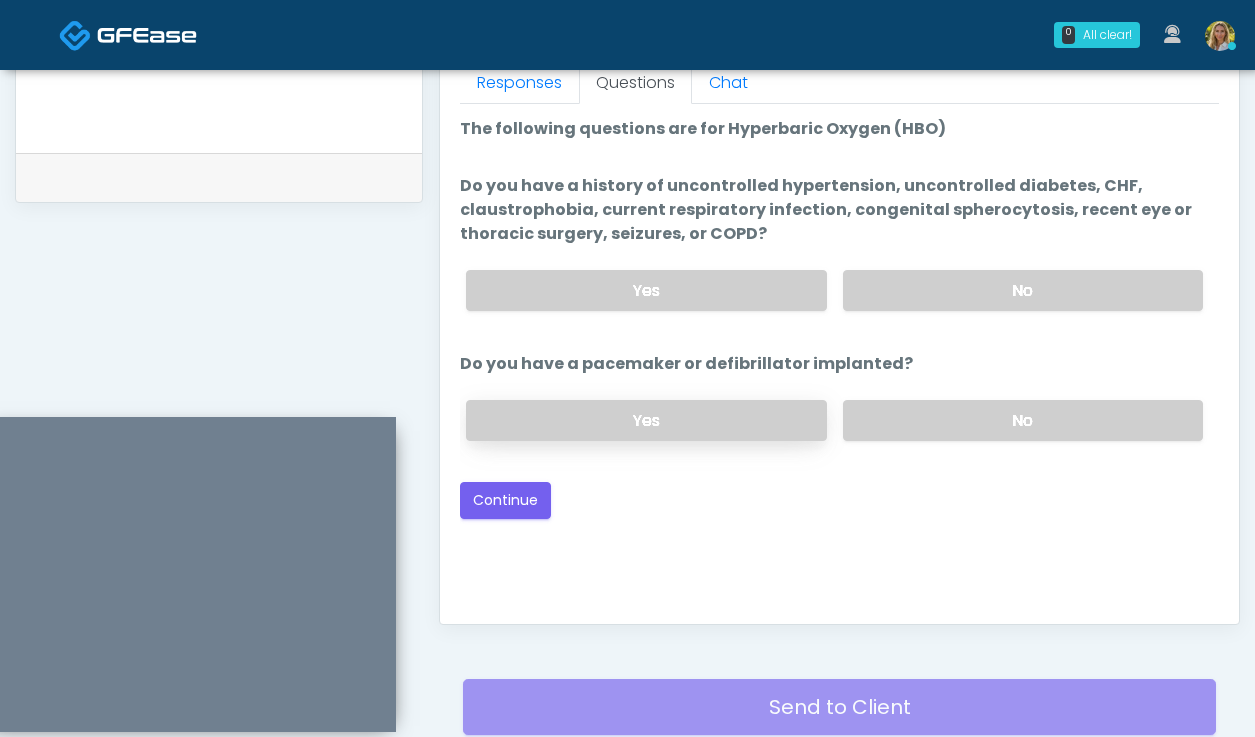scroll, scrollTop: 882, scrollLeft: 0, axis: vertical 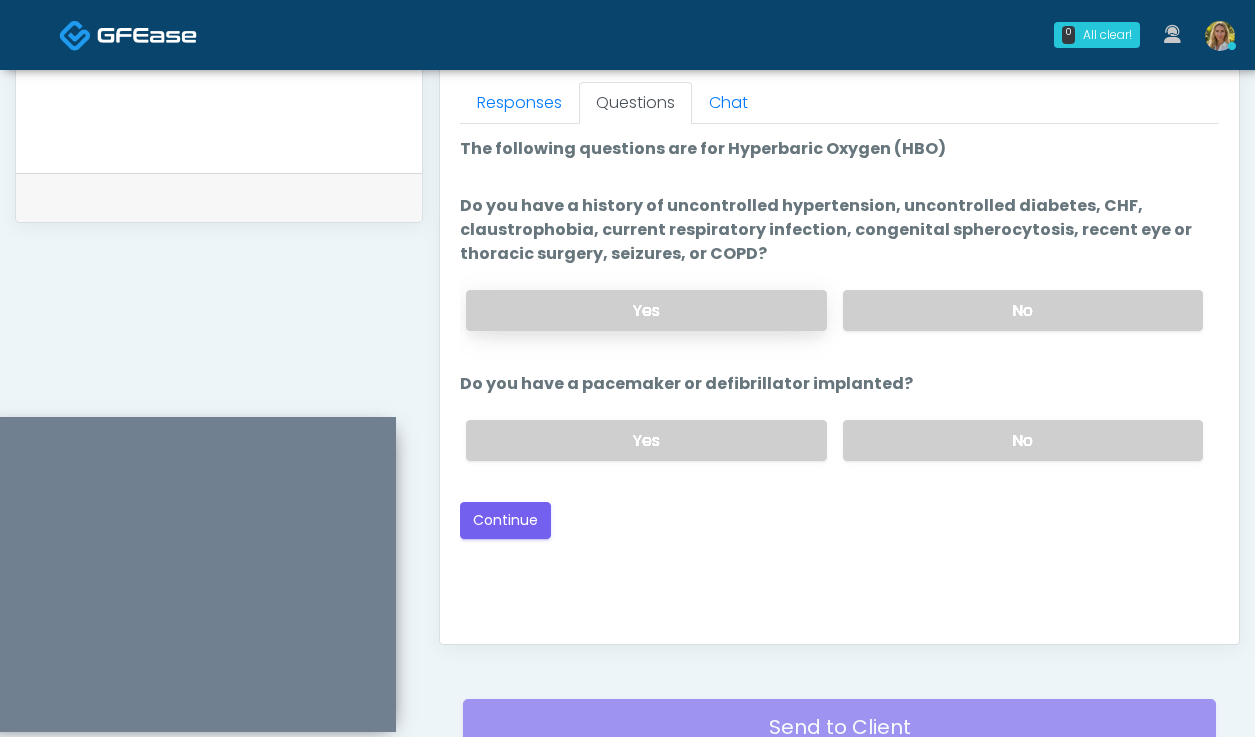 click on "Yes" at bounding box center (646, 310) 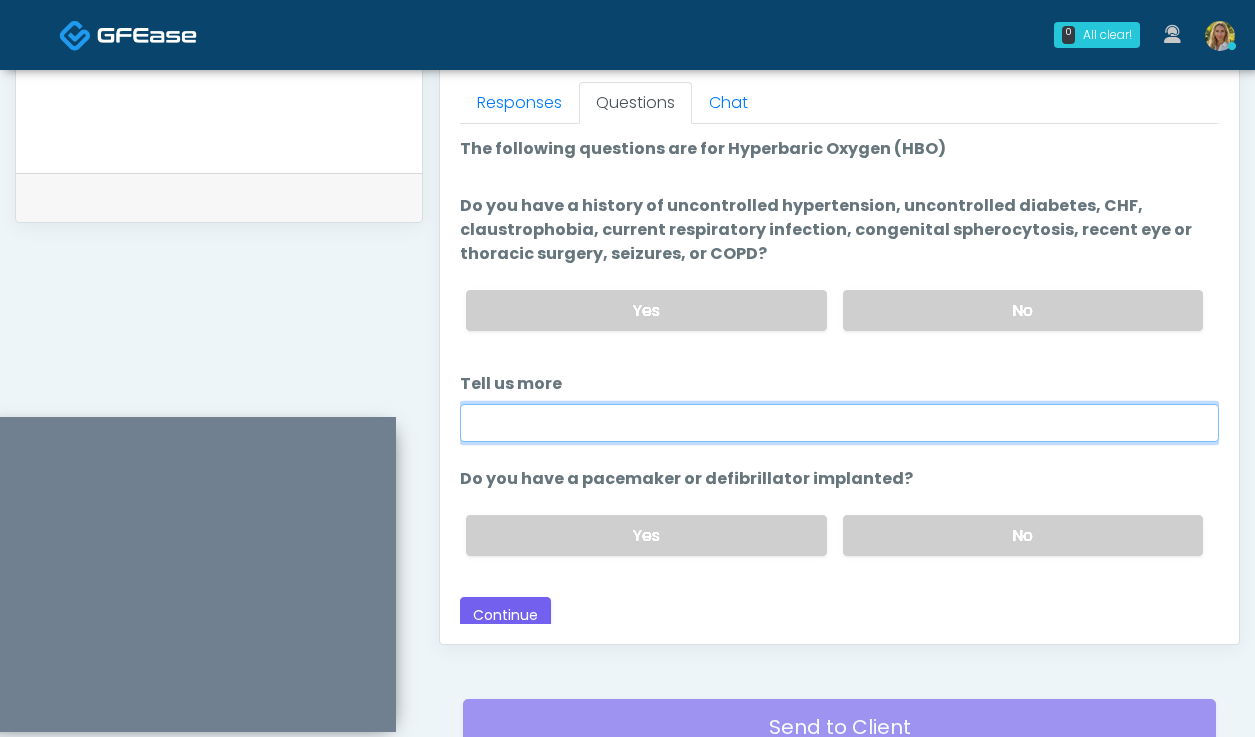 click on "Tell us more" at bounding box center [839, 423] 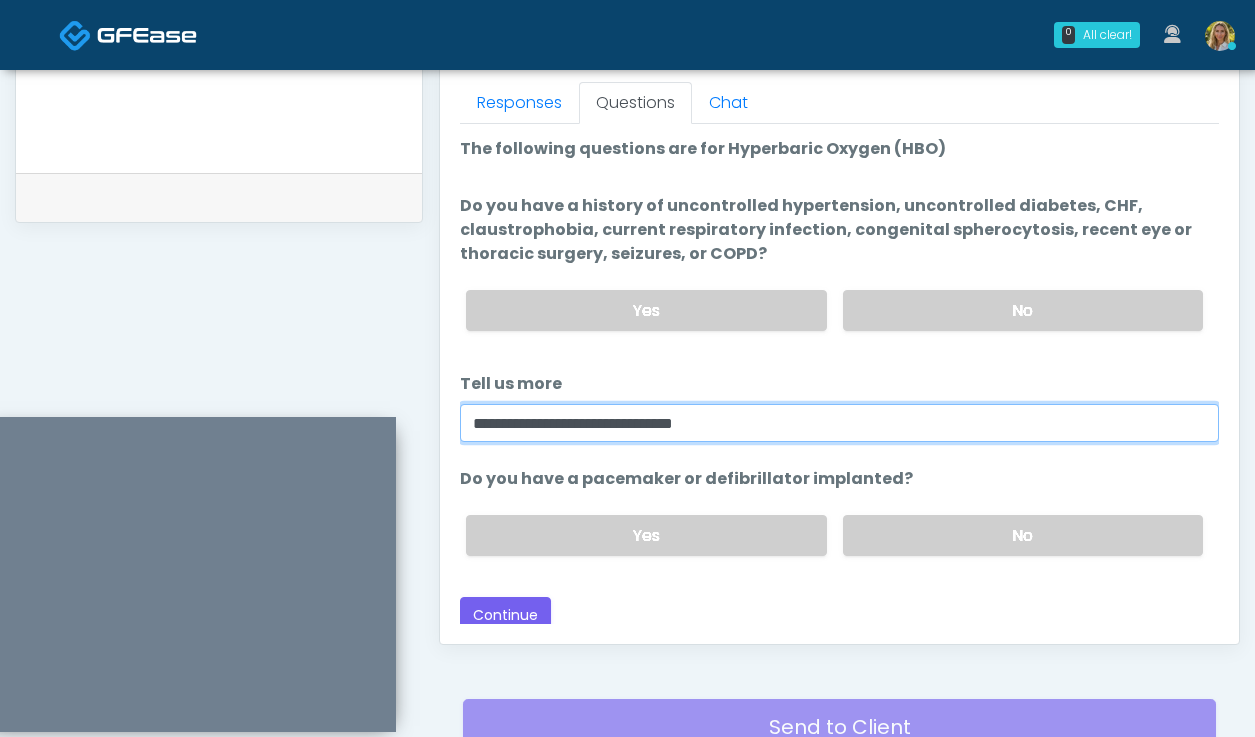 drag, startPoint x: 768, startPoint y: 405, endPoint x: 763, endPoint y: 415, distance: 11.18034 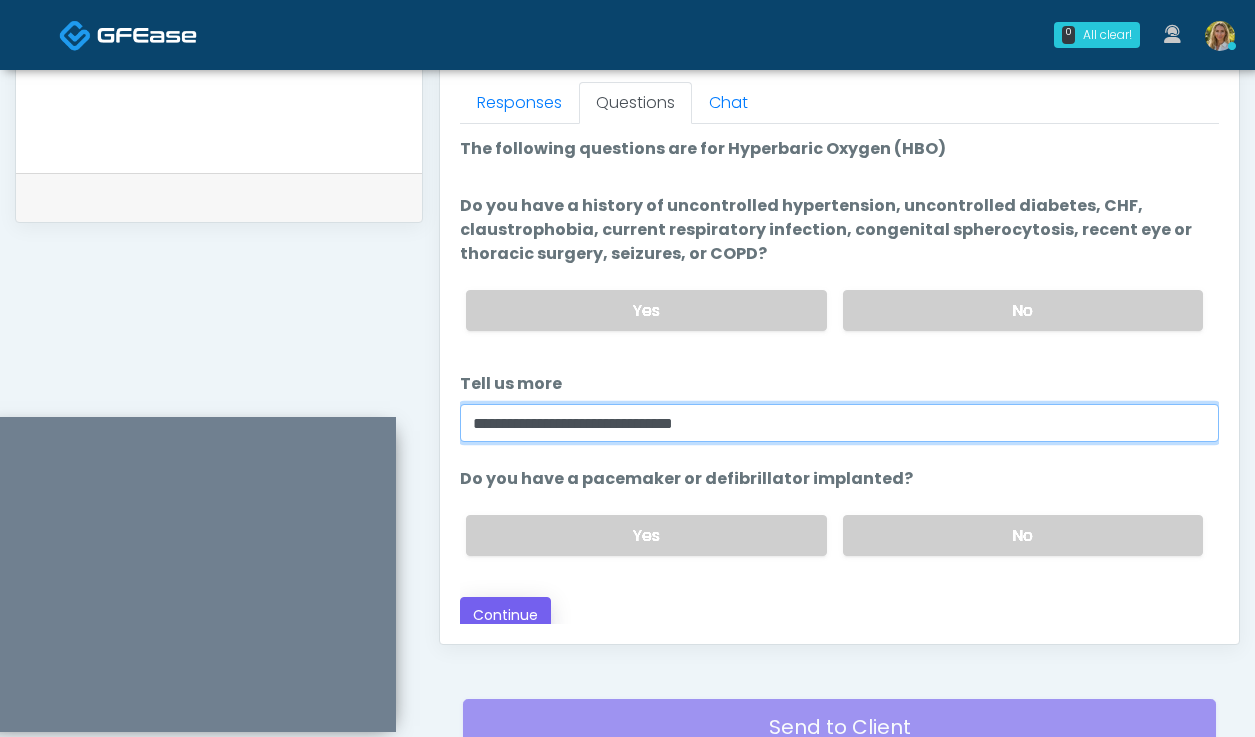 type on "**********" 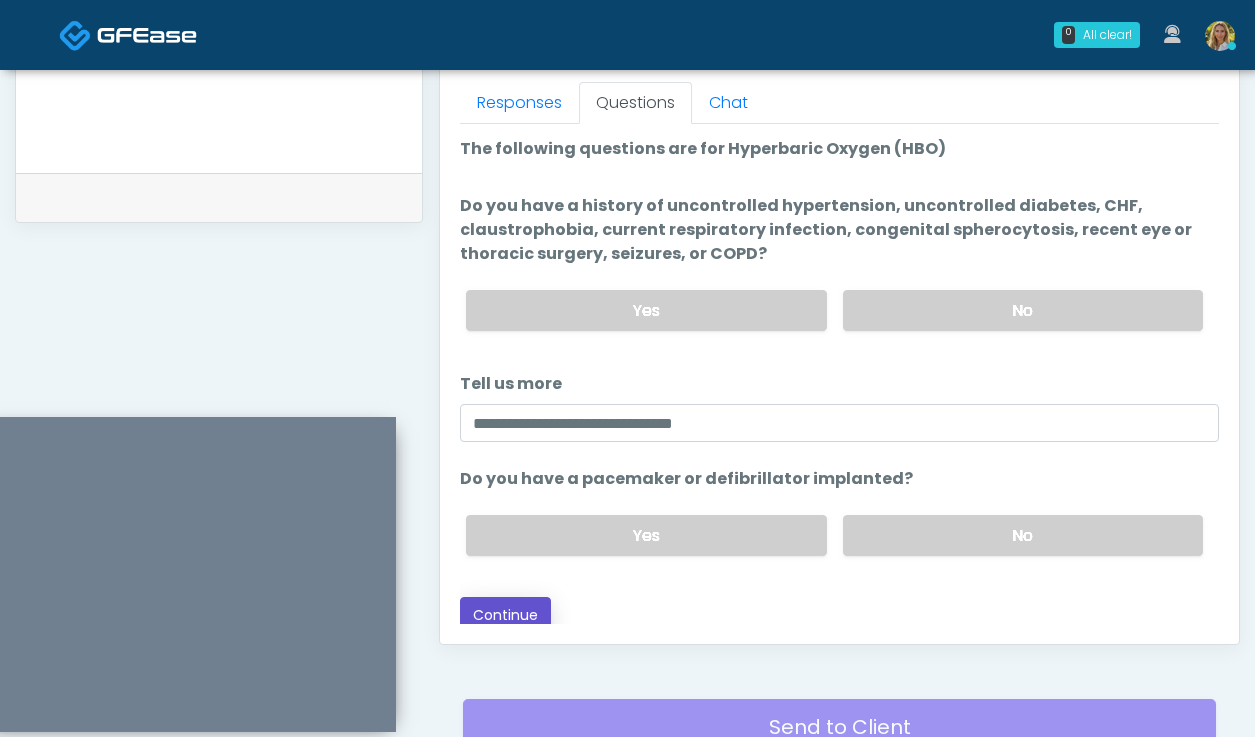 click on "Continue" at bounding box center [505, 615] 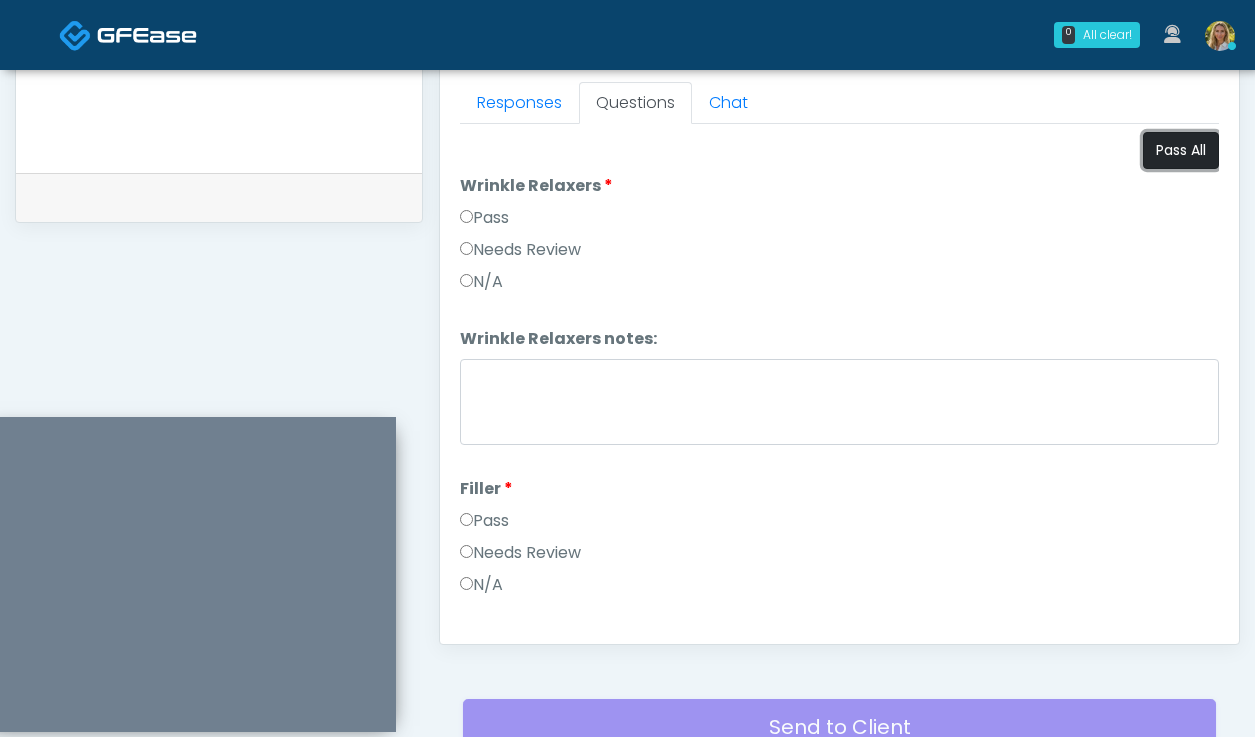 click on "Pass All" at bounding box center [1181, 150] 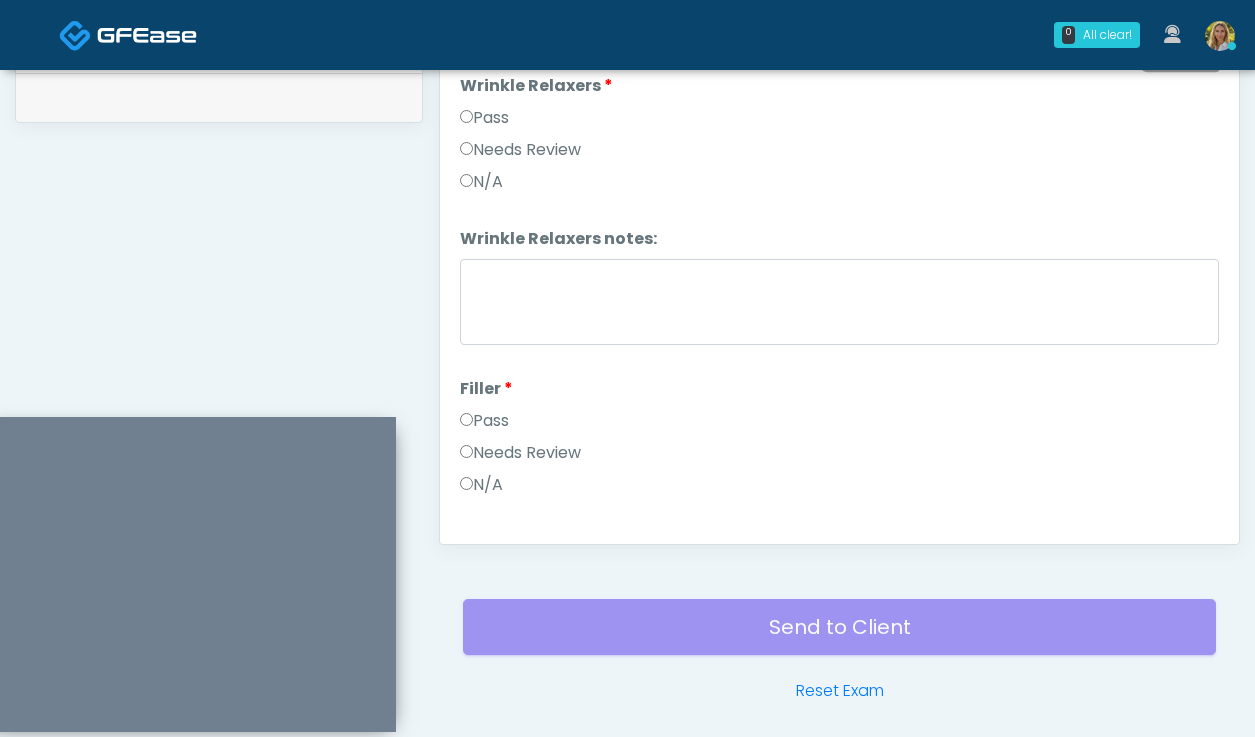 scroll, scrollTop: 1014, scrollLeft: 0, axis: vertical 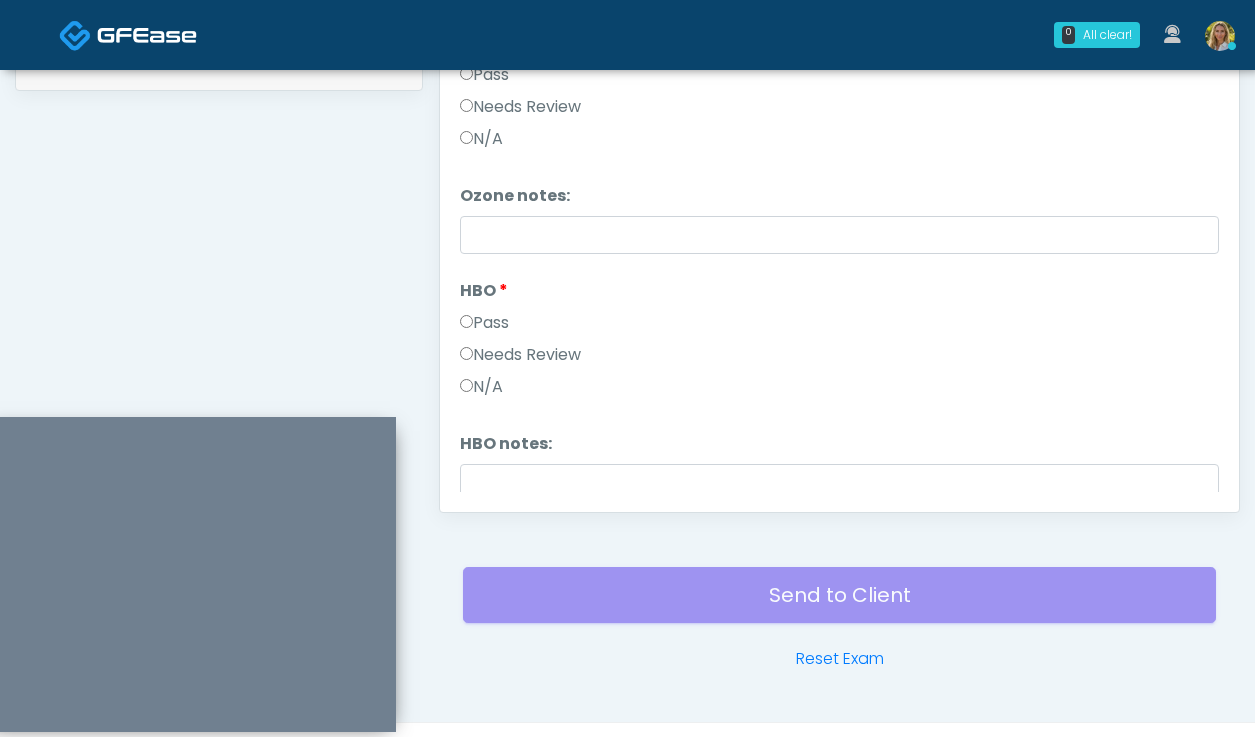click on "Needs Review" at bounding box center [520, 355] 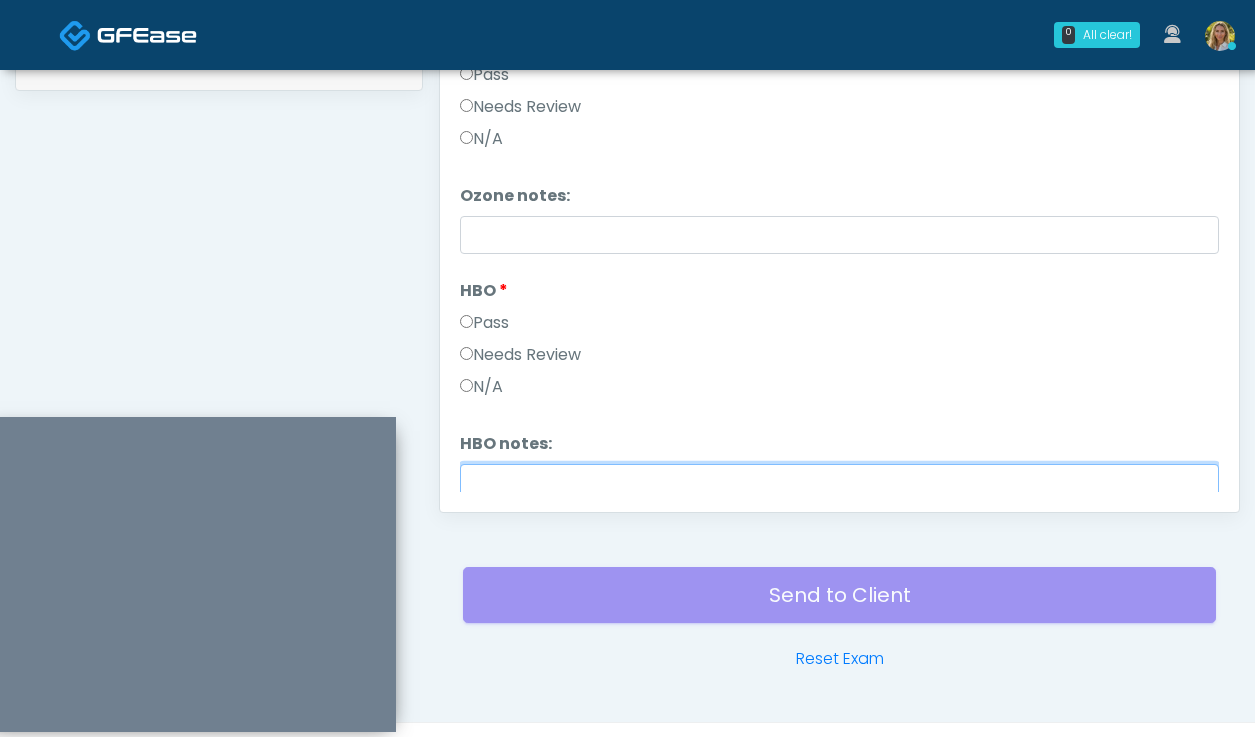 click on "HBO notes:" at bounding box center (839, 483) 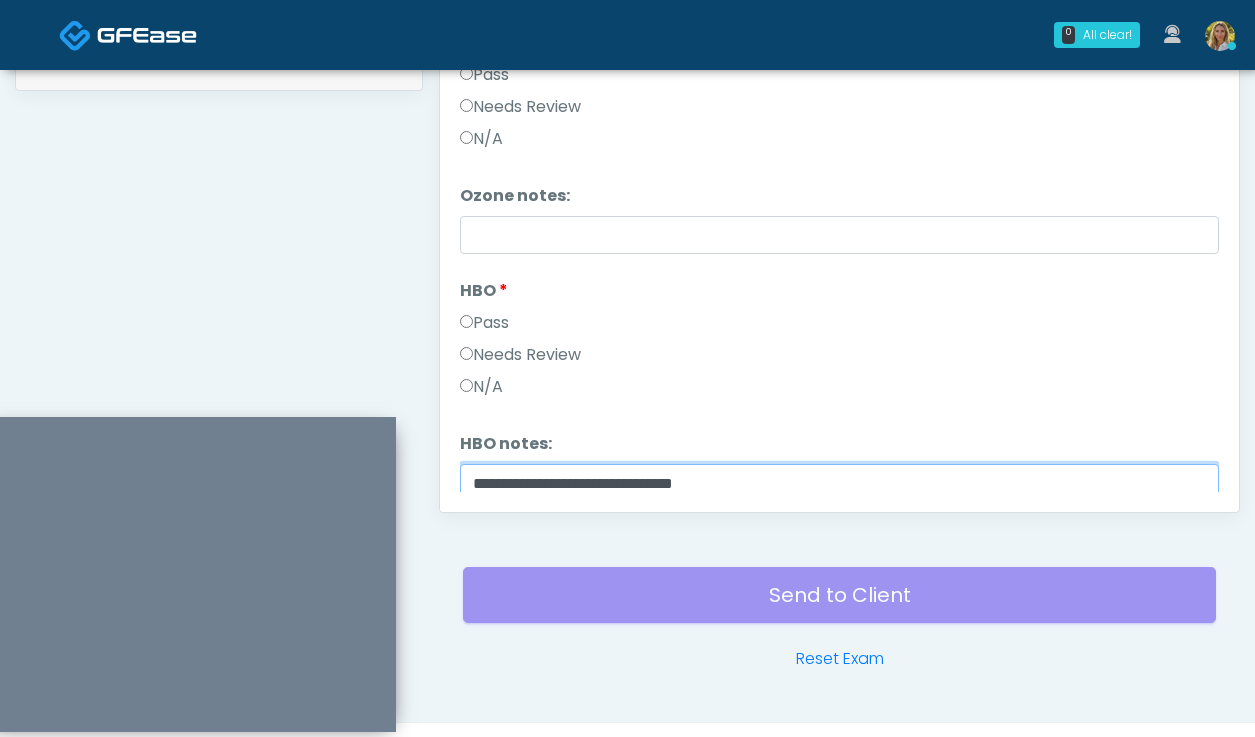 scroll, scrollTop: 2503, scrollLeft: 0, axis: vertical 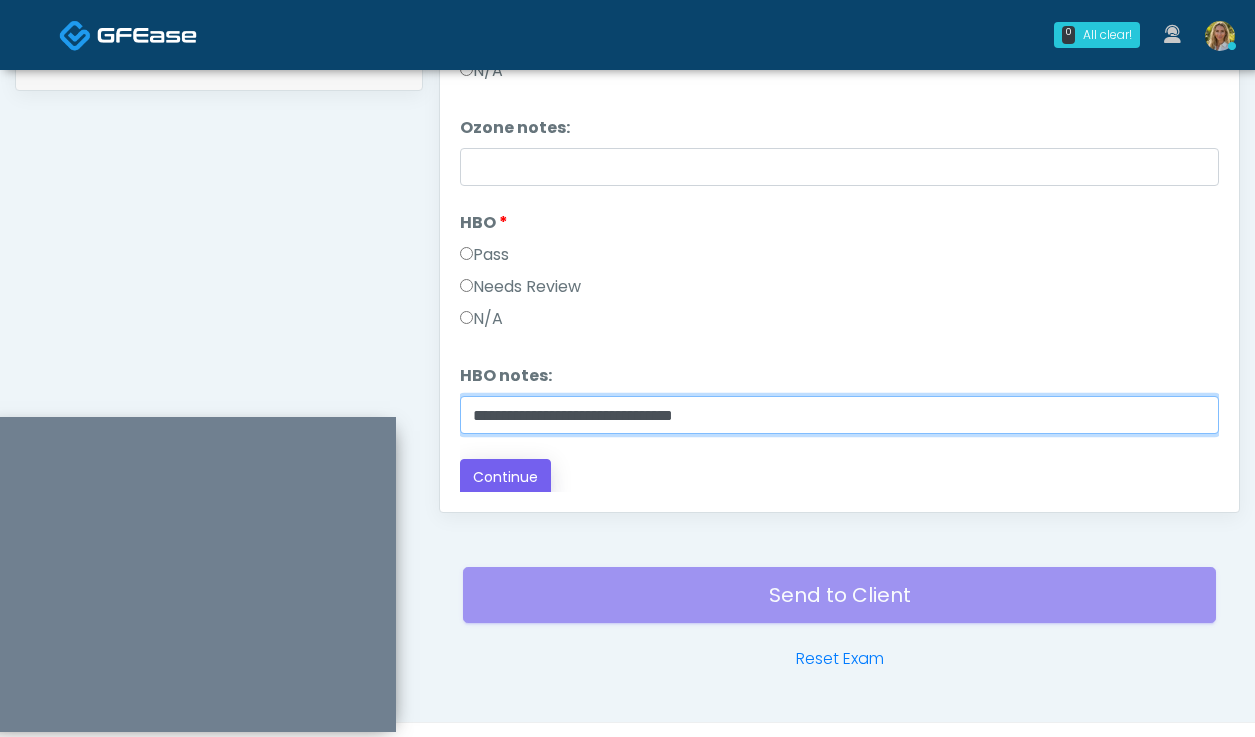 type on "**********" 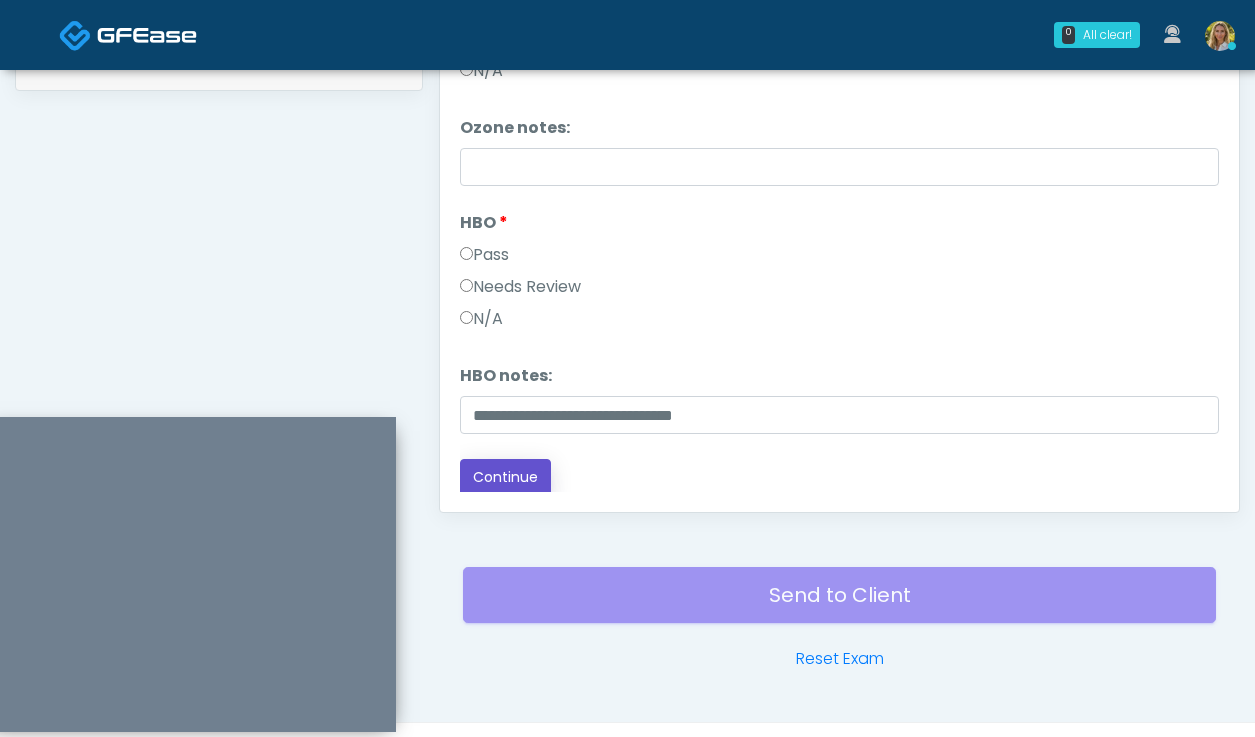 click on "Continue" at bounding box center (505, 477) 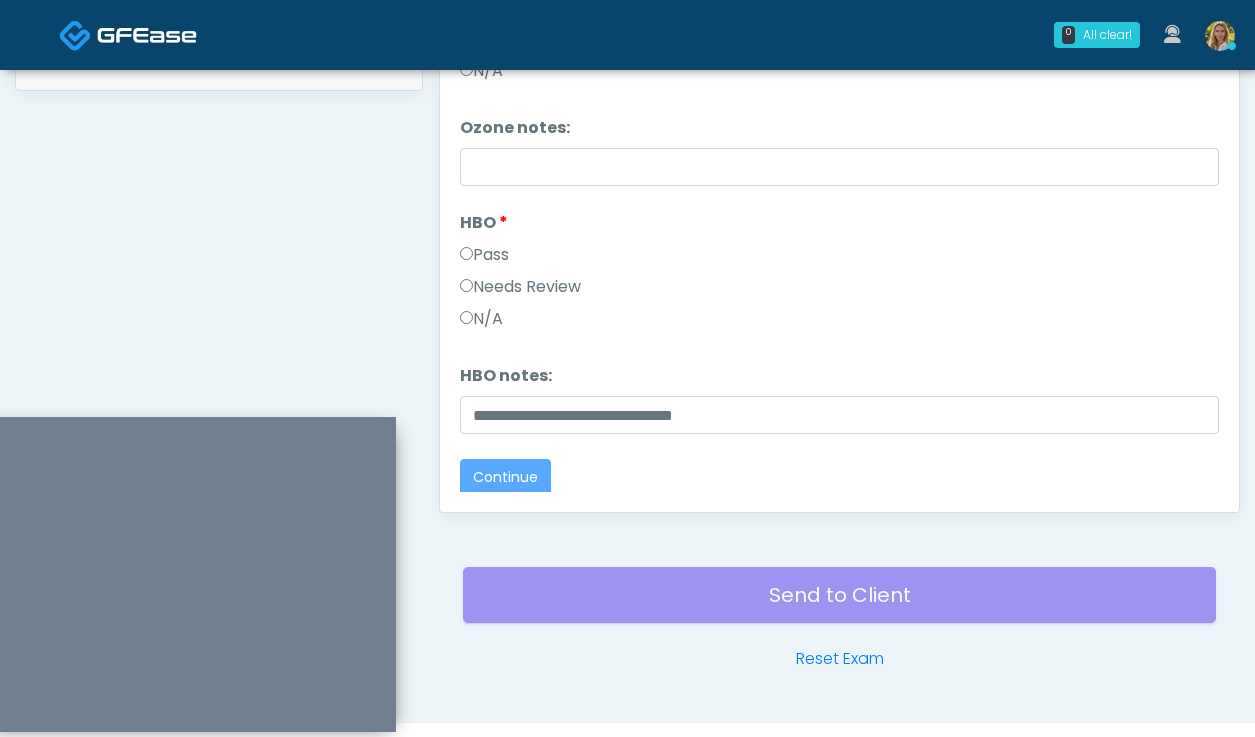 scroll, scrollTop: 0, scrollLeft: 0, axis: both 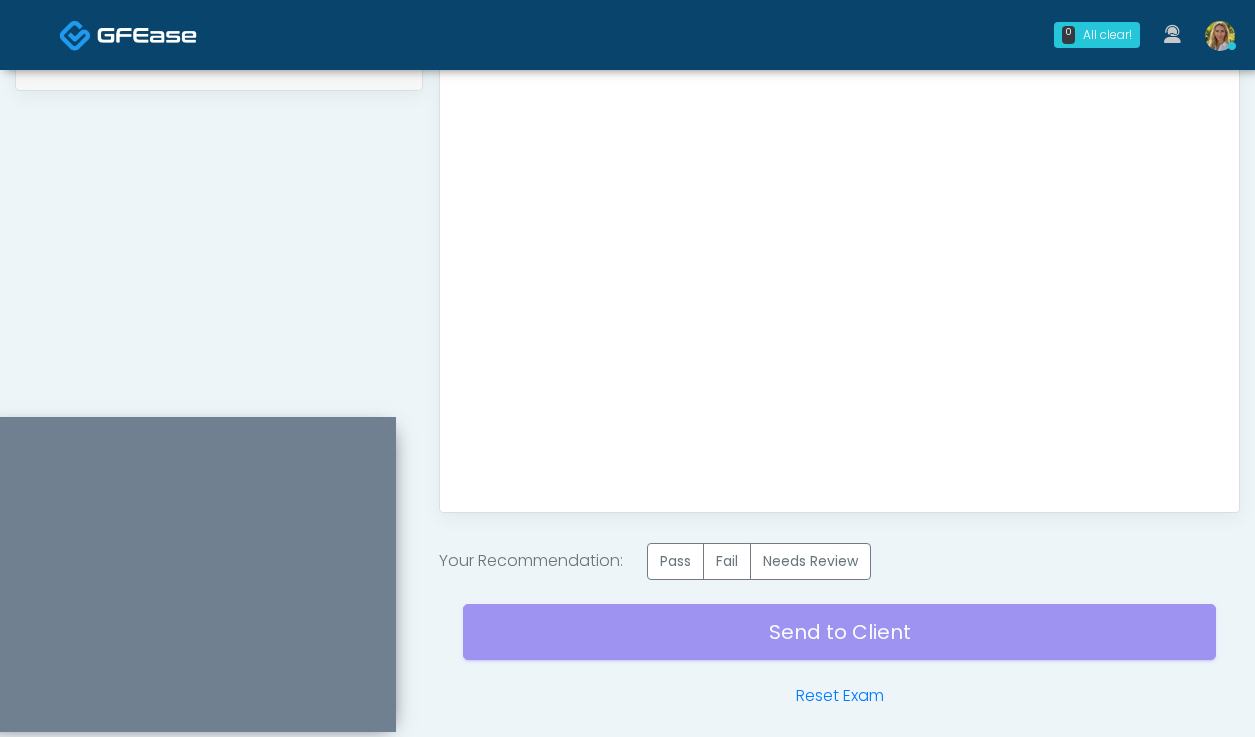 click on "Send to Client
Reset Exam" at bounding box center (839, 644) 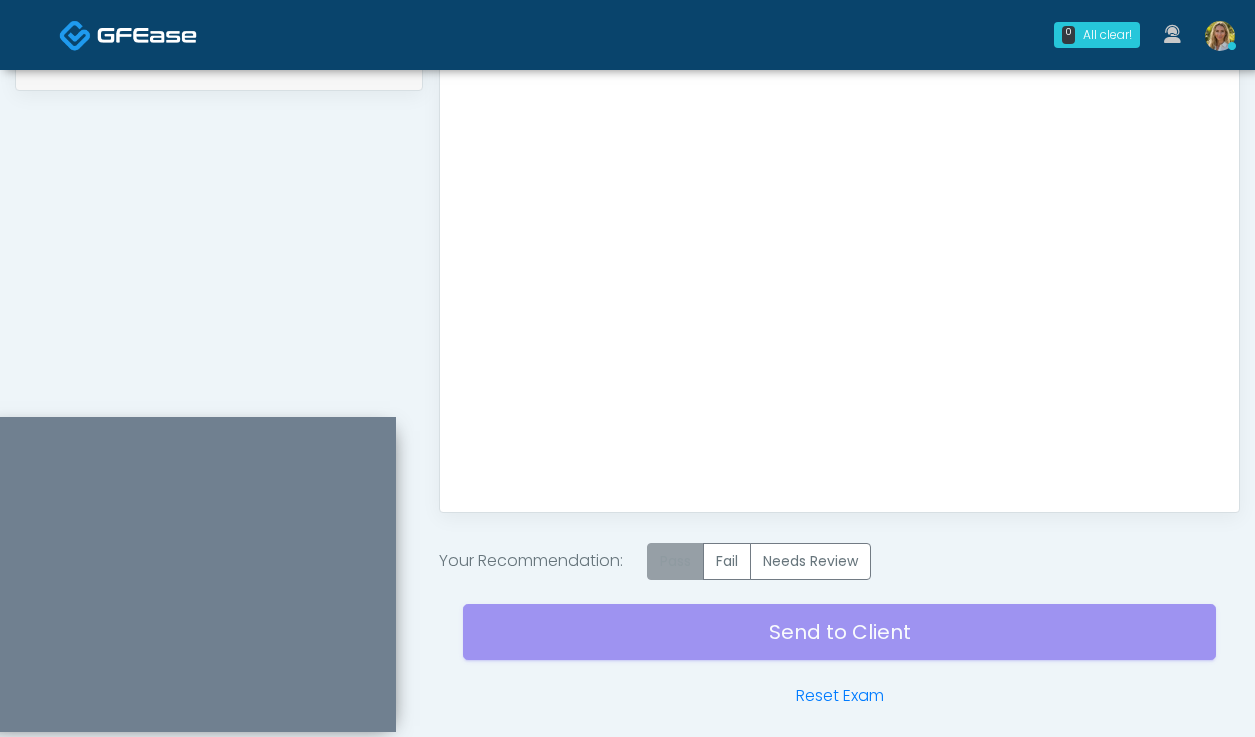 click on "Pass" at bounding box center [675, 561] 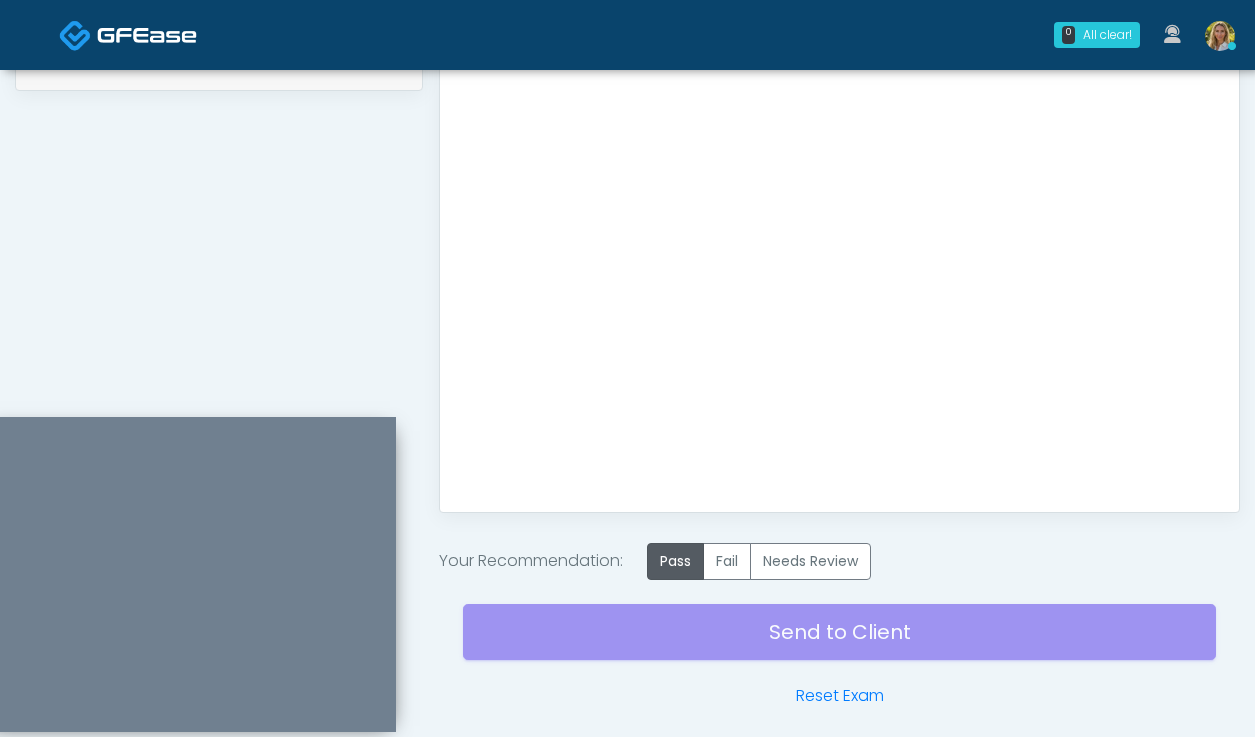 click on "Send to Client
Reset Exam" at bounding box center [839, 644] 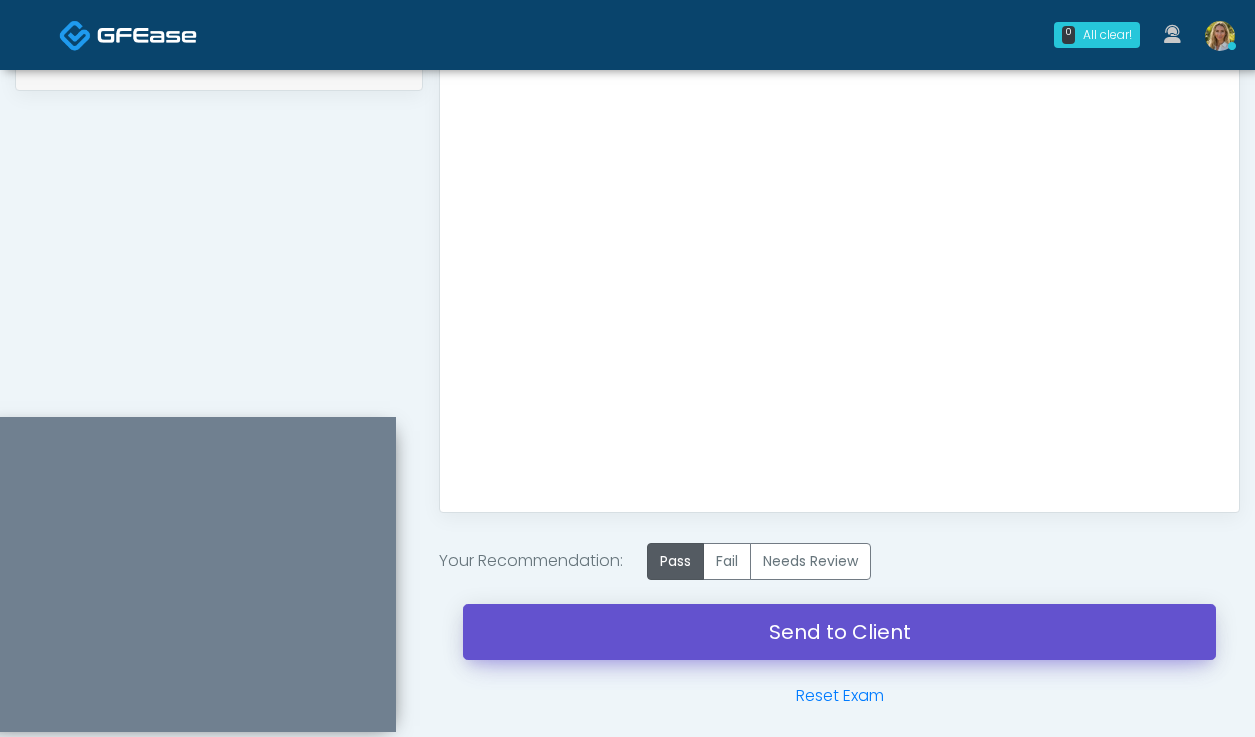 click on "Send to Client" at bounding box center (839, 632) 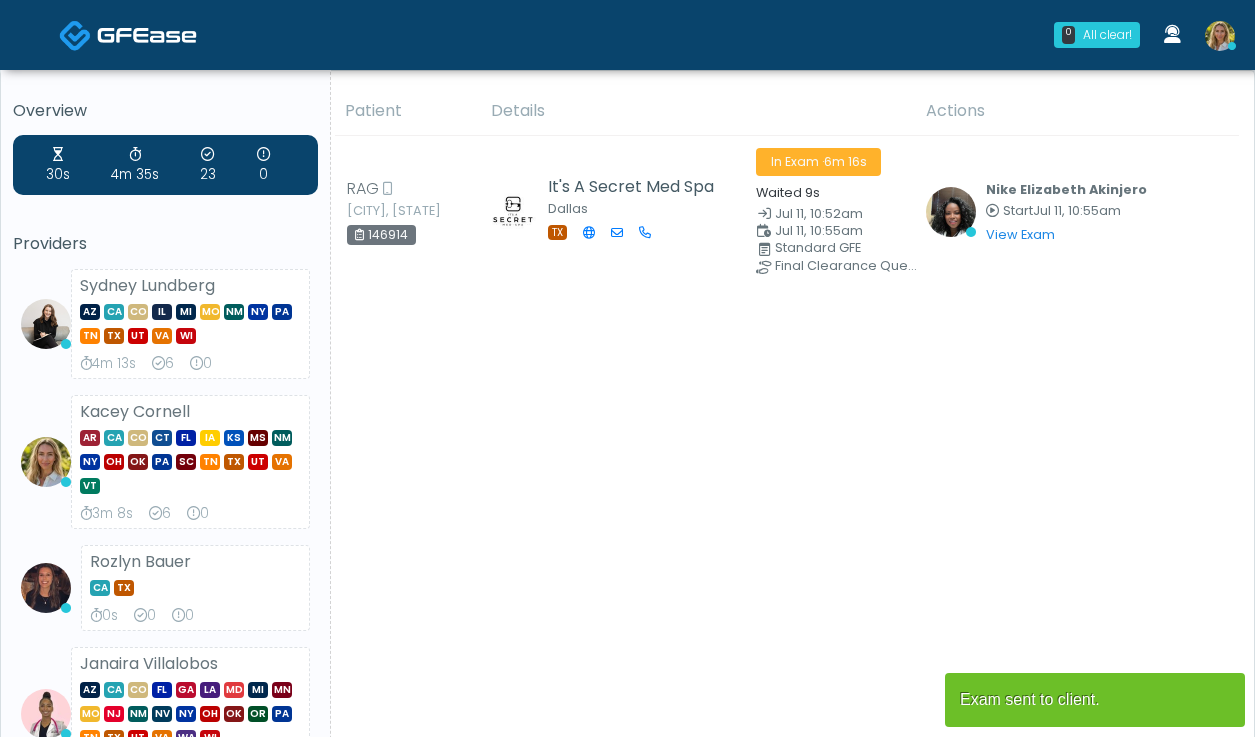 scroll, scrollTop: 0, scrollLeft: 0, axis: both 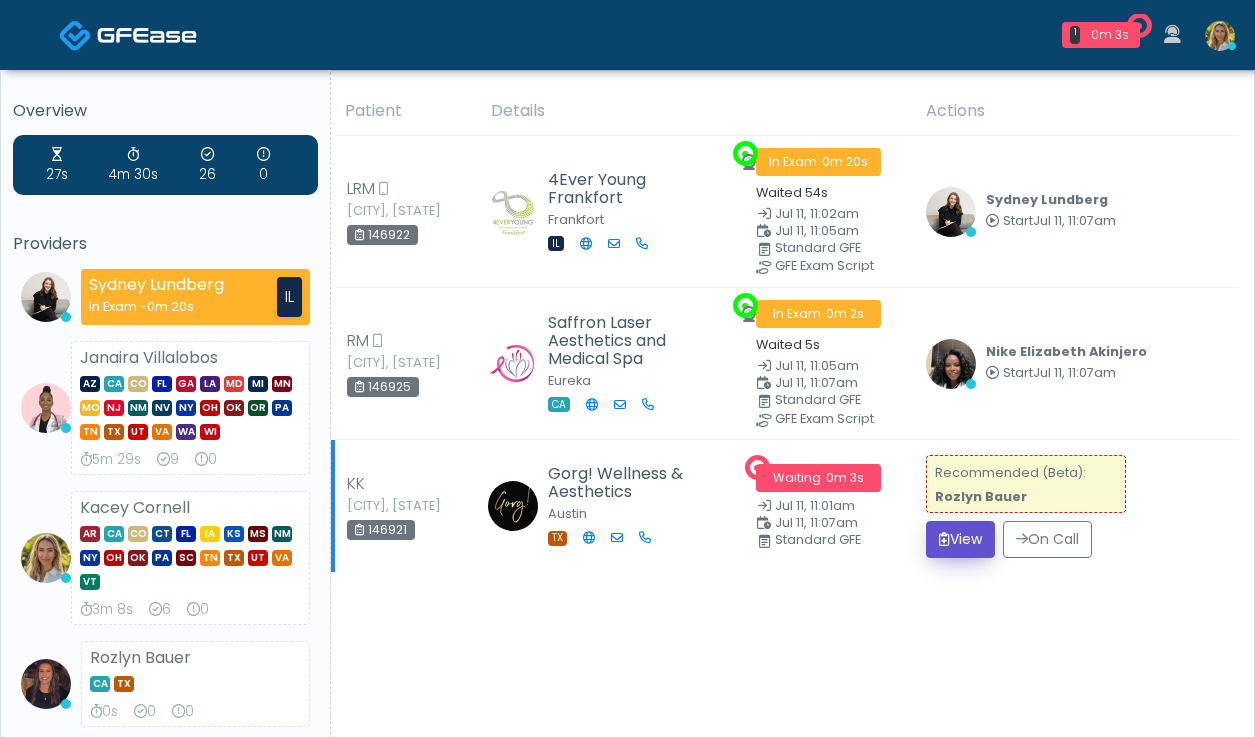 click on "View" at bounding box center (960, 539) 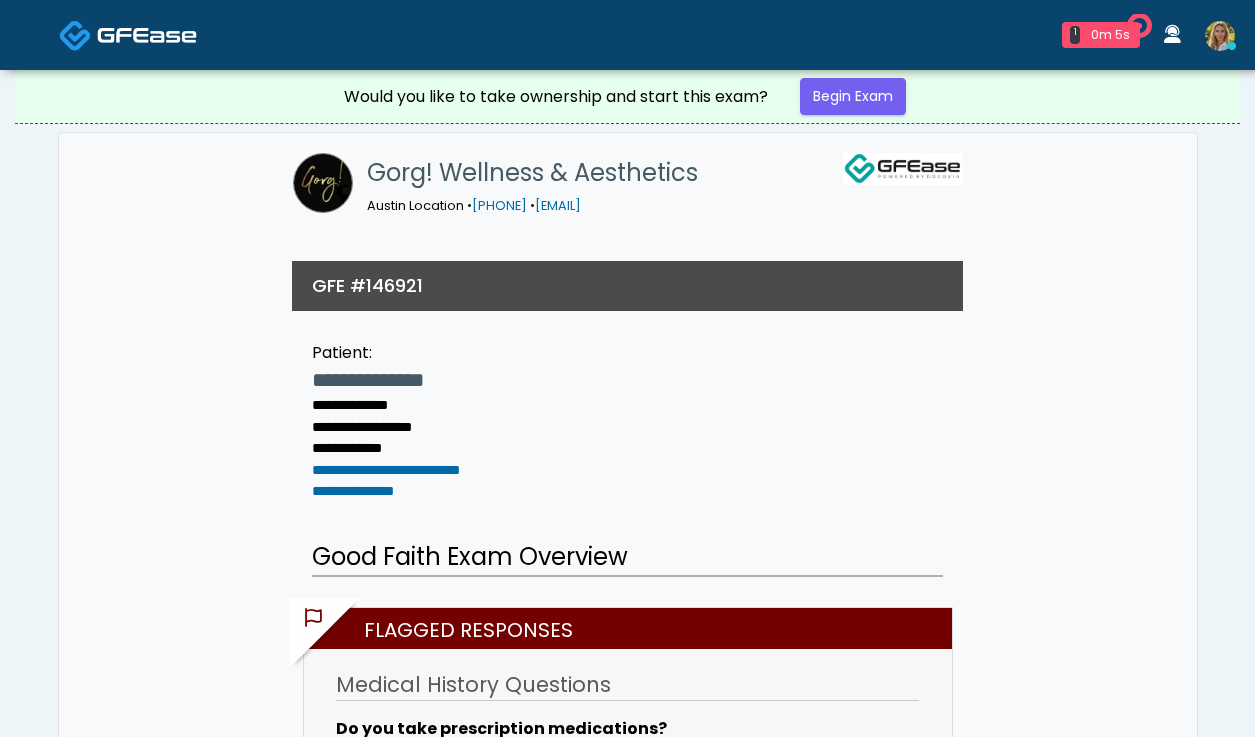 scroll, scrollTop: 0, scrollLeft: 0, axis: both 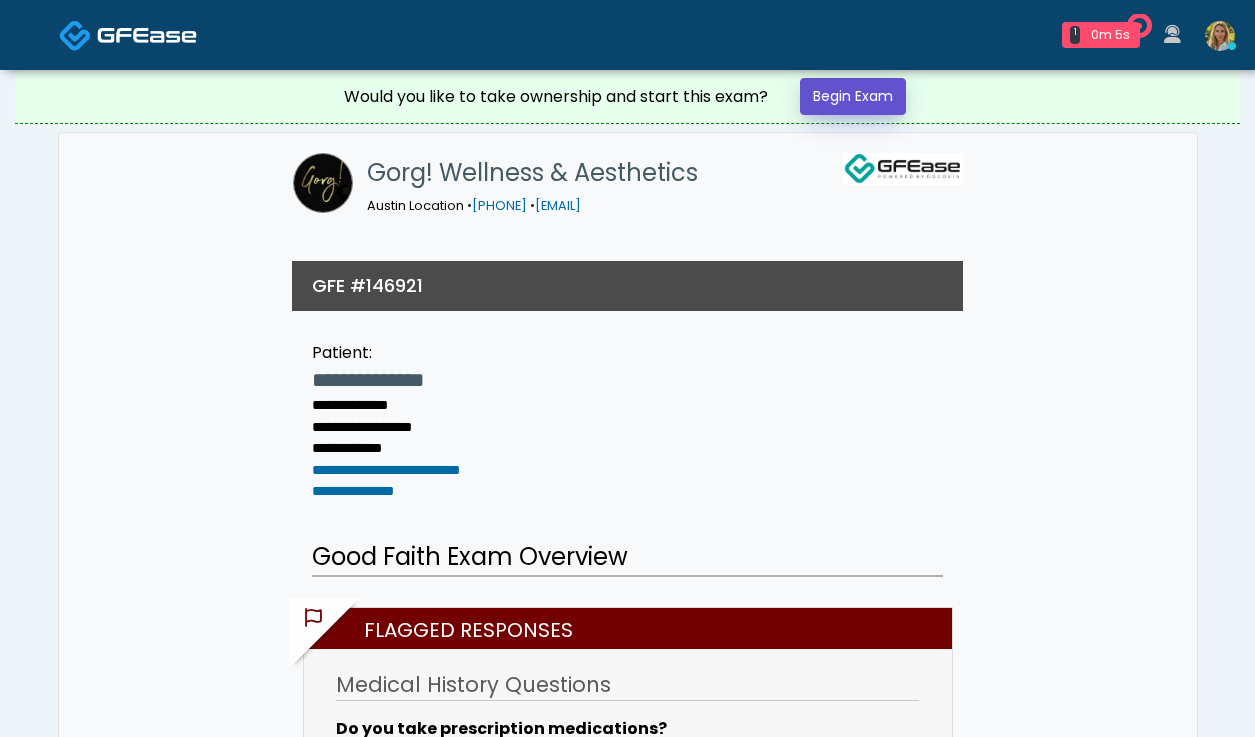 click on "Begin Exam" at bounding box center [853, 96] 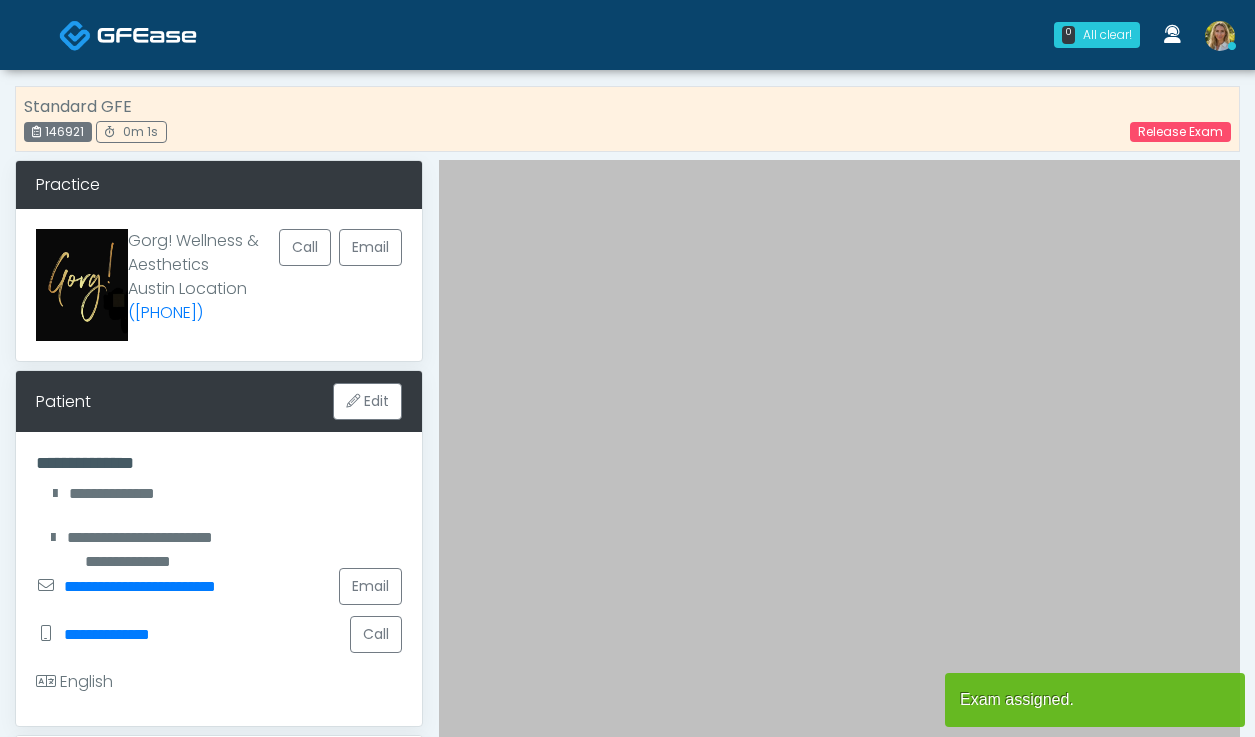 scroll, scrollTop: 0, scrollLeft: 0, axis: both 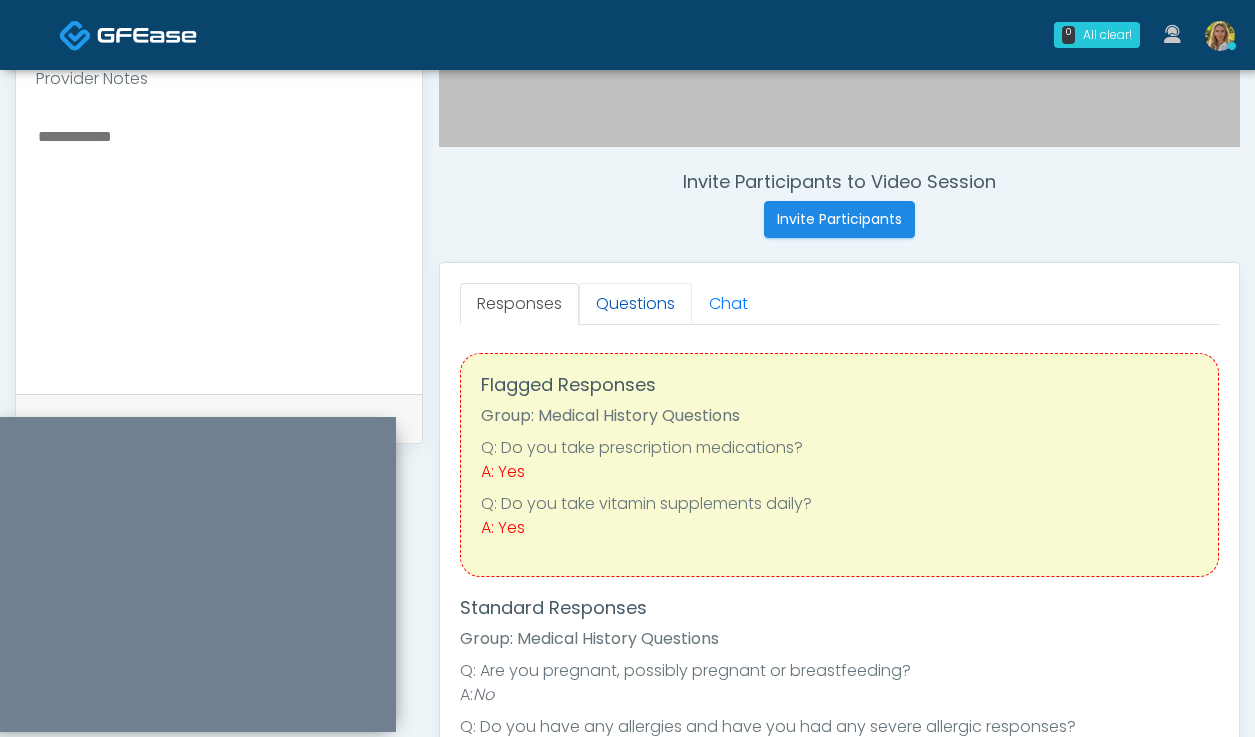 click on "Questions" at bounding box center (635, 304) 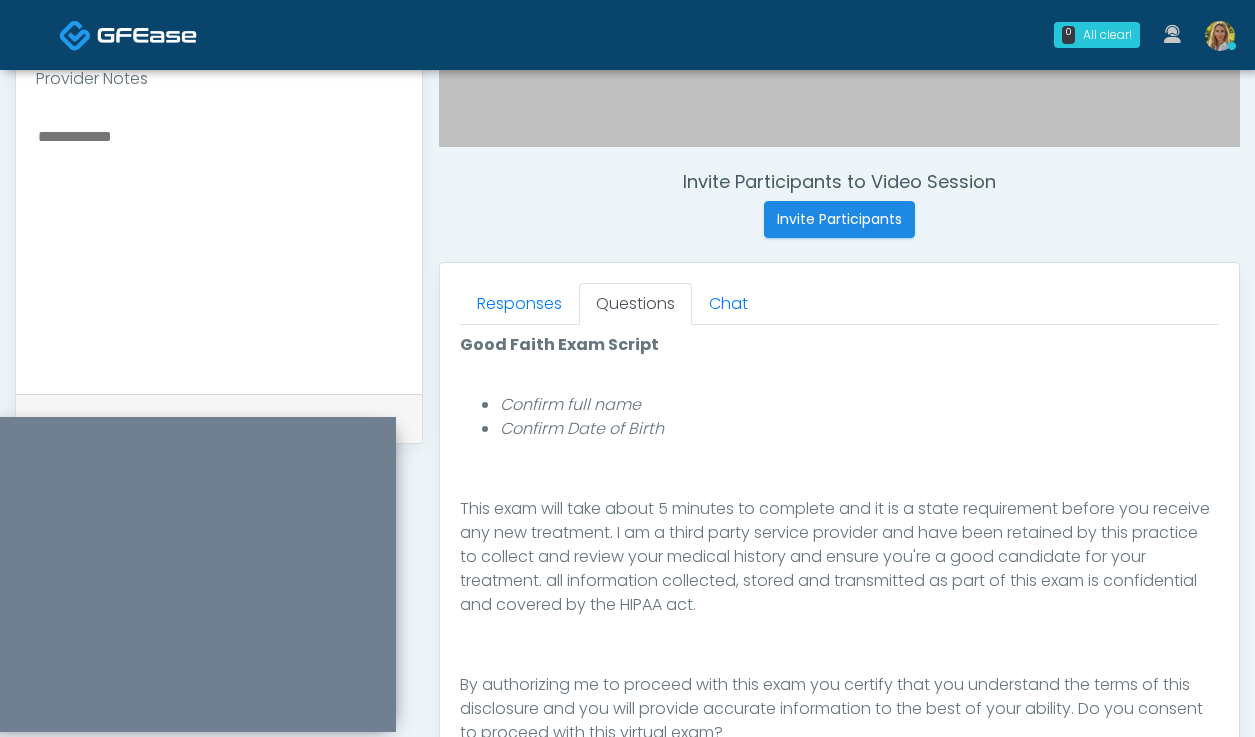 scroll, scrollTop: 232, scrollLeft: 0, axis: vertical 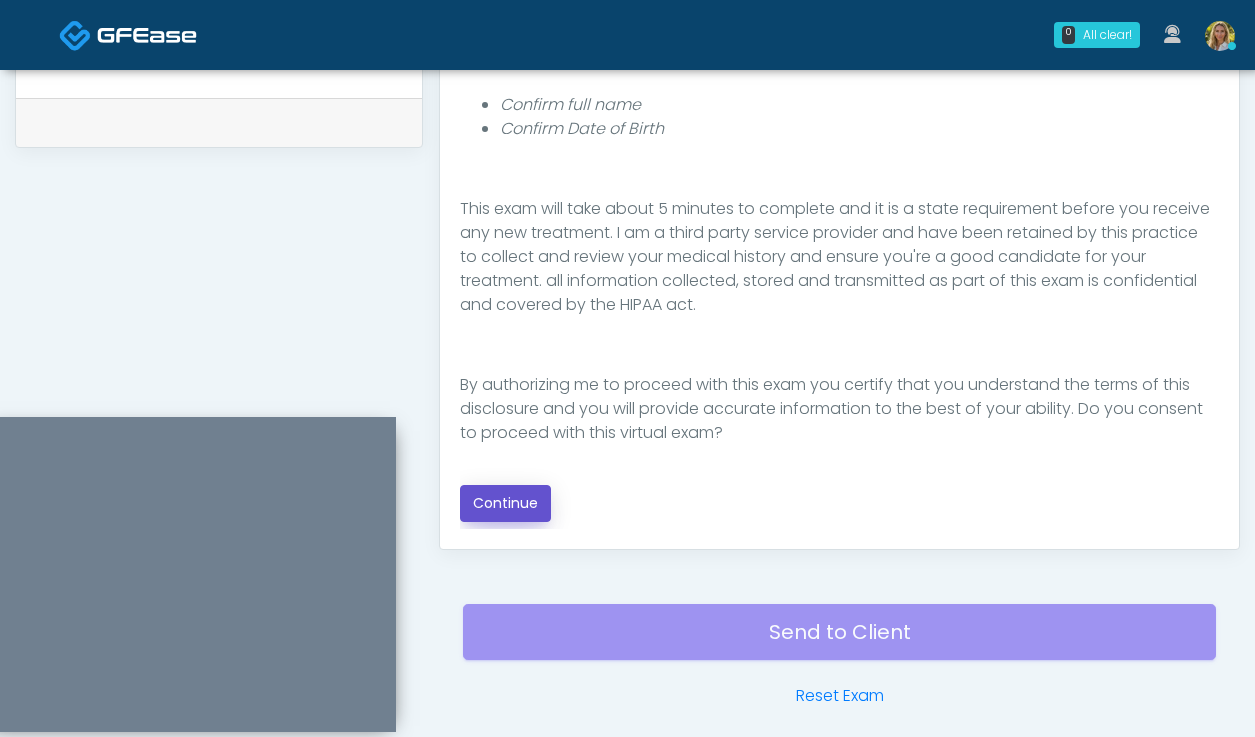 click on "Continue" at bounding box center (505, 503) 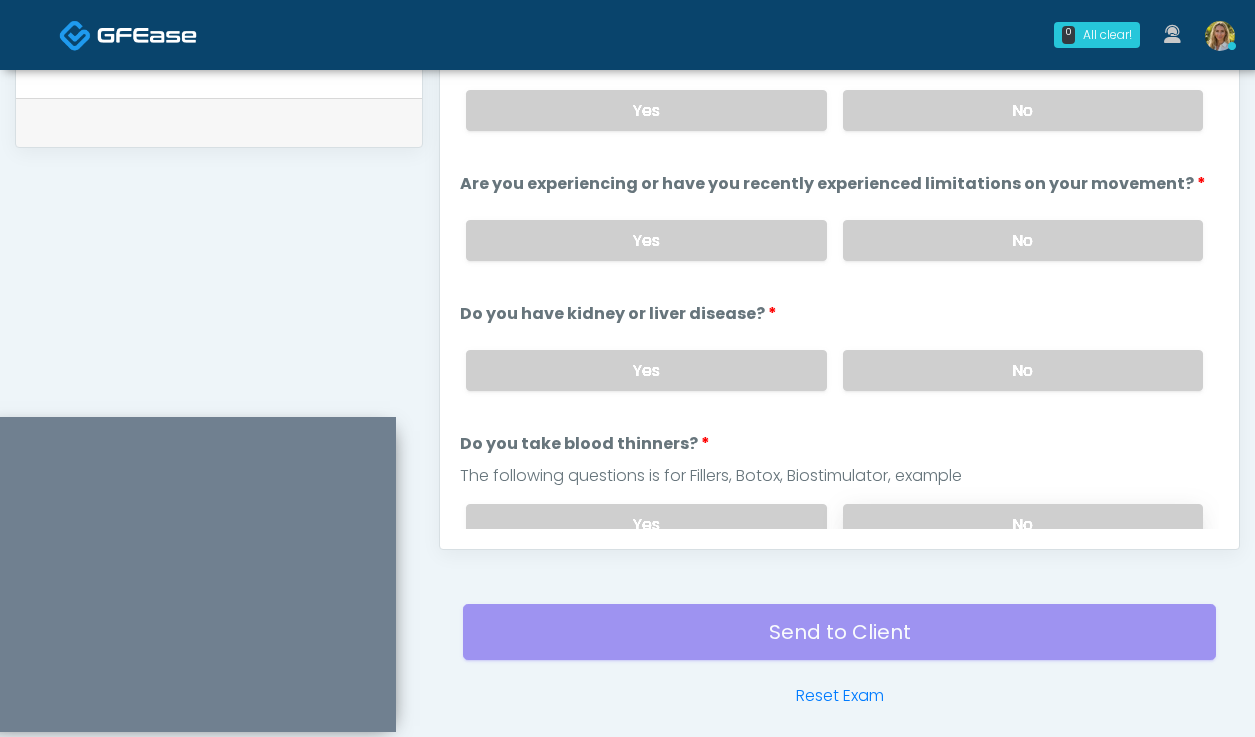 click on "No" at bounding box center [1023, 524] 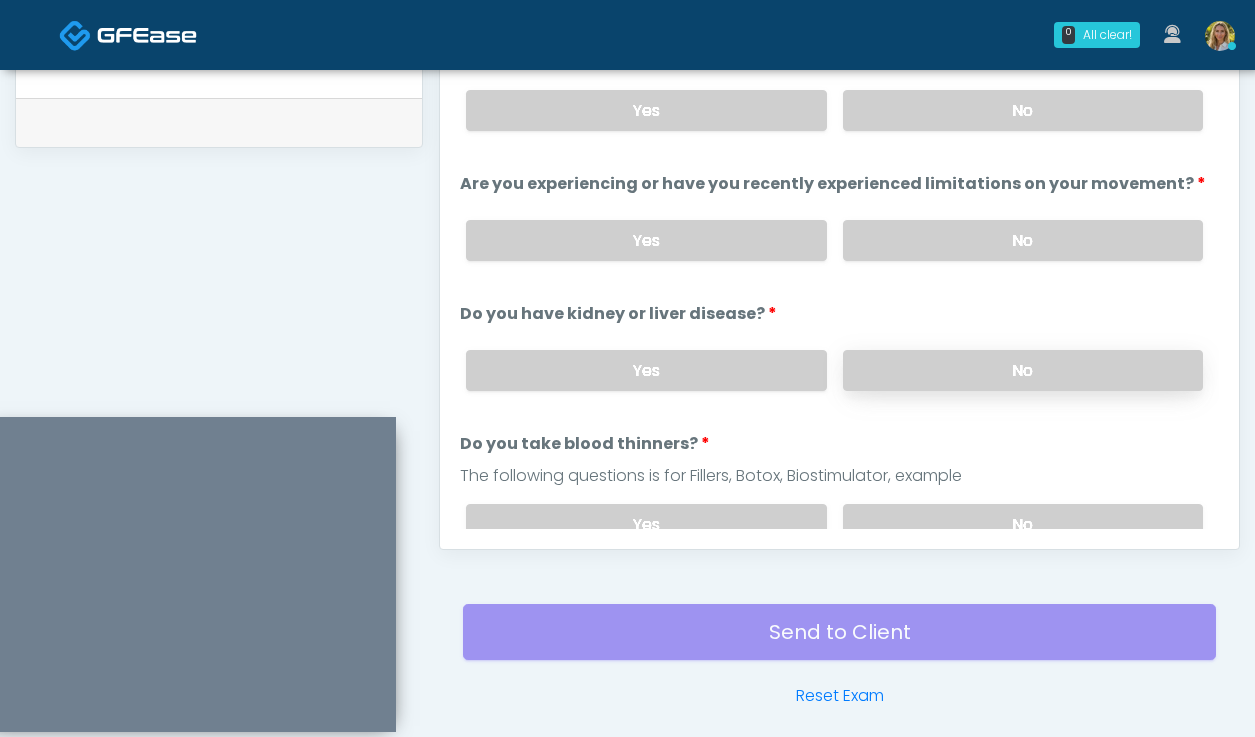 click on "No" at bounding box center [1023, 370] 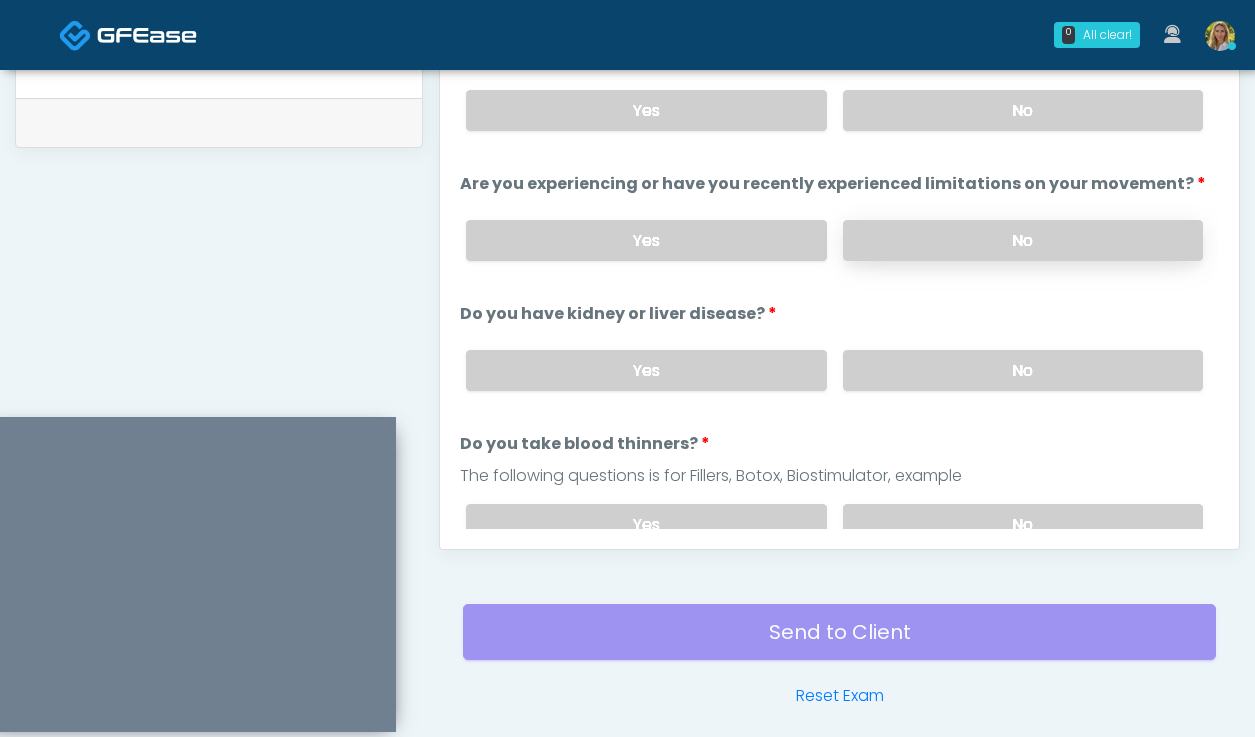 click on "No" at bounding box center (1023, 240) 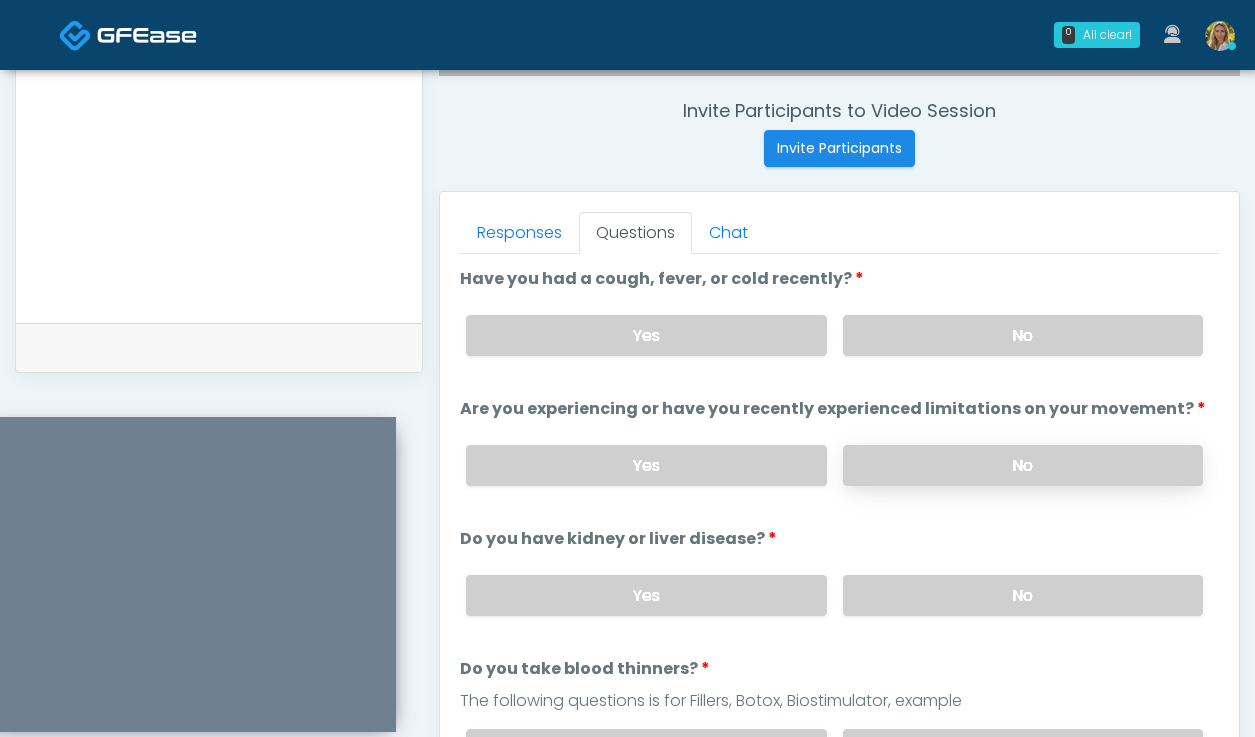 scroll, scrollTop: 757, scrollLeft: 0, axis: vertical 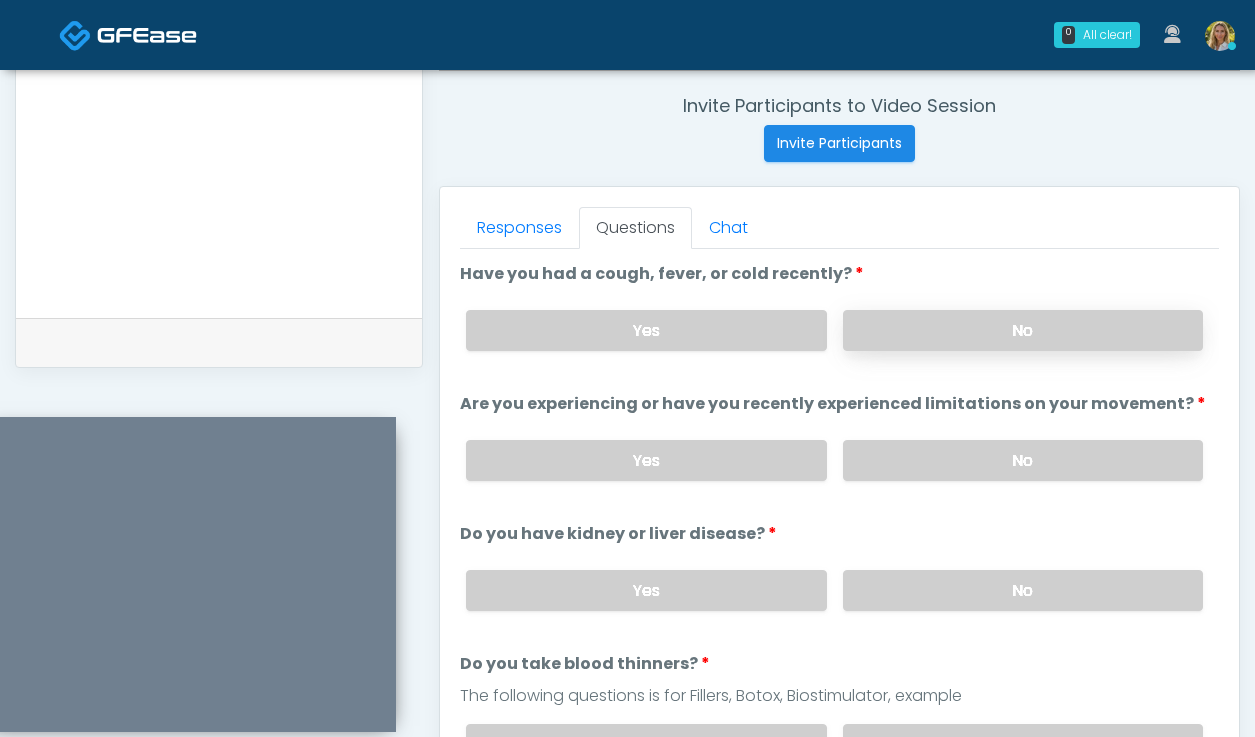 click on "No" at bounding box center (1023, 330) 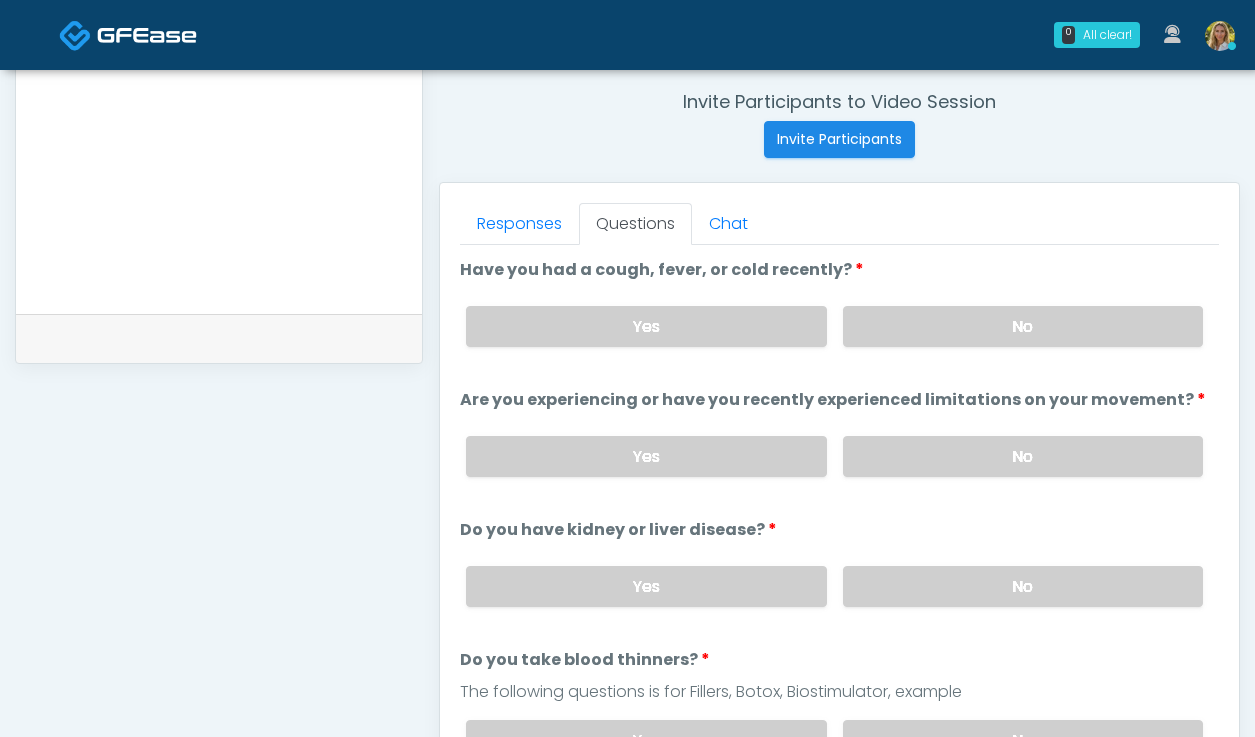 scroll, scrollTop: 777, scrollLeft: 0, axis: vertical 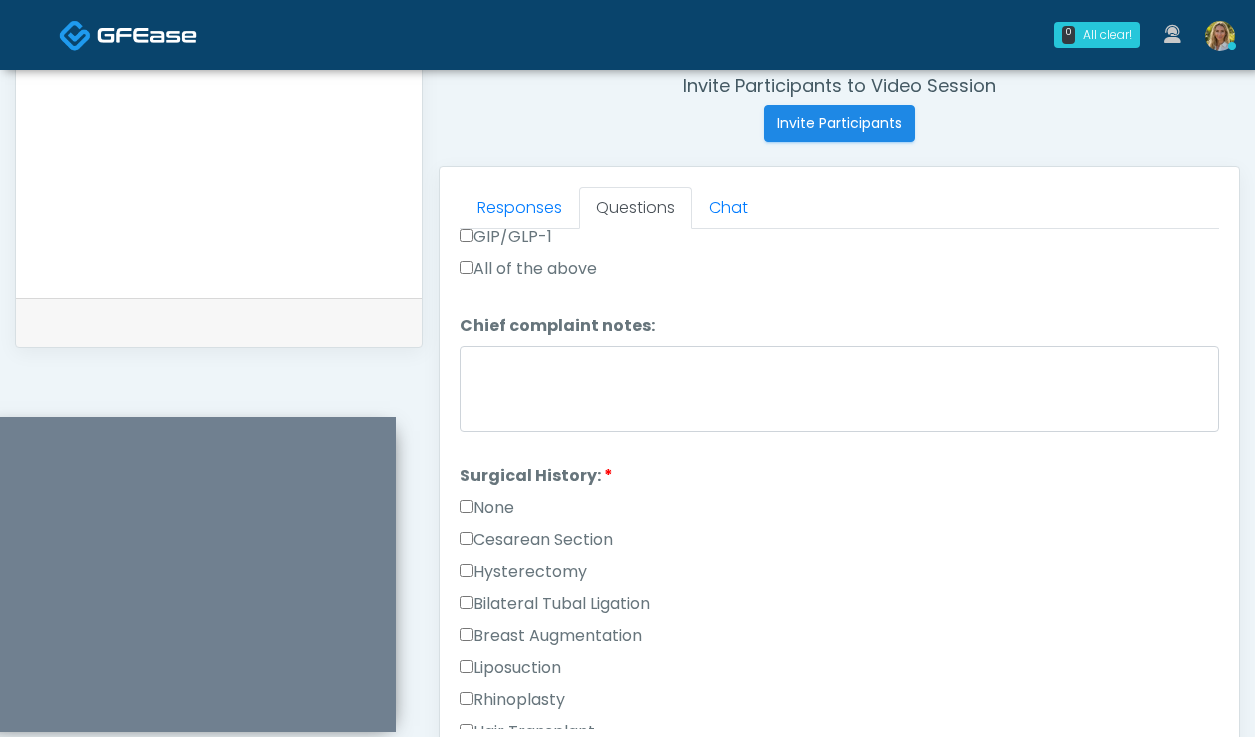 click on "None" at bounding box center [487, 508] 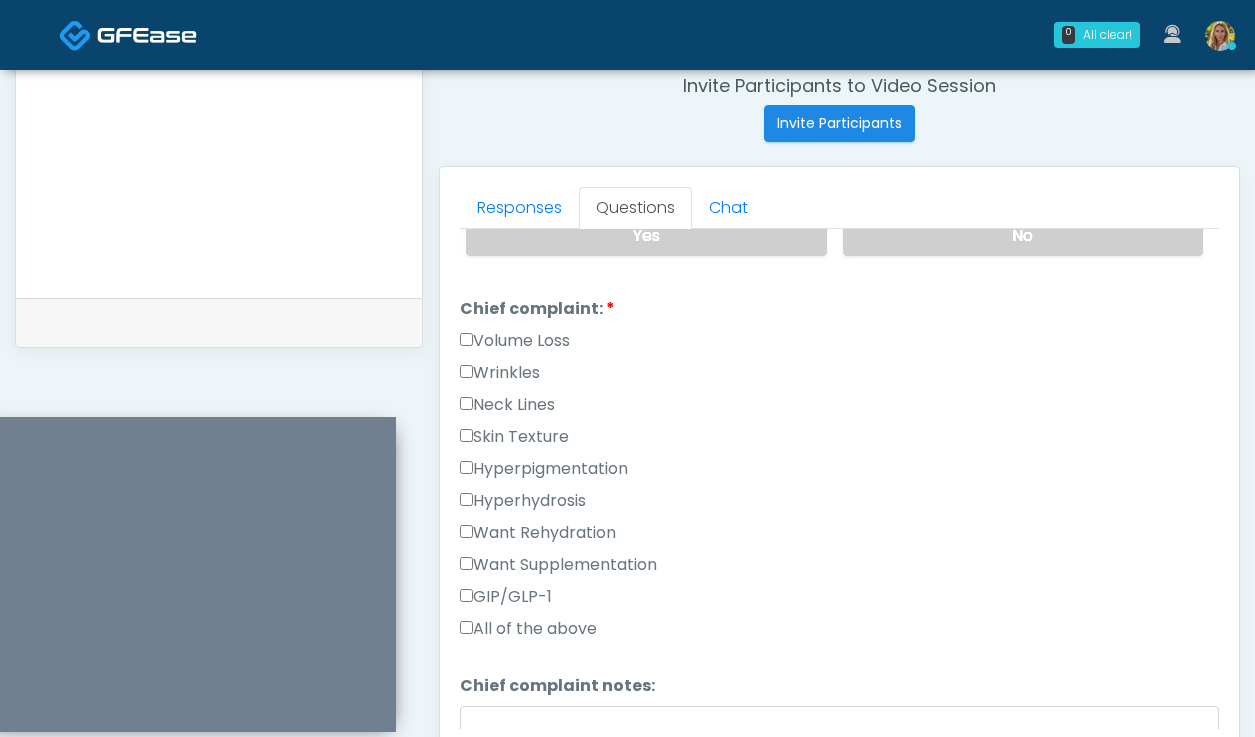 scroll, scrollTop: 490, scrollLeft: 0, axis: vertical 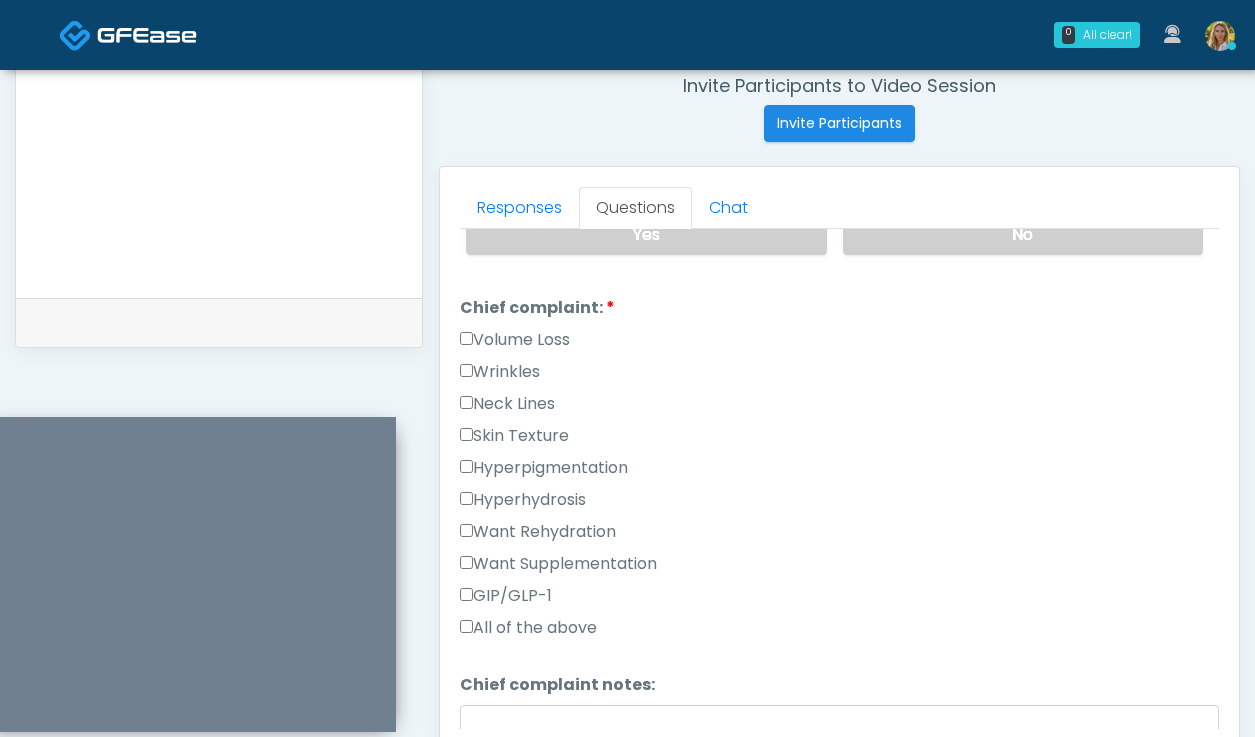 click on "Wrinkles" at bounding box center [500, 372] 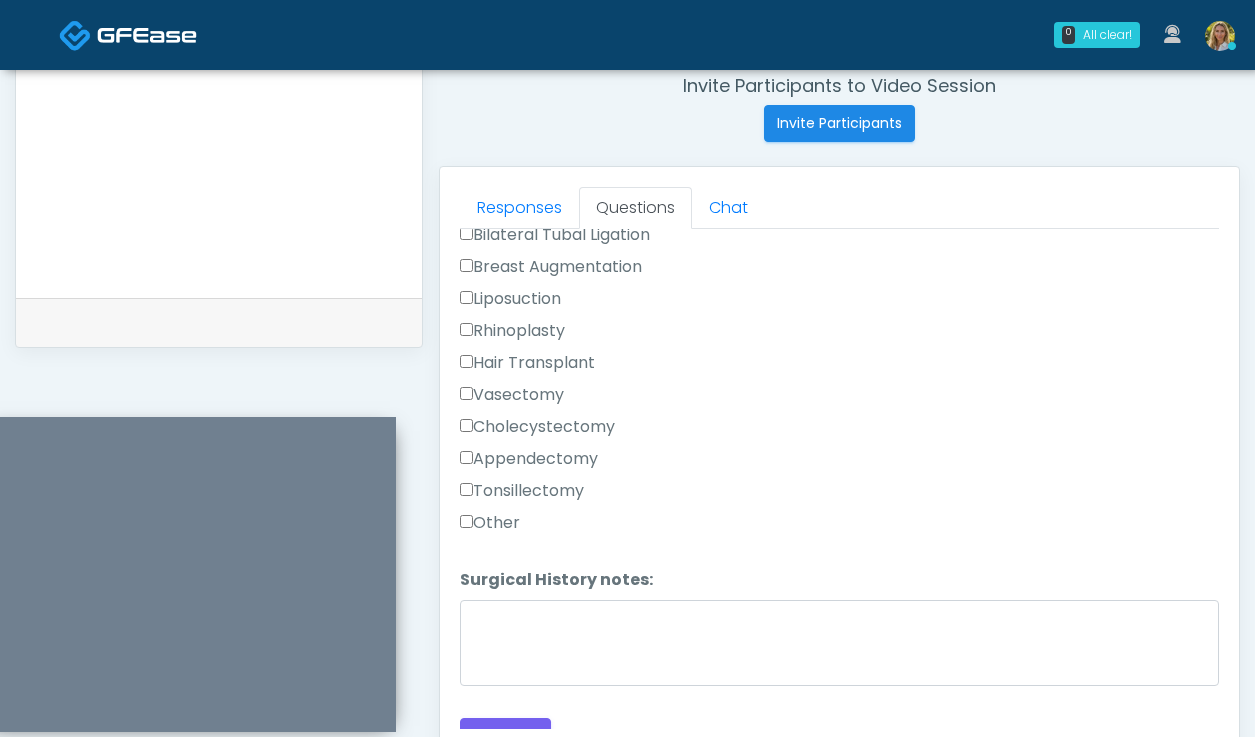 scroll, scrollTop: 1239, scrollLeft: 0, axis: vertical 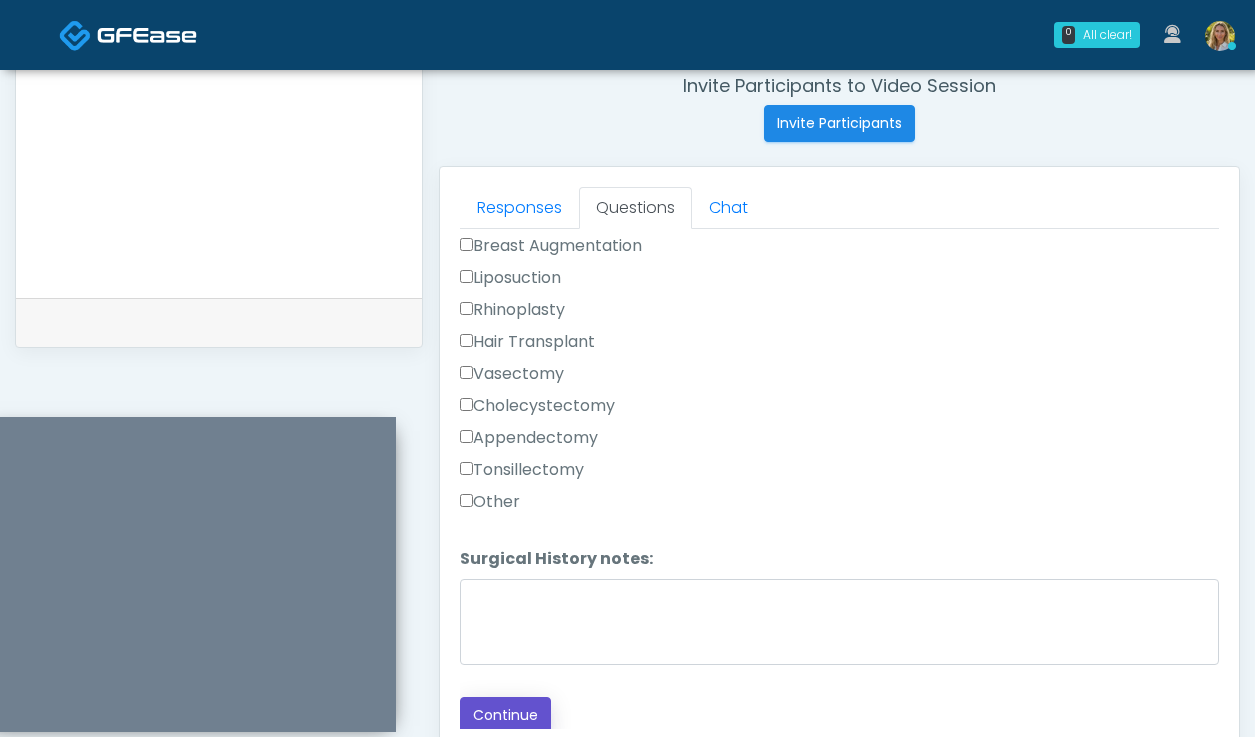 click on "Continue" at bounding box center [505, 715] 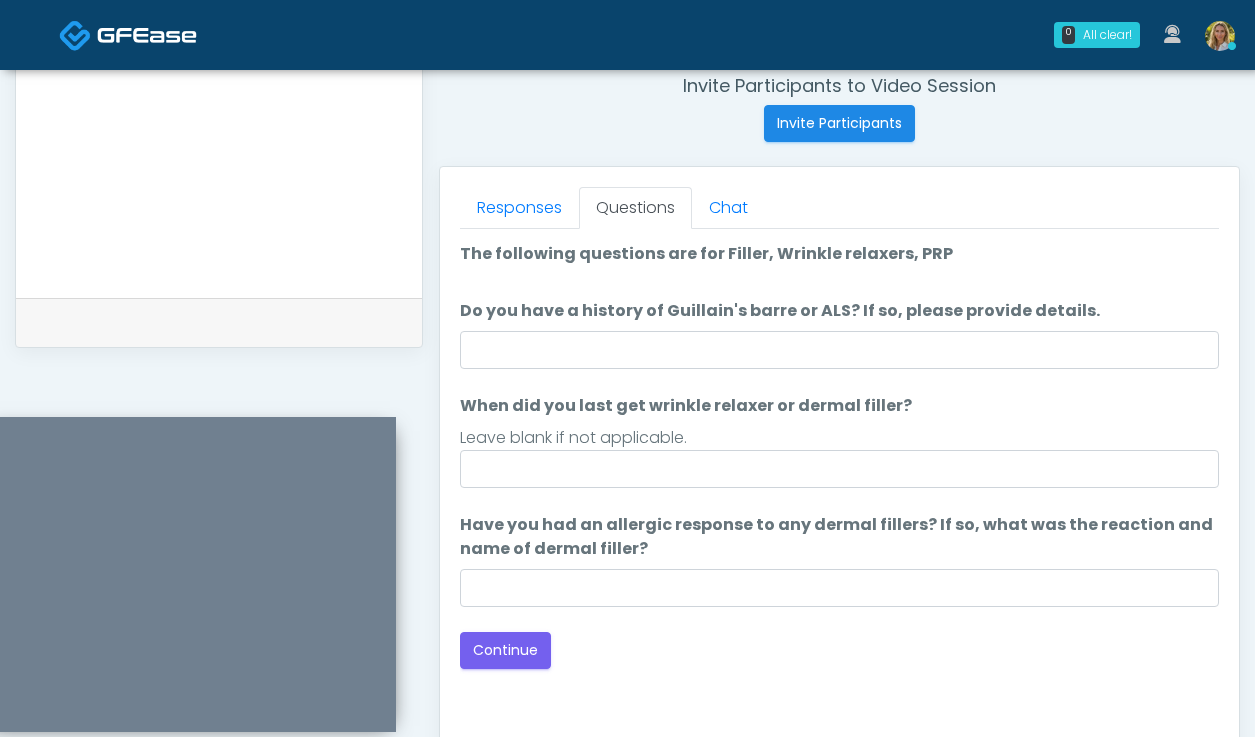 scroll, scrollTop: 0, scrollLeft: 0, axis: both 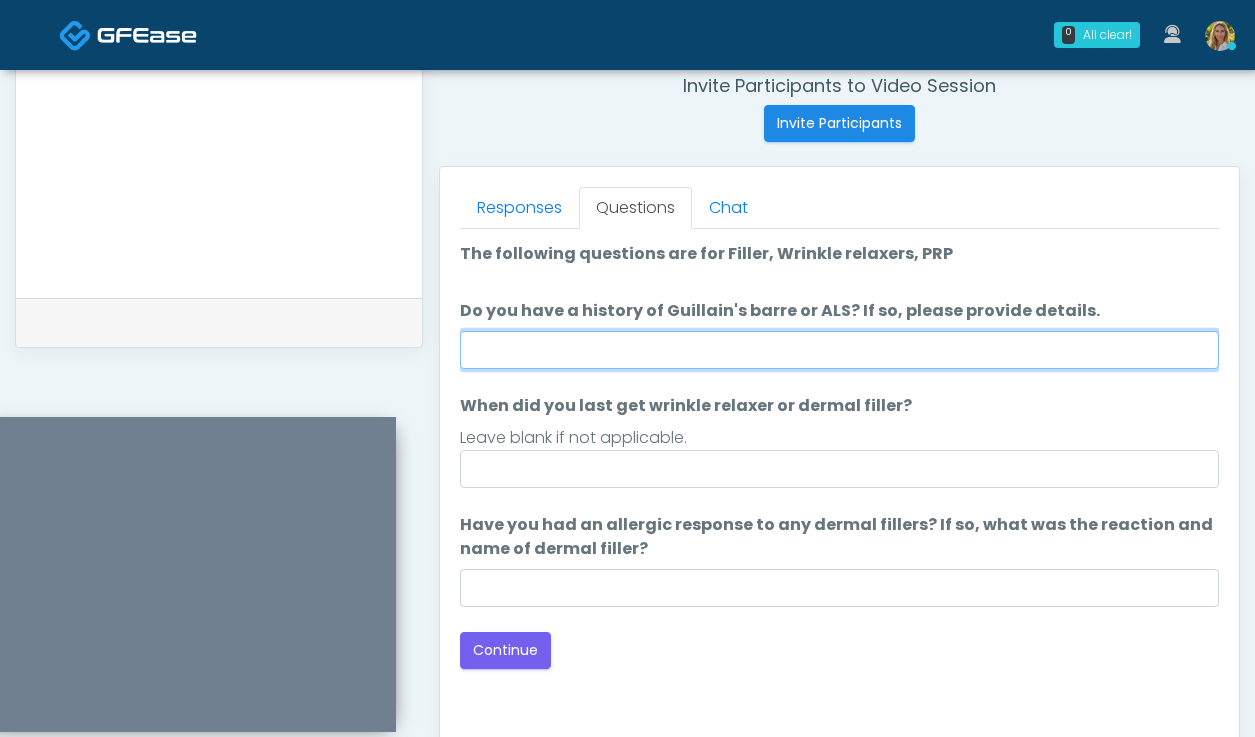 click on "Do you have a history of Guillain's barre or ALS? If so, please provide details." at bounding box center [839, 350] 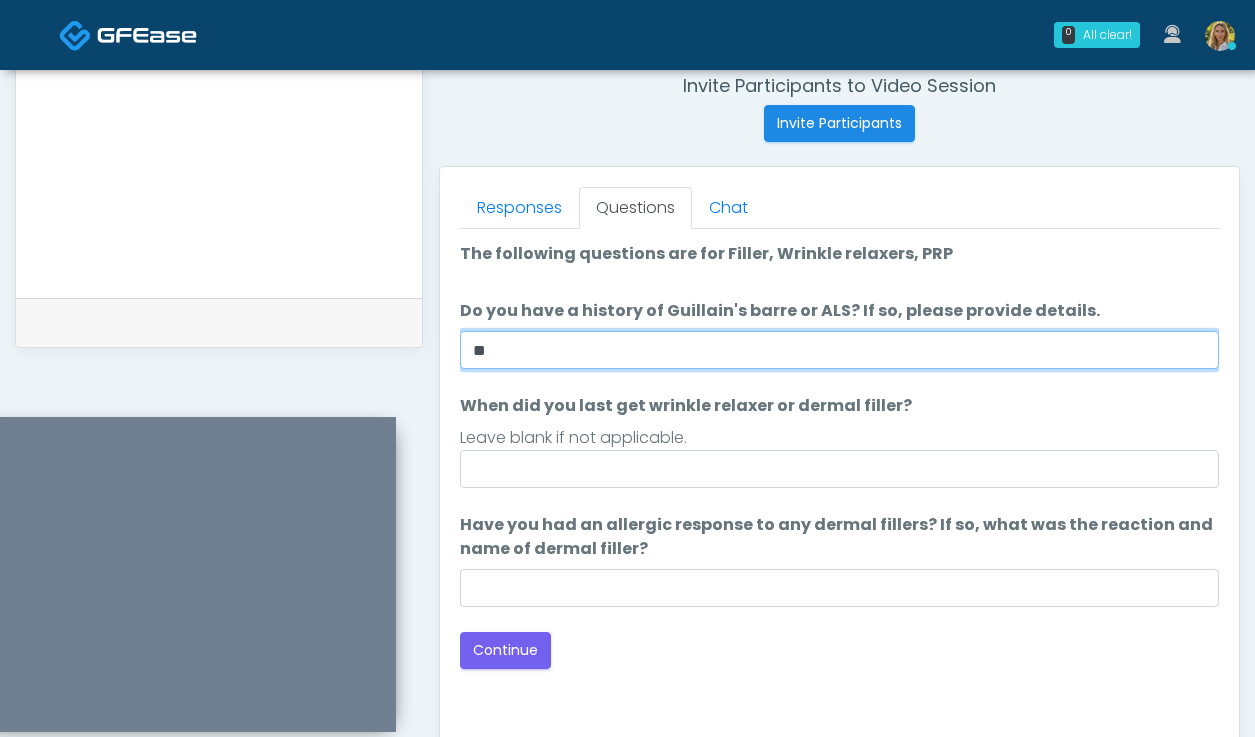 type on "**" 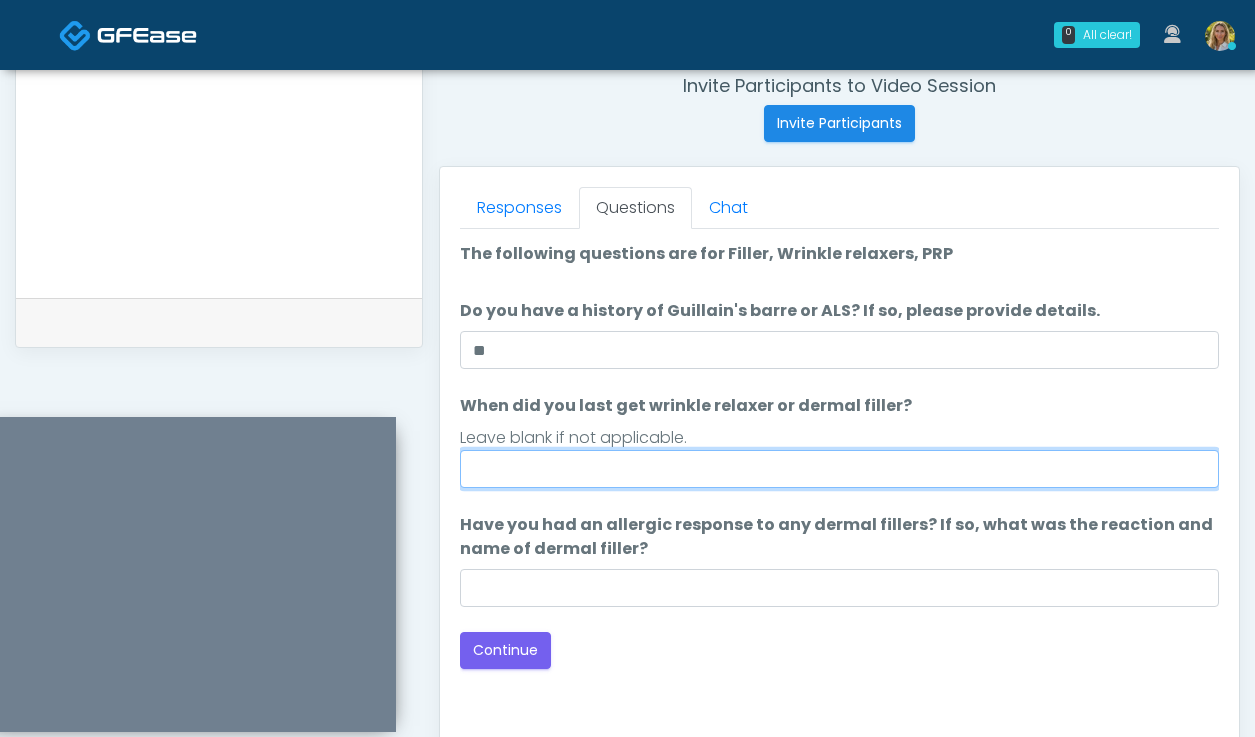click on "When did you last get wrinkle relaxer or dermal filler?" at bounding box center (839, 469) 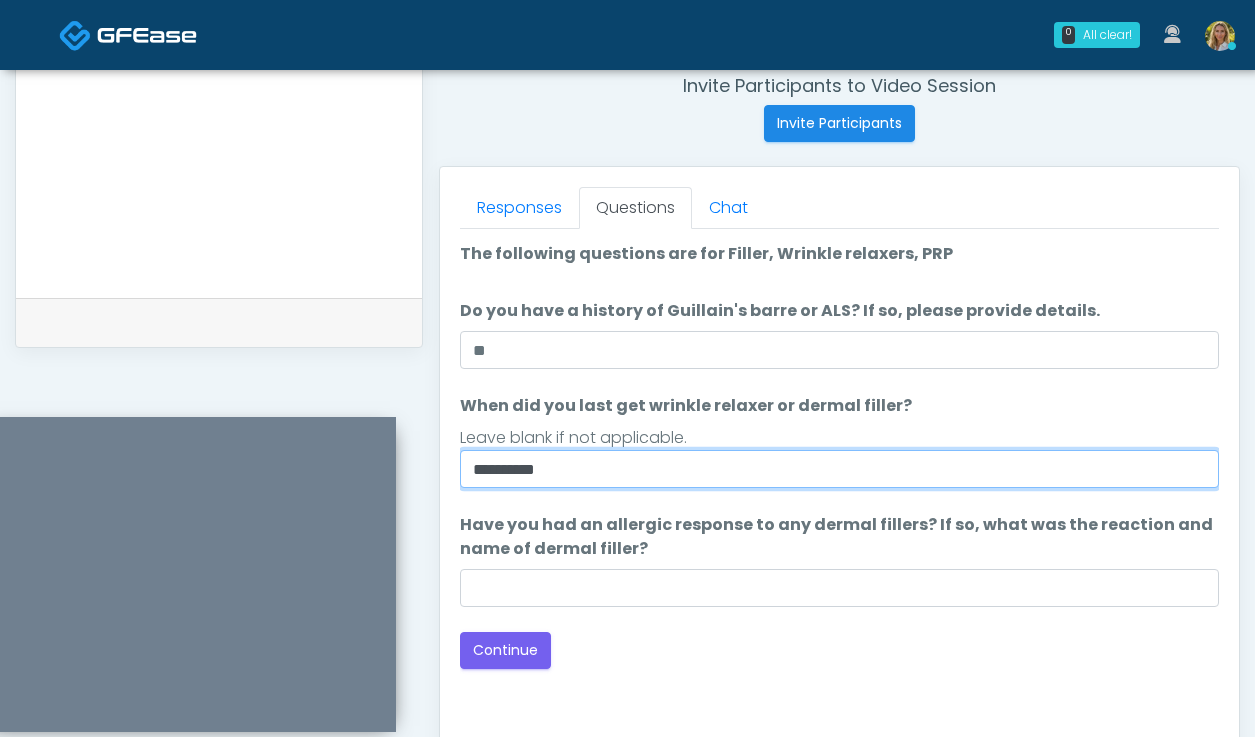 type on "**********" 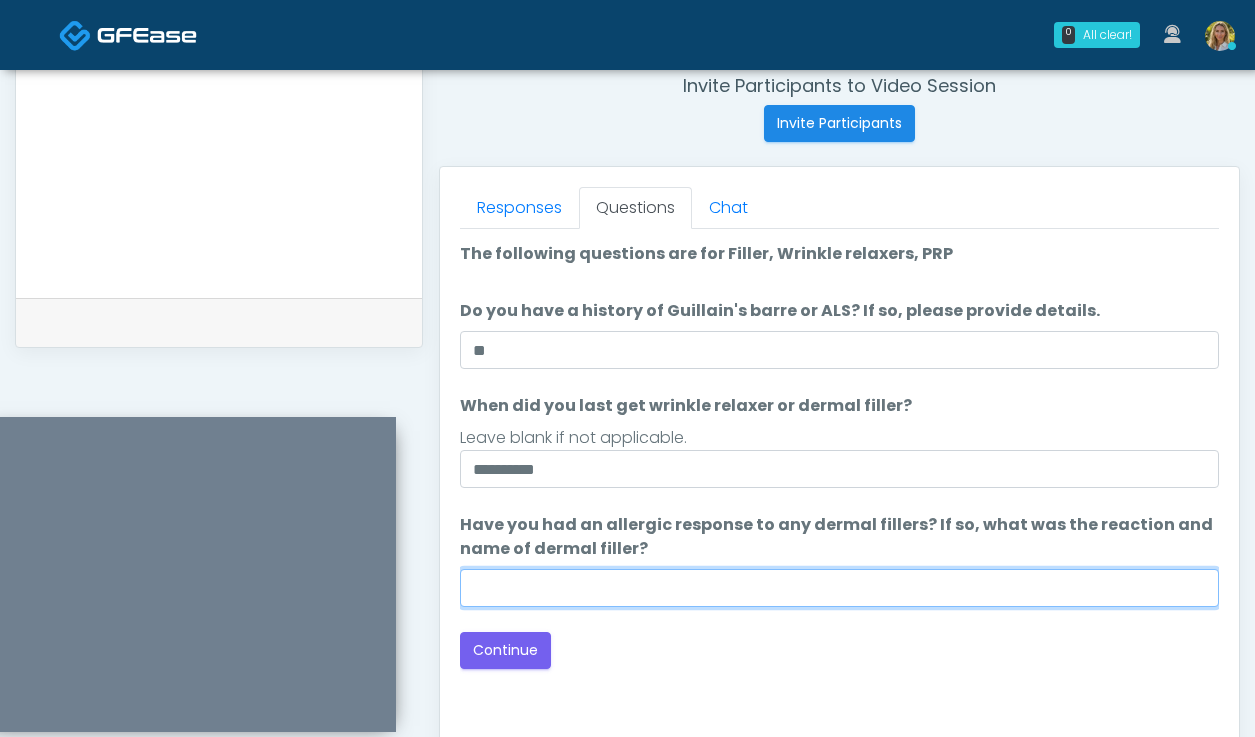 click on "Have you had an allergic response to any dermal fillers? If so, what was the reaction and name of dermal filler?" at bounding box center [839, 588] 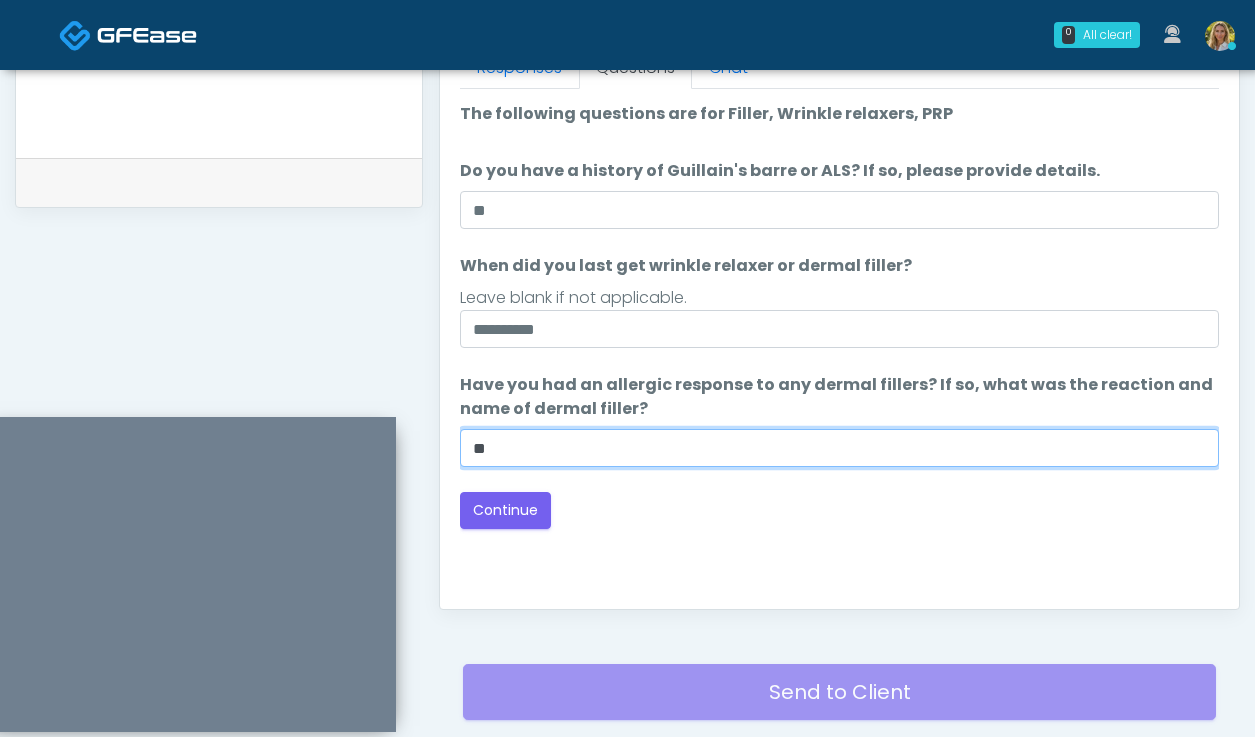 scroll, scrollTop: 966, scrollLeft: 0, axis: vertical 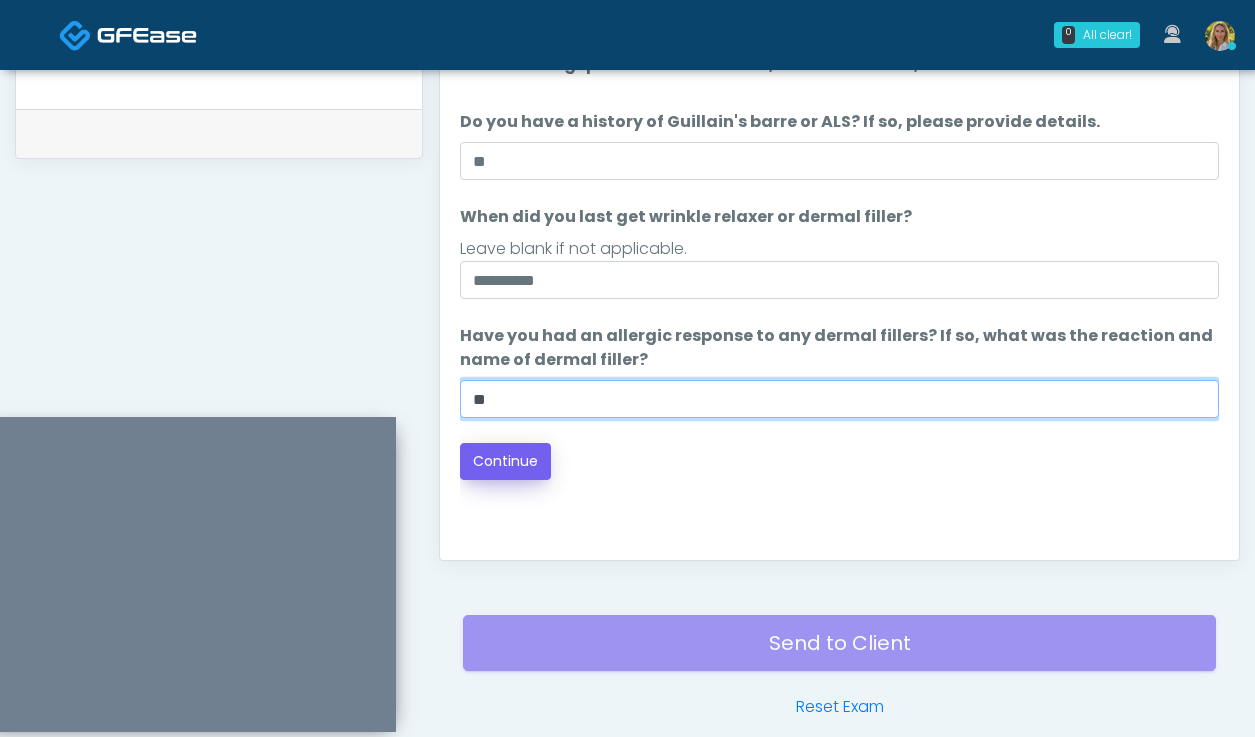 type on "**" 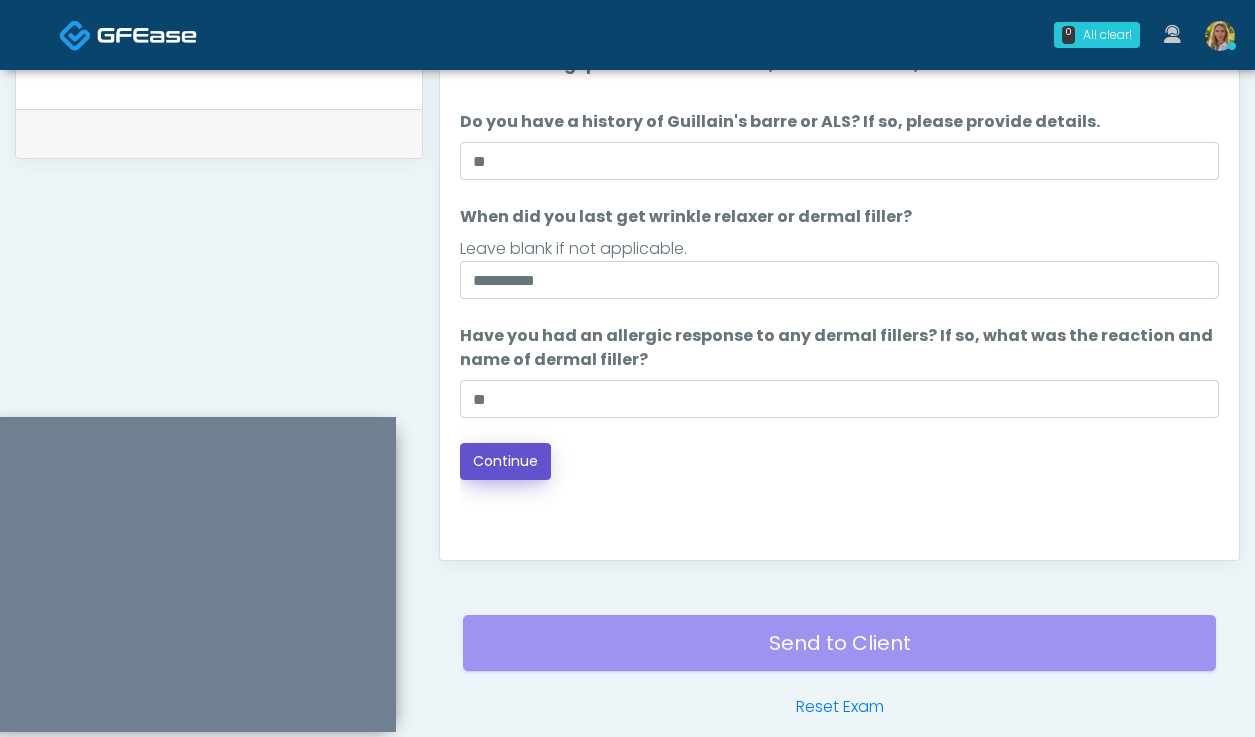 click on "Continue" at bounding box center (505, 461) 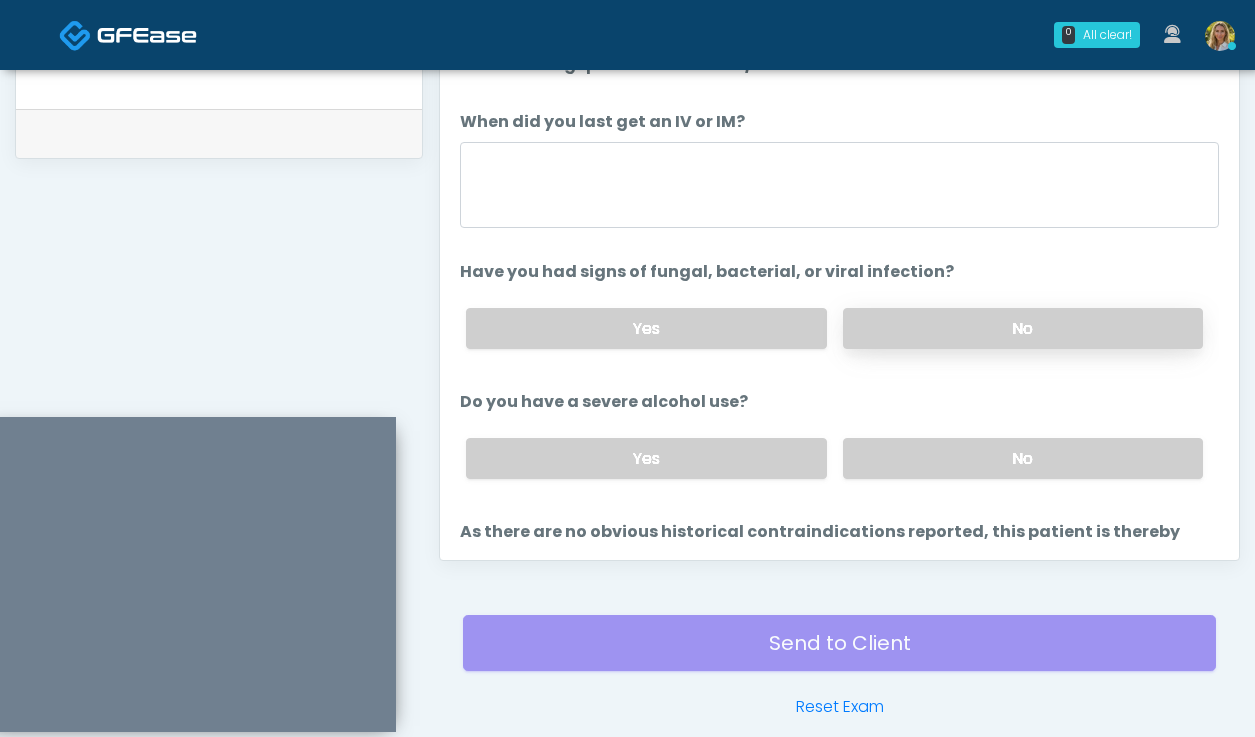 click on "No" at bounding box center (1023, 328) 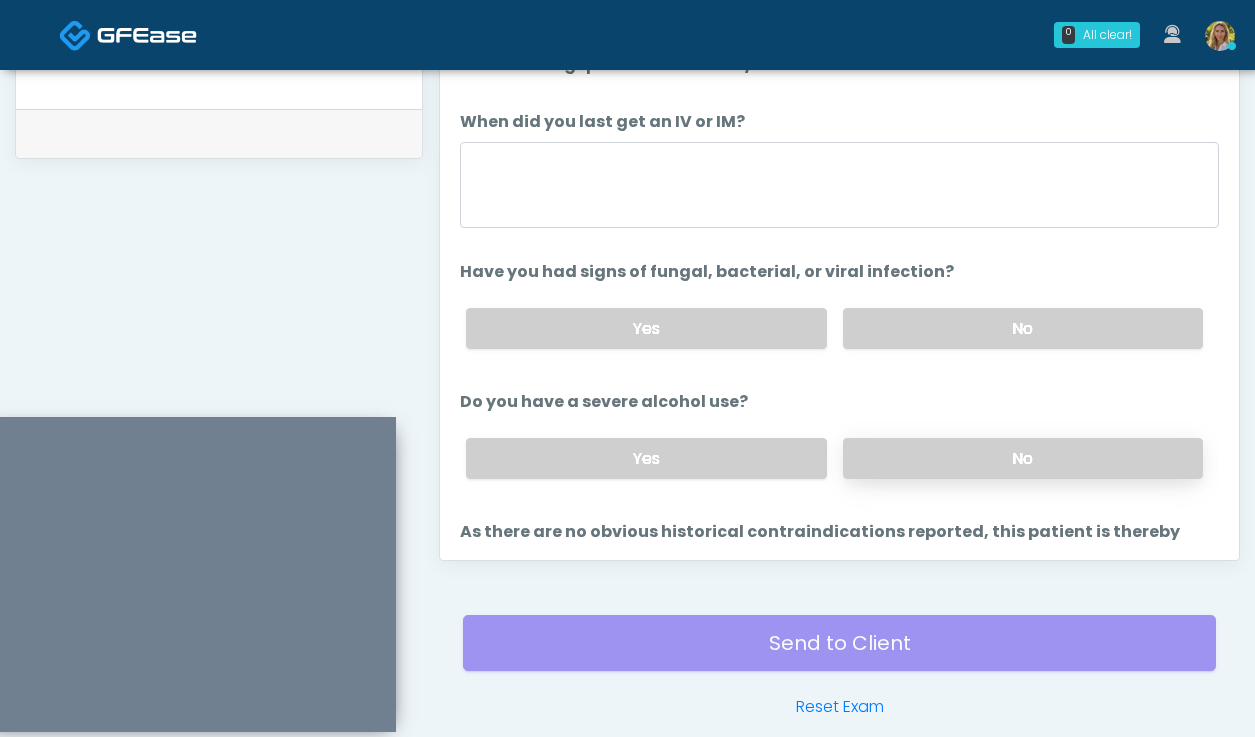 click on "No" at bounding box center (1023, 458) 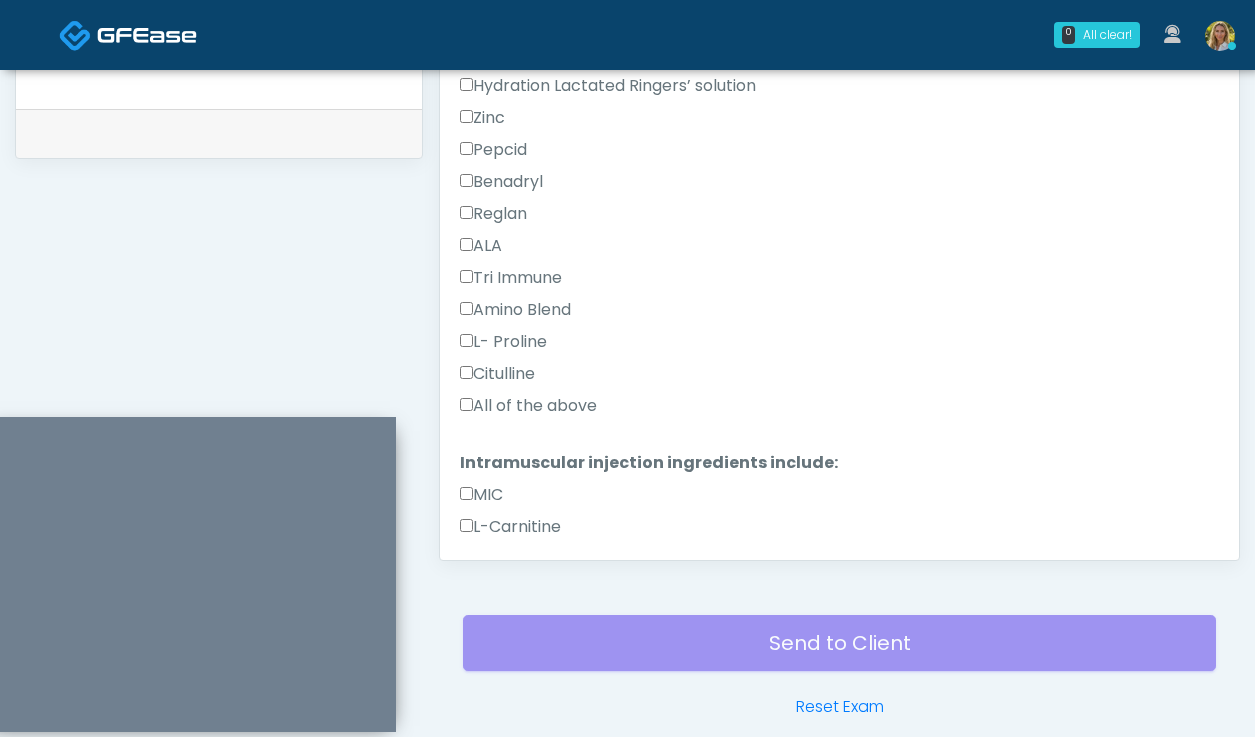 click on "All of the above" at bounding box center [528, 406] 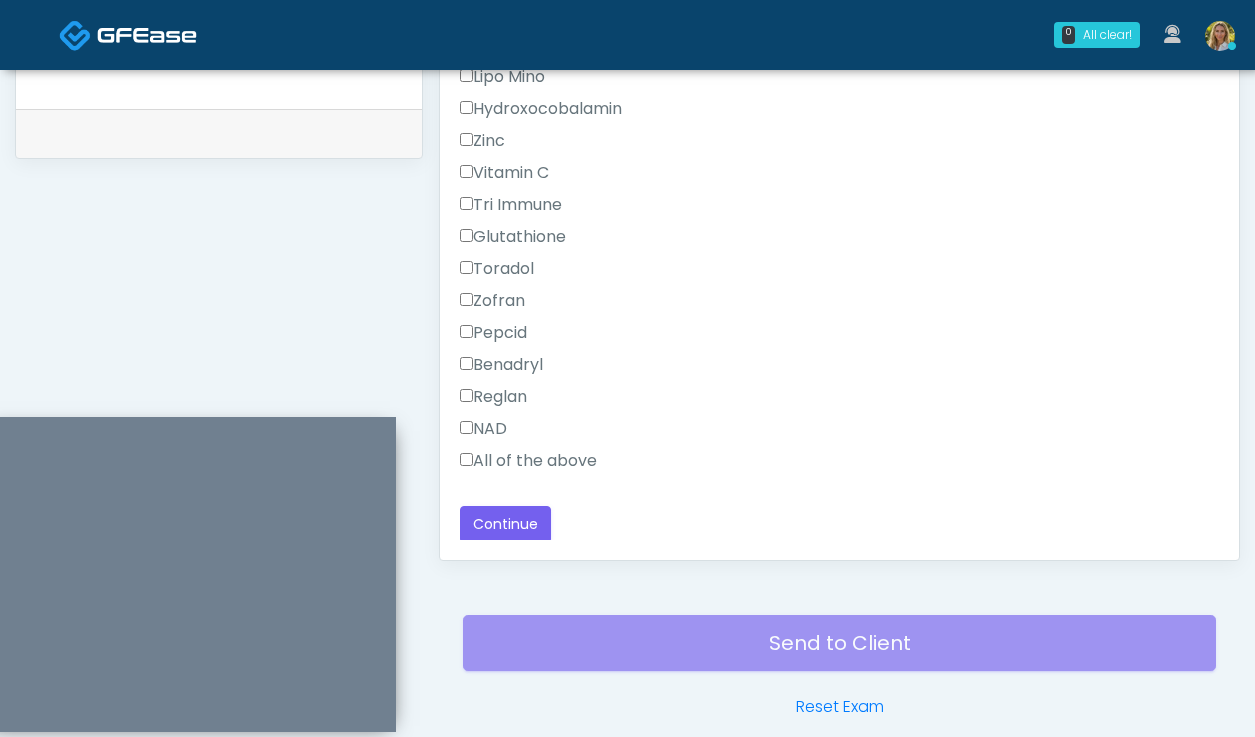 click on "All of the above" at bounding box center [528, 461] 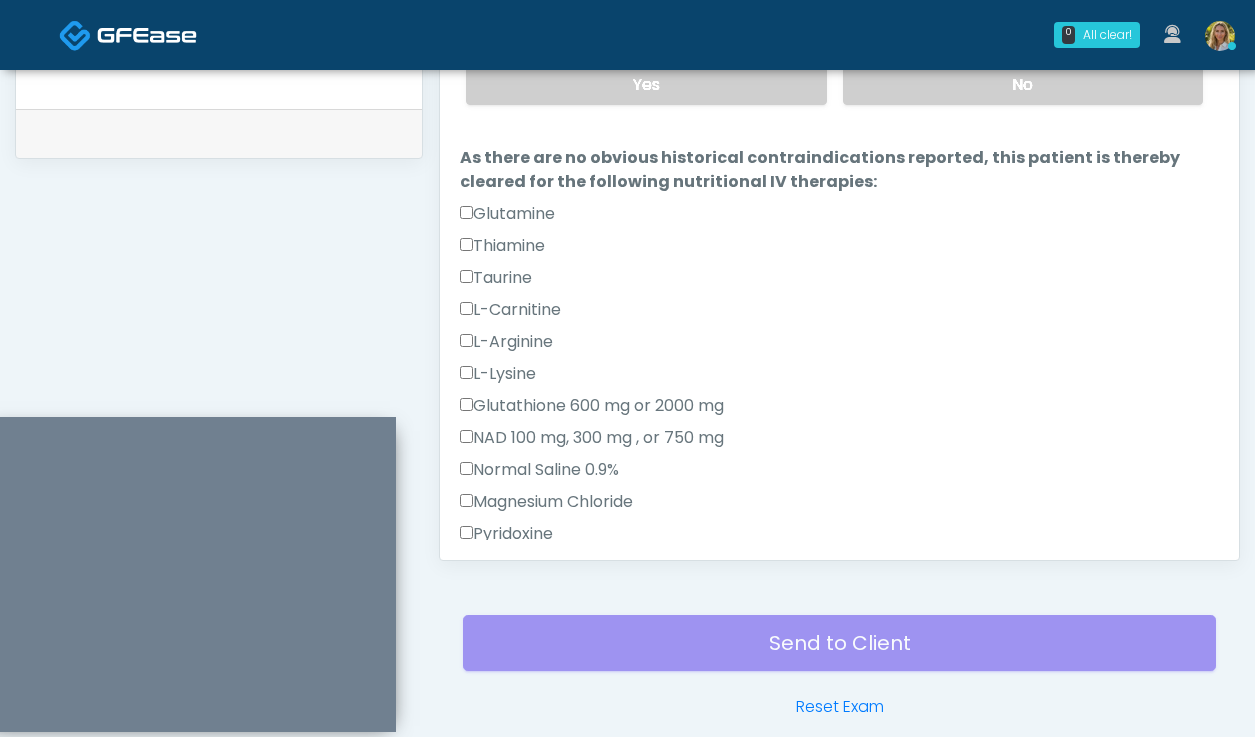 scroll, scrollTop: 0, scrollLeft: 0, axis: both 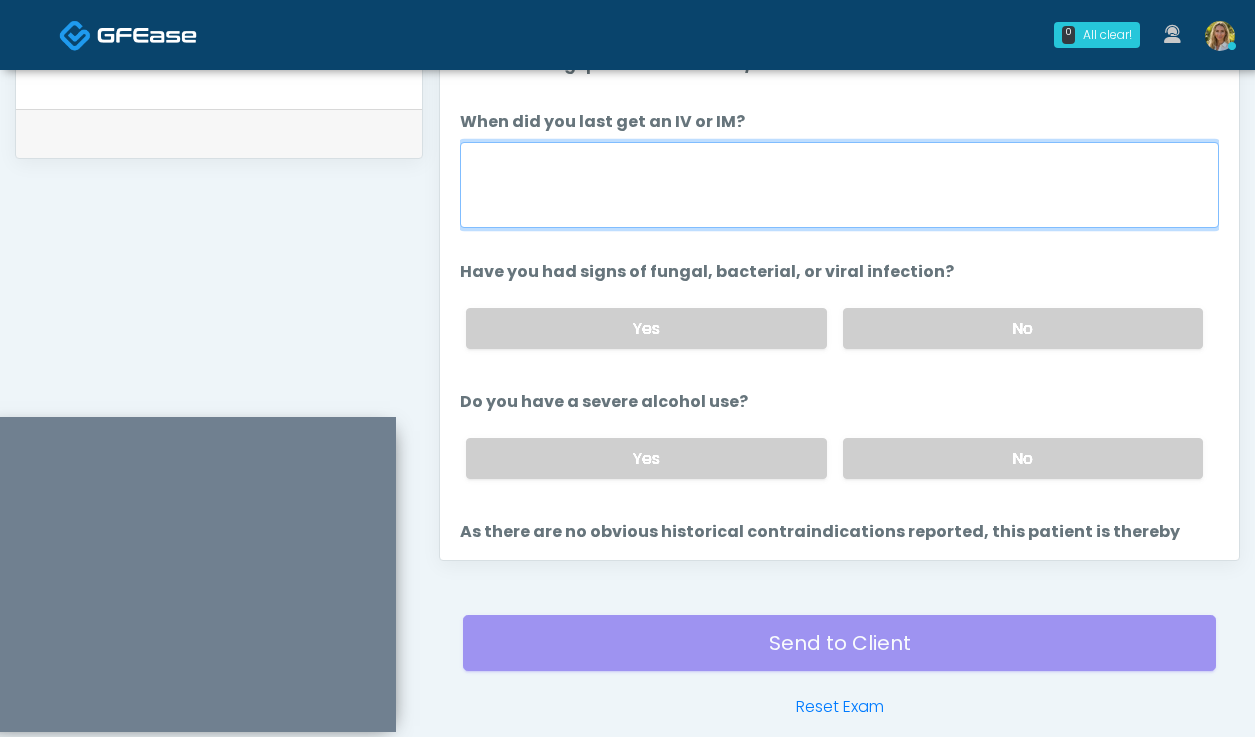 click on "When did you last get an IV or IM?" at bounding box center [839, 185] 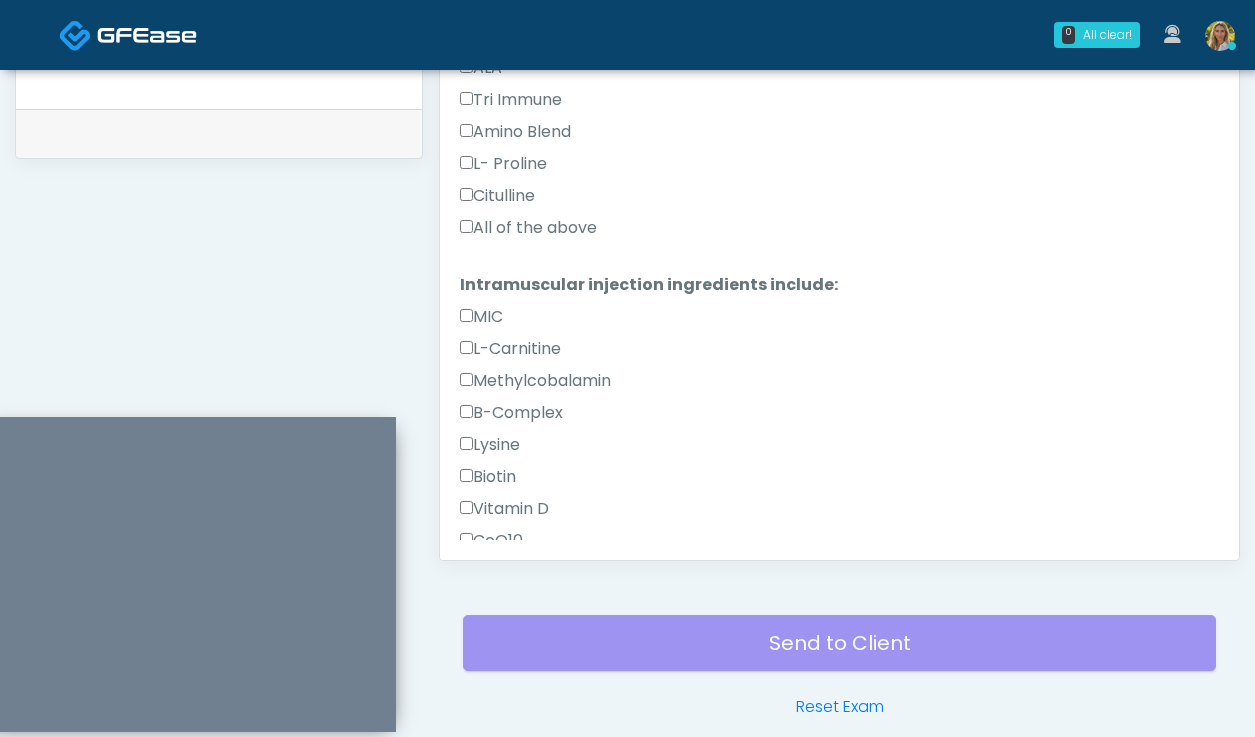 scroll, scrollTop: 1752, scrollLeft: 0, axis: vertical 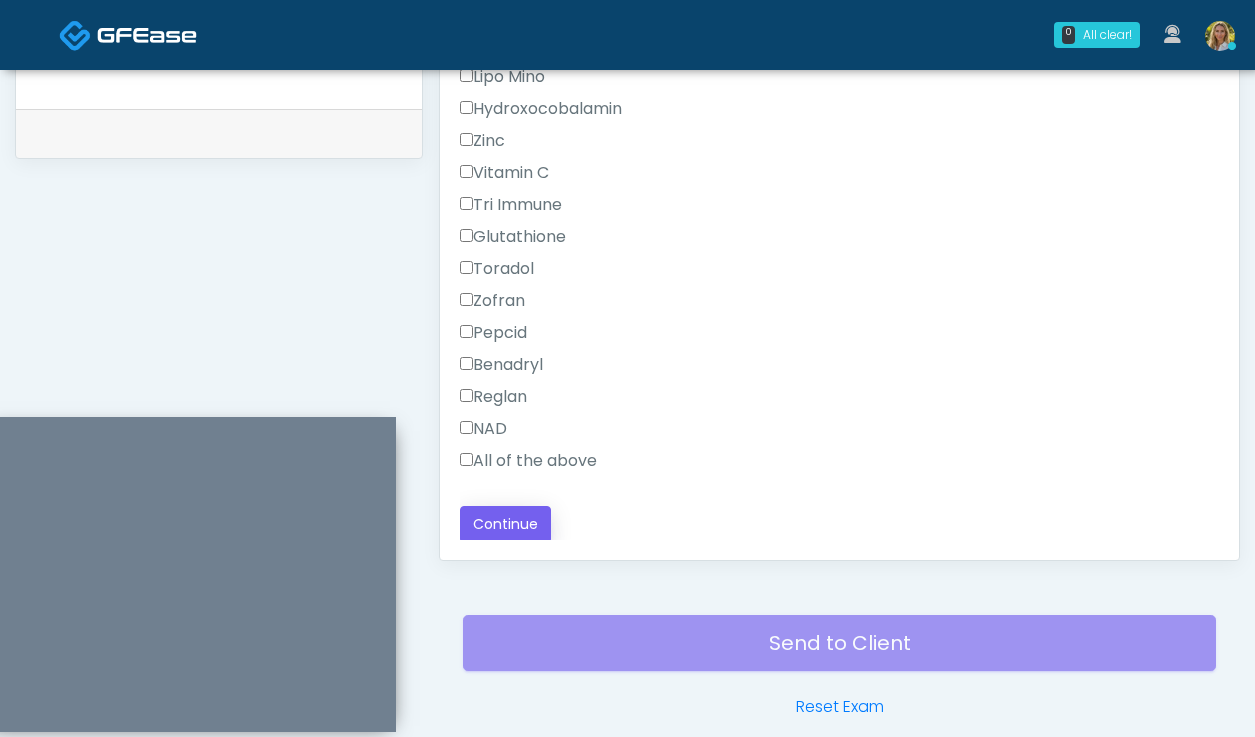 type on "**********" 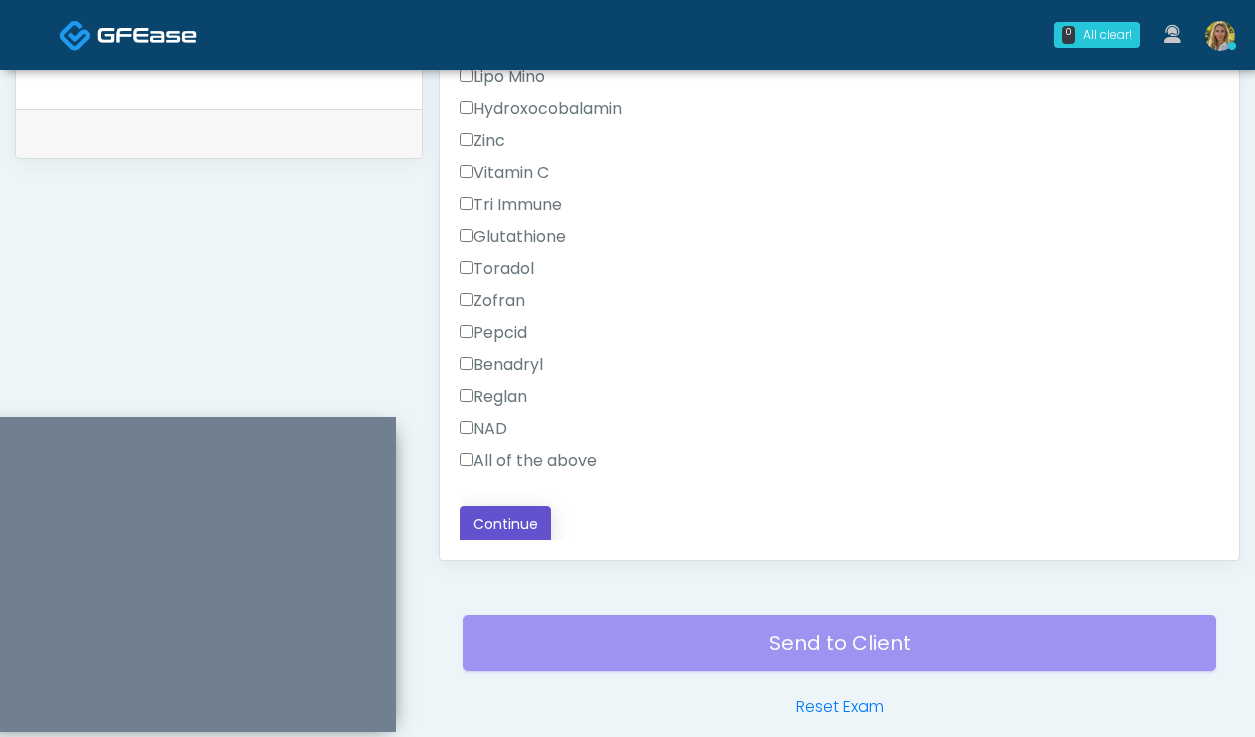 click on "Continue" at bounding box center [505, 524] 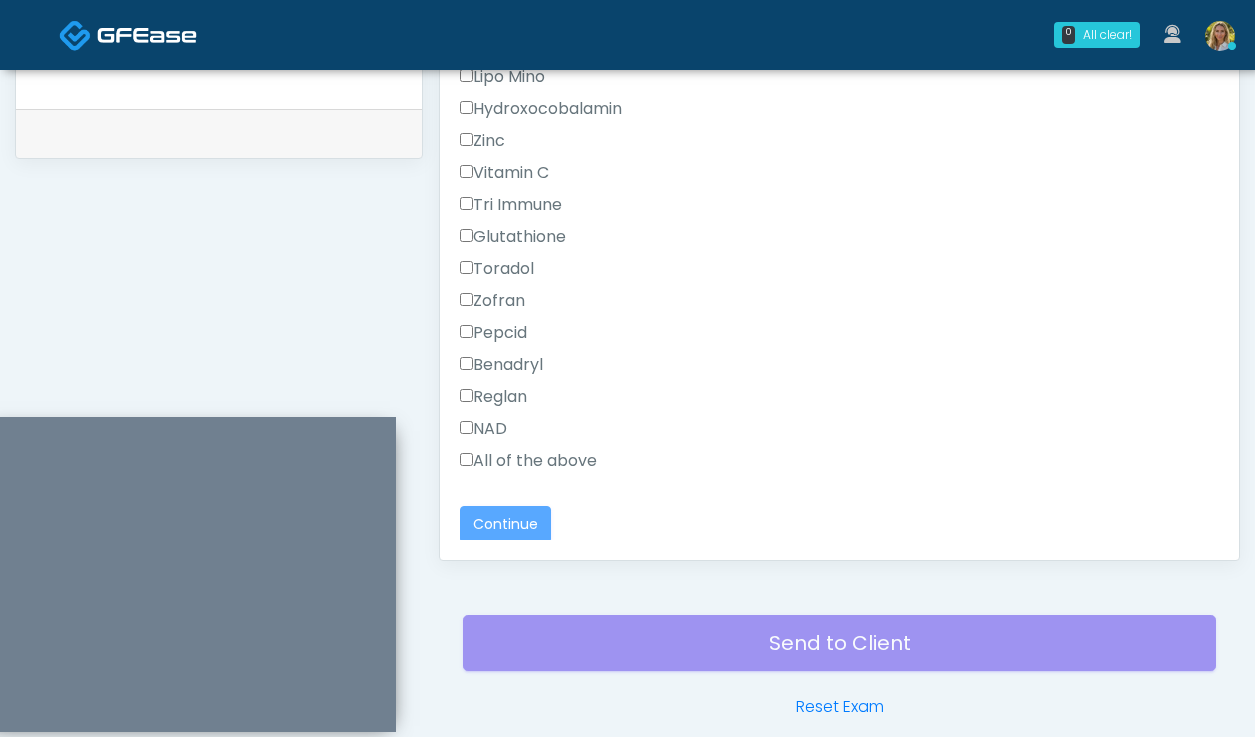 scroll, scrollTop: 0, scrollLeft: 0, axis: both 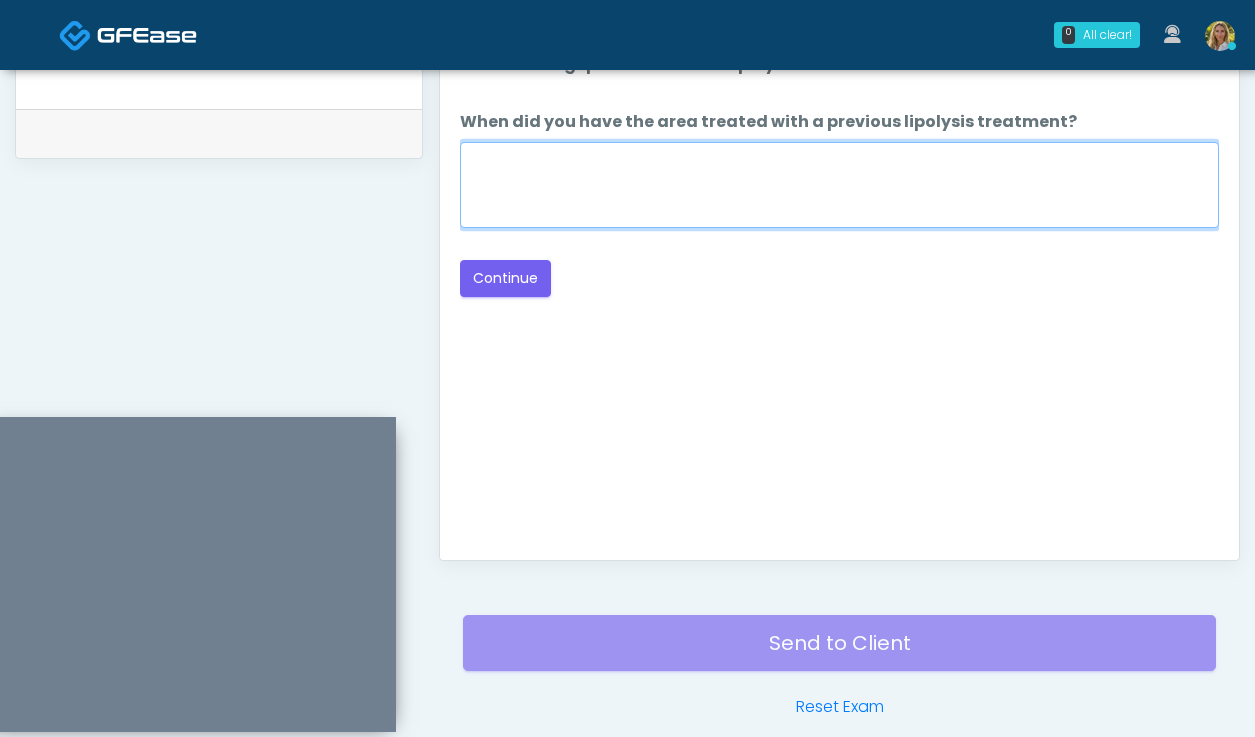 click on "When did you have the area treated with a previous lipolysis treatment?" at bounding box center [839, 185] 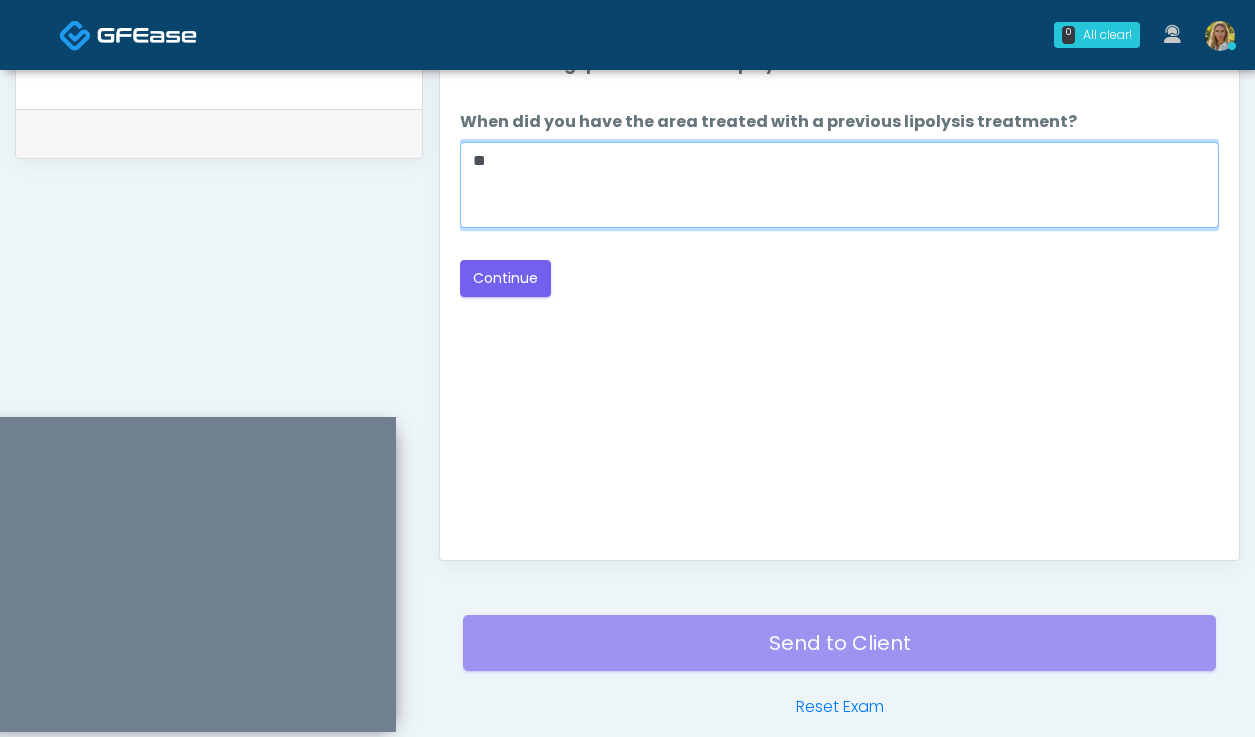 type on "**" 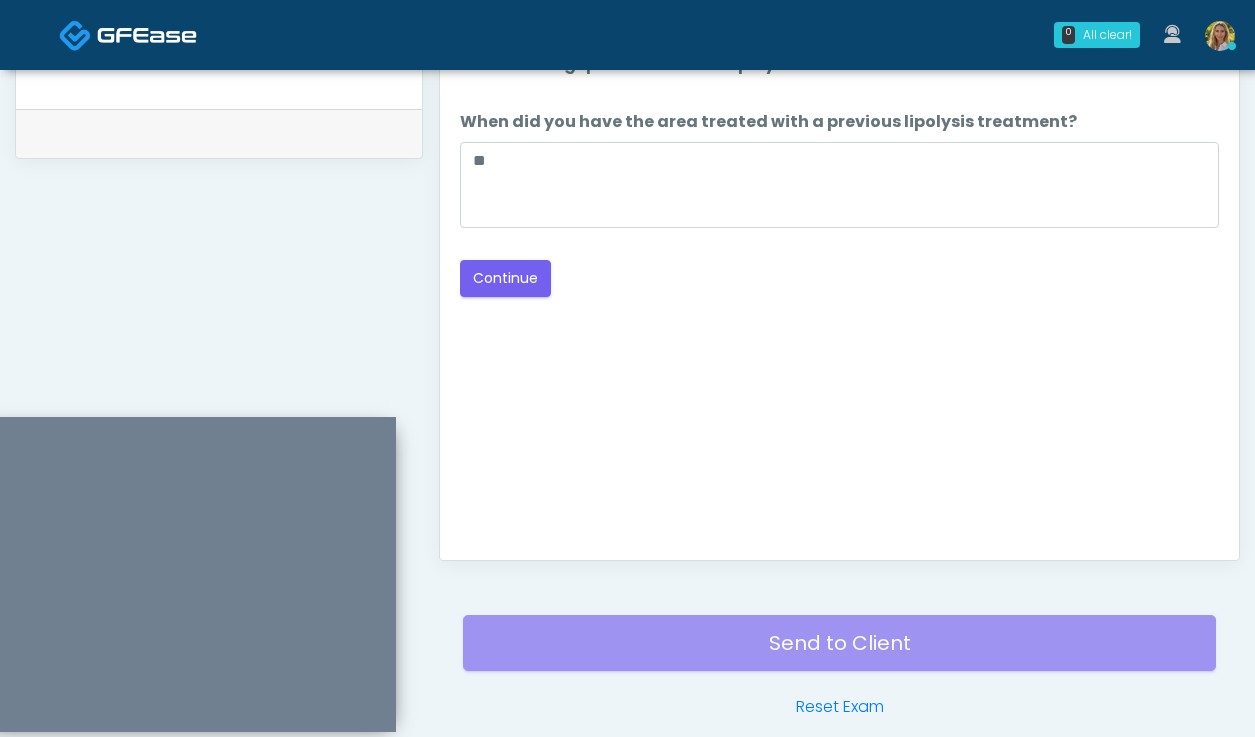 click on "Loading...
Connecting to your agent...
Please wait while we prepare your personalized experience.
The following questions are for lipolysis
The following questions are for lipolysis
When did you have the area treated with a previous lipolysis treatment?
When did you have the area treated with a previous lipolysis treatment?
**
Next
Back
Continue" at bounding box center (839, 175) 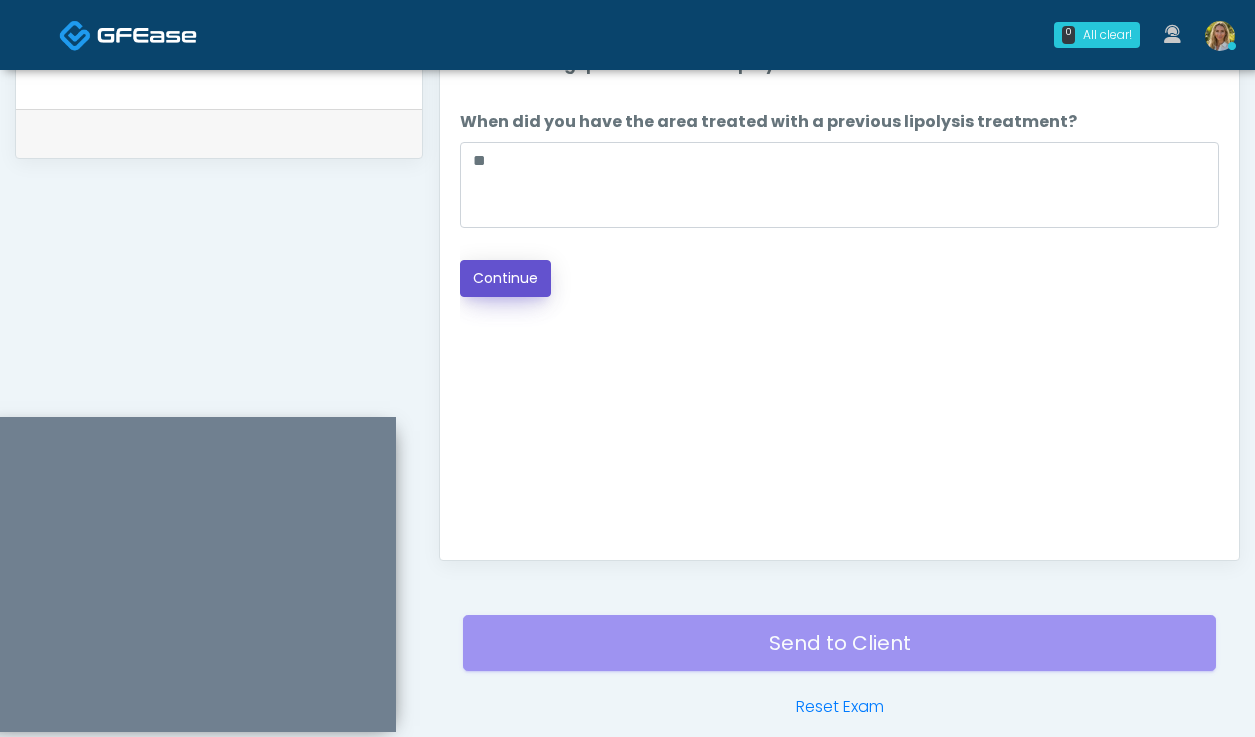 click on "Continue" at bounding box center [505, 278] 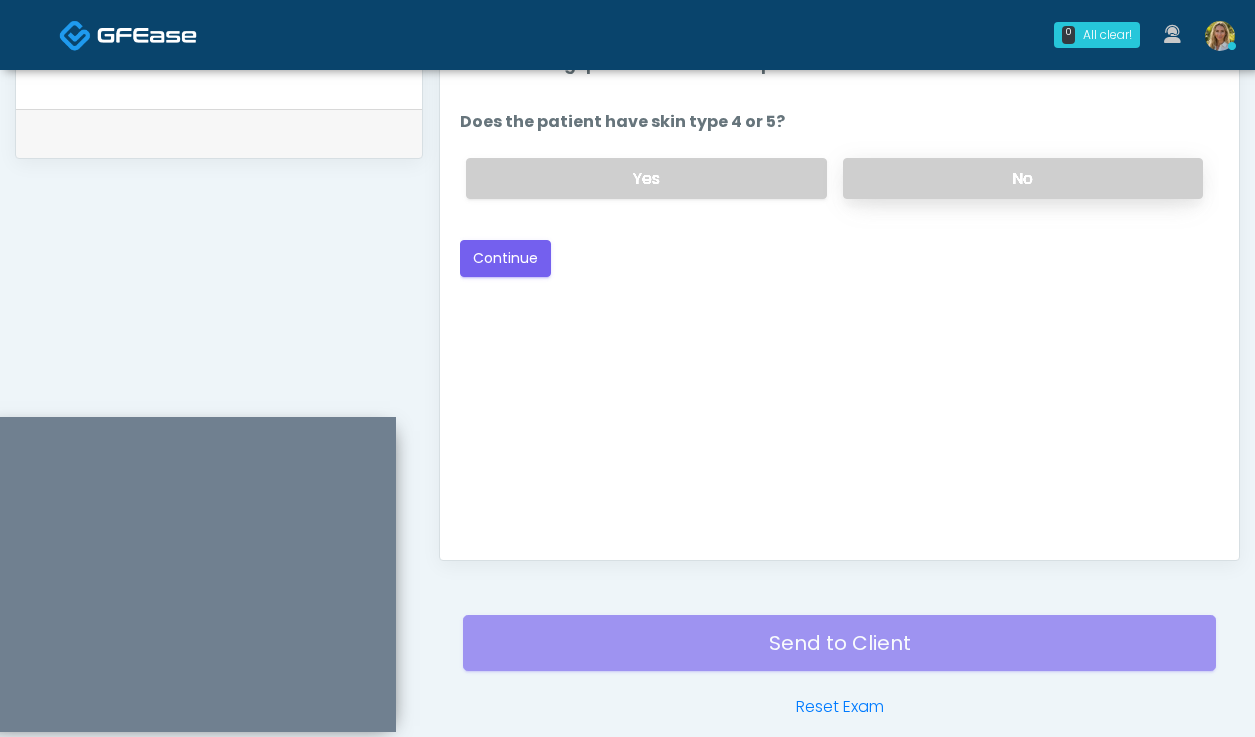 click on "No" at bounding box center [1023, 178] 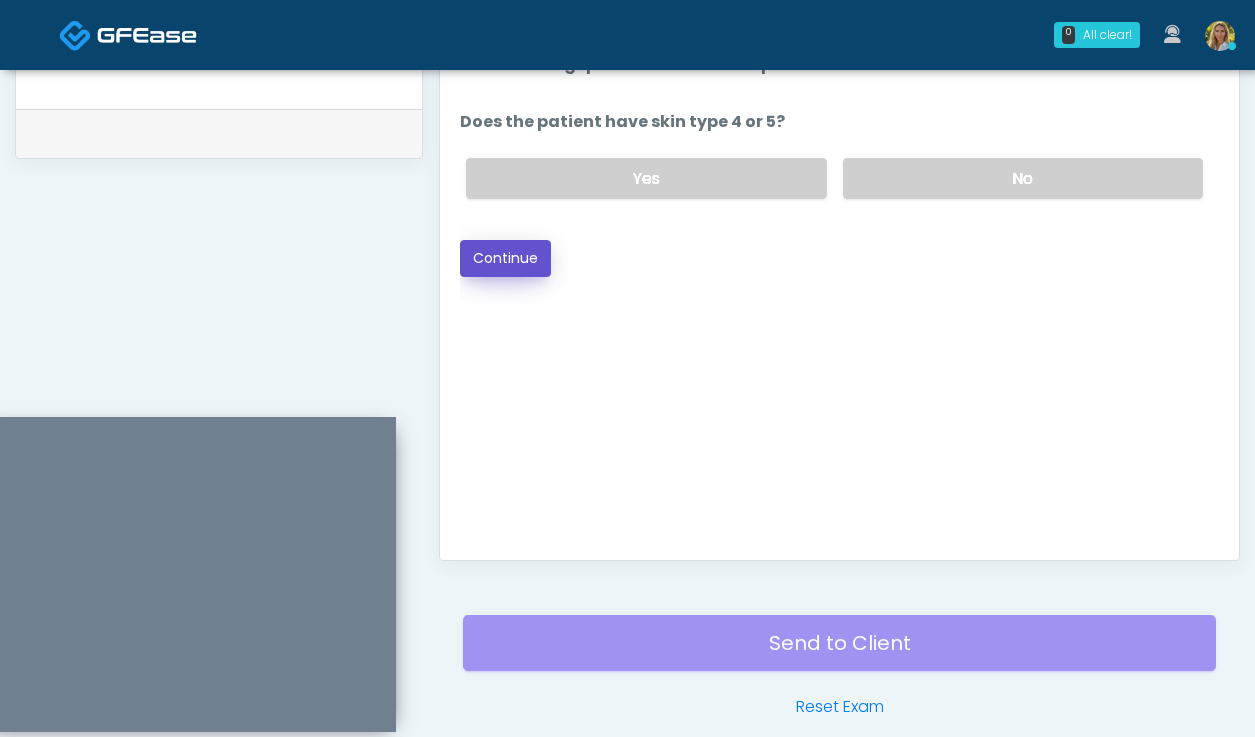click on "Continue" at bounding box center [505, 258] 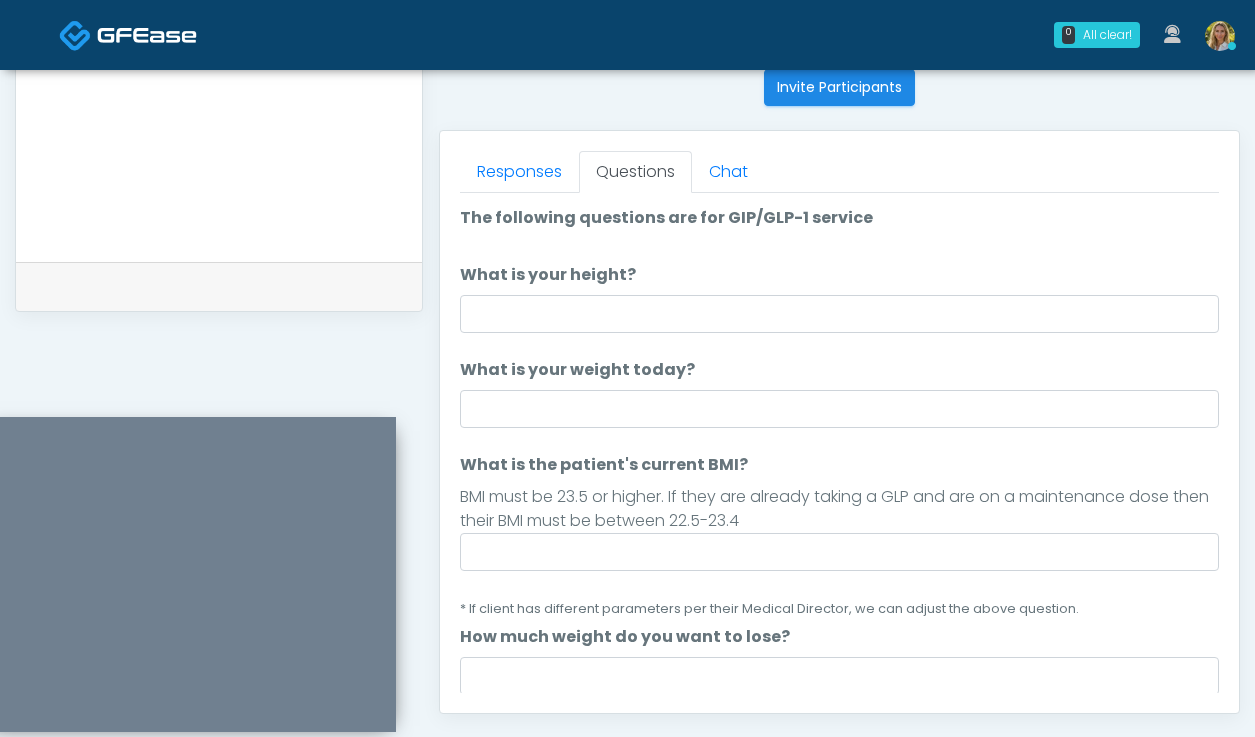scroll, scrollTop: 801, scrollLeft: 0, axis: vertical 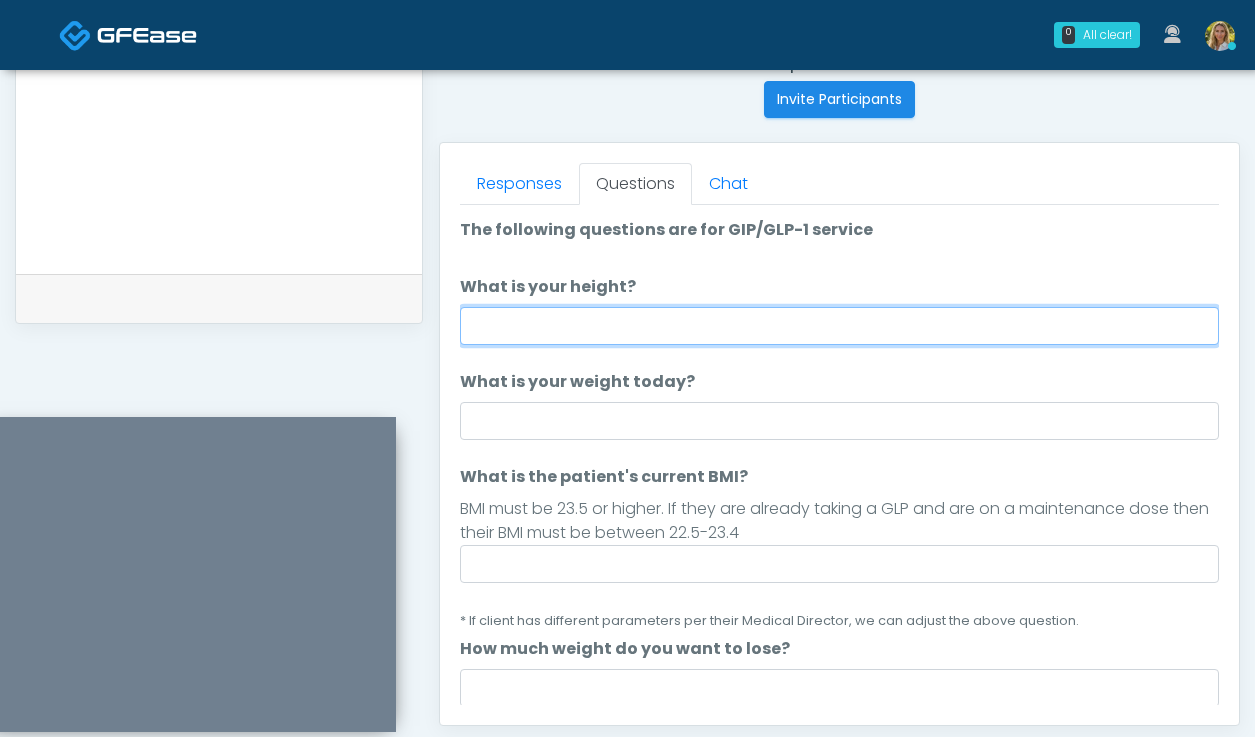 click on "What is your height?" at bounding box center (839, 326) 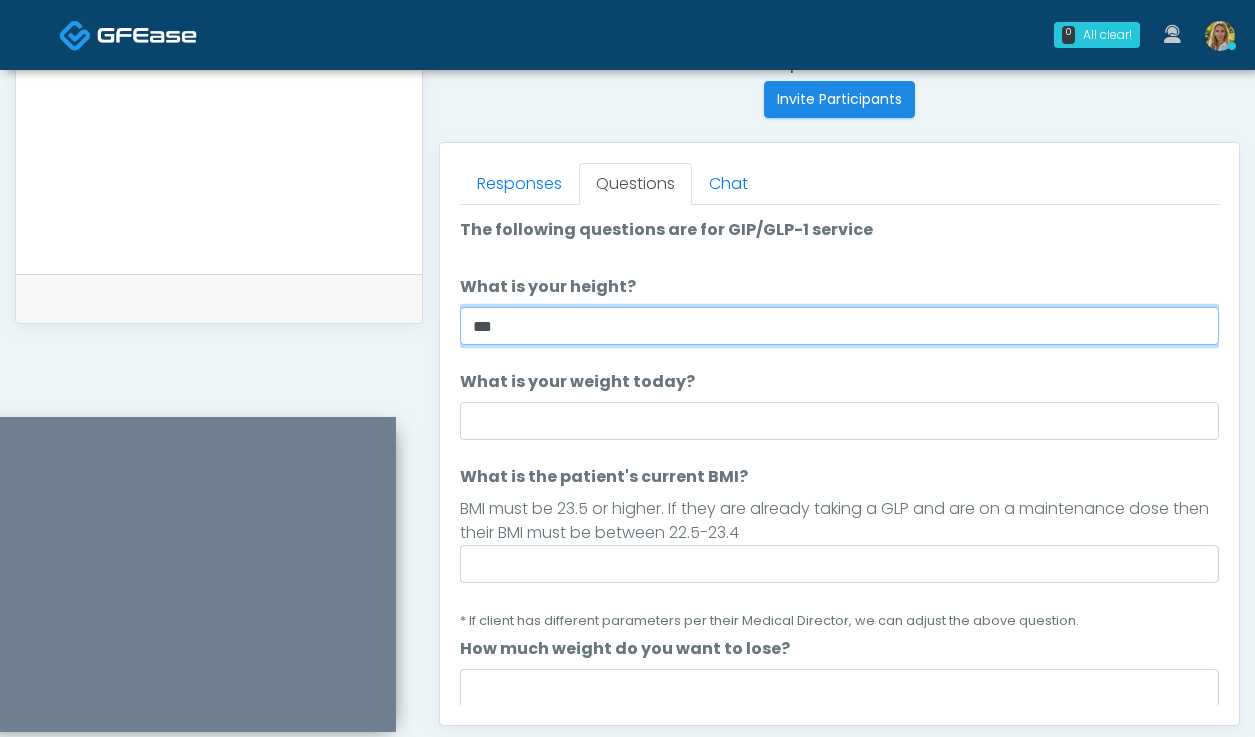 type on "***" 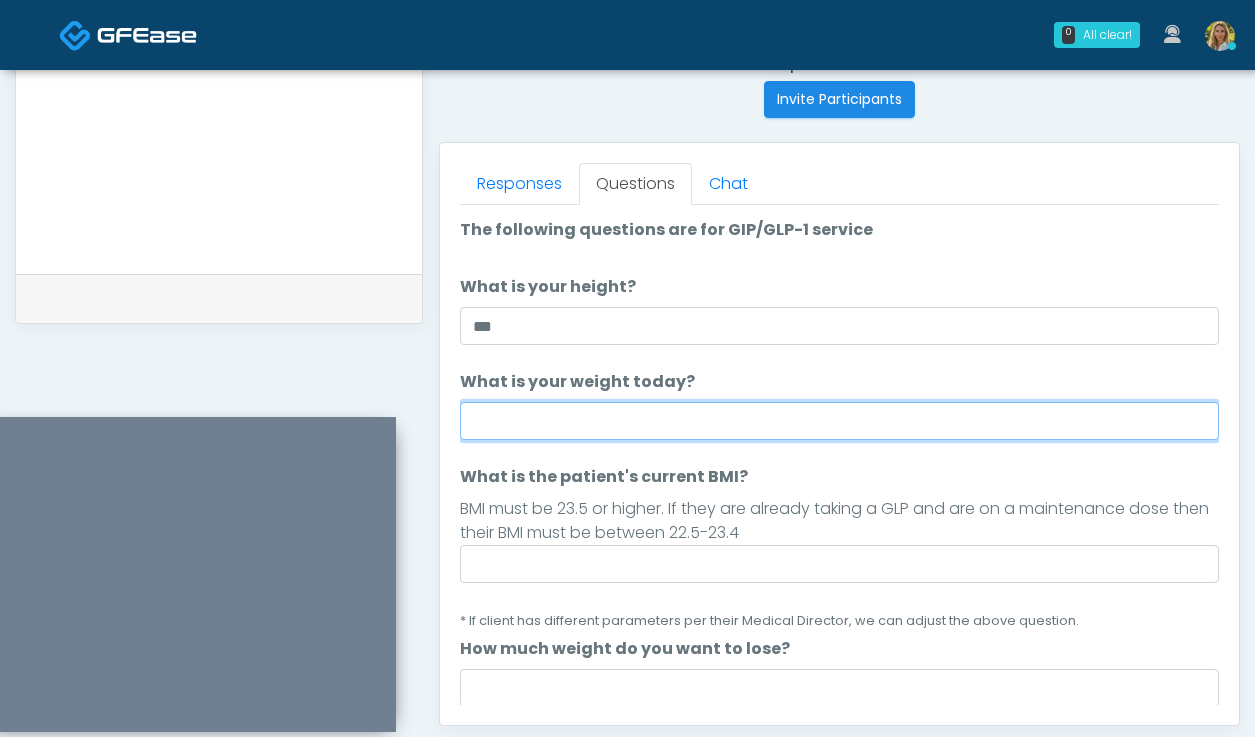 click on "What is your weight today?" at bounding box center [839, 421] 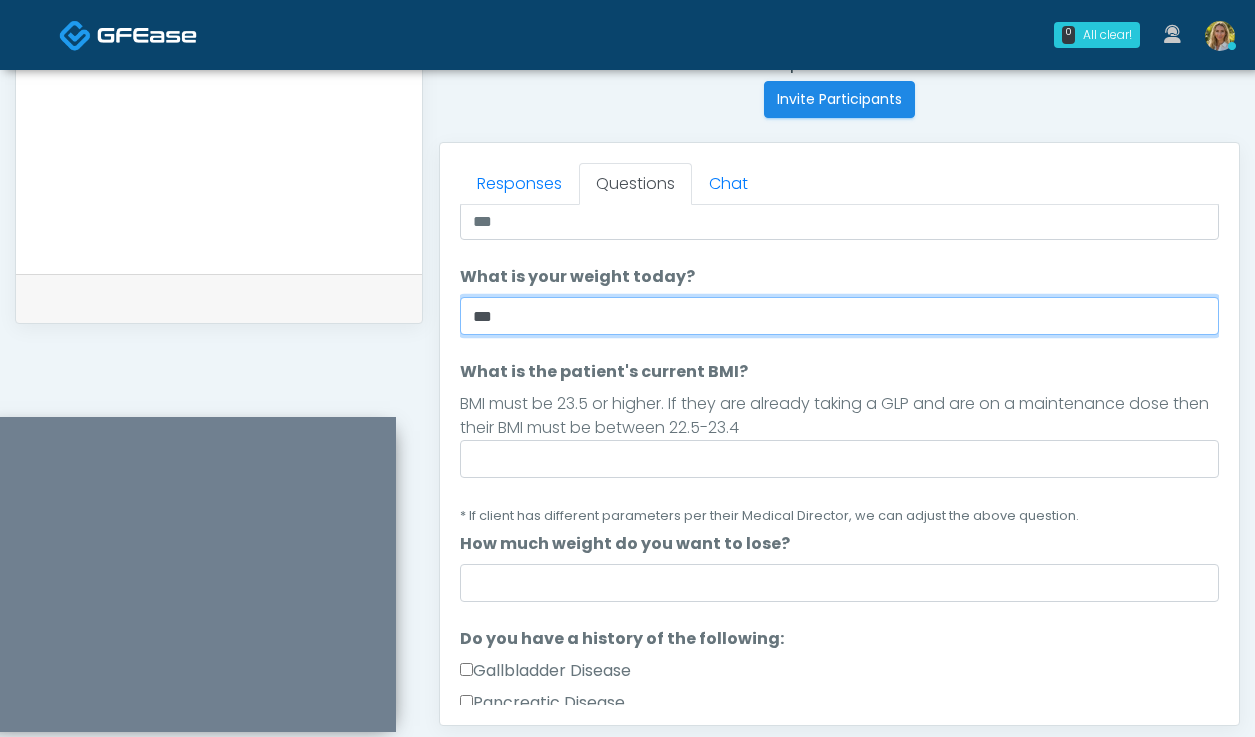 scroll, scrollTop: 113, scrollLeft: 0, axis: vertical 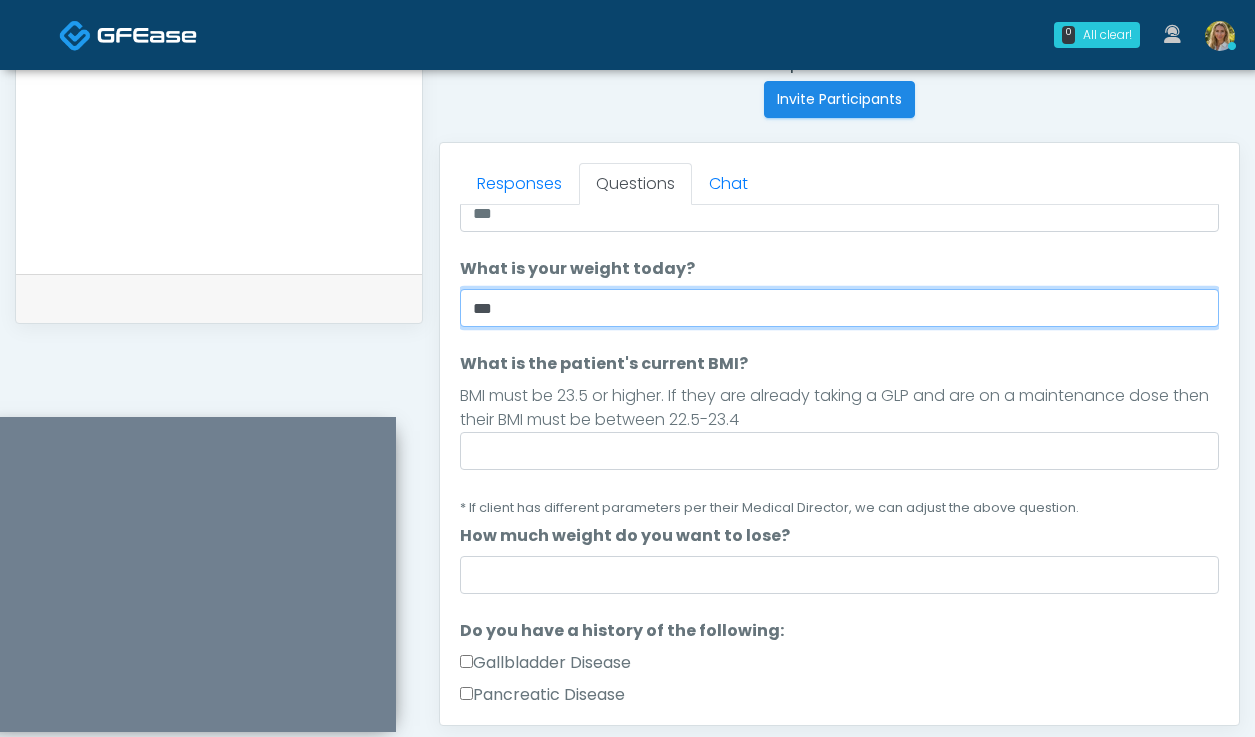 type on "***" 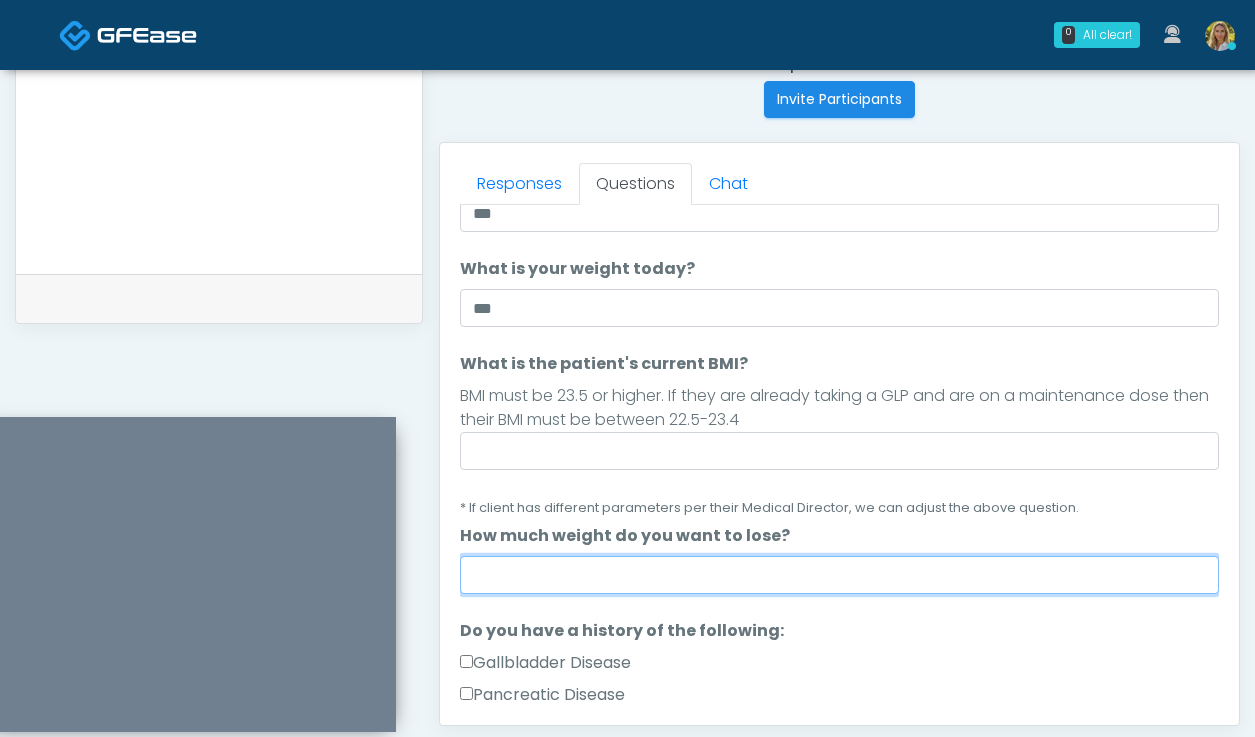 click on "How much weight do you want to lose?" at bounding box center (839, 575) 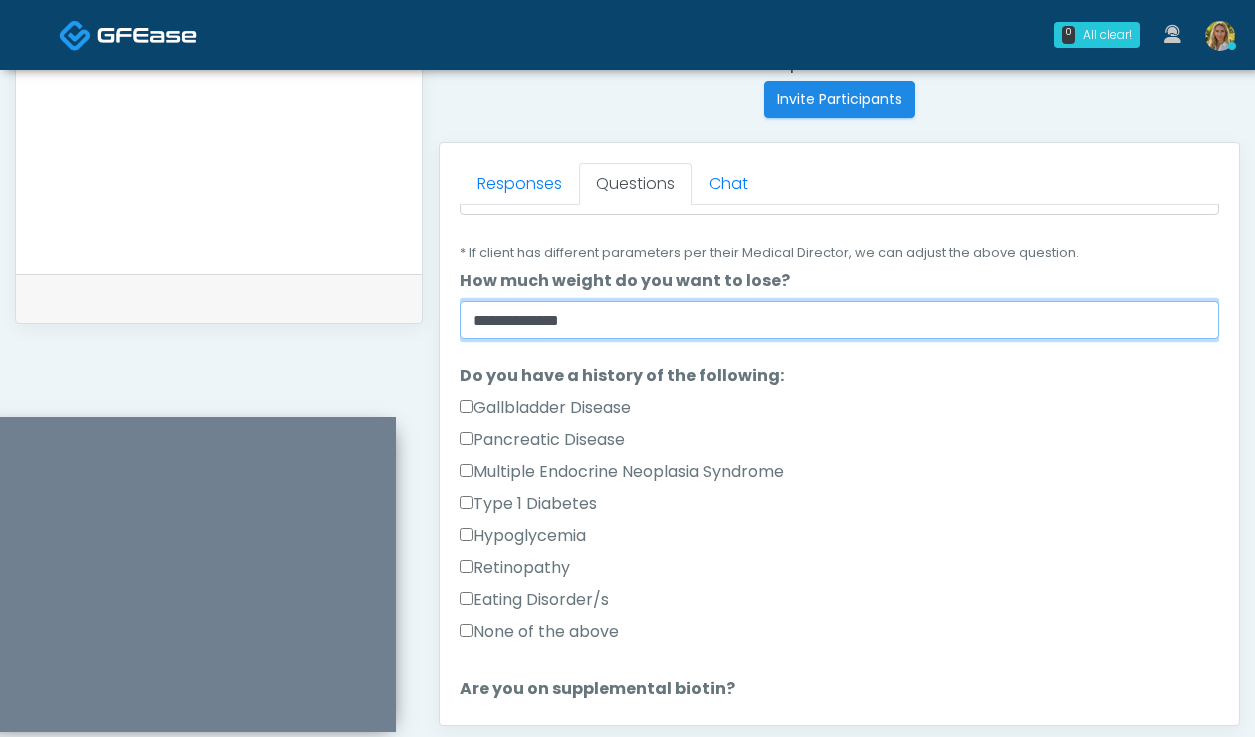 scroll, scrollTop: 379, scrollLeft: 0, axis: vertical 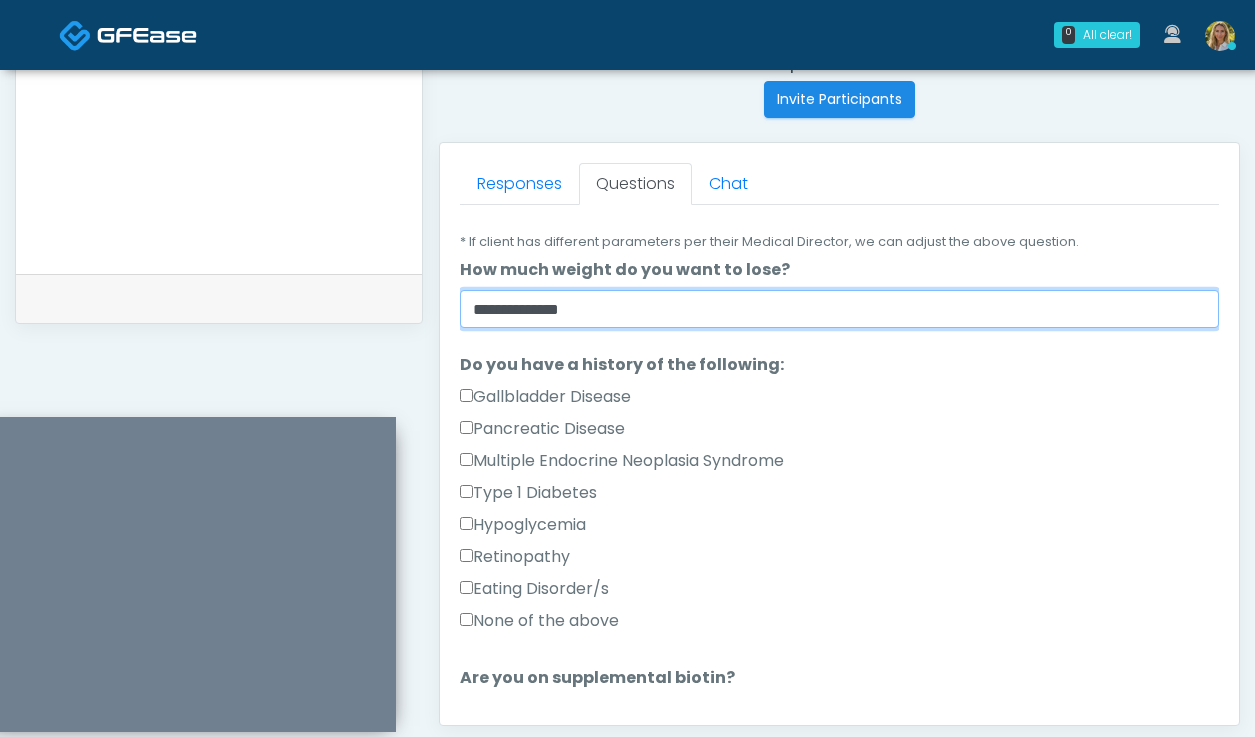 type on "**********" 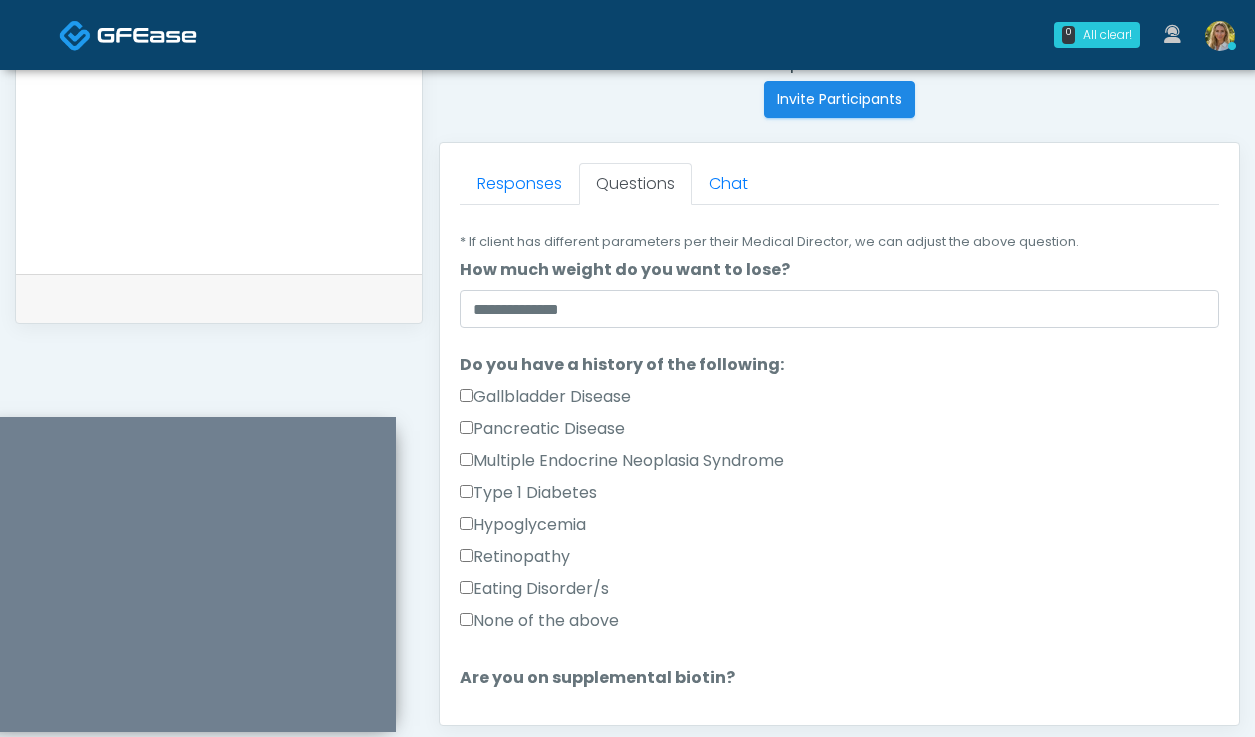 click on "None of the above" at bounding box center (539, 621) 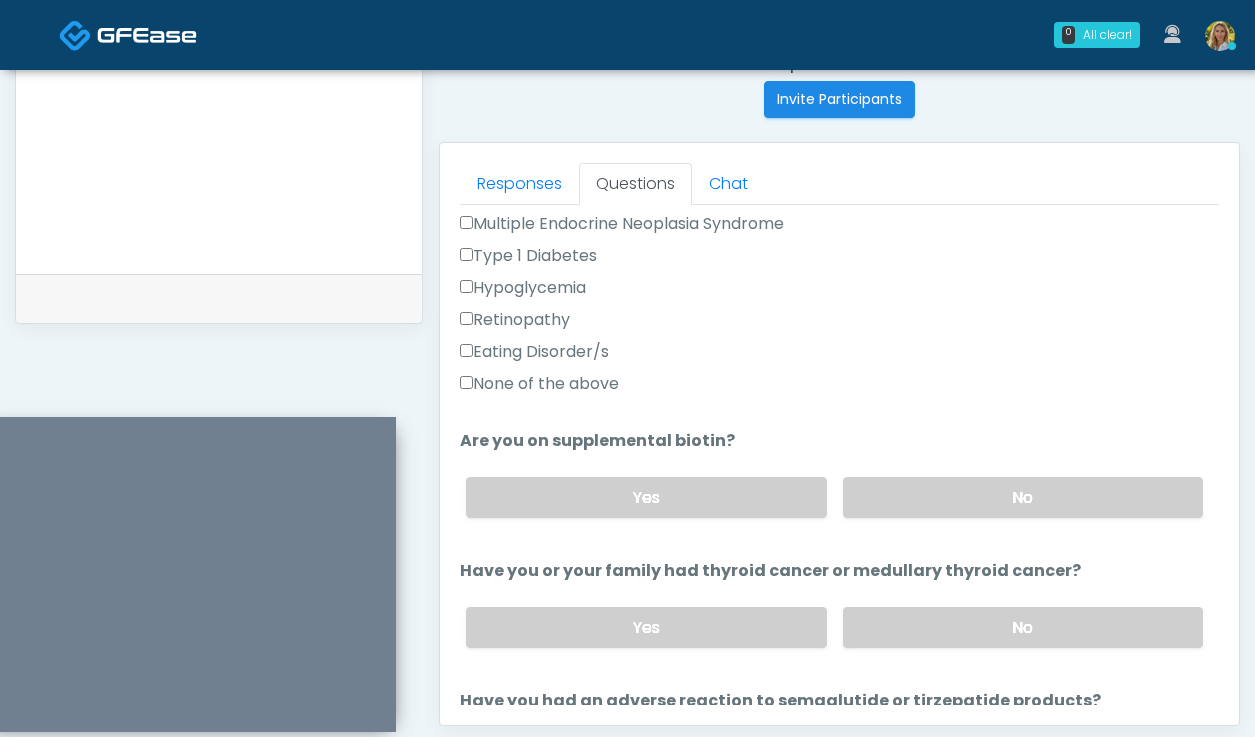 scroll, scrollTop: 638, scrollLeft: 0, axis: vertical 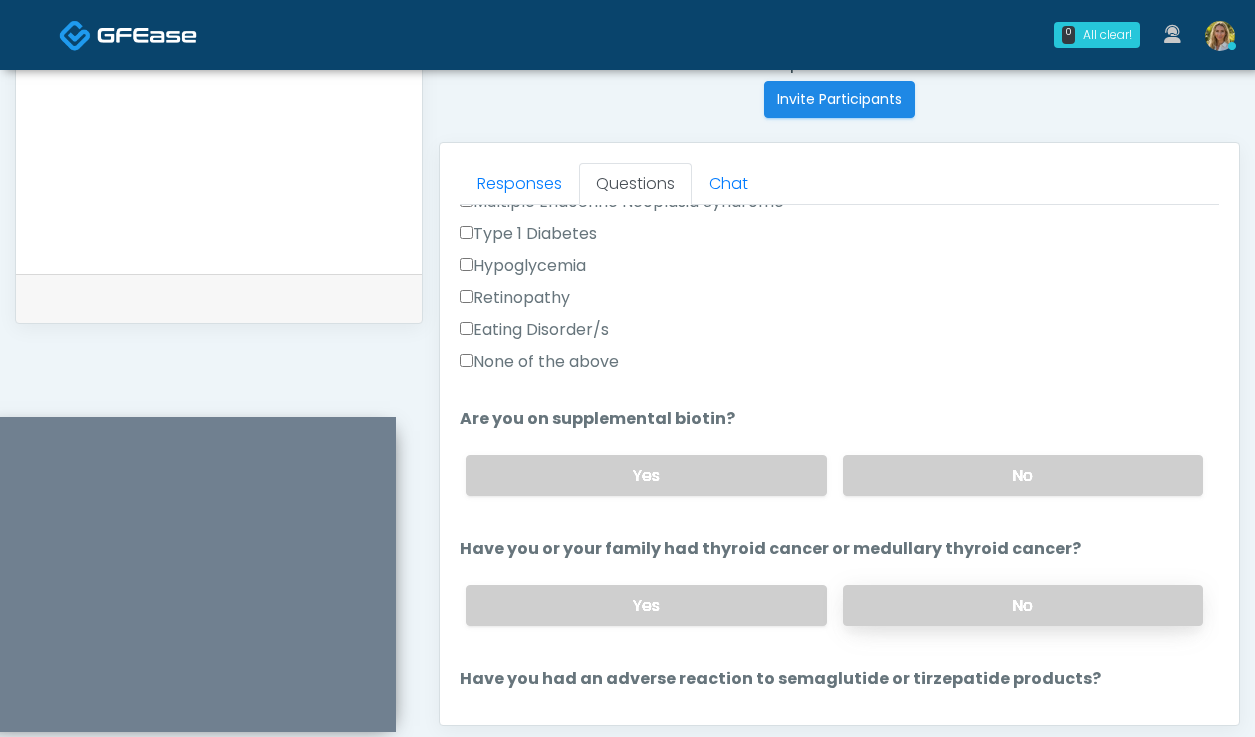 click on "No" at bounding box center [1023, 605] 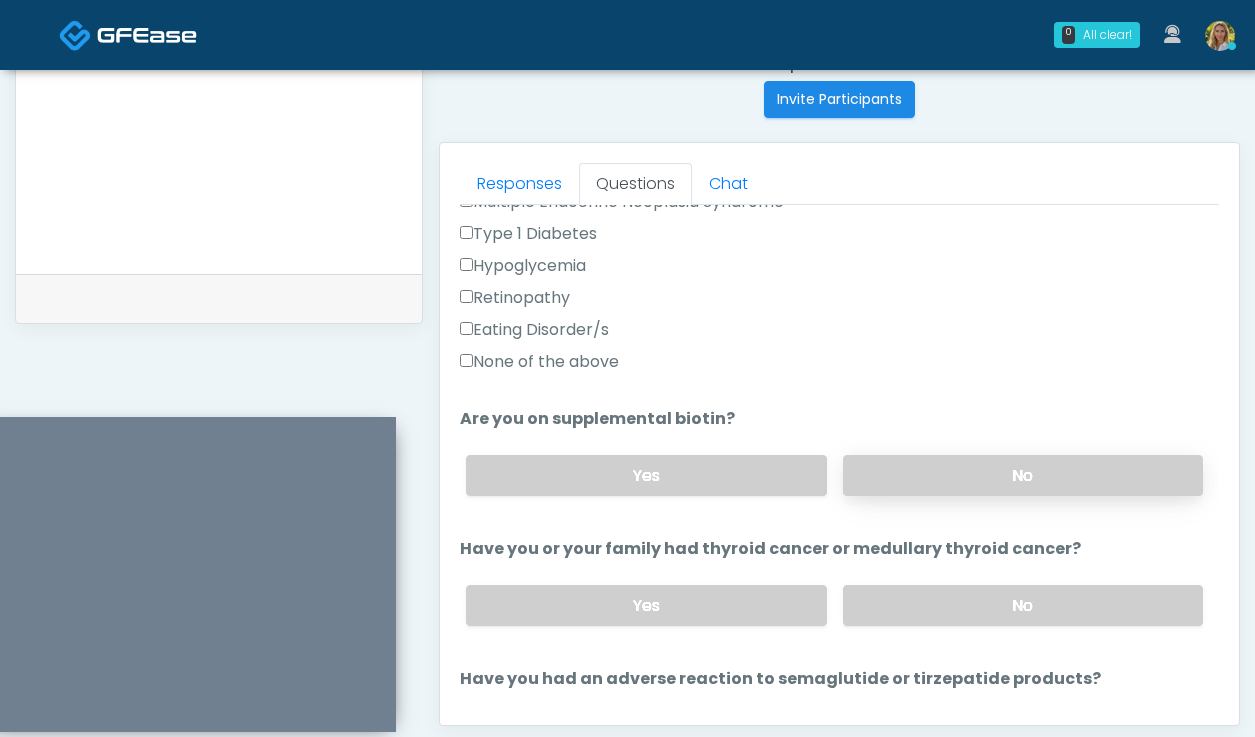 click on "No" at bounding box center [1023, 475] 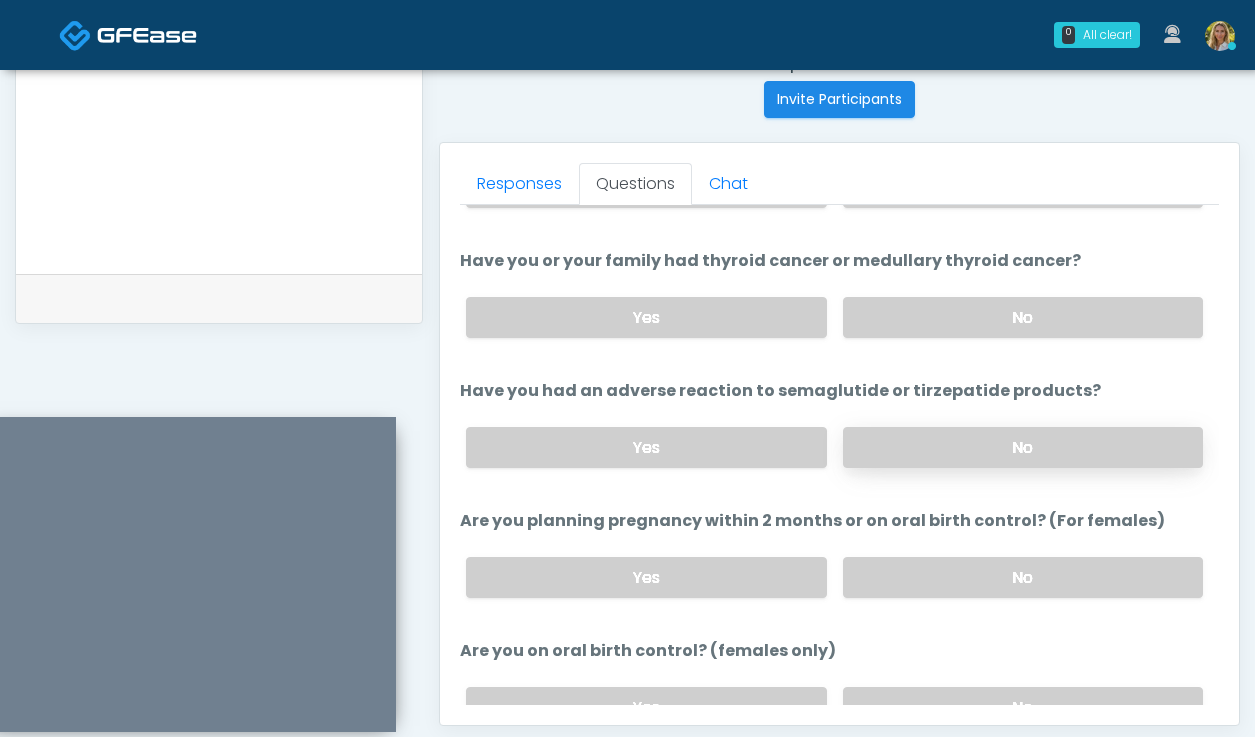 scroll, scrollTop: 941, scrollLeft: 0, axis: vertical 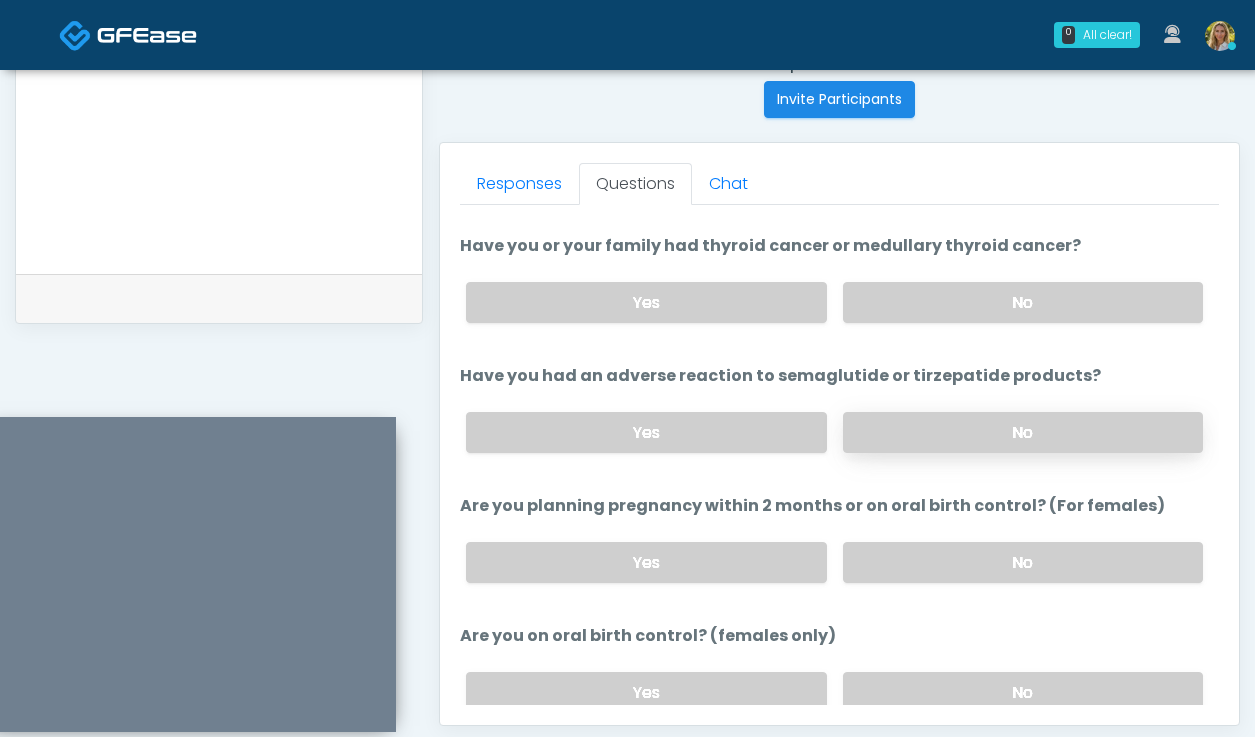 click on "No" at bounding box center [1023, 432] 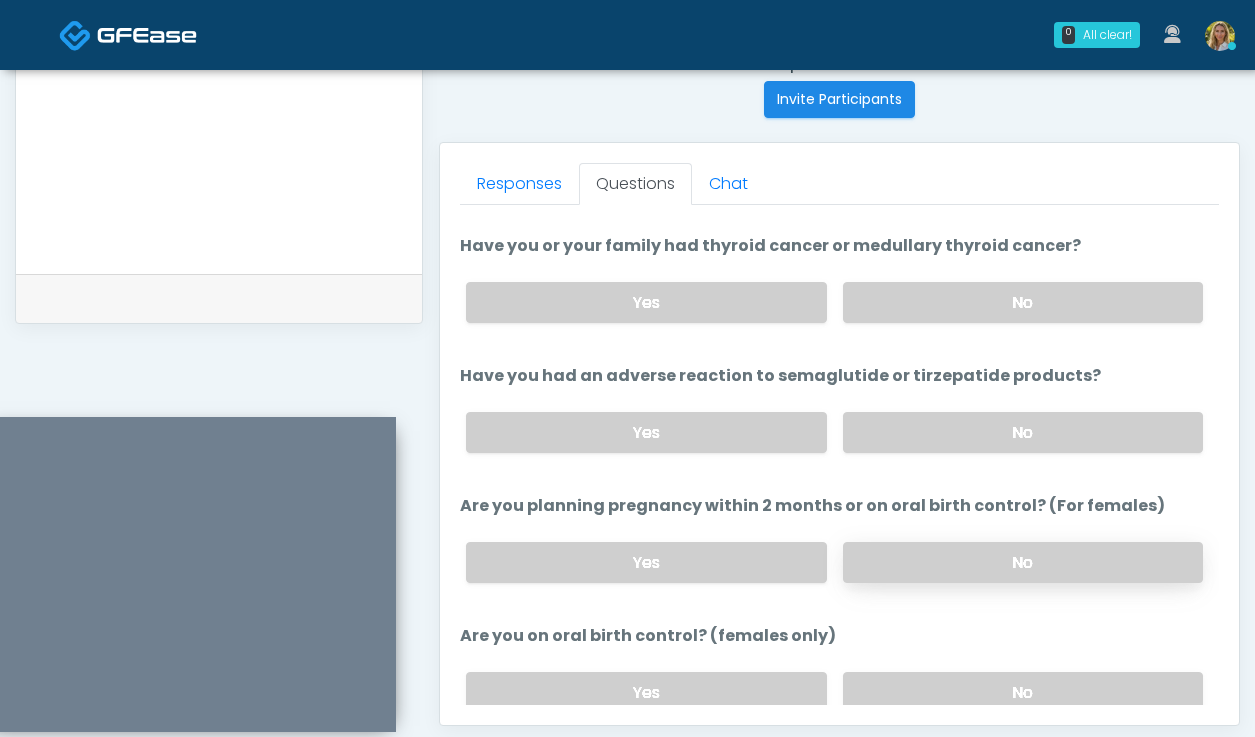 click on "No" at bounding box center (1023, 562) 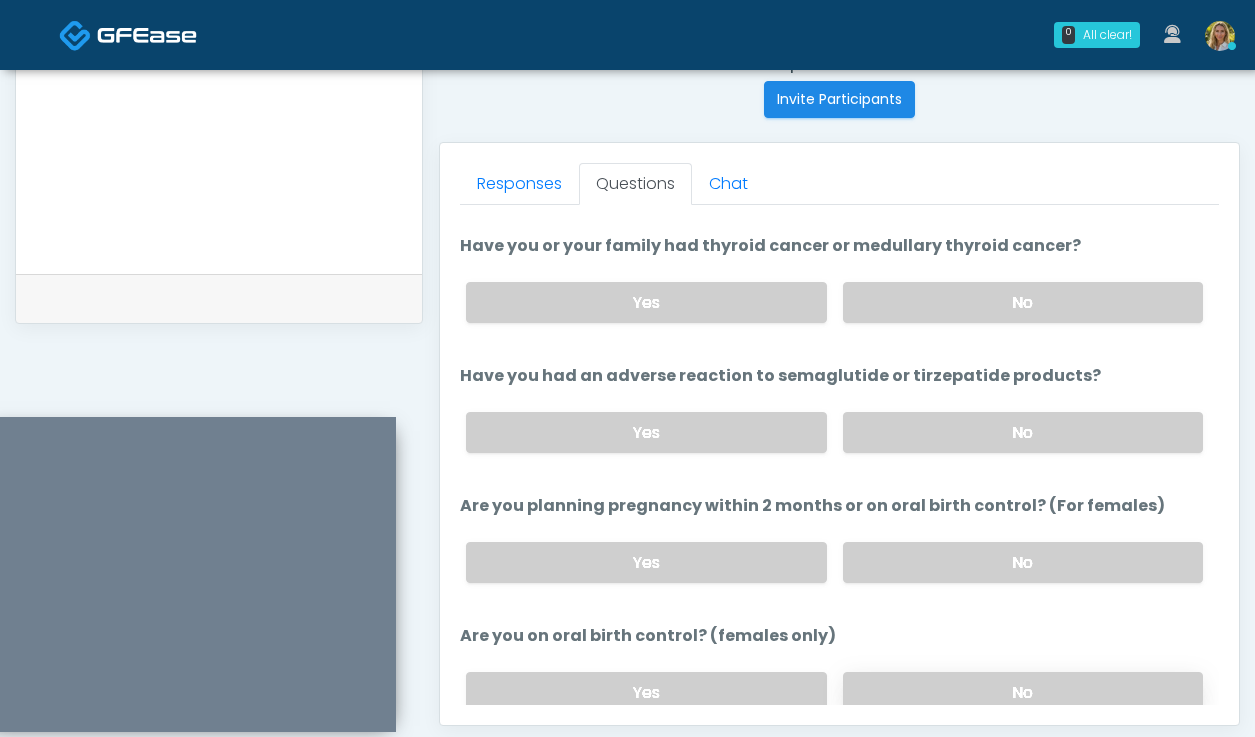 click on "No" at bounding box center (1023, 692) 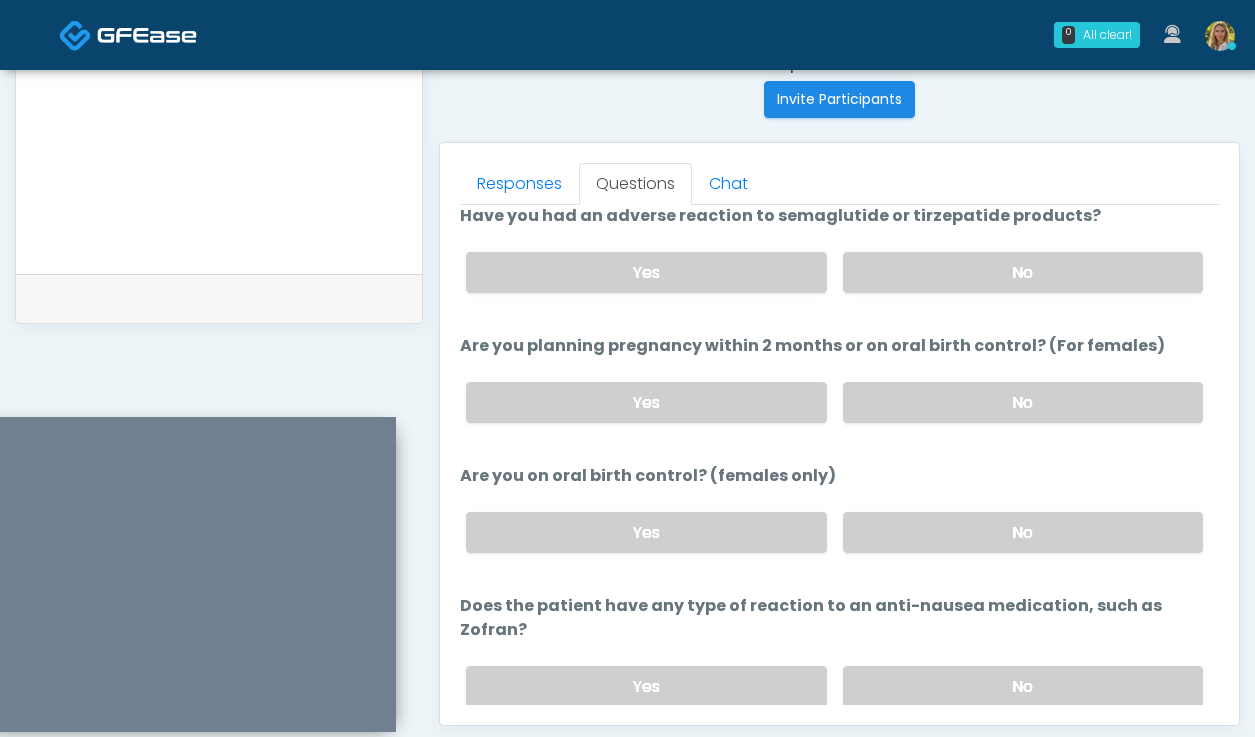 scroll, scrollTop: 1151, scrollLeft: 0, axis: vertical 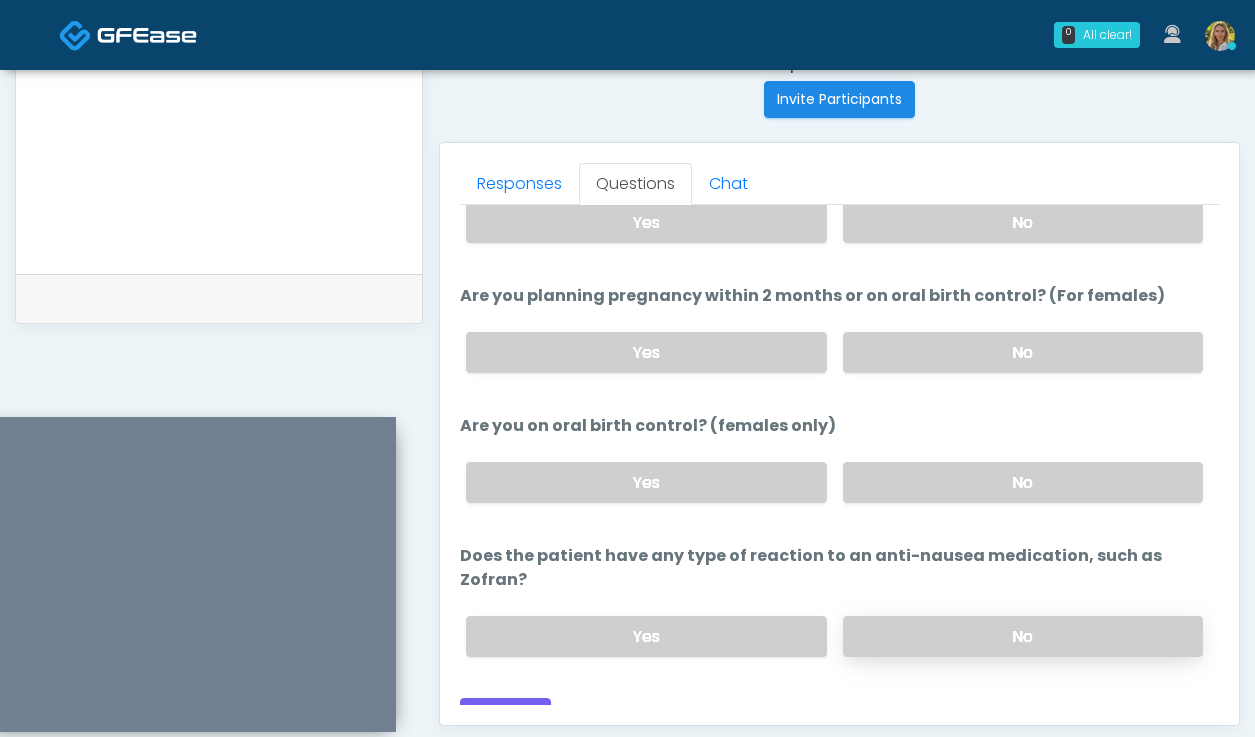 click on "No" at bounding box center [1023, 636] 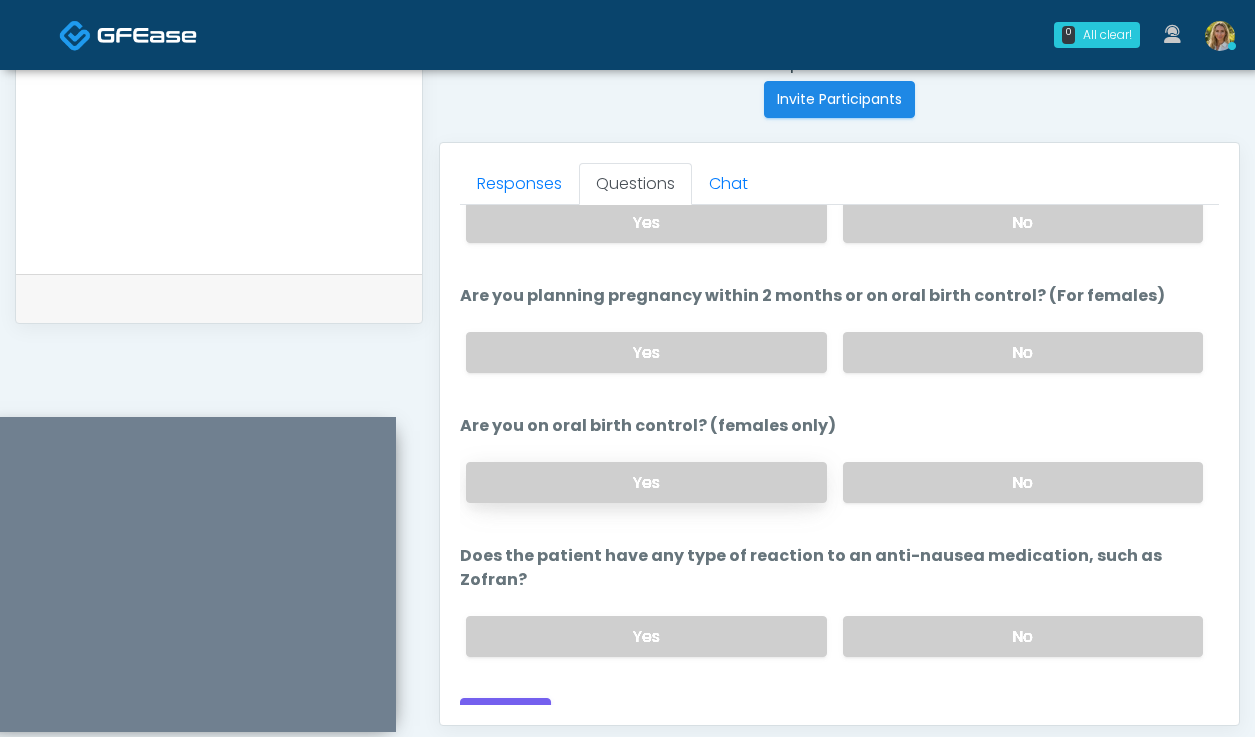 click on "Yes" at bounding box center [646, 482] 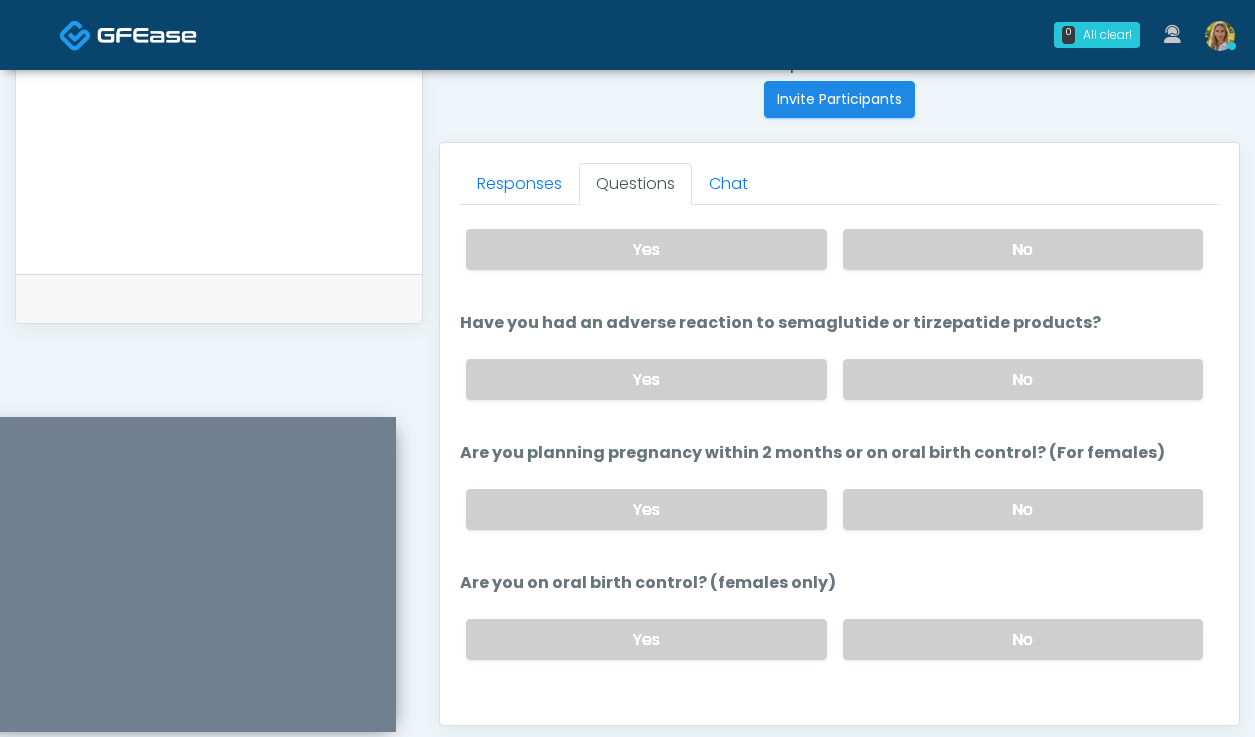 scroll, scrollTop: 1151, scrollLeft: 0, axis: vertical 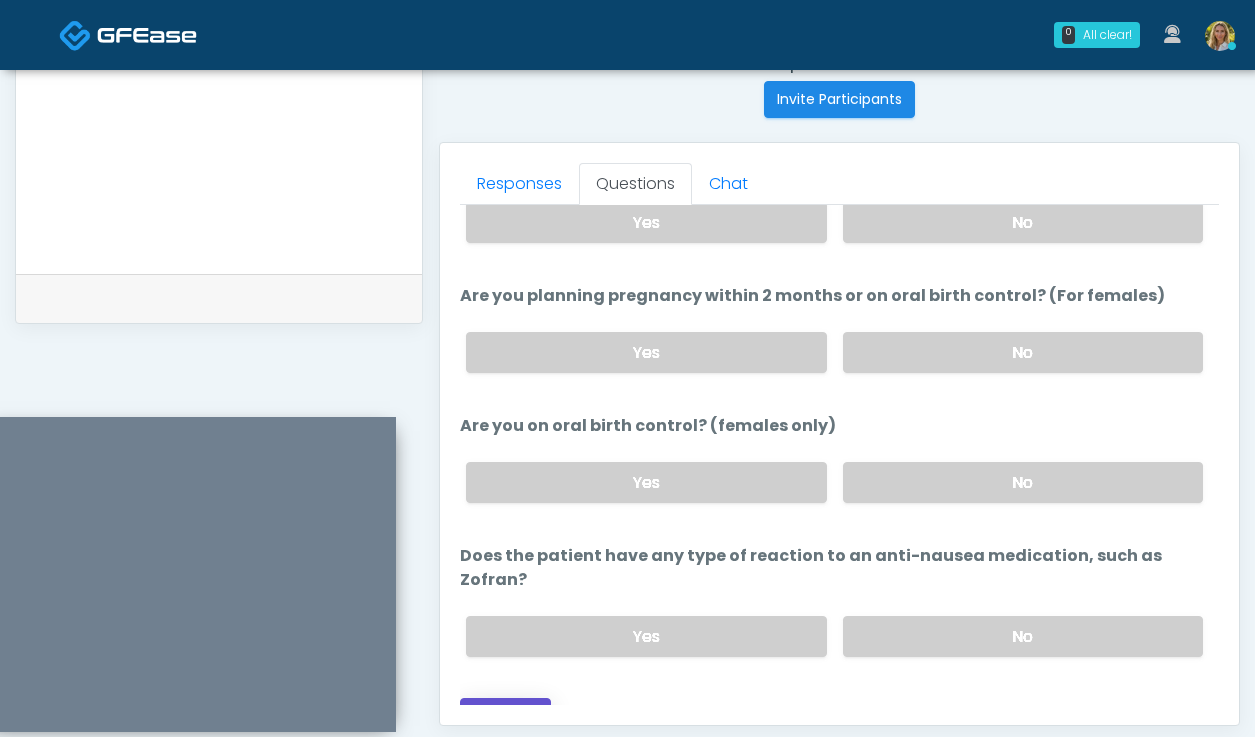 click on "Continue" at bounding box center [505, 716] 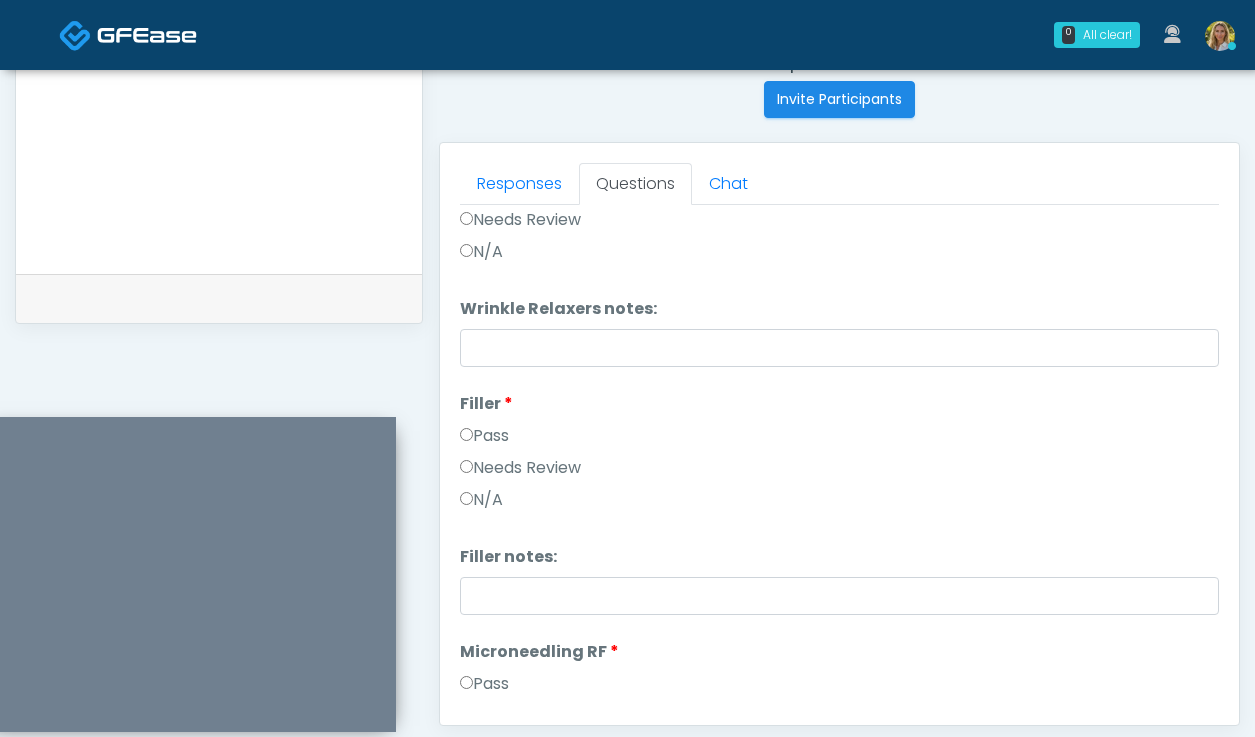 scroll, scrollTop: 24, scrollLeft: 0, axis: vertical 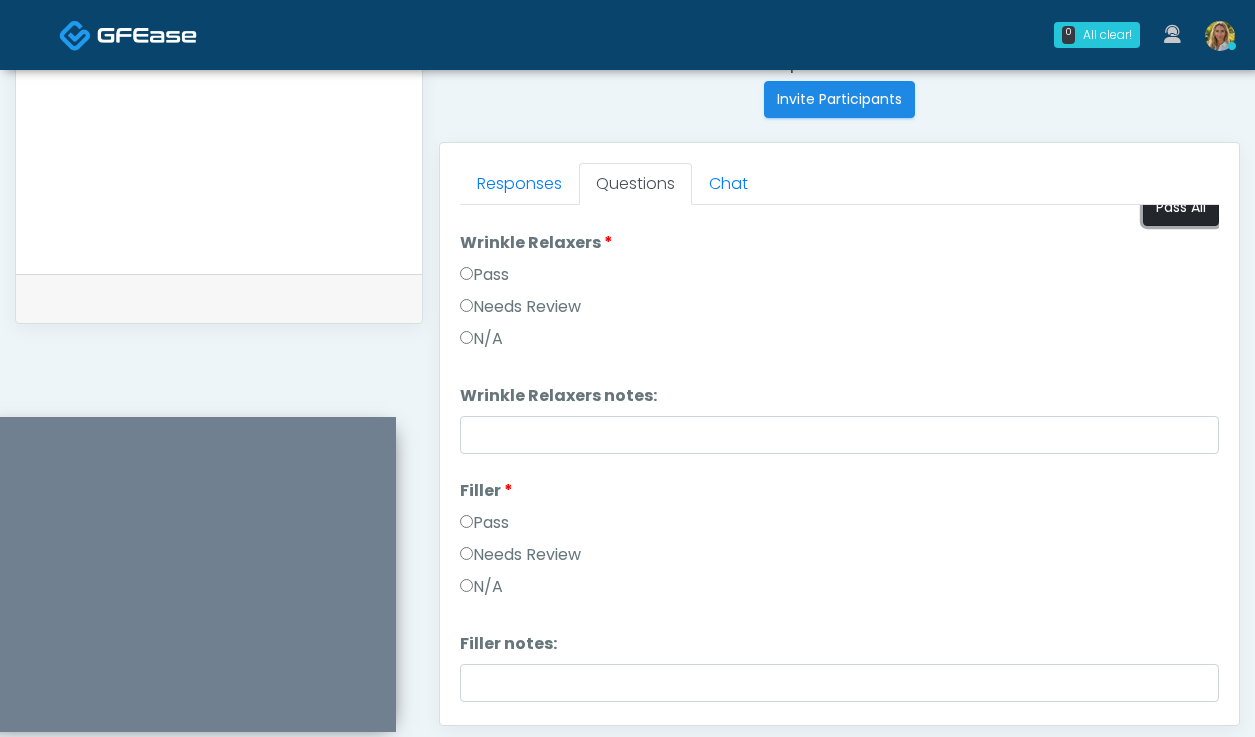 click on "Pass All" at bounding box center (1181, 207) 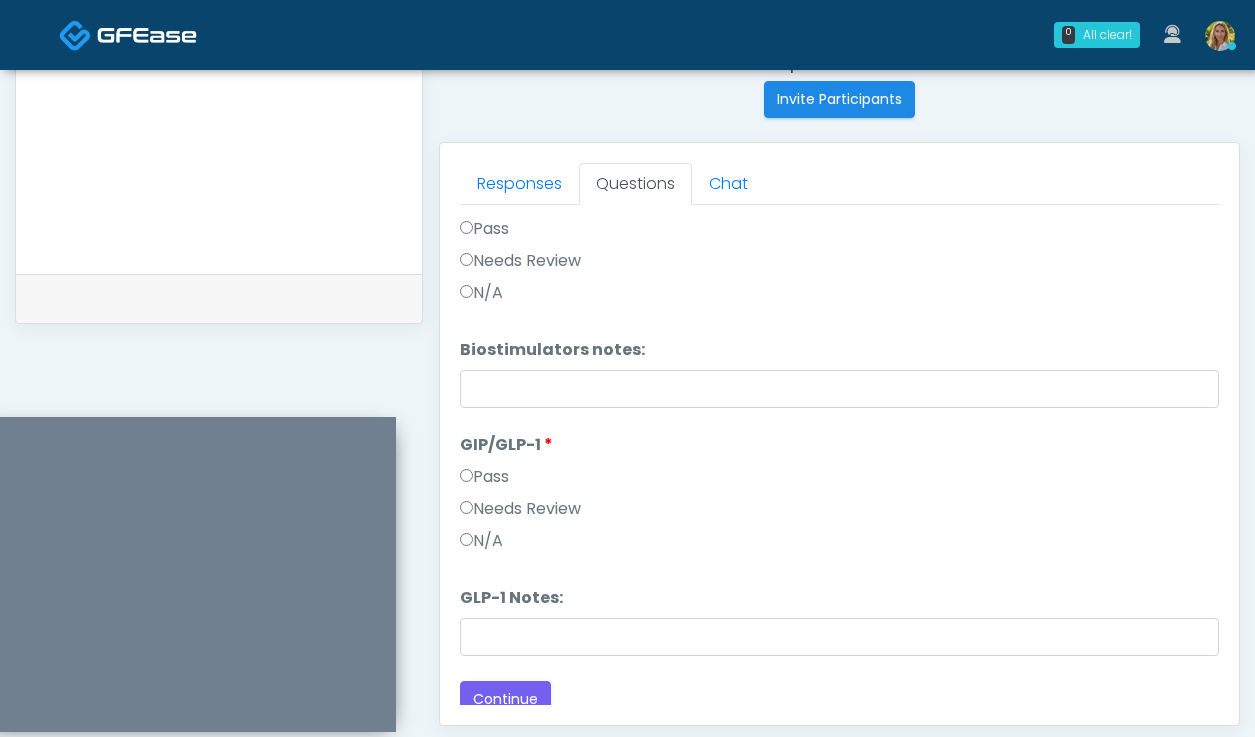 scroll, scrollTop: 1819, scrollLeft: 0, axis: vertical 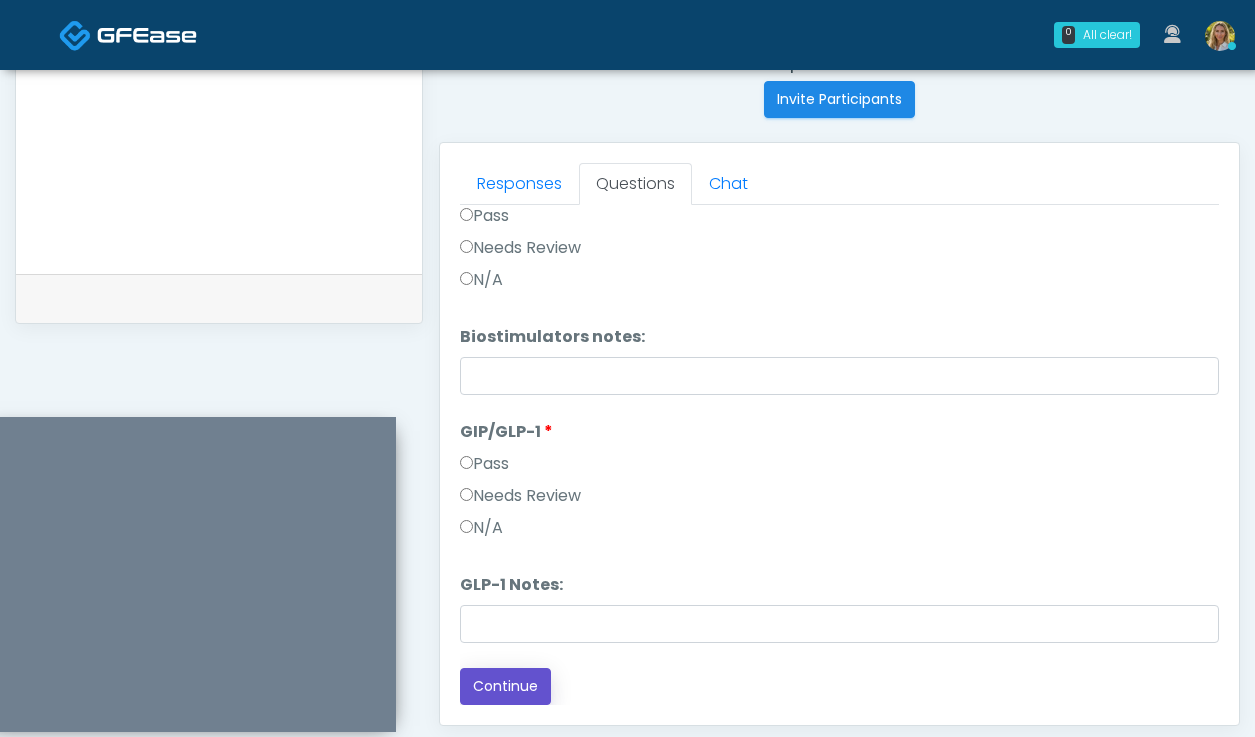 click on "Continue" at bounding box center (505, 686) 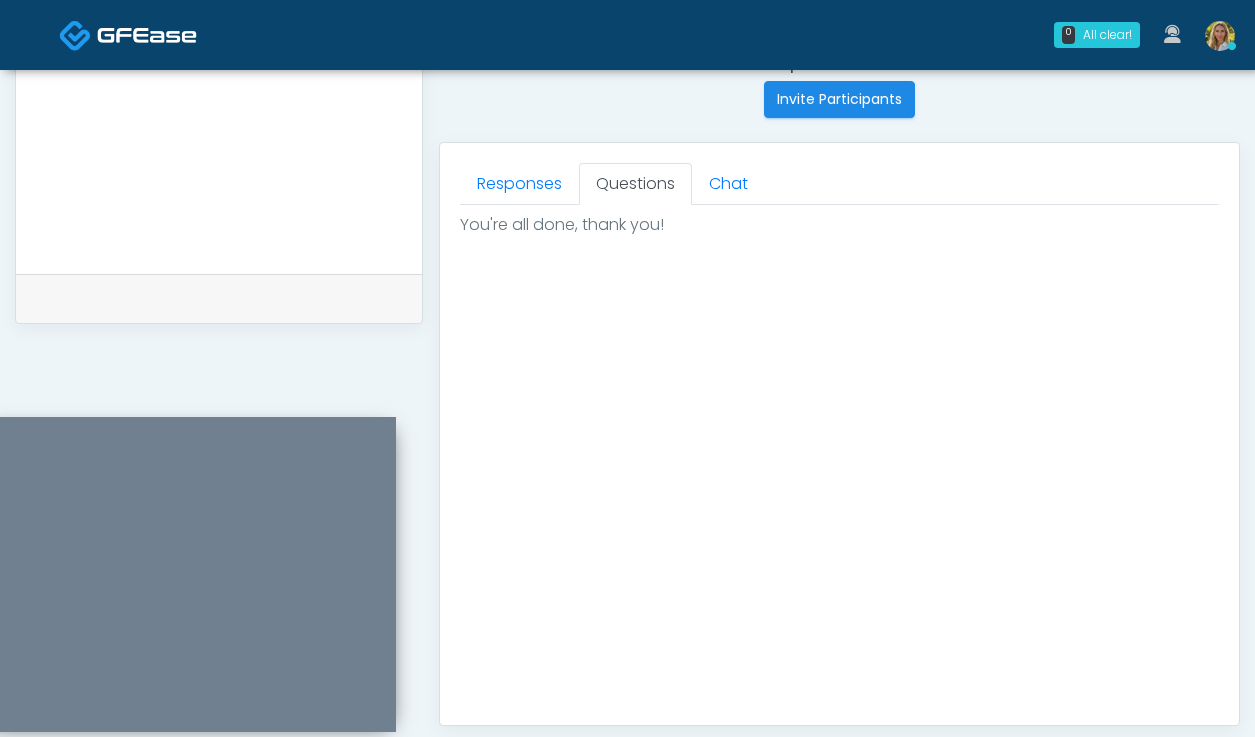scroll, scrollTop: 0, scrollLeft: 0, axis: both 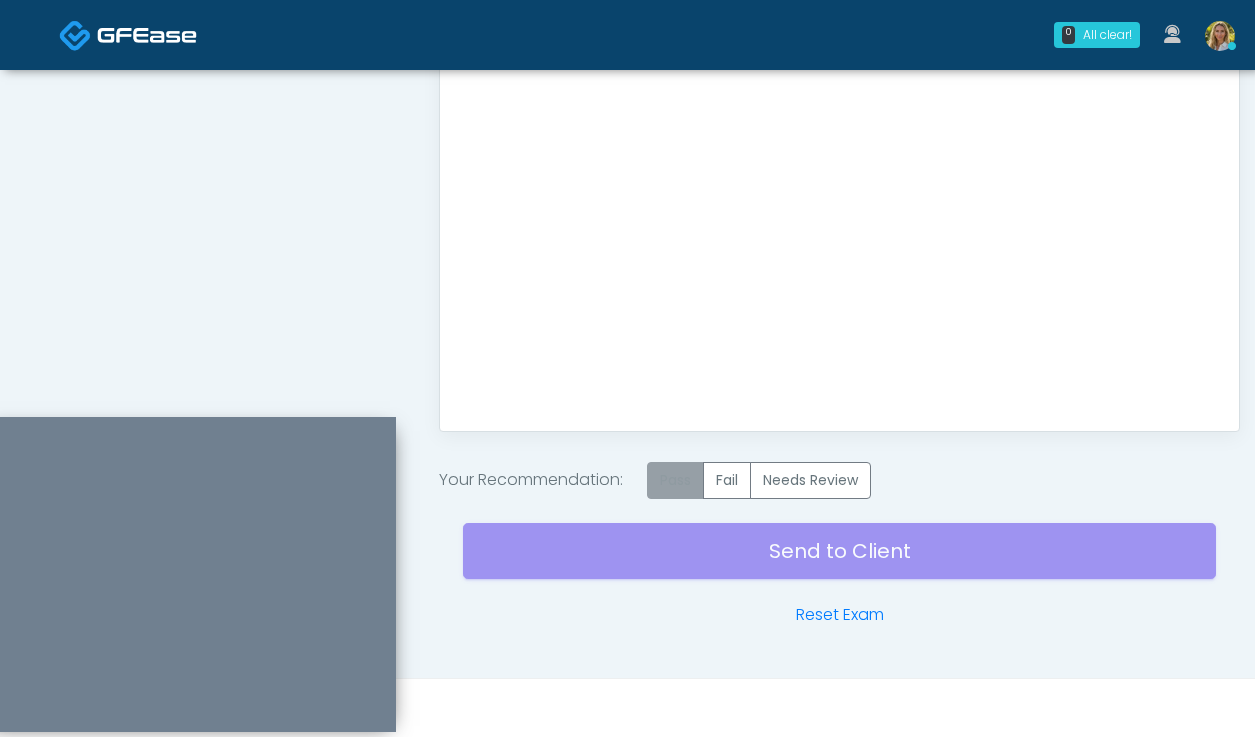 click on "Pass" at bounding box center (675, 480) 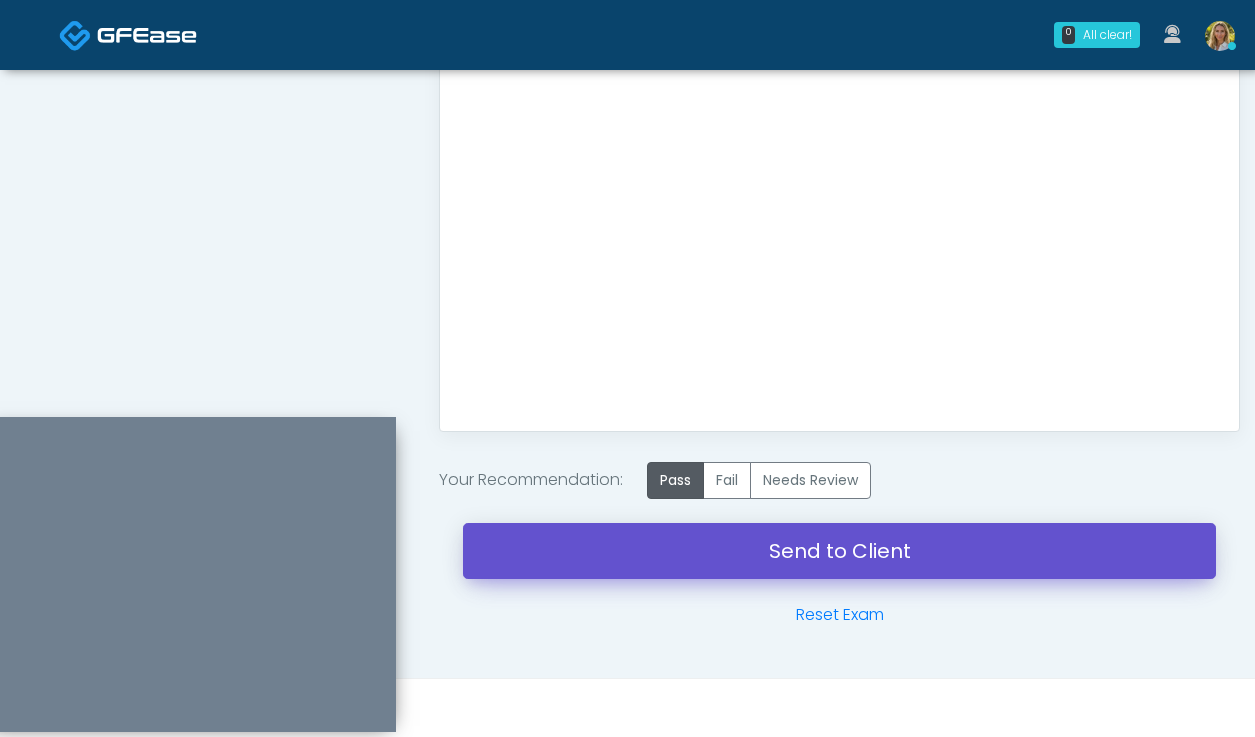 click on "Send to Client" at bounding box center [839, 551] 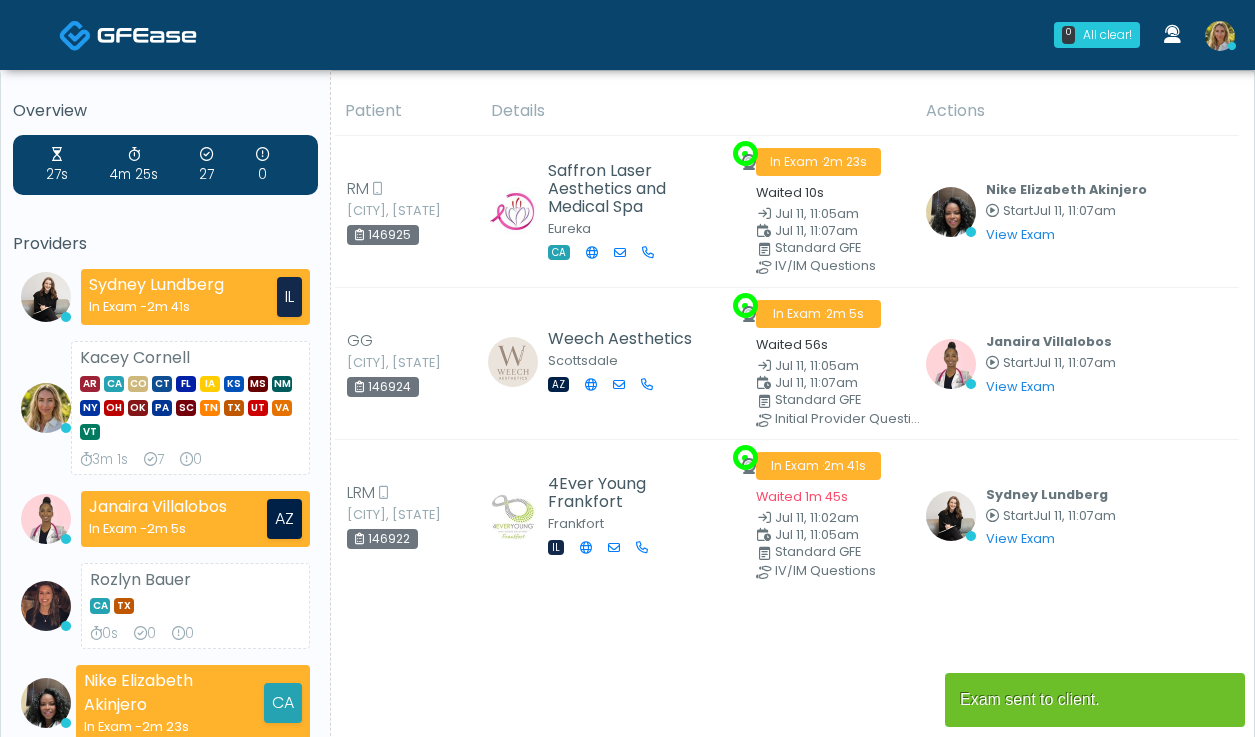 scroll, scrollTop: 0, scrollLeft: 0, axis: both 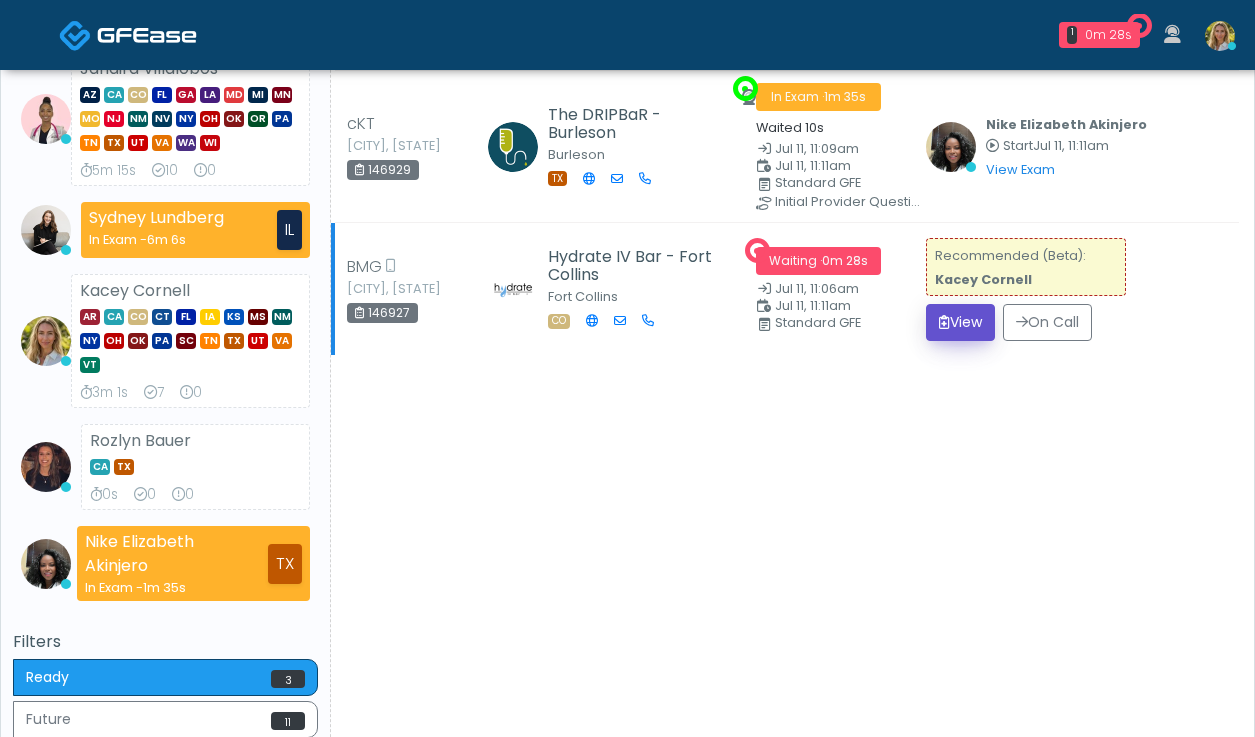 click at bounding box center [944, 322] 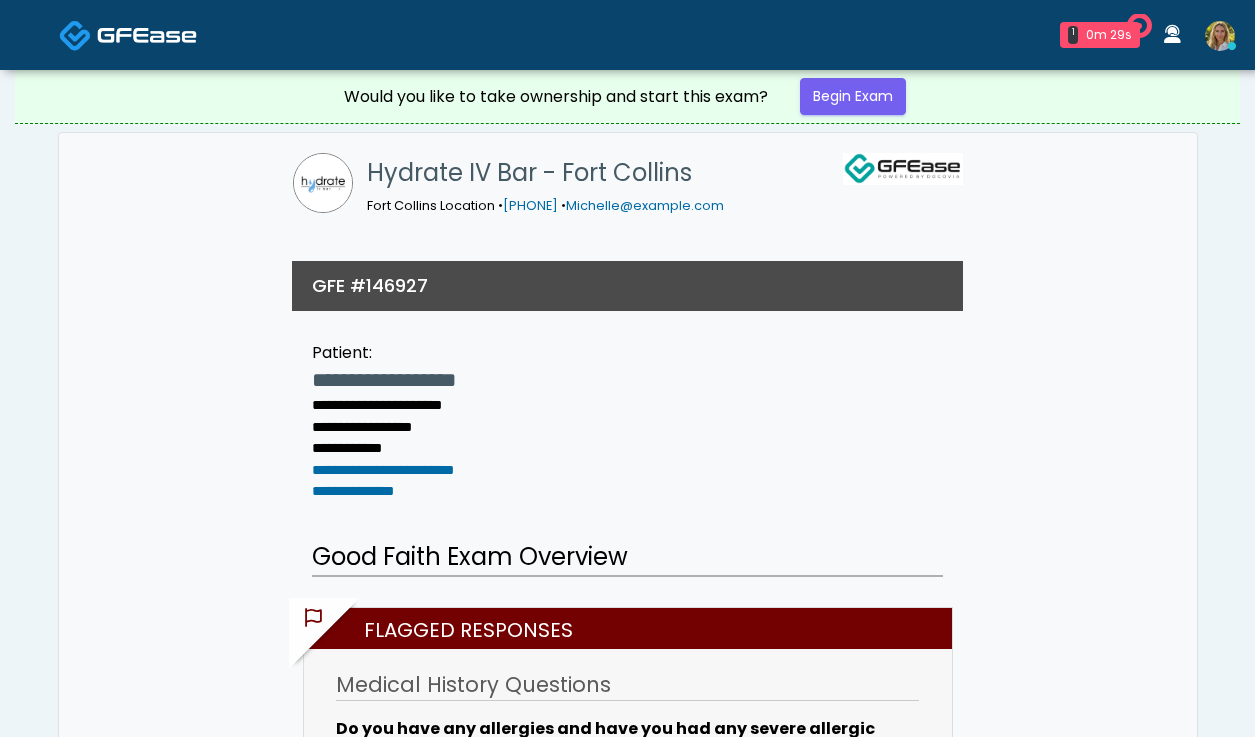 scroll, scrollTop: 0, scrollLeft: 0, axis: both 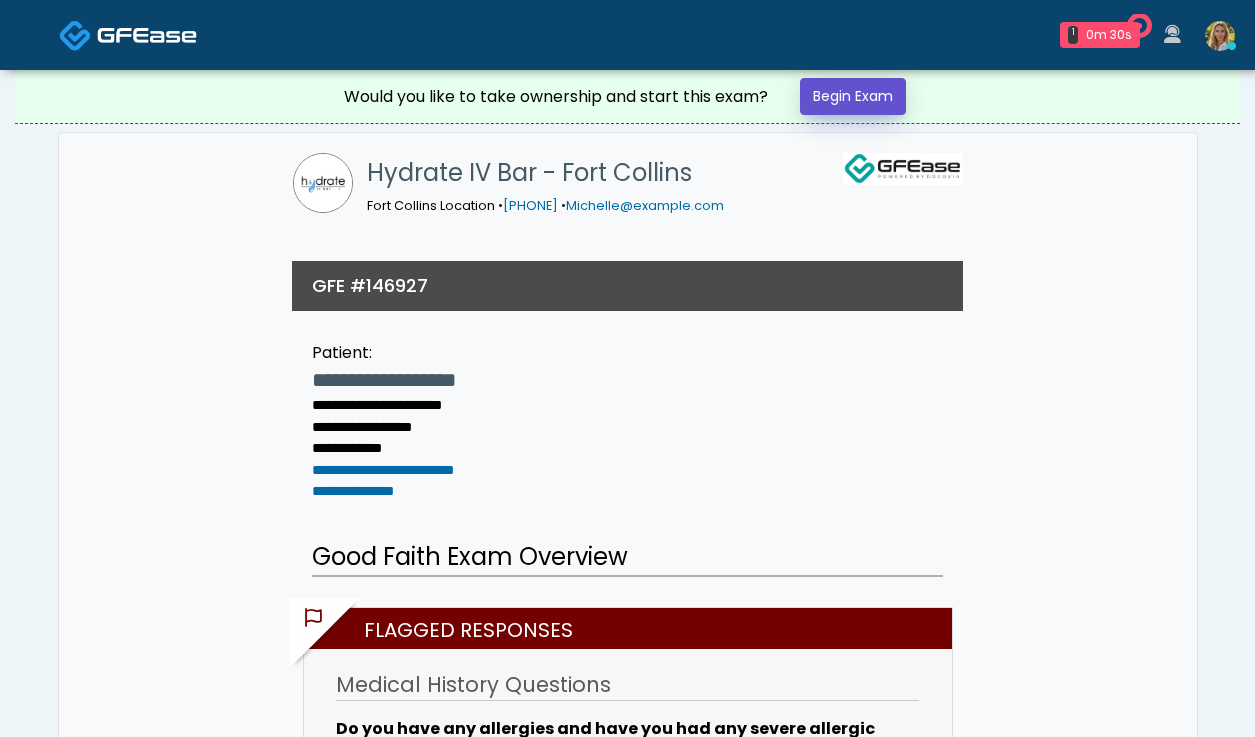 click on "Begin Exam" at bounding box center [853, 96] 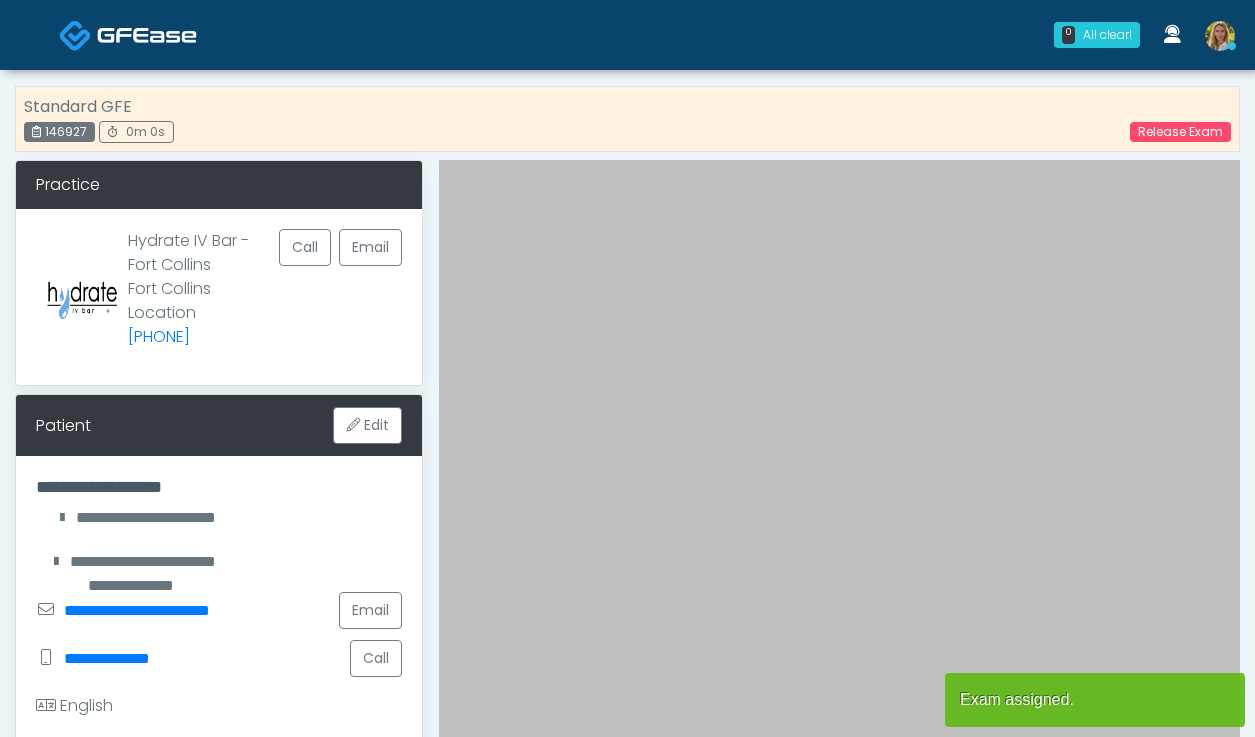scroll, scrollTop: 0, scrollLeft: 0, axis: both 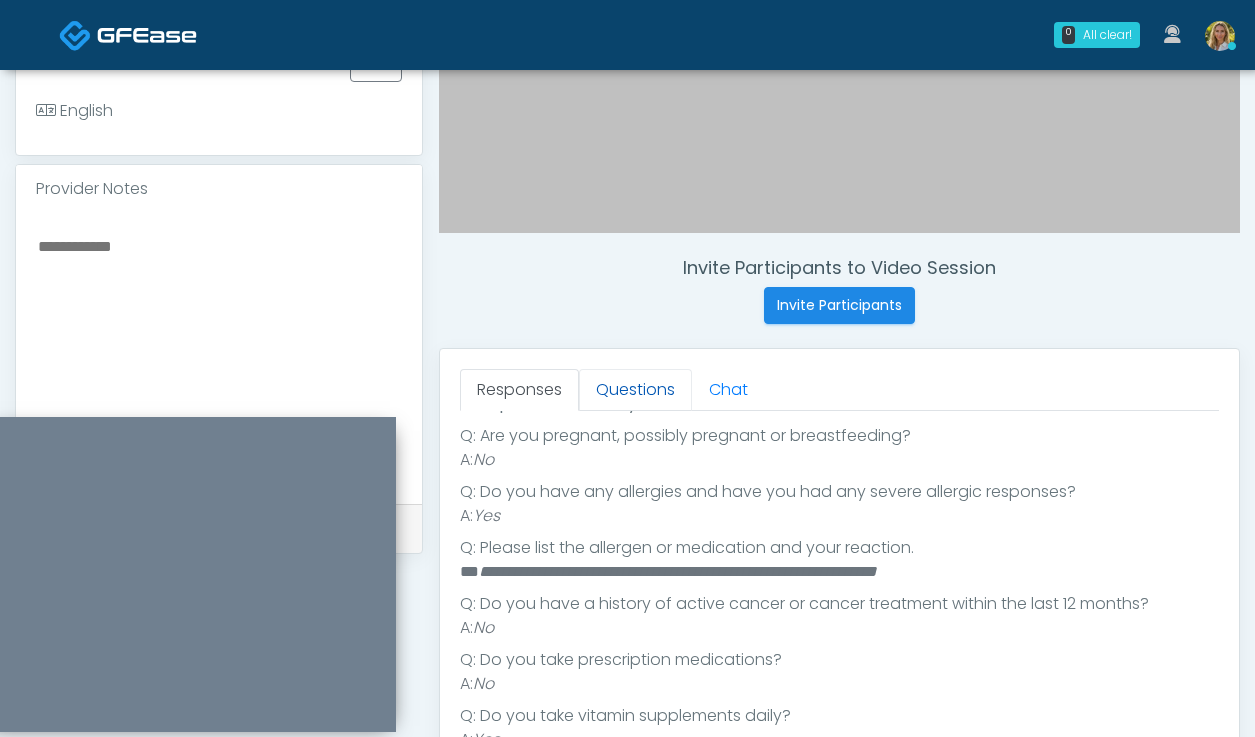 click on "Questions" at bounding box center (635, 390) 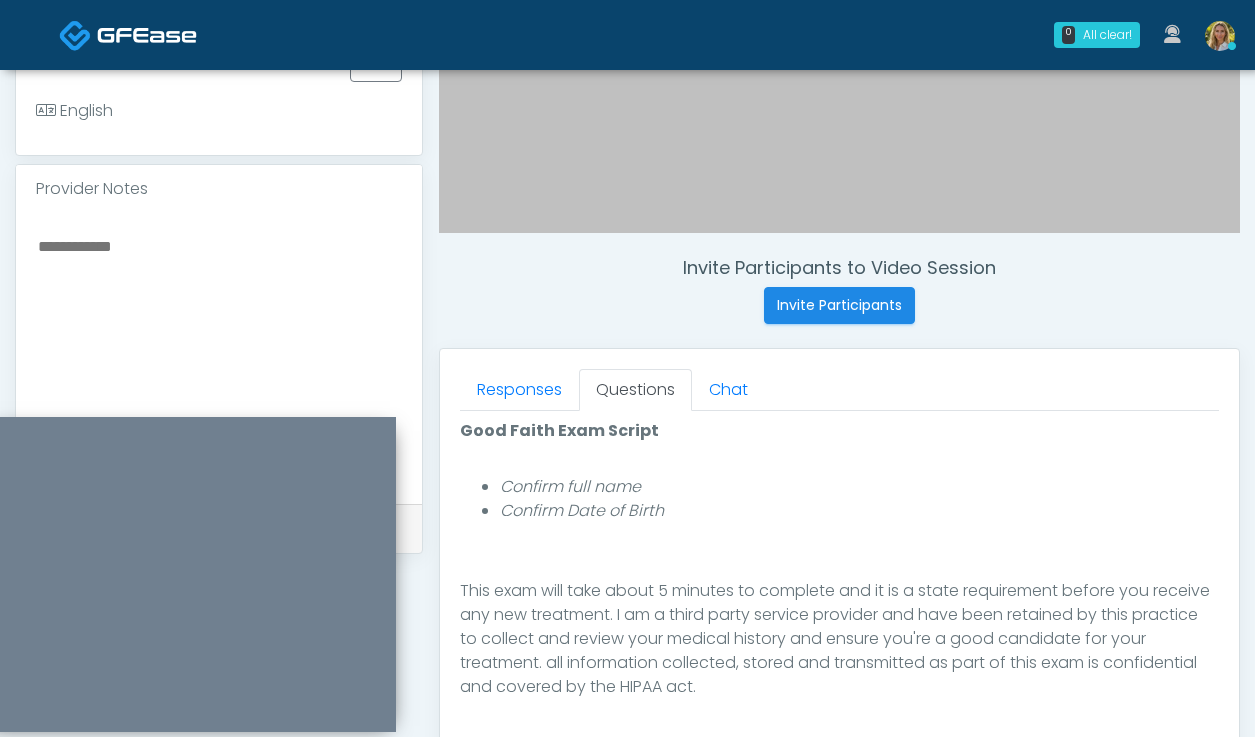 scroll, scrollTop: 231, scrollLeft: 0, axis: vertical 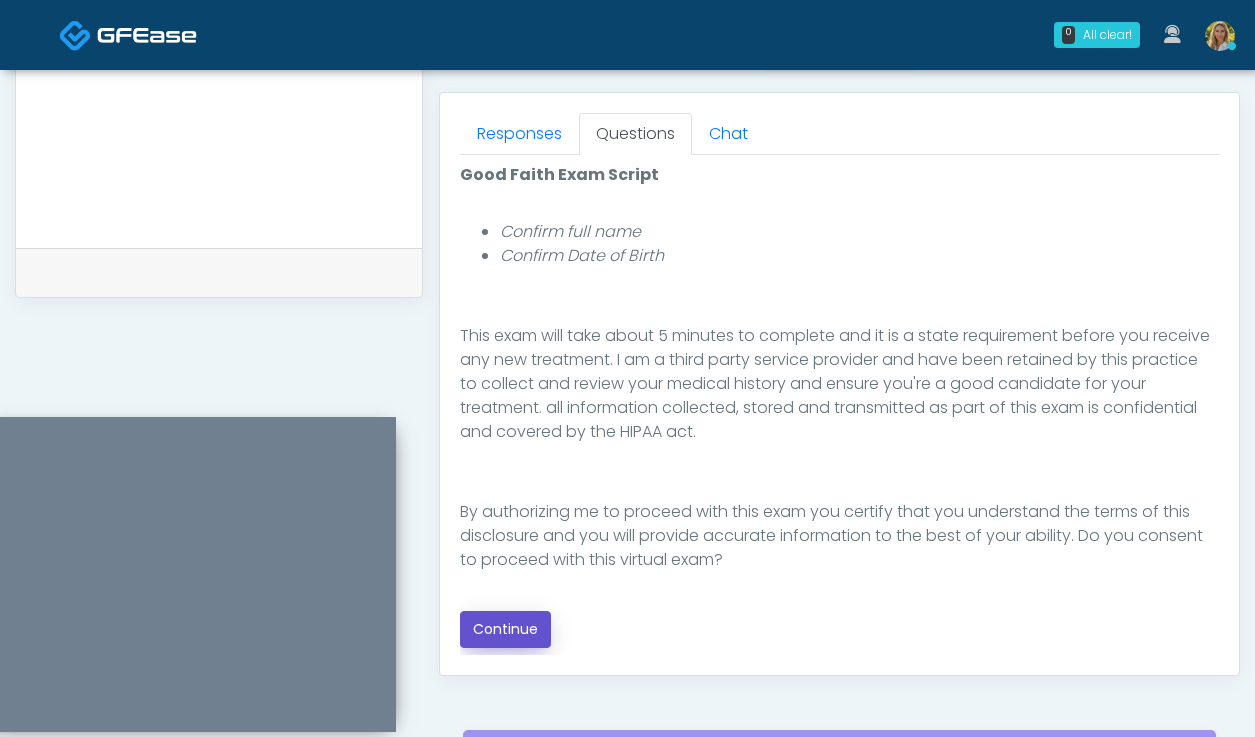 click on "Continue" at bounding box center (505, 629) 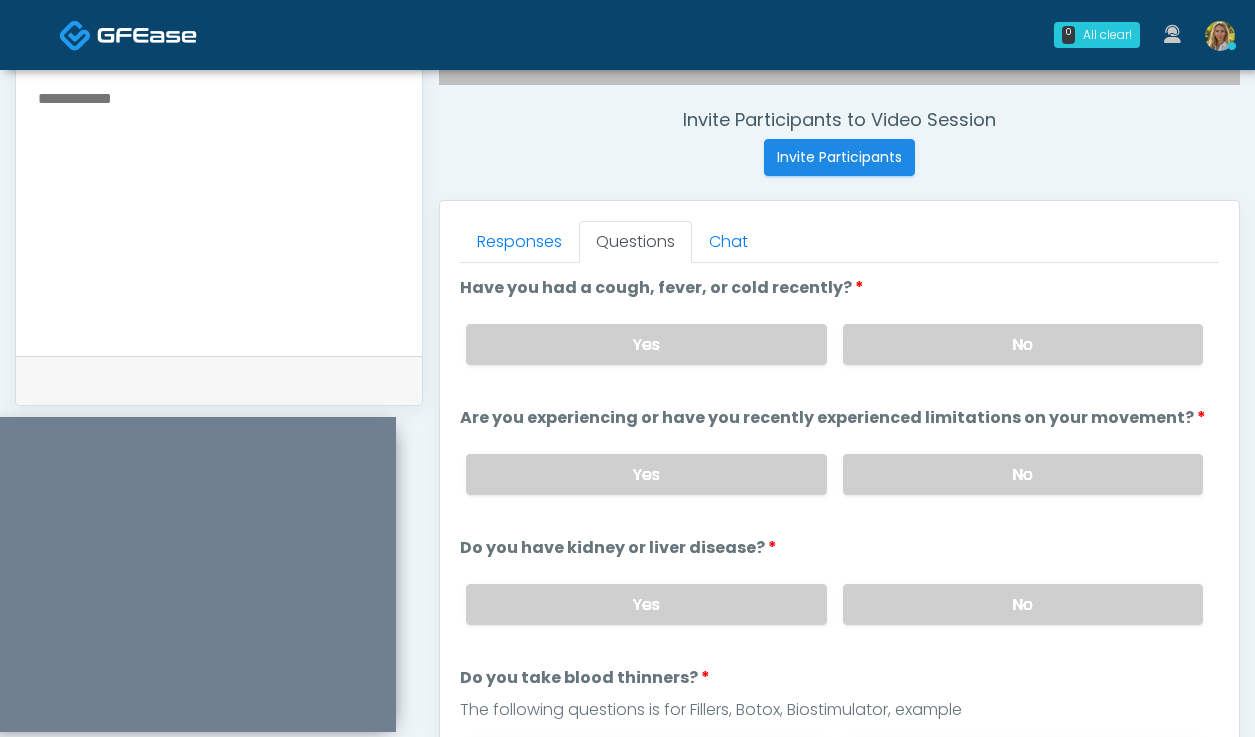 scroll, scrollTop: 751, scrollLeft: 0, axis: vertical 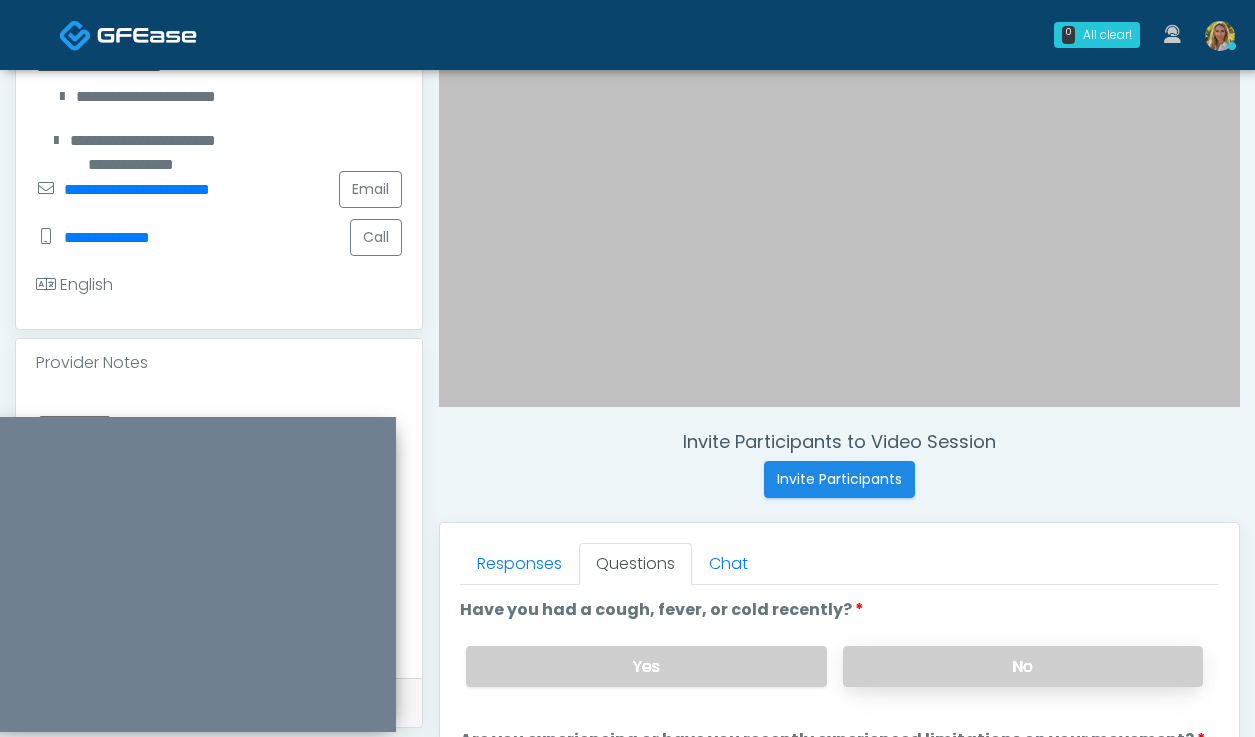 click on "No" at bounding box center [1023, 666] 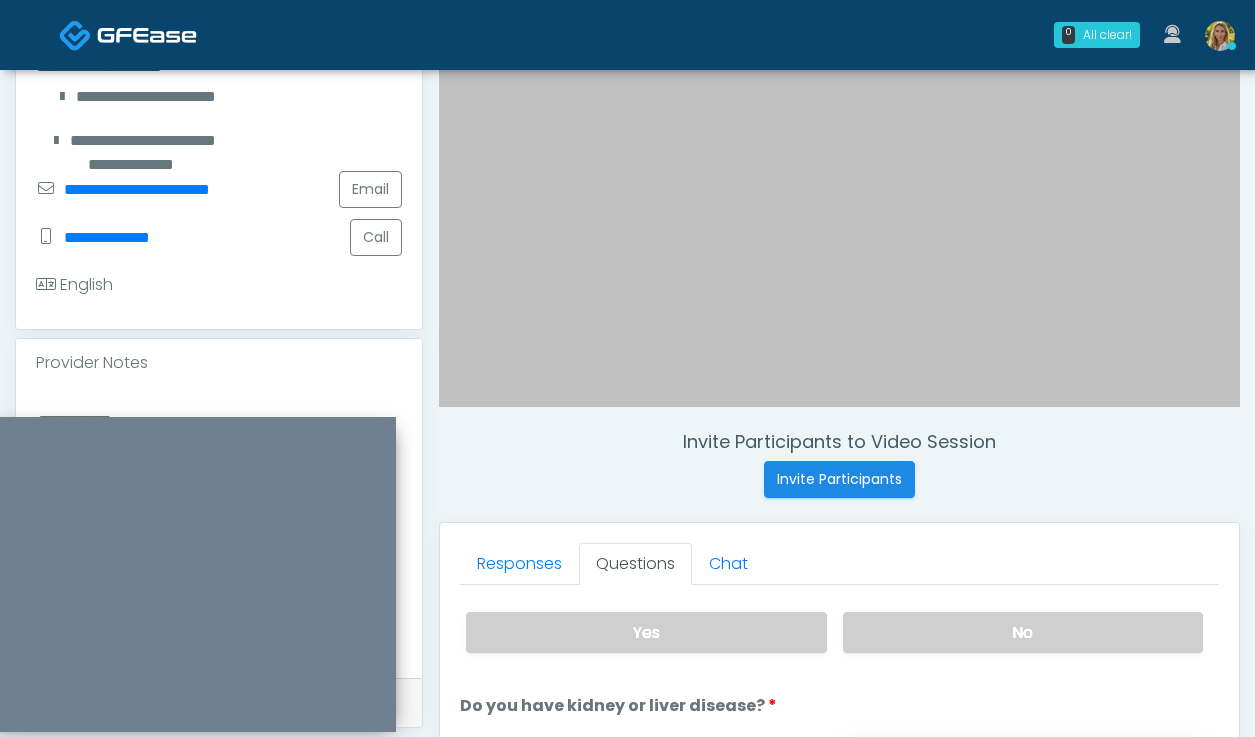 scroll, scrollTop: 163, scrollLeft: 0, axis: vertical 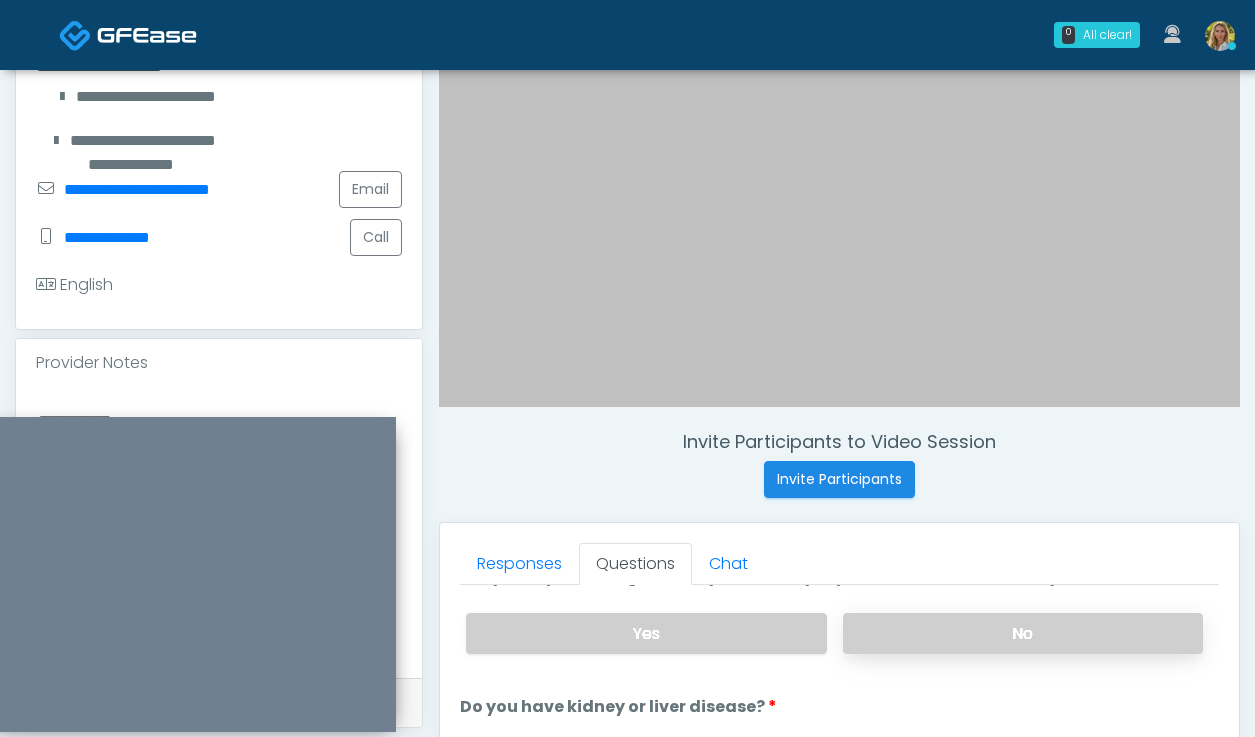 click on "No" at bounding box center [1023, 633] 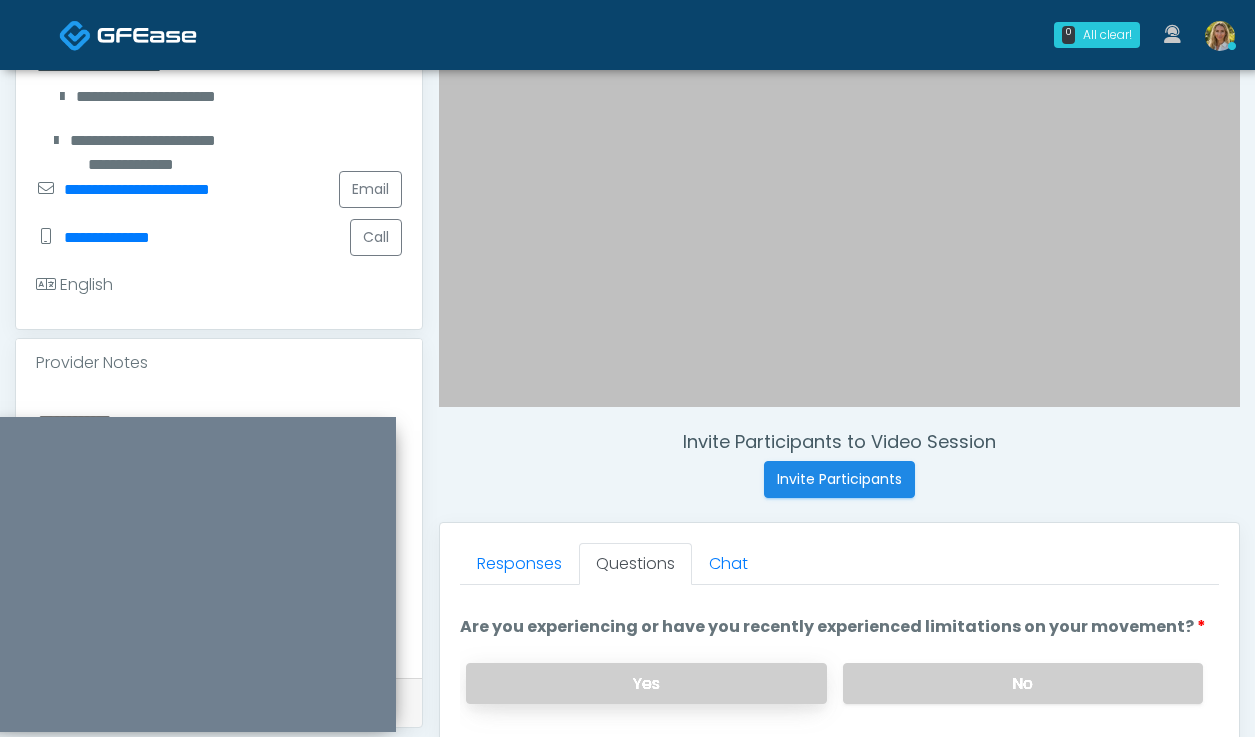scroll, scrollTop: 93, scrollLeft: 0, axis: vertical 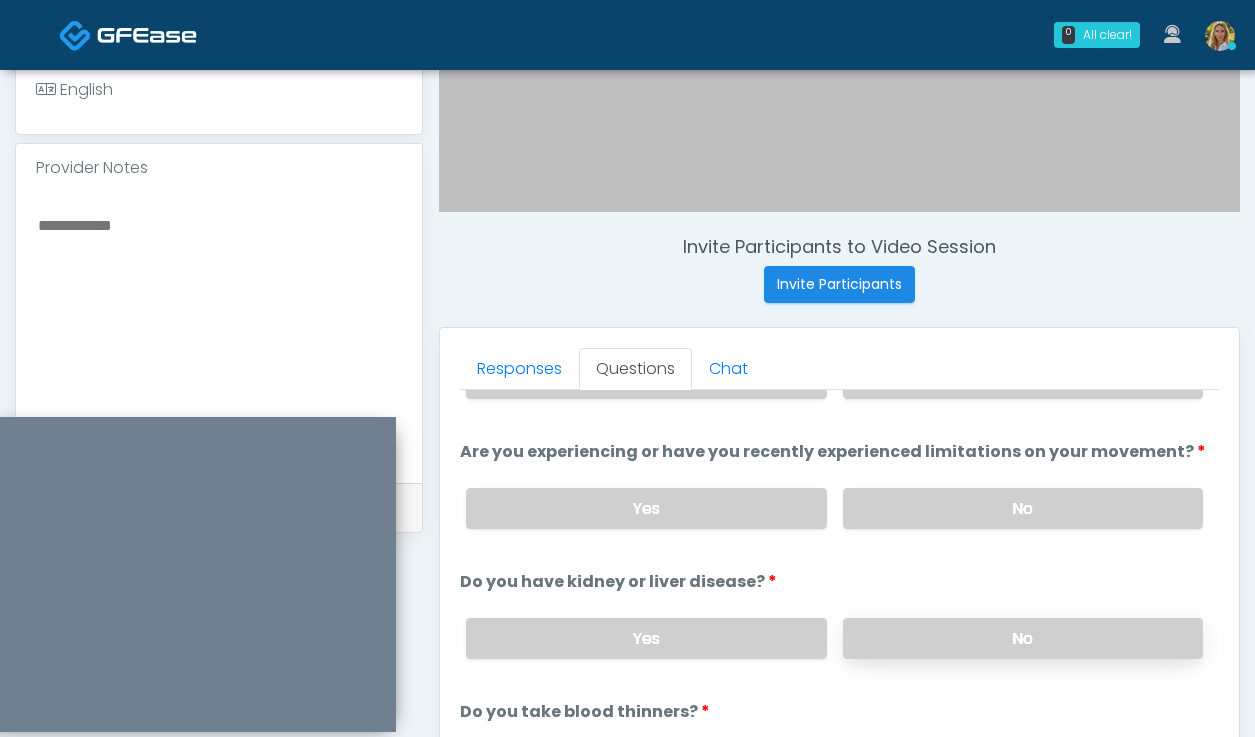 click on "No" at bounding box center (1023, 638) 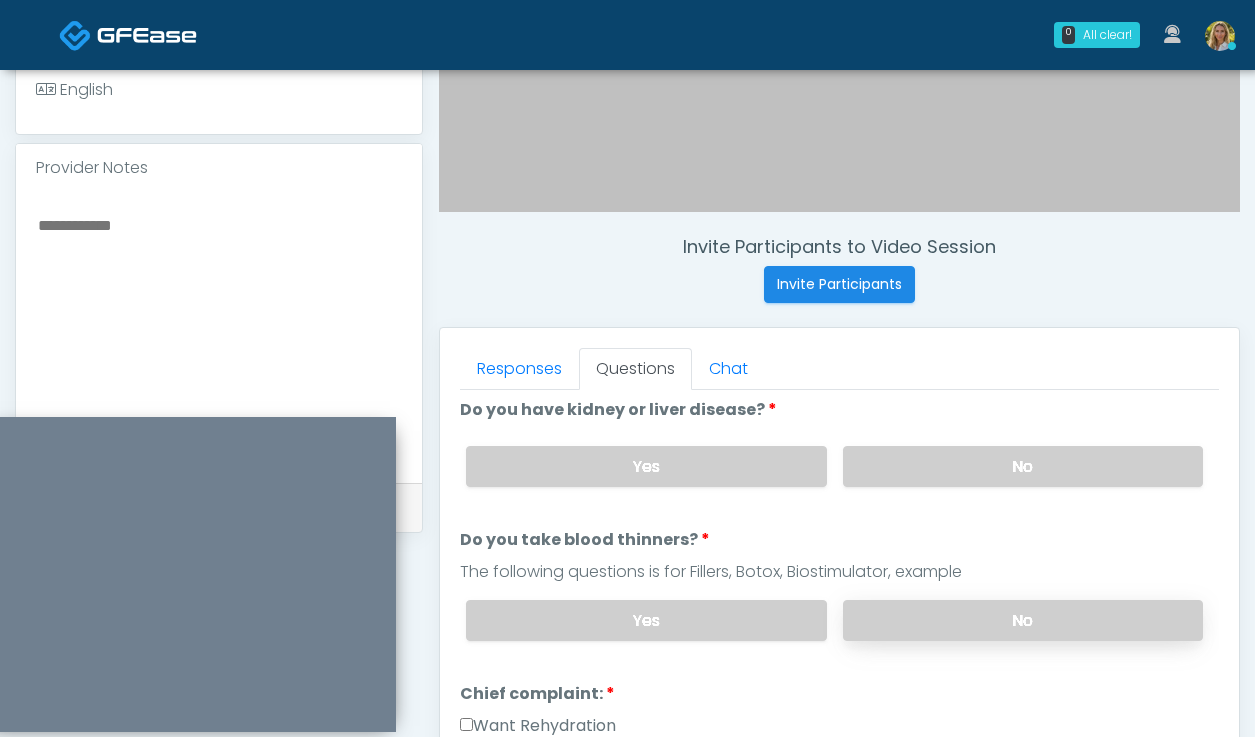 click on "No" at bounding box center [1023, 620] 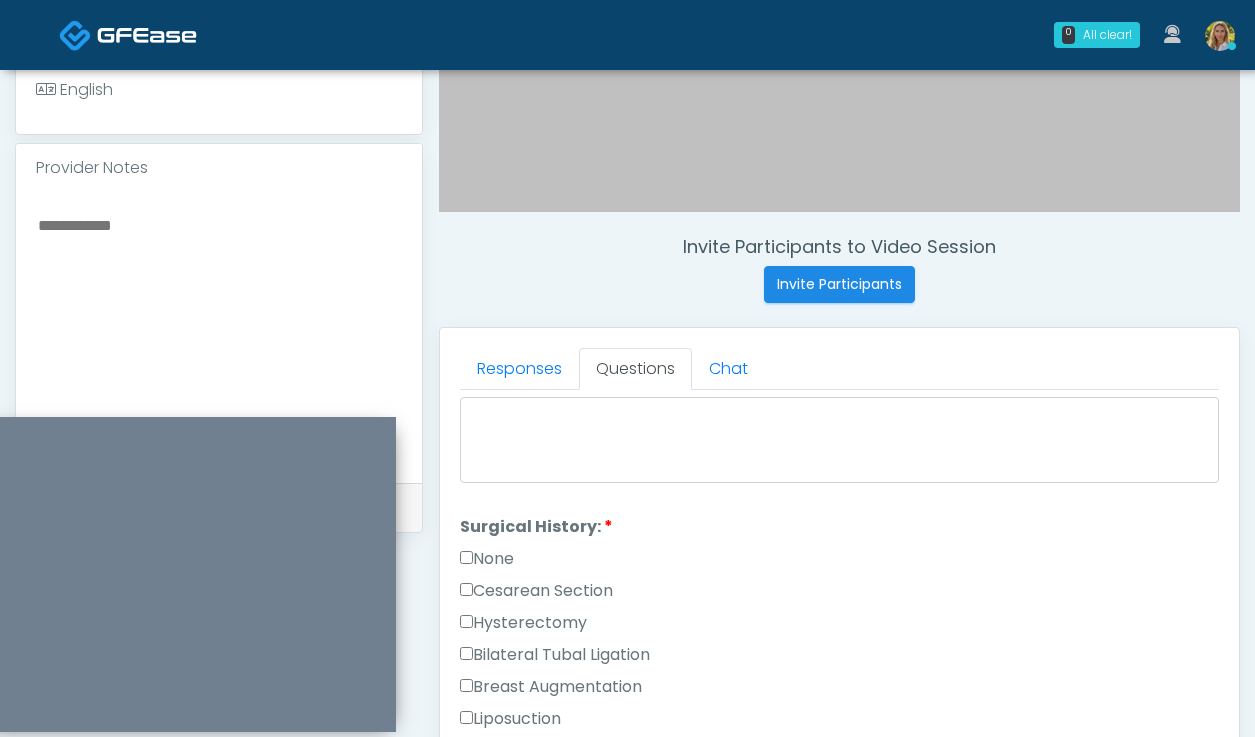 scroll, scrollTop: 738, scrollLeft: 0, axis: vertical 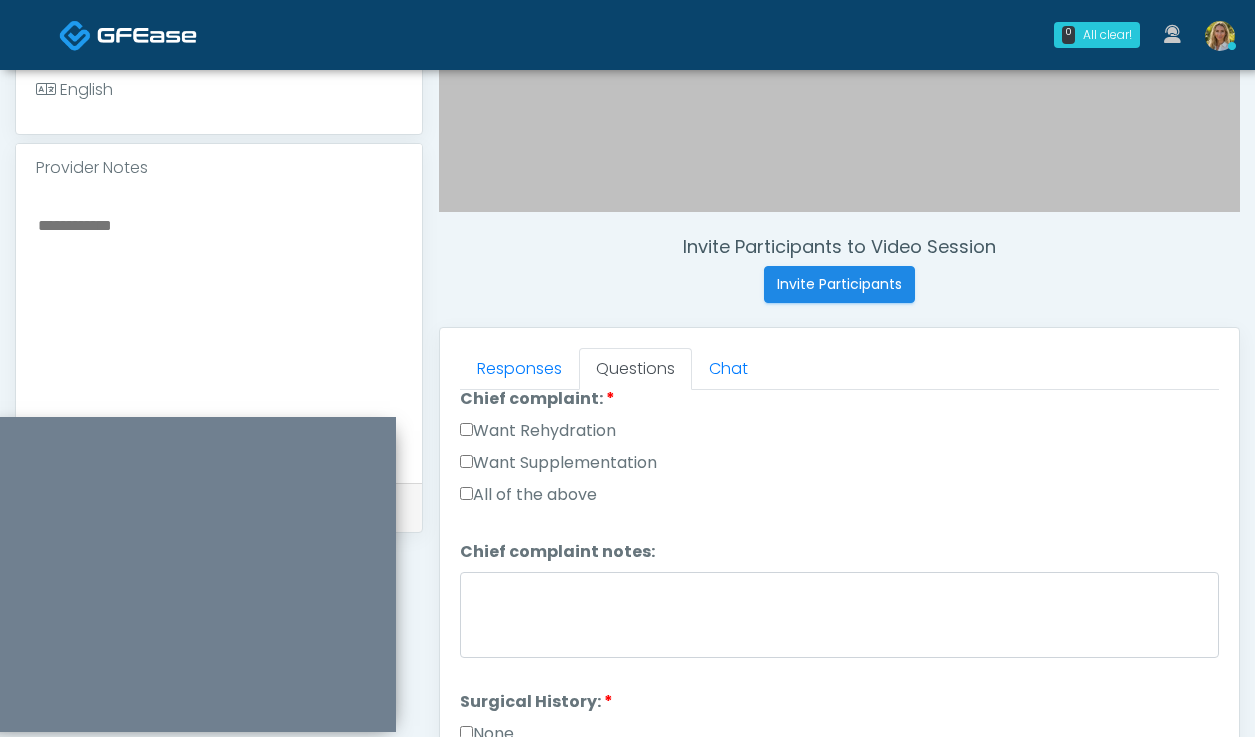 click on "Want Rehydration" at bounding box center [538, 431] 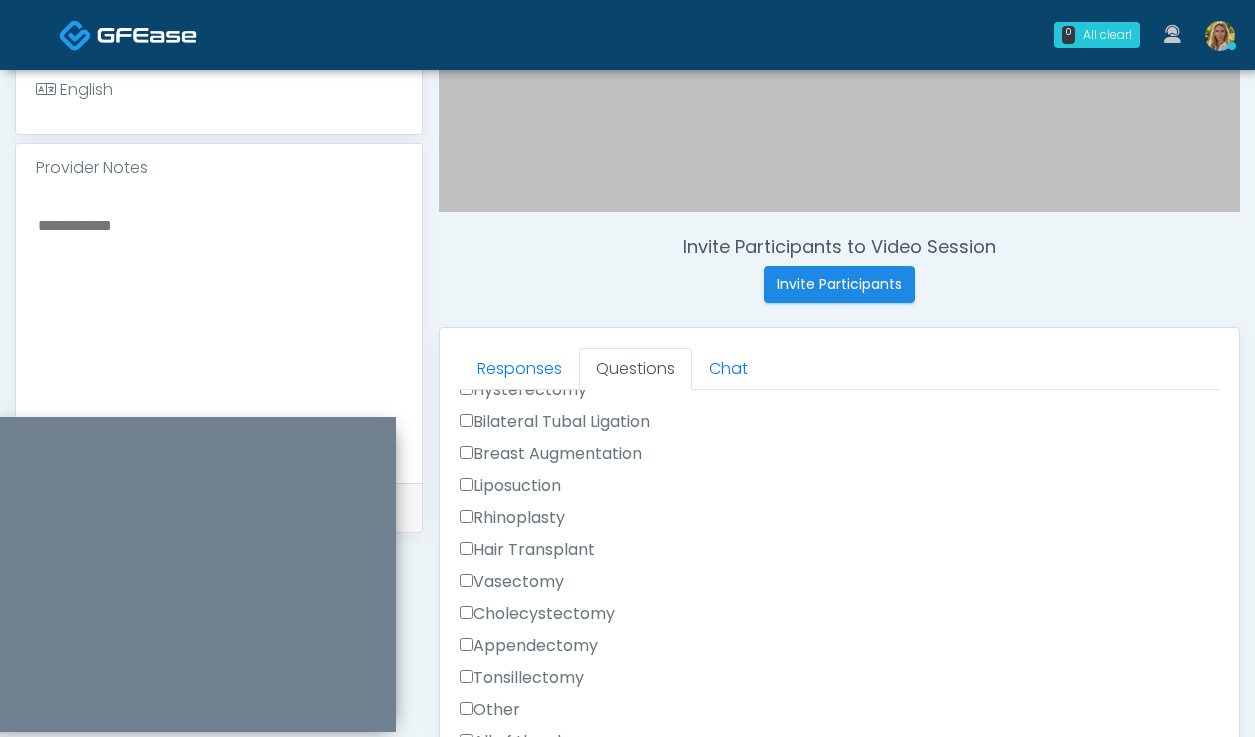 scroll, scrollTop: 1047, scrollLeft: 0, axis: vertical 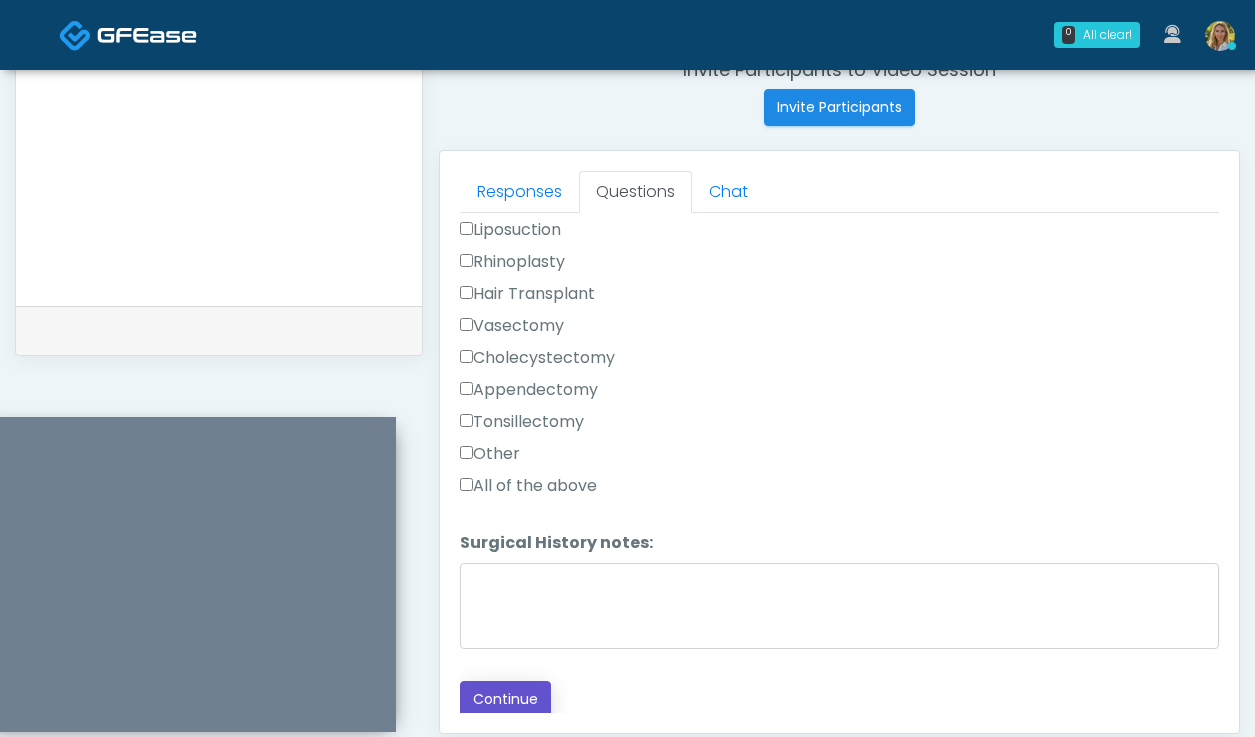 click on "Continue" at bounding box center [505, 699] 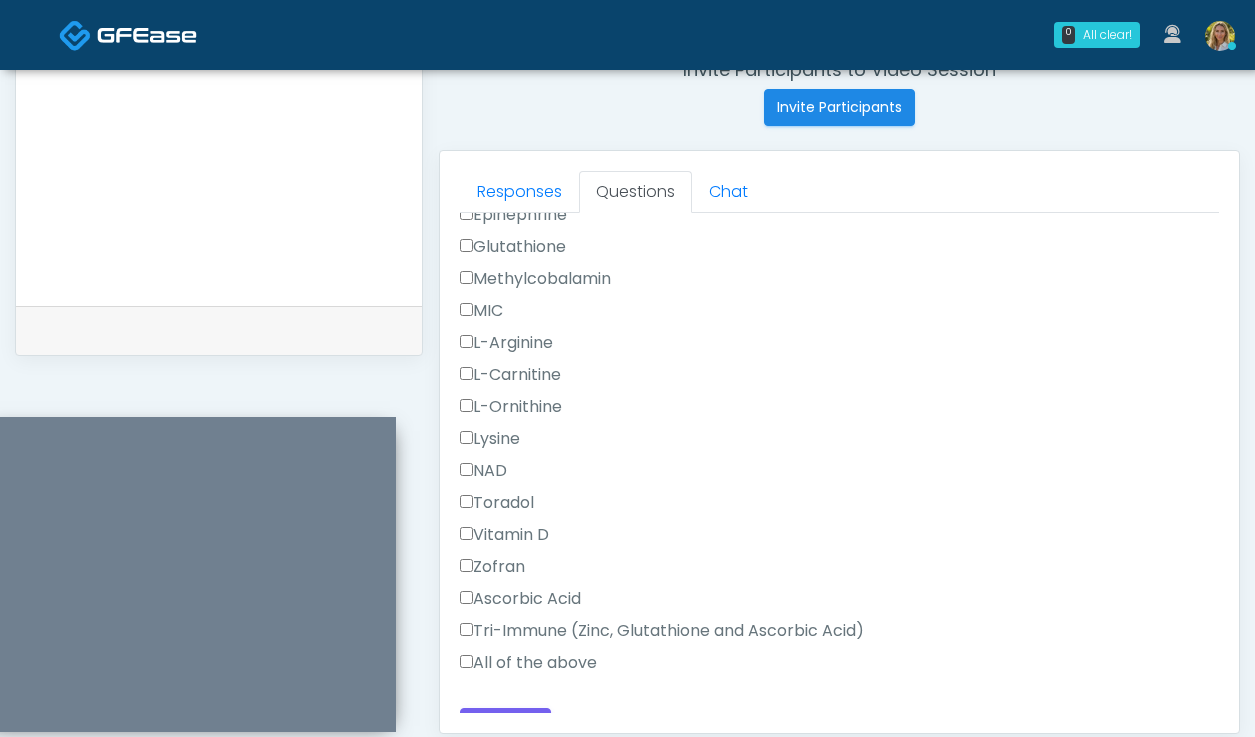 click on "All of the above" at bounding box center [528, 663] 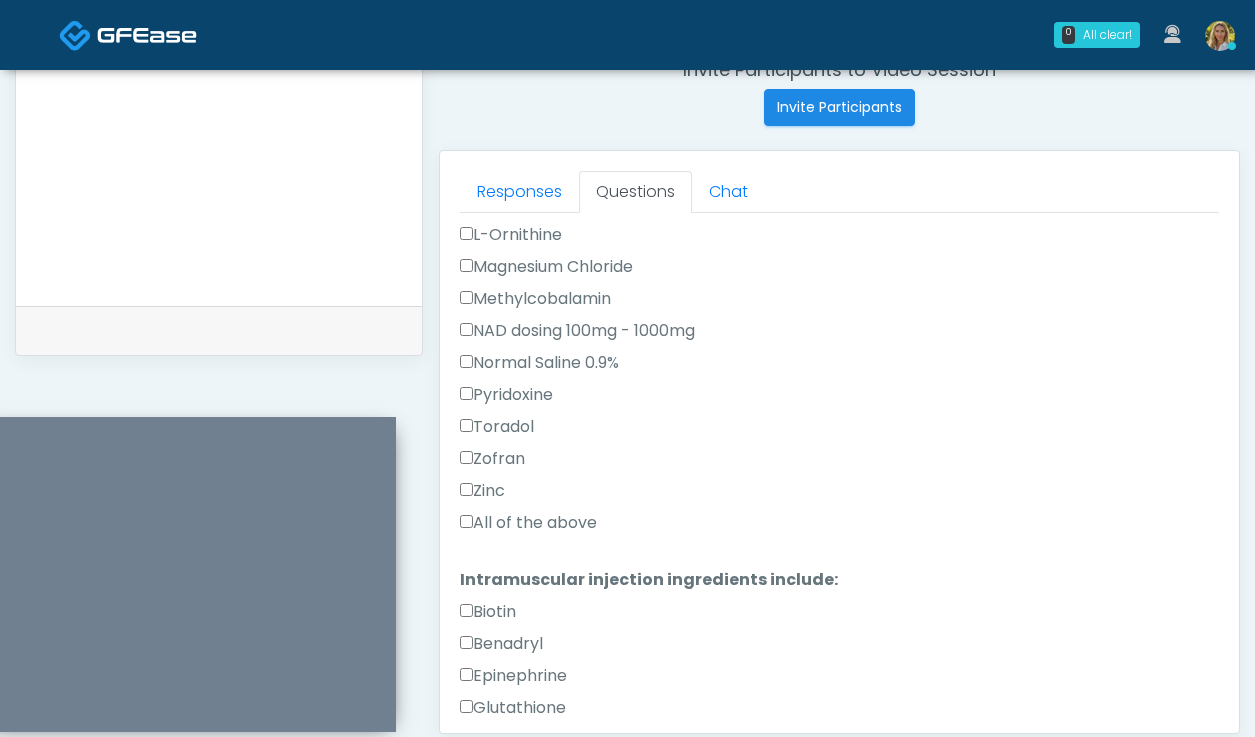 scroll, scrollTop: 548, scrollLeft: 0, axis: vertical 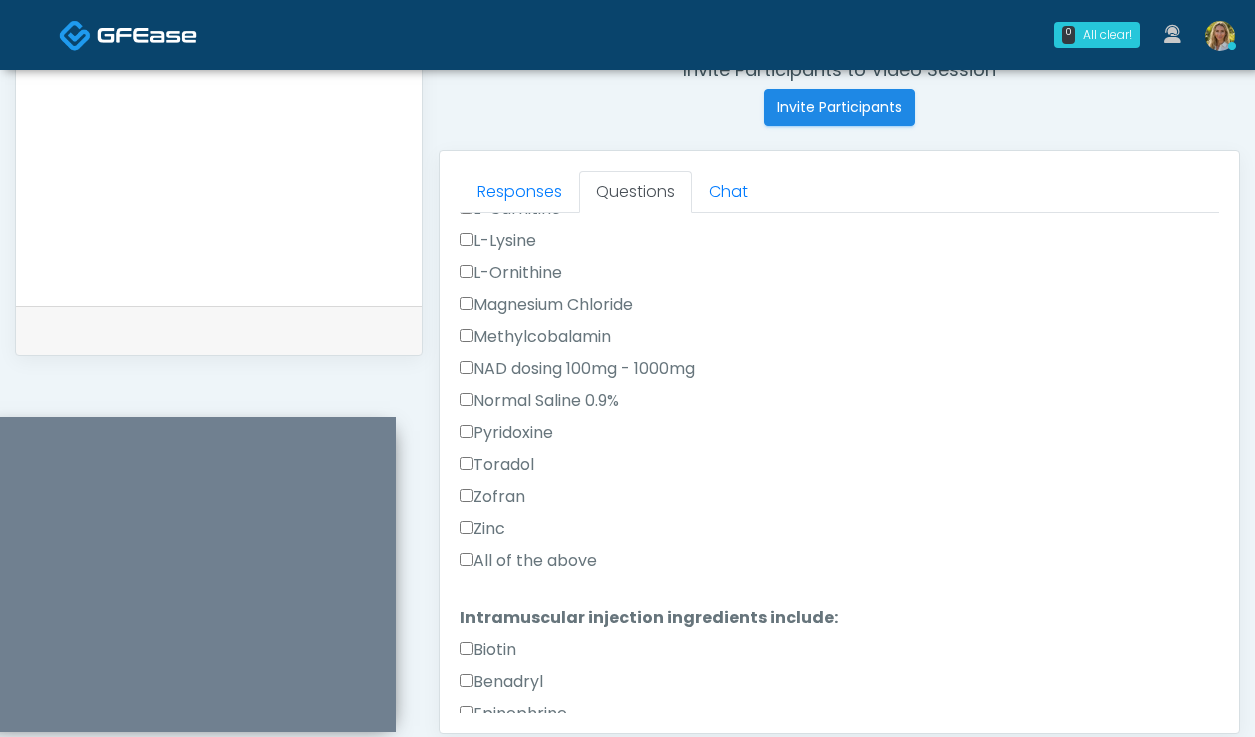 click on "All of the above" at bounding box center [528, 561] 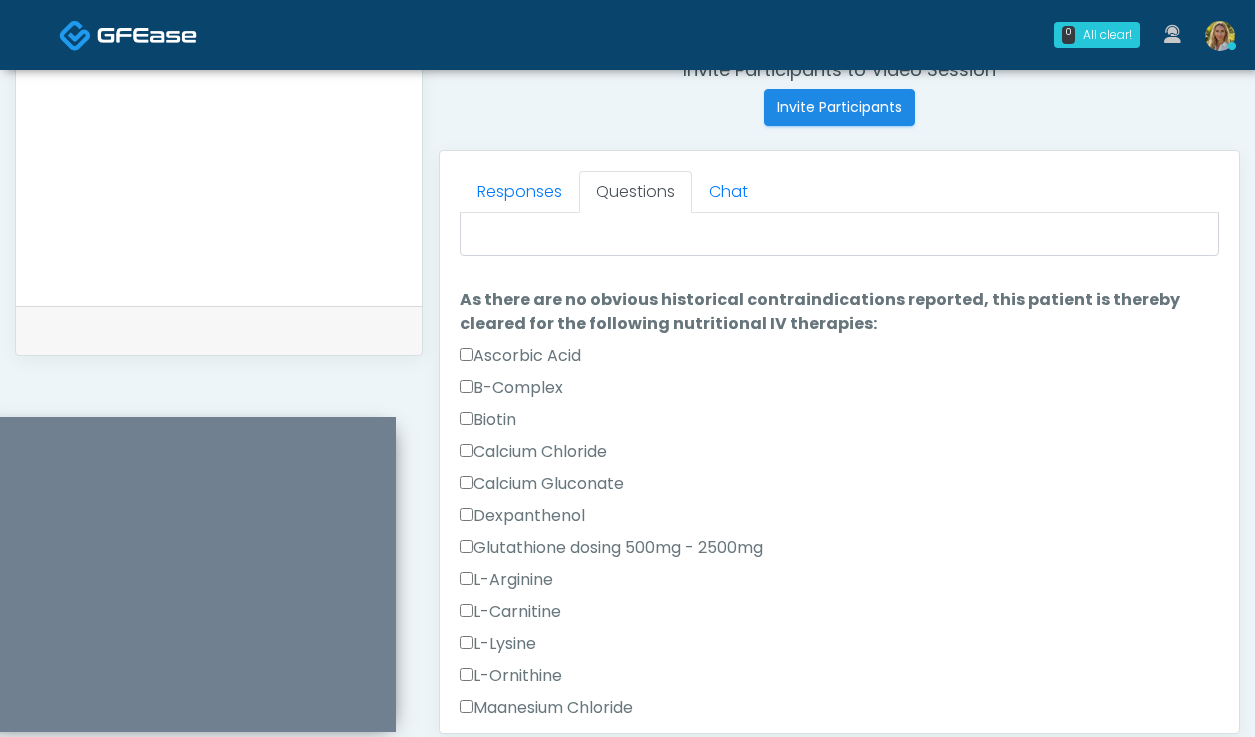 scroll, scrollTop: 0, scrollLeft: 0, axis: both 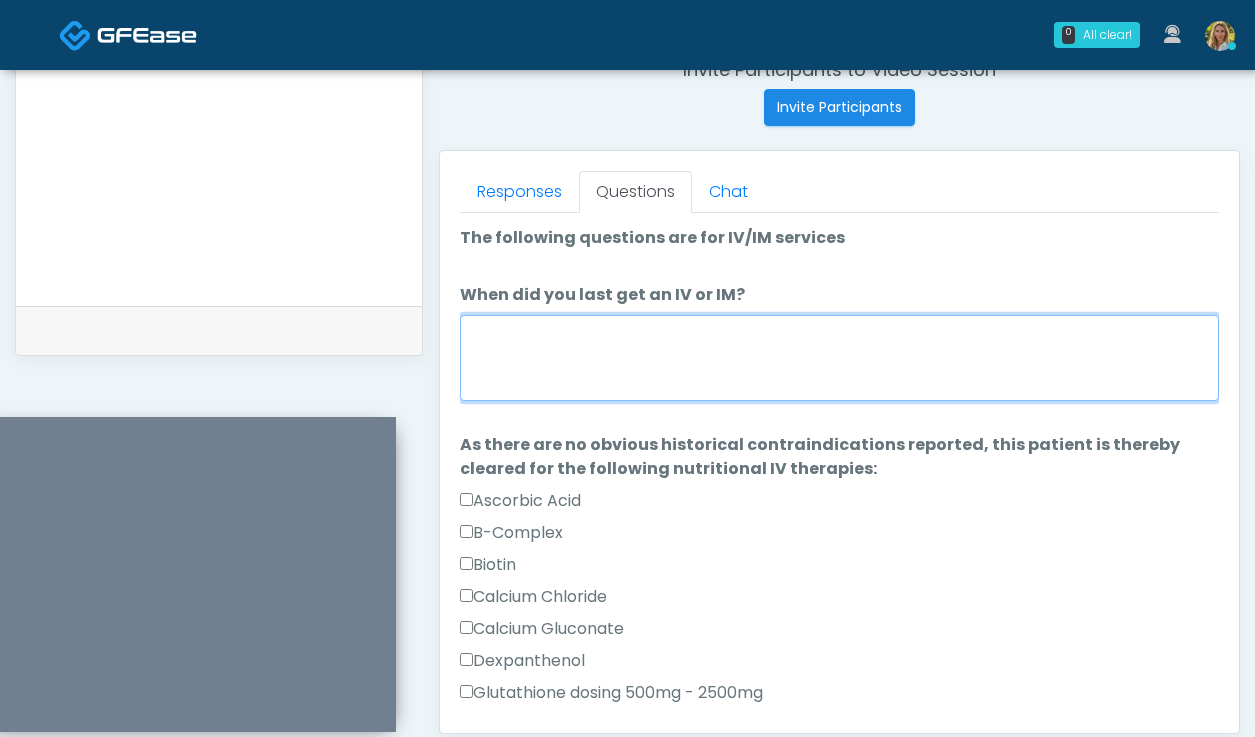 click on "When did you last get an IV or IM?" at bounding box center [839, 358] 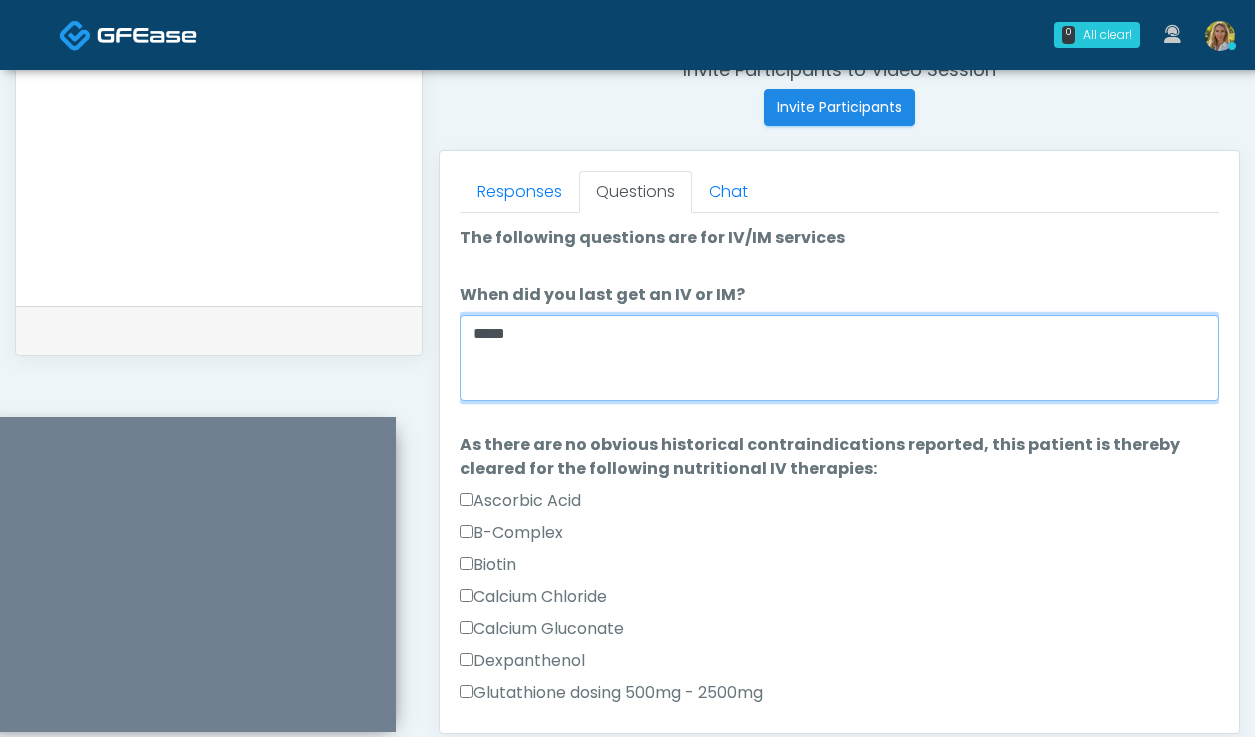 scroll, scrollTop: 1078, scrollLeft: 0, axis: vertical 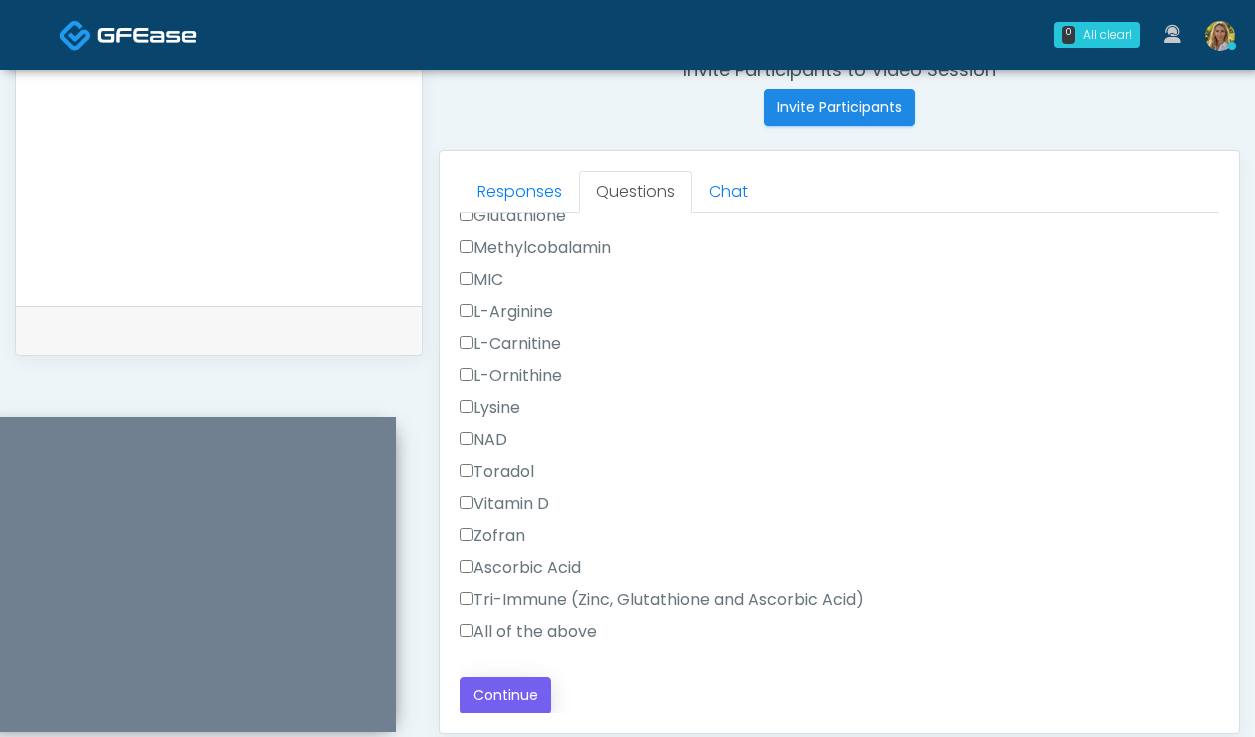 type on "*****" 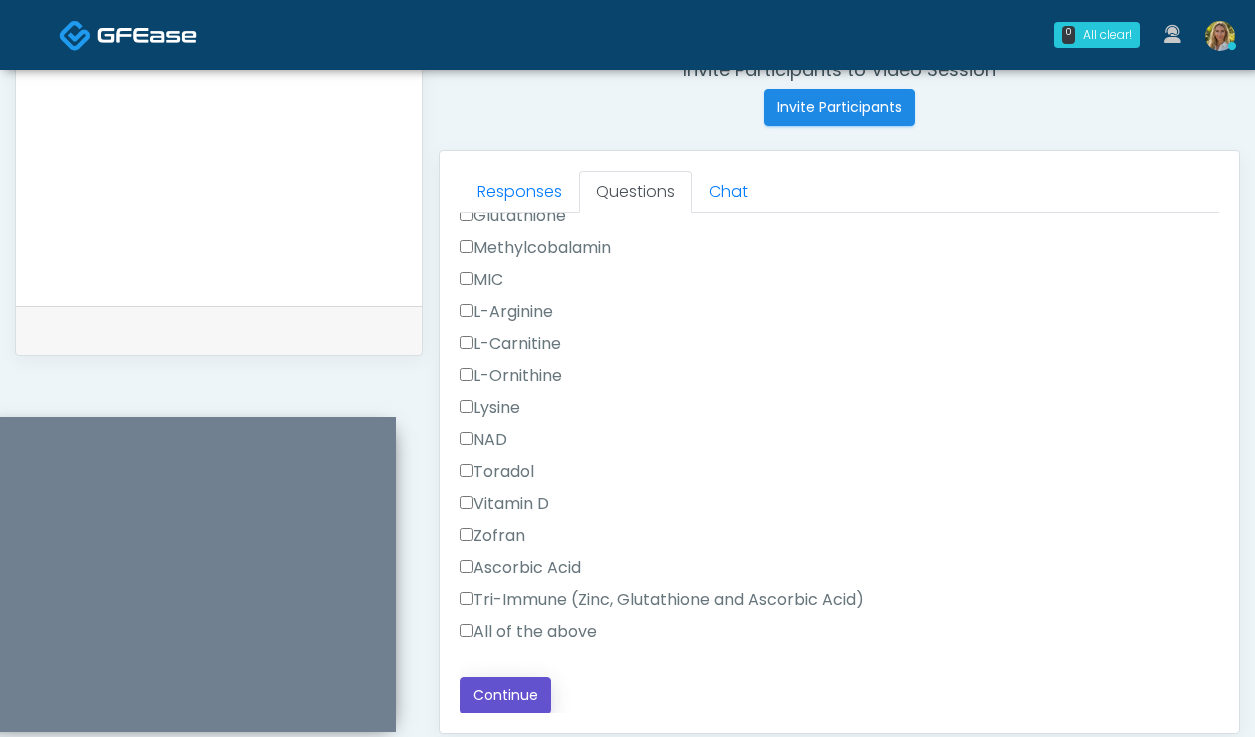 click on "Continue" at bounding box center (505, 695) 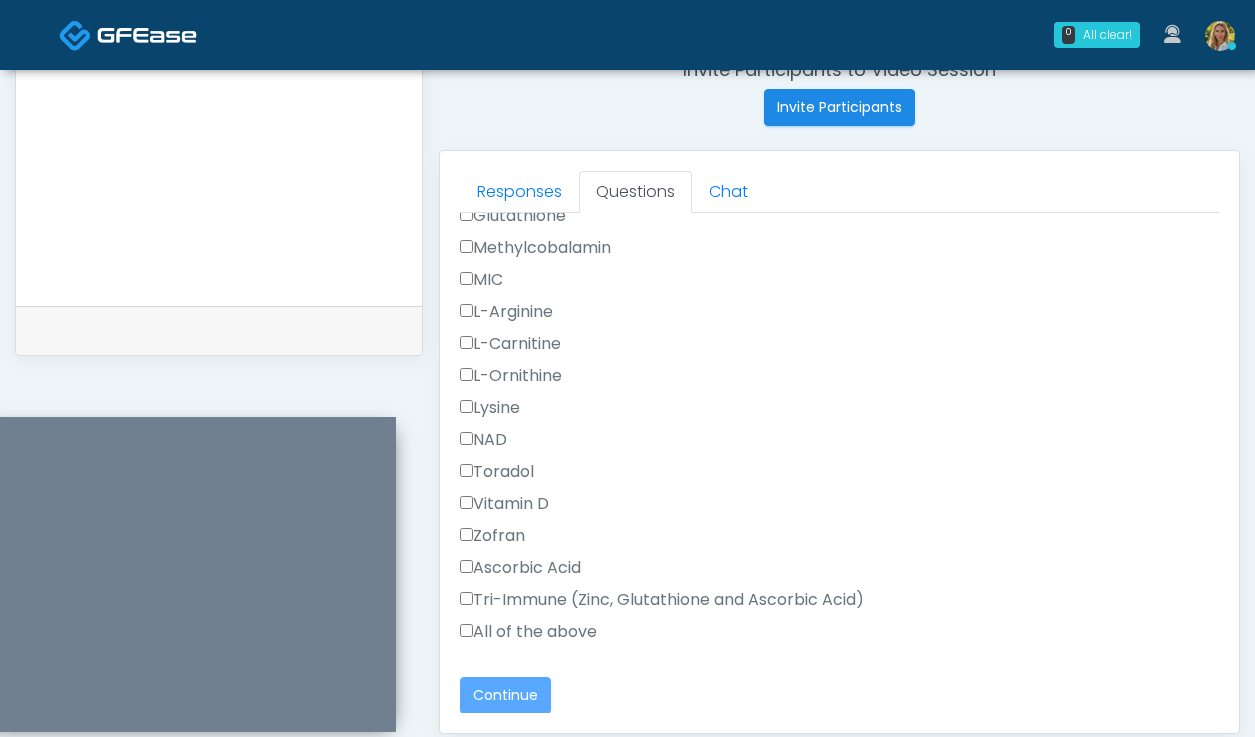 scroll, scrollTop: 0, scrollLeft: 0, axis: both 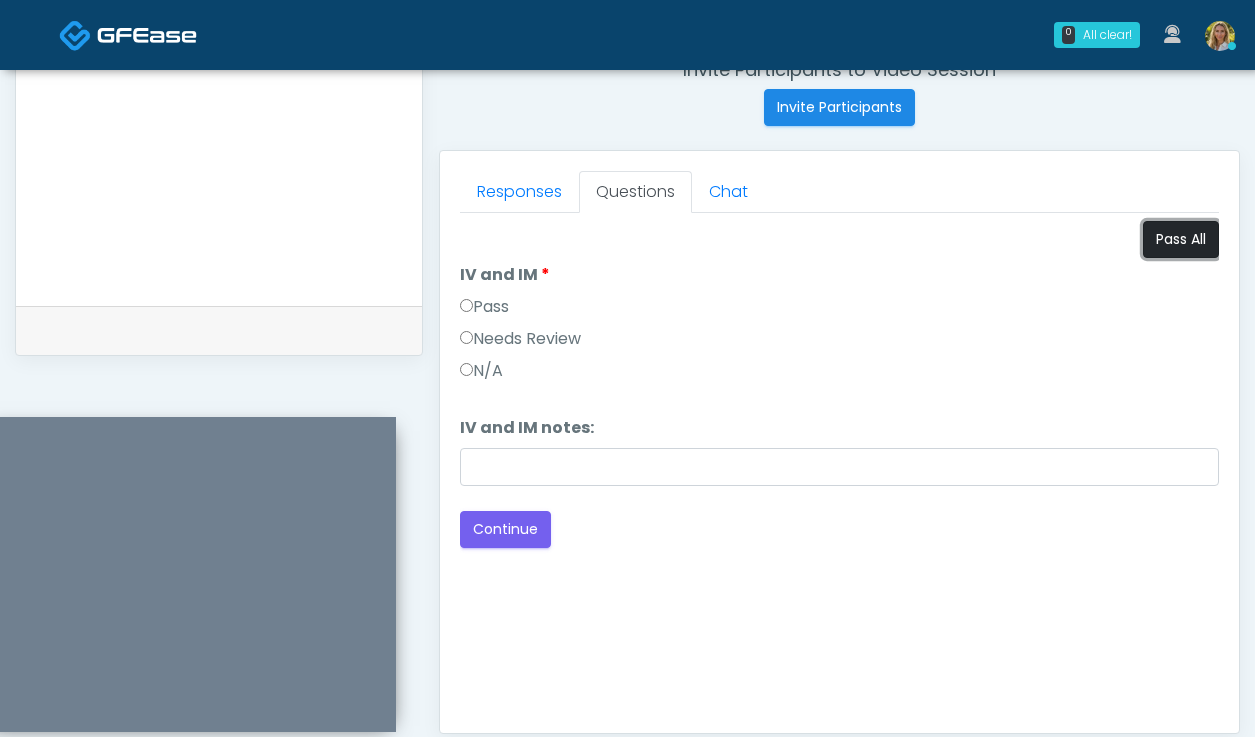 click on "Pass All" at bounding box center (1181, 239) 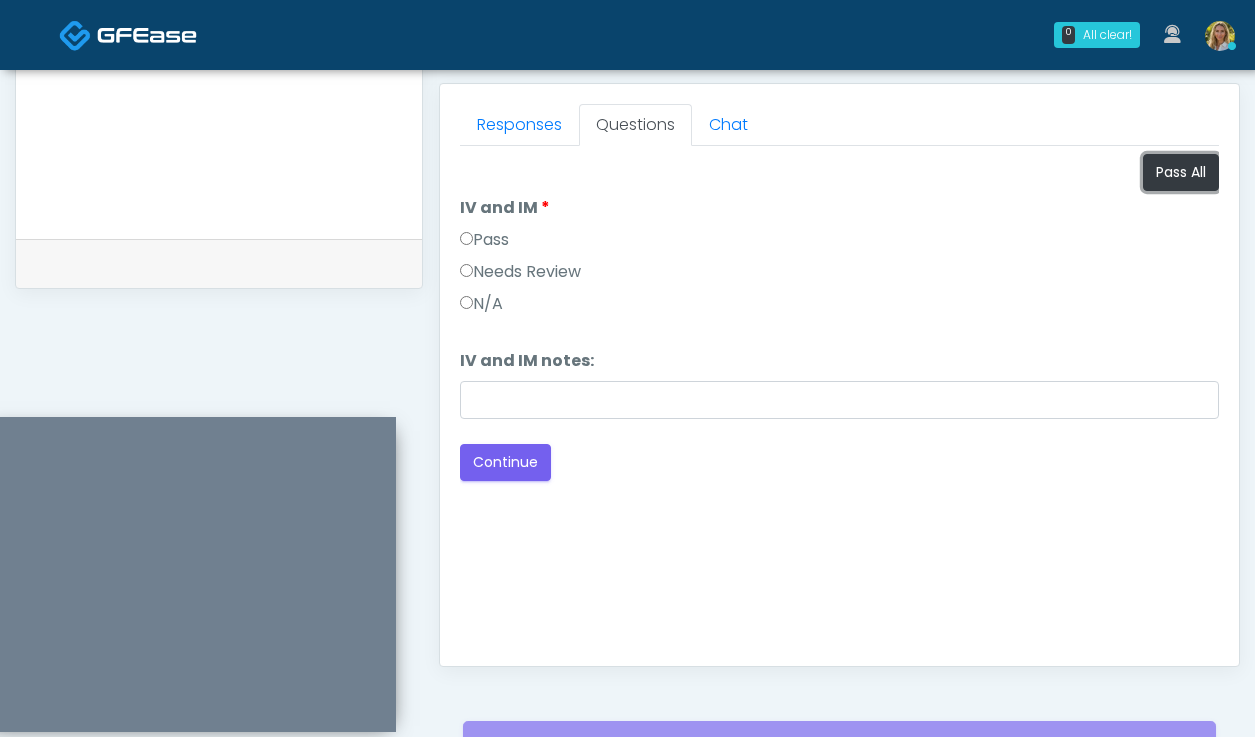 scroll, scrollTop: 857, scrollLeft: 0, axis: vertical 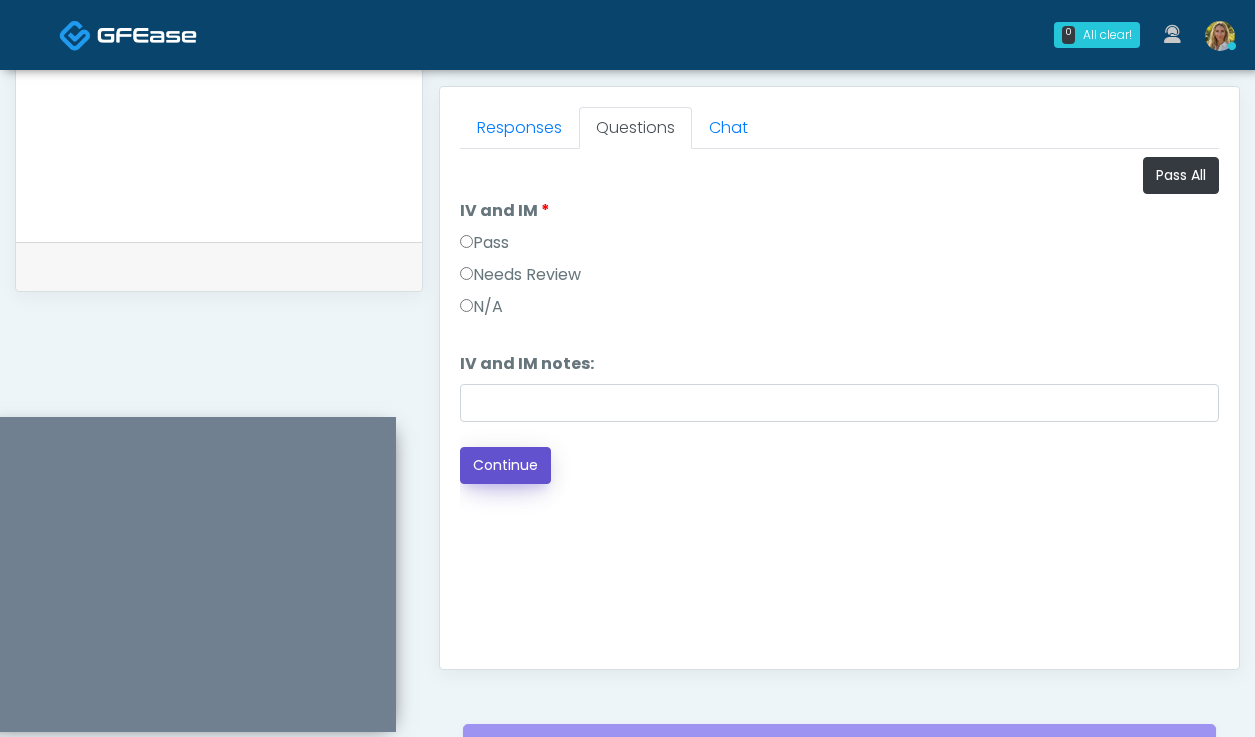 click on "Continue" at bounding box center (505, 465) 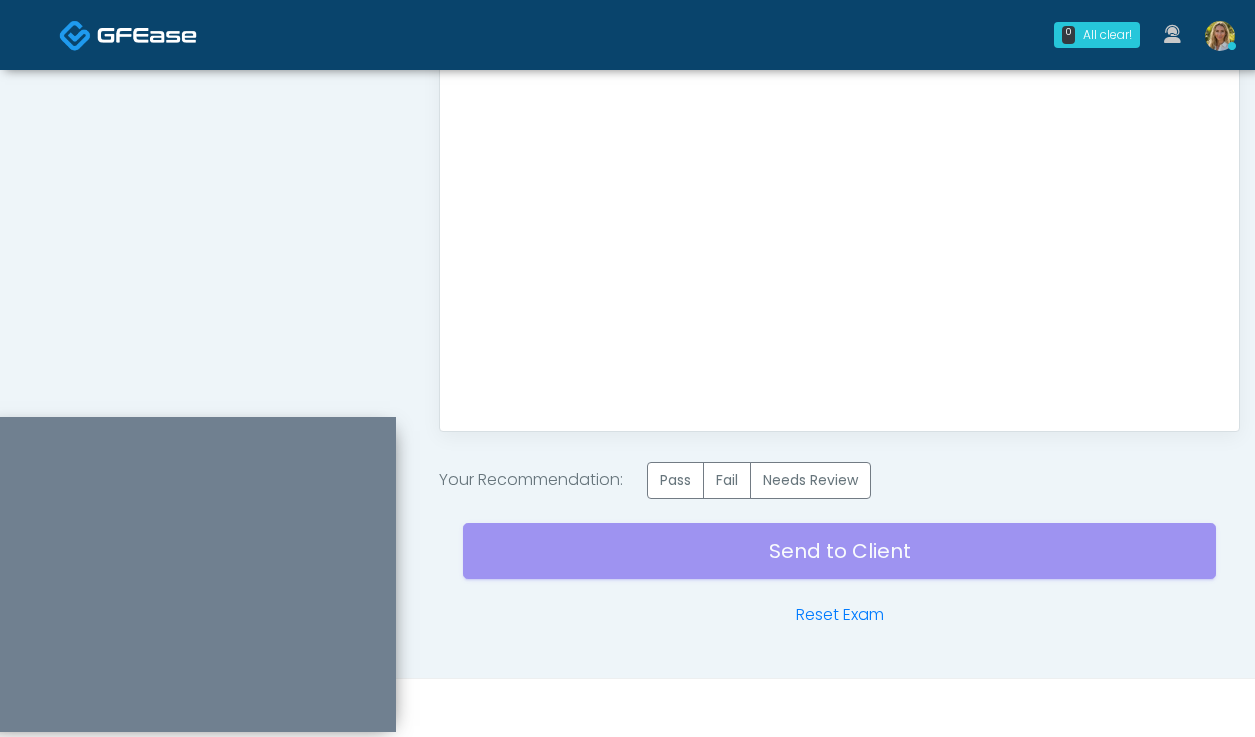 scroll, scrollTop: 1095, scrollLeft: 0, axis: vertical 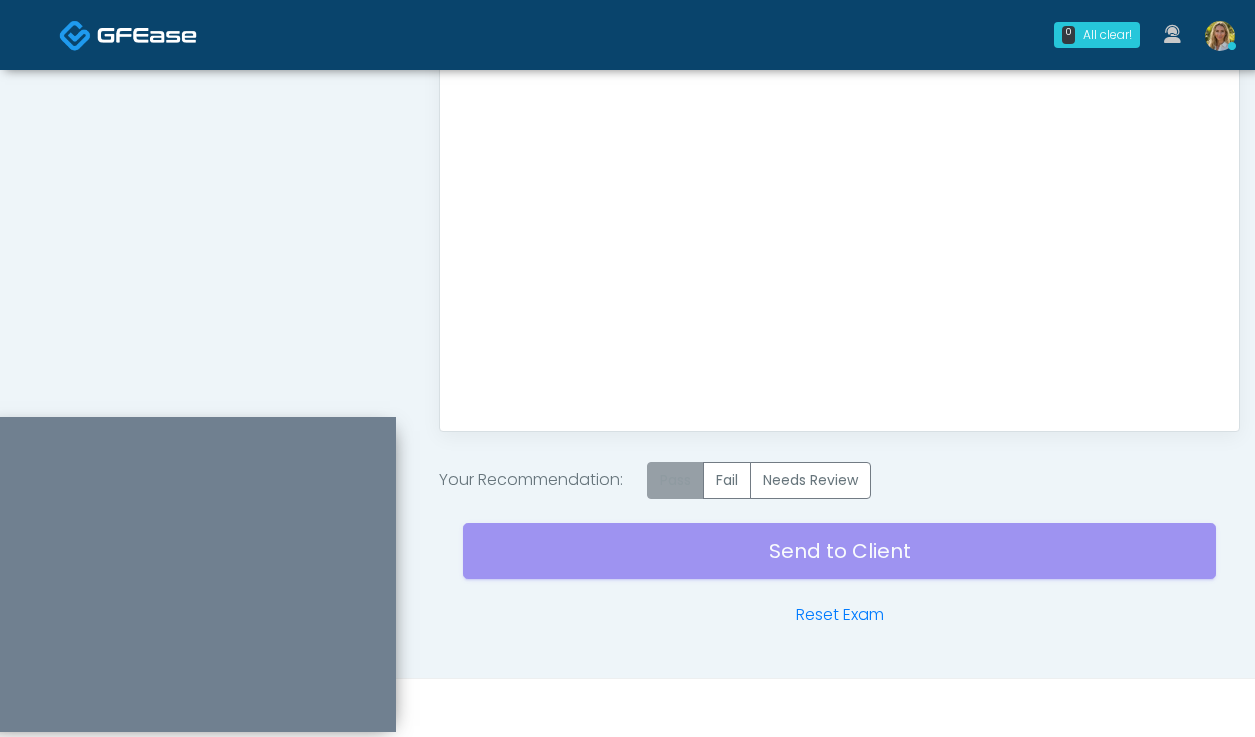 click on "Pass" at bounding box center [675, 480] 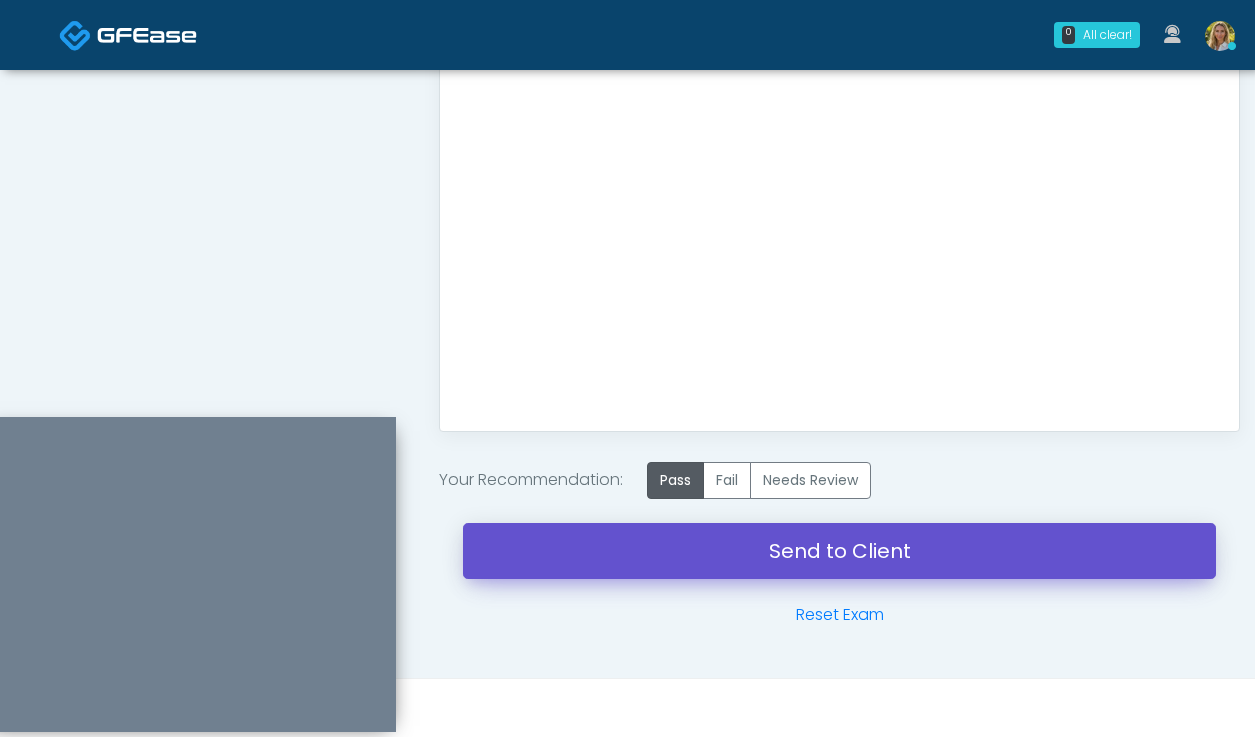 click on "Send to Client" at bounding box center [839, 551] 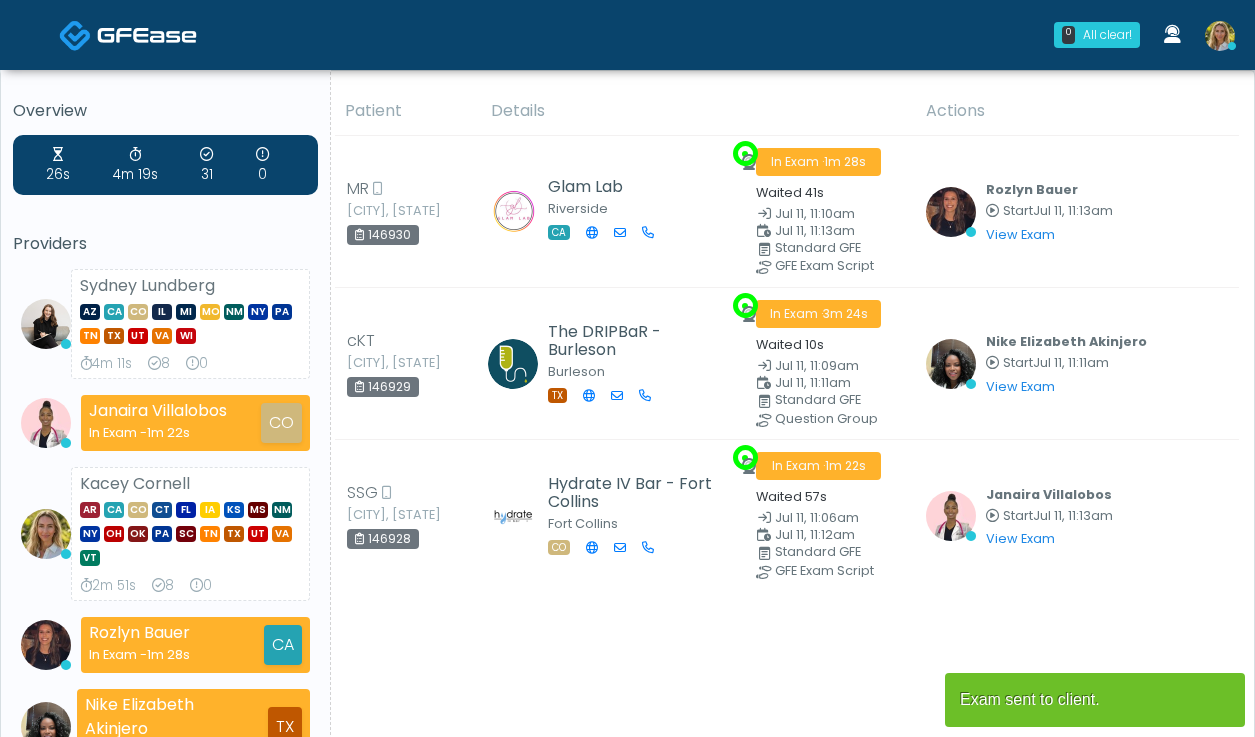 scroll, scrollTop: 0, scrollLeft: 0, axis: both 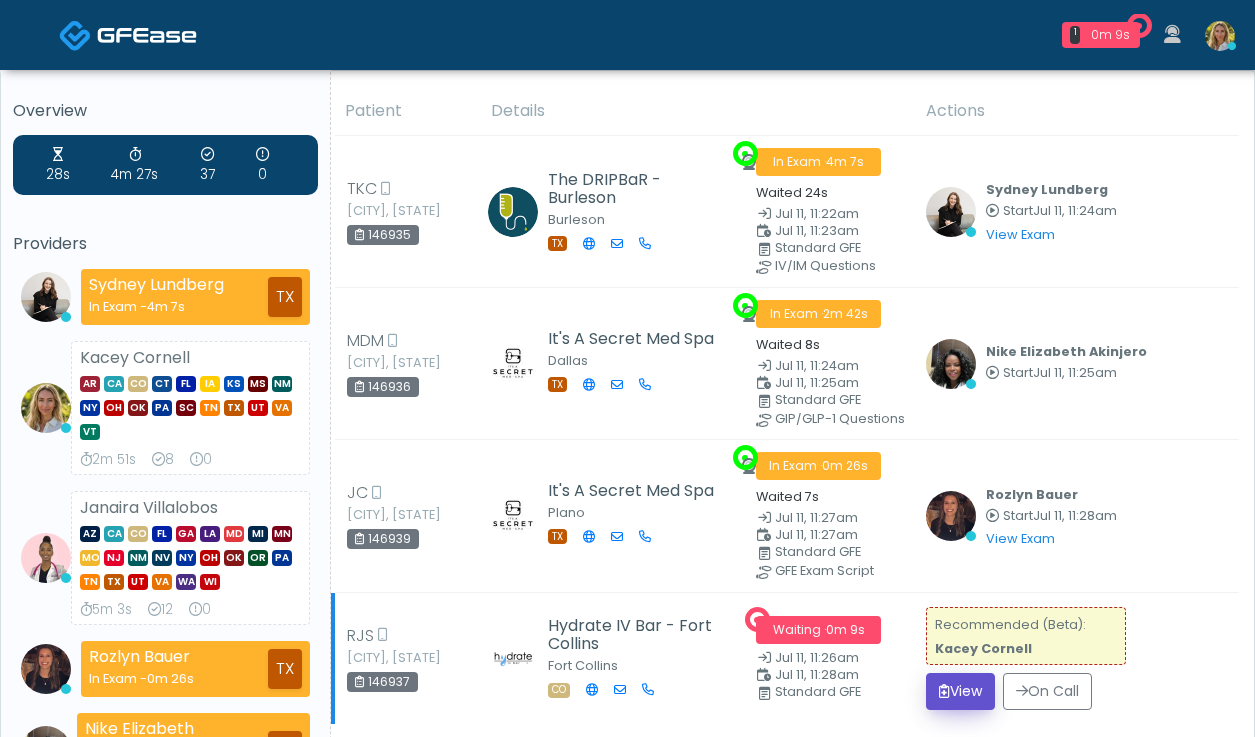 click on "View" at bounding box center (960, 691) 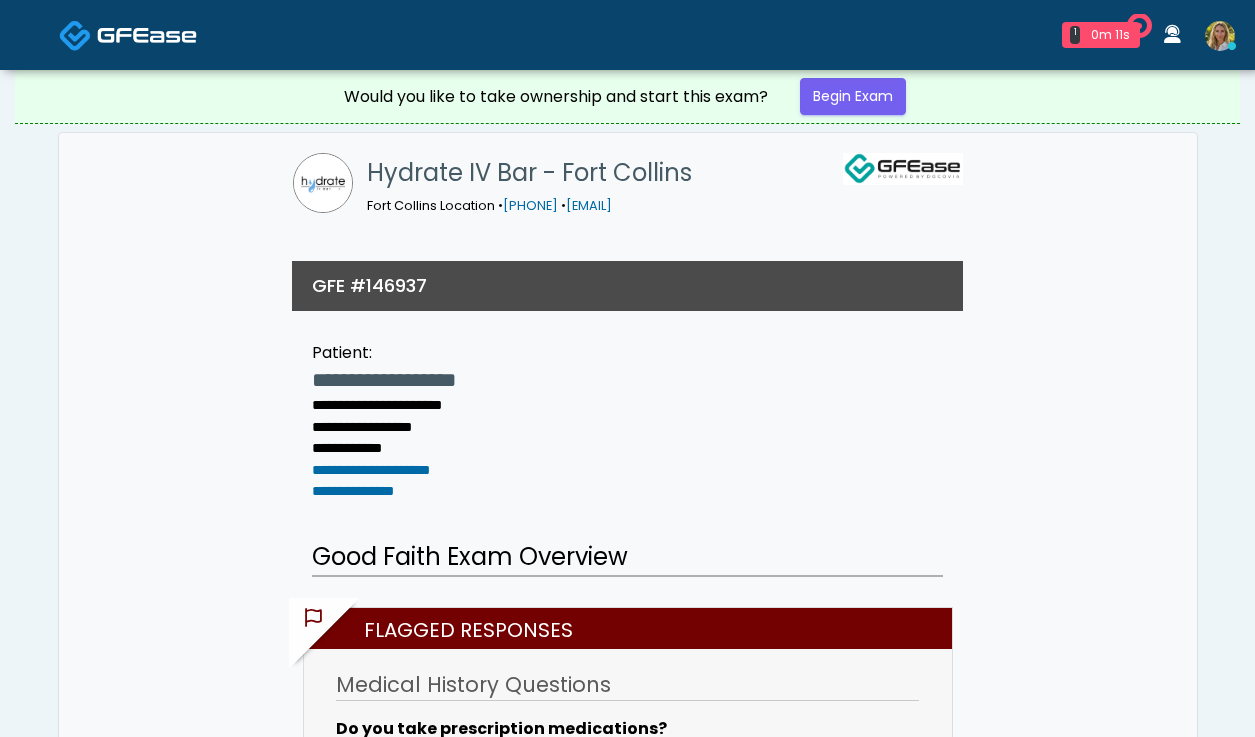 scroll, scrollTop: 0, scrollLeft: 0, axis: both 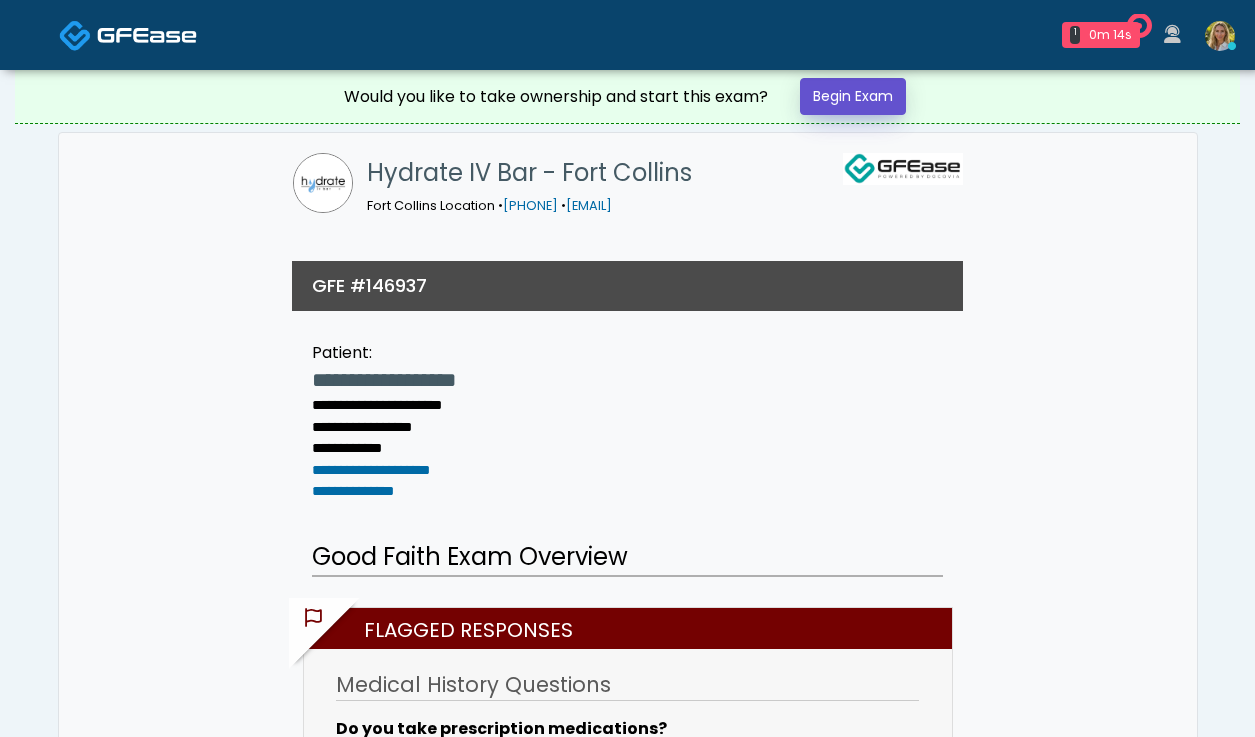 click on "Begin Exam" at bounding box center (853, 96) 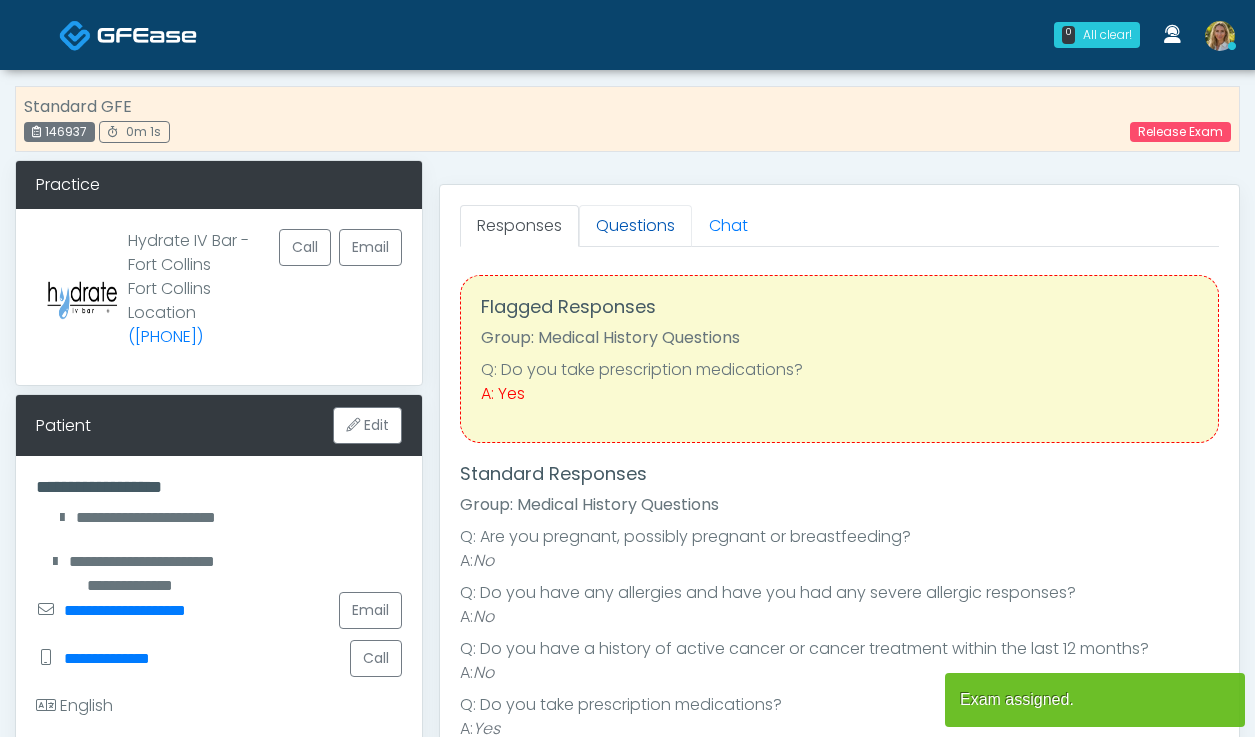 scroll, scrollTop: 0, scrollLeft: 0, axis: both 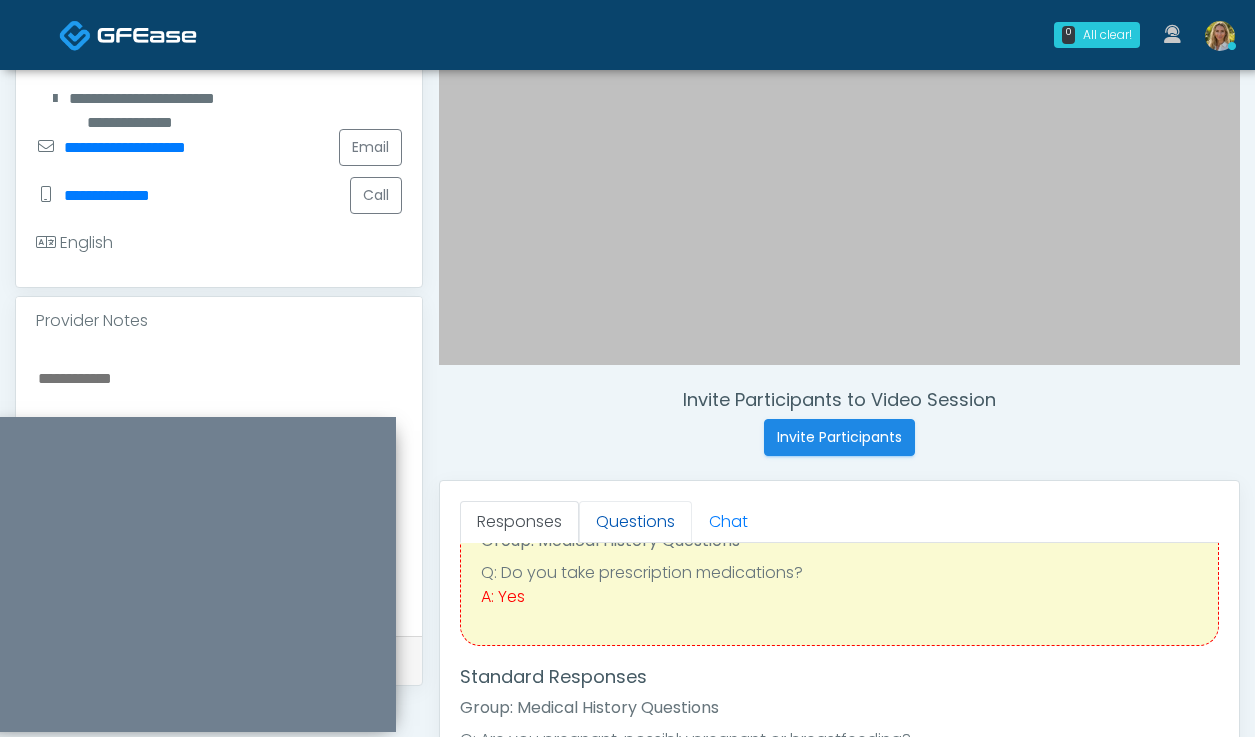 click on "Questions" at bounding box center [635, 522] 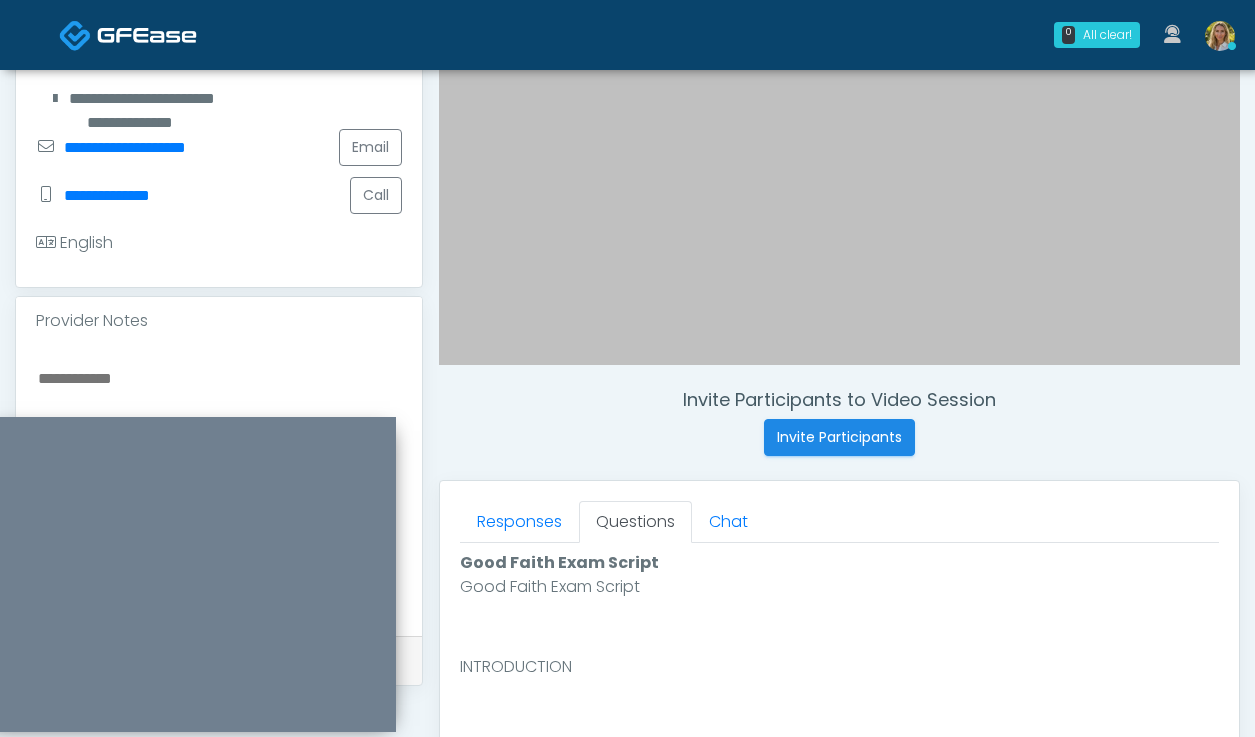 scroll, scrollTop: 0, scrollLeft: 0, axis: both 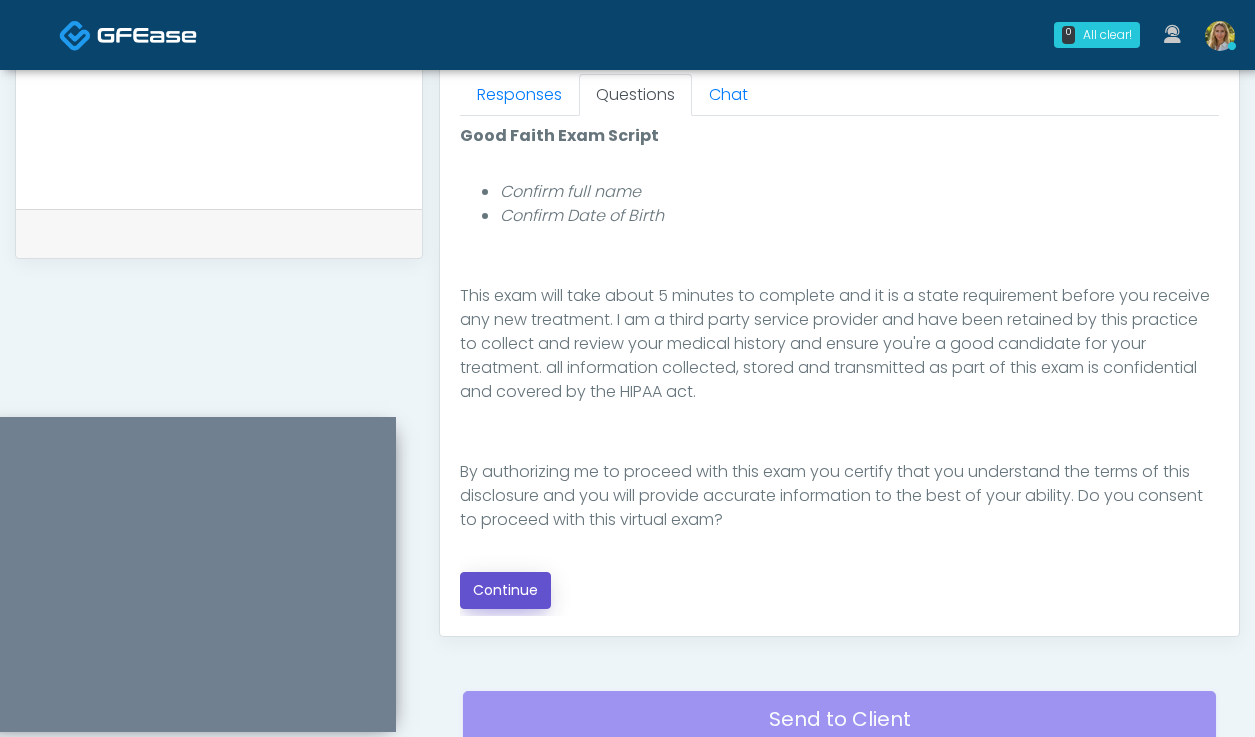 click on "Continue" at bounding box center [505, 590] 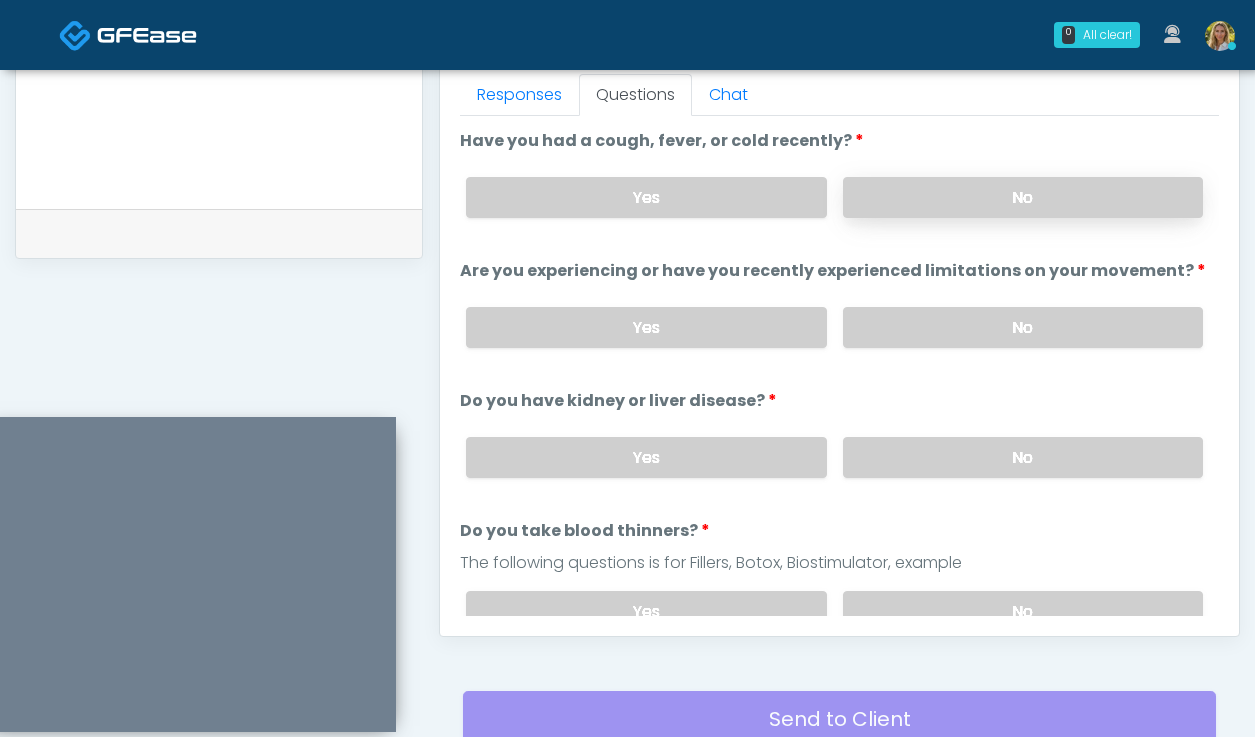 click on "No" at bounding box center [1023, 197] 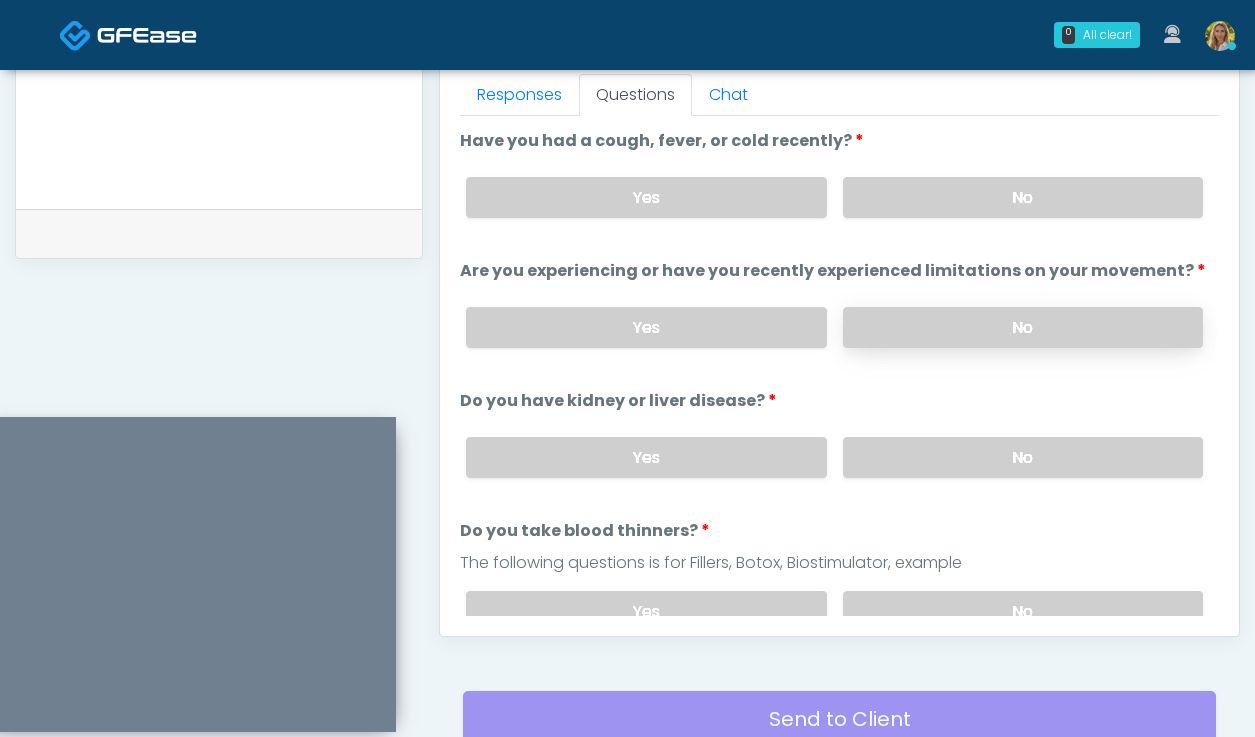 click on "No" at bounding box center (1023, 327) 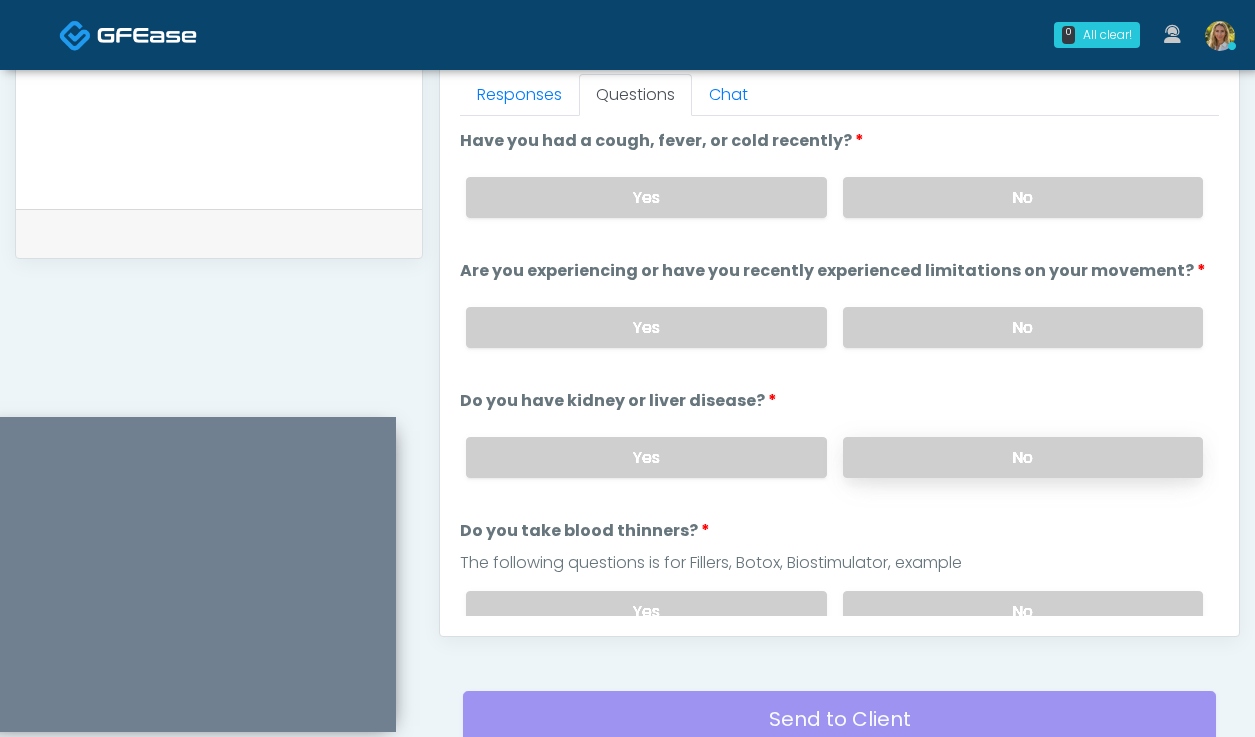 click on "No" at bounding box center [1023, 457] 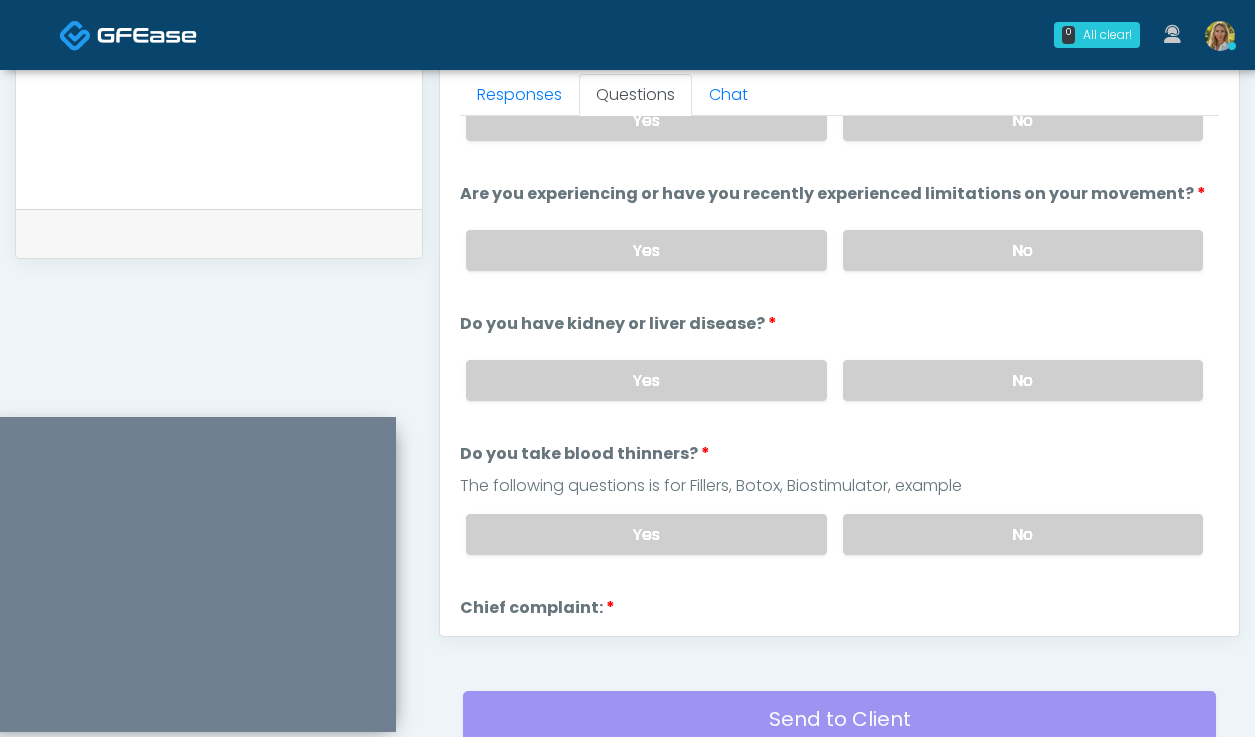 scroll, scrollTop: 87, scrollLeft: 0, axis: vertical 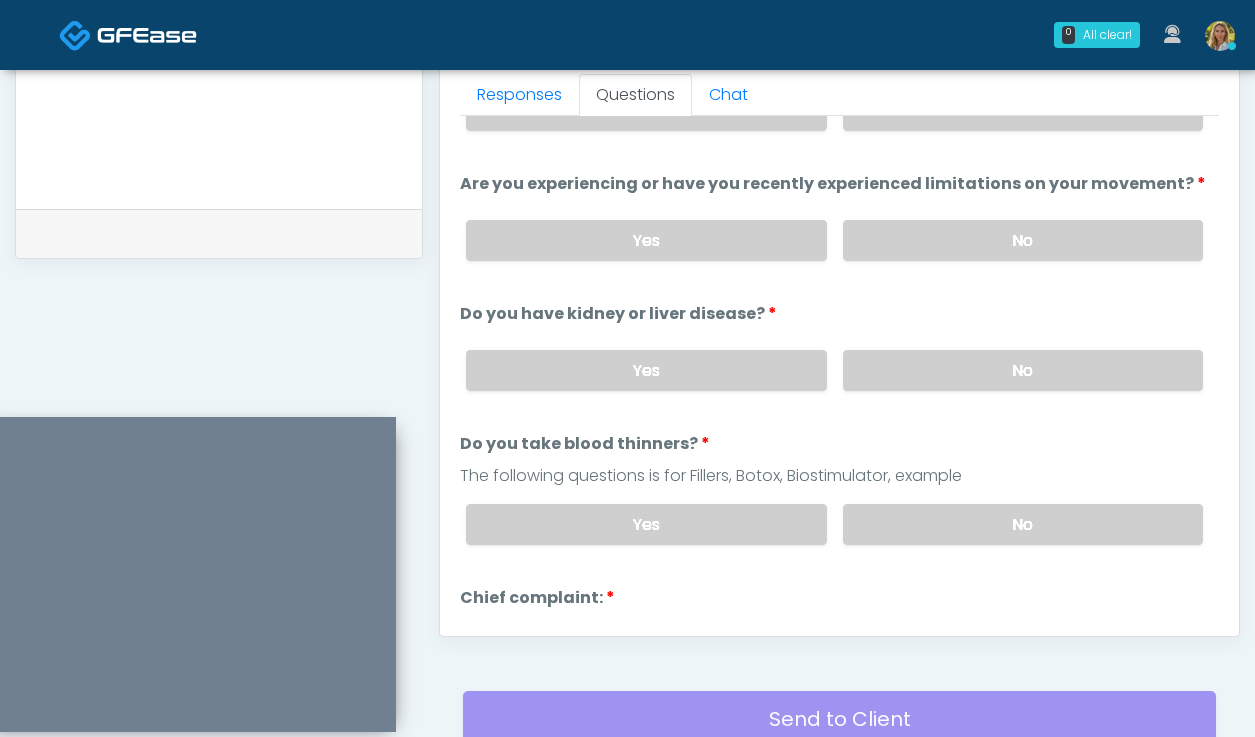 click on "The following questions is for Fillers, Botox, Biostimulator, example" at bounding box center [839, 476] 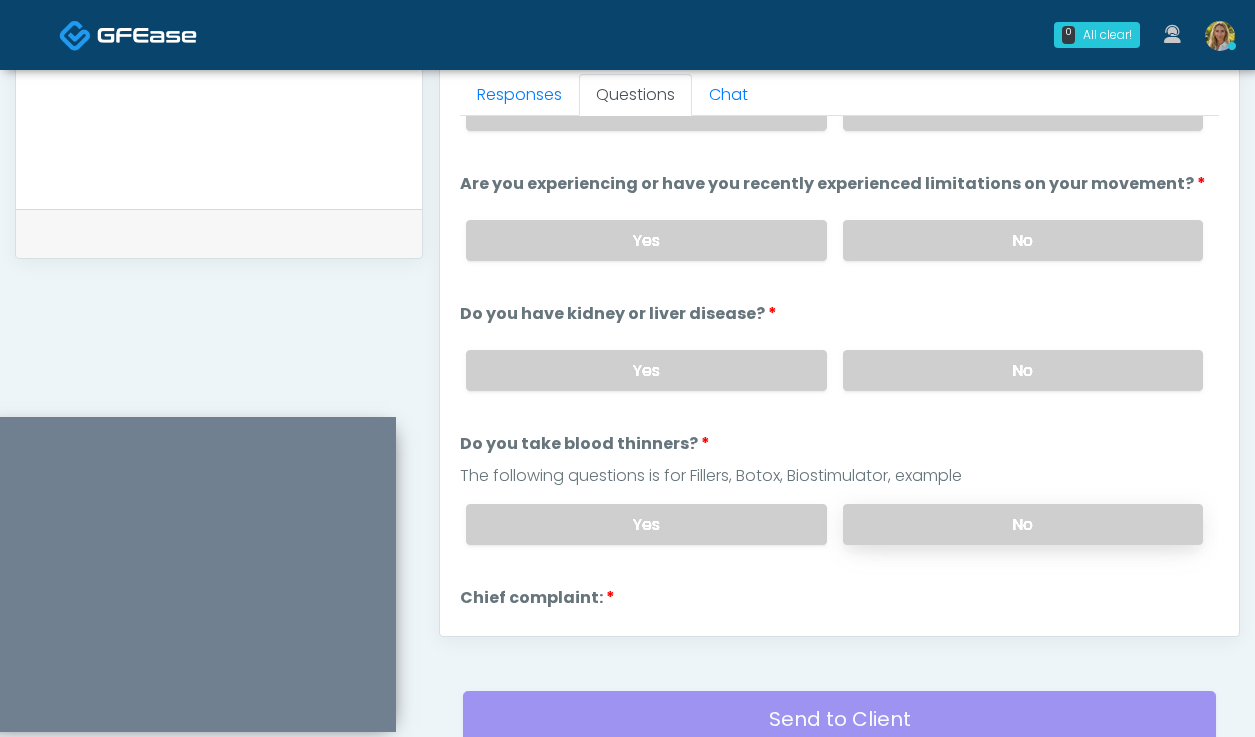 click on "No" at bounding box center [1023, 524] 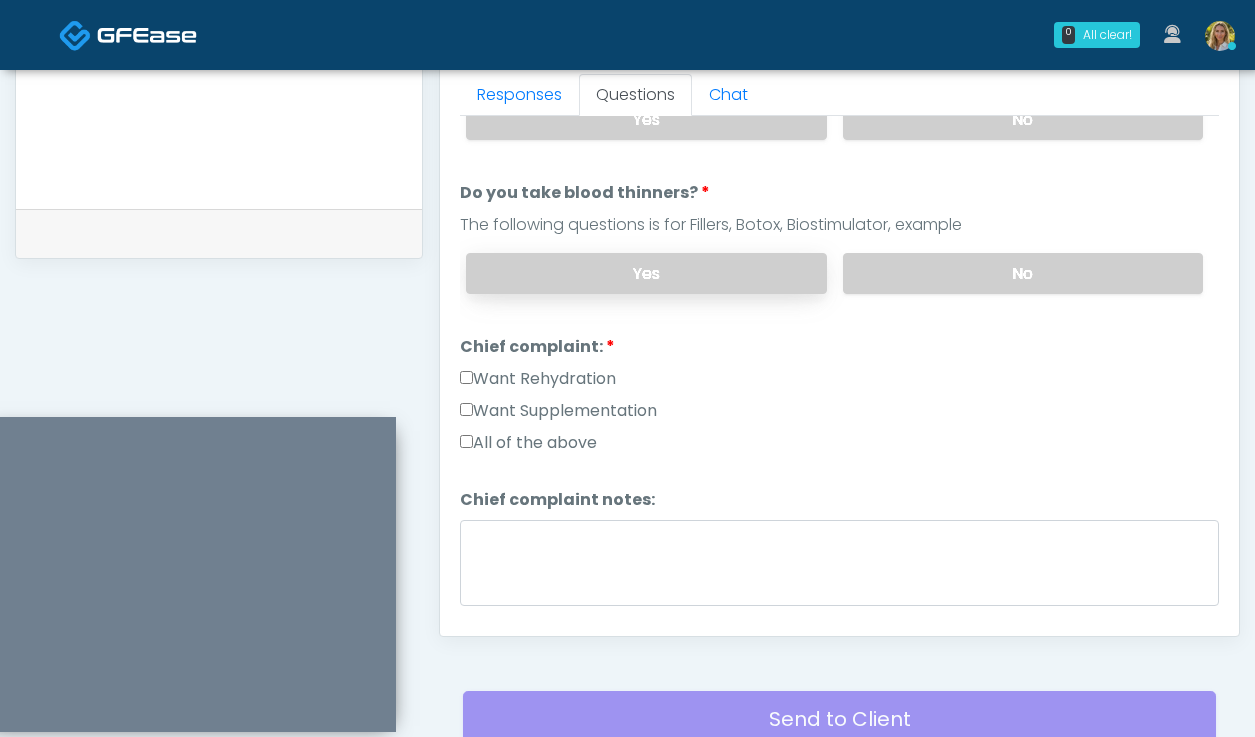 scroll, scrollTop: 341, scrollLeft: 0, axis: vertical 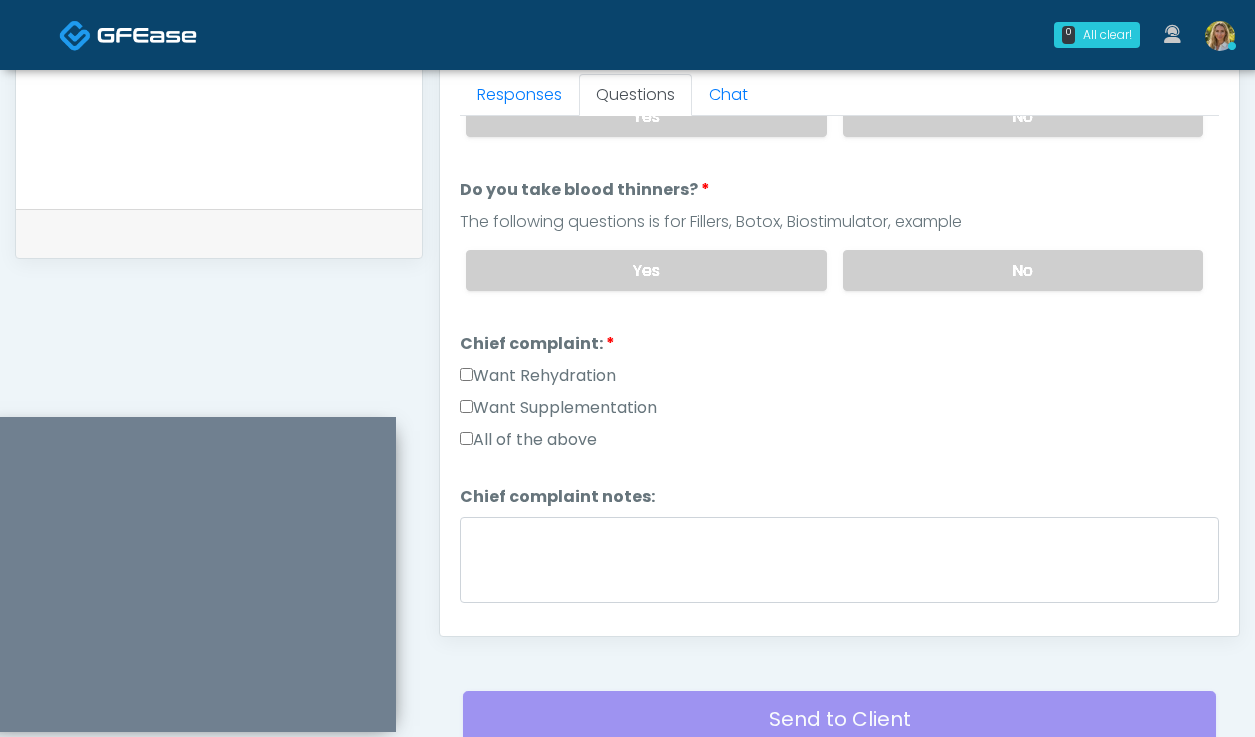 click on "Want Rehydration" at bounding box center [538, 376] 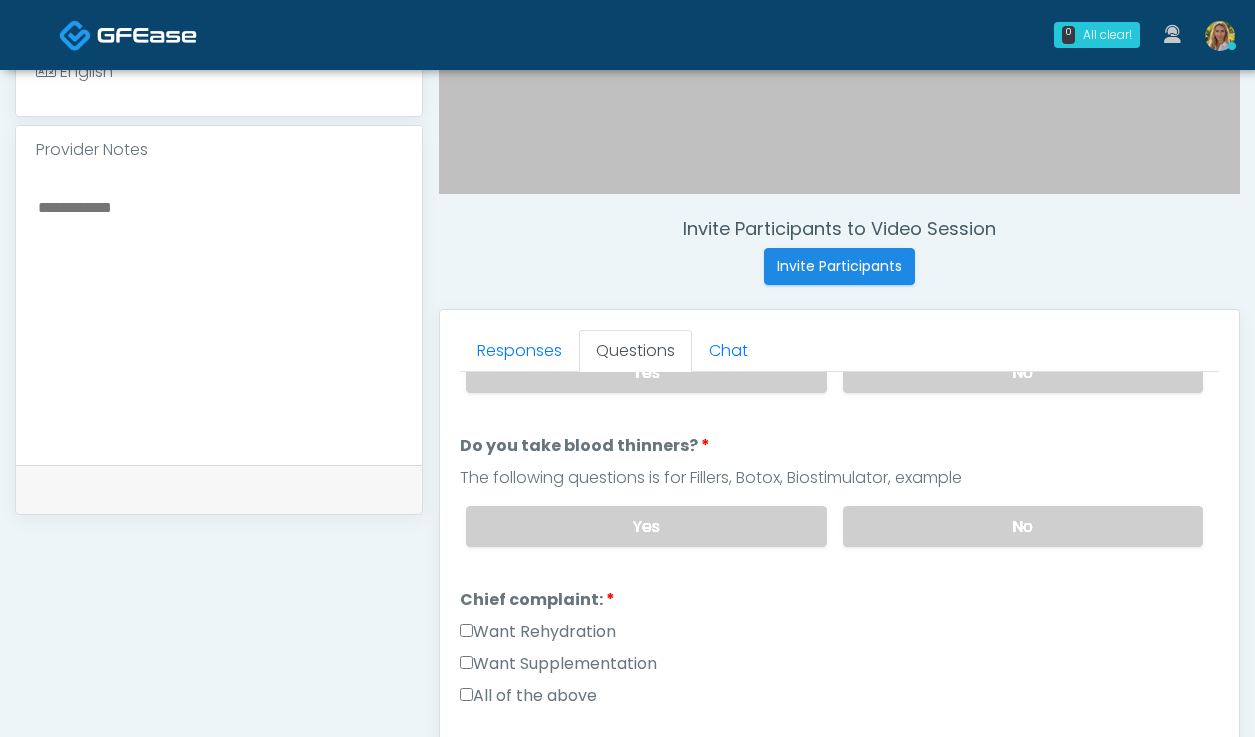 scroll, scrollTop: 1058, scrollLeft: 0, axis: vertical 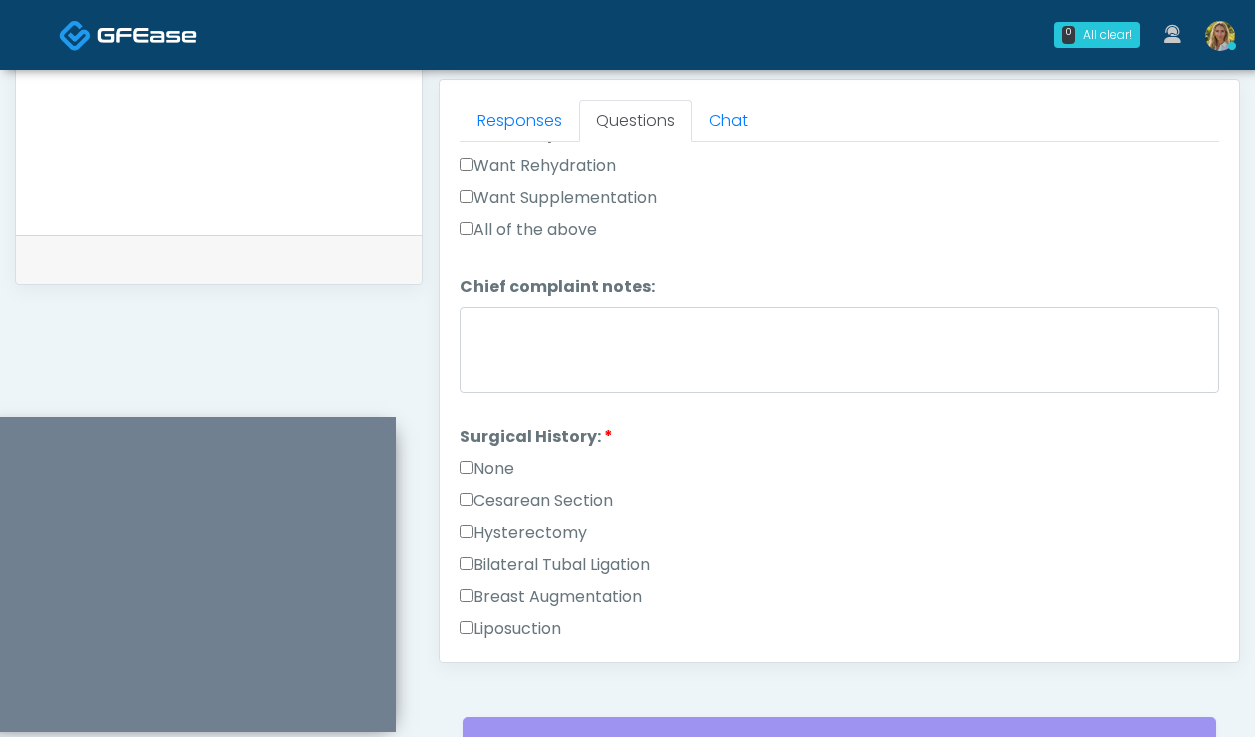 click on "None" at bounding box center (487, 469) 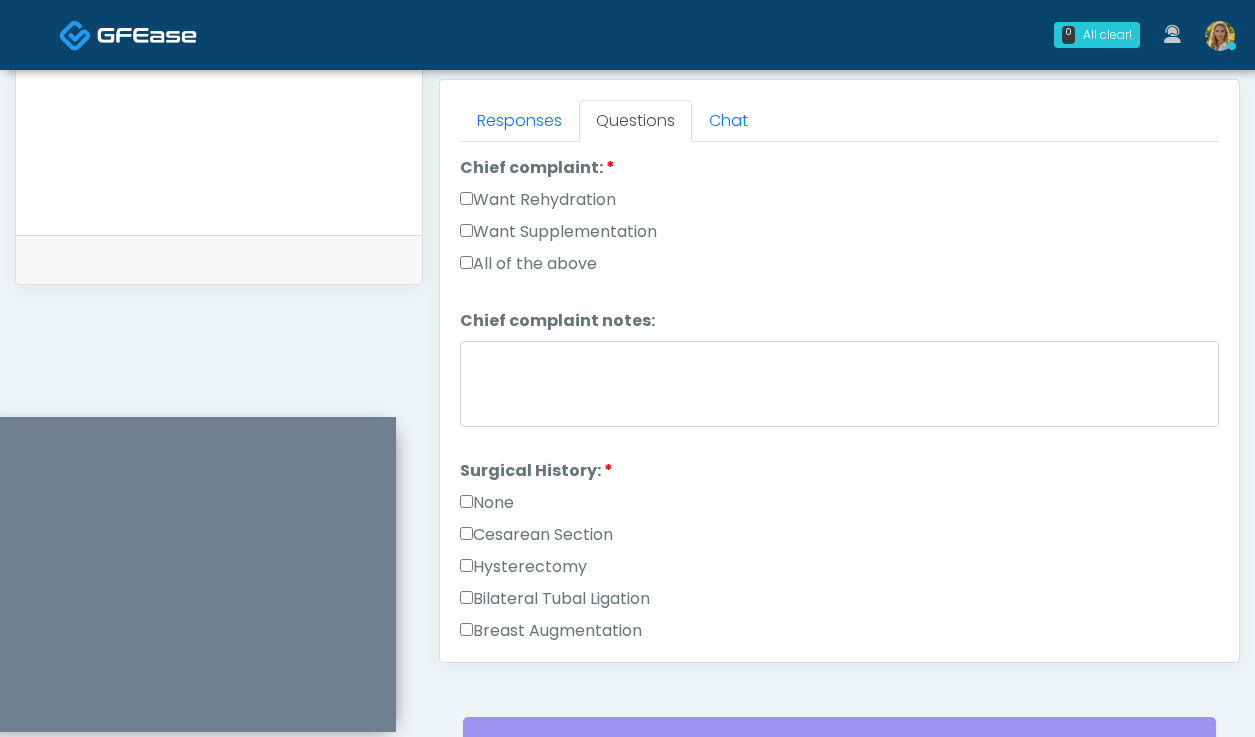 scroll, scrollTop: 1047, scrollLeft: 0, axis: vertical 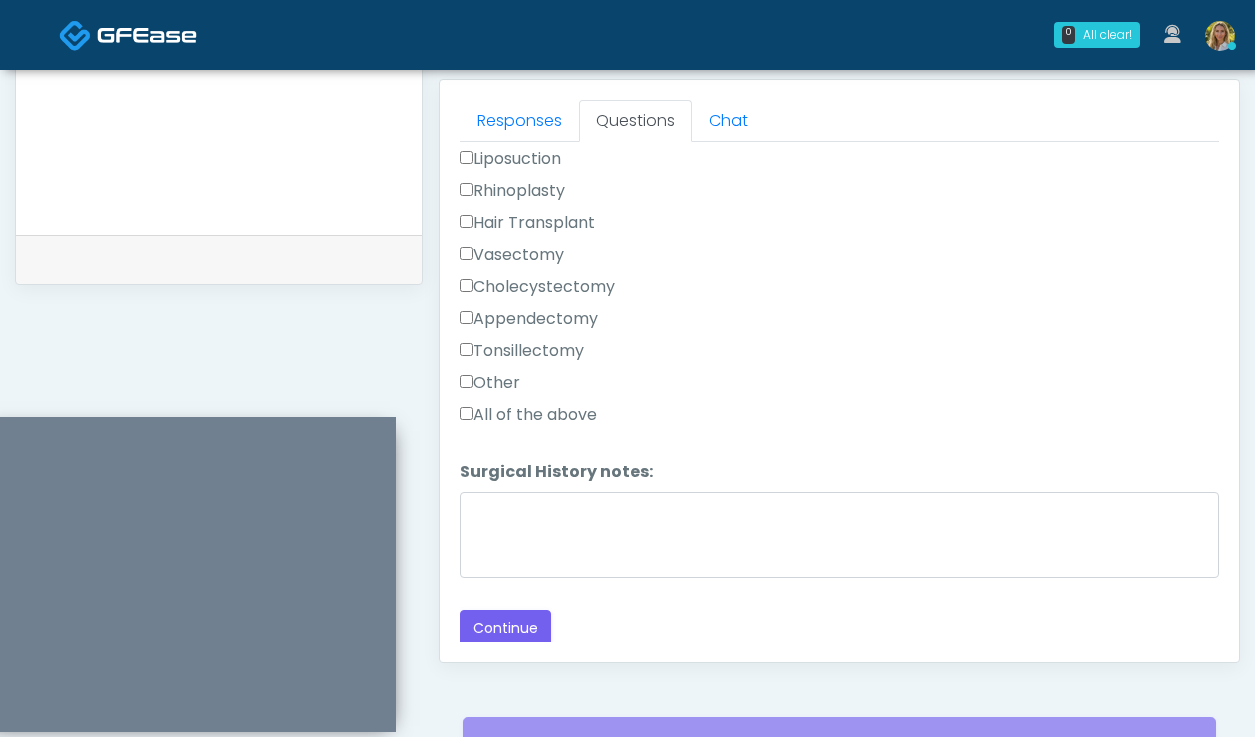 click on "Responses
Questions
Chat
Good Faith Exam Script
Good Faith Exam Script INTRODUCTION Hello, my name is undefined, and I will be conducting your good faith exam on behalf of ##account_name##,  Please confirm the correct patient is on the call: Confirm full name Confirm Date of Birth ﻿﻿﻿﻿﻿﻿ This exam will take about 5 minutes to complete and it is a state requirement before you receive any new treatment. I am a third party service provider and have been retained by this practice to collect and review your medical history and ensure you're a good candidate for your treatment. all information collected, stored and transmitted as part of this exam is confidential and covered by the HIPAA act.
No" at bounding box center [839, 371] 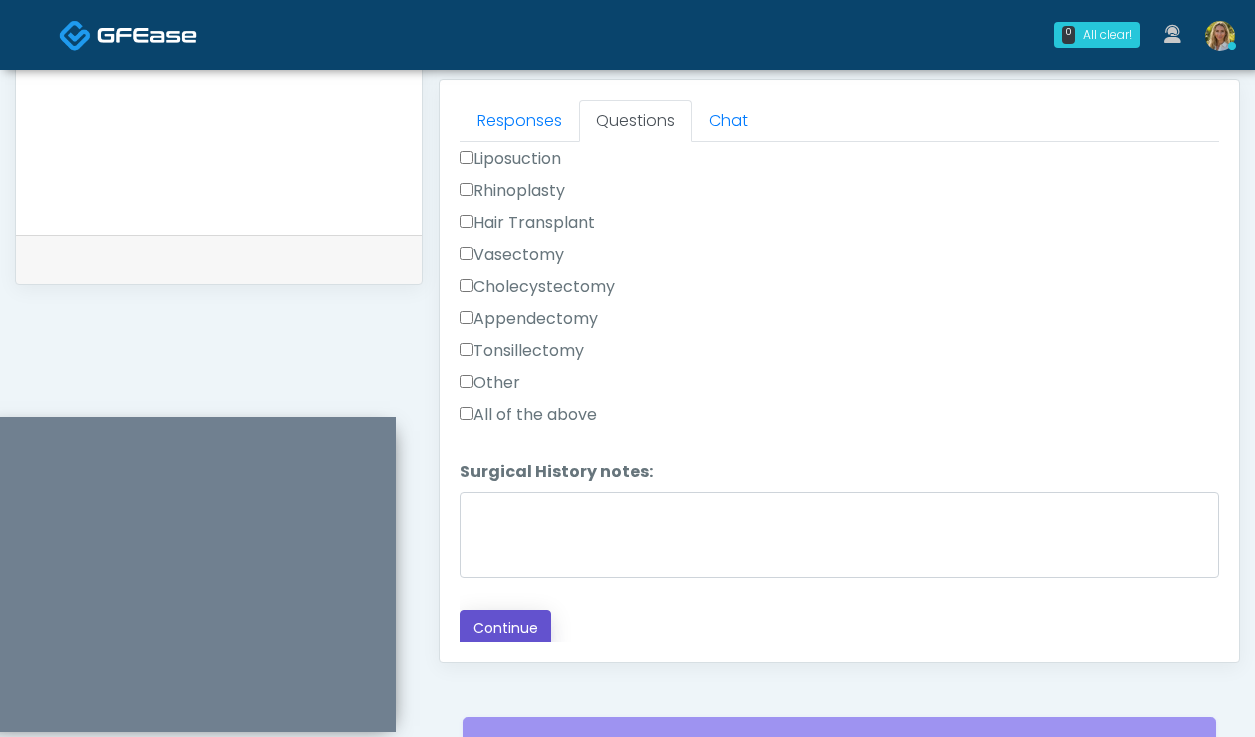 click on "Continue" at bounding box center [505, 628] 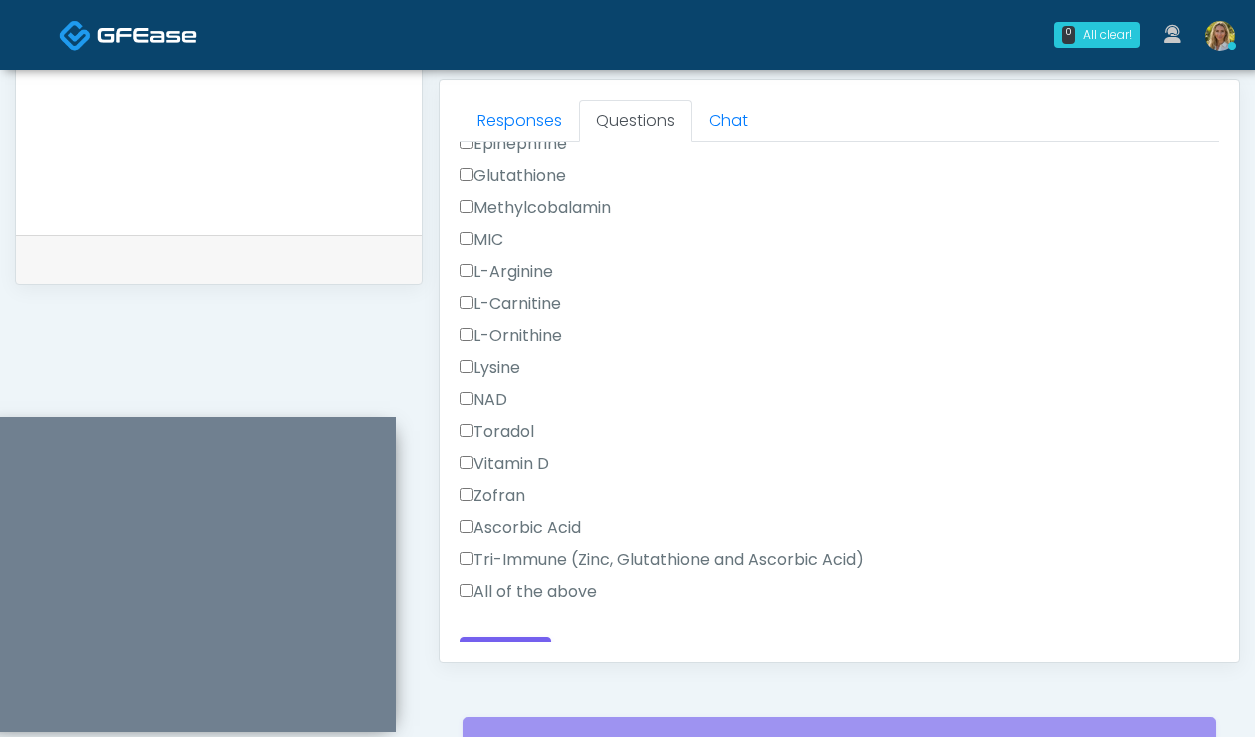 click on "All of the above" at bounding box center (528, 592) 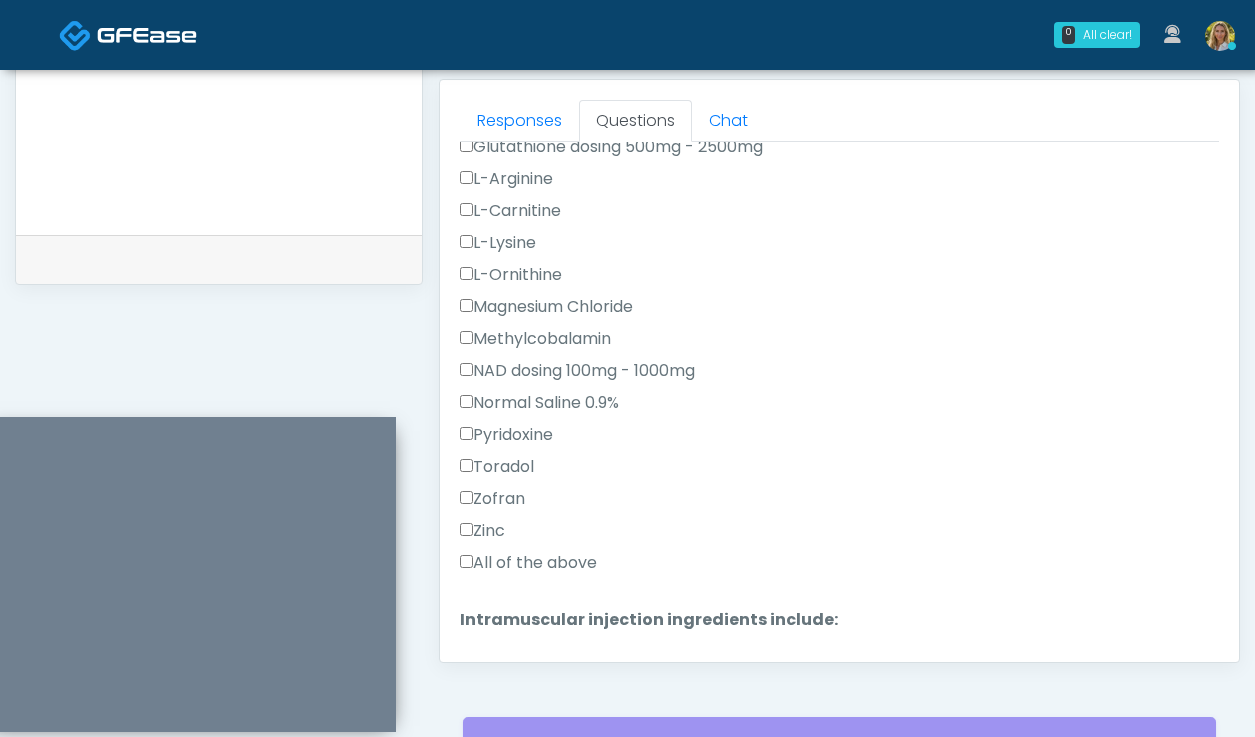 scroll, scrollTop: 460, scrollLeft: 0, axis: vertical 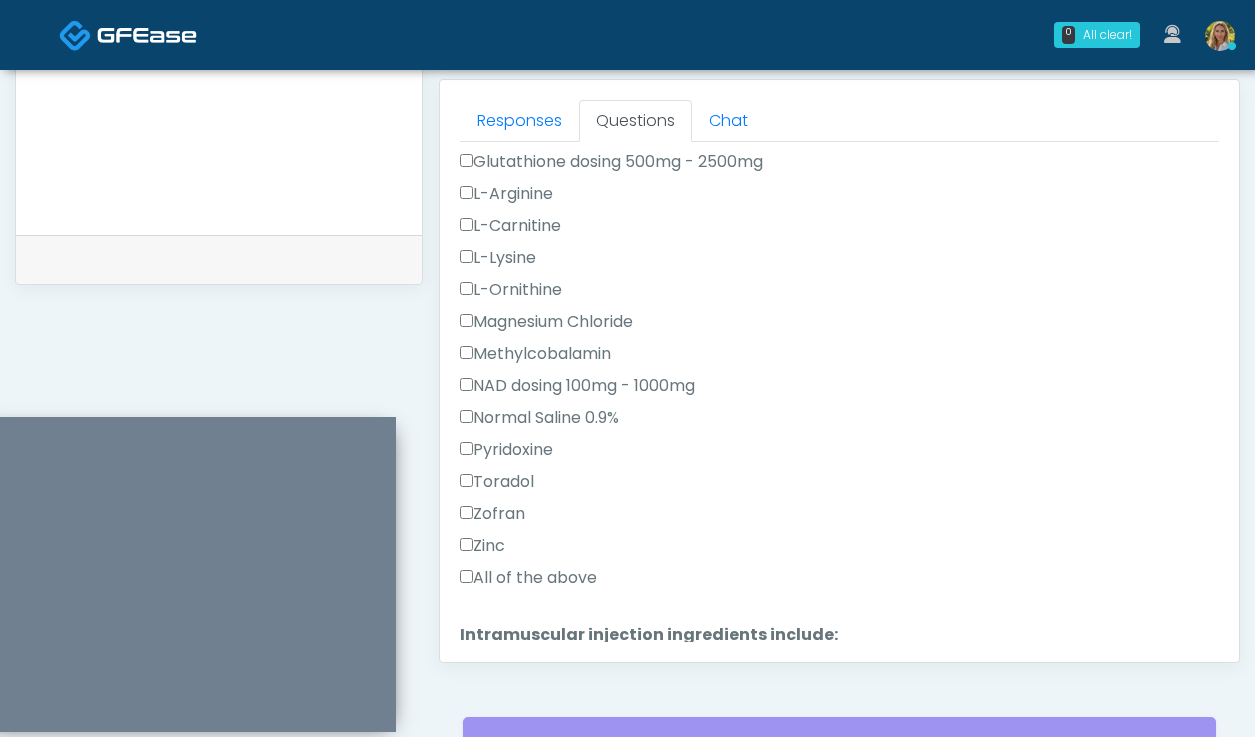 click on "All of the above" at bounding box center [528, 578] 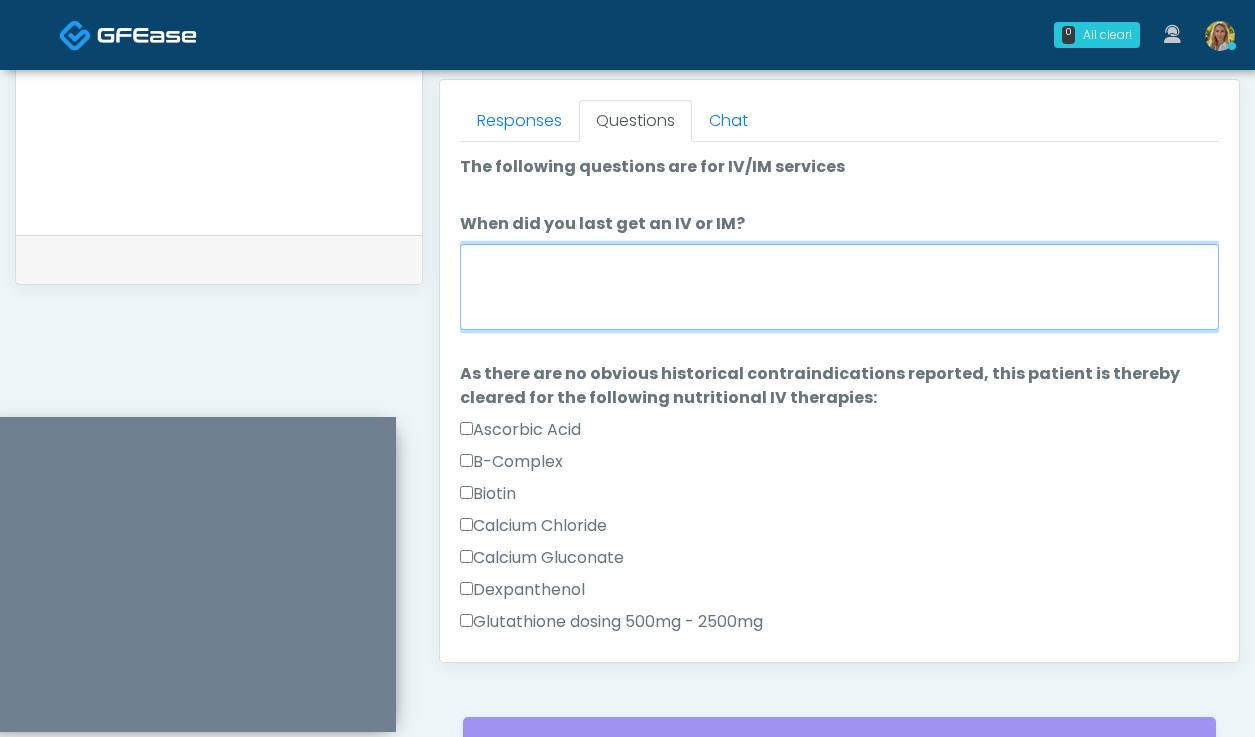 click on "When did you last get an IV or IM?" at bounding box center (839, 287) 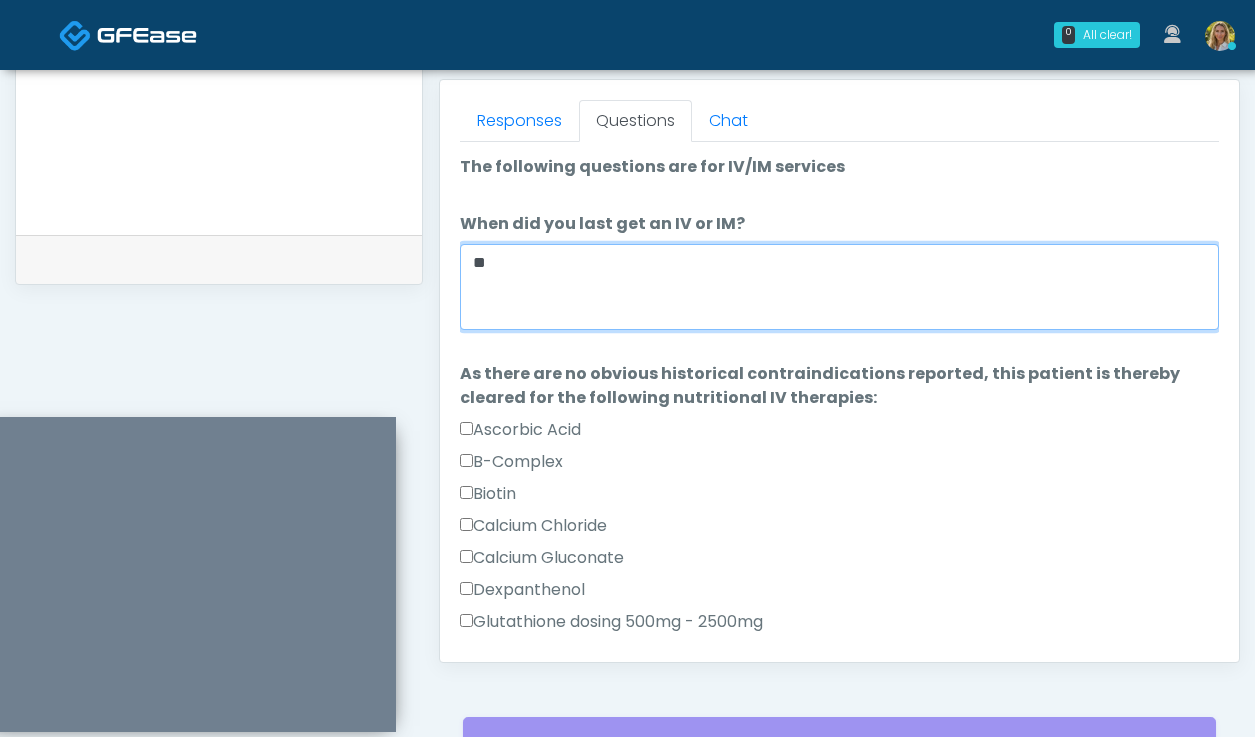type on "*" 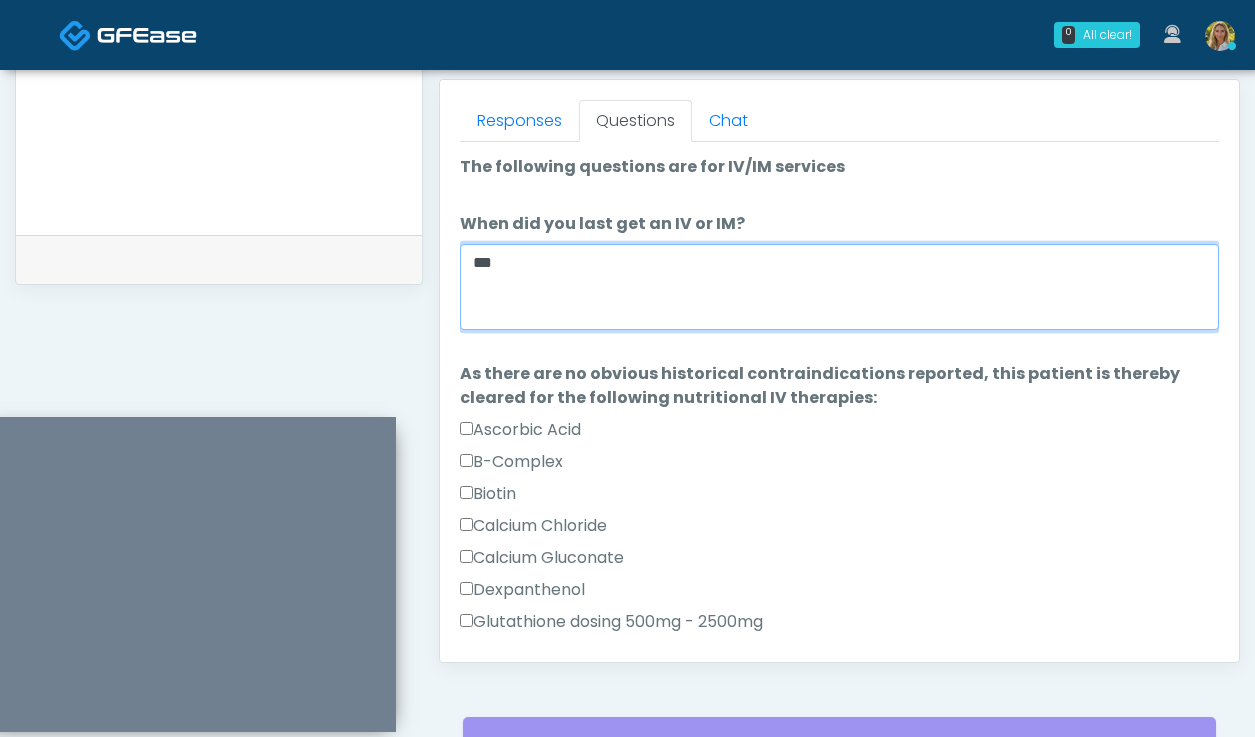 scroll, scrollTop: 1078, scrollLeft: 0, axis: vertical 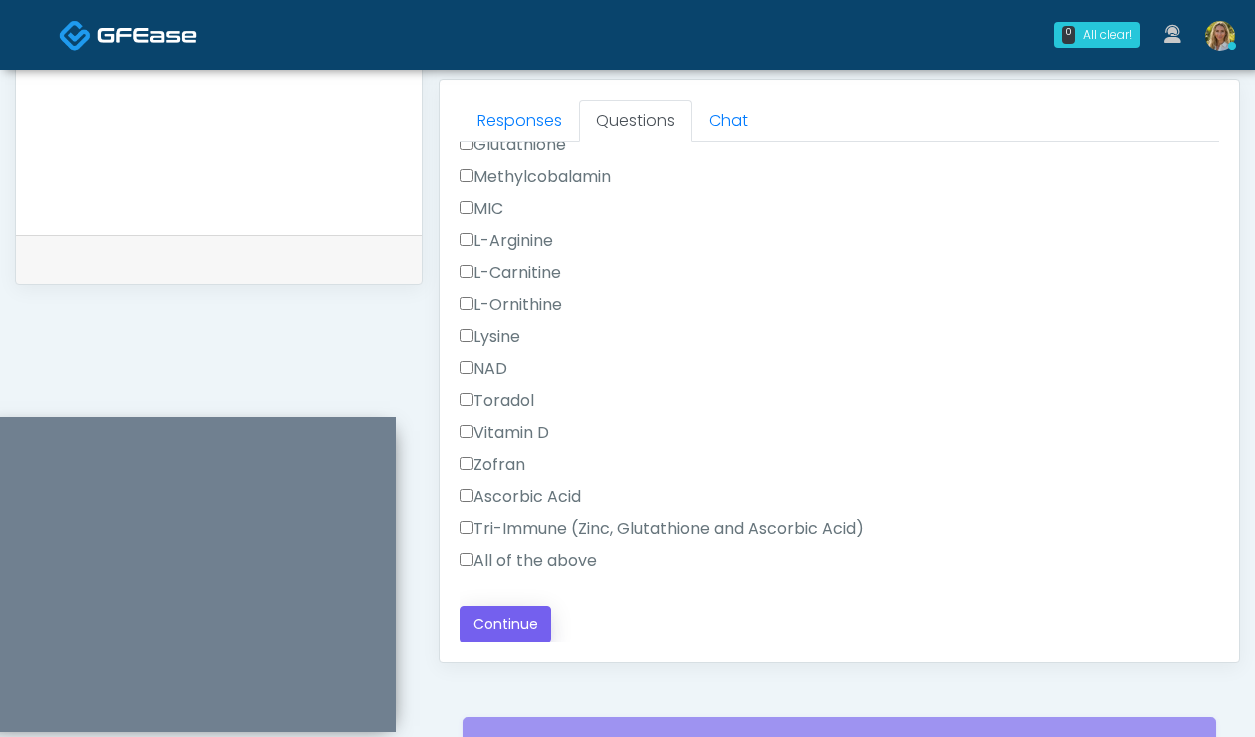 type on "***" 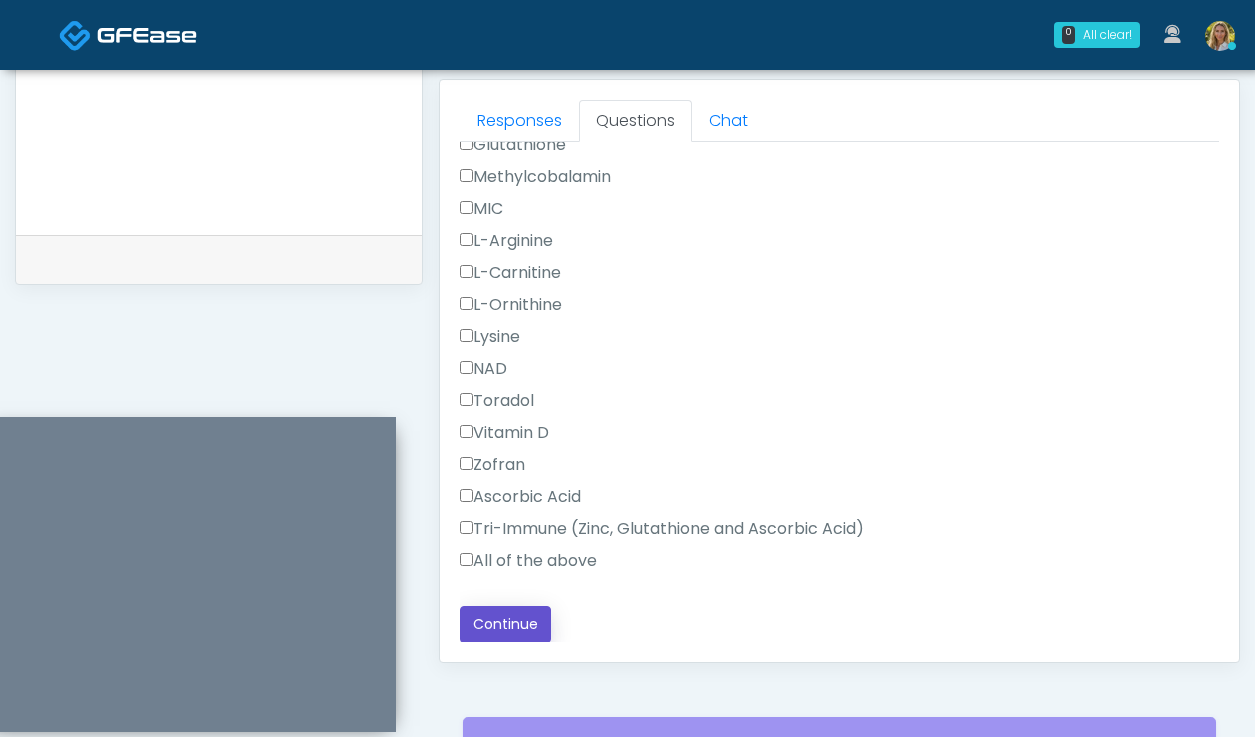 click on "Continue" at bounding box center (505, 624) 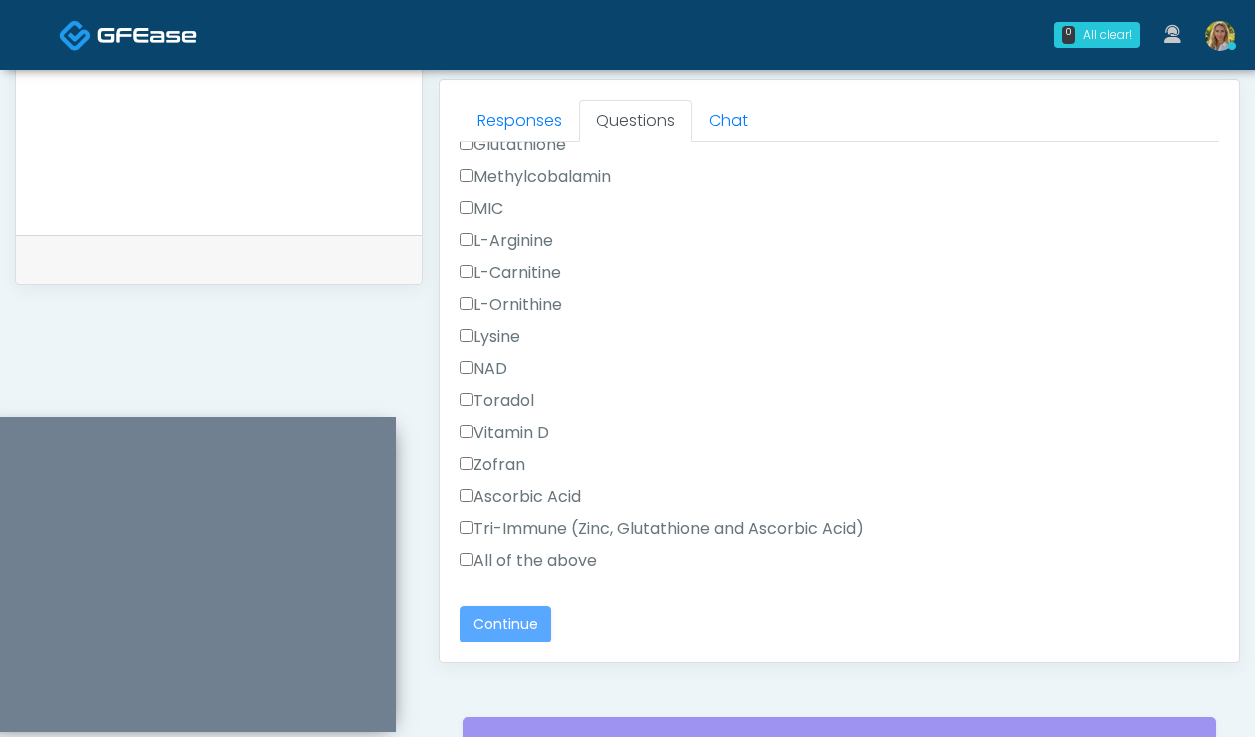 scroll, scrollTop: 0, scrollLeft: 0, axis: both 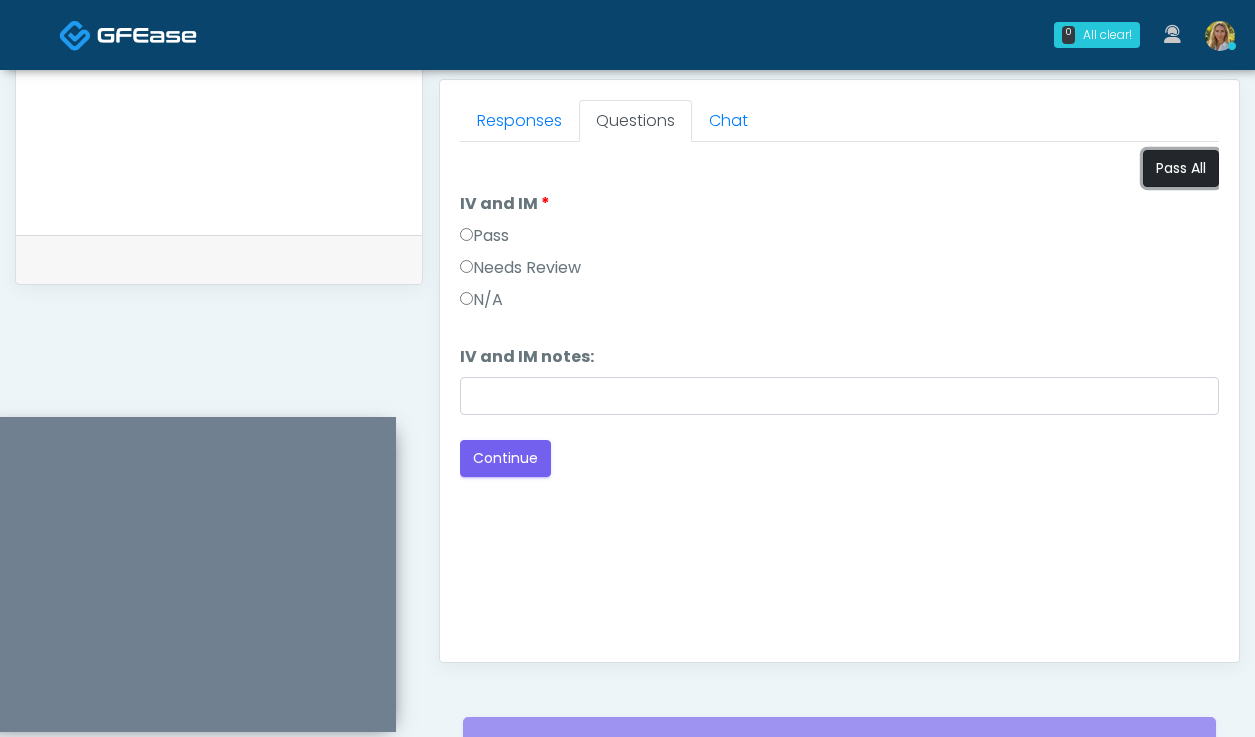 click on "Pass All" at bounding box center [1181, 168] 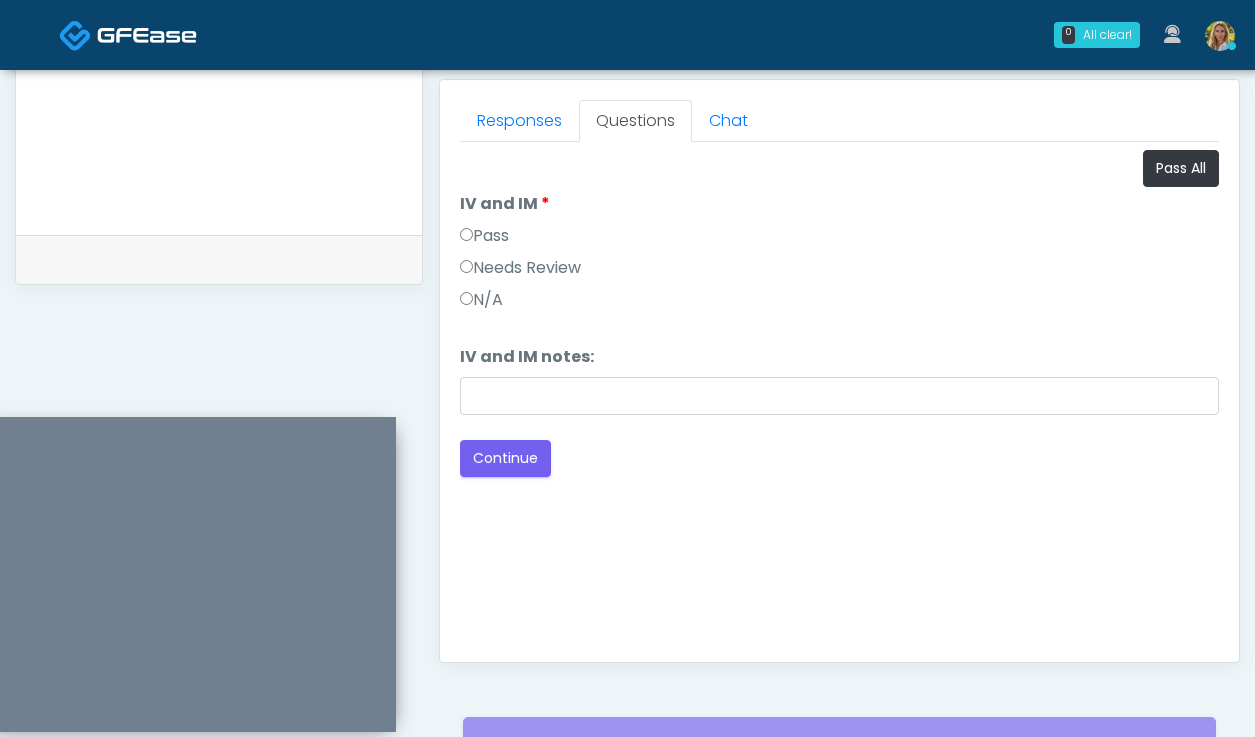 click on "Loading...
Connecting to your agent...
Please wait while we prepare your personalized experience.
Pass All
IV and IM
IV and IM
Pass
Needs Review
N/A
IV and IM notes:
IV and IM notes:" at bounding box center (839, 313) 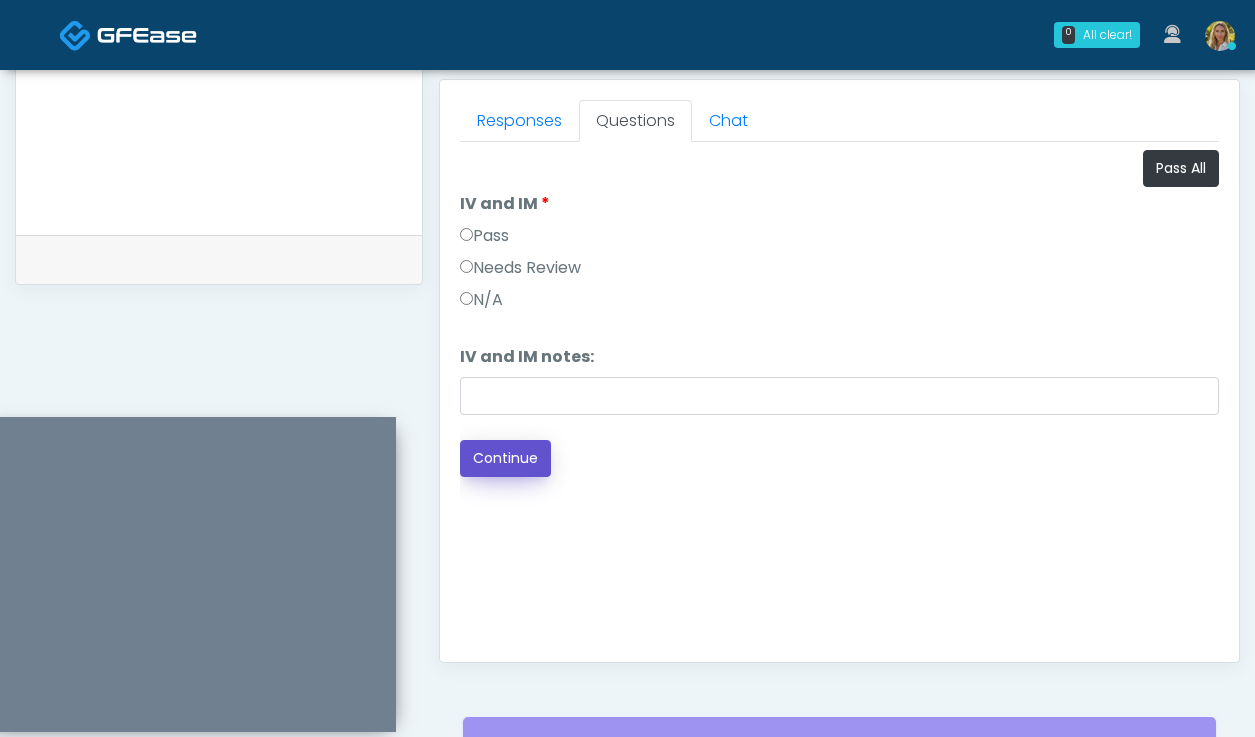 click on "Continue" at bounding box center [505, 458] 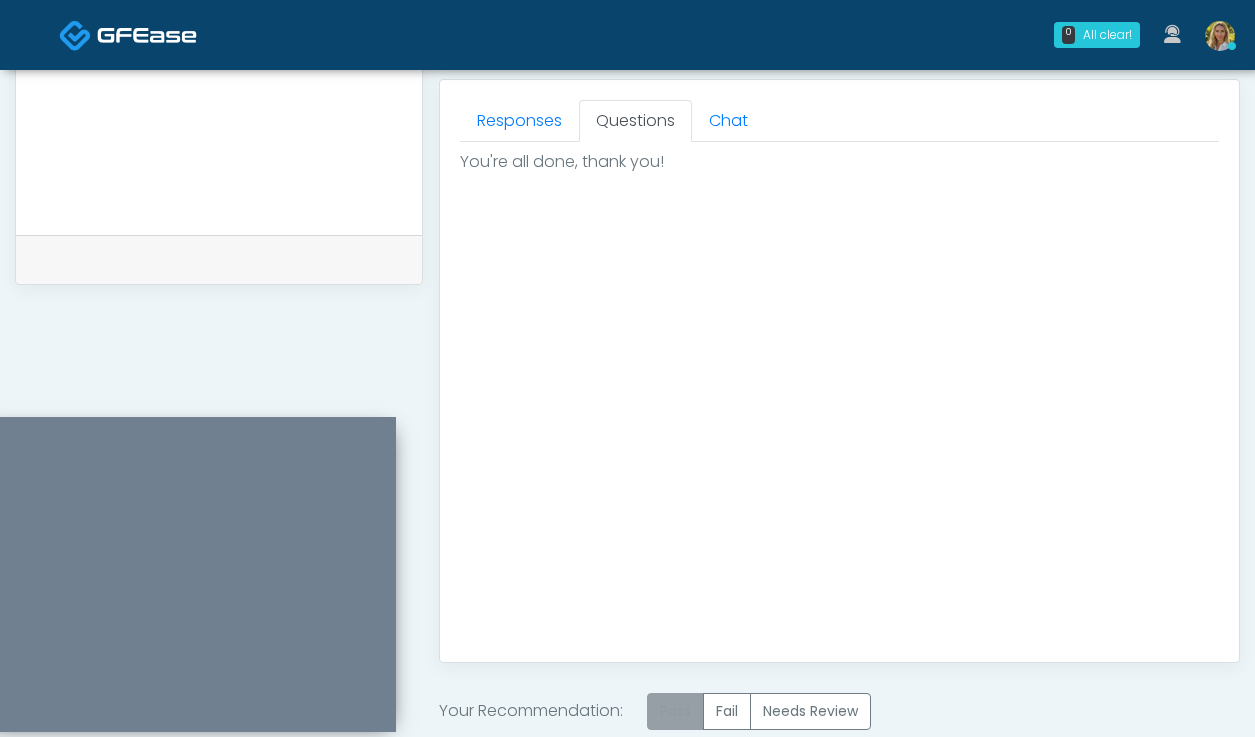 click on "Pass" at bounding box center (675, 711) 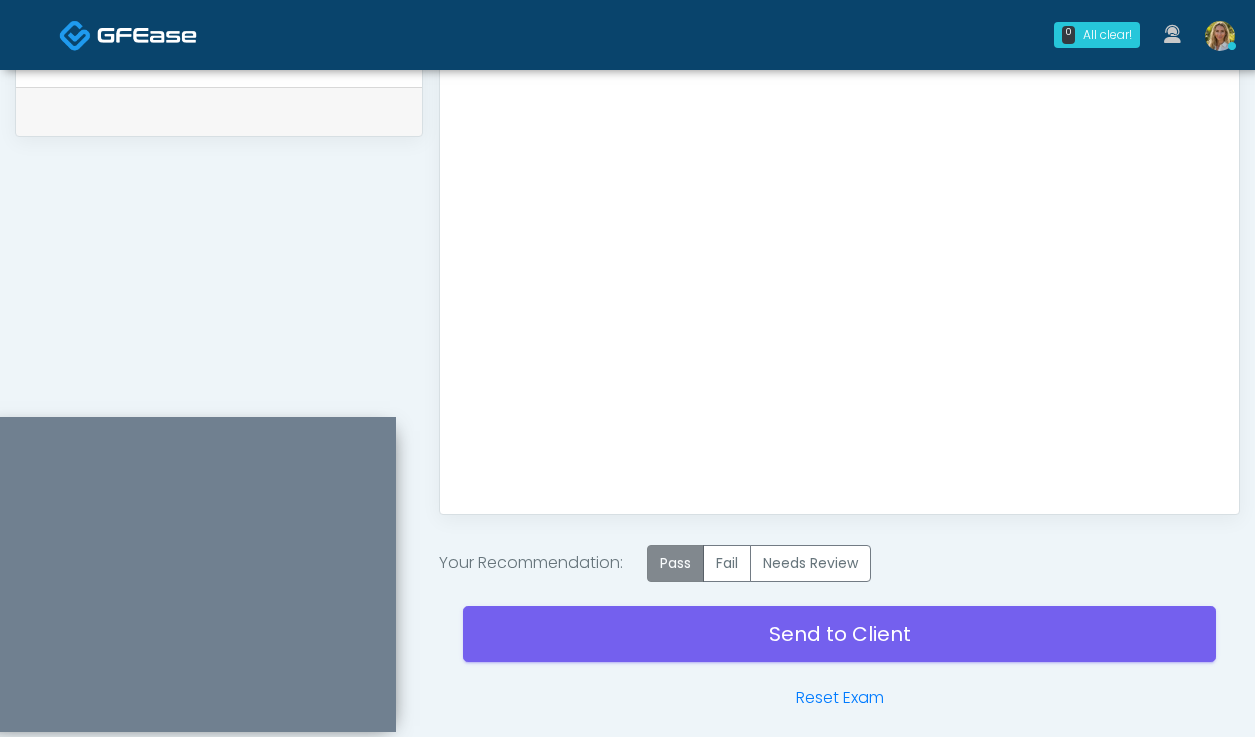 scroll, scrollTop: 1024, scrollLeft: 0, axis: vertical 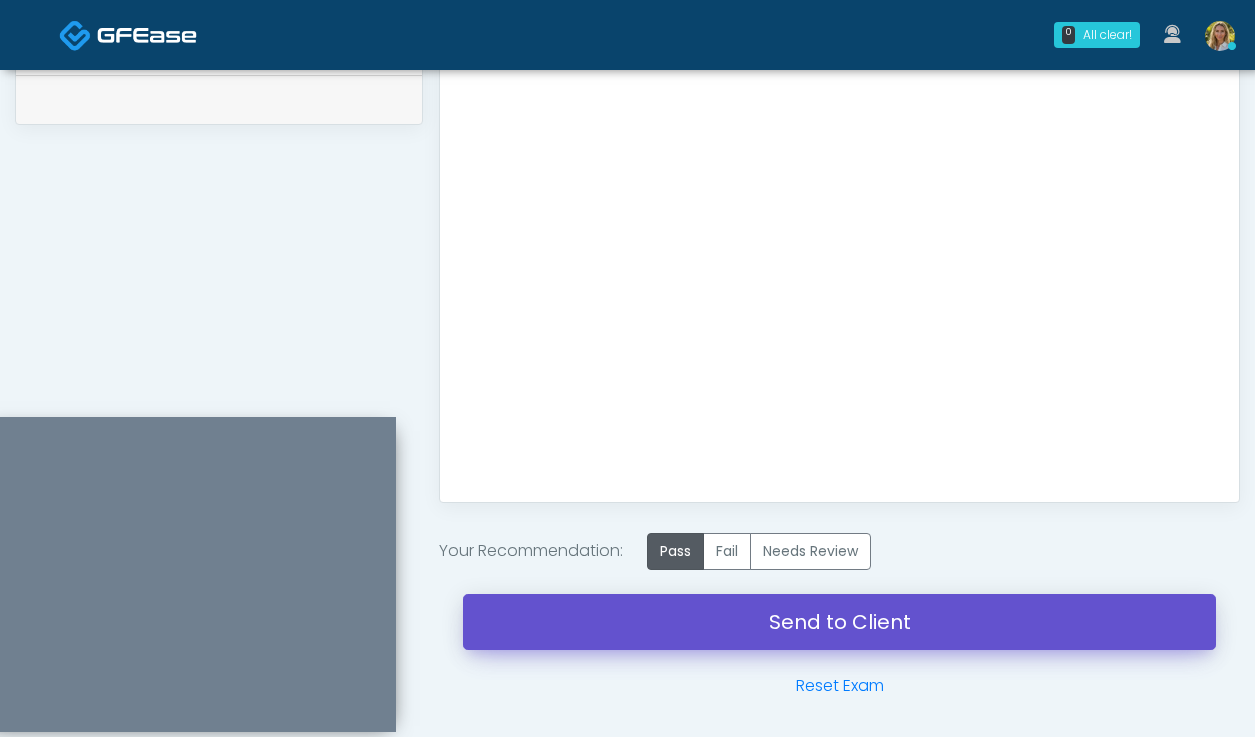 click on "Send to Client" at bounding box center [839, 622] 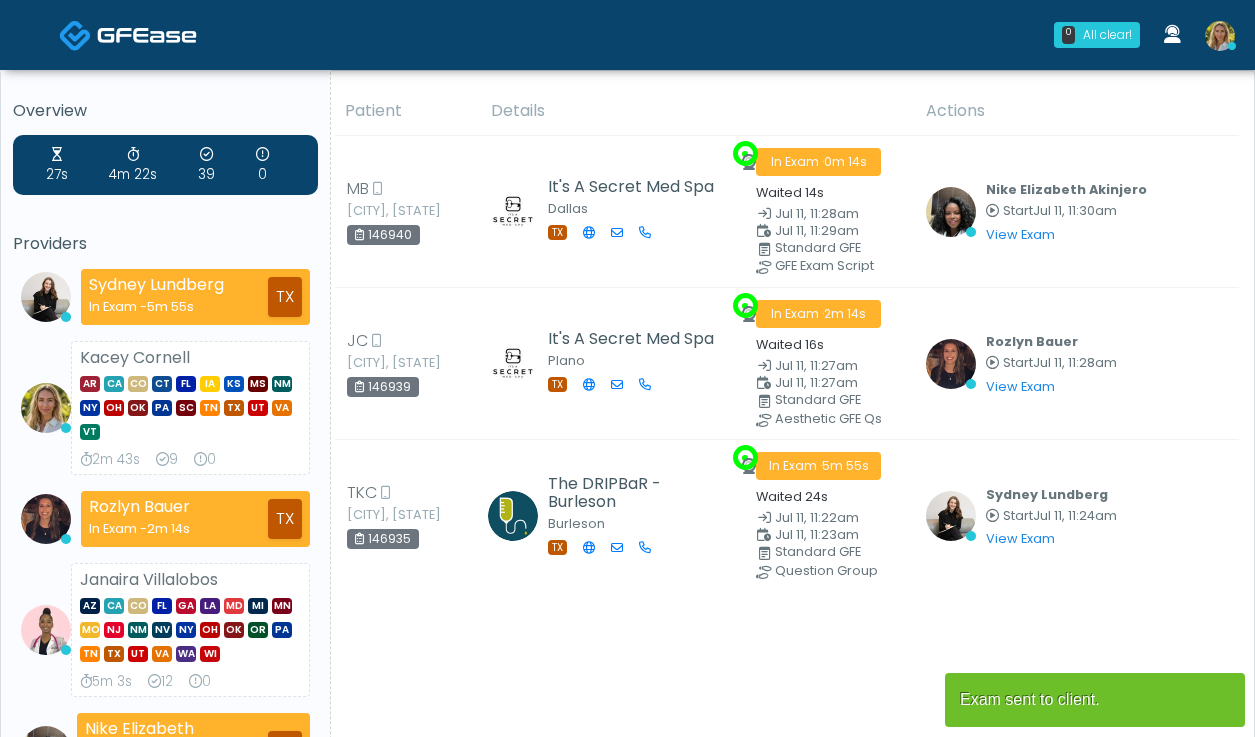 scroll, scrollTop: 0, scrollLeft: 0, axis: both 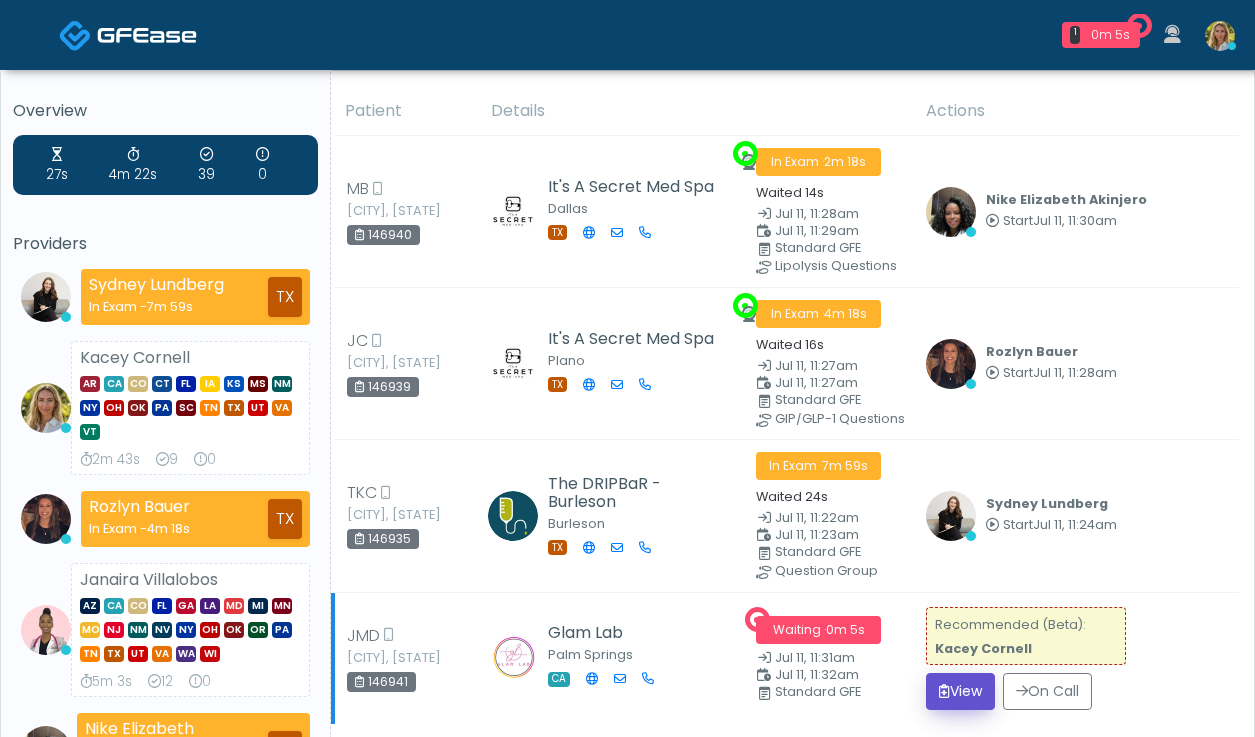 click on "View" at bounding box center (960, 691) 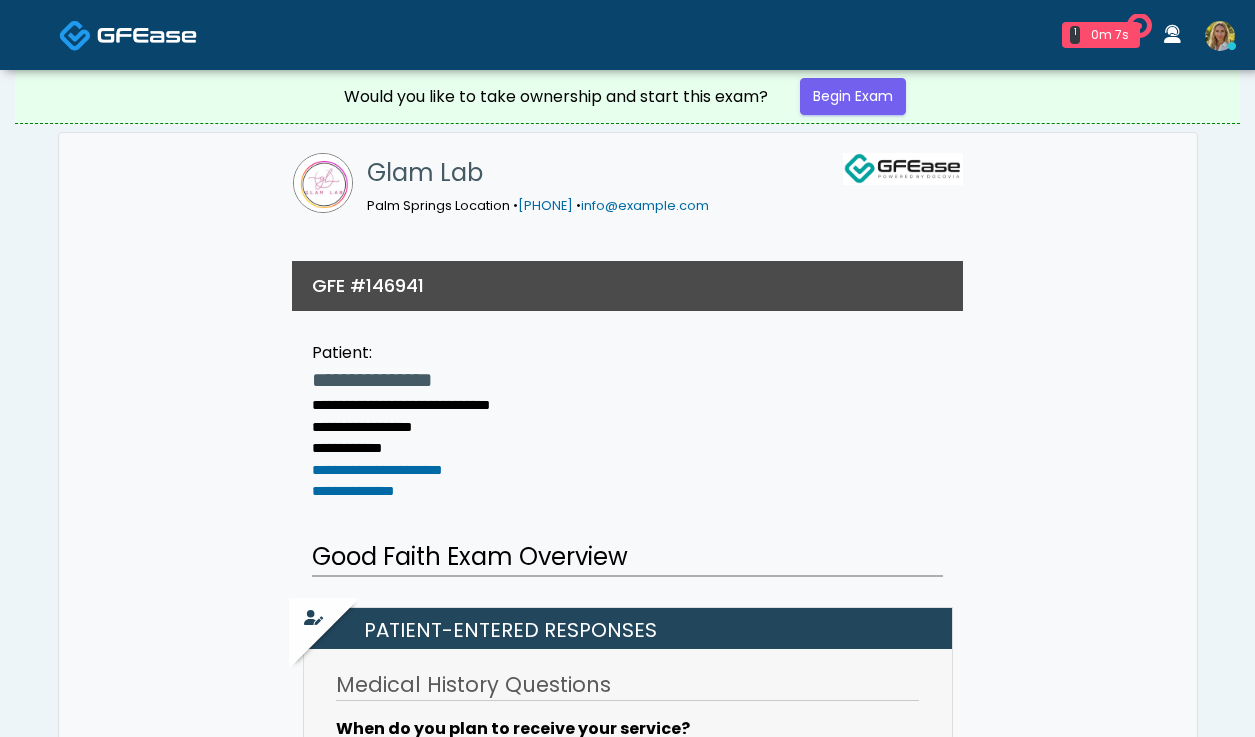 scroll, scrollTop: 0, scrollLeft: 0, axis: both 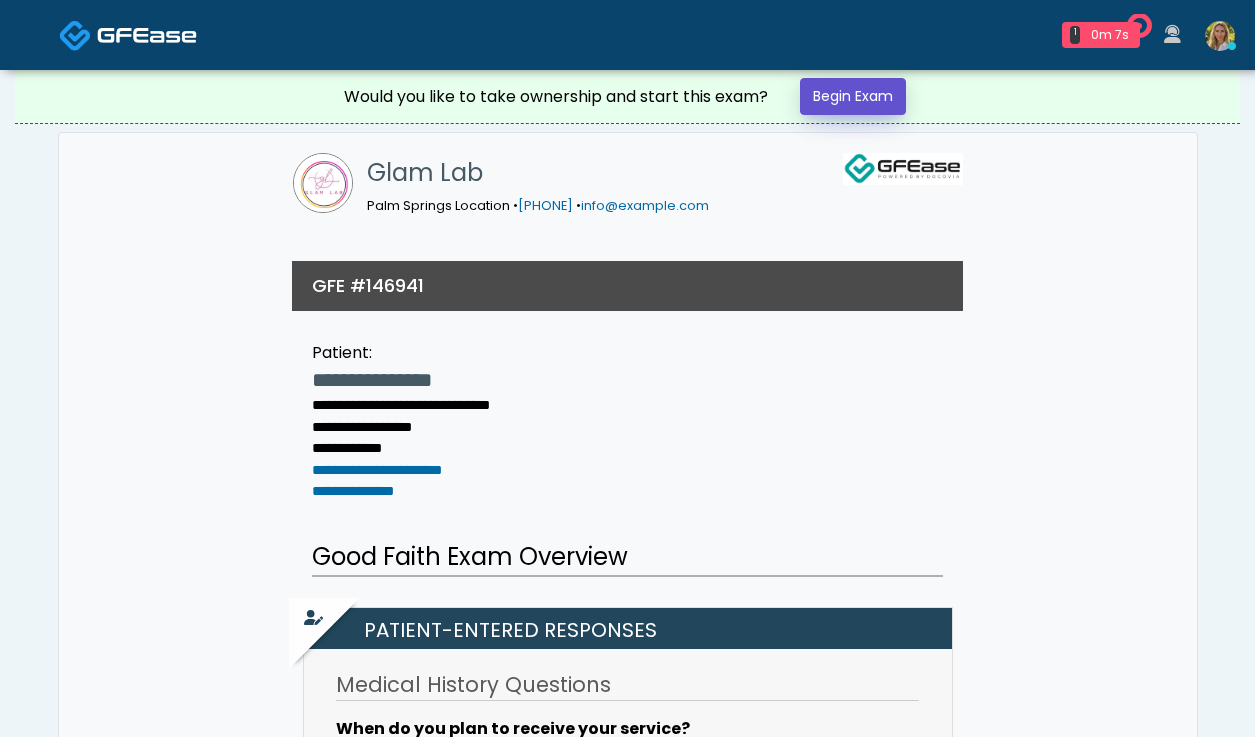 click on "Begin Exam" at bounding box center [853, 96] 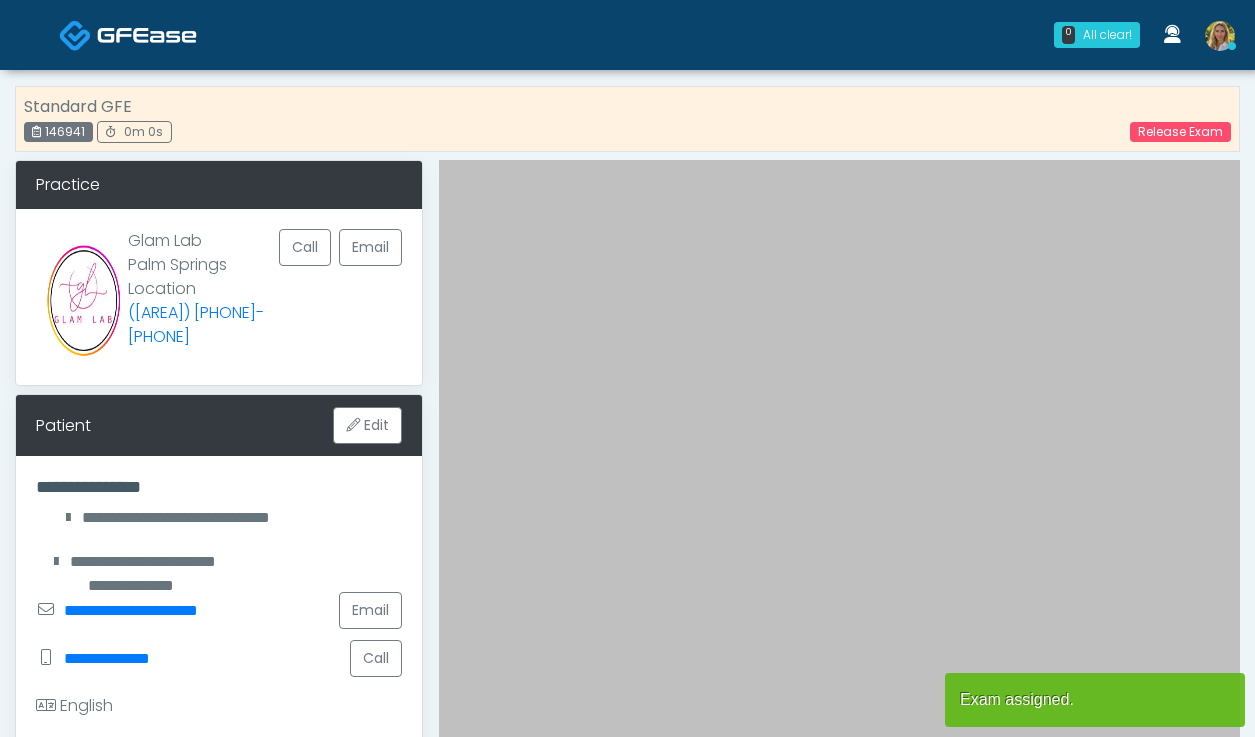 scroll, scrollTop: 0, scrollLeft: 0, axis: both 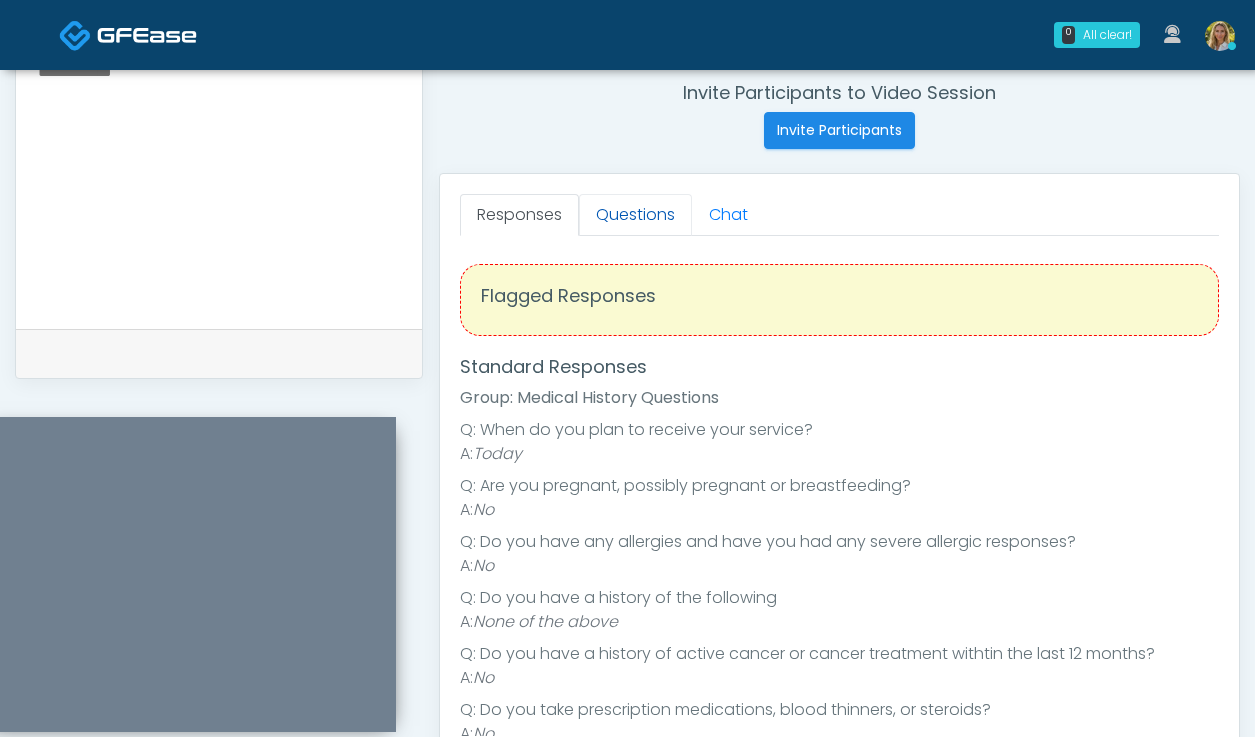click on "Questions" at bounding box center [635, 215] 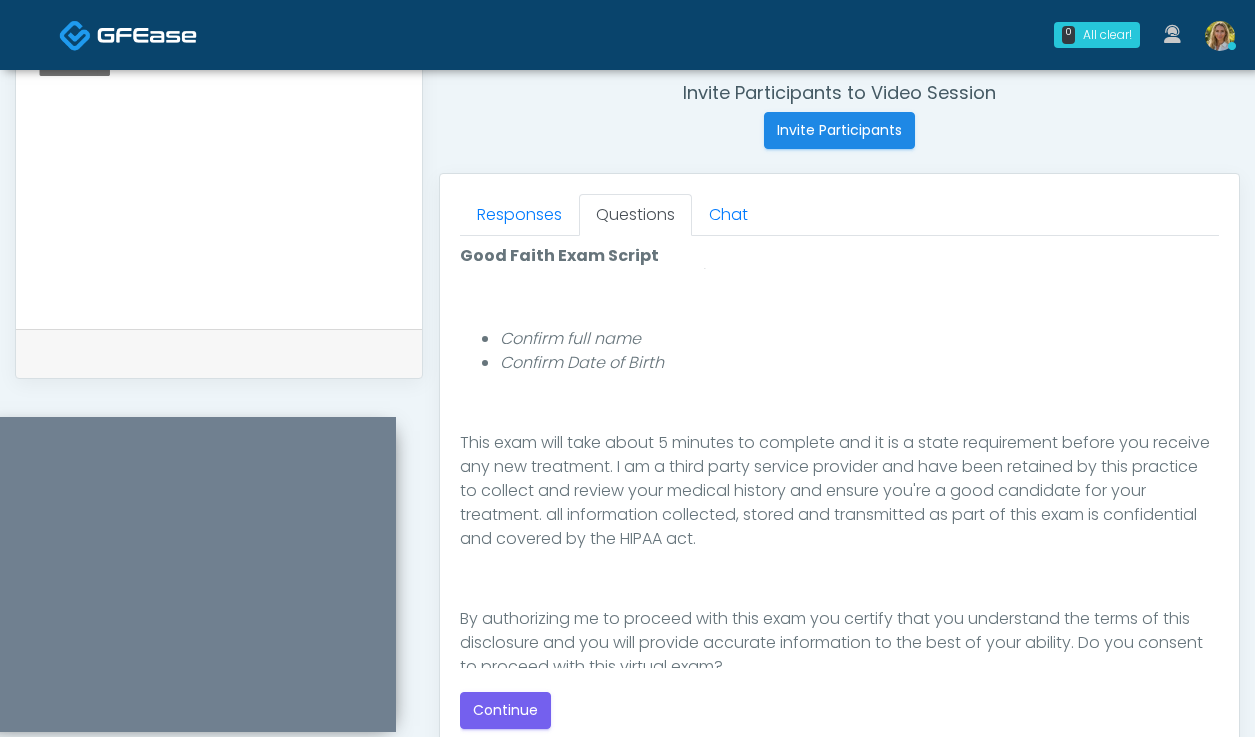 scroll, scrollTop: 232, scrollLeft: 0, axis: vertical 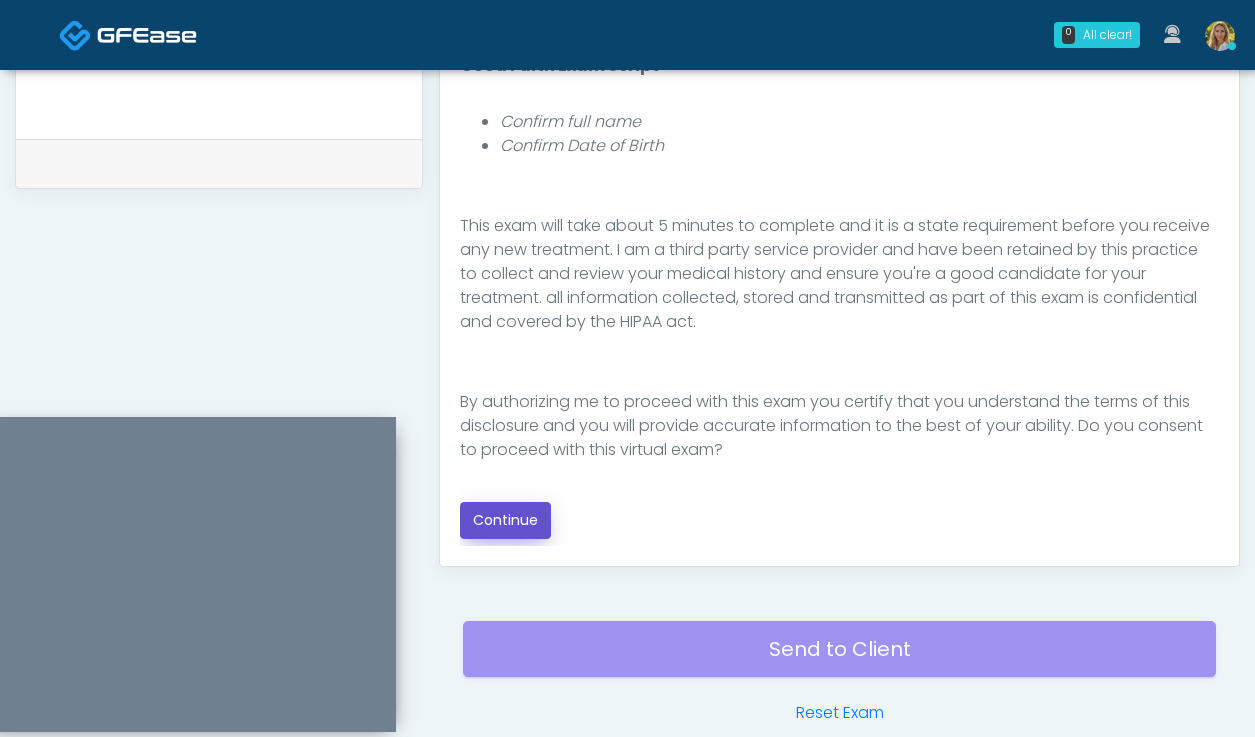 click on "Continue" at bounding box center (505, 520) 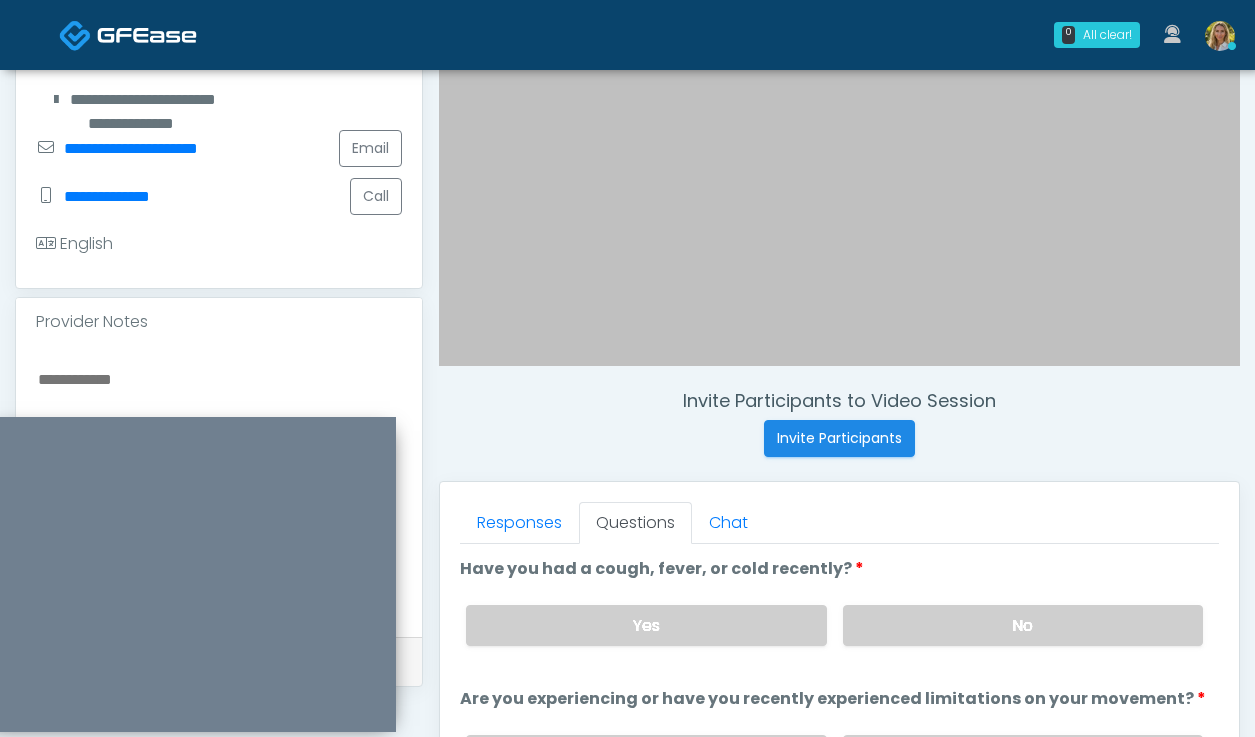 scroll, scrollTop: 474, scrollLeft: 0, axis: vertical 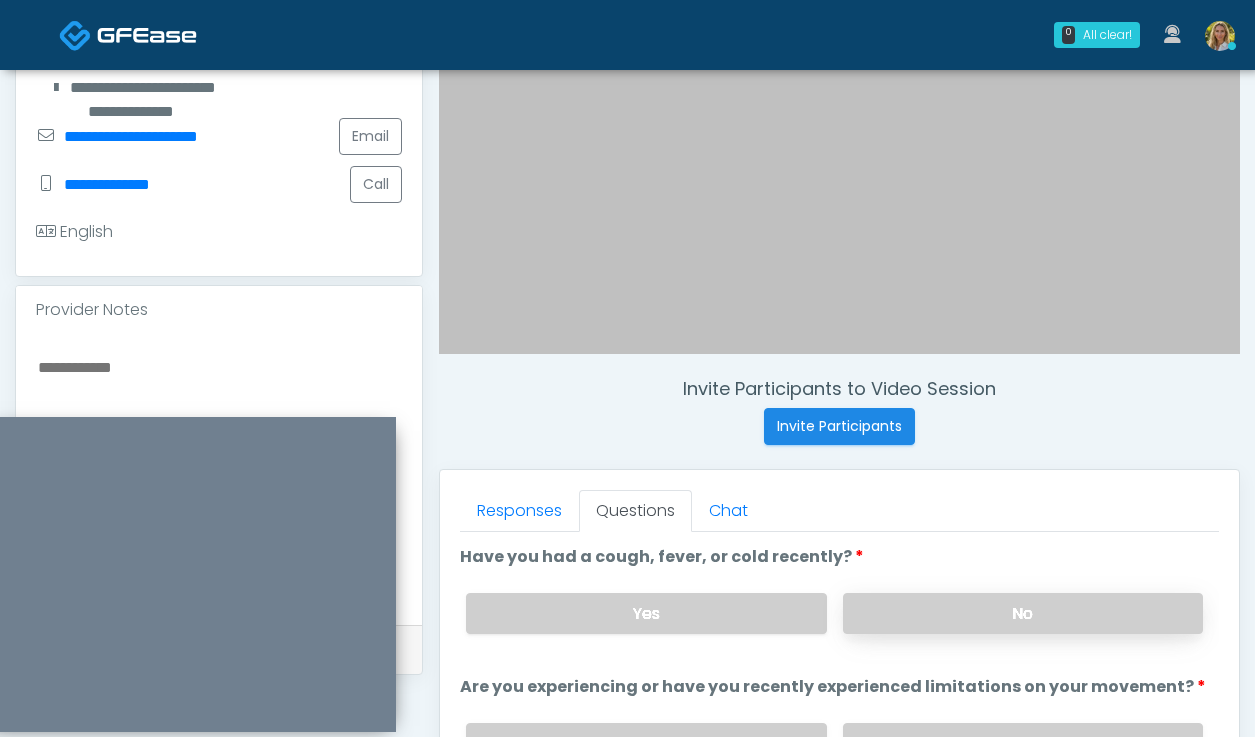 click on "No" at bounding box center (1023, 613) 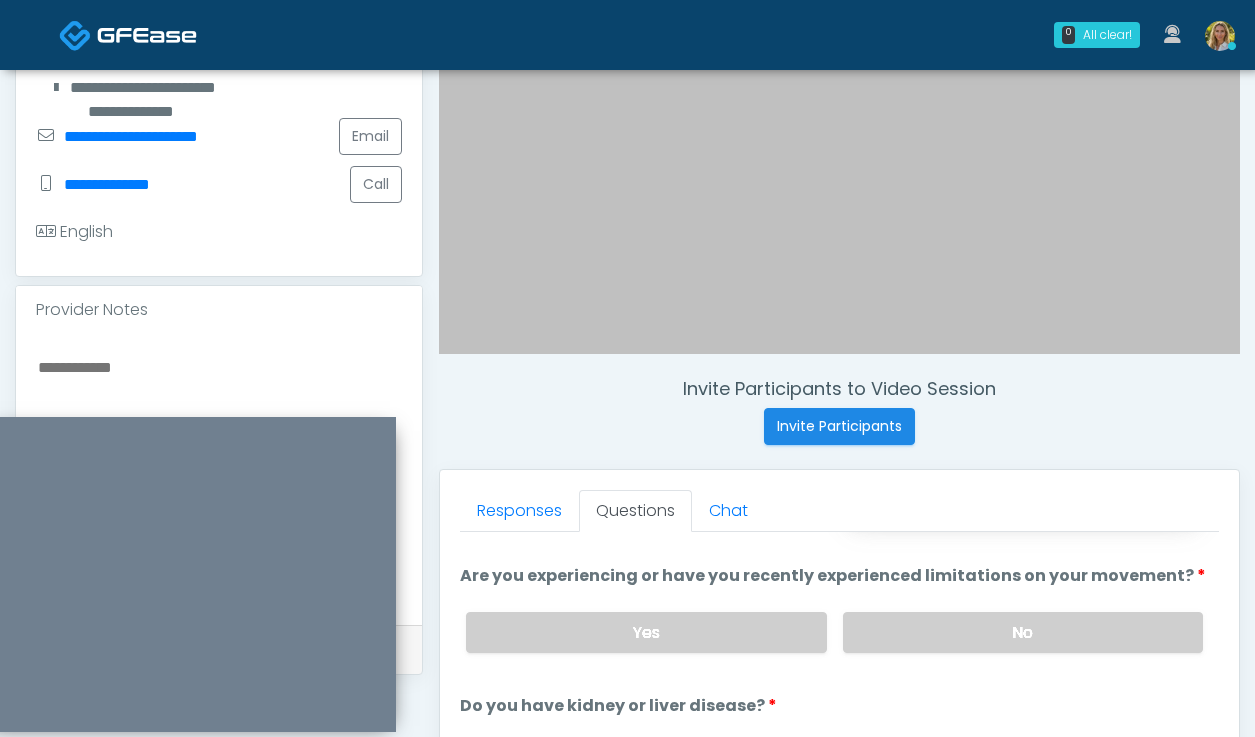 scroll, scrollTop: 142, scrollLeft: 0, axis: vertical 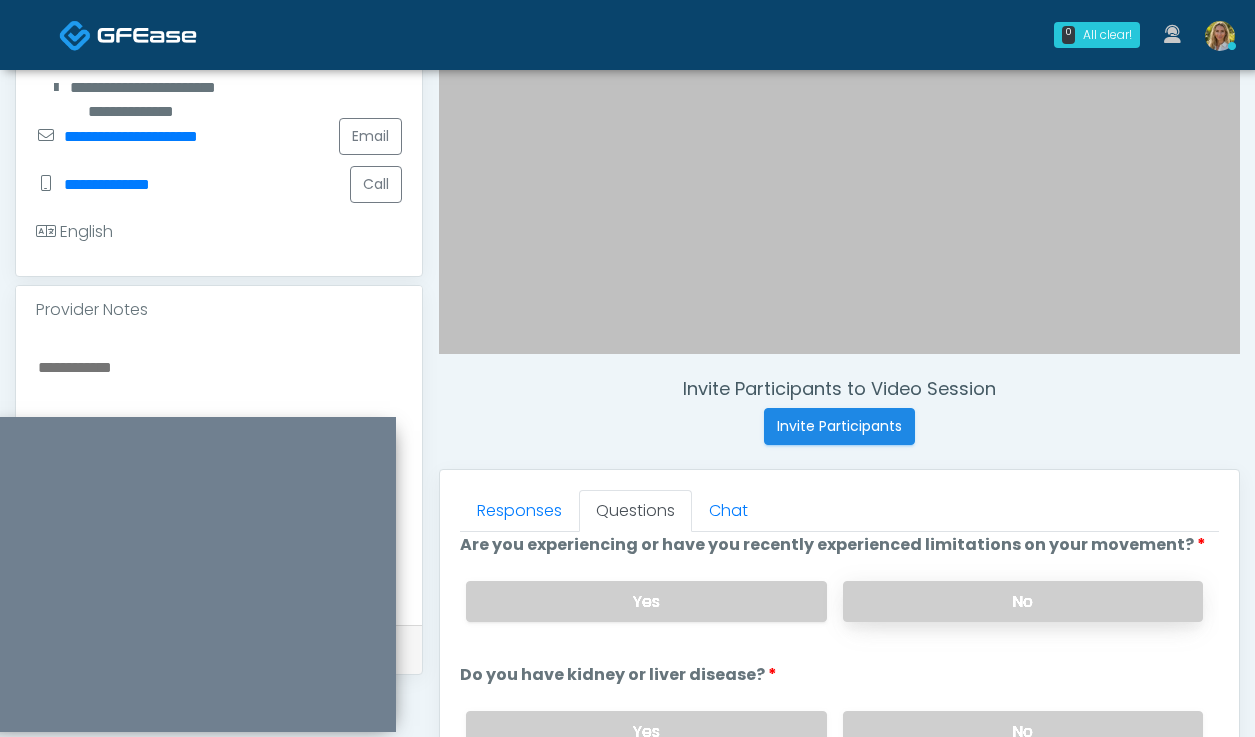 click on "No" at bounding box center (1023, 601) 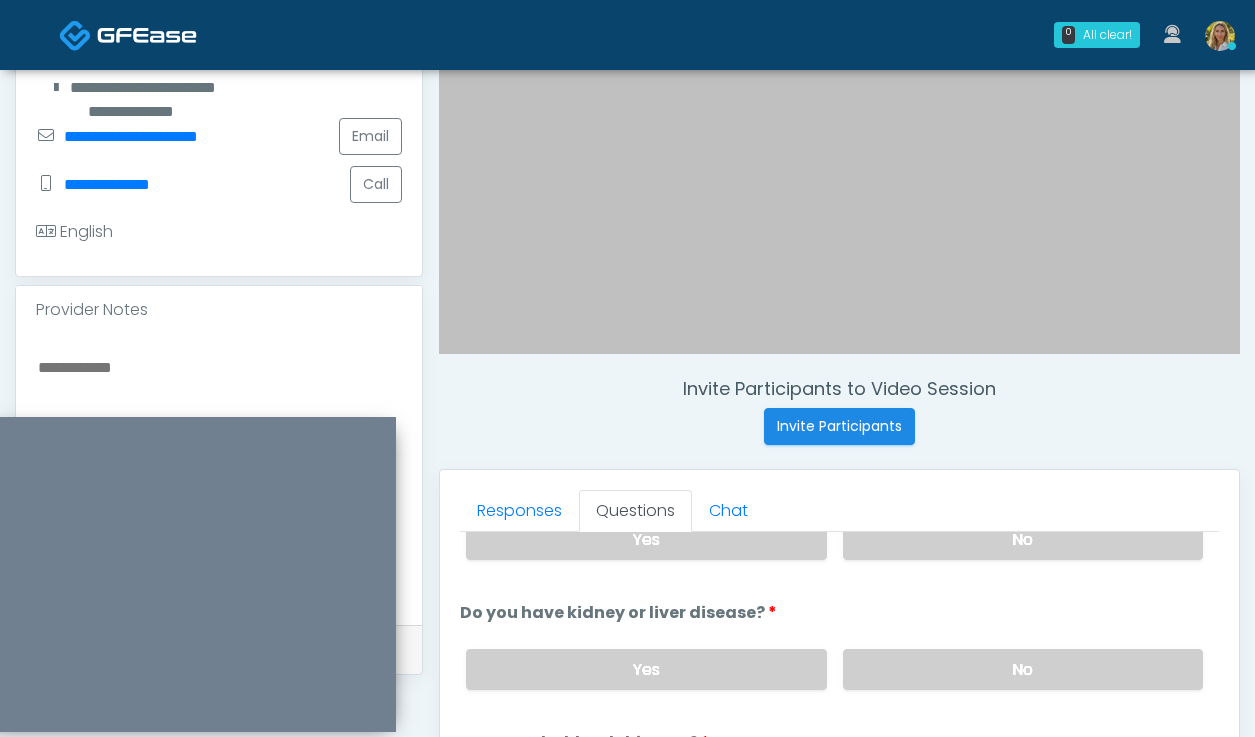 scroll, scrollTop: 216, scrollLeft: 0, axis: vertical 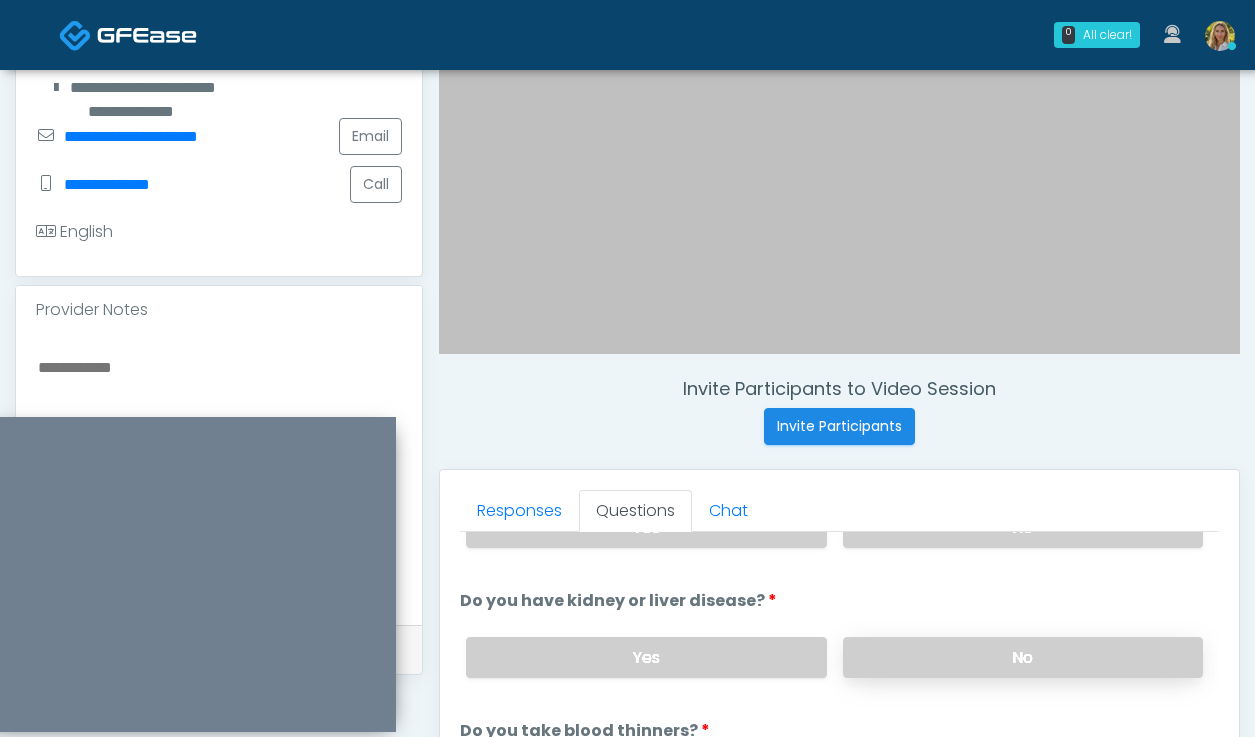 click on "No" at bounding box center [1023, 657] 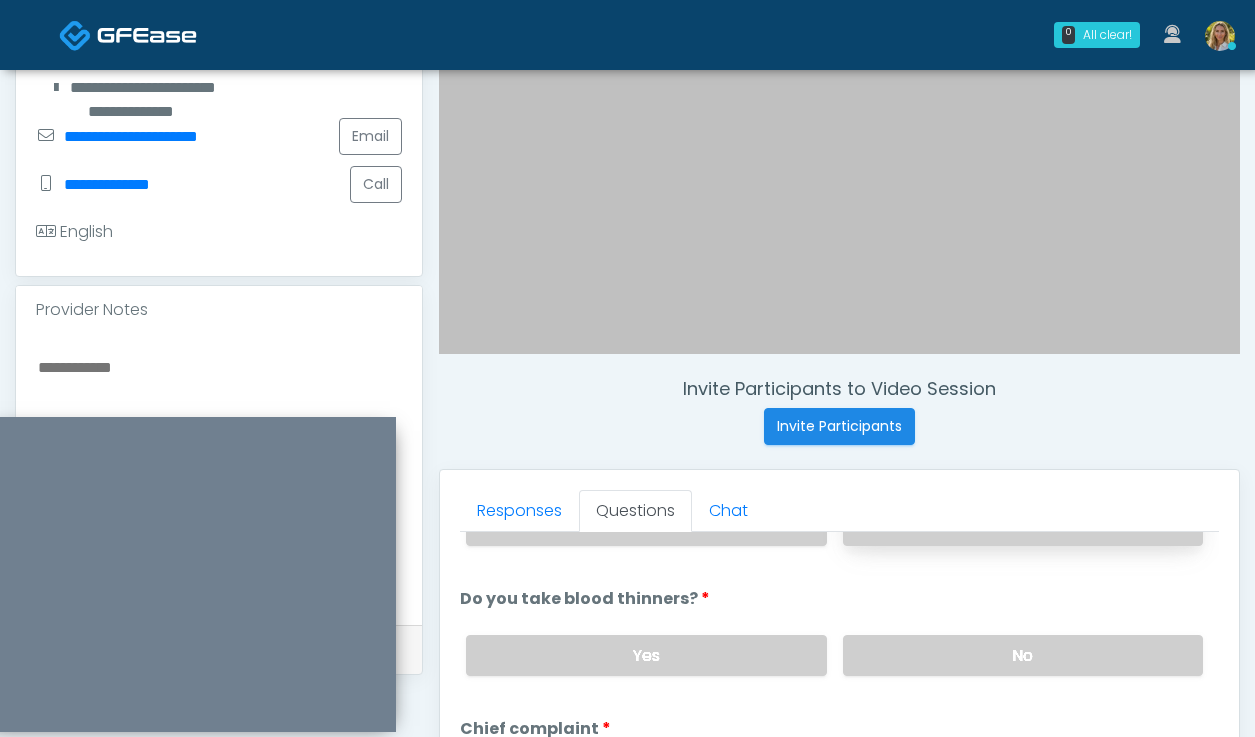 scroll, scrollTop: 344, scrollLeft: 0, axis: vertical 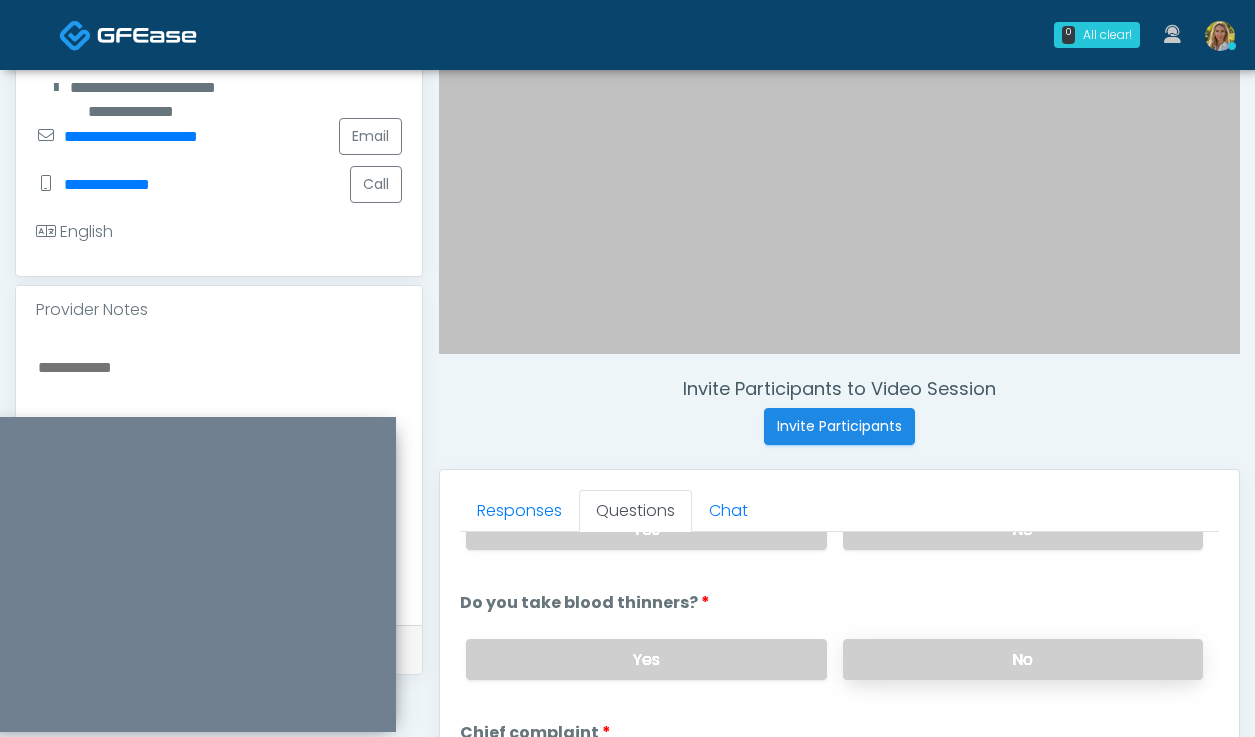 click on "No" at bounding box center [1023, 659] 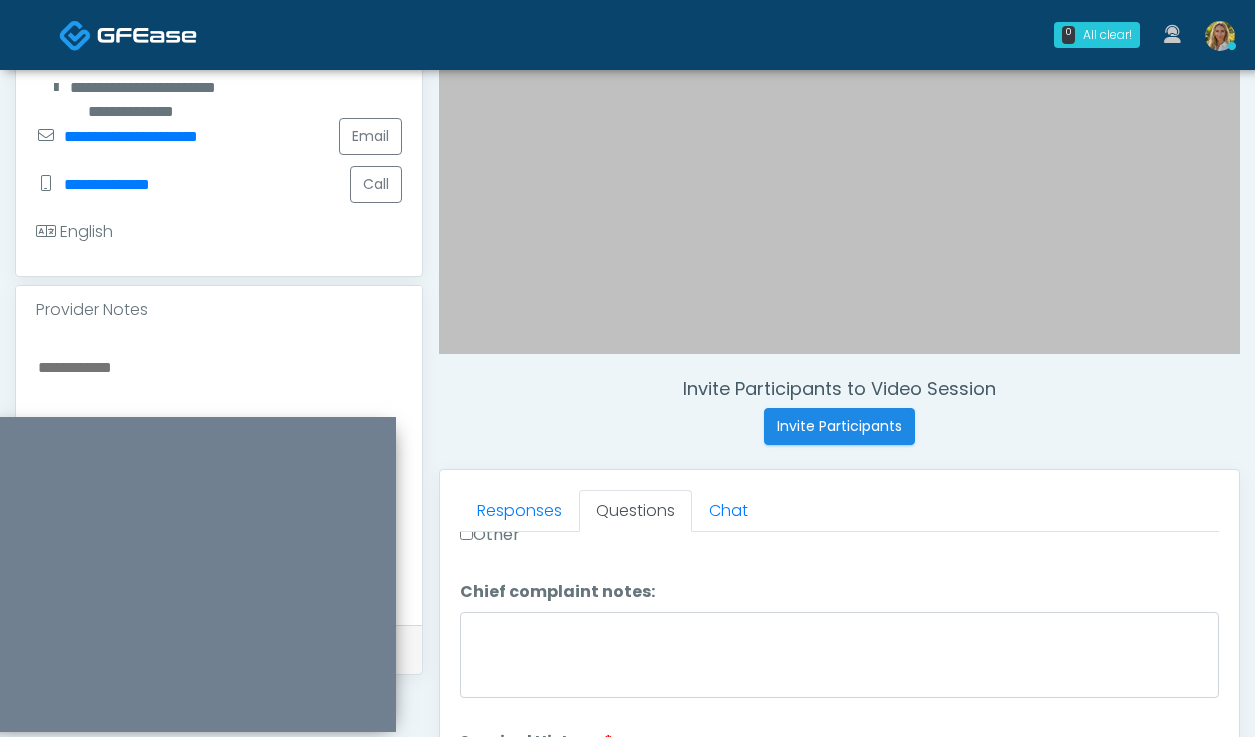 scroll, scrollTop: 973, scrollLeft: 0, axis: vertical 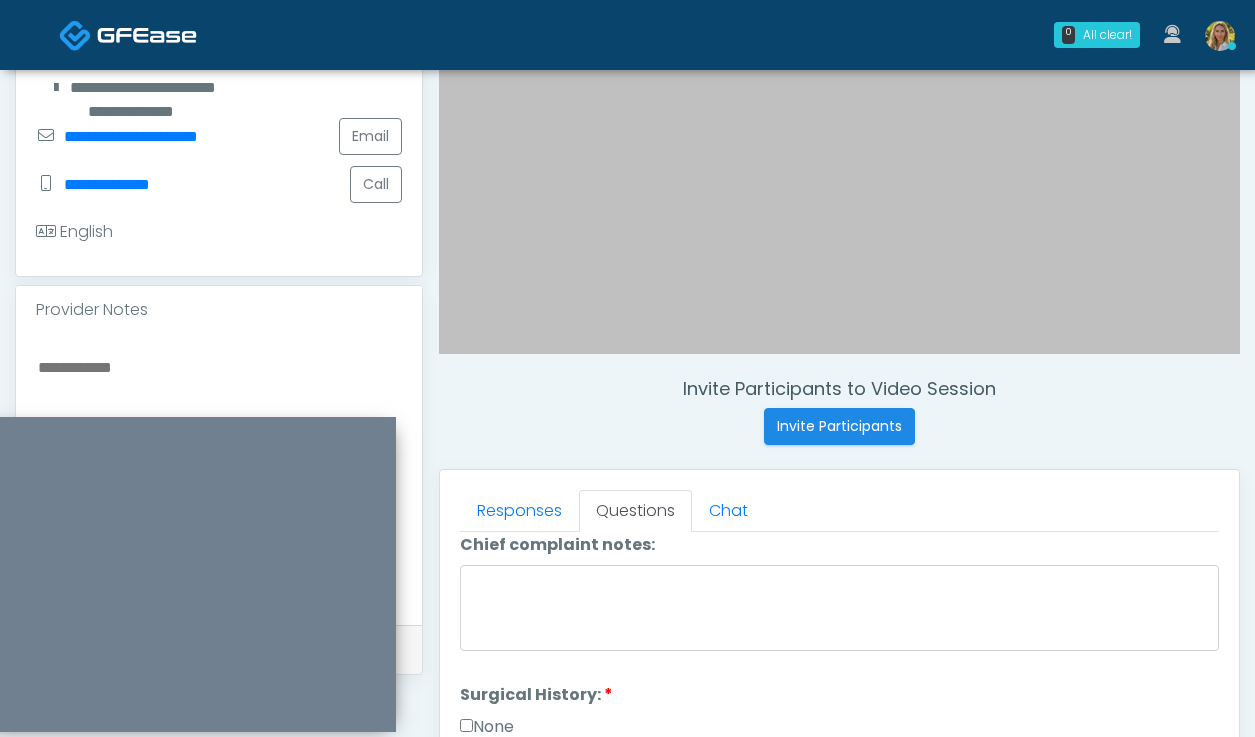 click on "None" at bounding box center [487, 727] 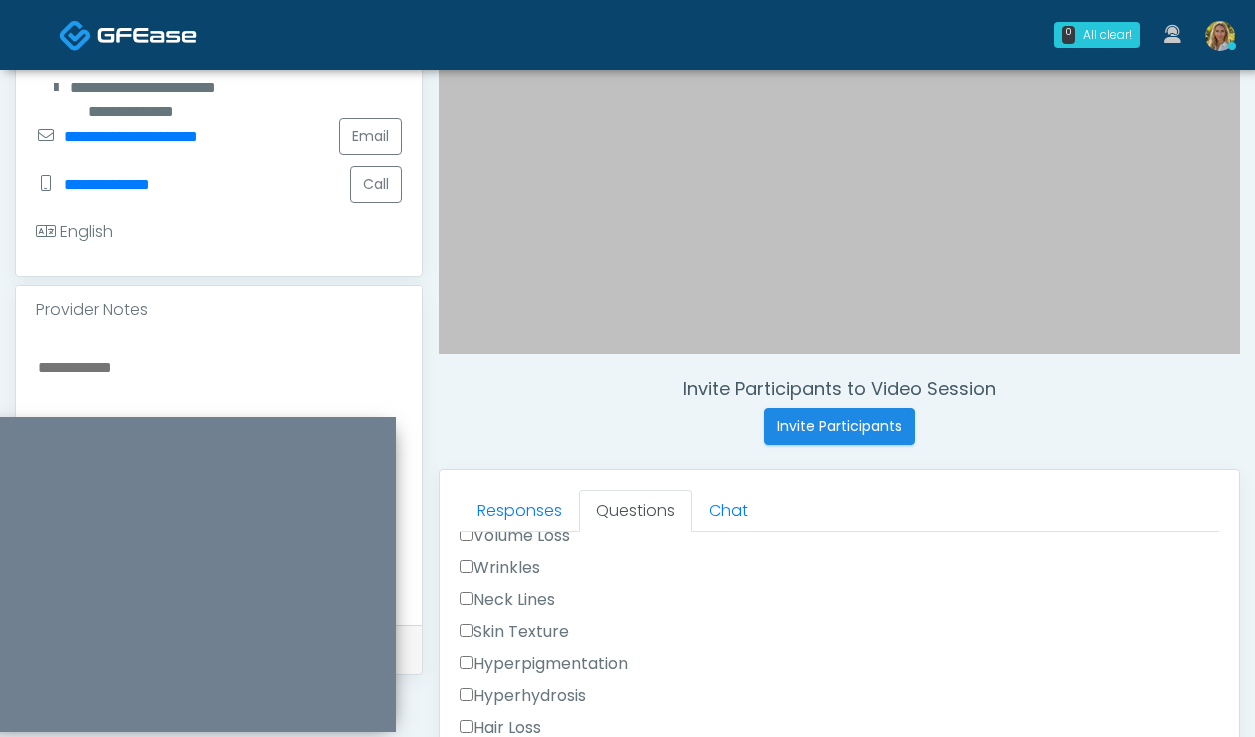 scroll, scrollTop: 555, scrollLeft: 0, axis: vertical 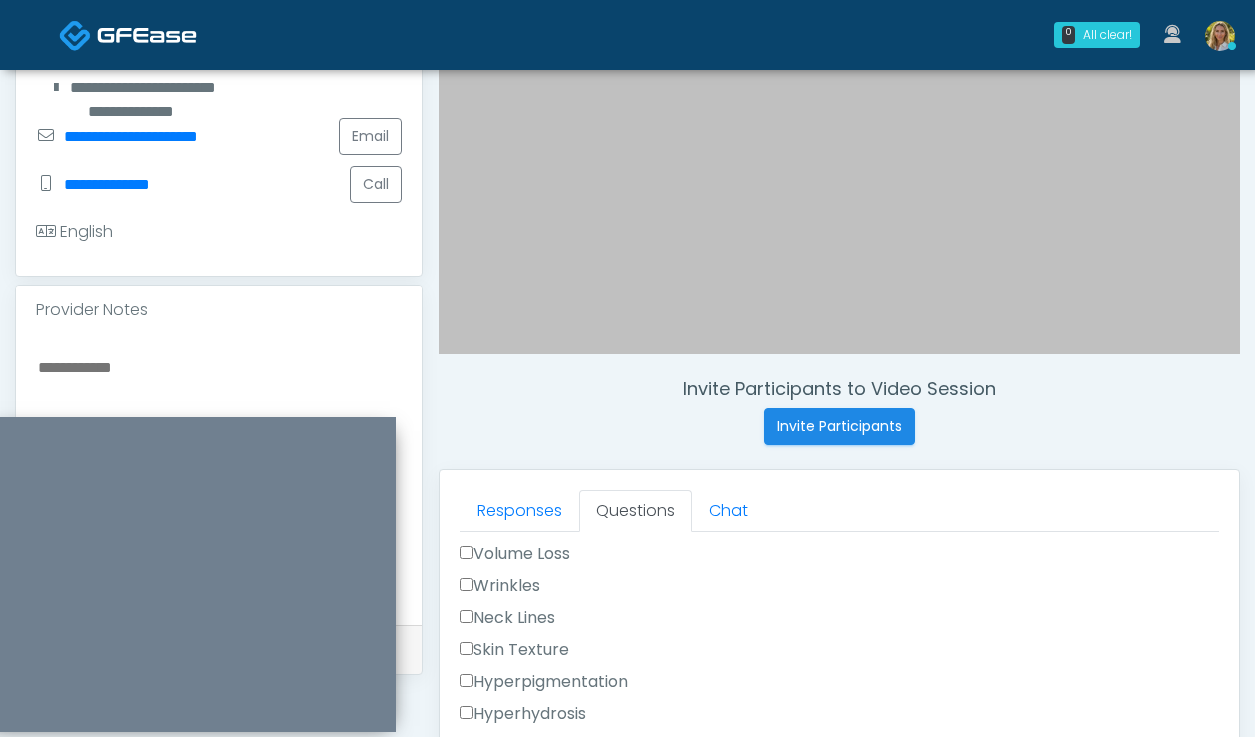 click on "Volume Loss" at bounding box center (515, 554) 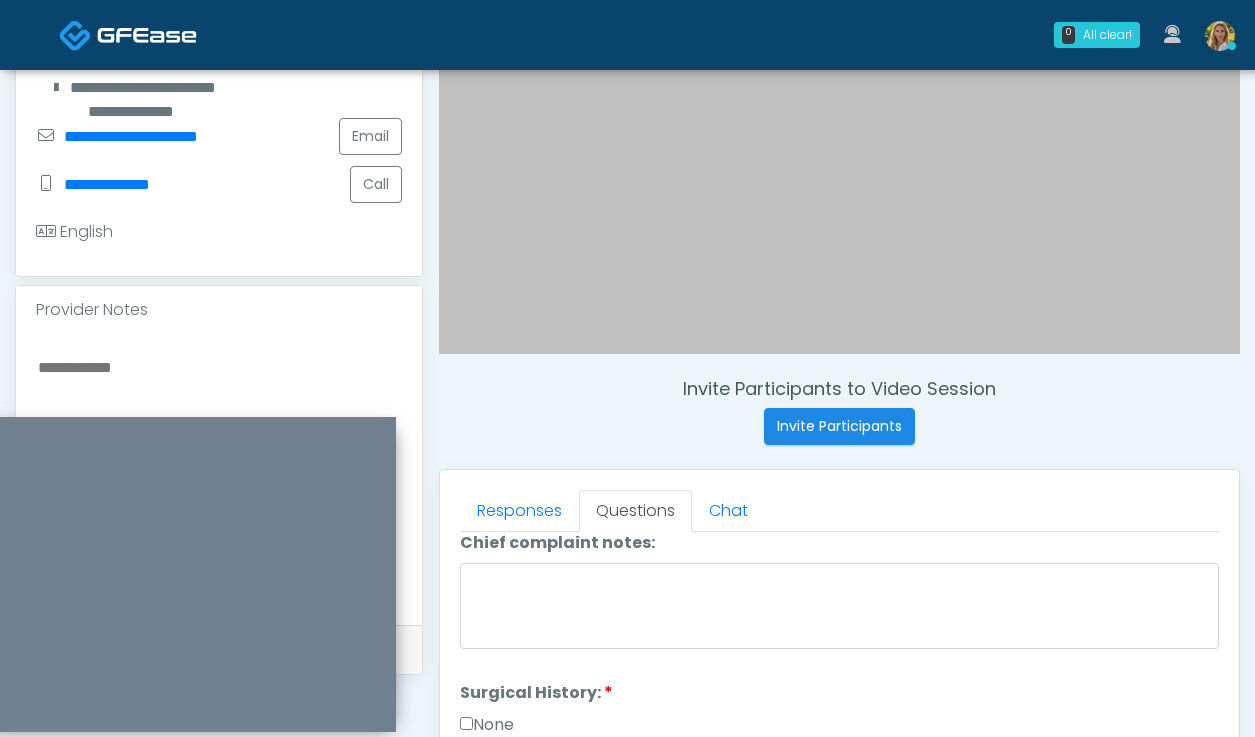 scroll, scrollTop: 1279, scrollLeft: 0, axis: vertical 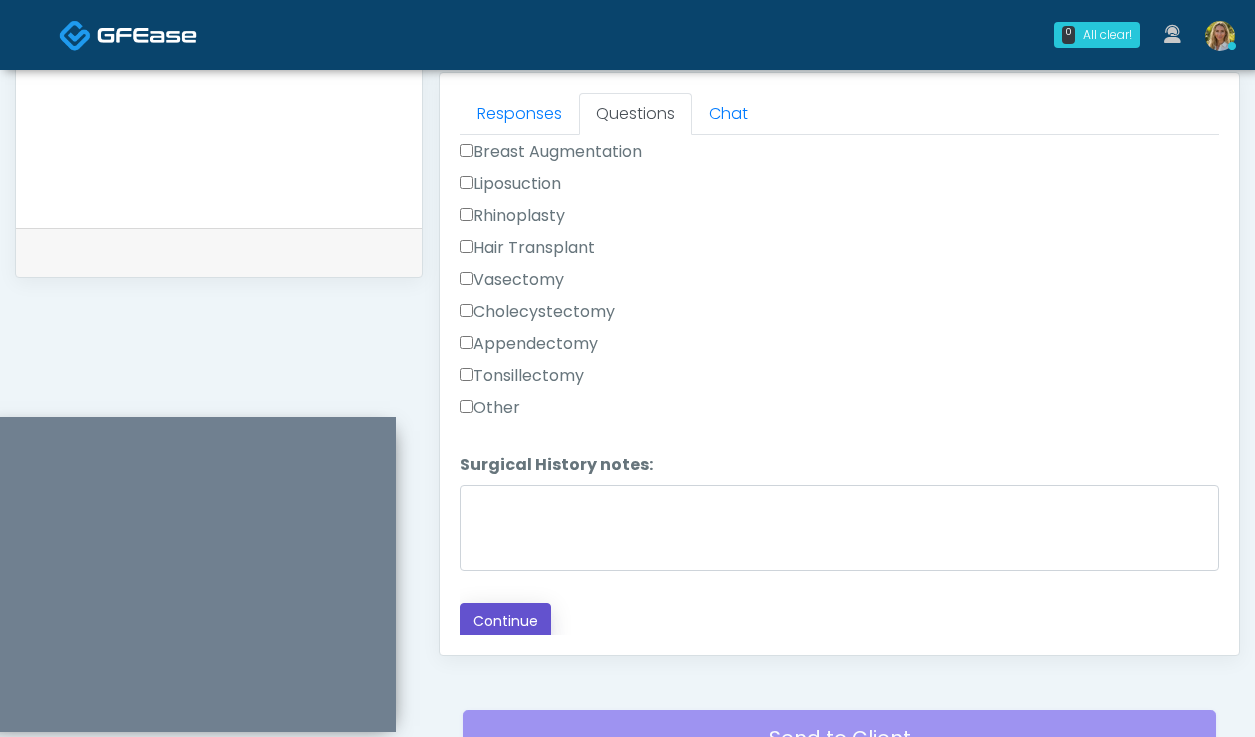 click on "Continue" at bounding box center [505, 621] 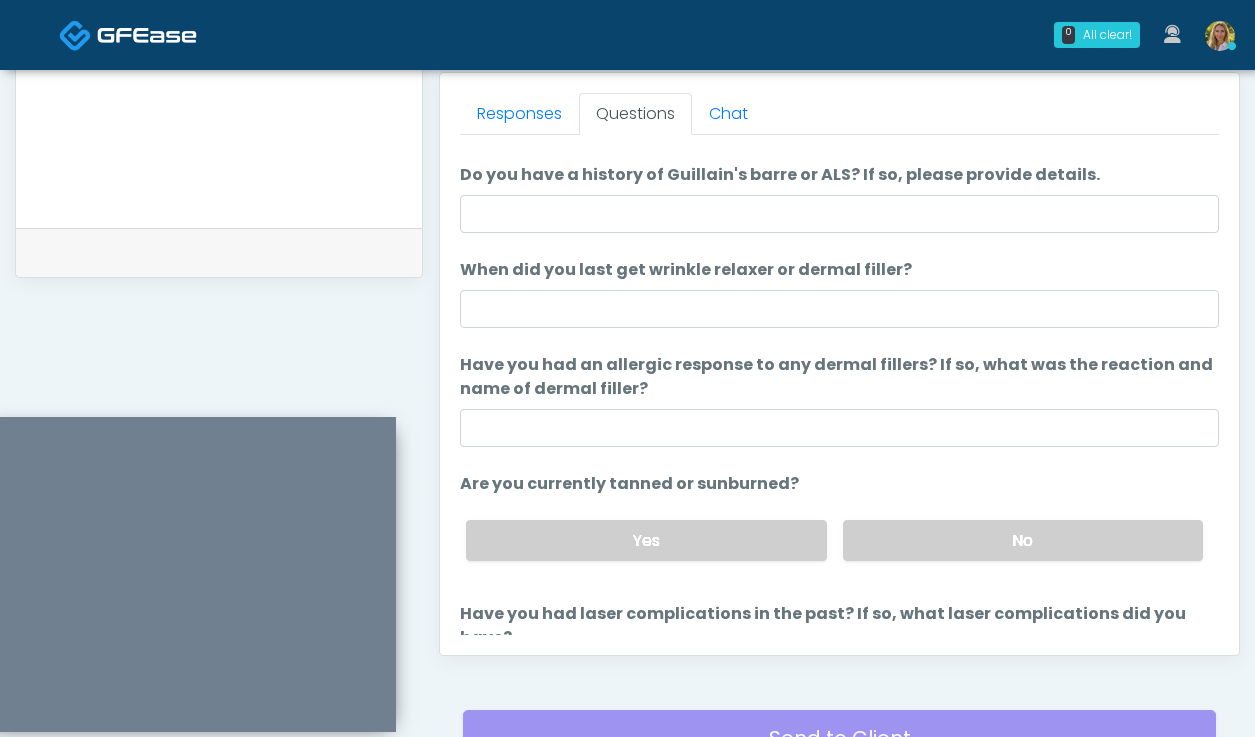 scroll, scrollTop: 44, scrollLeft: 0, axis: vertical 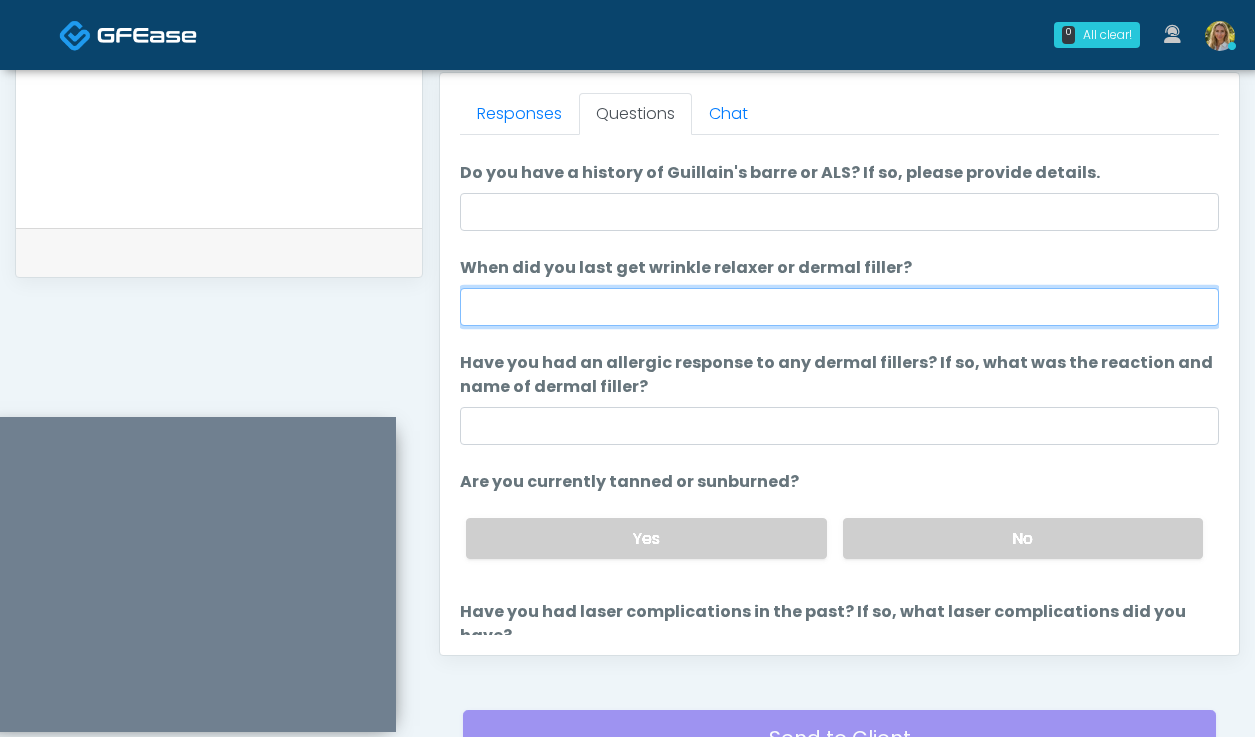 click on "When did you last get wrinkle relaxer or dermal filler?" at bounding box center (839, 307) 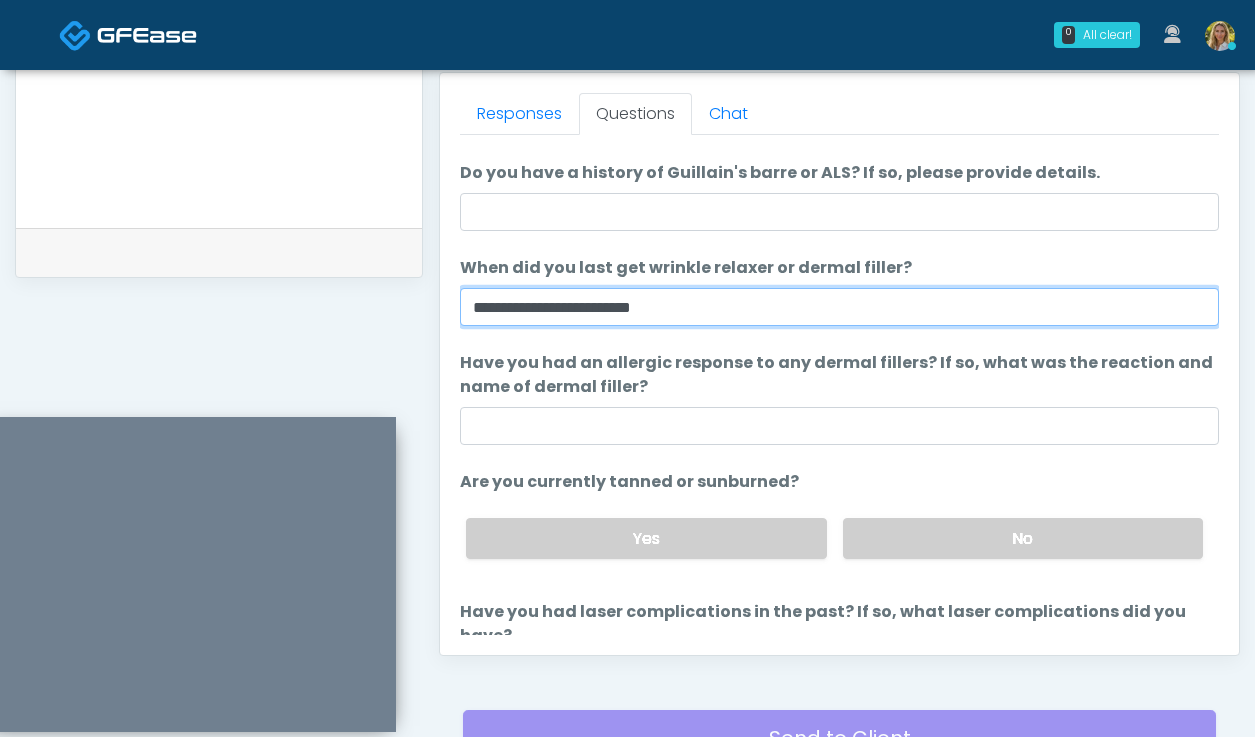 type on "**********" 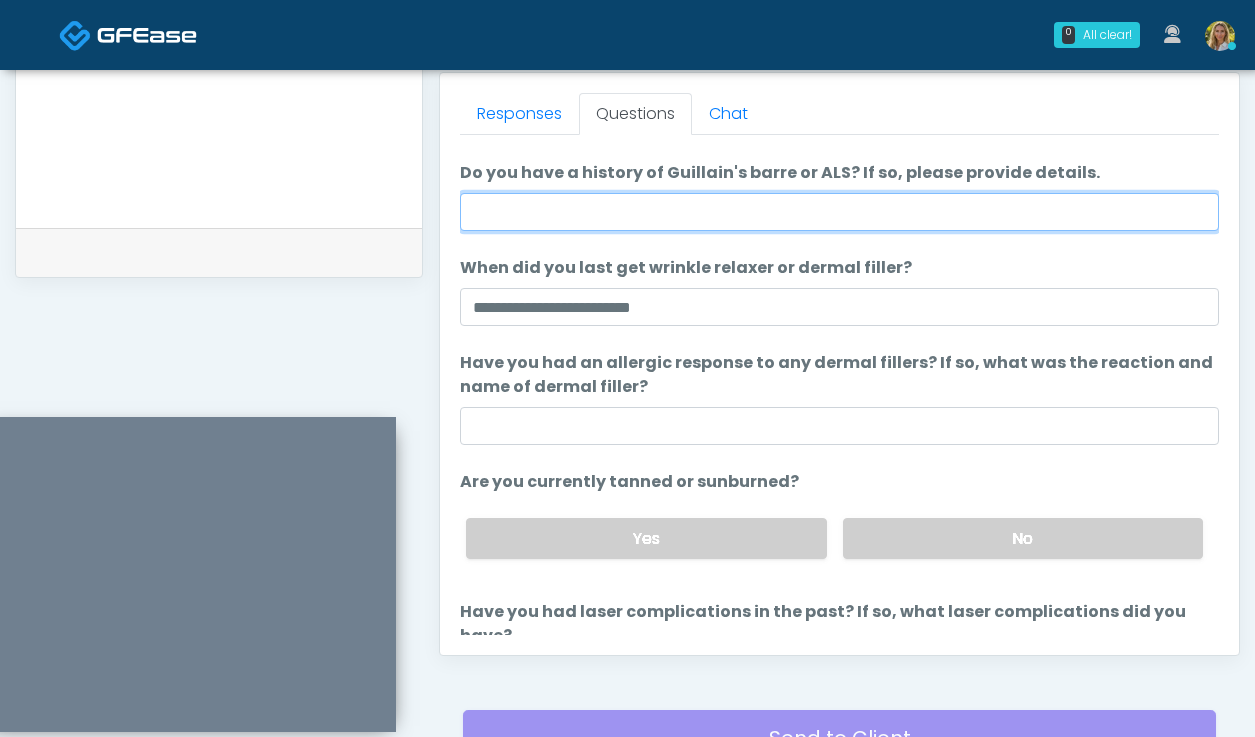 click on "Do you have a history of Guillain's barre or ALS? If so, please provide details." at bounding box center [839, 212] 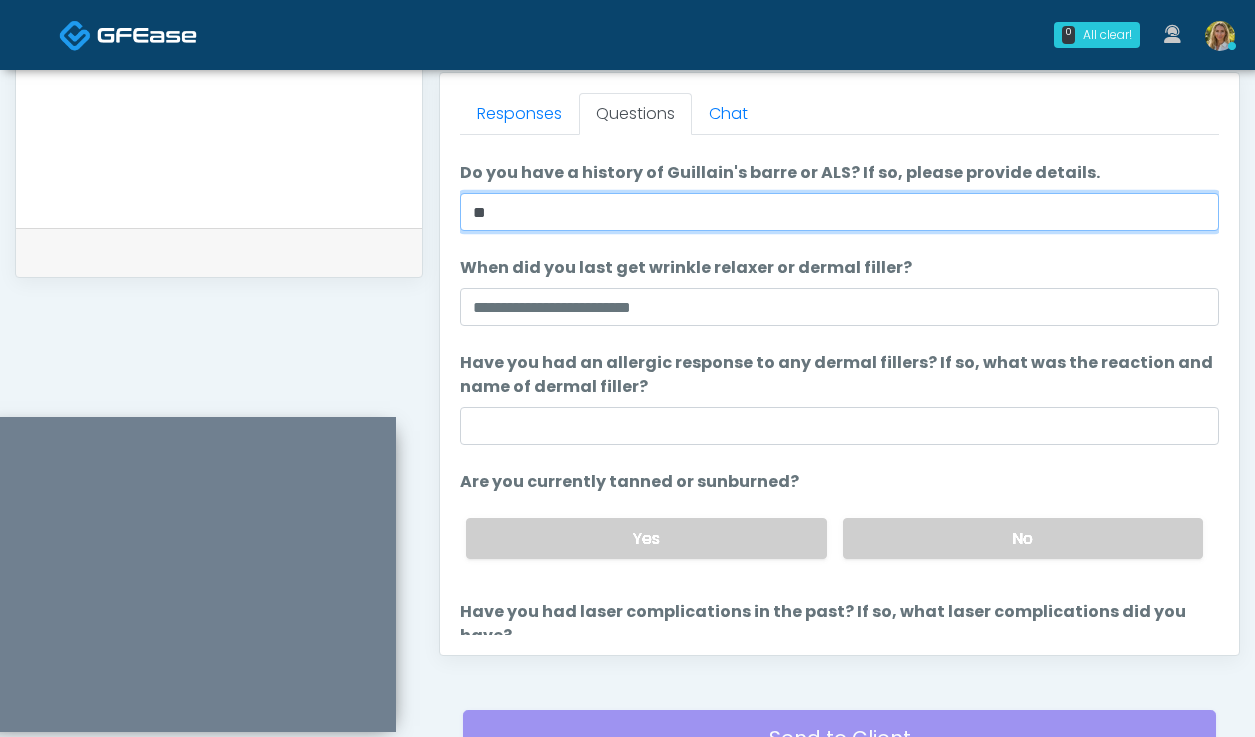 type on "**" 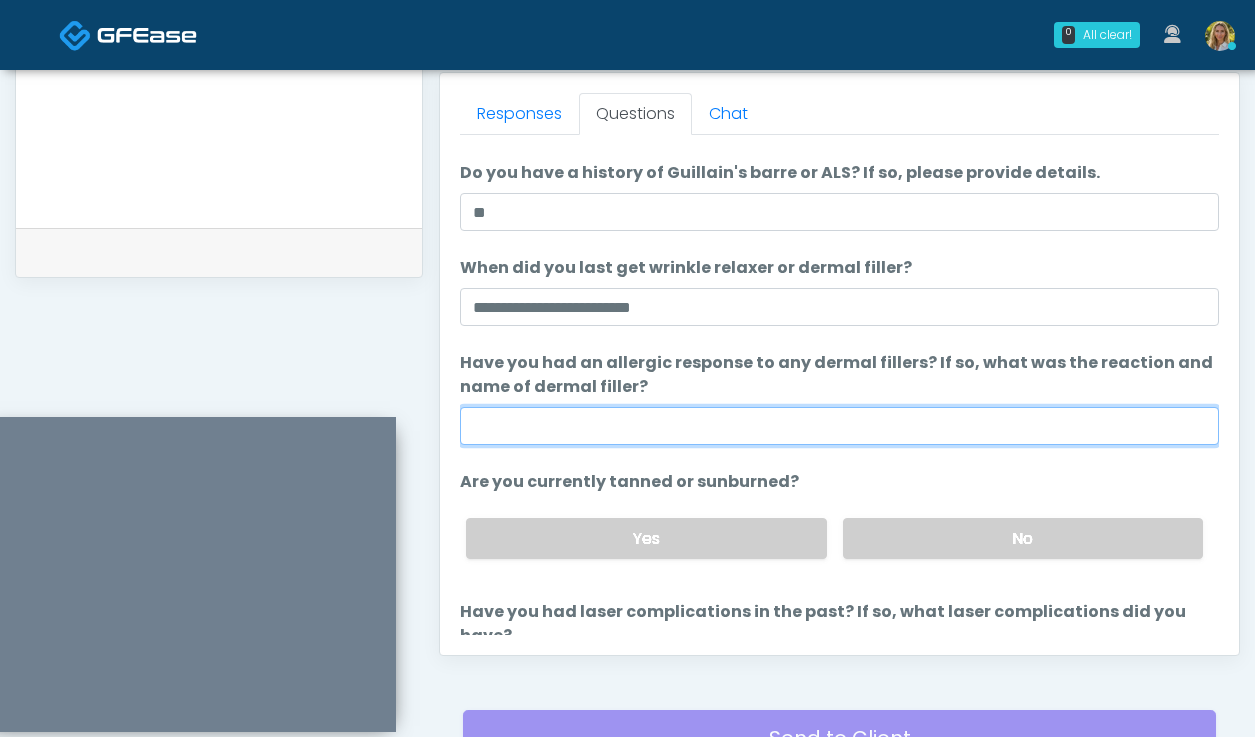 click on "Have you had an allergic response to any dermal fillers? If so, what was the reaction and name of dermal filler?" at bounding box center (839, 426) 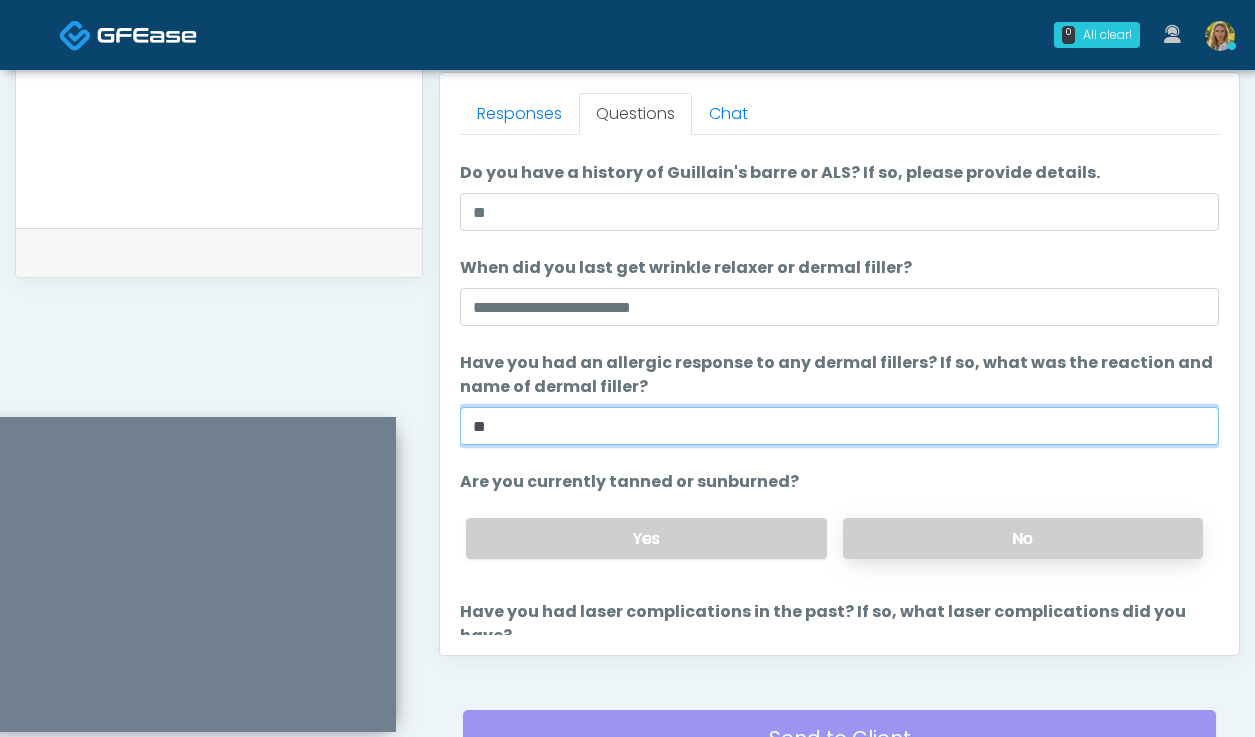 type on "**" 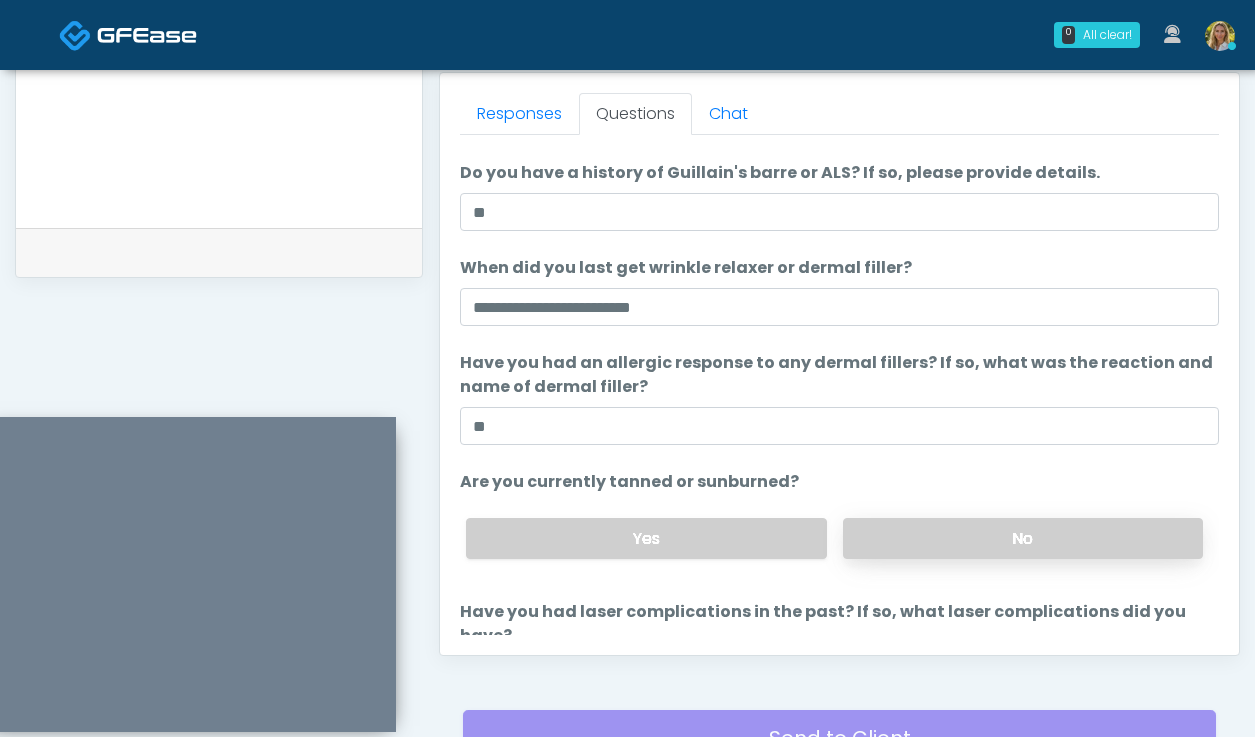 click on "No" at bounding box center [1023, 538] 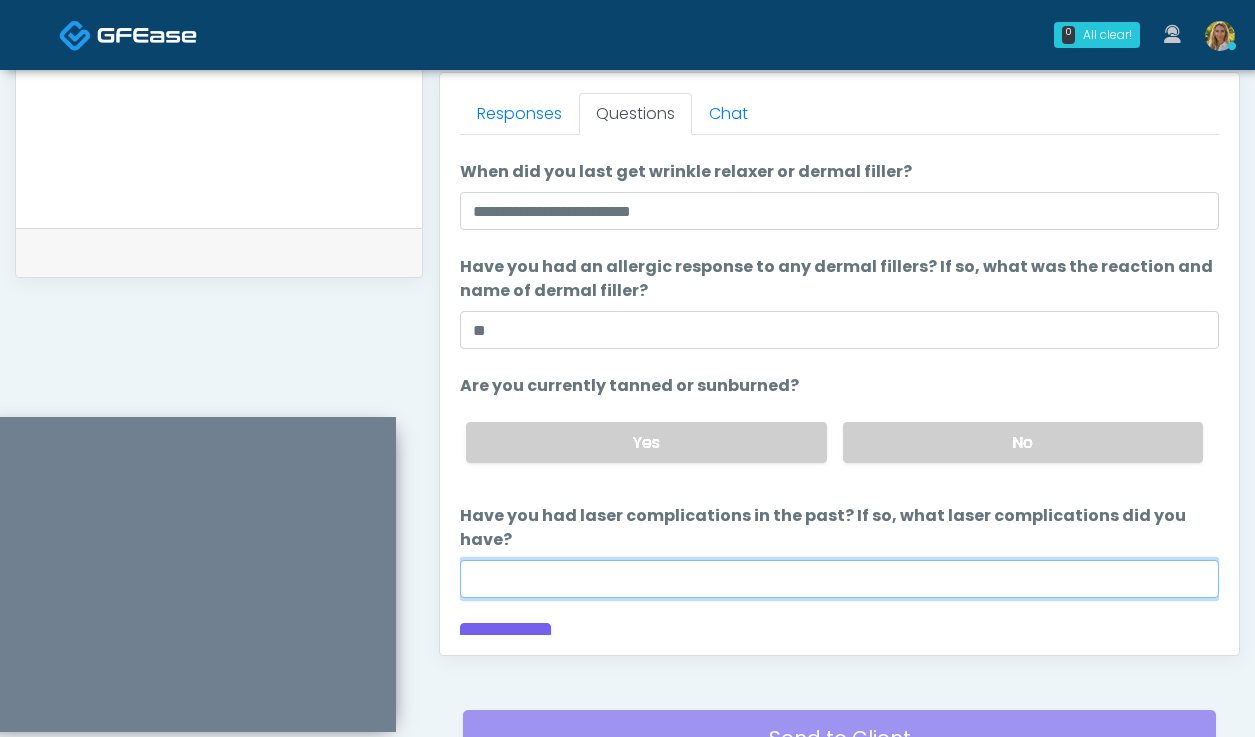 click on "Have you had laser complications in the past? If so, what laser complications did you have?" at bounding box center [839, 579] 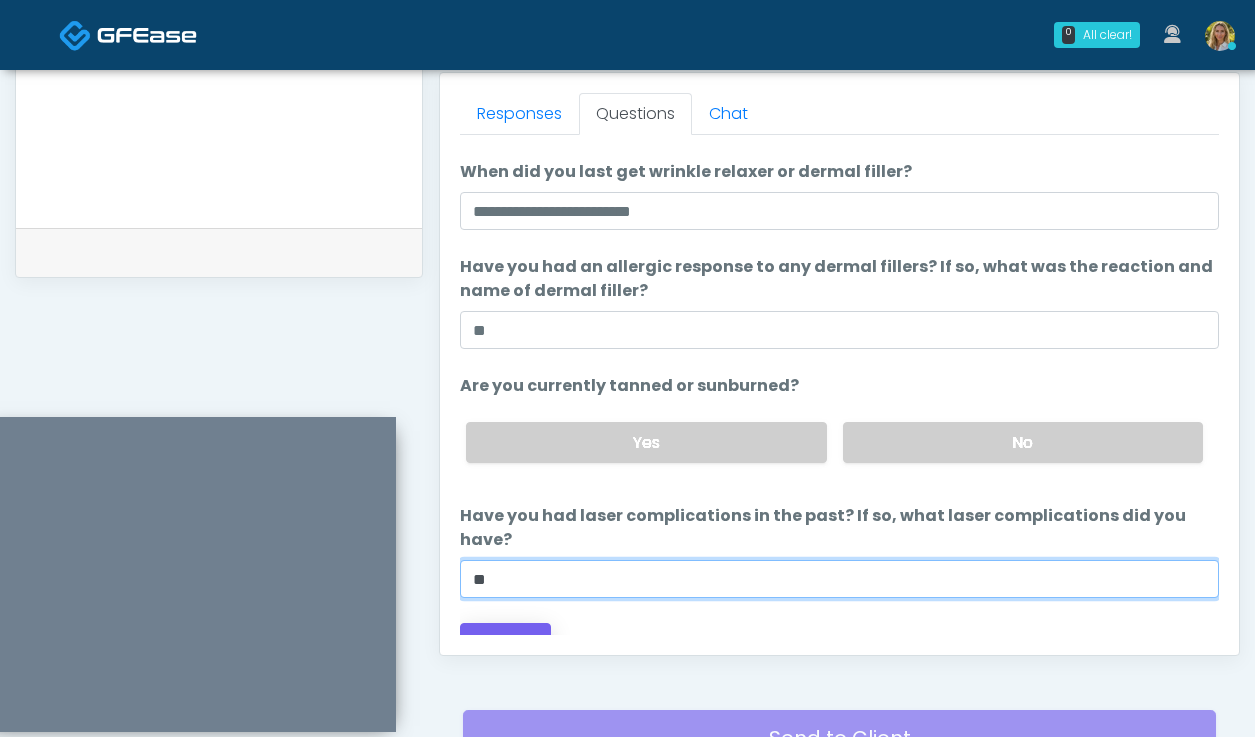 type on "**" 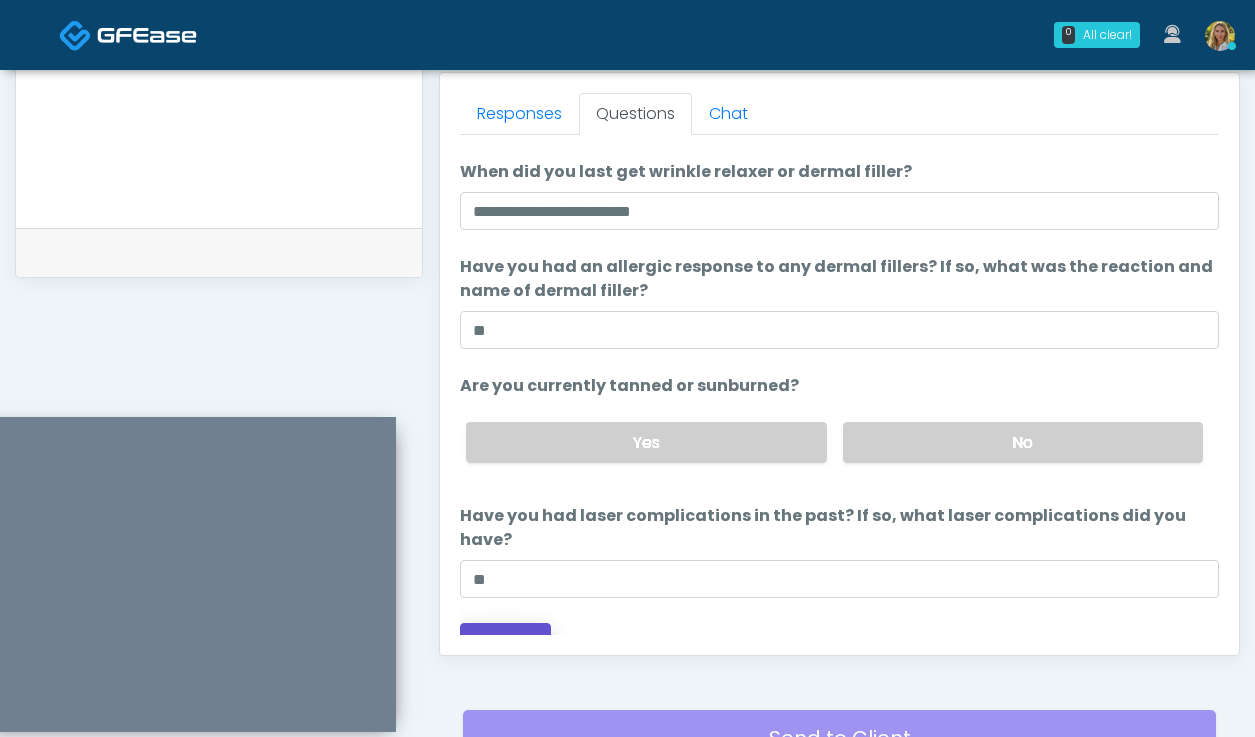 click on "Continue" at bounding box center (505, 641) 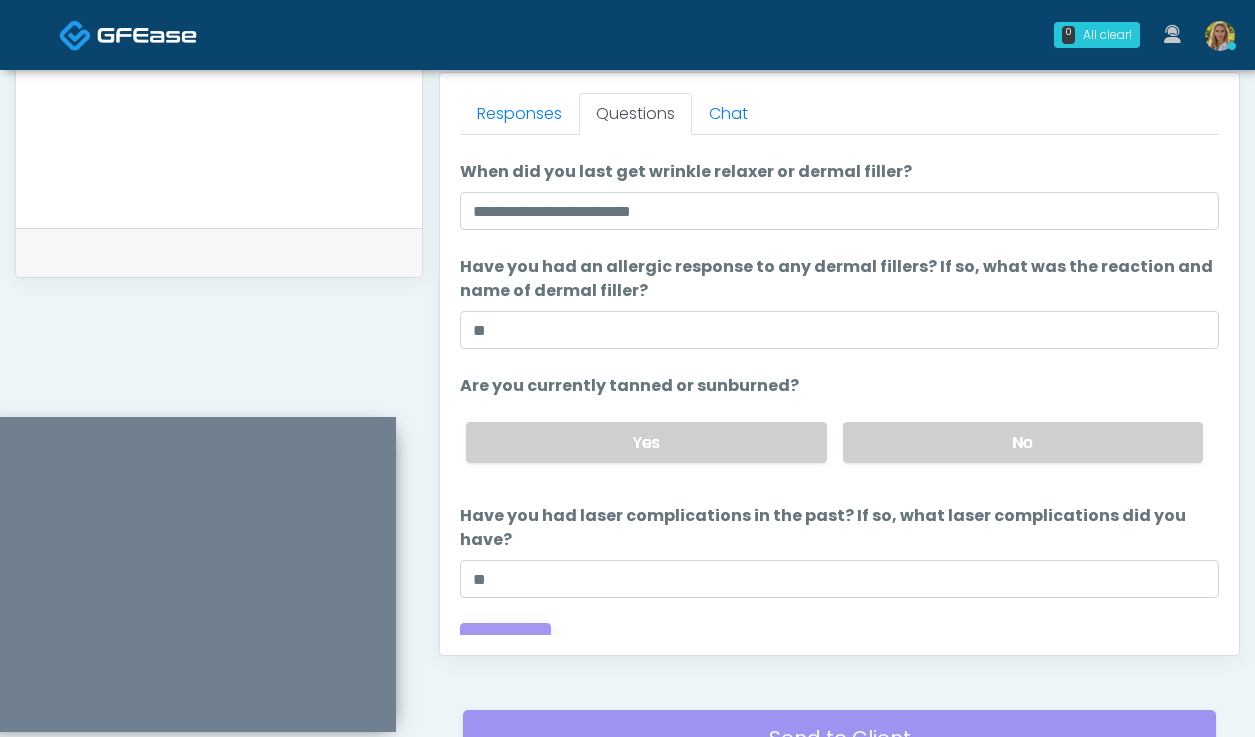 scroll, scrollTop: 0, scrollLeft: 0, axis: both 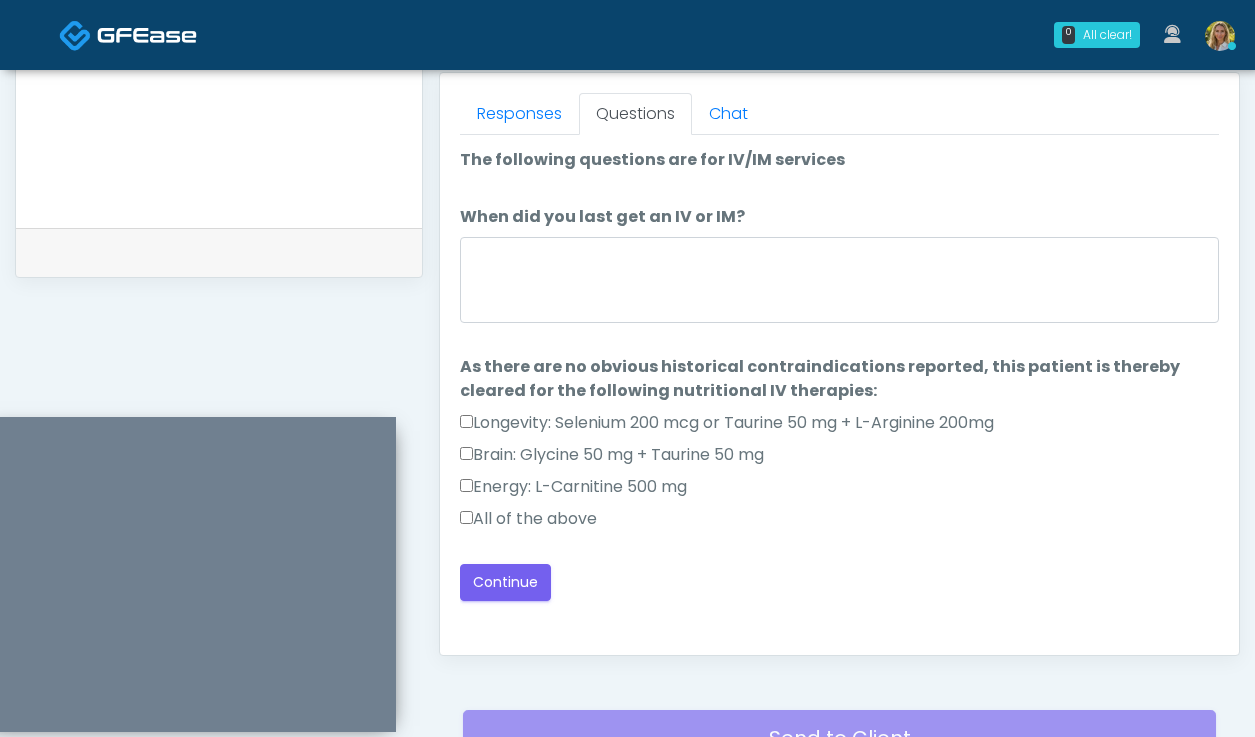 click on "All of the above" at bounding box center (528, 519) 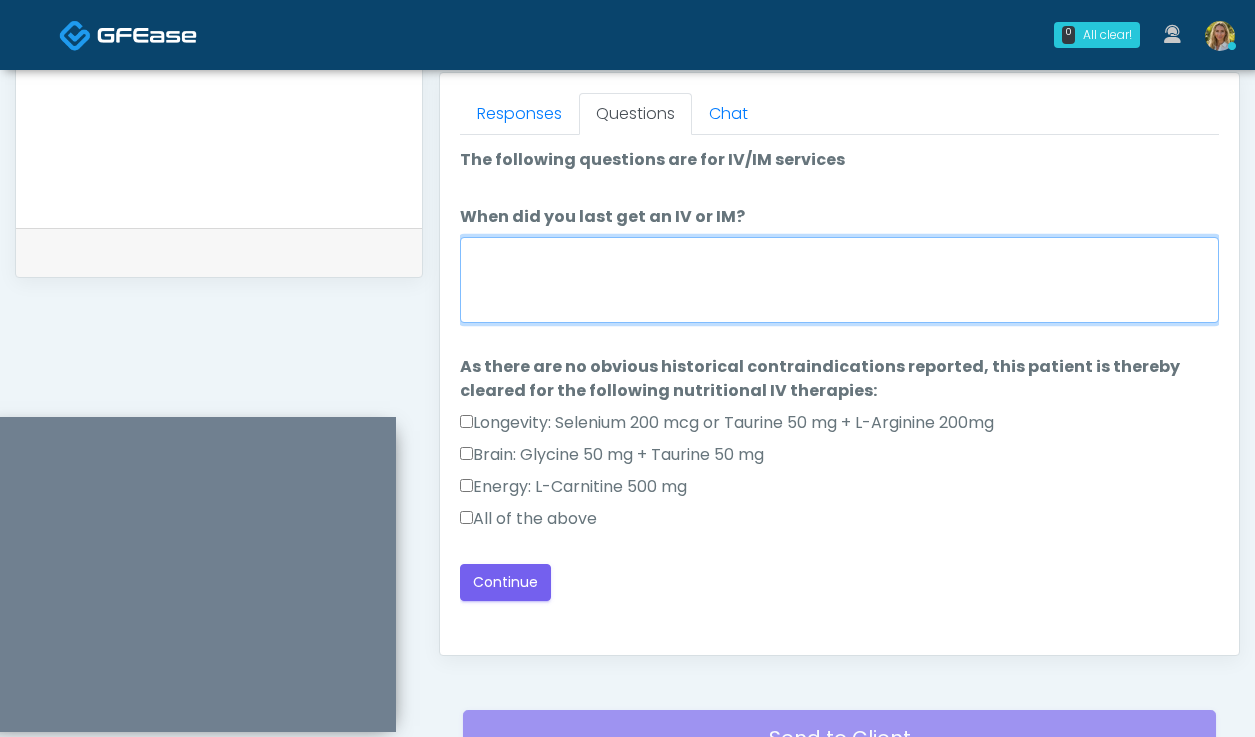 click on "When did you last get an IV or IM?" at bounding box center (839, 280) 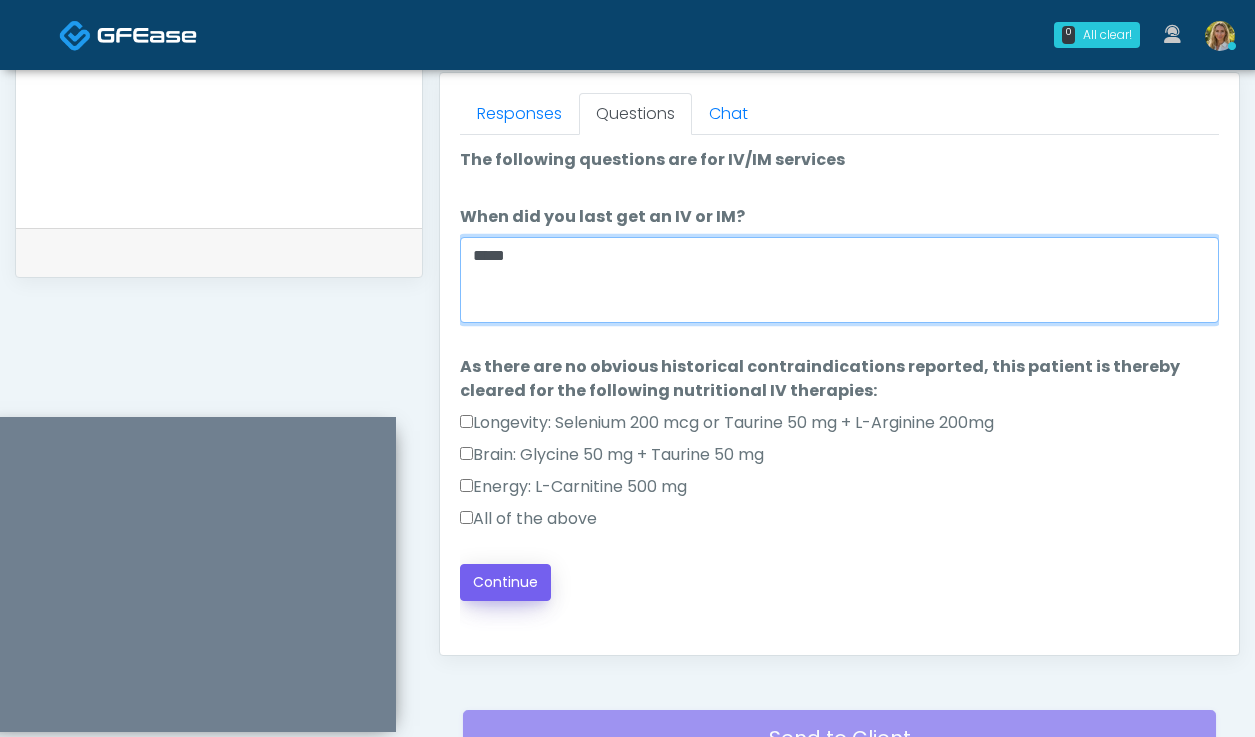type on "*****" 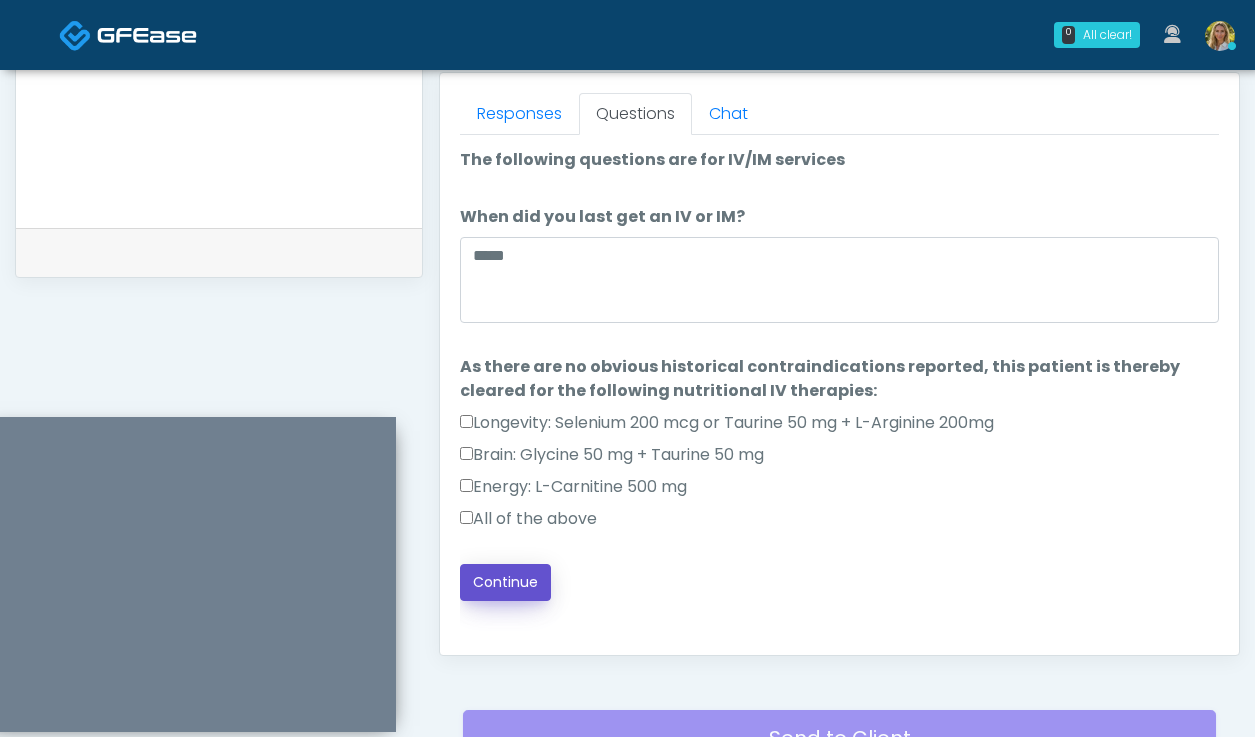 click on "Continue" at bounding box center [505, 582] 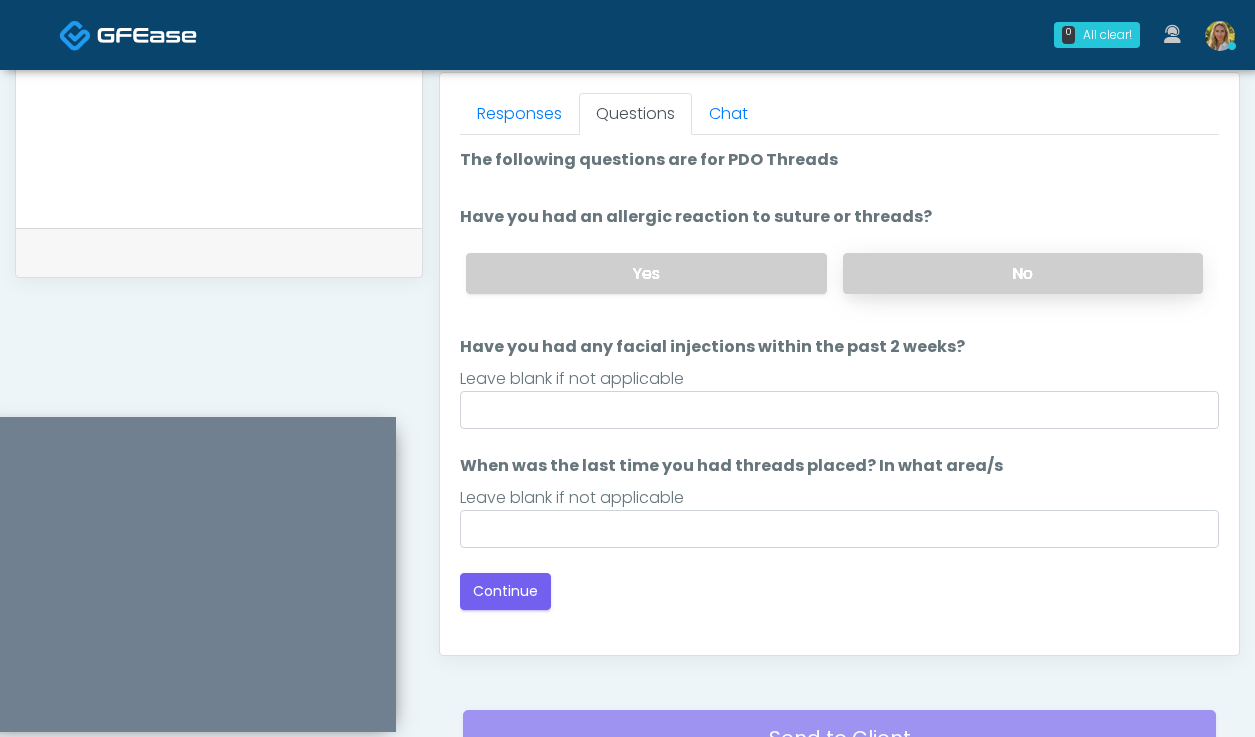 click on "No" at bounding box center (1023, 273) 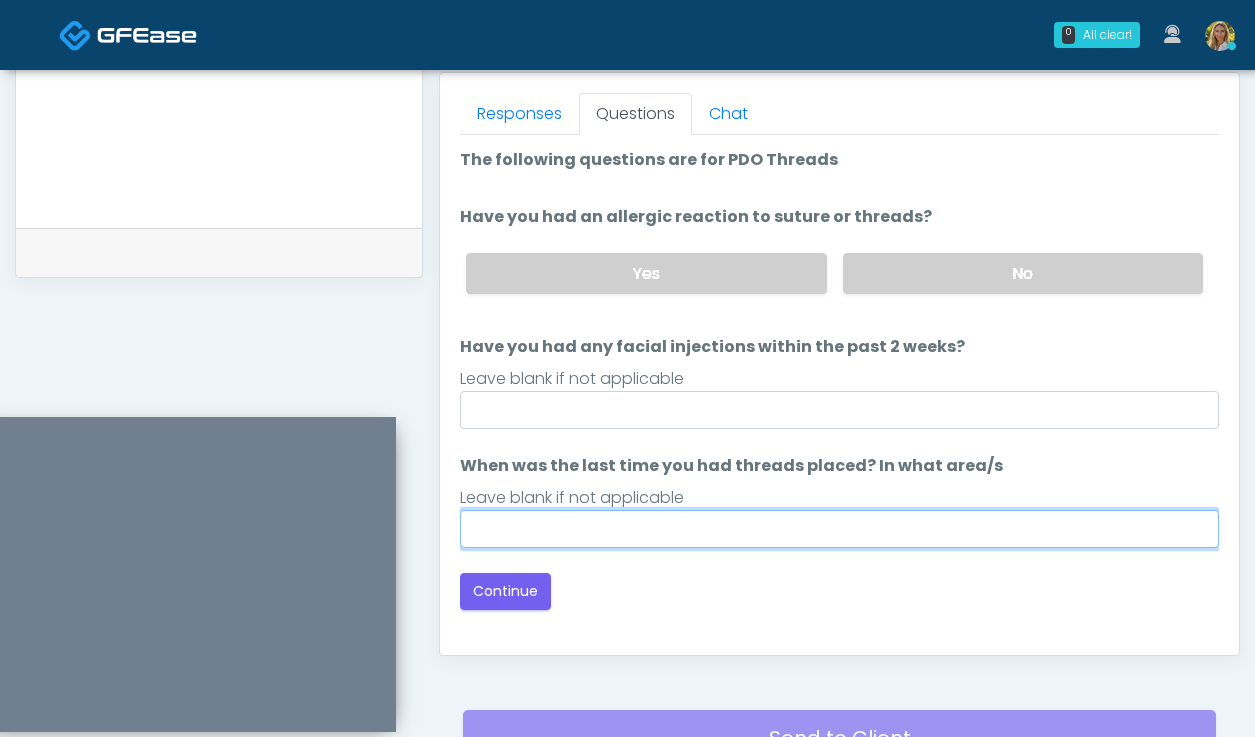 click on "When was the last time you had threads placed? In what area/s" at bounding box center [839, 529] 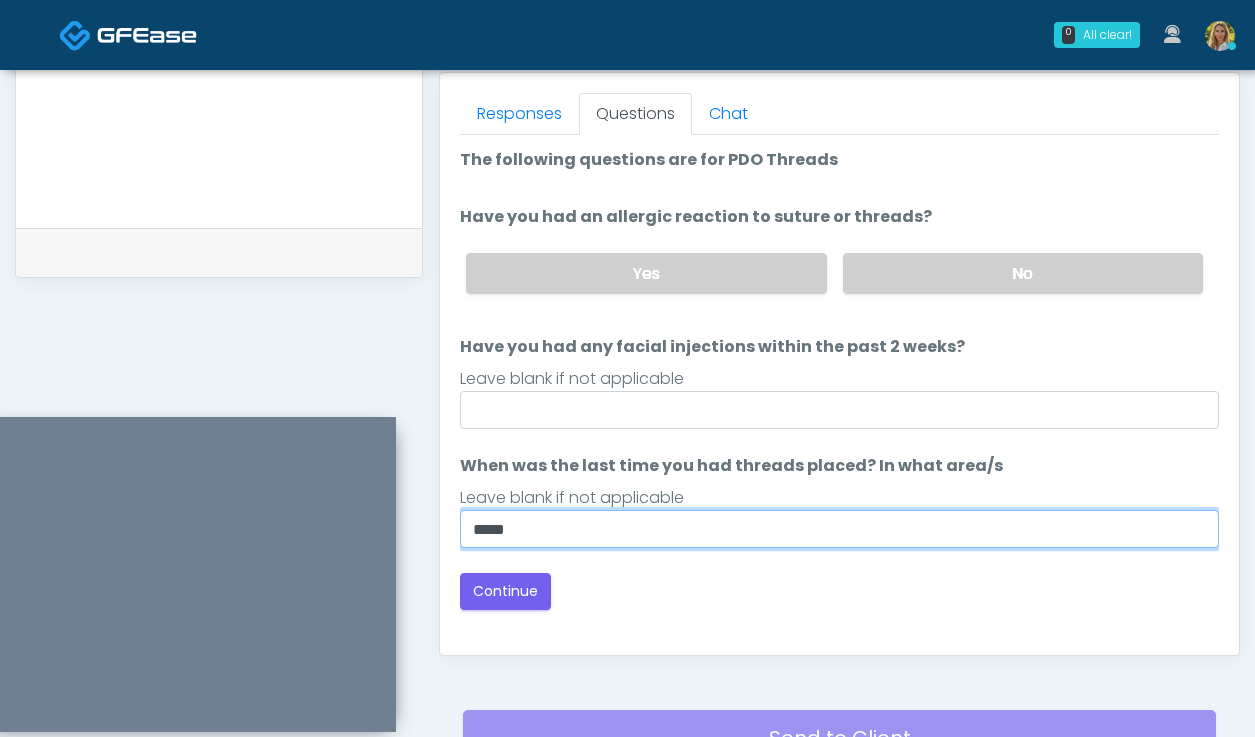 type on "*****" 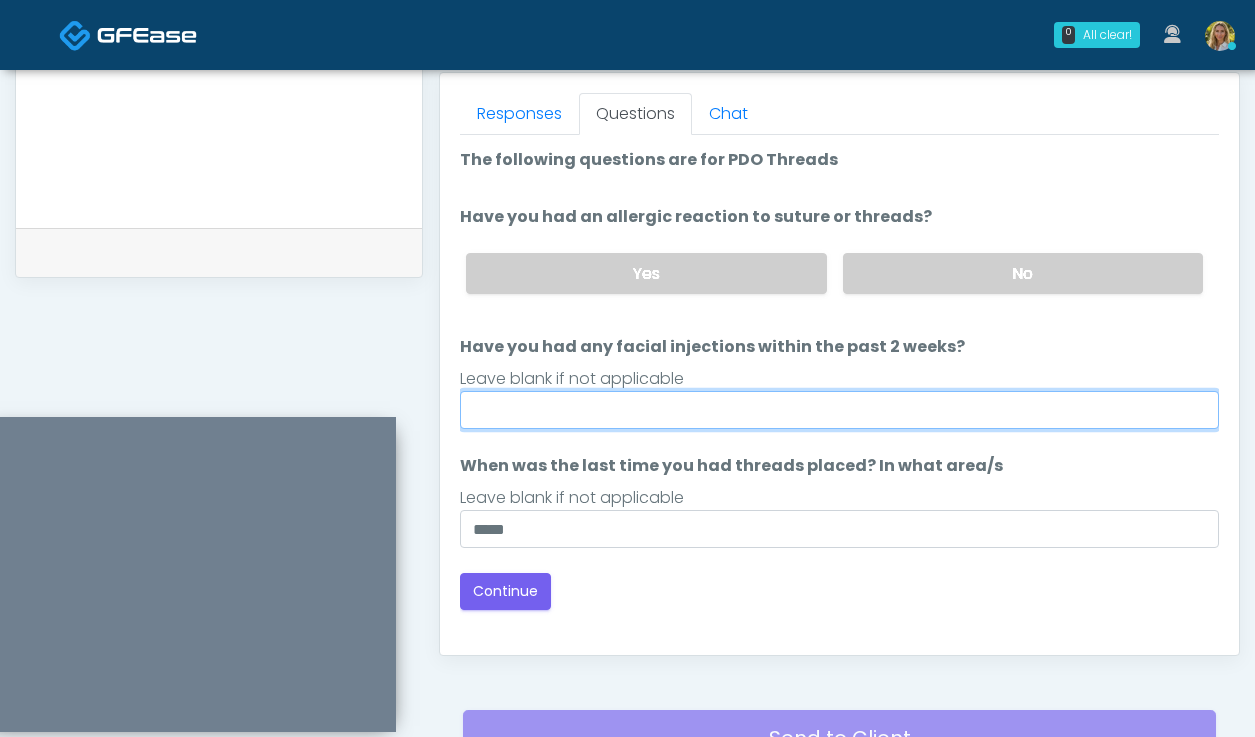 click on "Have you had any facial injections within the past 2 weeks?" at bounding box center [839, 410] 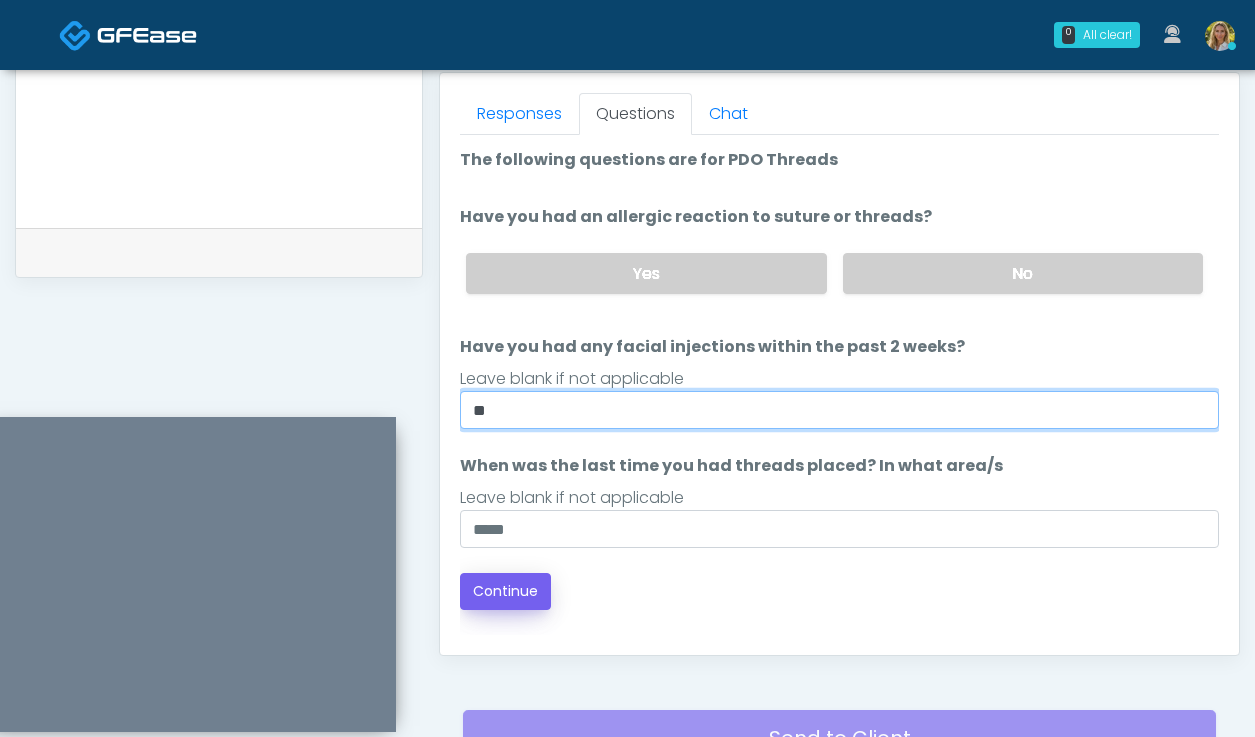 type on "**" 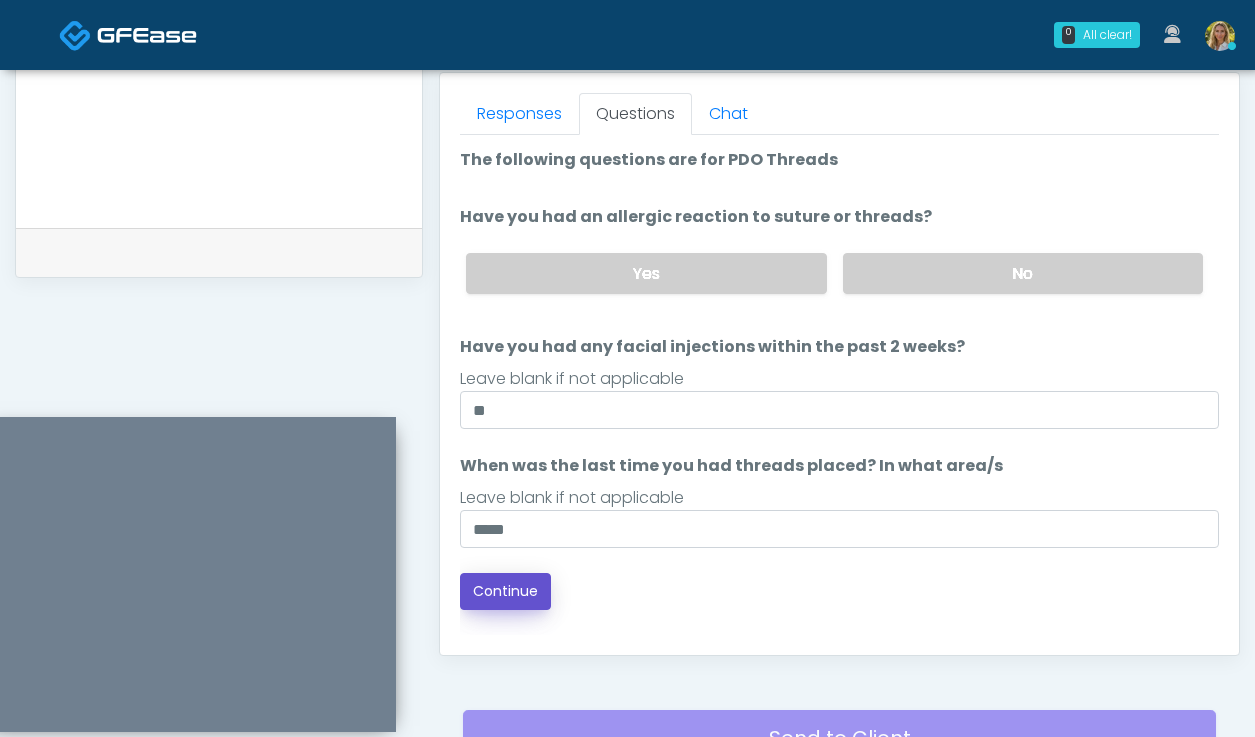 click on "Continue" at bounding box center (505, 591) 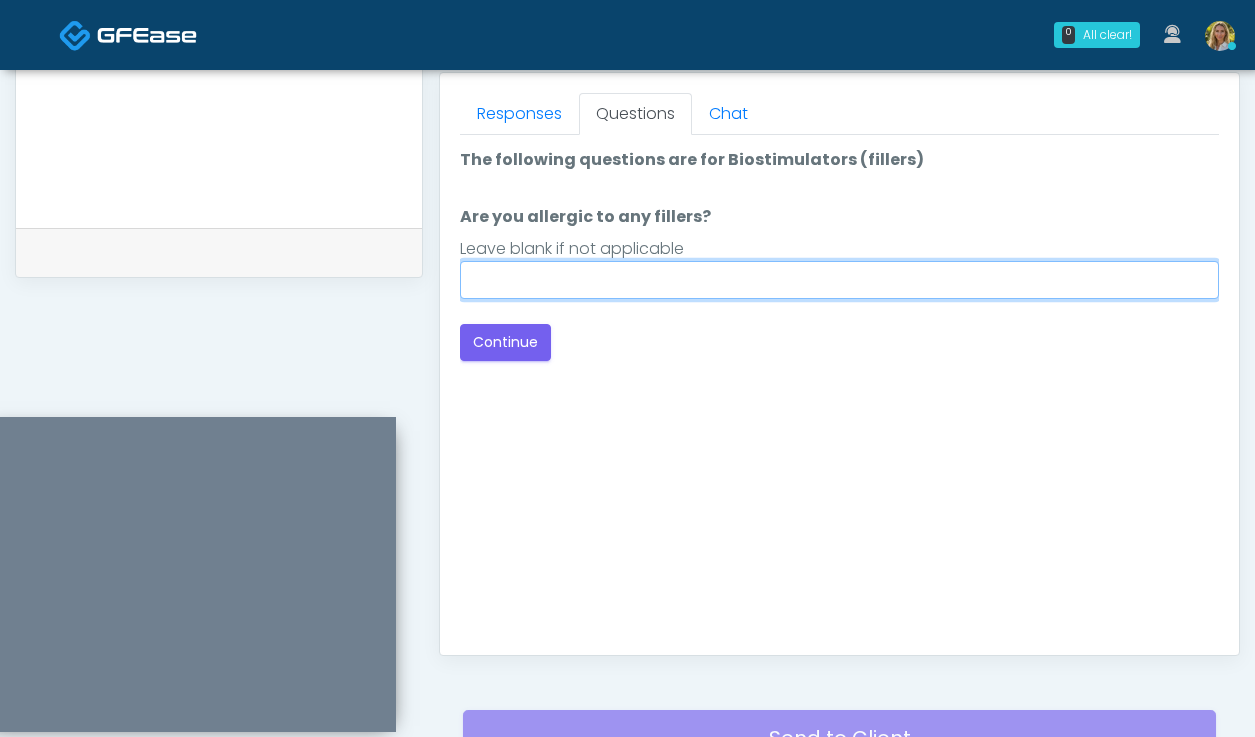 click on "Are you allergic to any fillers?" at bounding box center (839, 280) 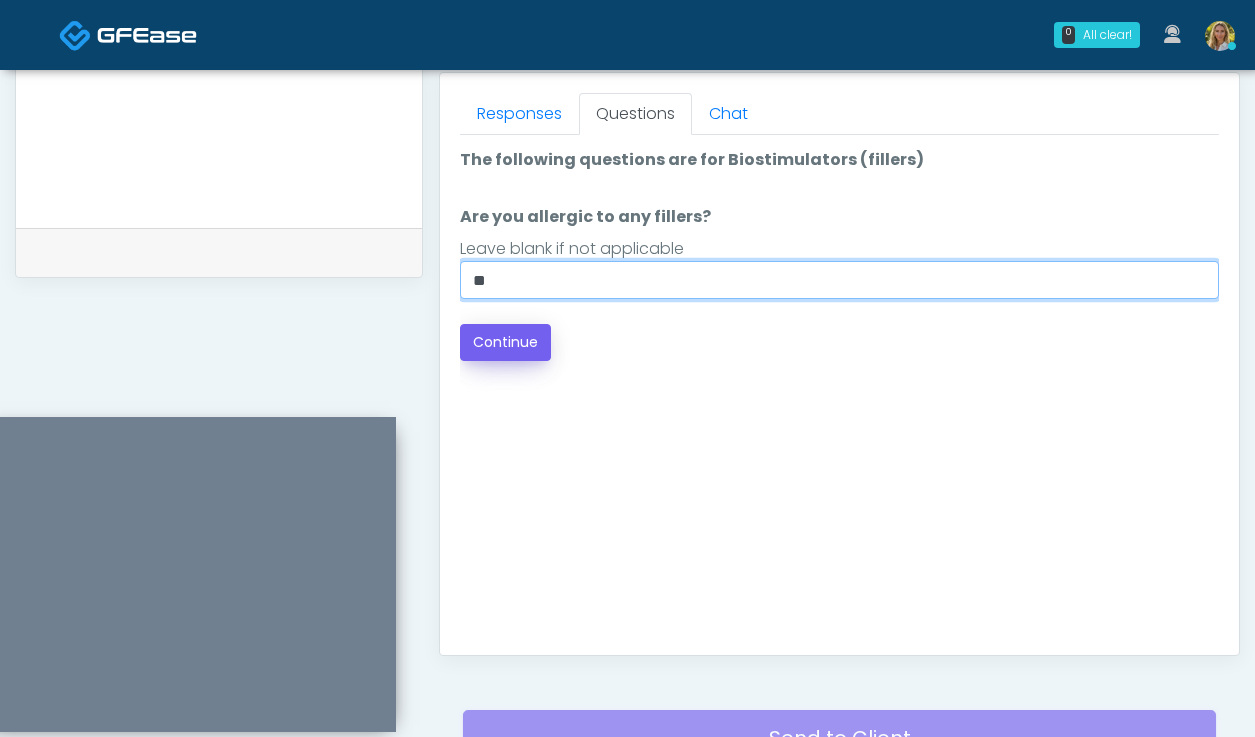 type on "**" 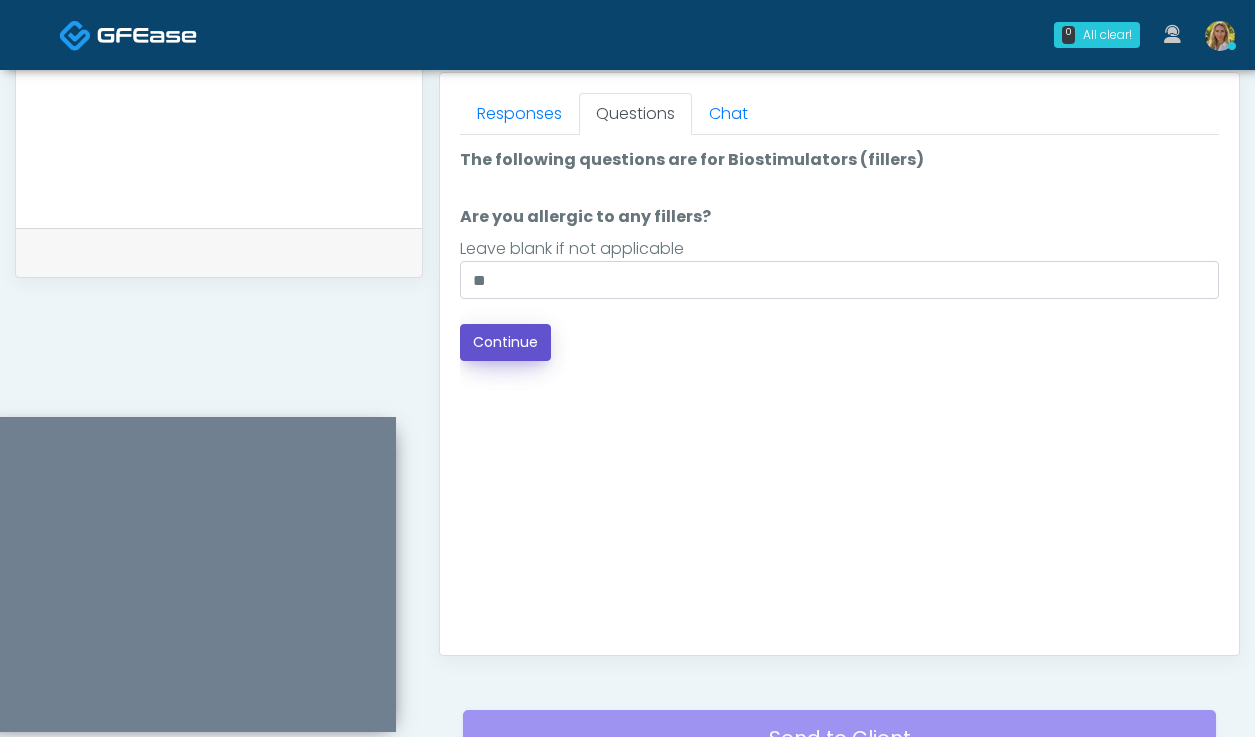 click on "Continue" at bounding box center (505, 342) 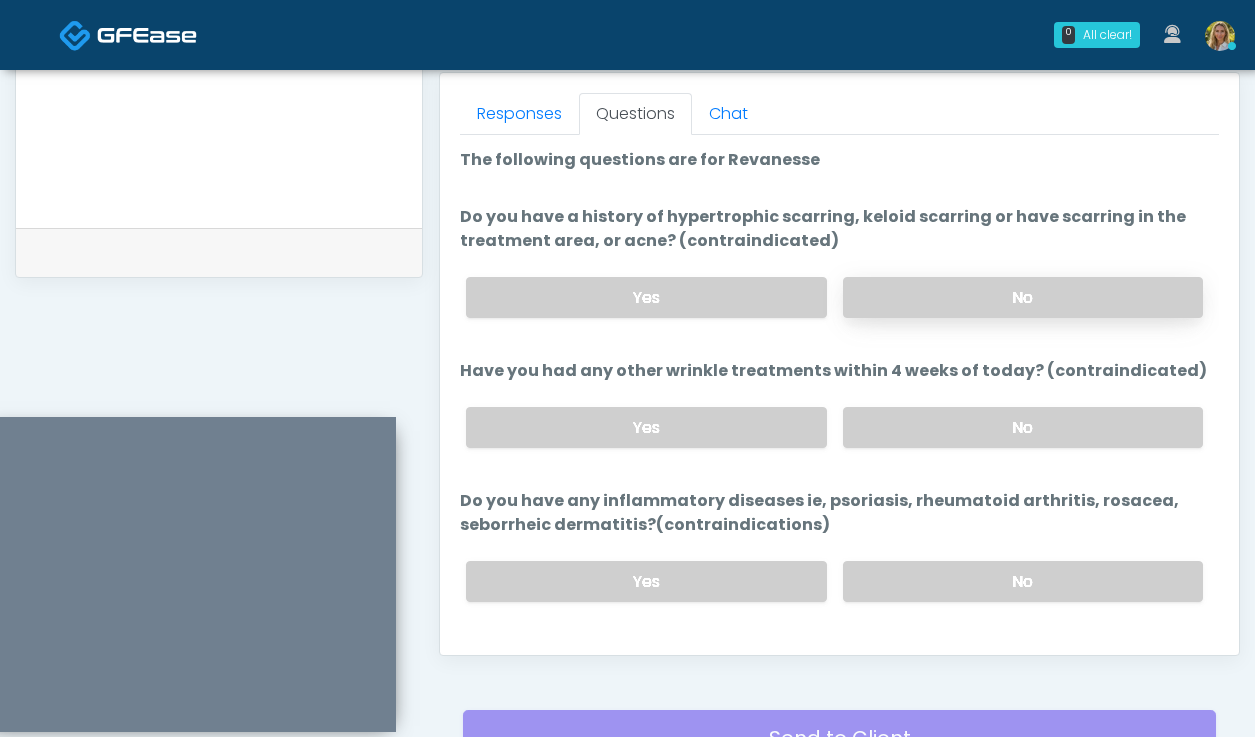 click on "No" at bounding box center [1023, 297] 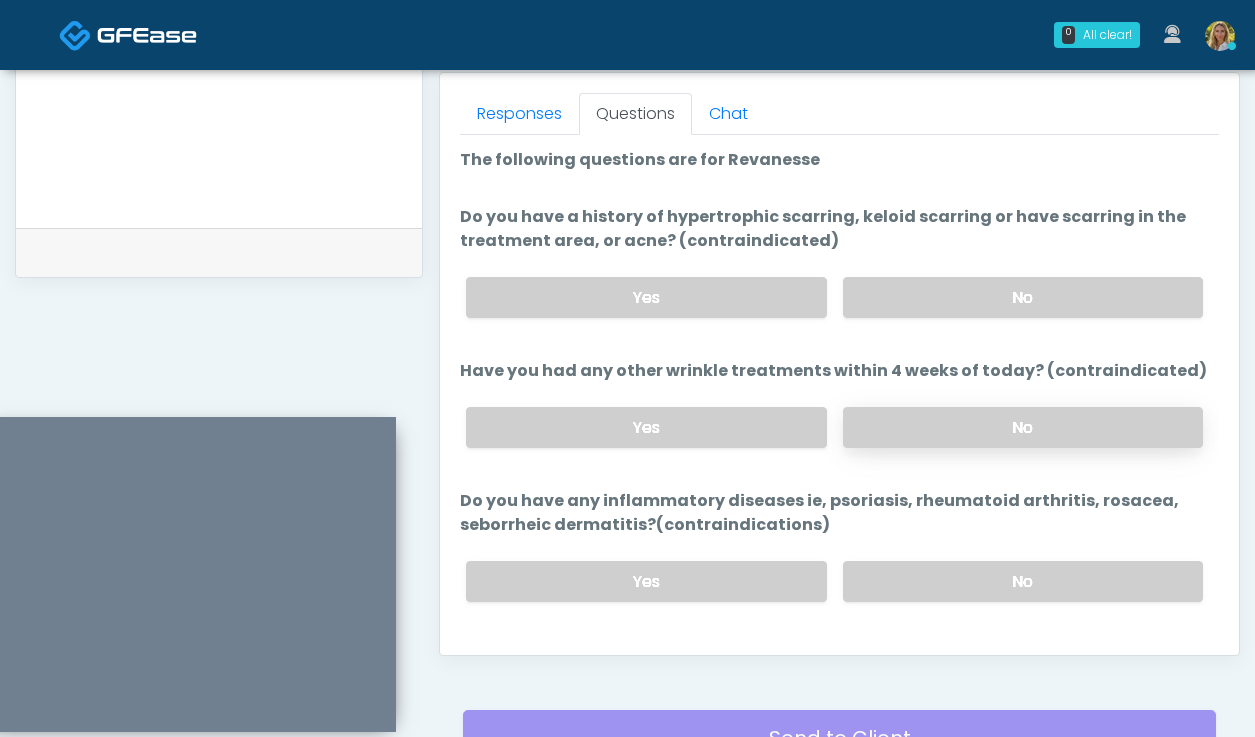 click on "No" at bounding box center [1023, 427] 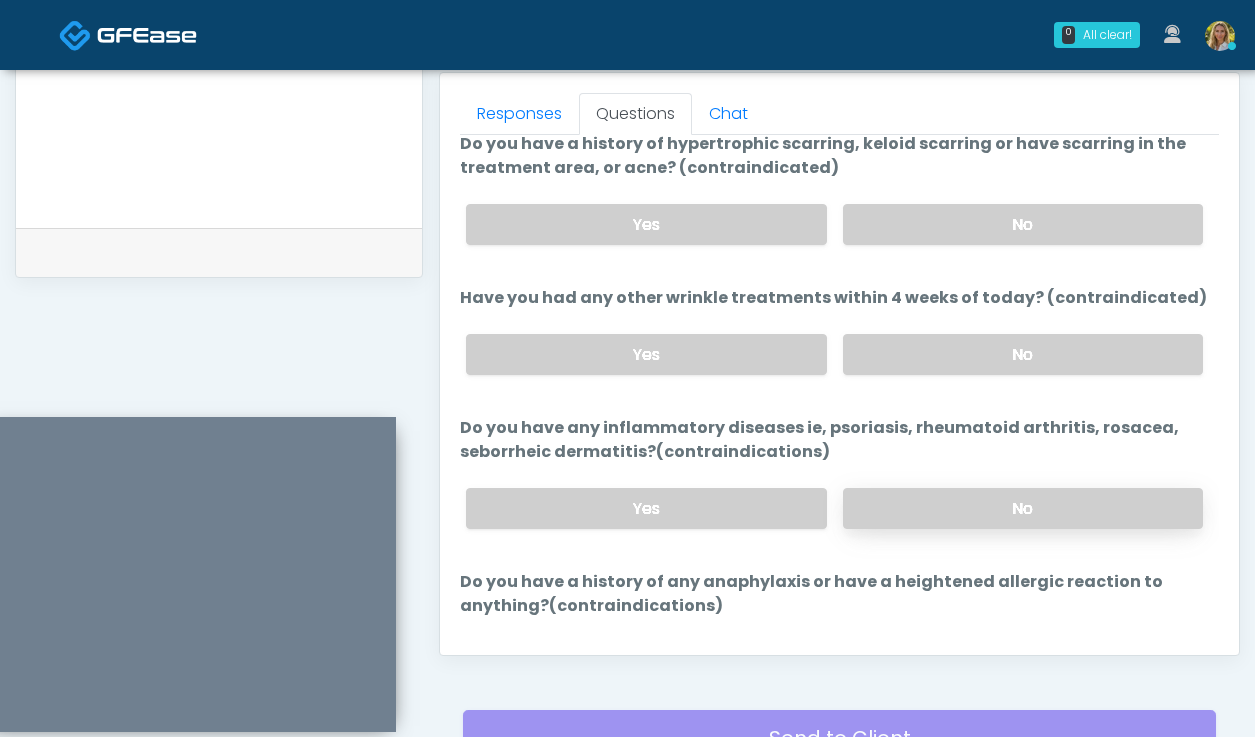 scroll, scrollTop: 75, scrollLeft: 0, axis: vertical 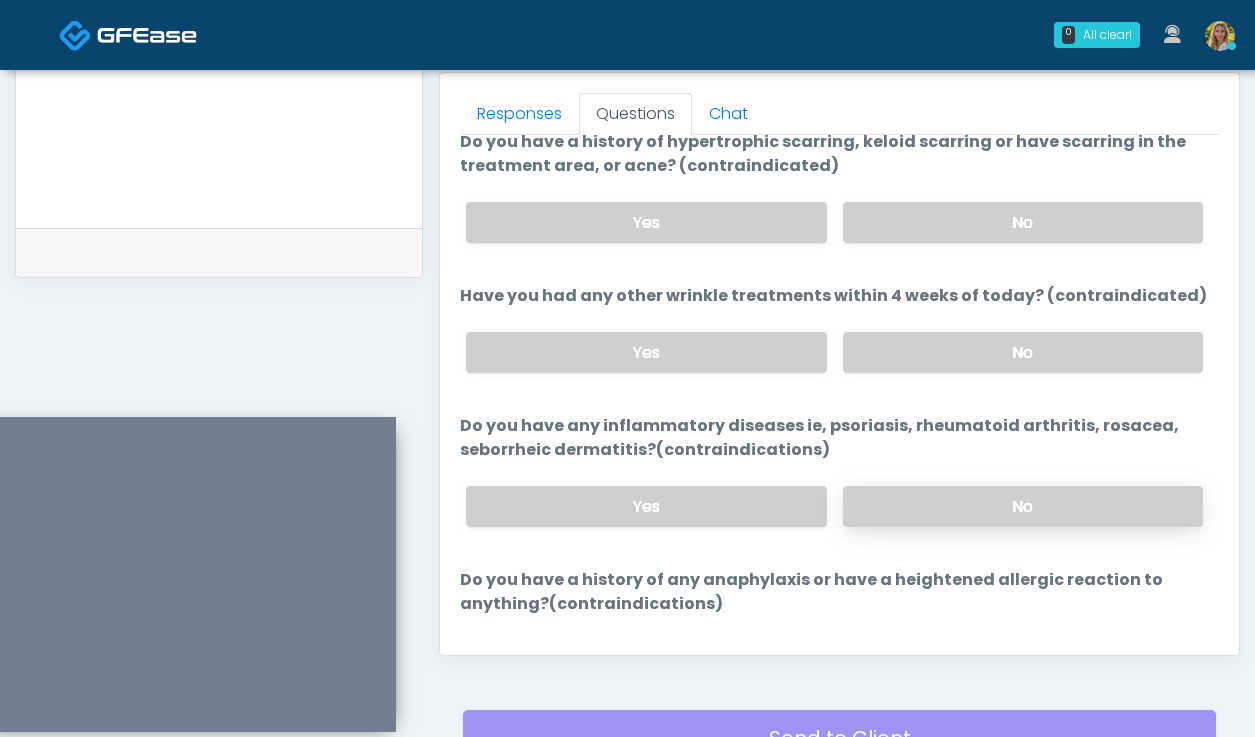 click on "No" at bounding box center (1023, 506) 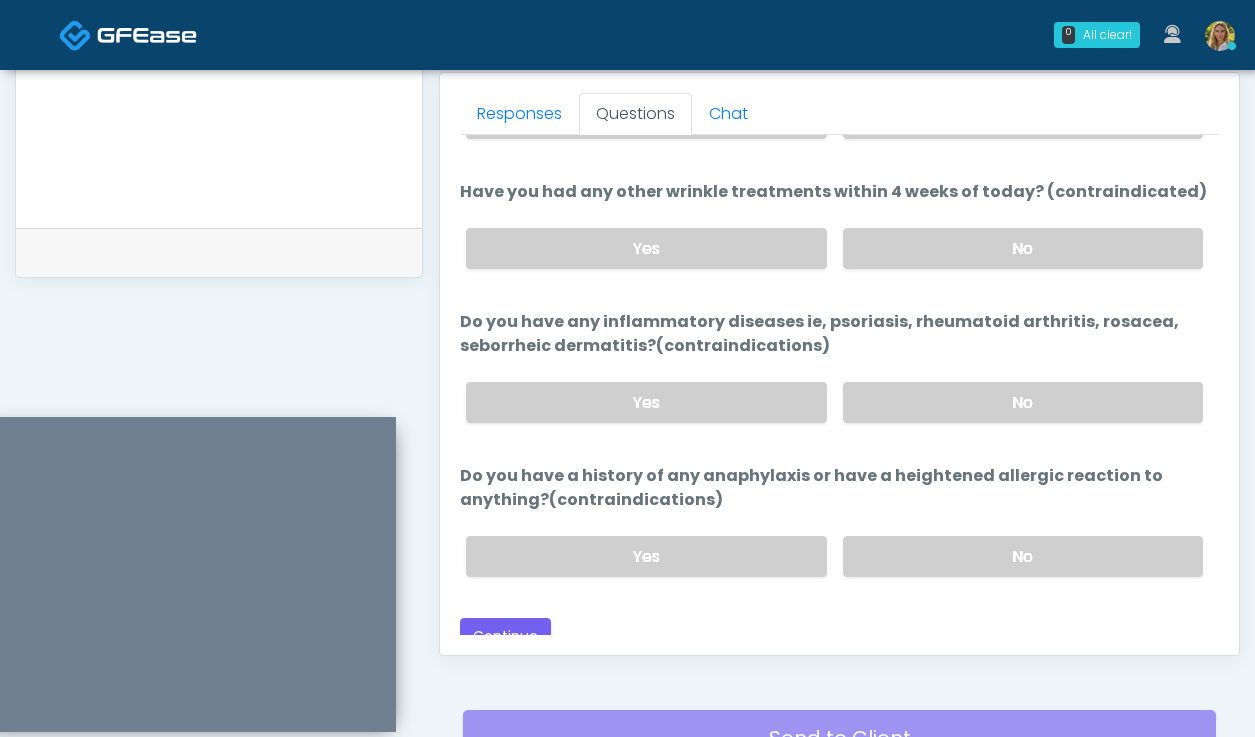 scroll, scrollTop: 195, scrollLeft: 0, axis: vertical 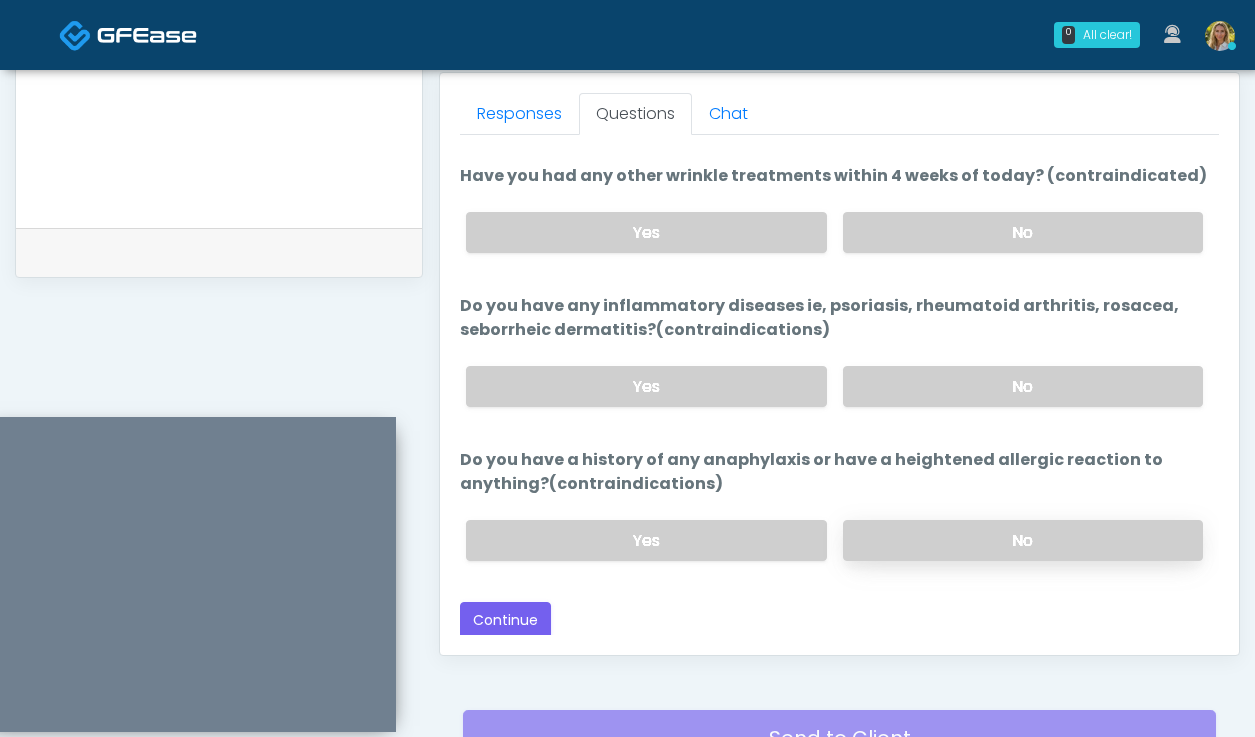 click on "No" at bounding box center [1023, 540] 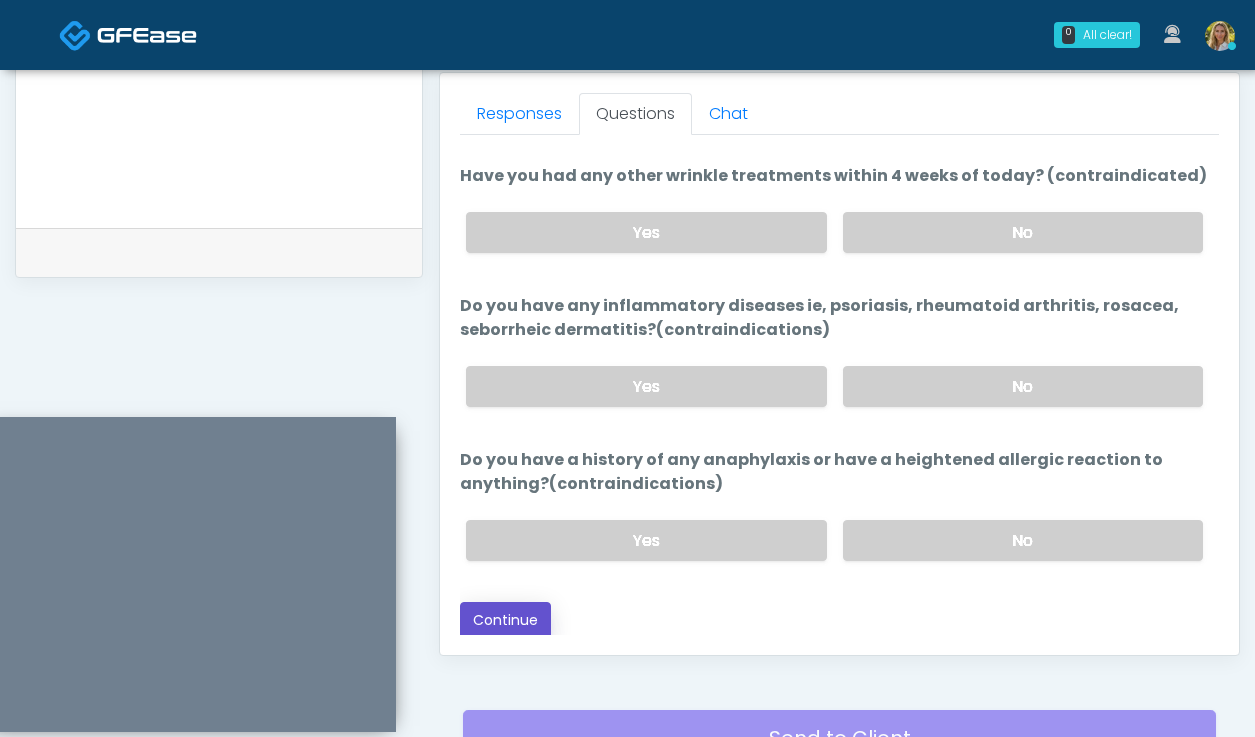 click on "Continue" at bounding box center [505, 620] 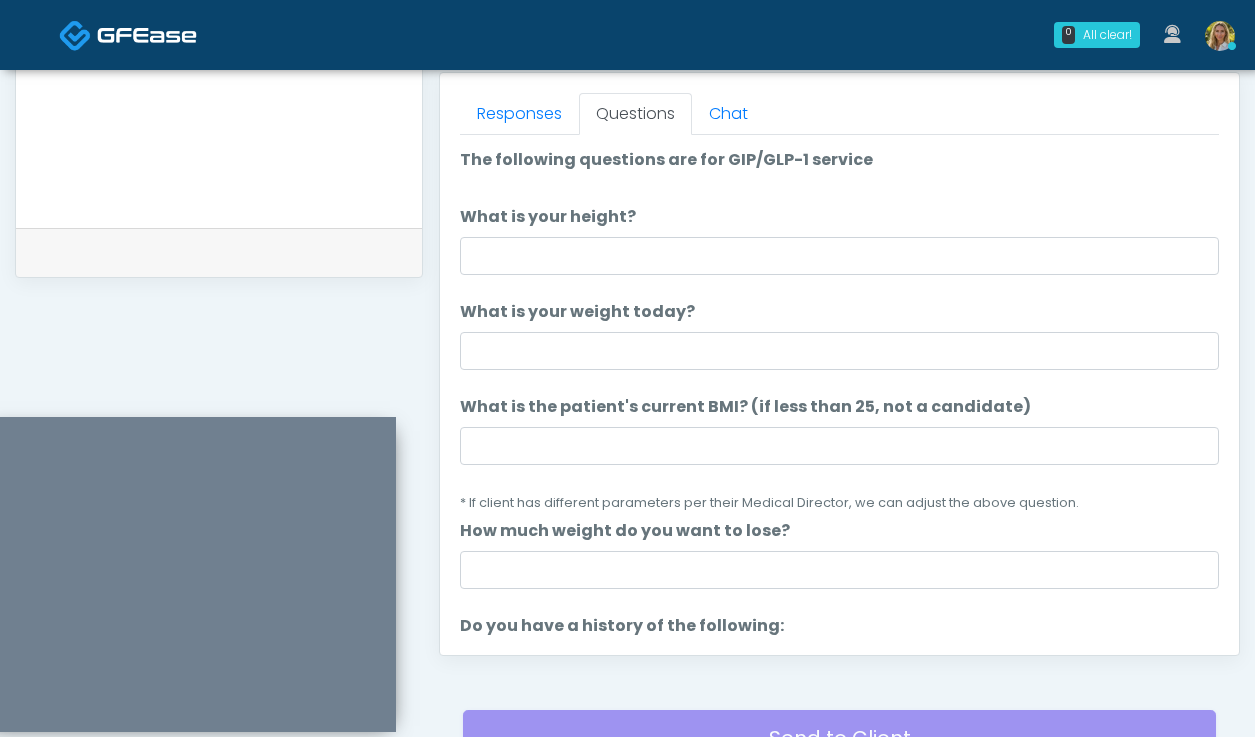 scroll, scrollTop: 2, scrollLeft: 0, axis: vertical 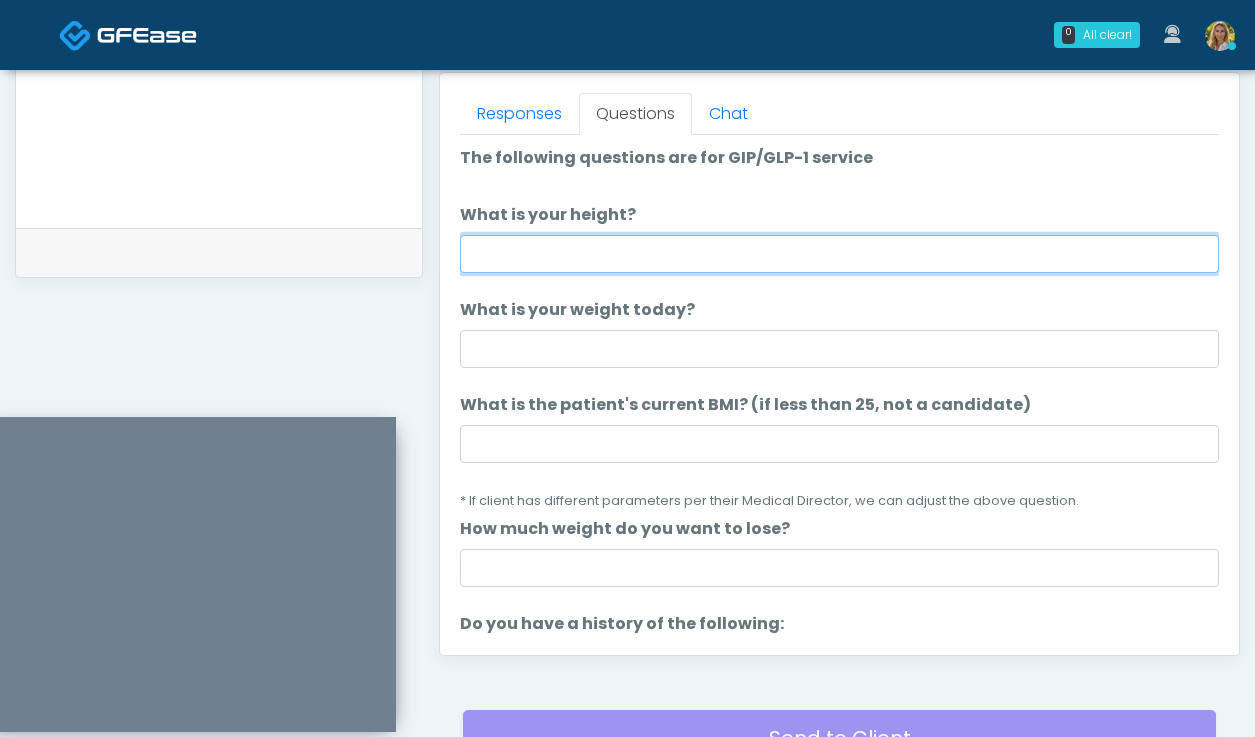 click on "What is your height?" at bounding box center (839, 254) 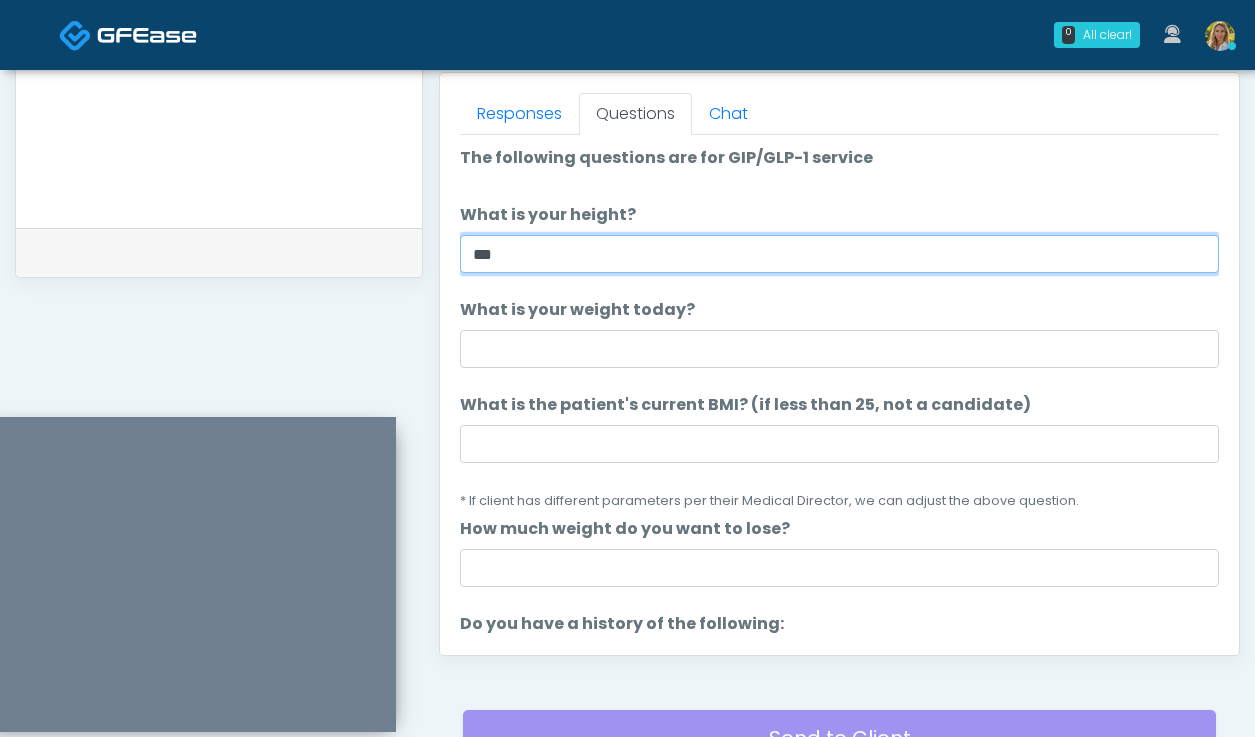 type on "***" 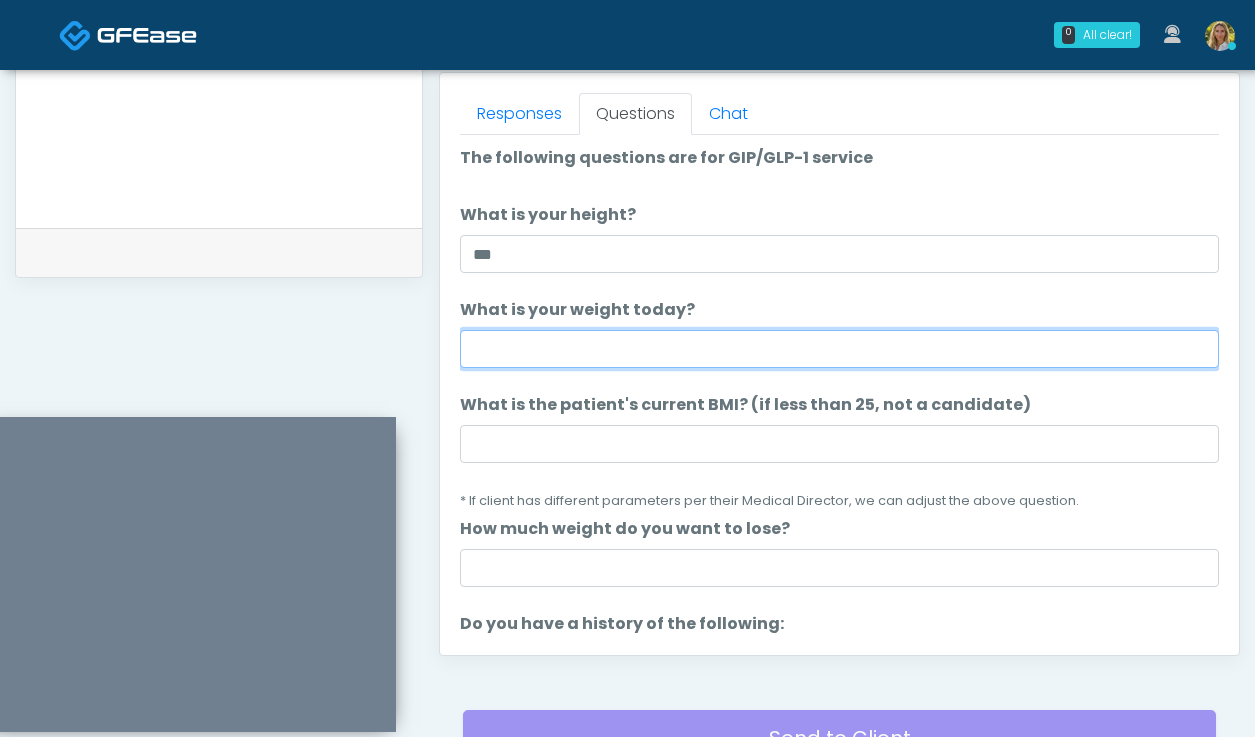 click on "What is your weight today?" at bounding box center (839, 349) 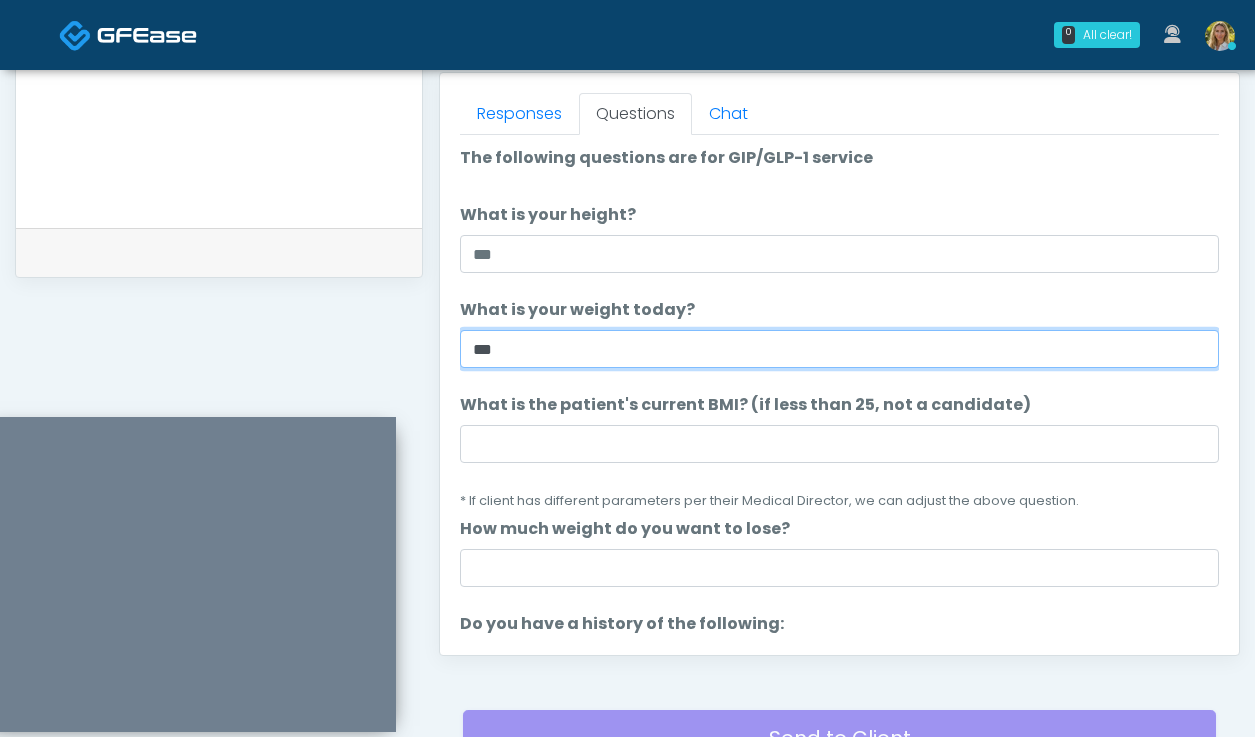 type on "***" 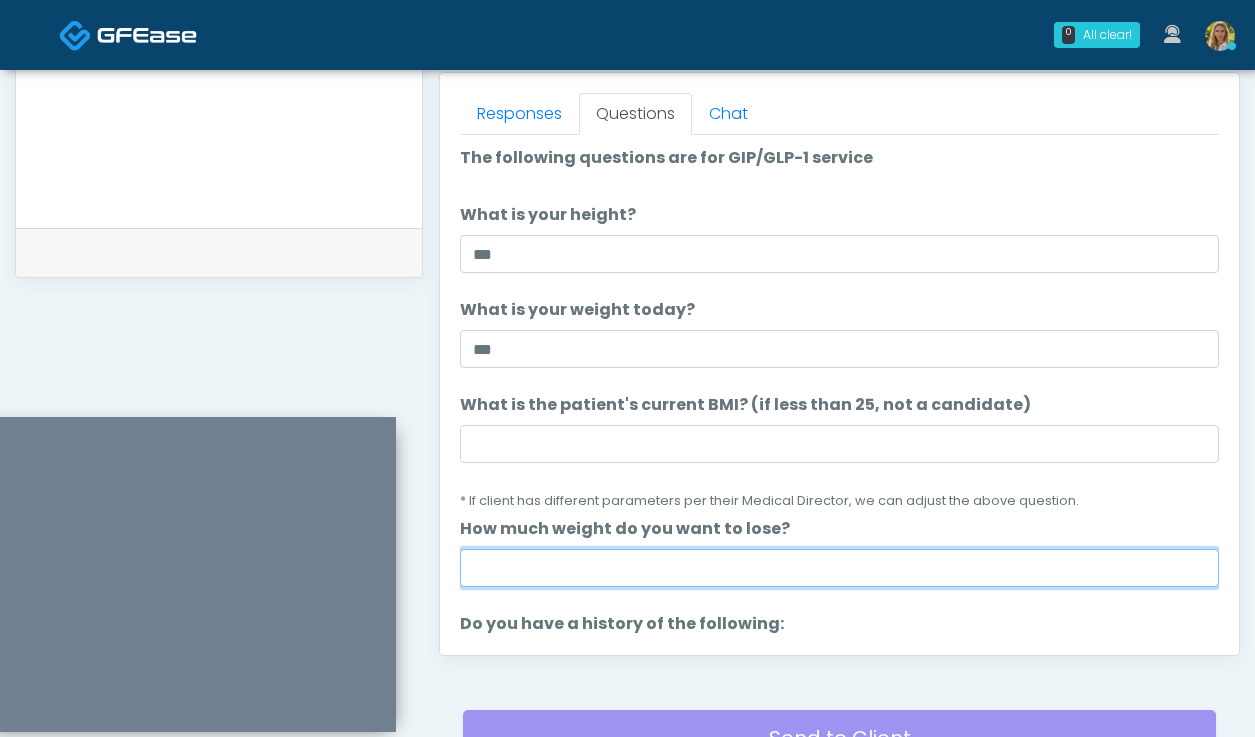 click on "How much weight do you want to lose?" at bounding box center (839, 568) 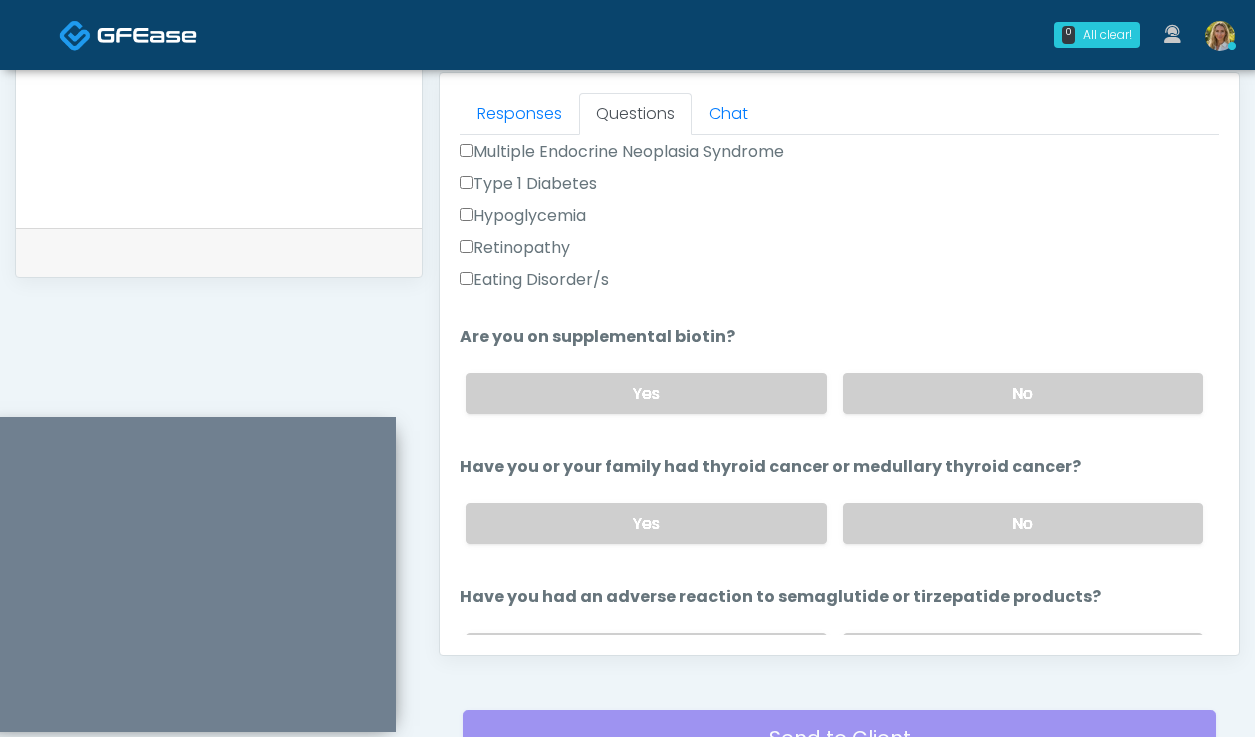 scroll, scrollTop: 577, scrollLeft: 0, axis: vertical 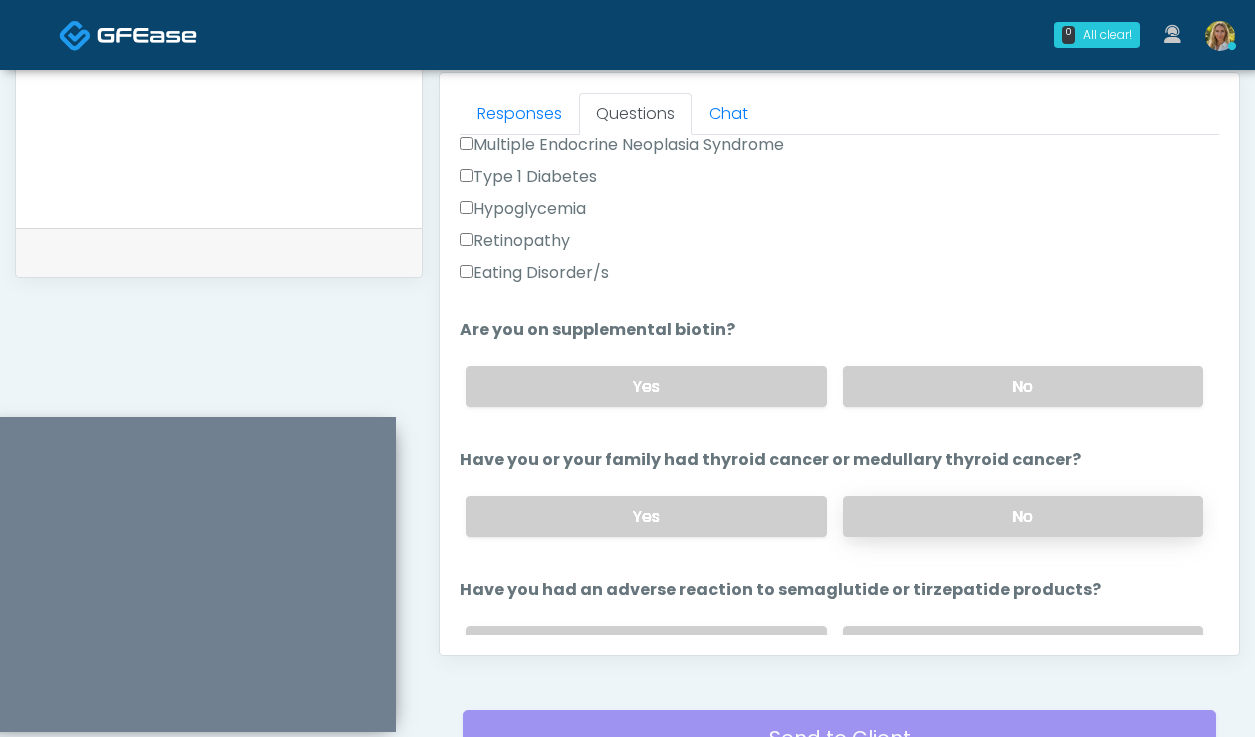 type on "**********" 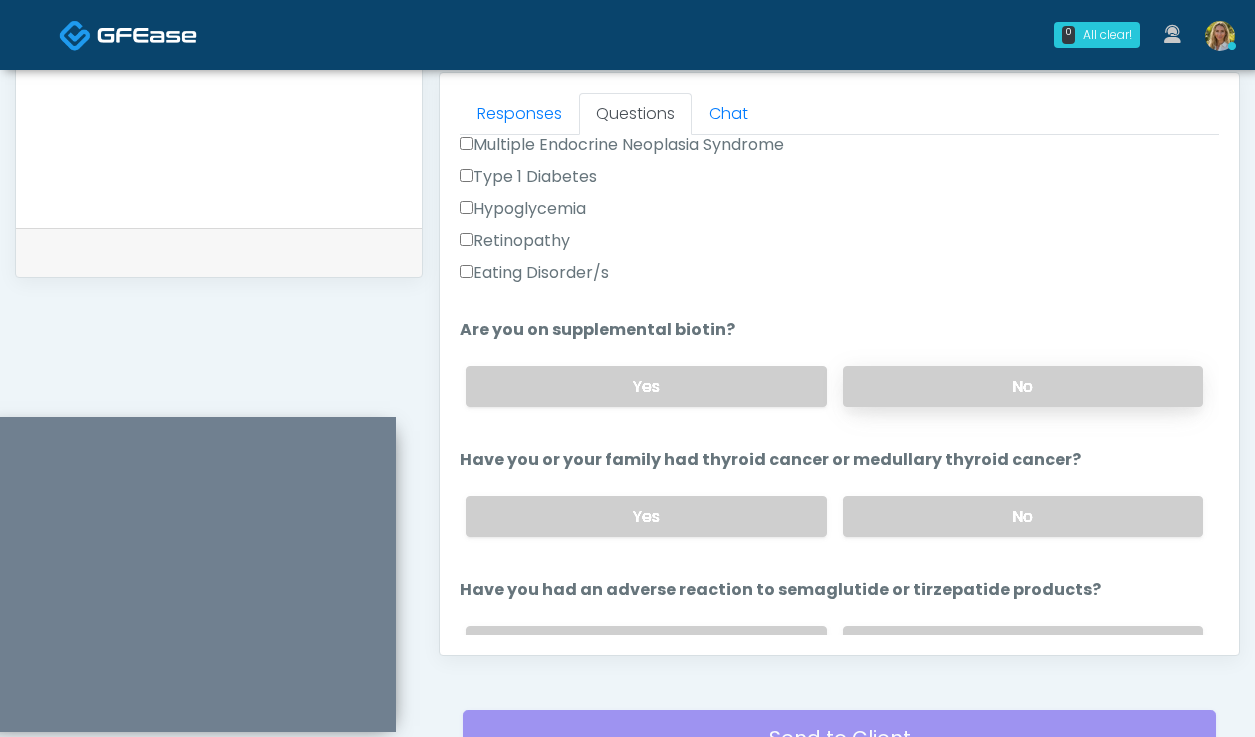 click on "No" at bounding box center [1023, 386] 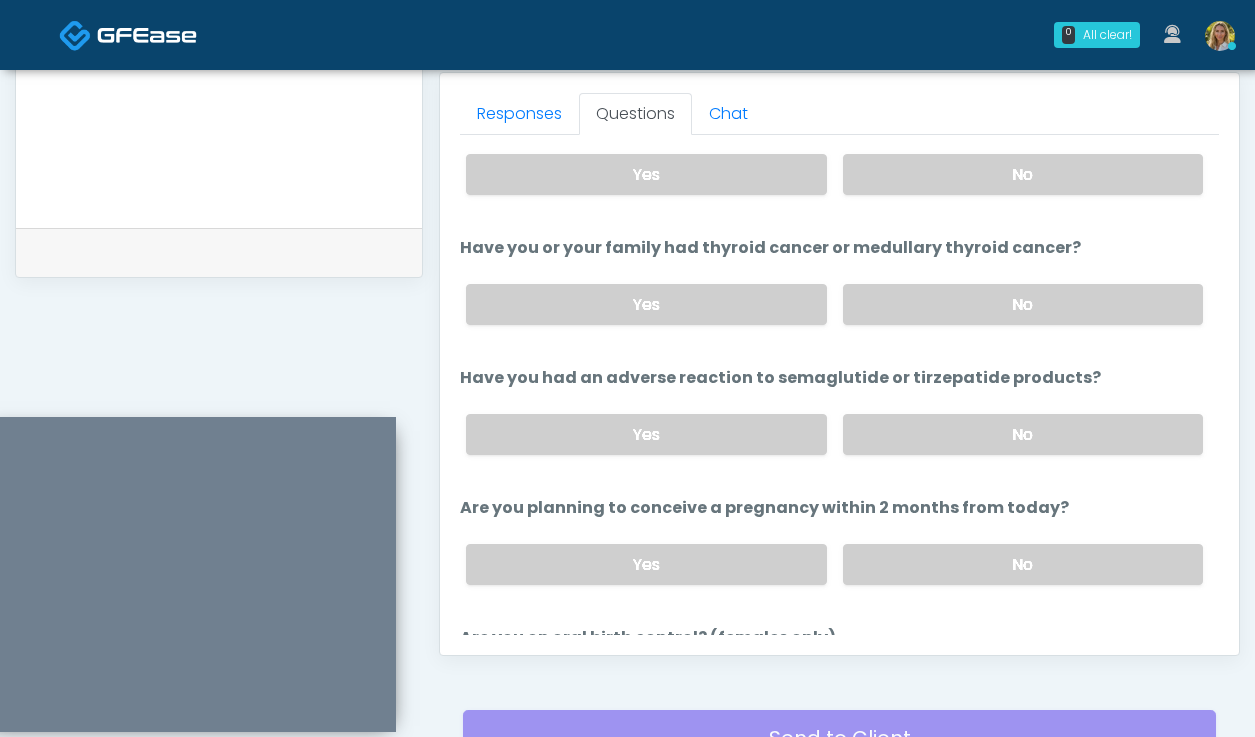 scroll, scrollTop: 797, scrollLeft: 0, axis: vertical 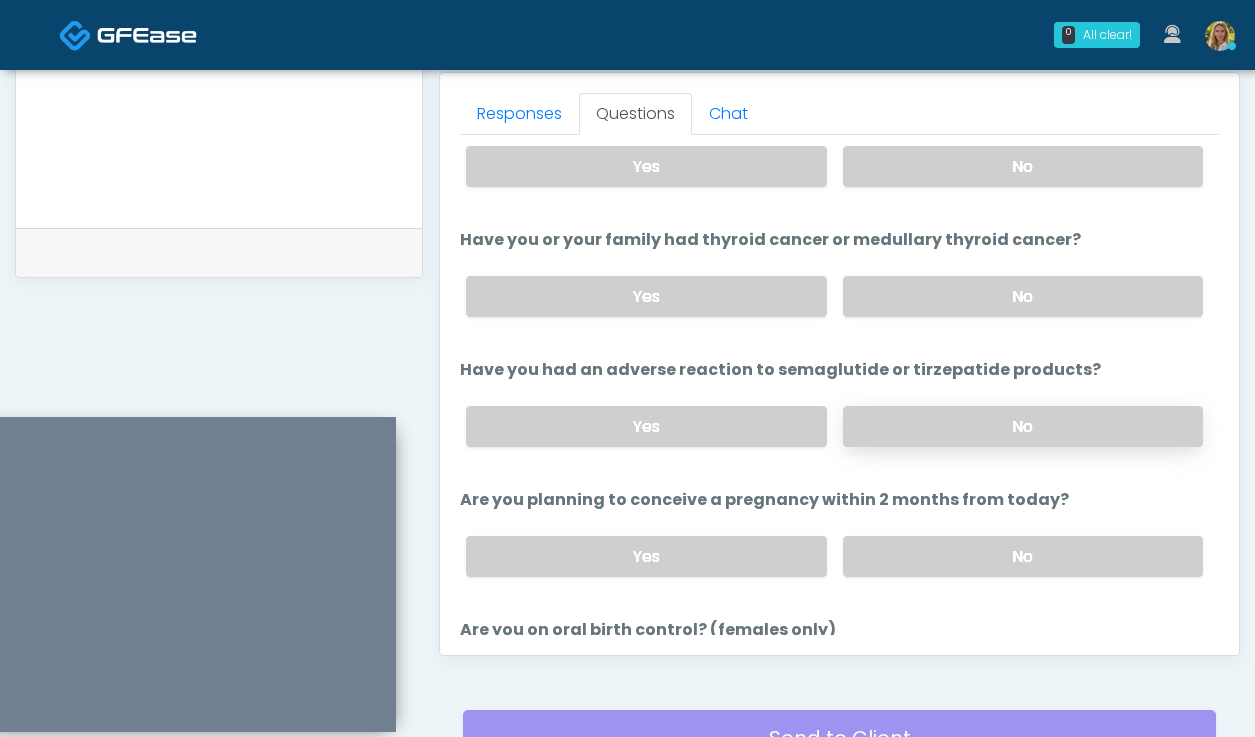 click on "No" at bounding box center (1023, 426) 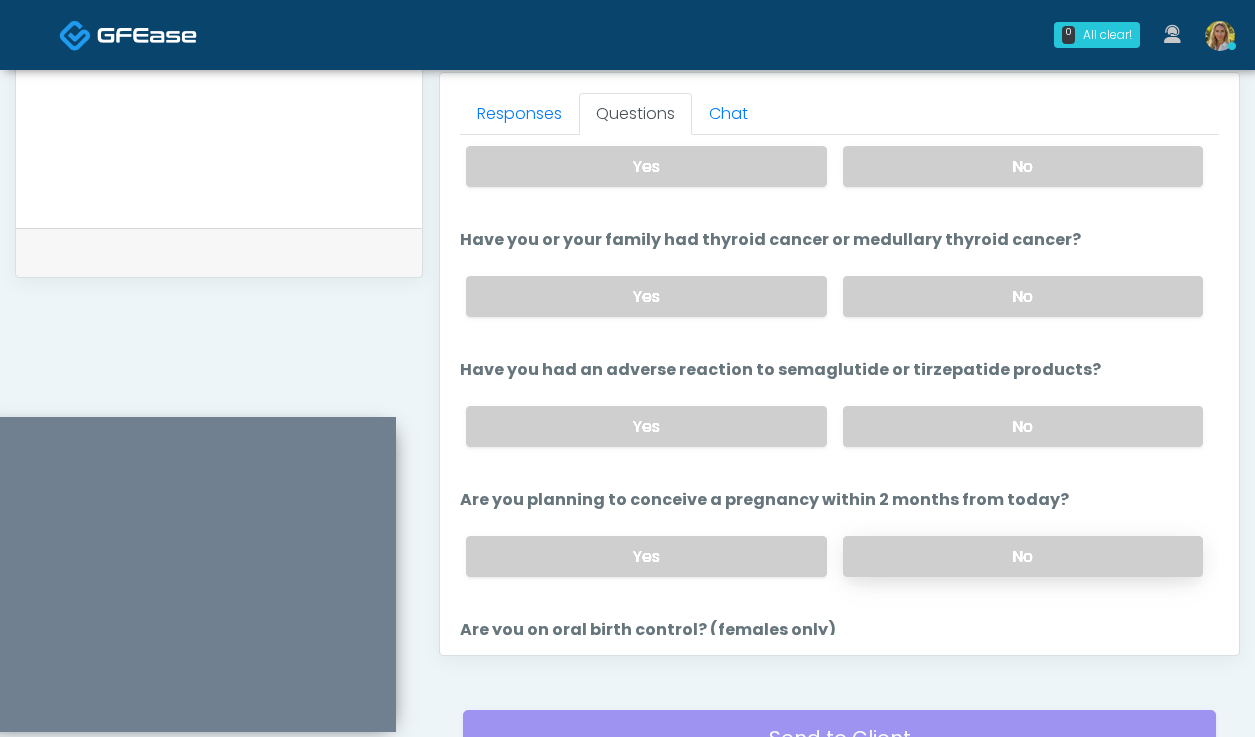 click on "No" at bounding box center [1023, 556] 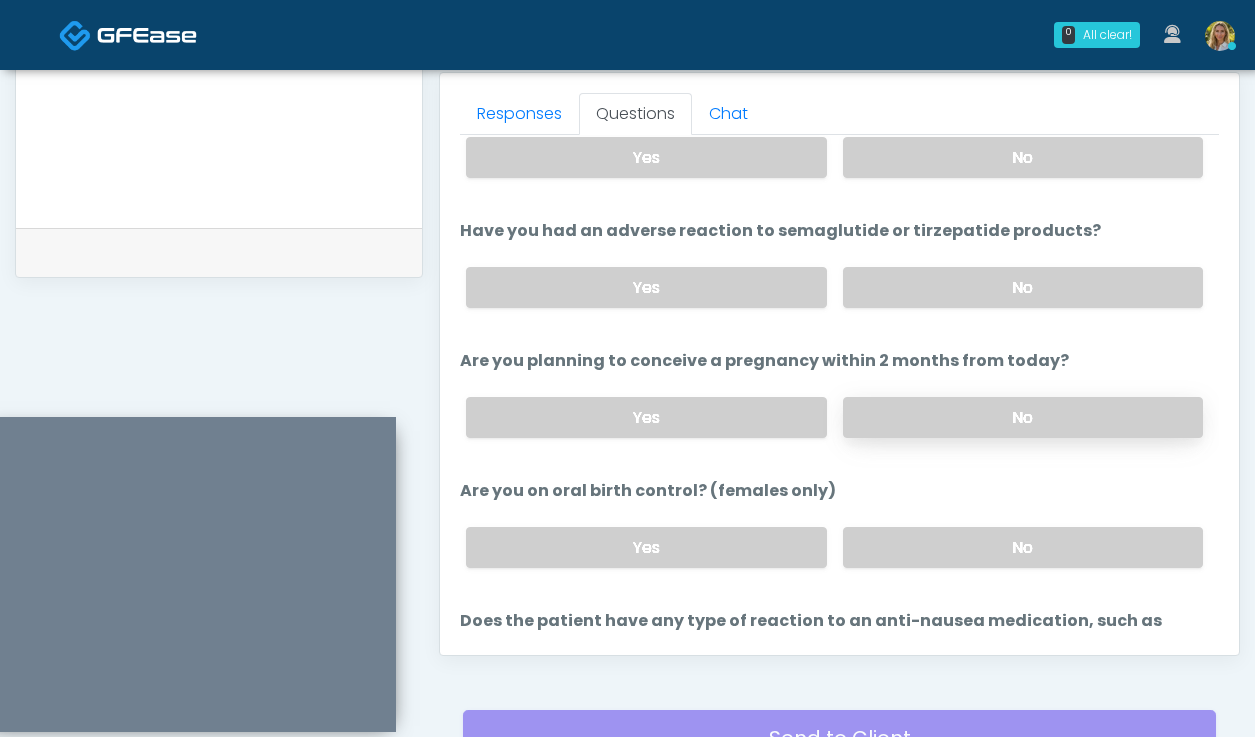 scroll, scrollTop: 951, scrollLeft: 0, axis: vertical 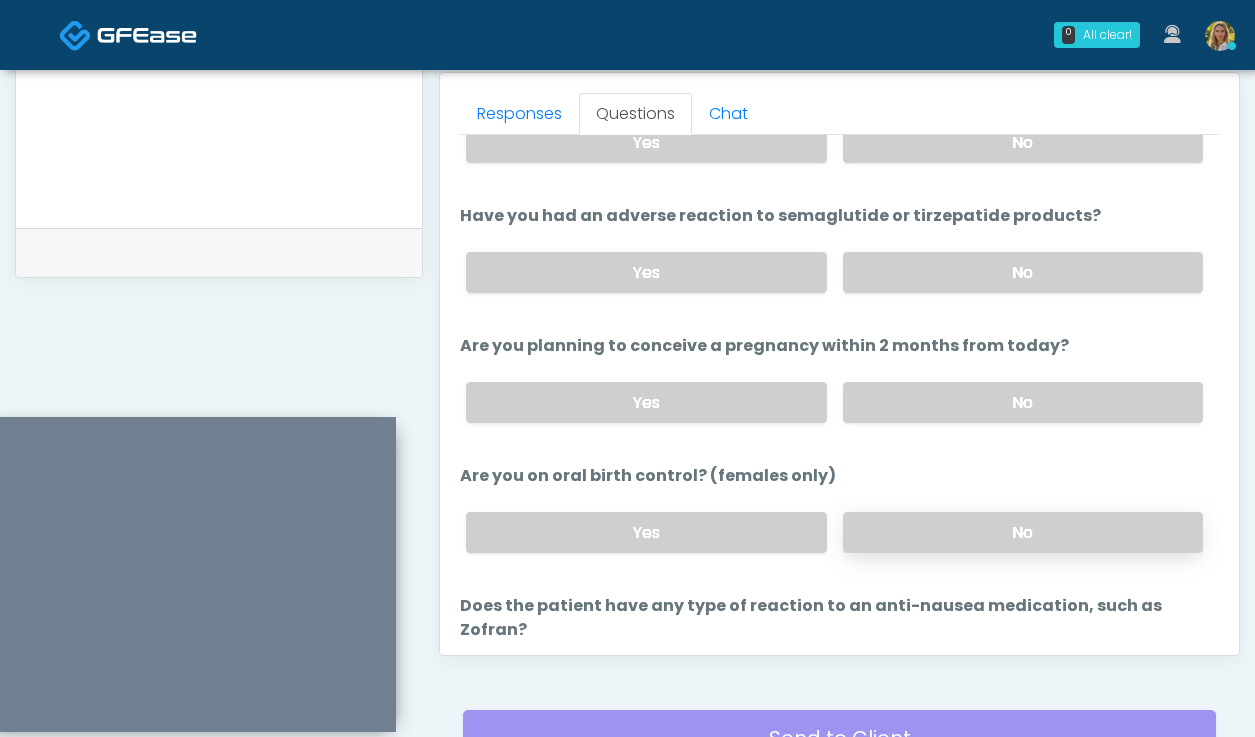 click on "No" at bounding box center (1023, 532) 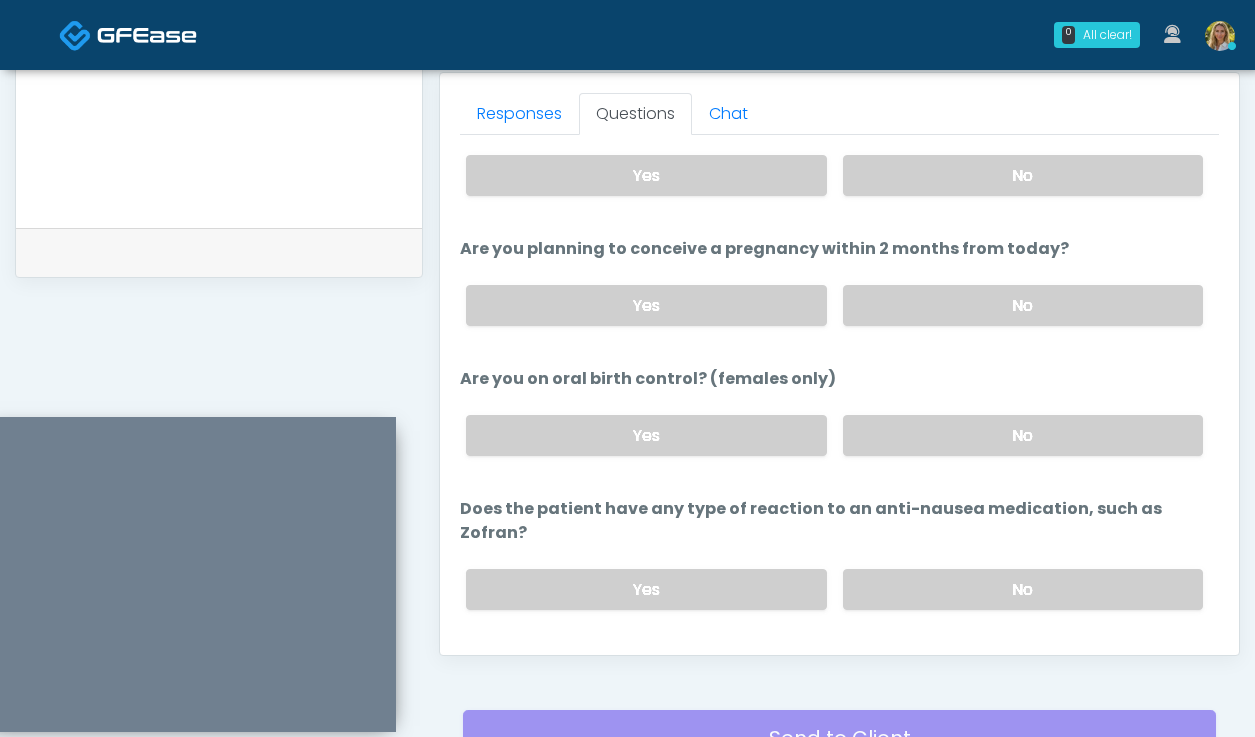 scroll, scrollTop: 1059, scrollLeft: 0, axis: vertical 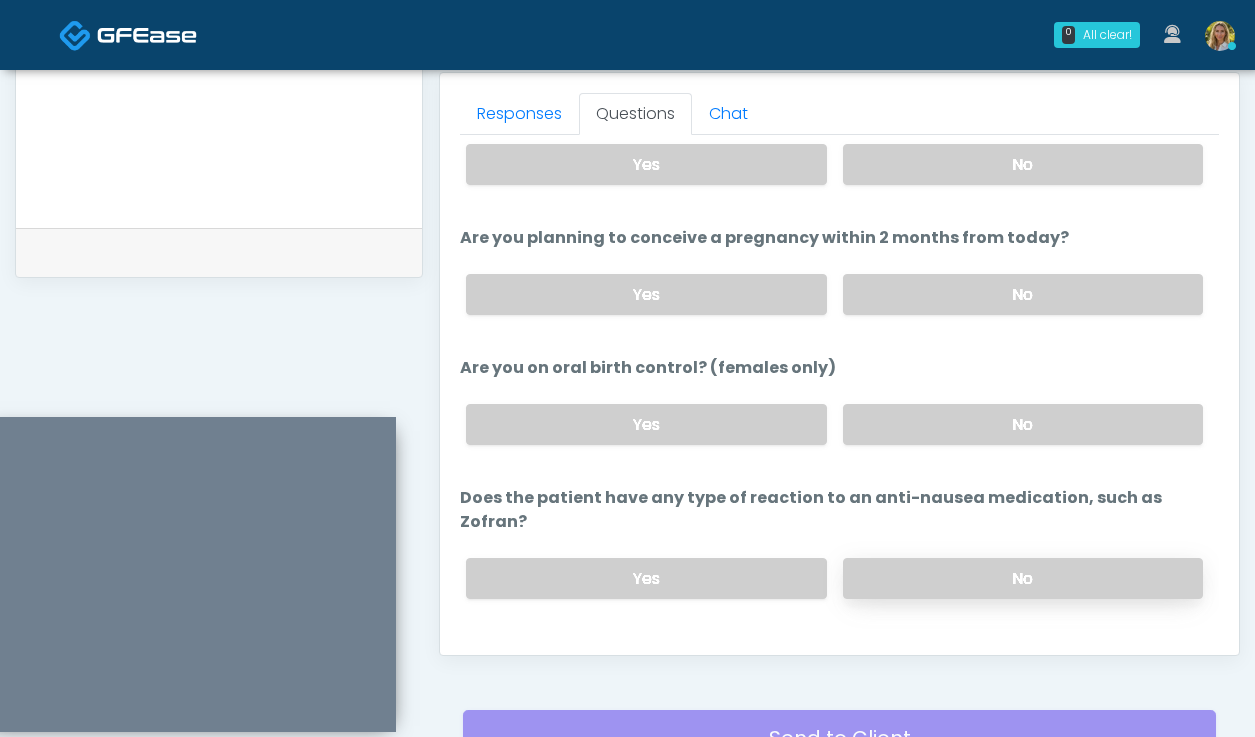 click on "No" at bounding box center (1023, 578) 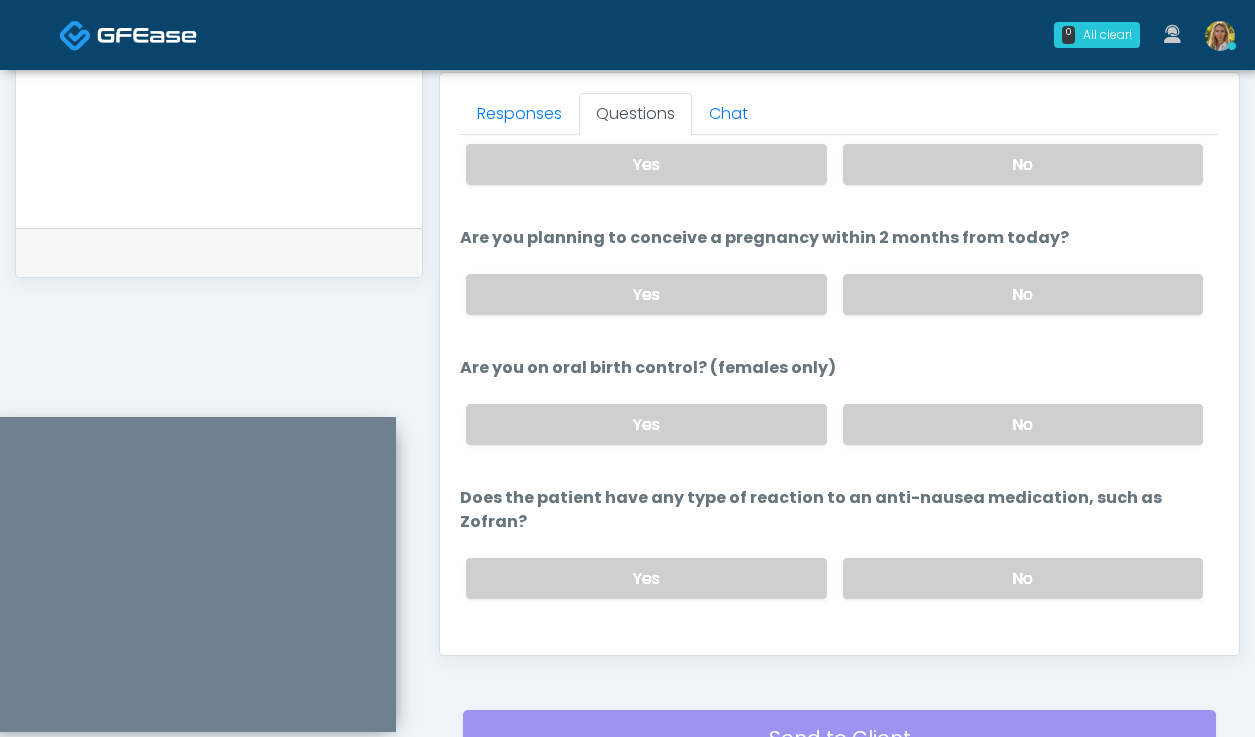 scroll, scrollTop: 1071, scrollLeft: 0, axis: vertical 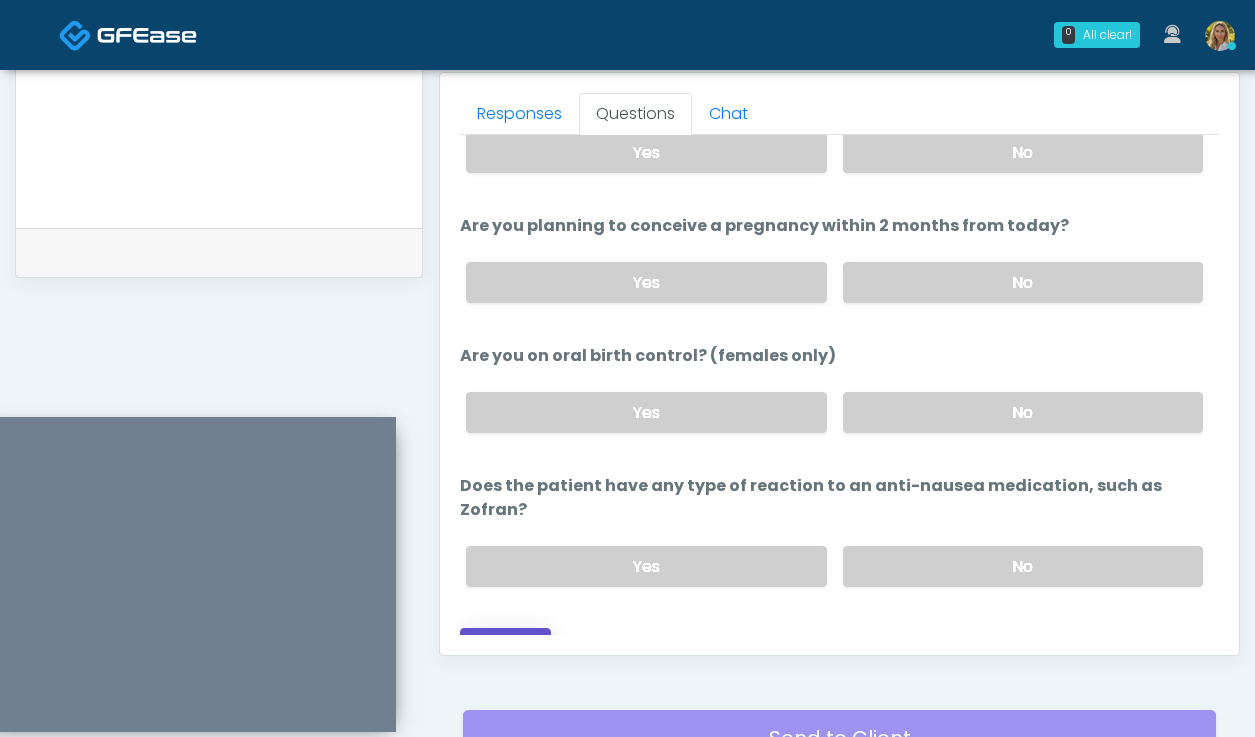 click on "Continue" at bounding box center [505, 646] 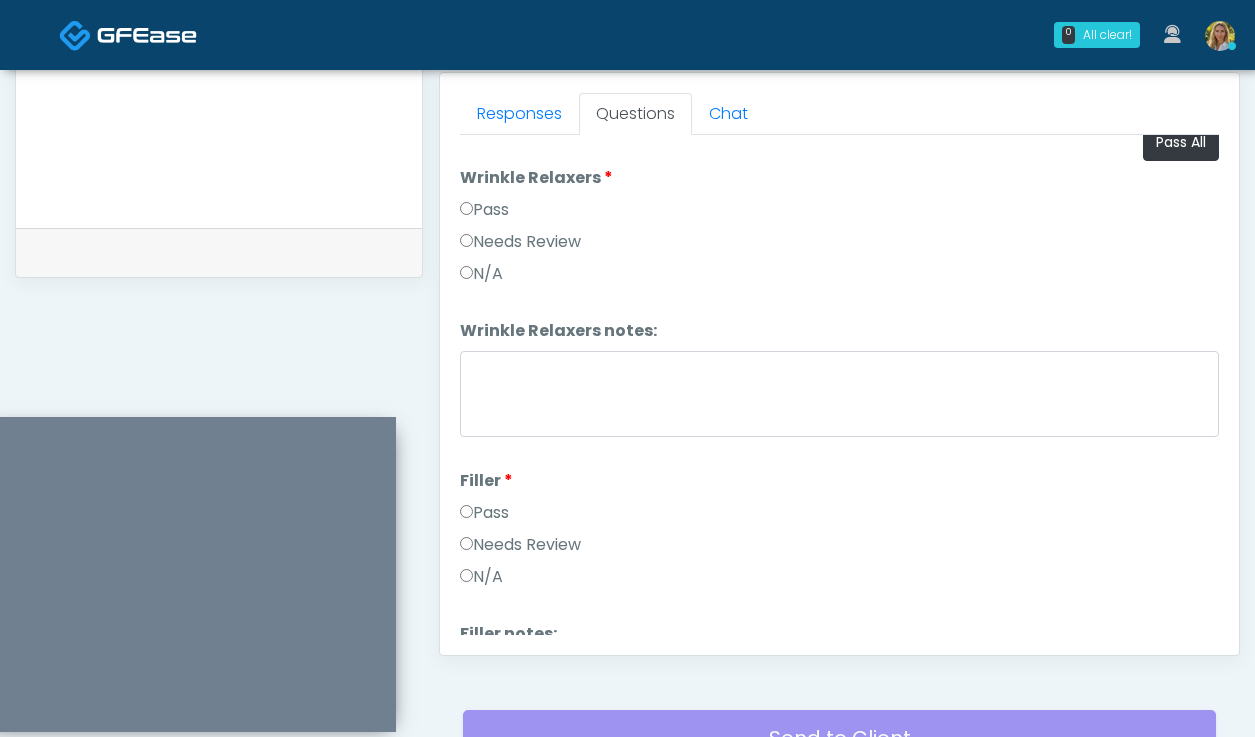 scroll, scrollTop: 0, scrollLeft: 0, axis: both 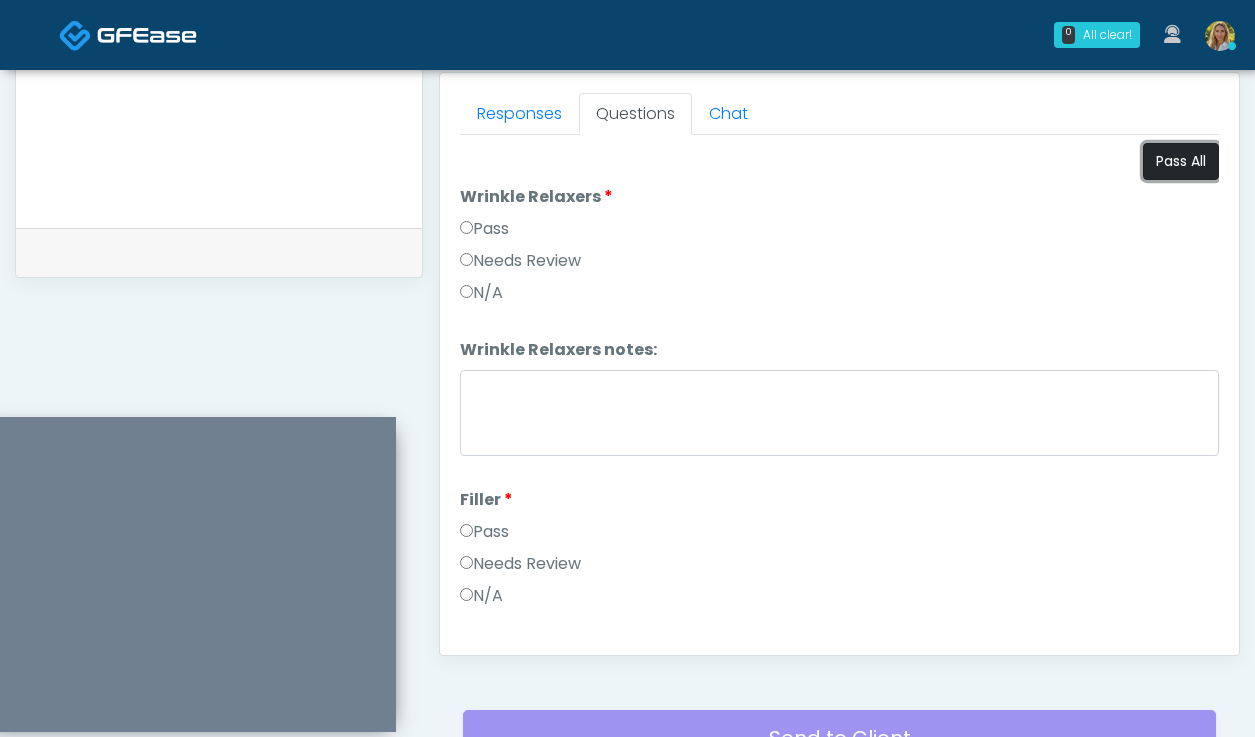 click on "Pass All" at bounding box center (1181, 161) 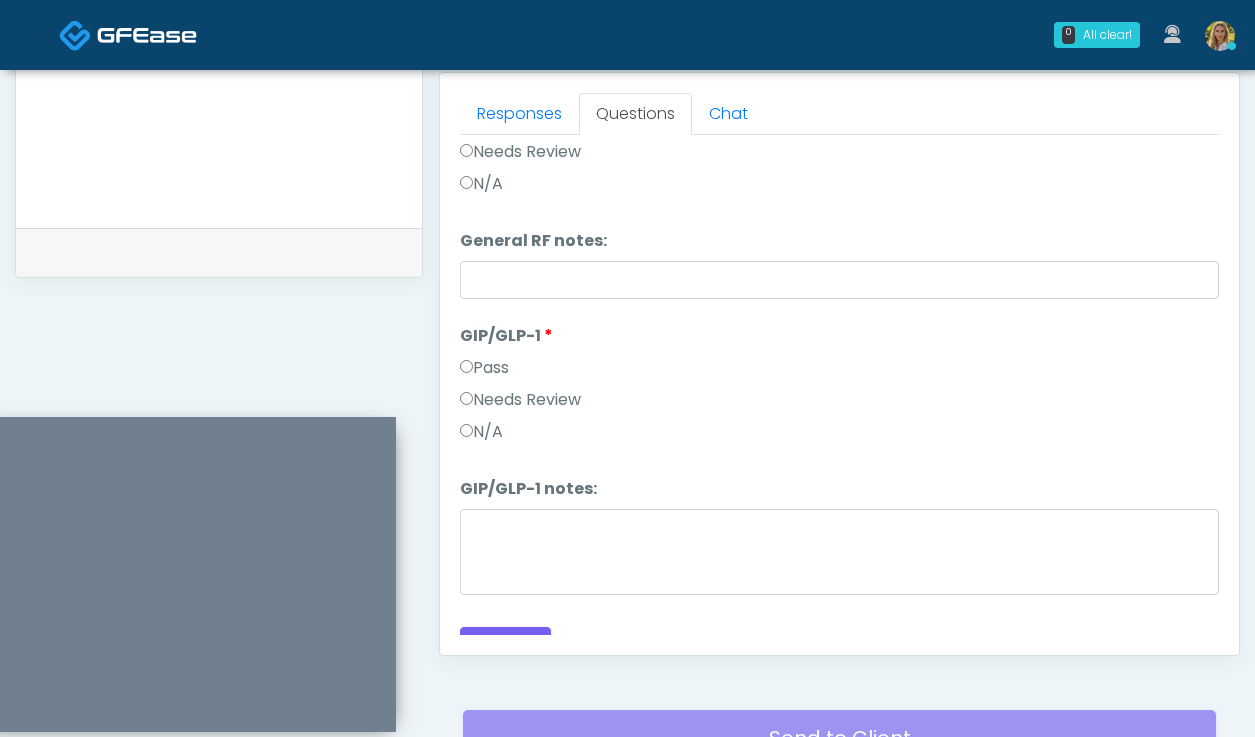 scroll, scrollTop: 3138, scrollLeft: 0, axis: vertical 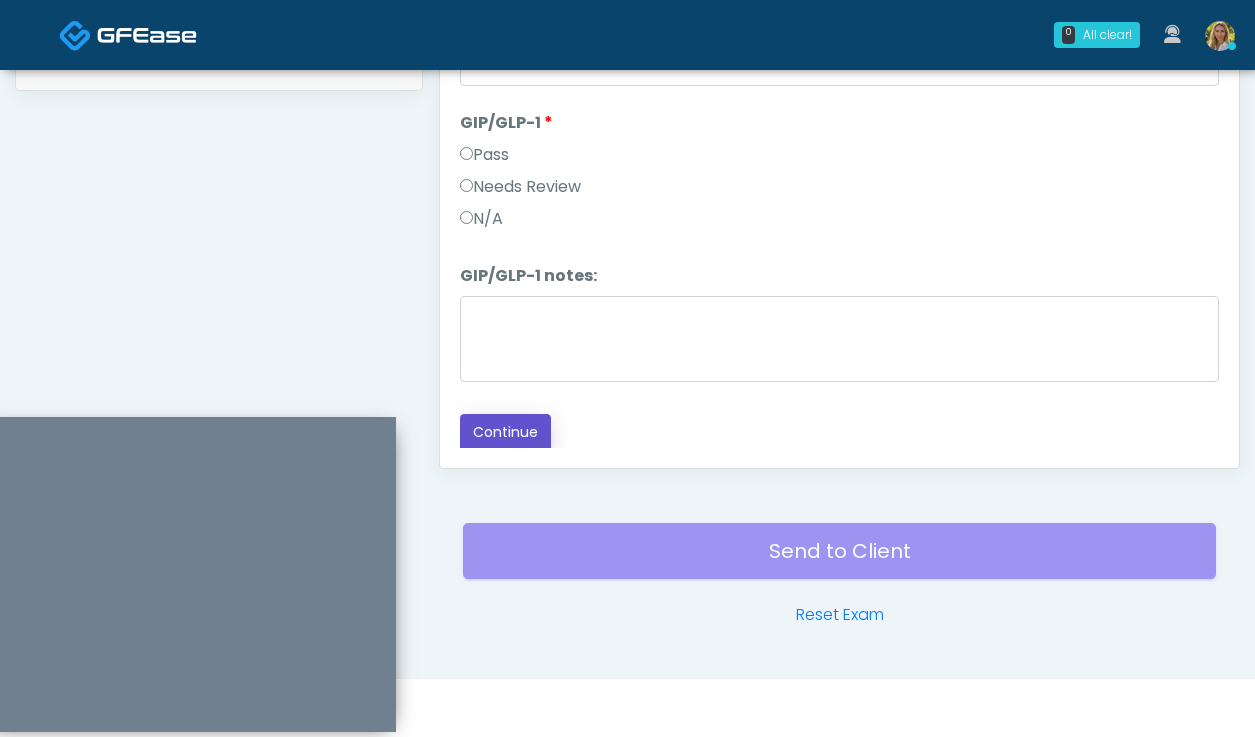 click on "Continue" at bounding box center (505, 432) 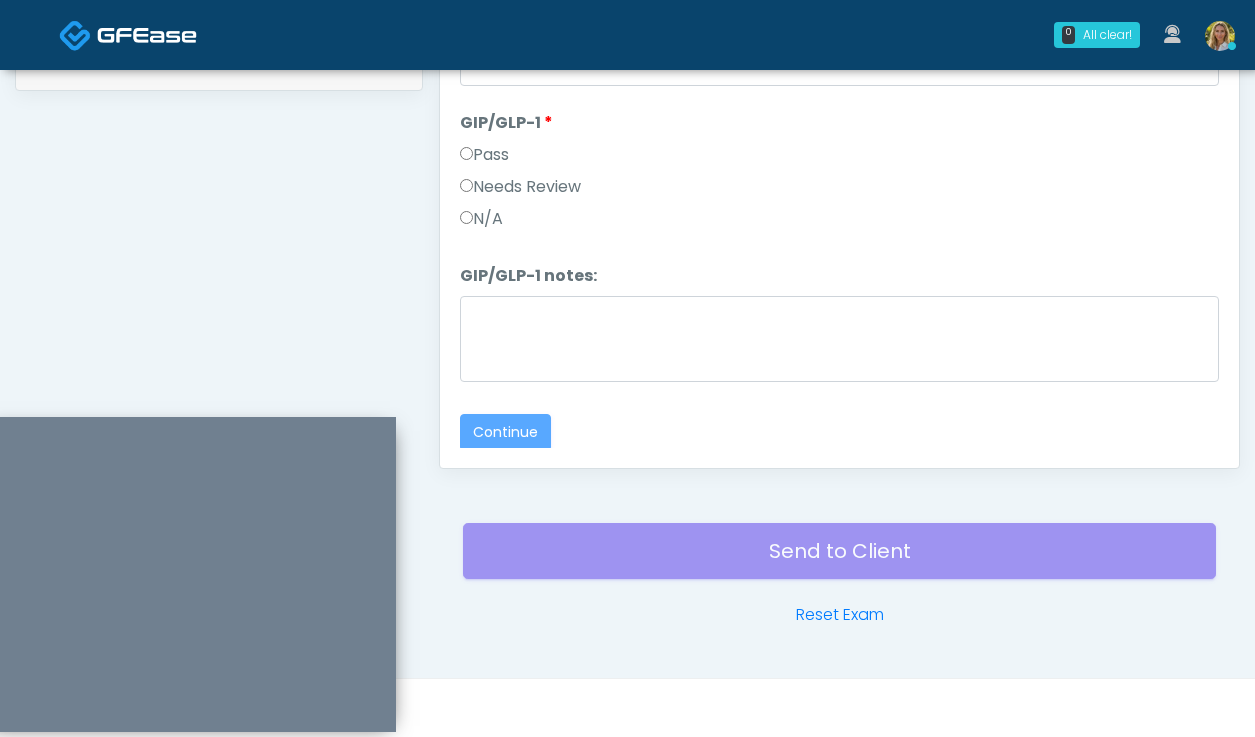 scroll, scrollTop: 0, scrollLeft: 0, axis: both 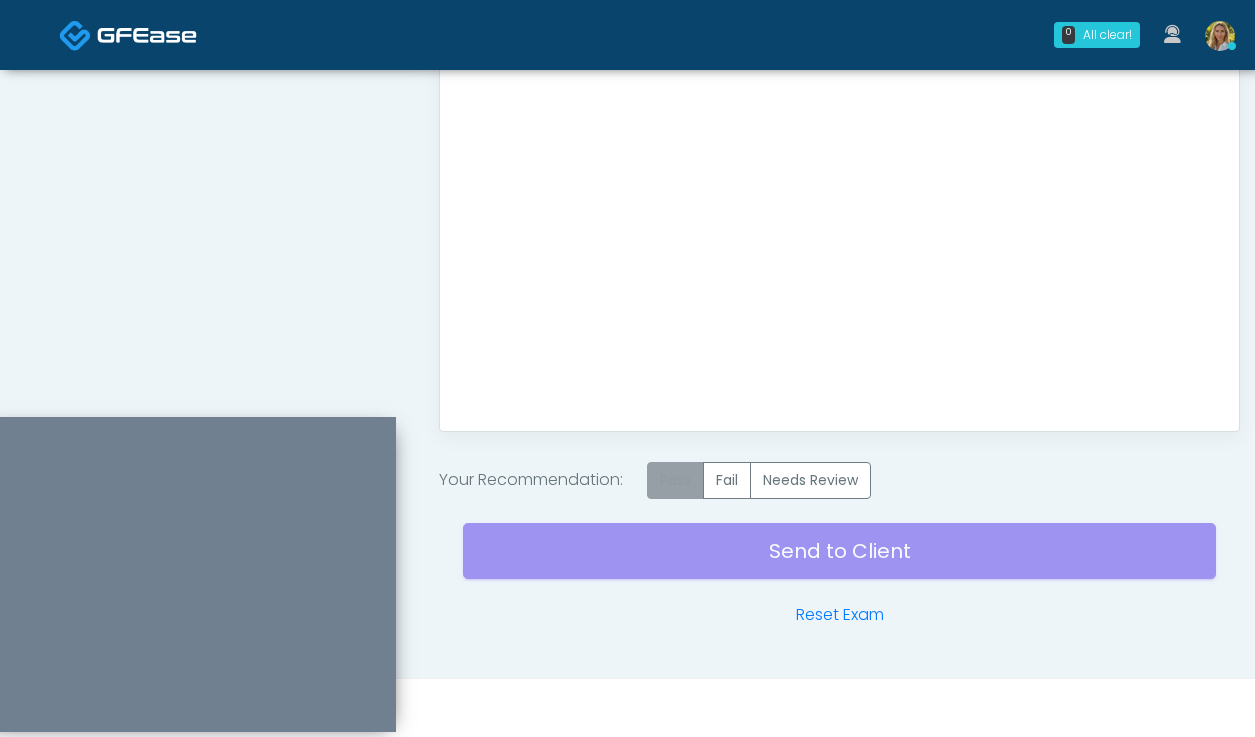 click on "Pass" at bounding box center (675, 480) 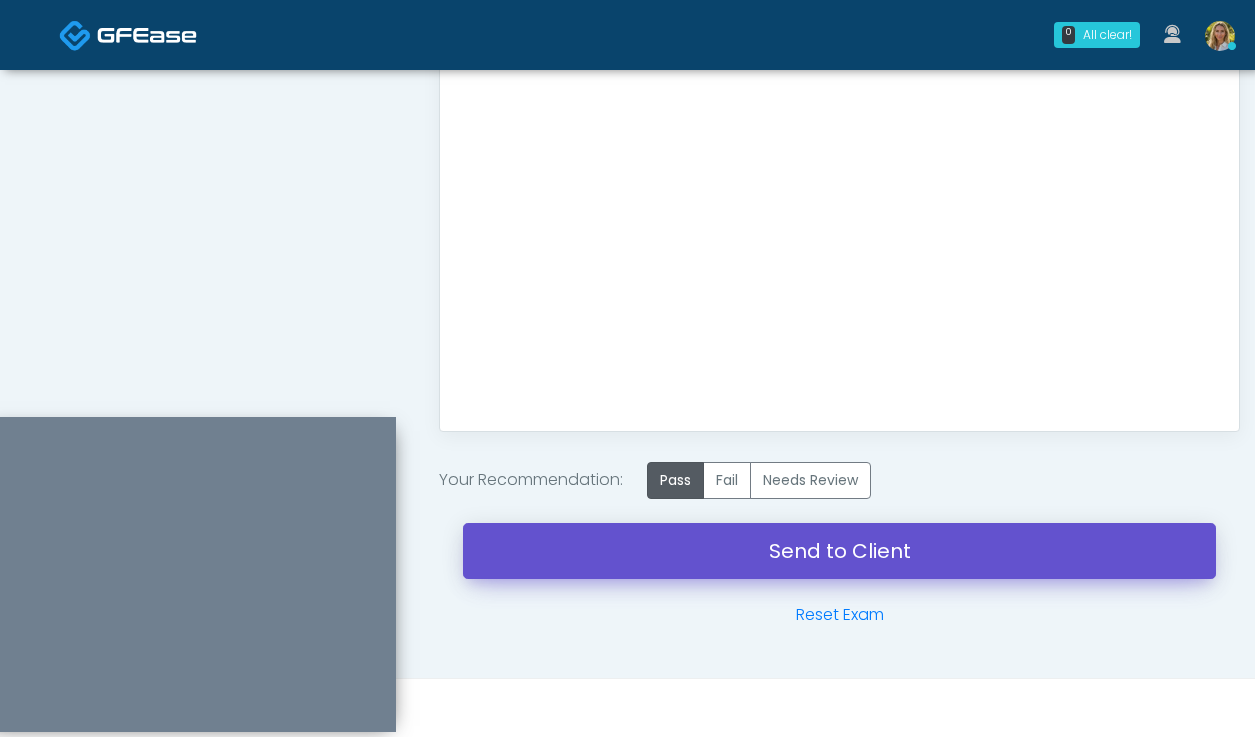 click on "Send to Client" at bounding box center (839, 551) 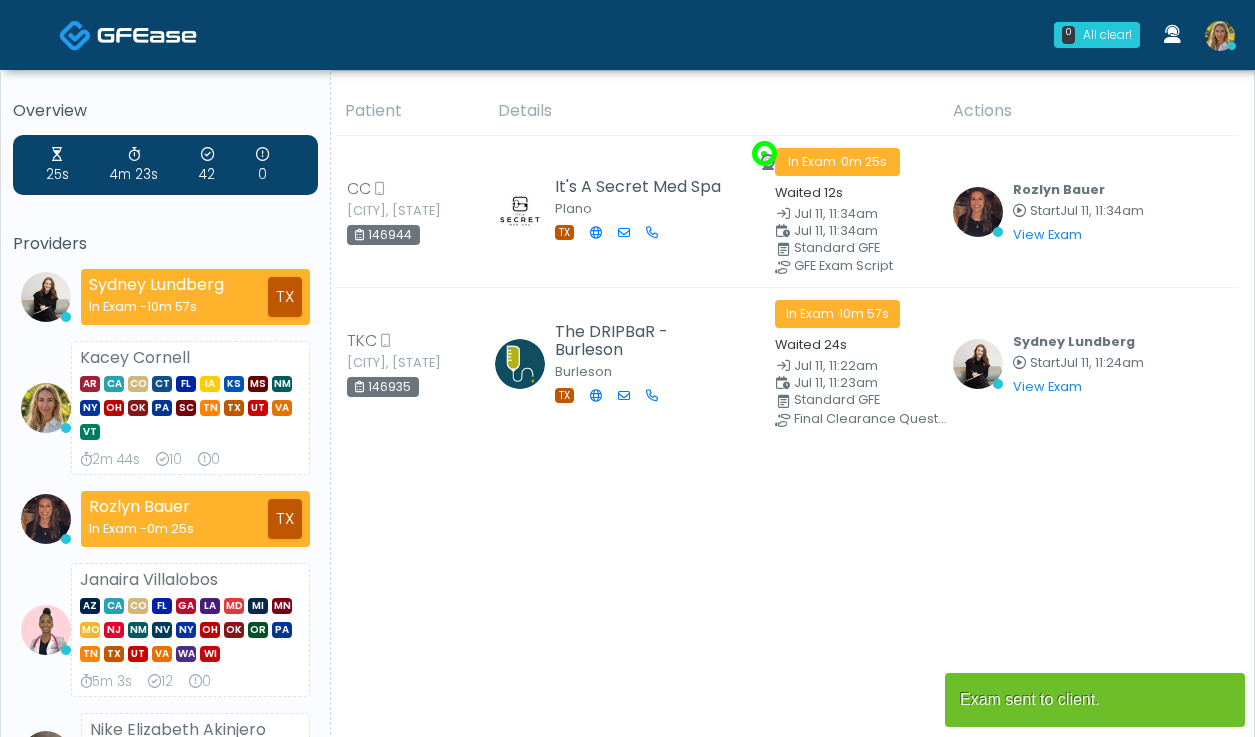 scroll, scrollTop: 0, scrollLeft: 0, axis: both 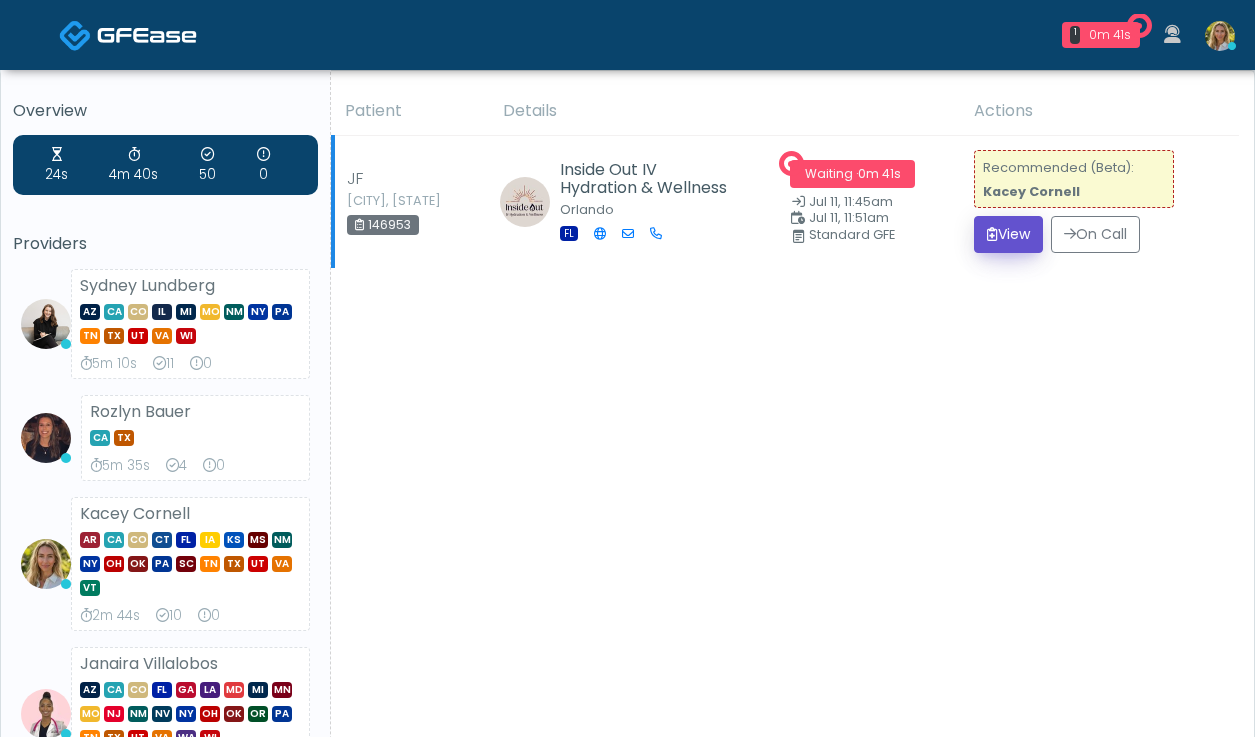 click on "View" at bounding box center [1008, 234] 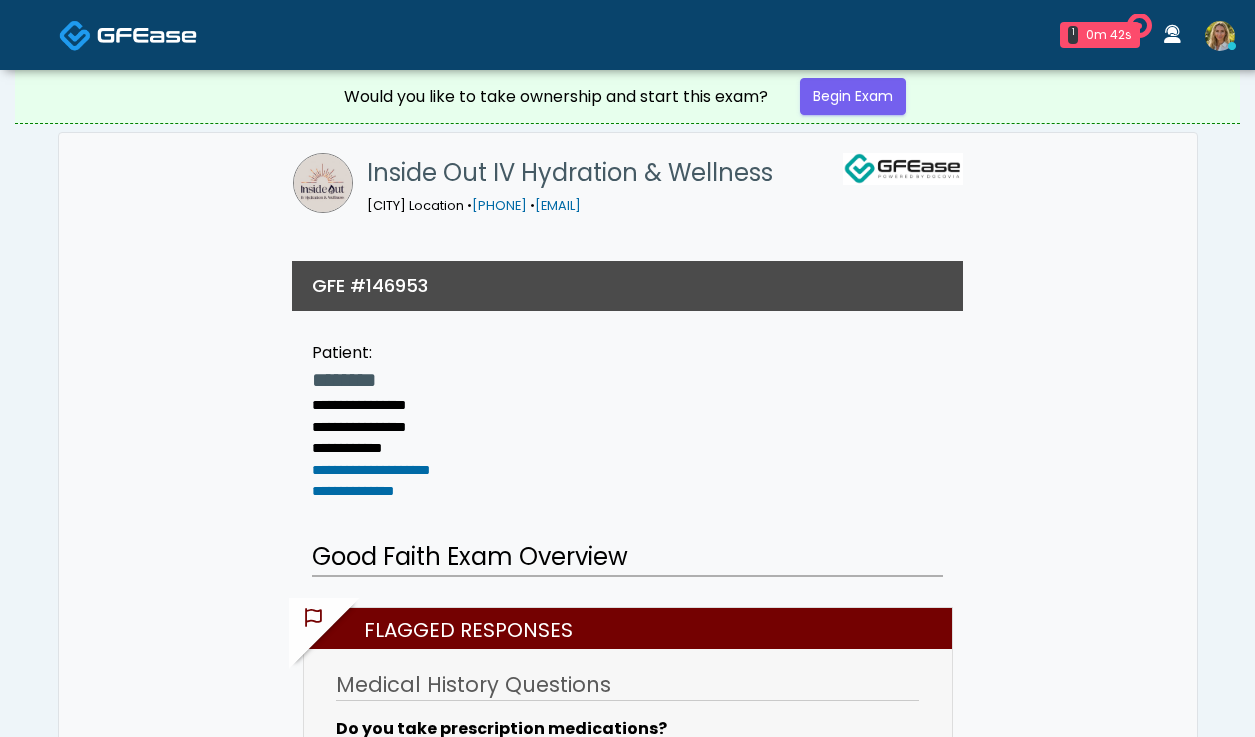 scroll, scrollTop: 0, scrollLeft: 0, axis: both 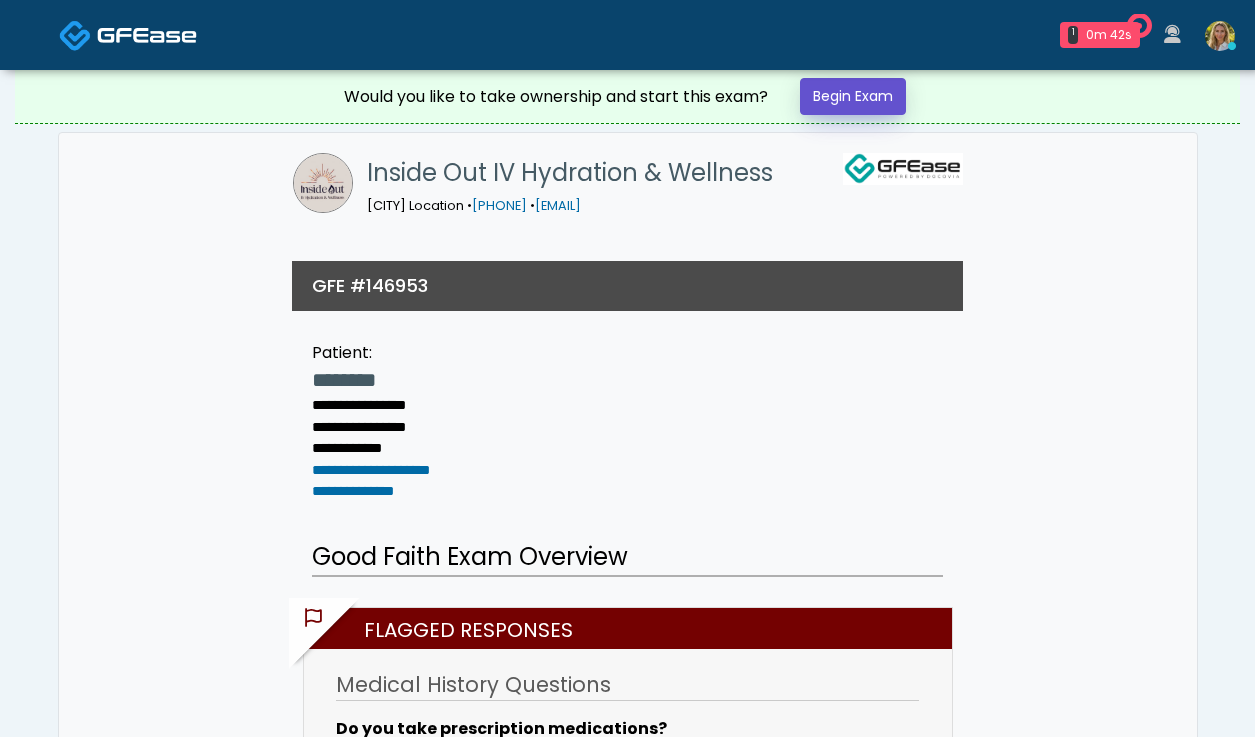click on "Begin Exam" at bounding box center (853, 96) 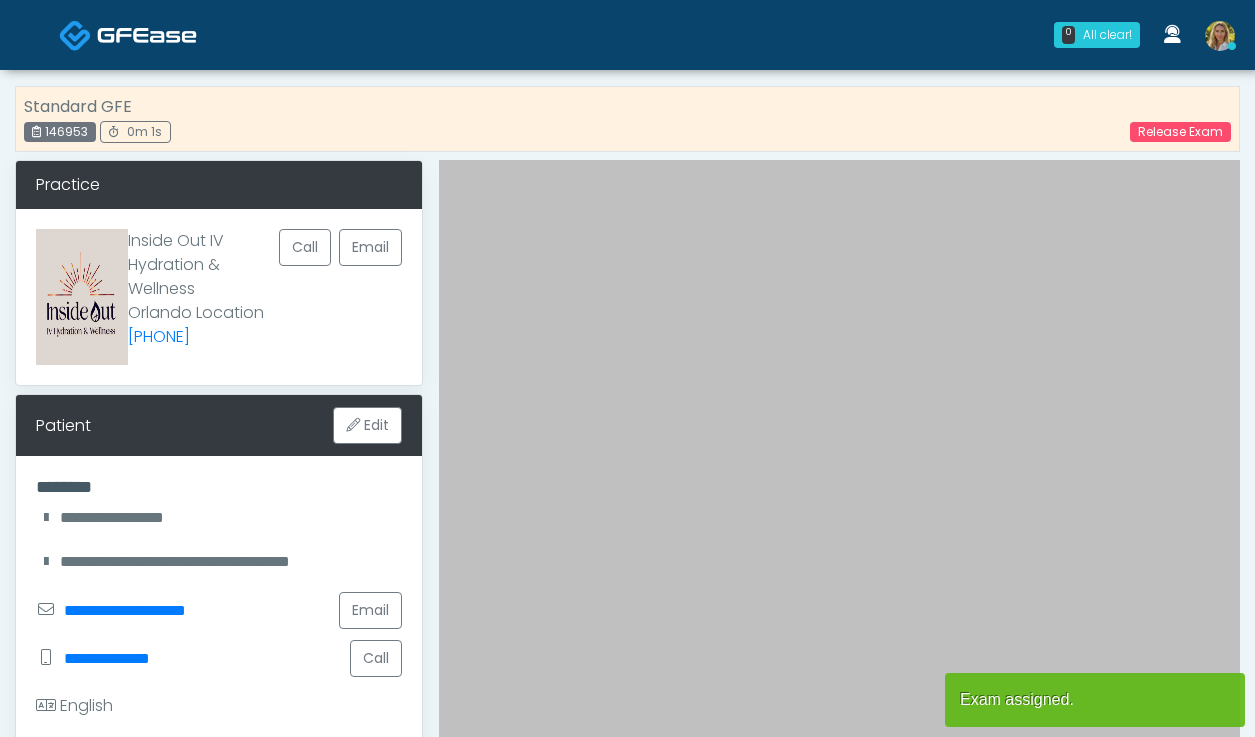 scroll, scrollTop: 0, scrollLeft: 0, axis: both 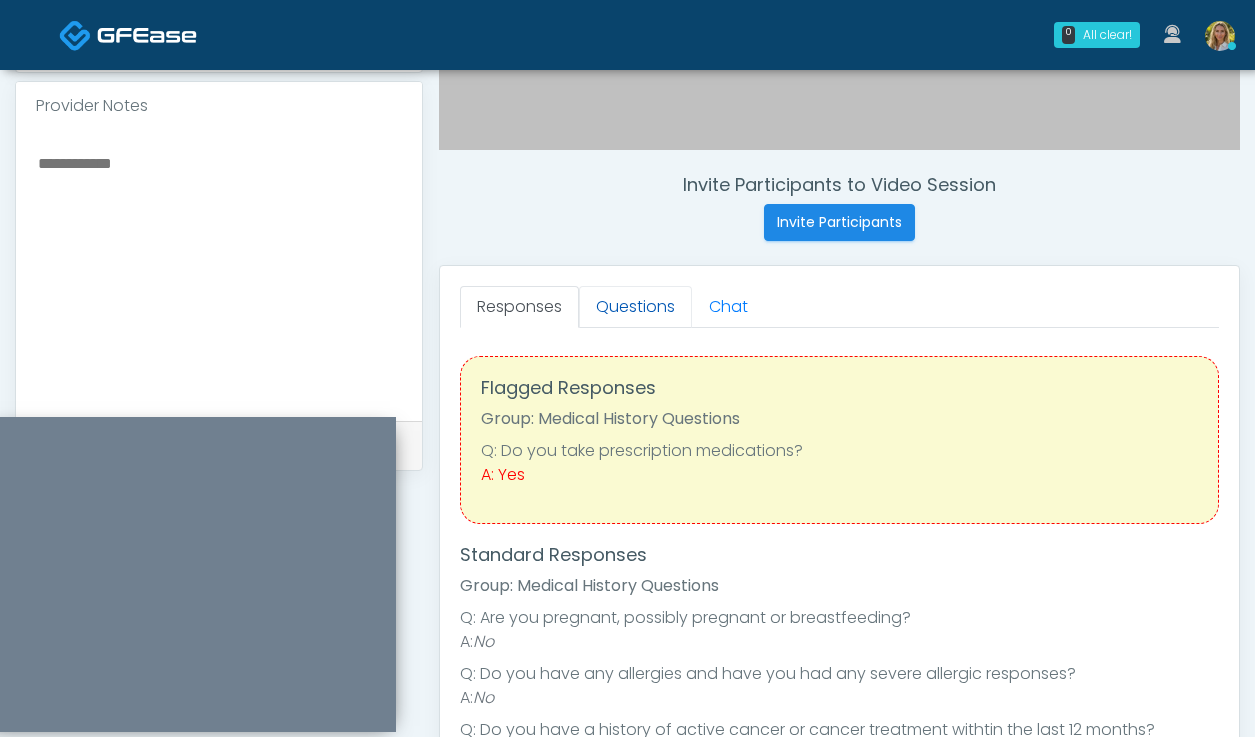 click on "Questions" at bounding box center (635, 307) 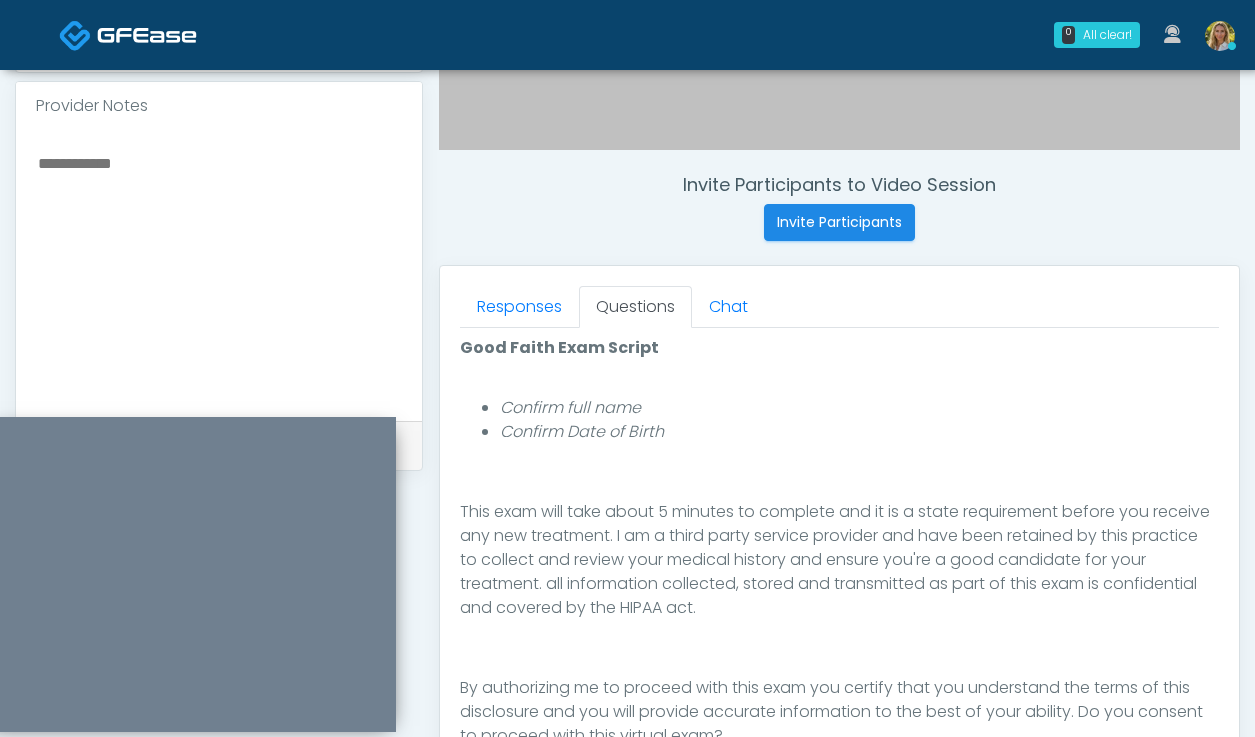 scroll, scrollTop: 232, scrollLeft: 0, axis: vertical 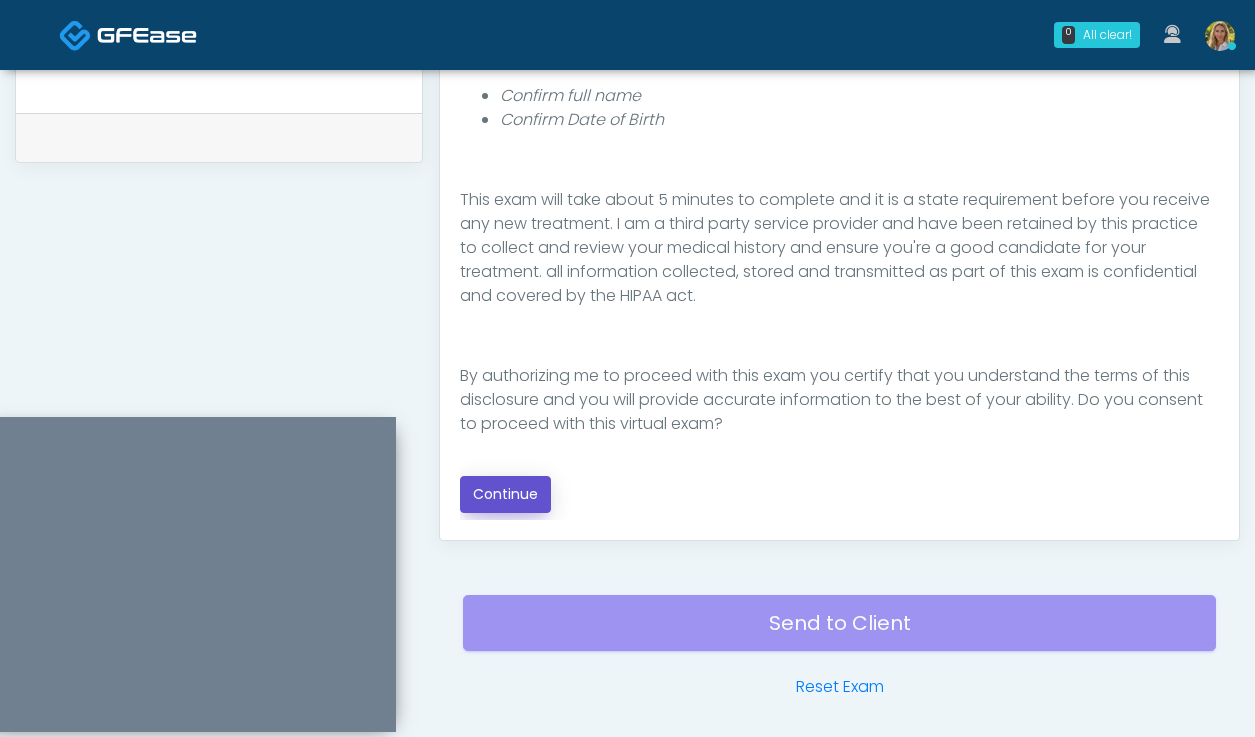 click on "Continue" at bounding box center [505, 494] 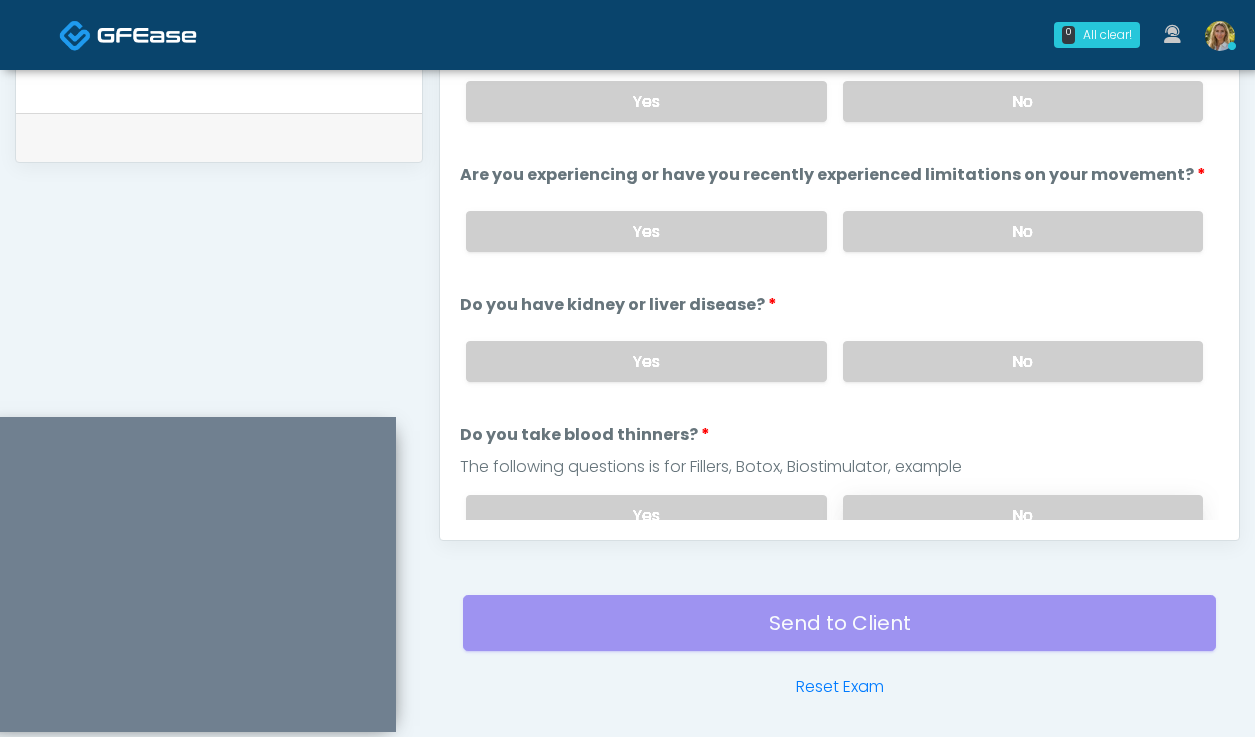 click on "No" at bounding box center (1023, 515) 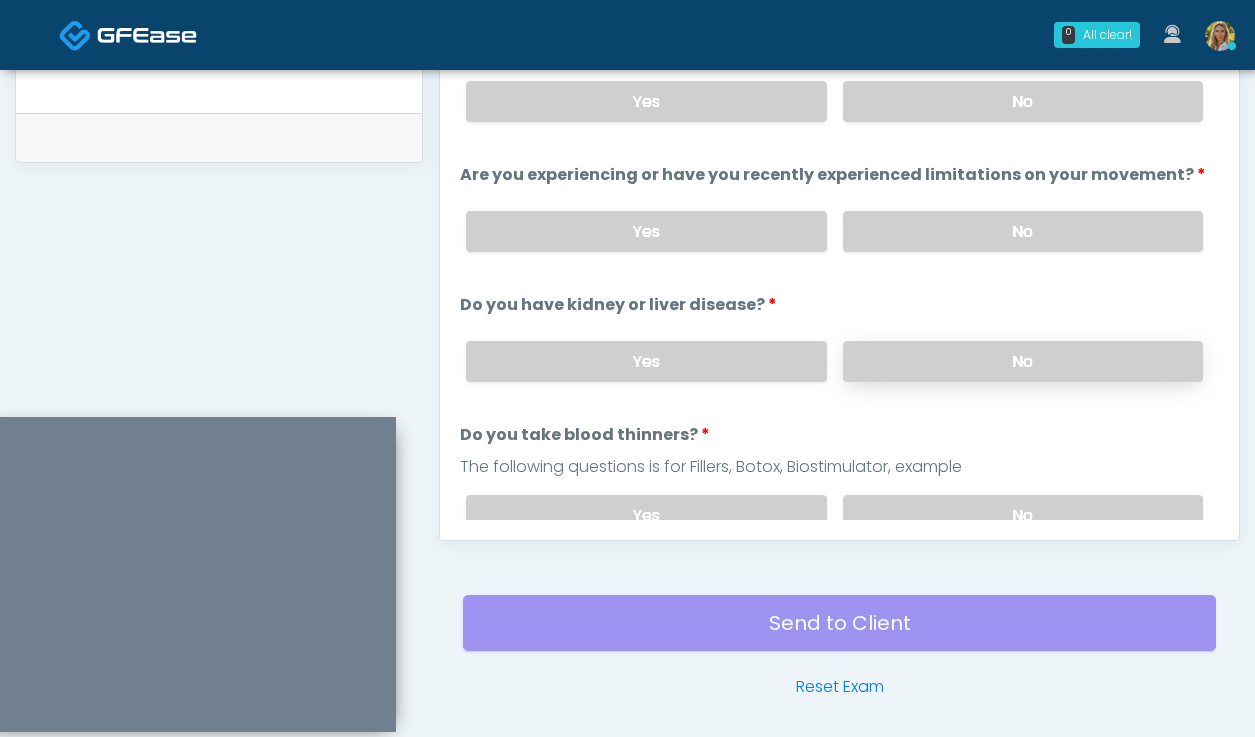 click on "No" at bounding box center [1023, 361] 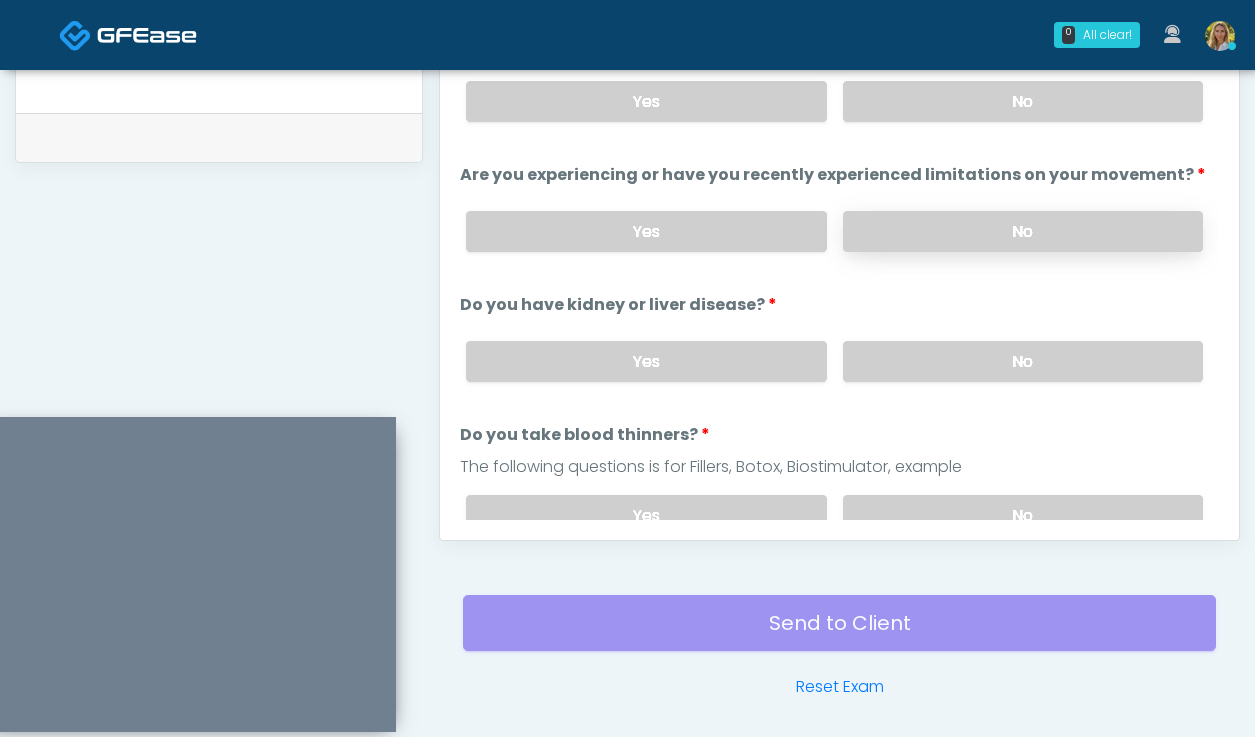 click on "No" at bounding box center [1023, 231] 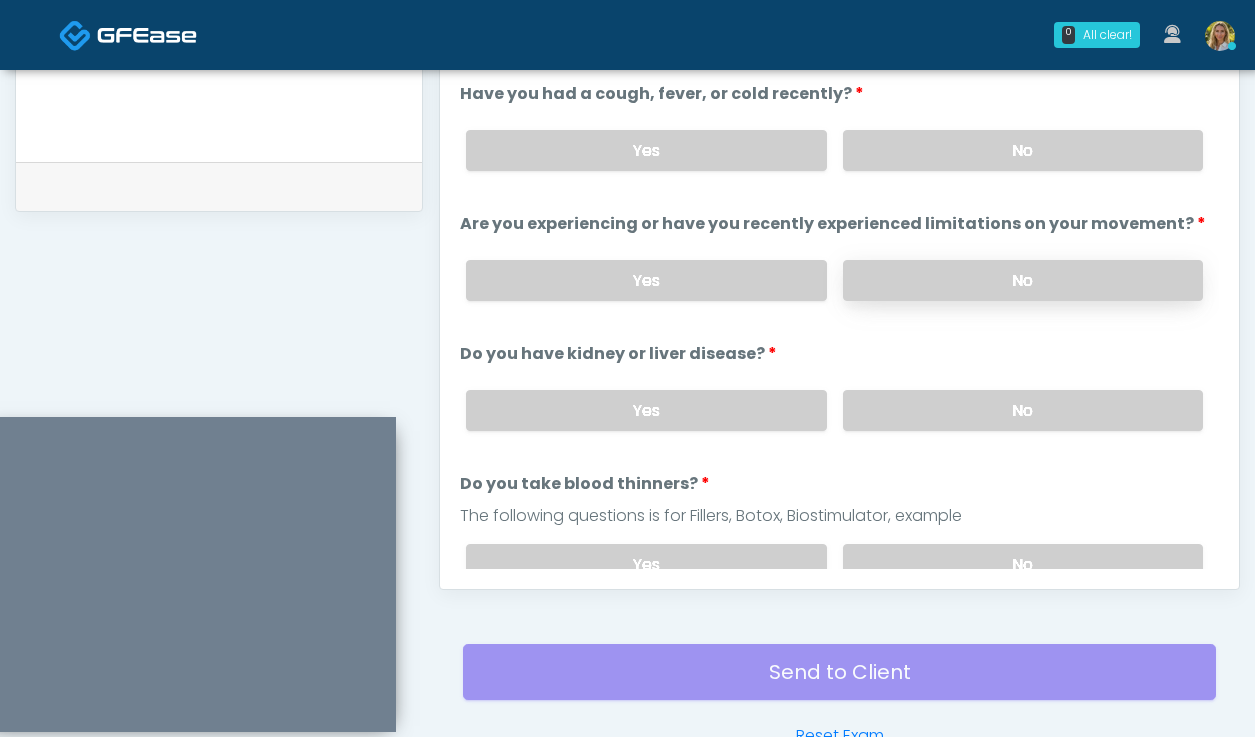 scroll, scrollTop: 943, scrollLeft: 0, axis: vertical 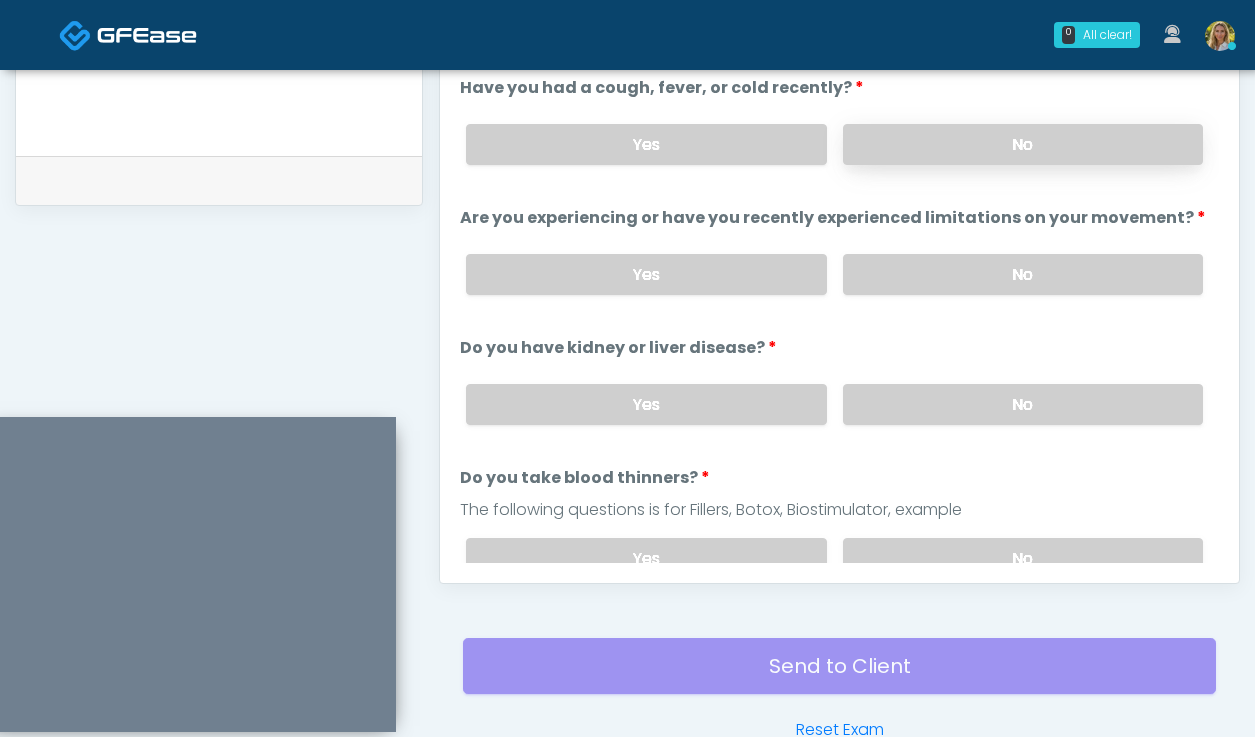 click on "No" at bounding box center (1023, 144) 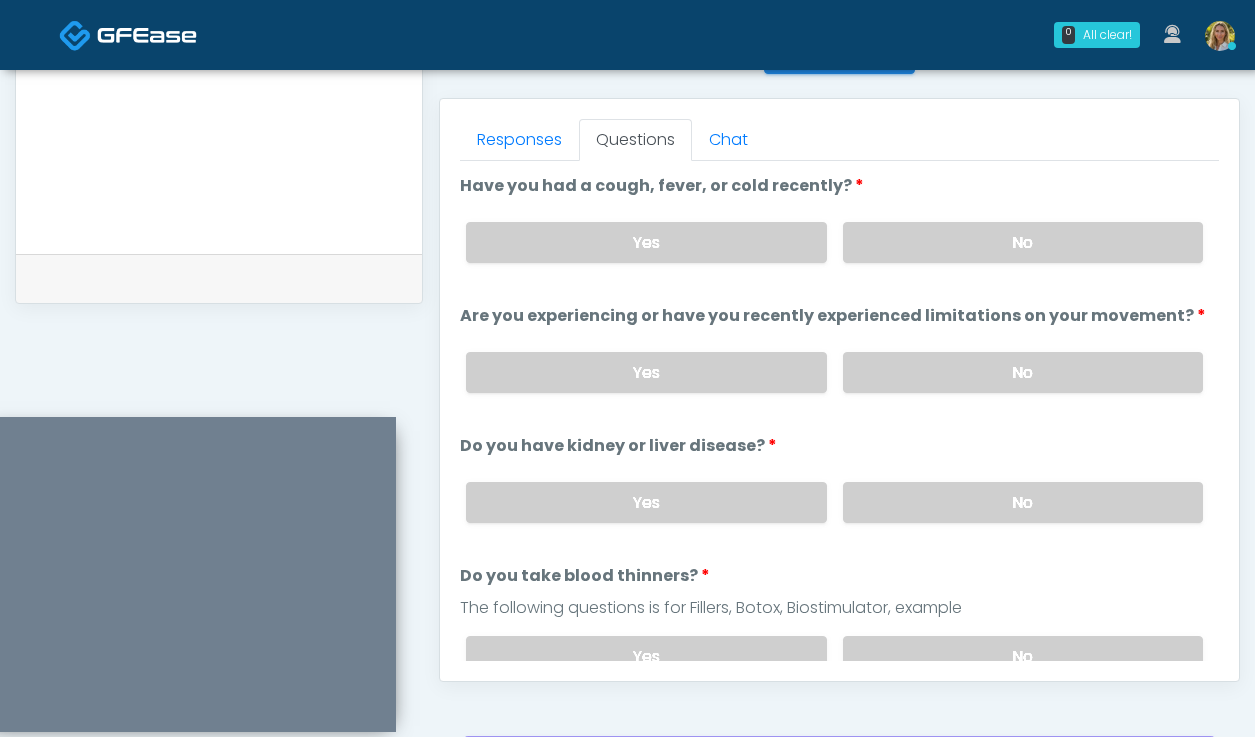 scroll, scrollTop: 866, scrollLeft: 0, axis: vertical 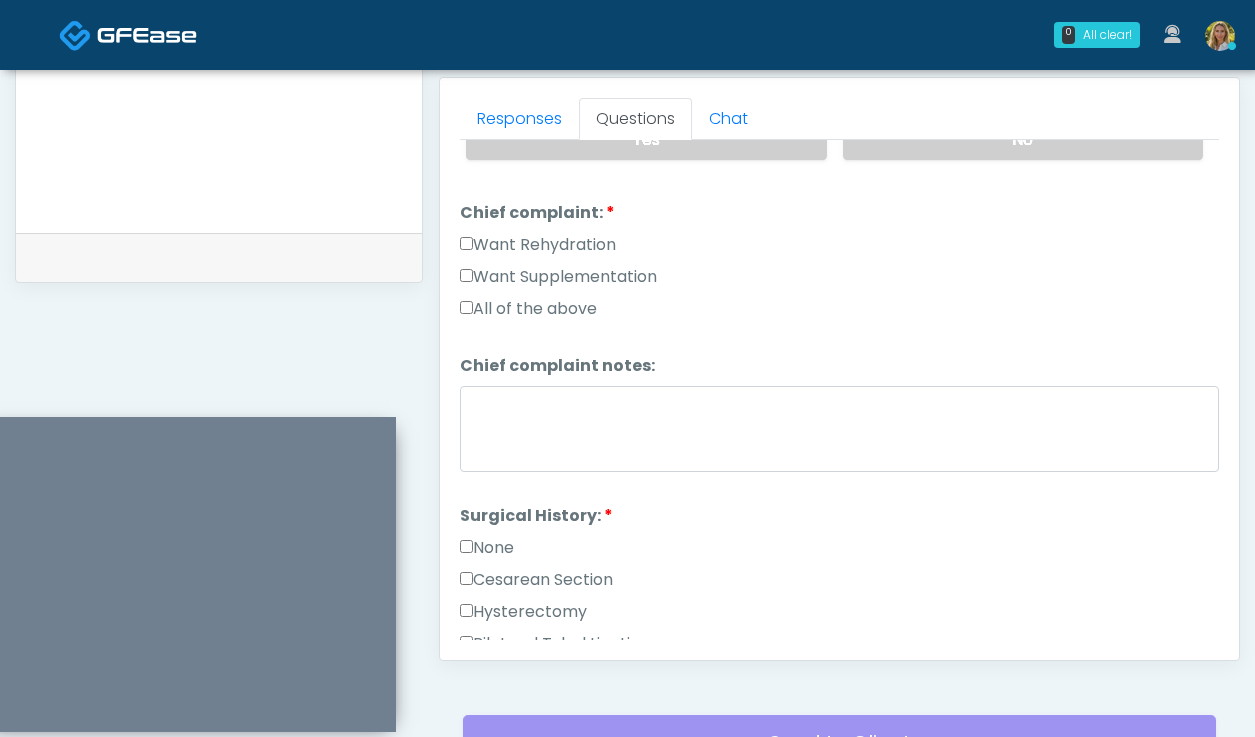click on "None" at bounding box center [487, 548] 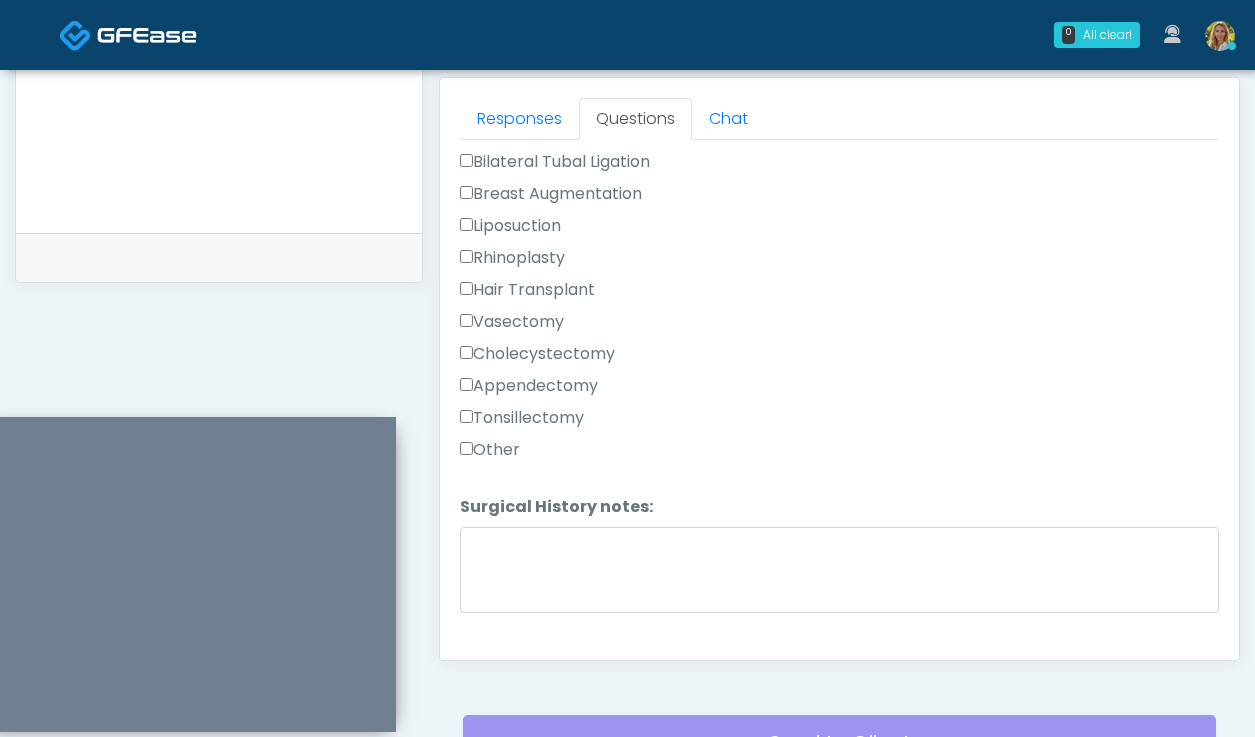 scroll, scrollTop: 1015, scrollLeft: 0, axis: vertical 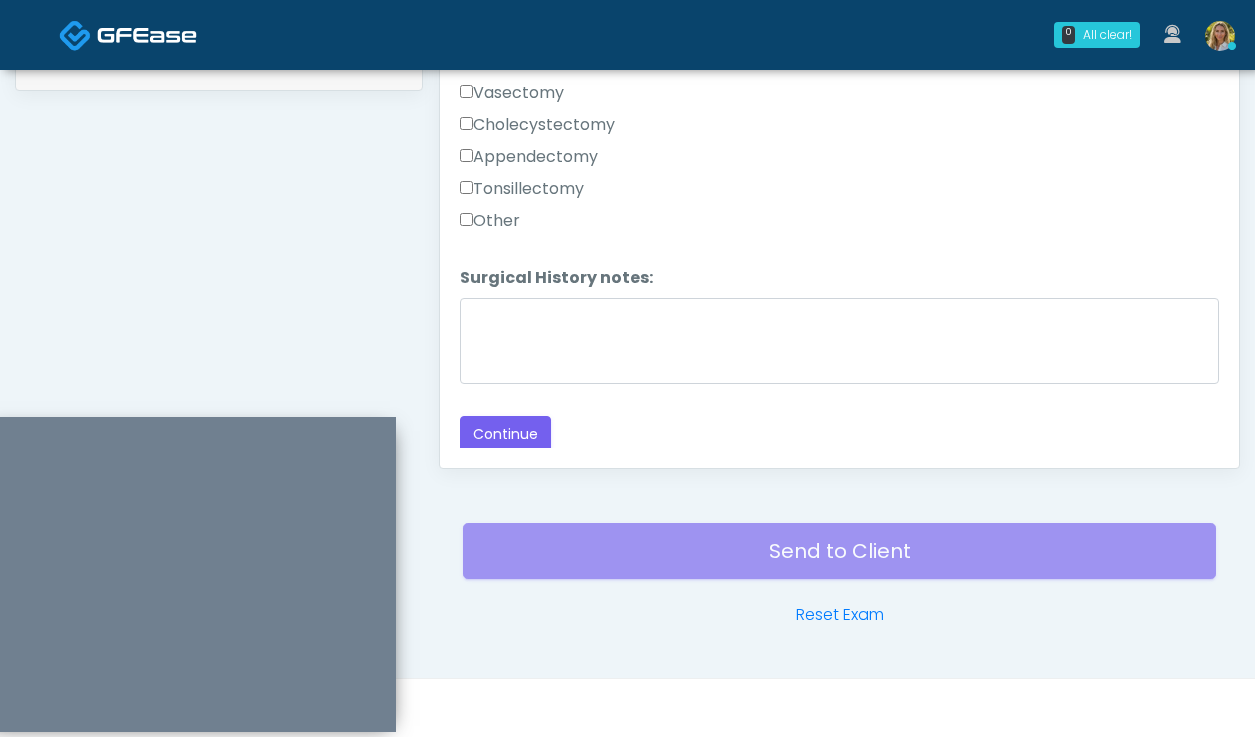 click on "Loading...
Connecting to your agent...
Please wait while we prepare your personalized experience.
Have you had a cough, fever, or cold recently?
Have you had a cough, fever, or cold recently?
Yes
No
Are you experiencing or have you recently experienced limitations on your movement?
Are you experiencing or have you recently experienced limitations on your movement?
Yes
No" at bounding box center [839, -301] 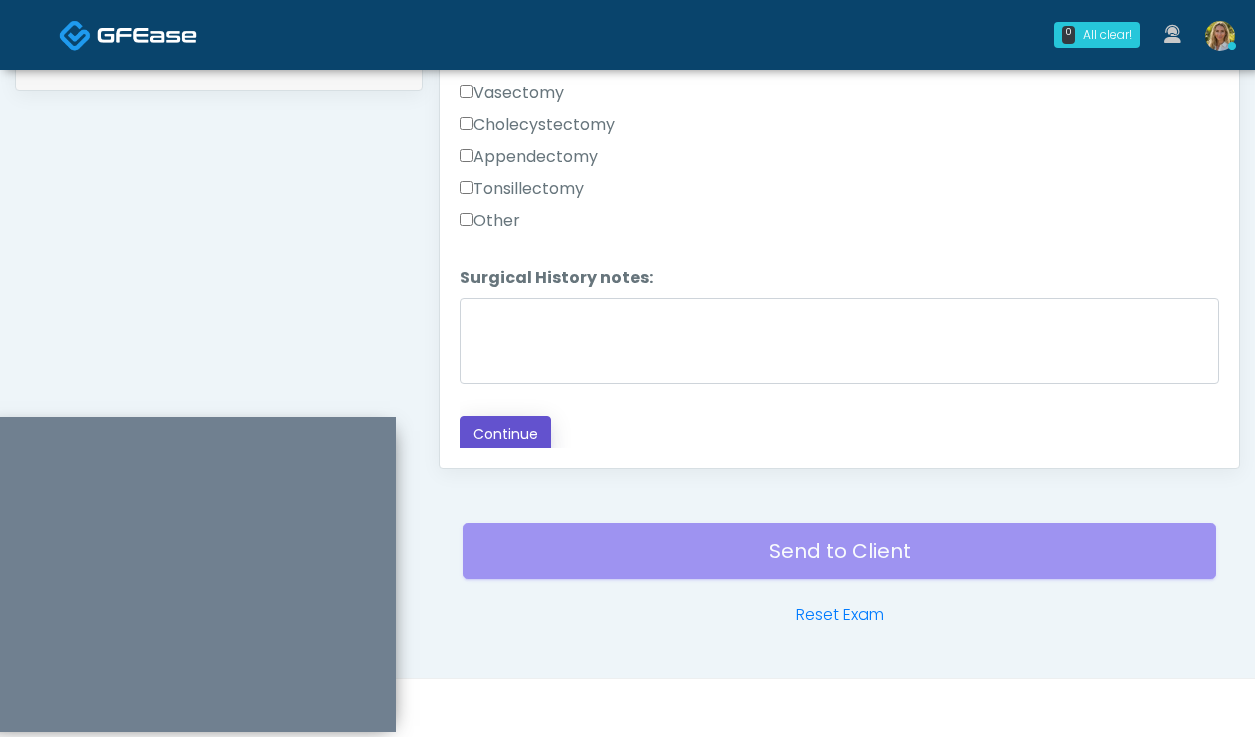 click on "Continue" at bounding box center (505, 434) 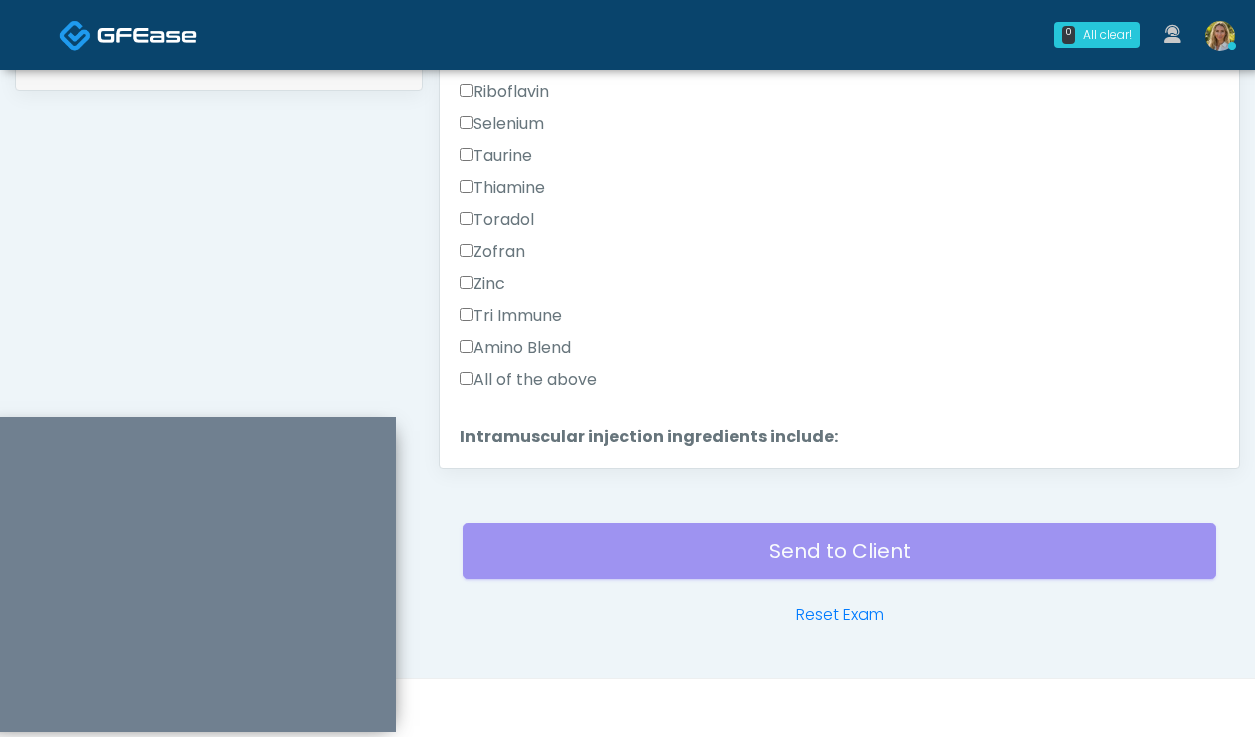 click on "All of the above" at bounding box center [528, 380] 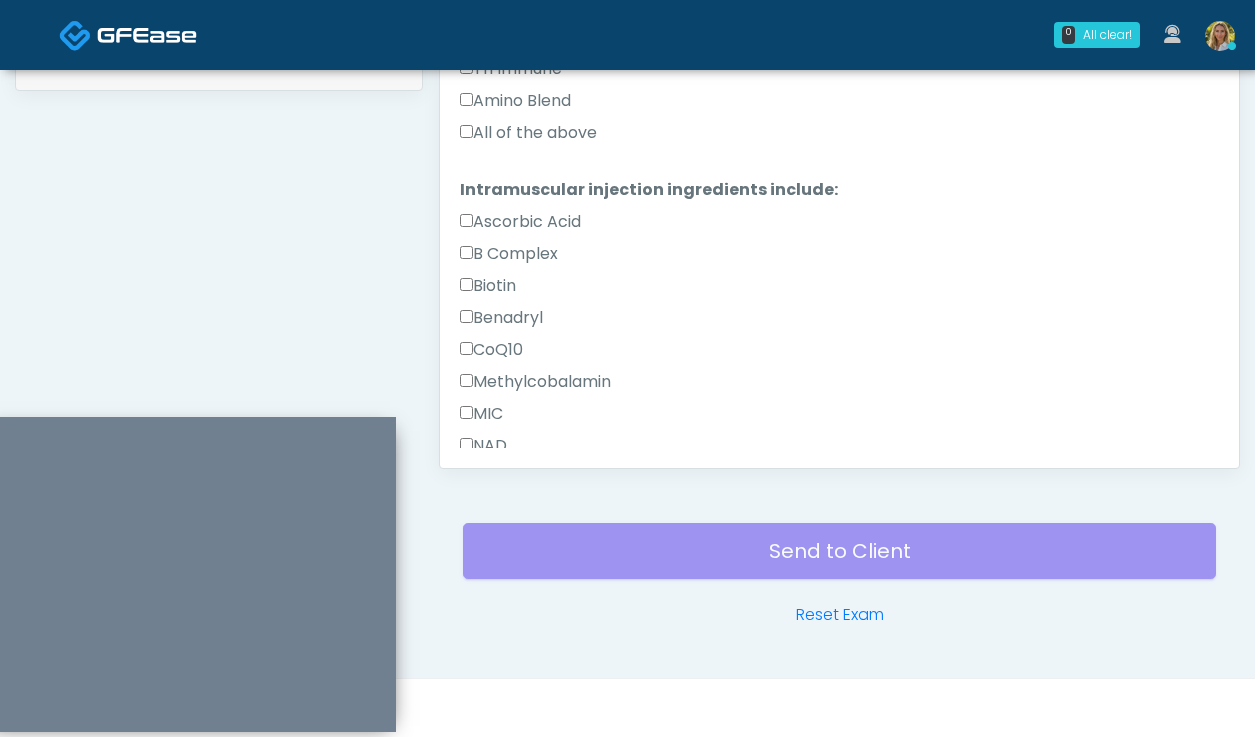 scroll, scrollTop: 2234, scrollLeft: 0, axis: vertical 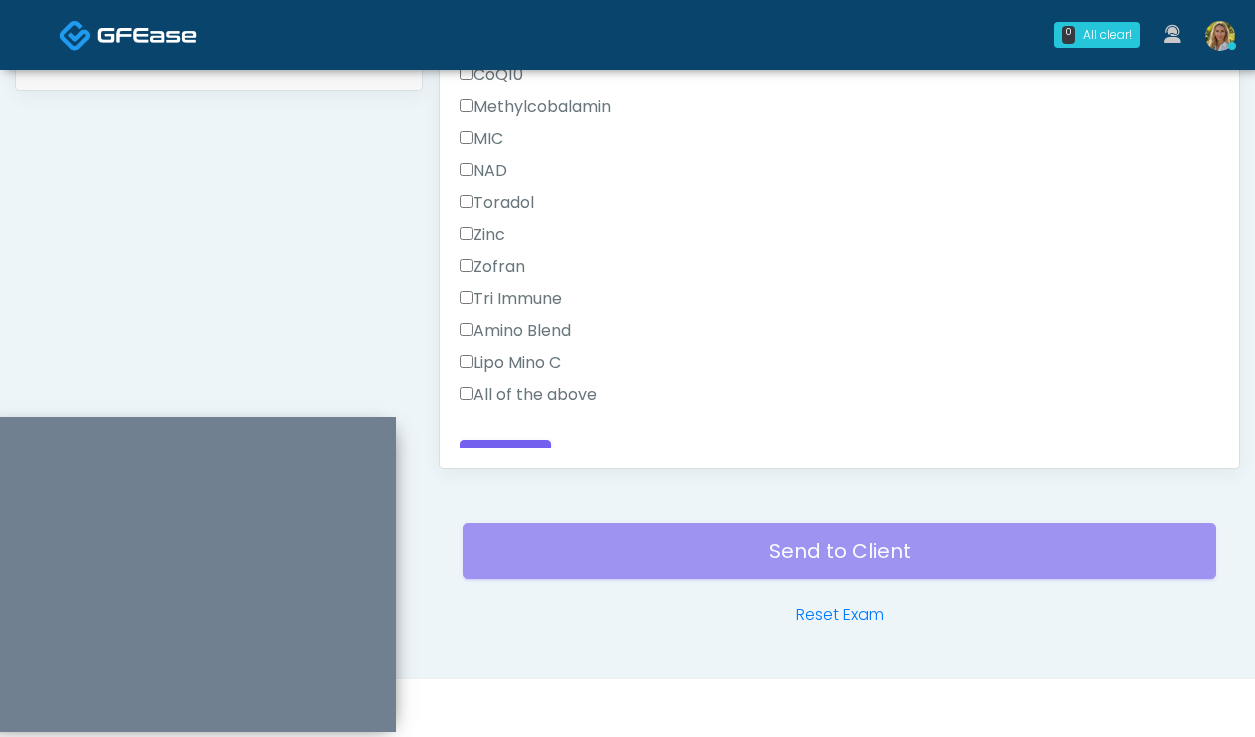 click on "All of the above" at bounding box center [528, 395] 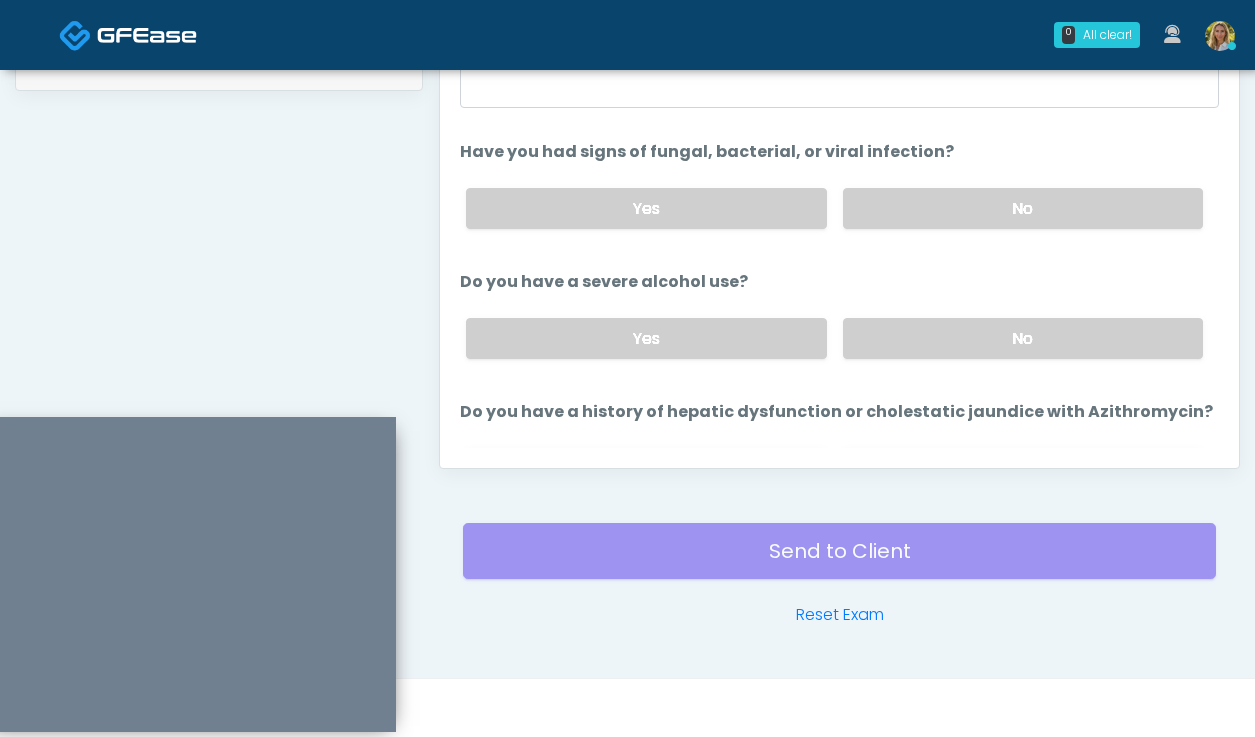scroll, scrollTop: 0, scrollLeft: 0, axis: both 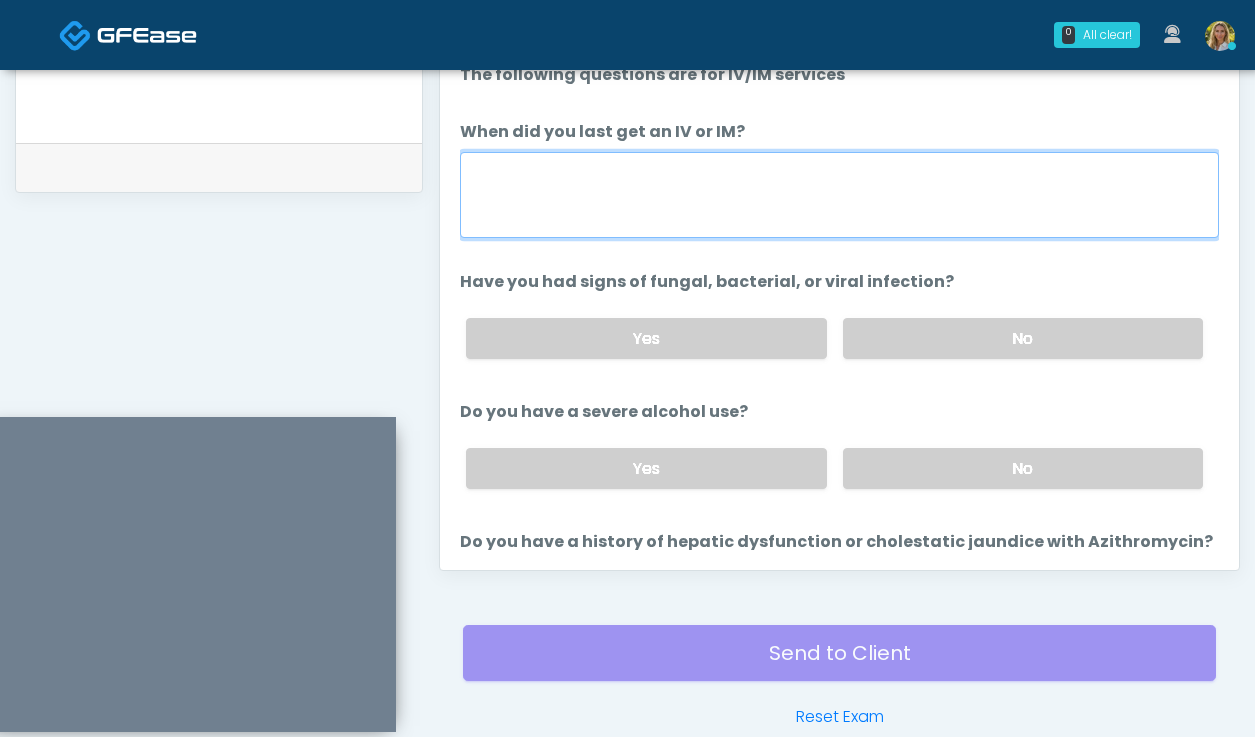 click on "When did you last get an IV or IM?" at bounding box center (839, 195) 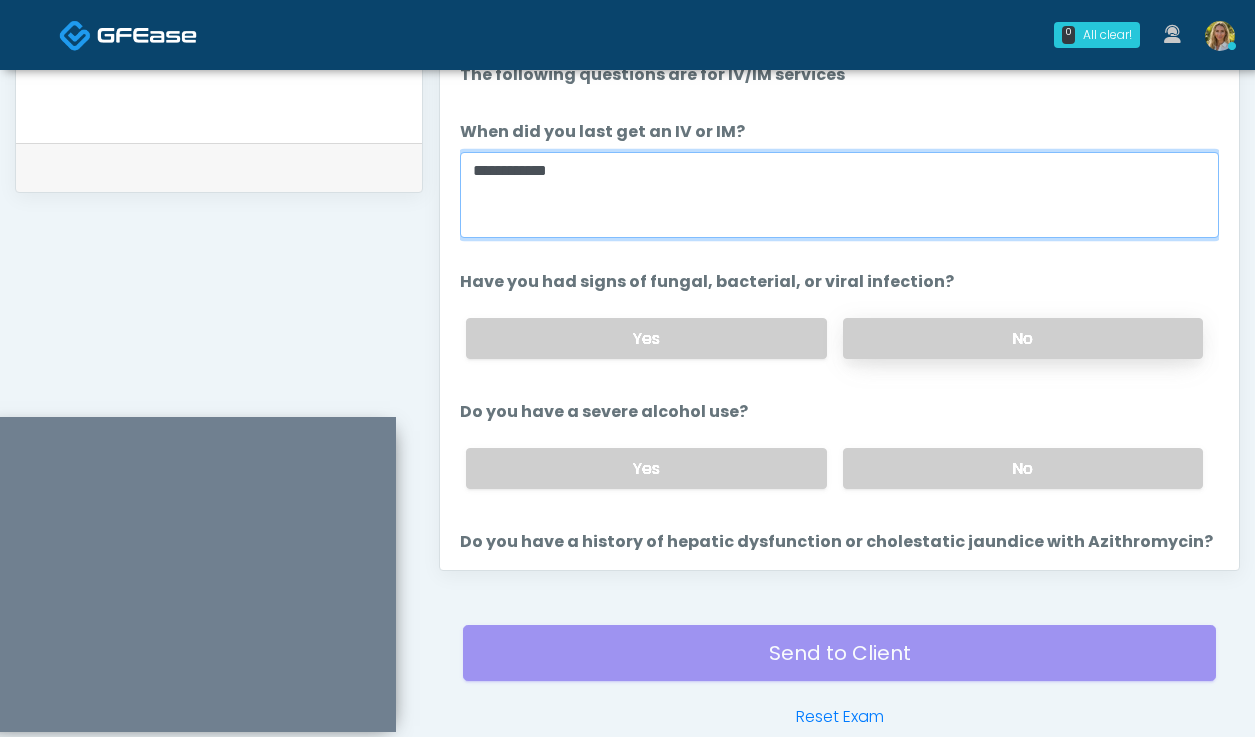 type on "**********" 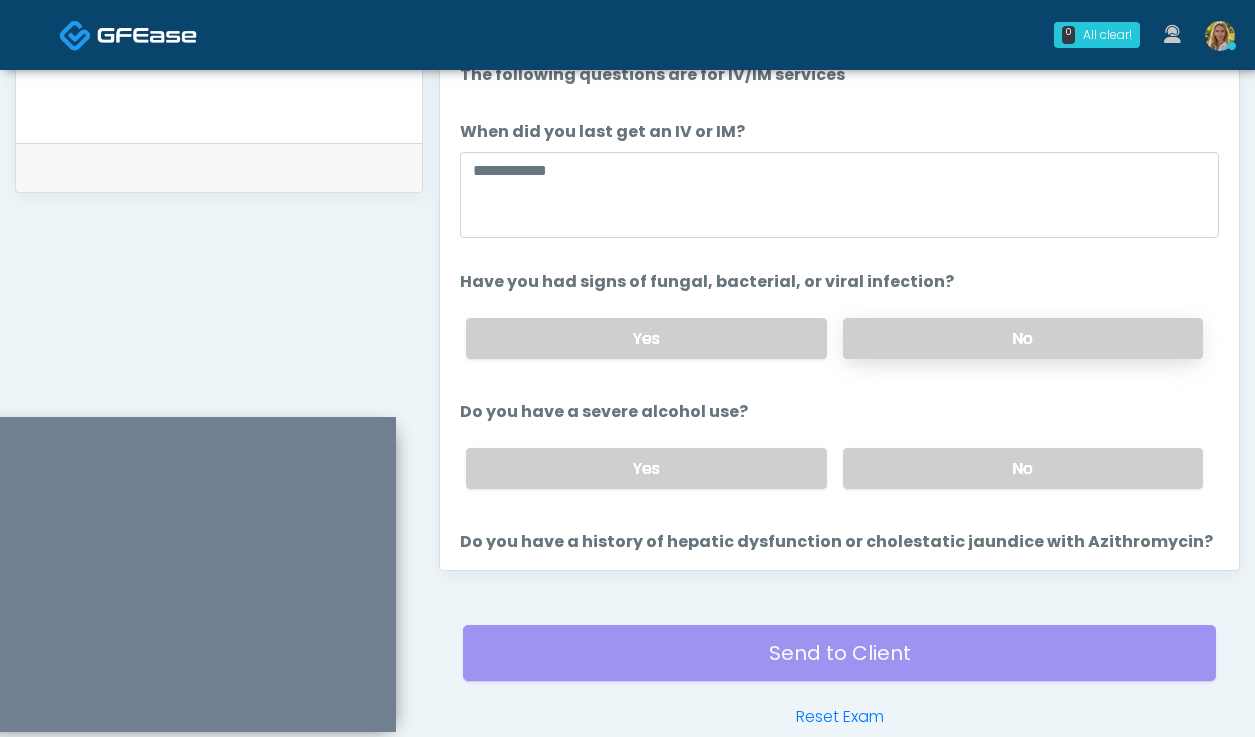 click on "No" at bounding box center [1023, 338] 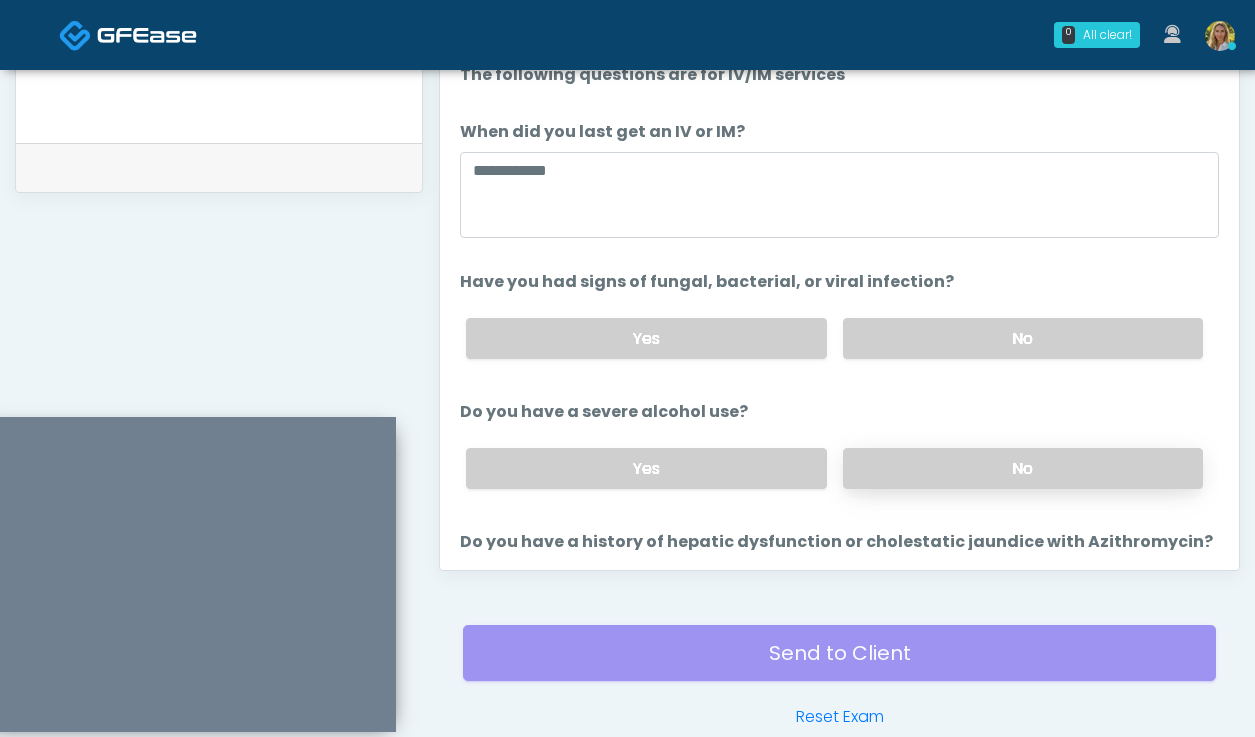 click on "No" at bounding box center [1023, 468] 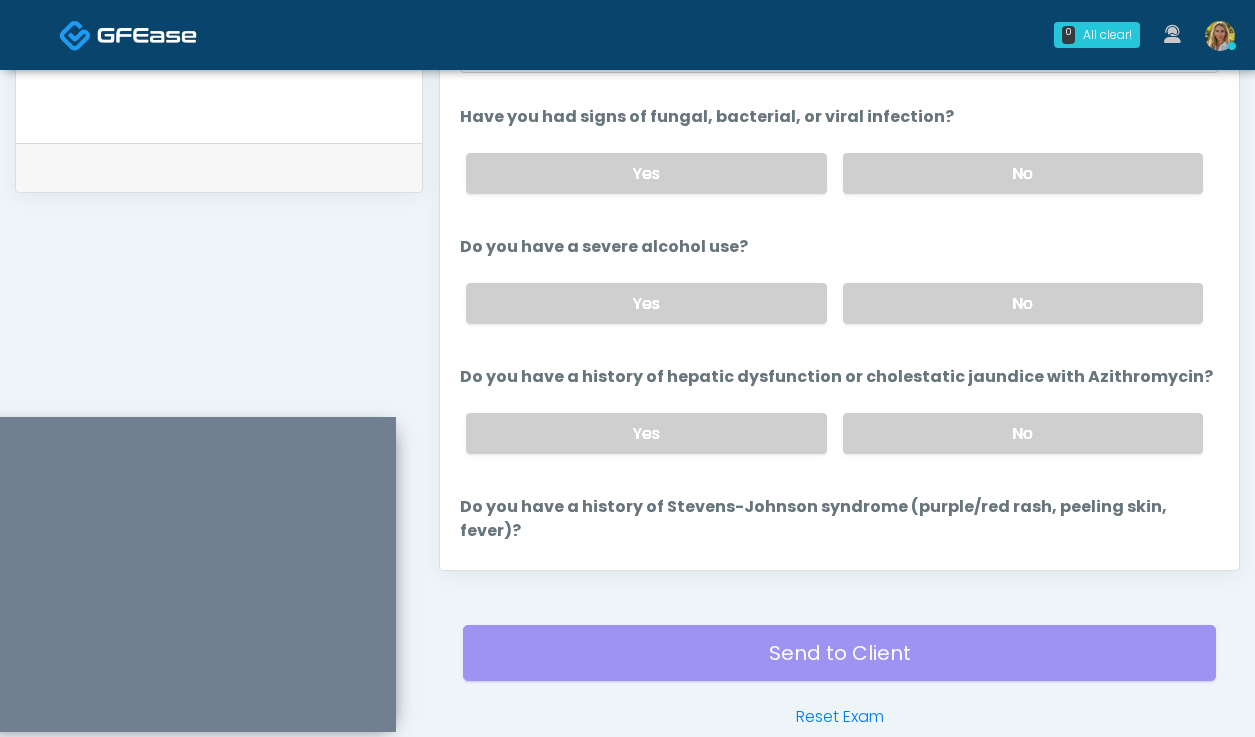 scroll, scrollTop: 174, scrollLeft: 0, axis: vertical 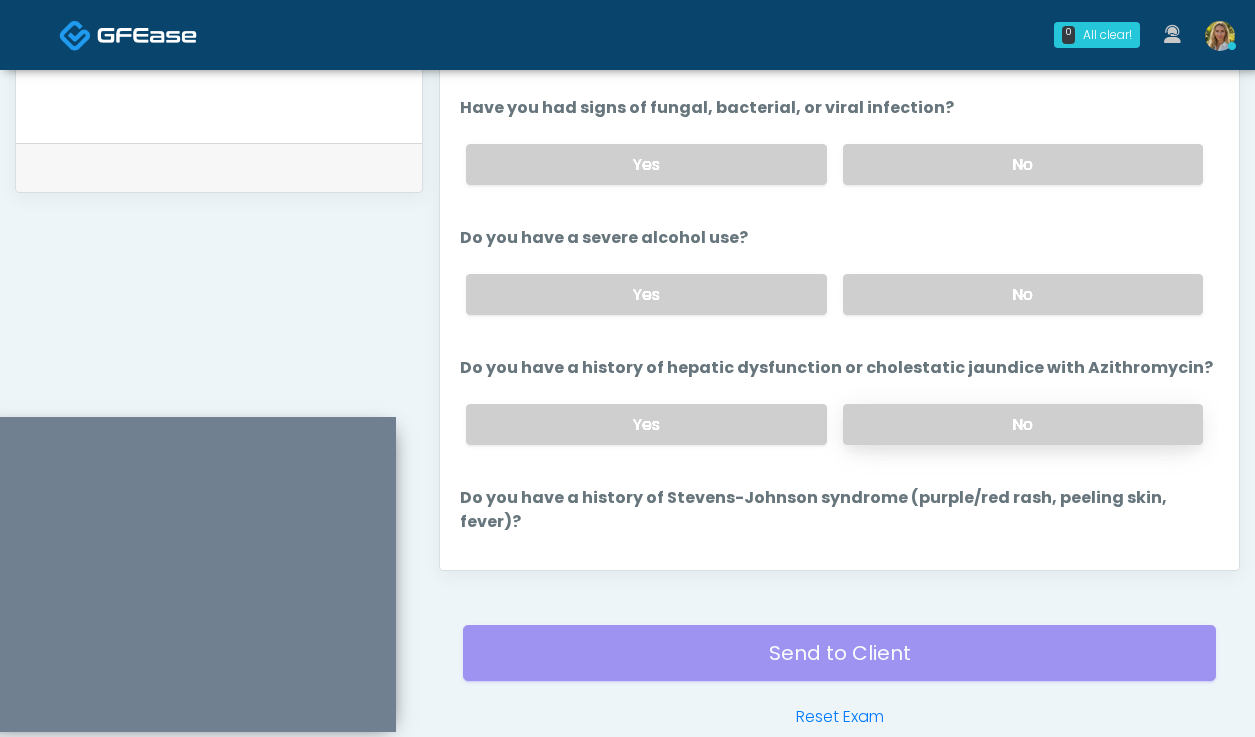 click on "No" at bounding box center (1023, 424) 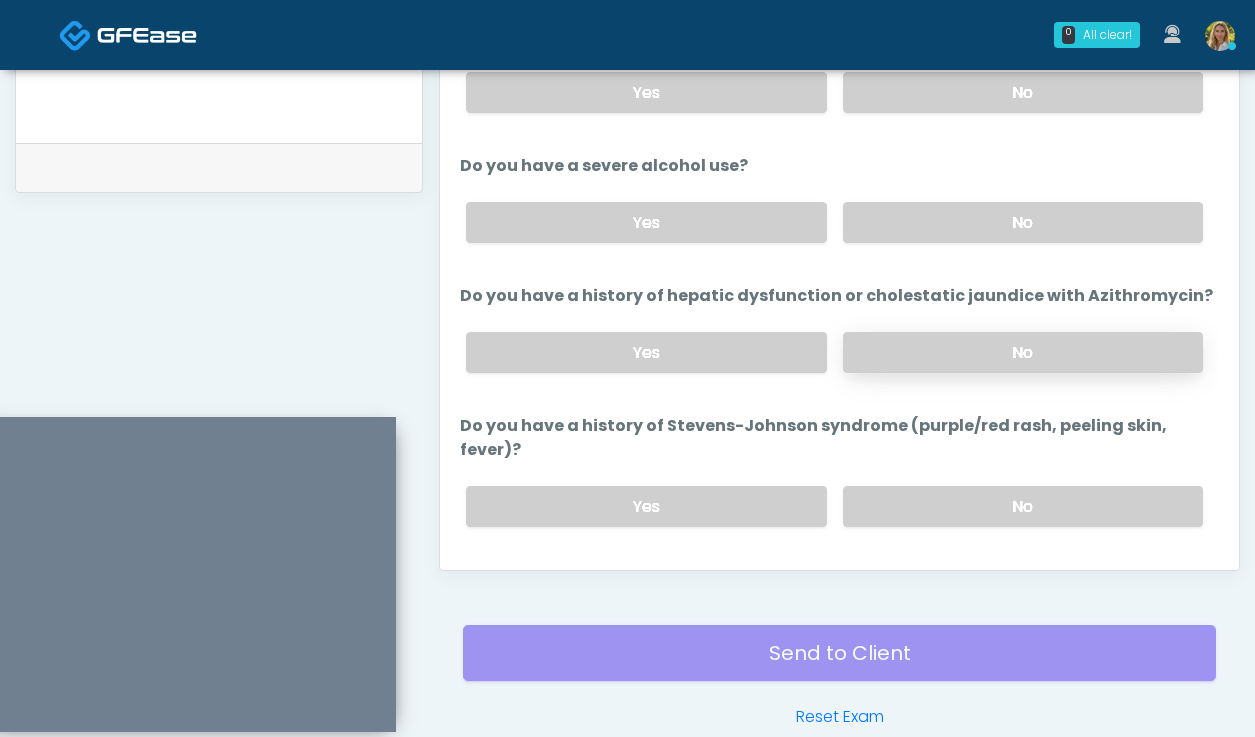 scroll, scrollTop: 339, scrollLeft: 0, axis: vertical 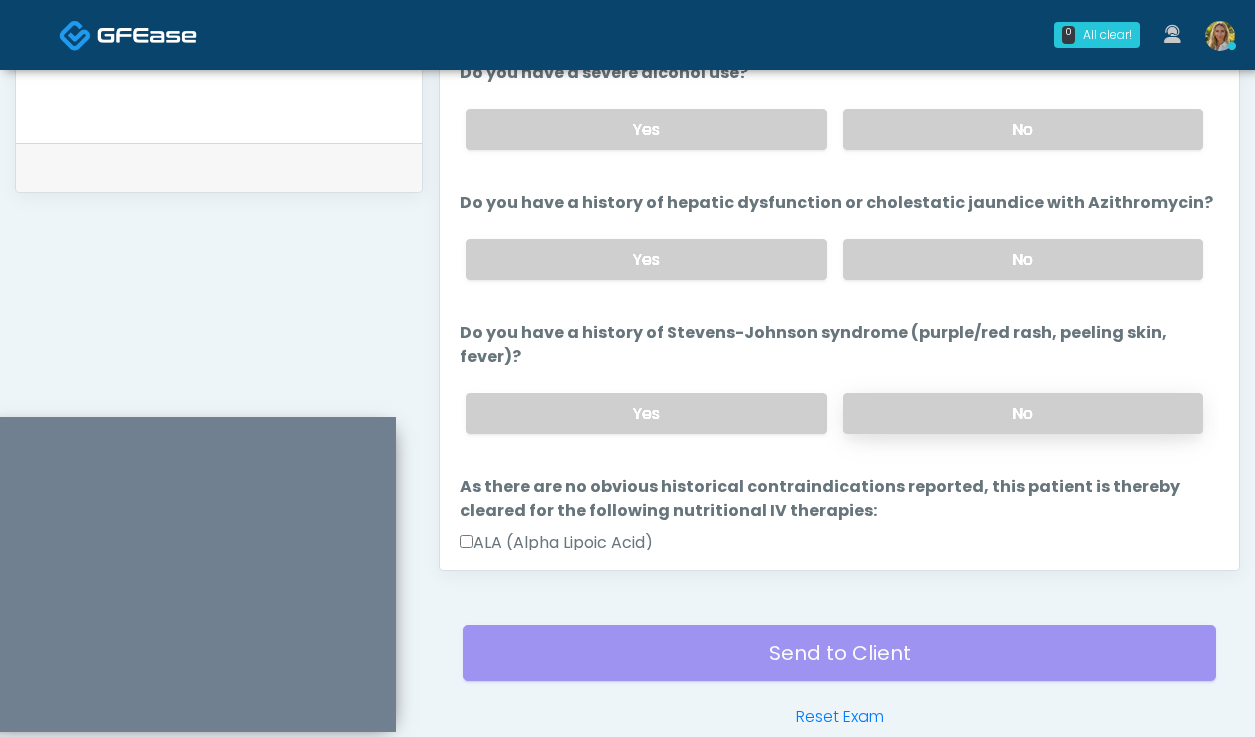 click on "Yes
No" at bounding box center [834, 413] 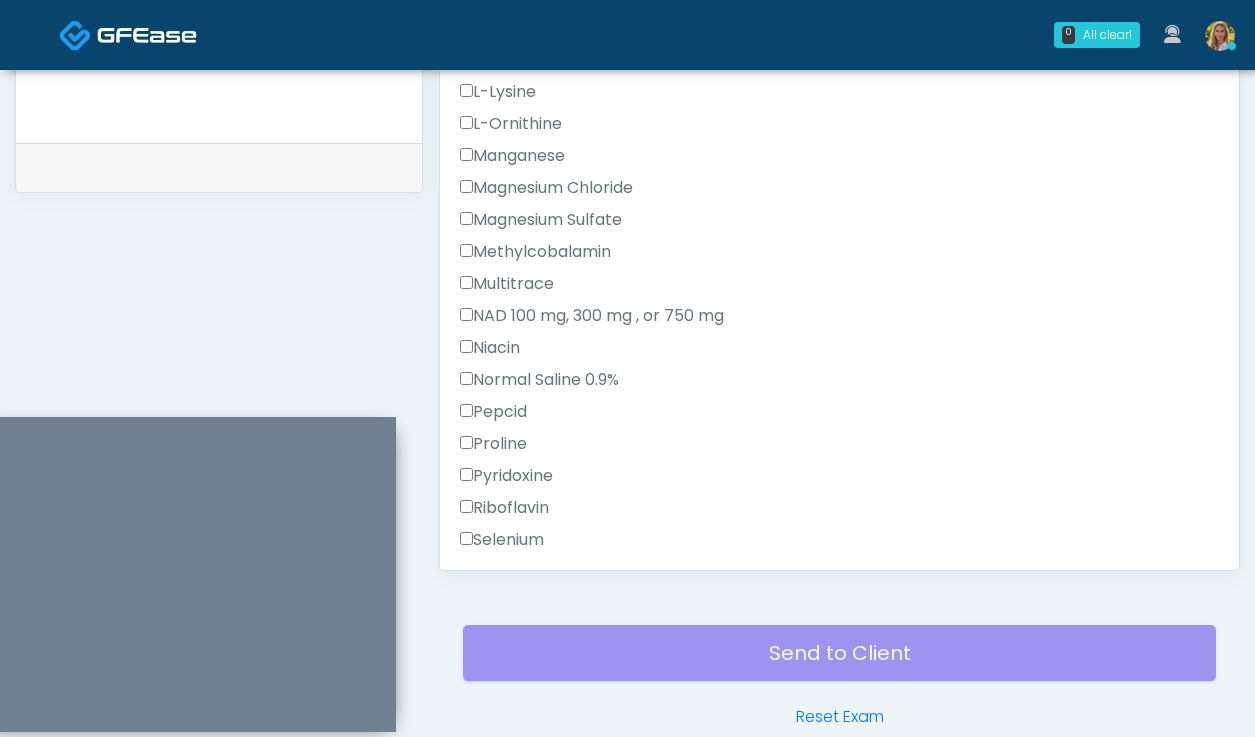 scroll, scrollTop: 2234, scrollLeft: 0, axis: vertical 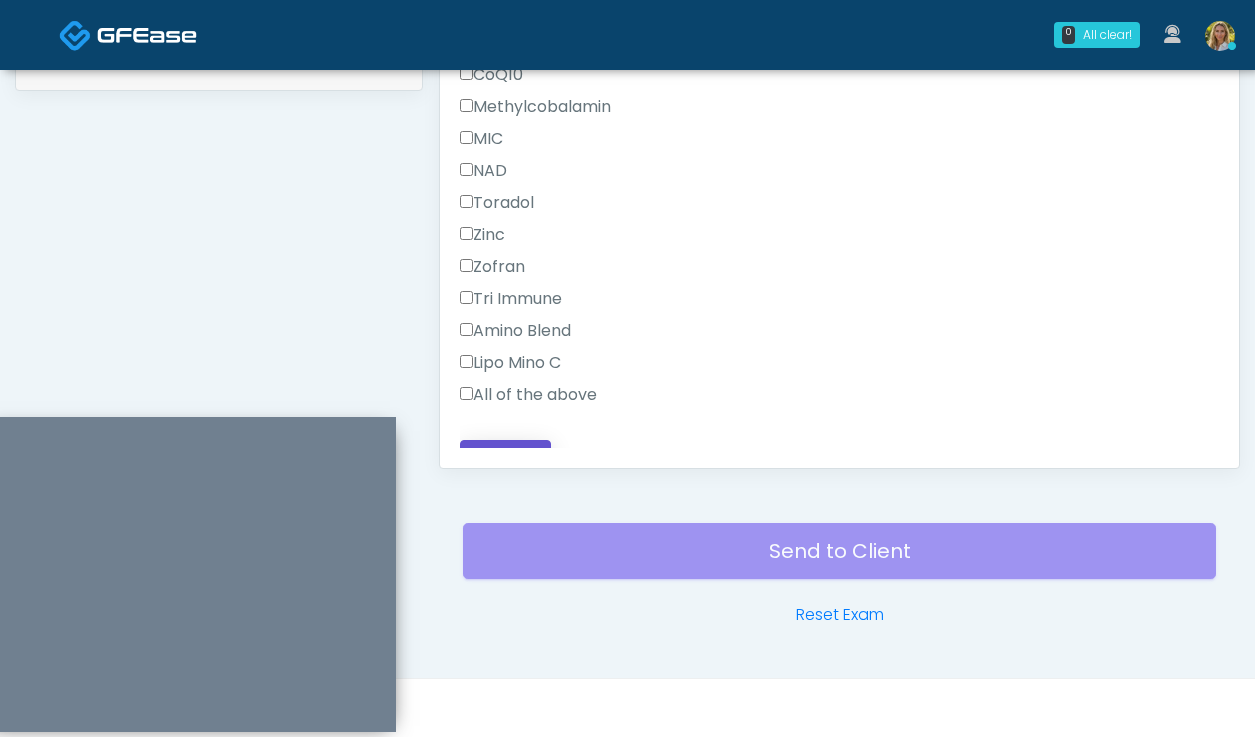 click on "Continue" at bounding box center (505, 458) 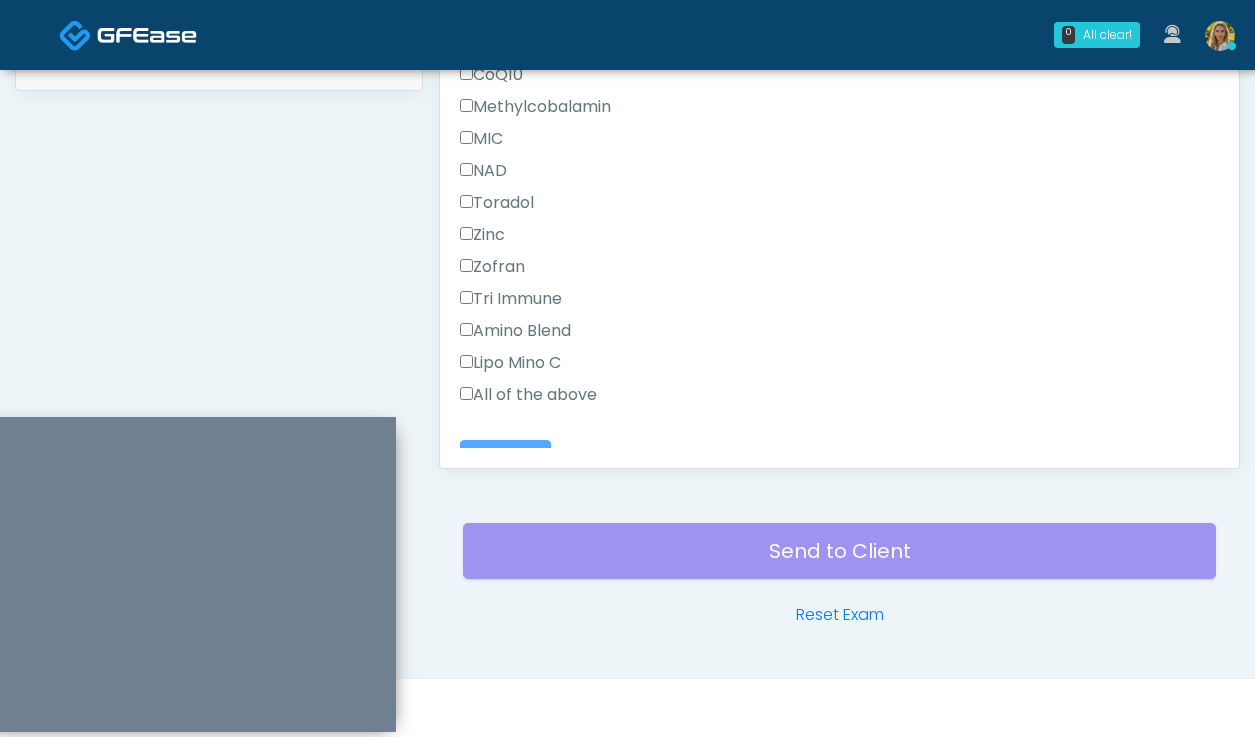 scroll, scrollTop: 0, scrollLeft: 0, axis: both 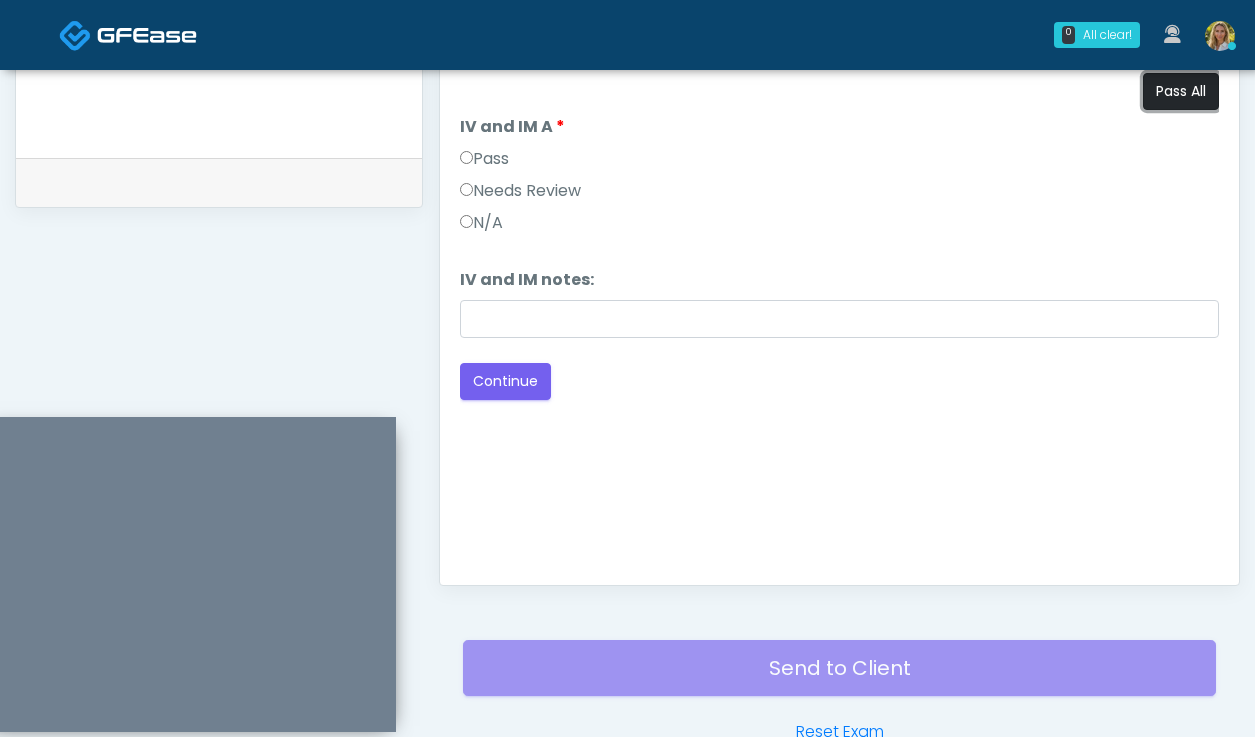 click on "Pass All" at bounding box center [1181, 91] 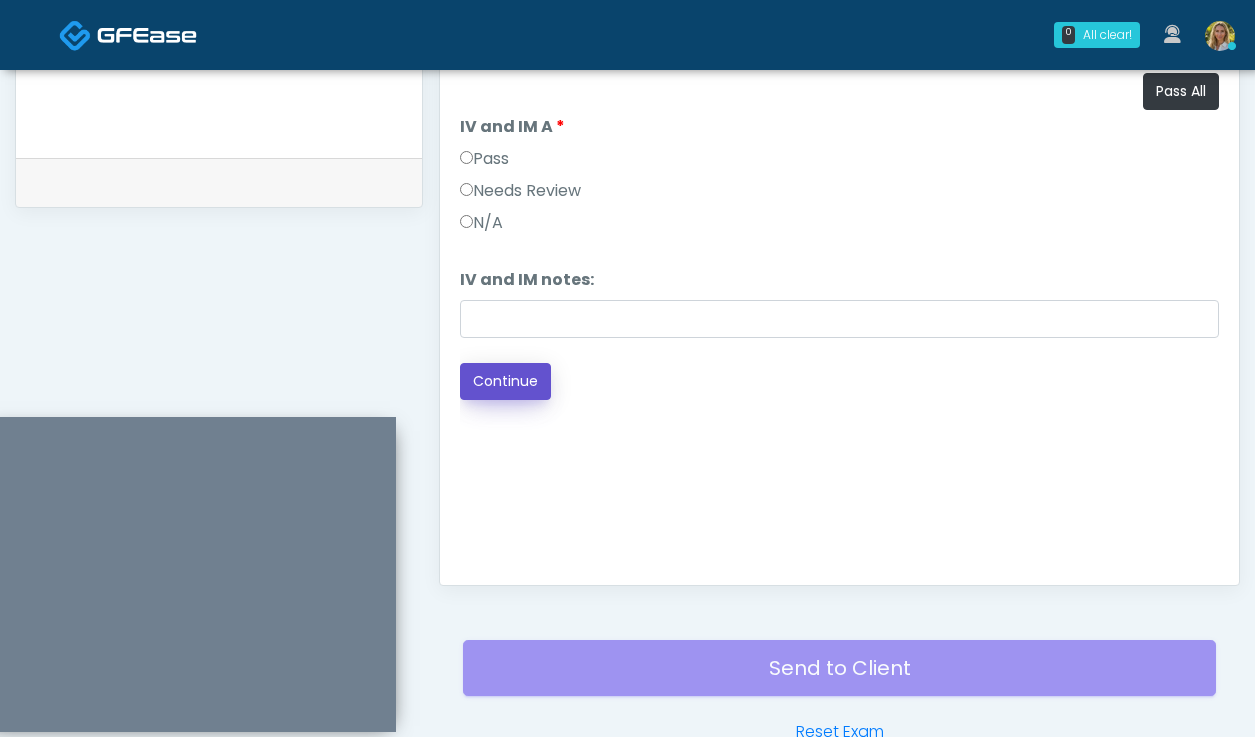 click on "Continue" at bounding box center [505, 381] 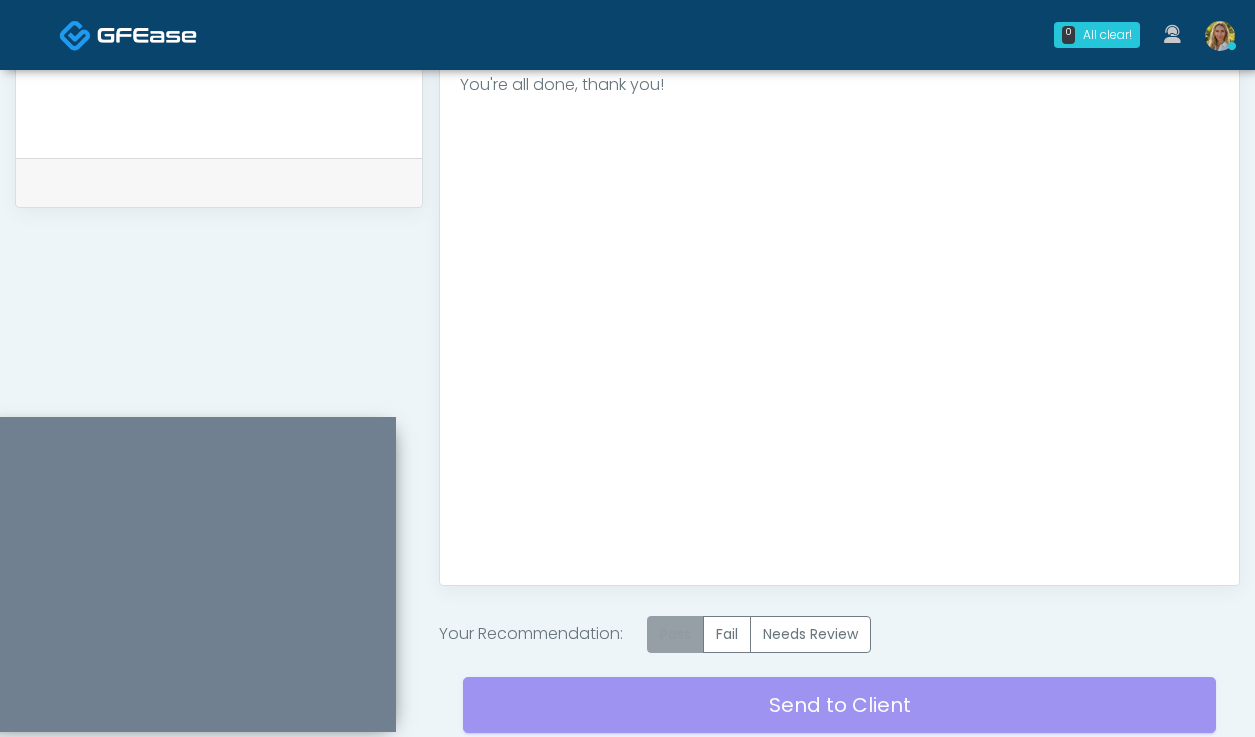 click on "Pass" at bounding box center (675, 634) 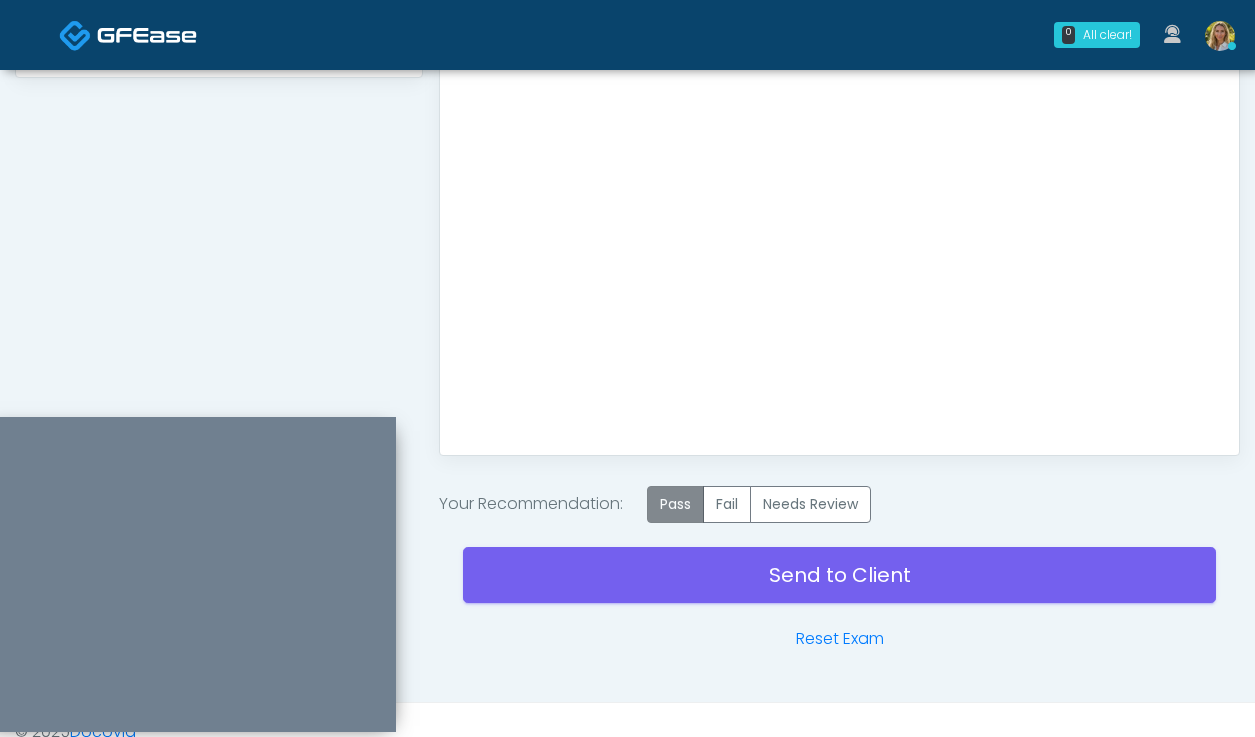 scroll, scrollTop: 1095, scrollLeft: 0, axis: vertical 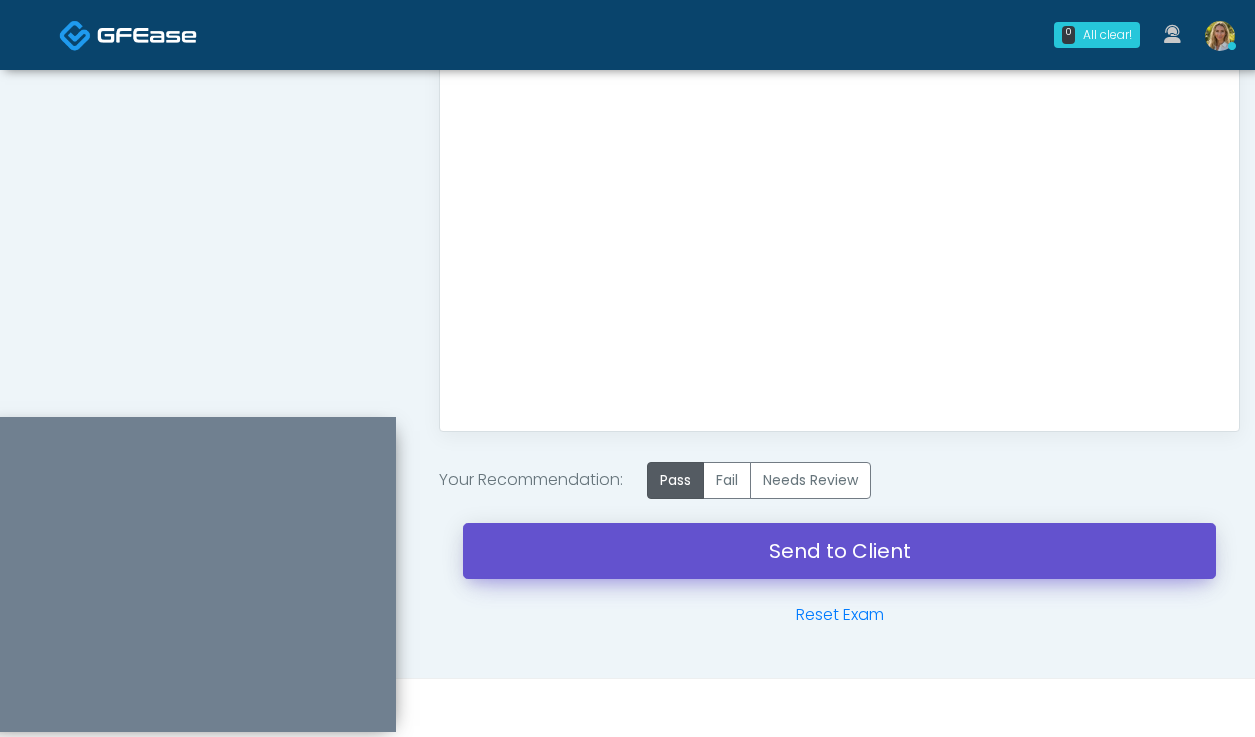 click on "Send to Client" at bounding box center [839, 551] 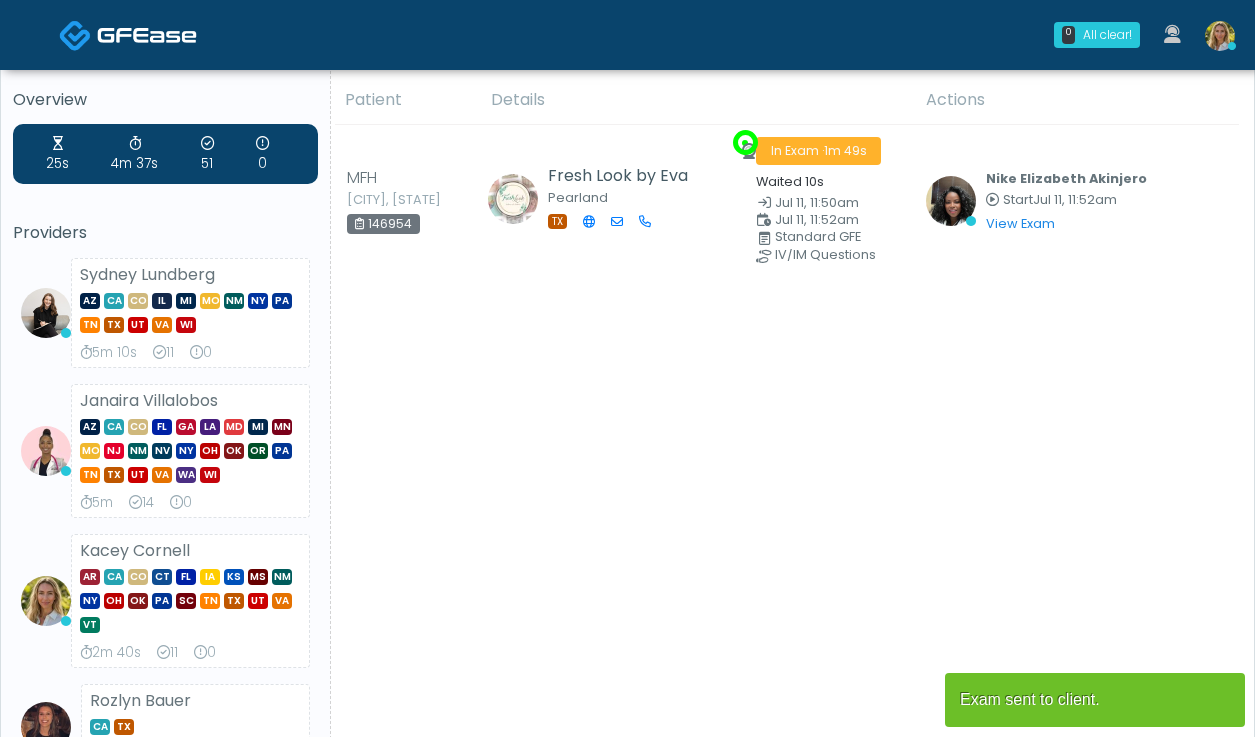 scroll, scrollTop: 70, scrollLeft: 0, axis: vertical 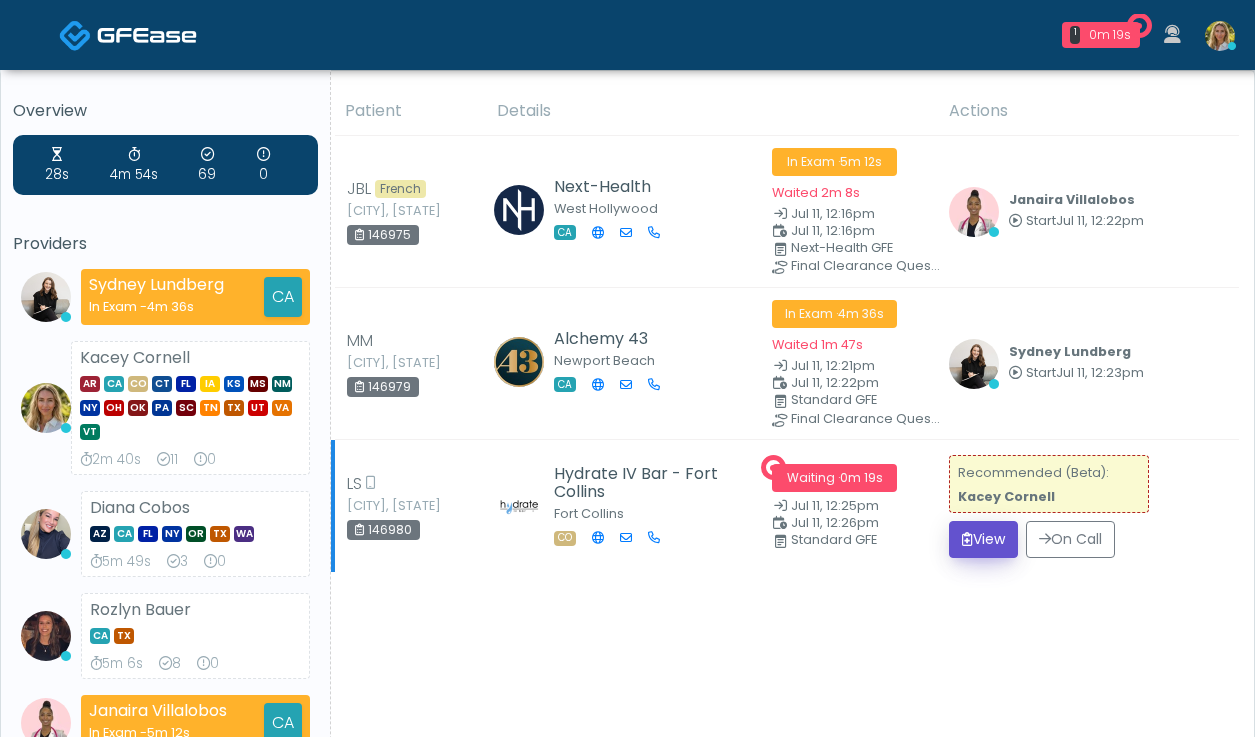 click on "View" at bounding box center [983, 539] 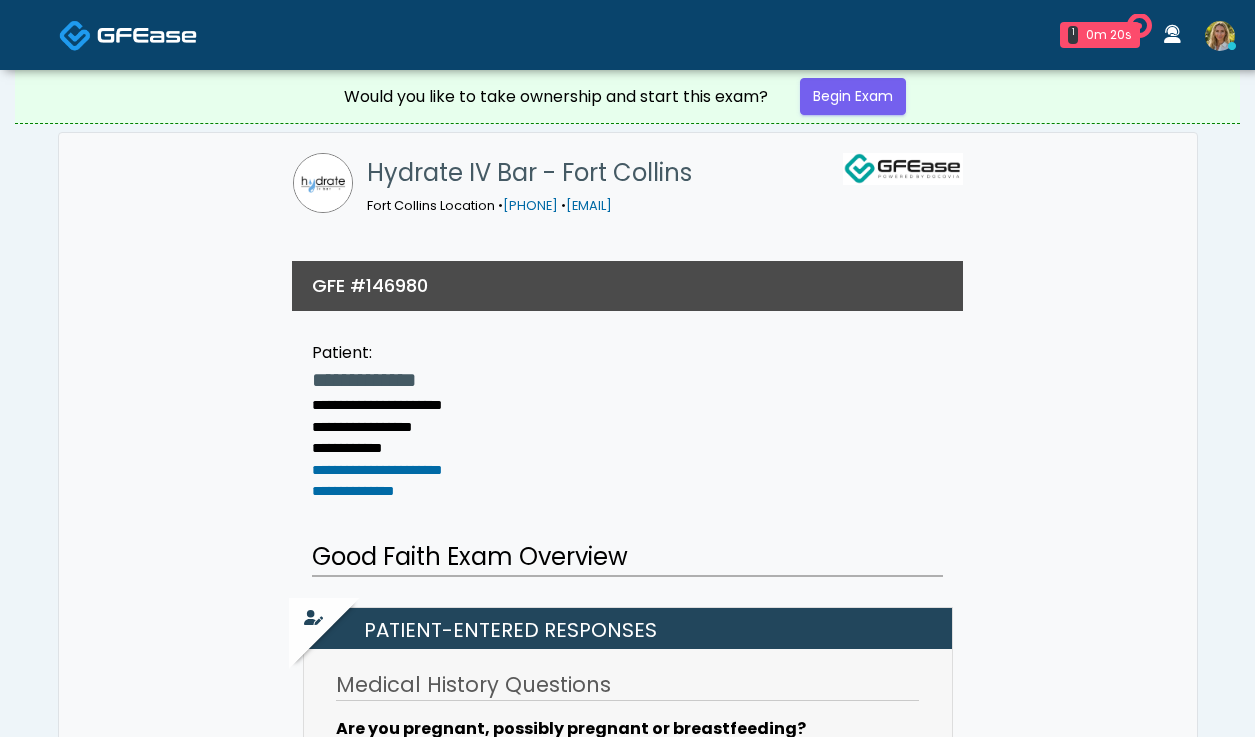 scroll, scrollTop: 0, scrollLeft: 0, axis: both 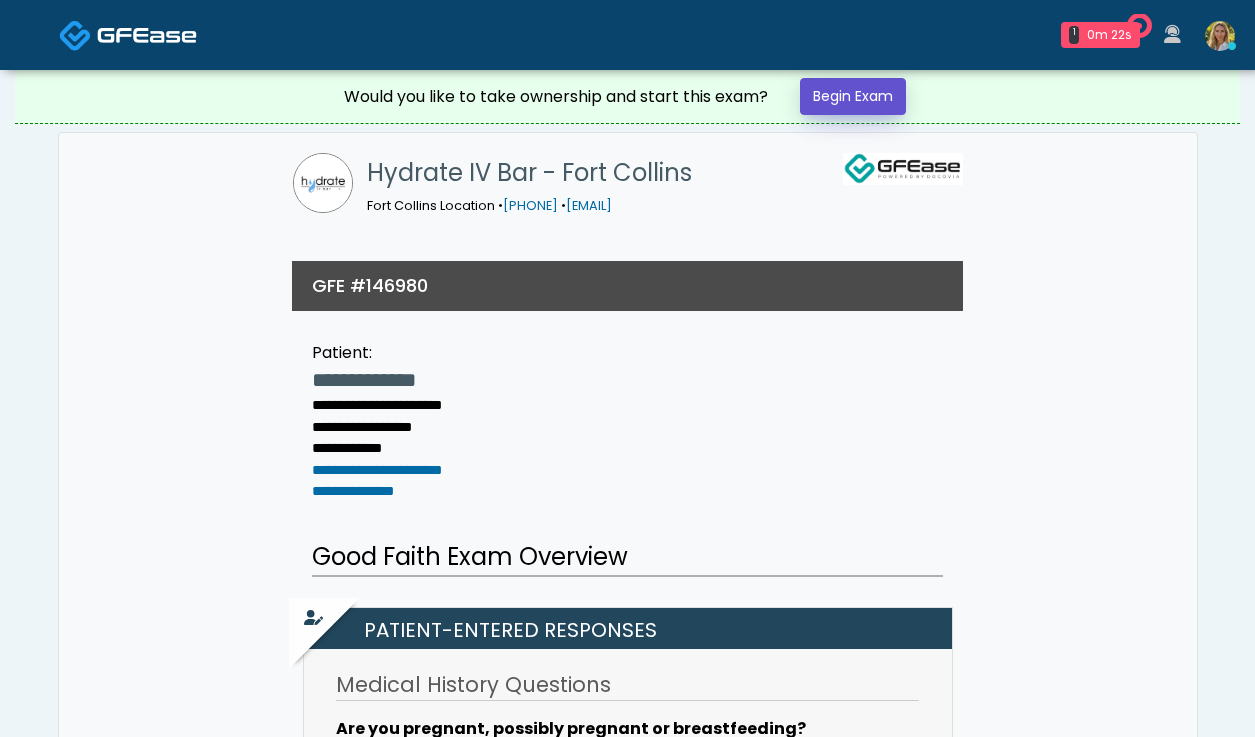 click on "Begin Exam" at bounding box center (853, 96) 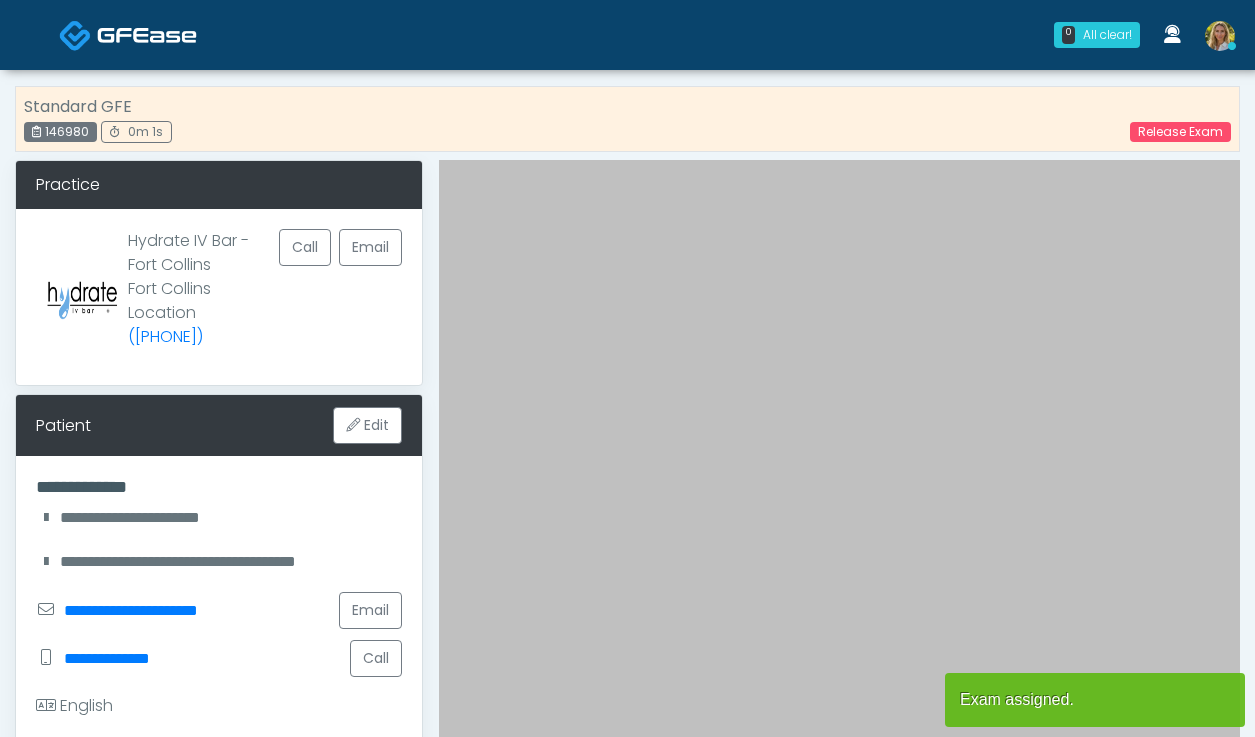 scroll, scrollTop: 0, scrollLeft: 0, axis: both 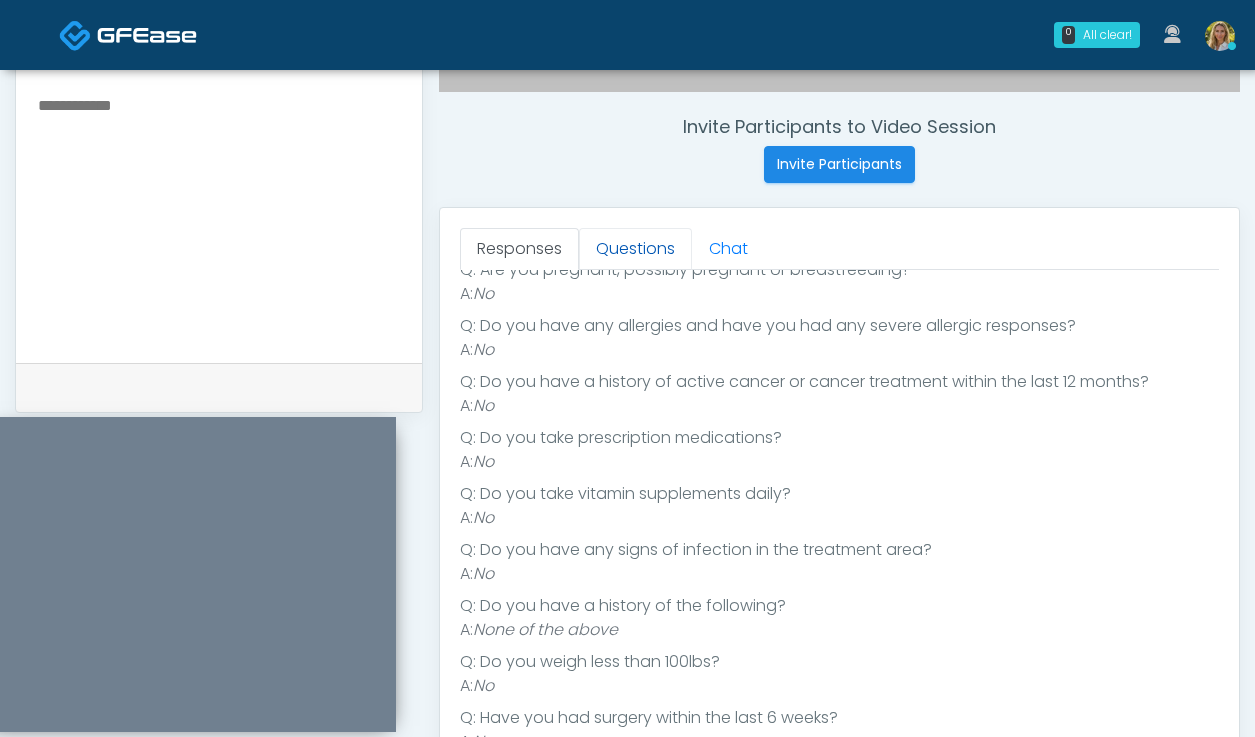 click on "Questions" at bounding box center (635, 249) 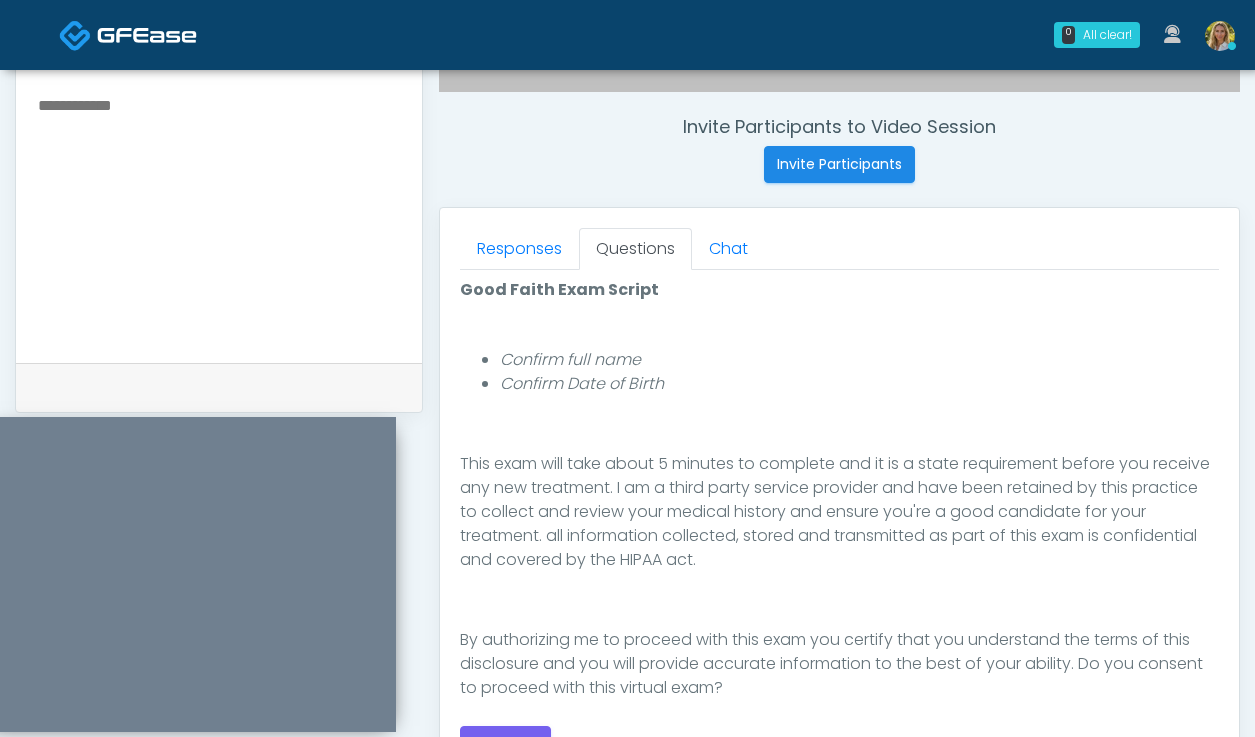 scroll, scrollTop: 232, scrollLeft: 0, axis: vertical 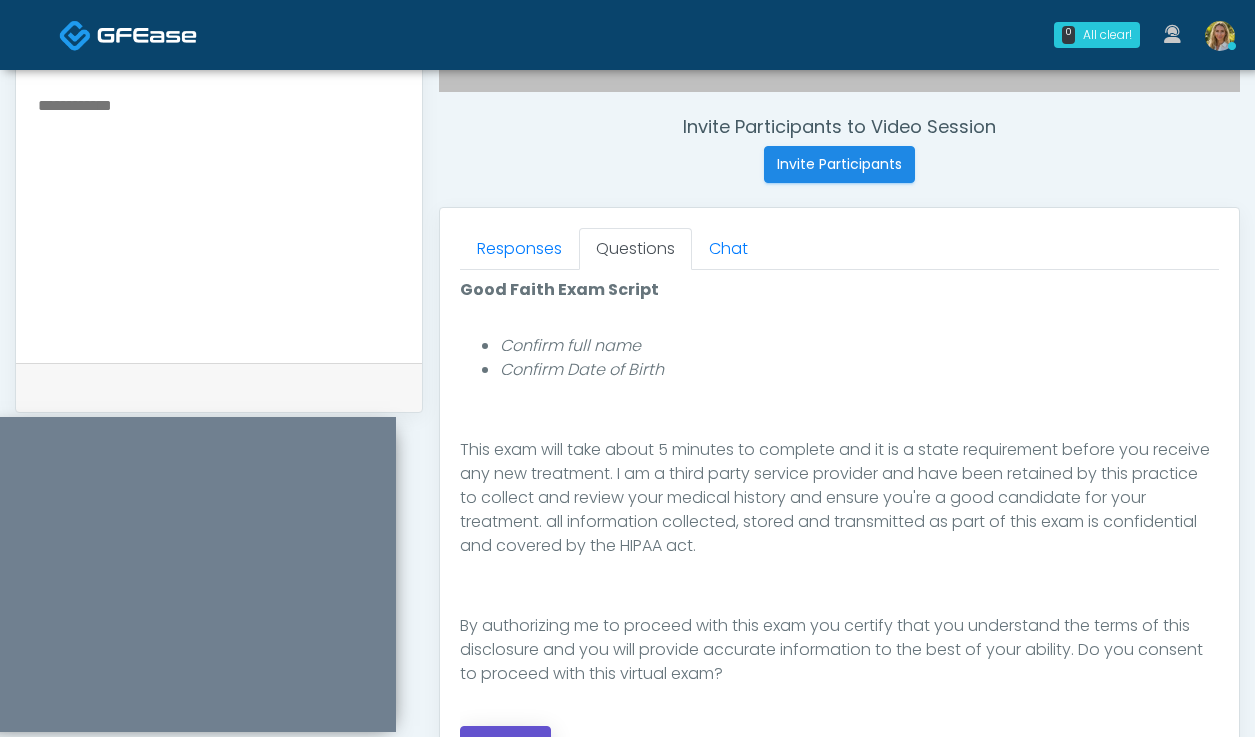 click on "Continue" at bounding box center (505, 744) 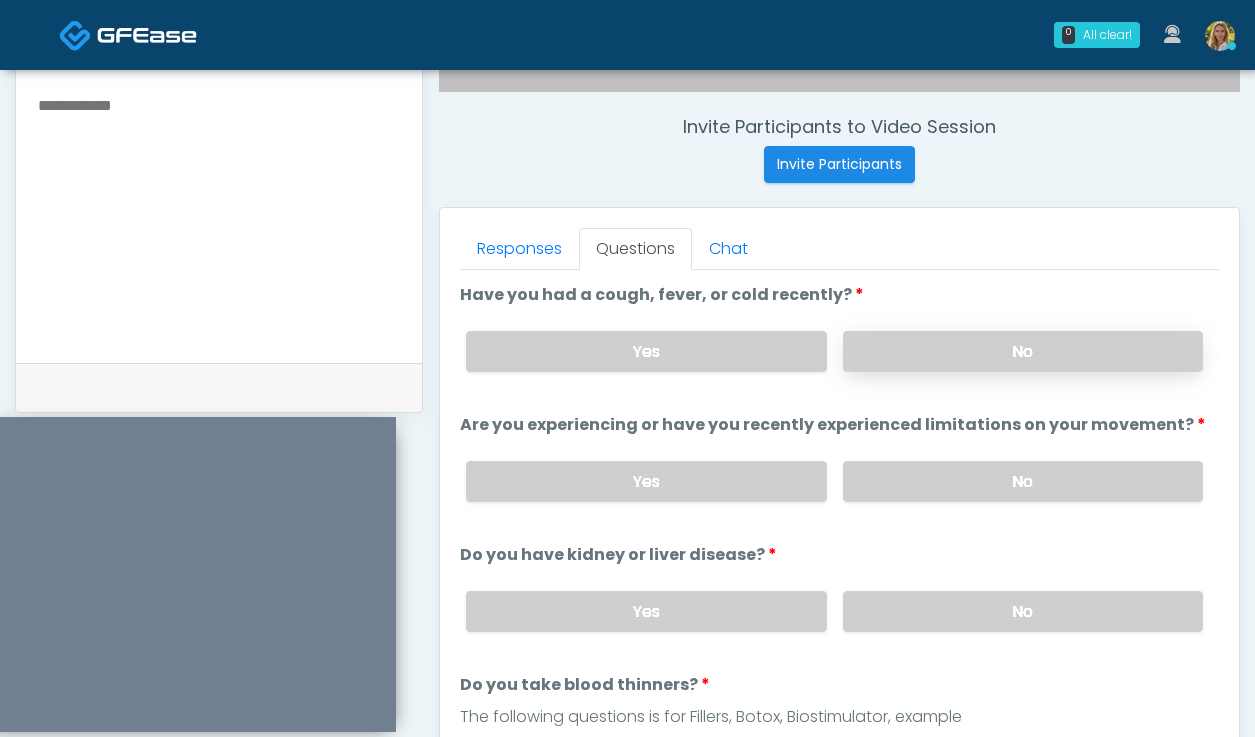 click on "No" at bounding box center (1023, 351) 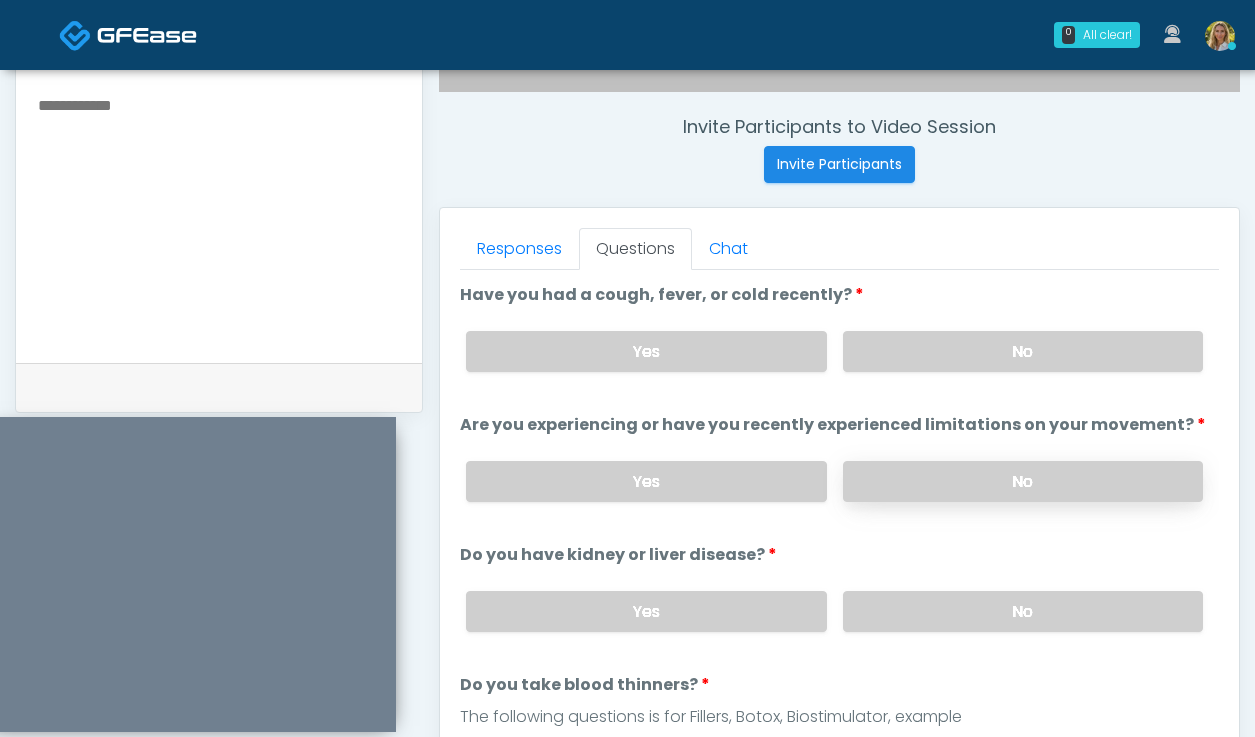 click on "No" at bounding box center [1023, 481] 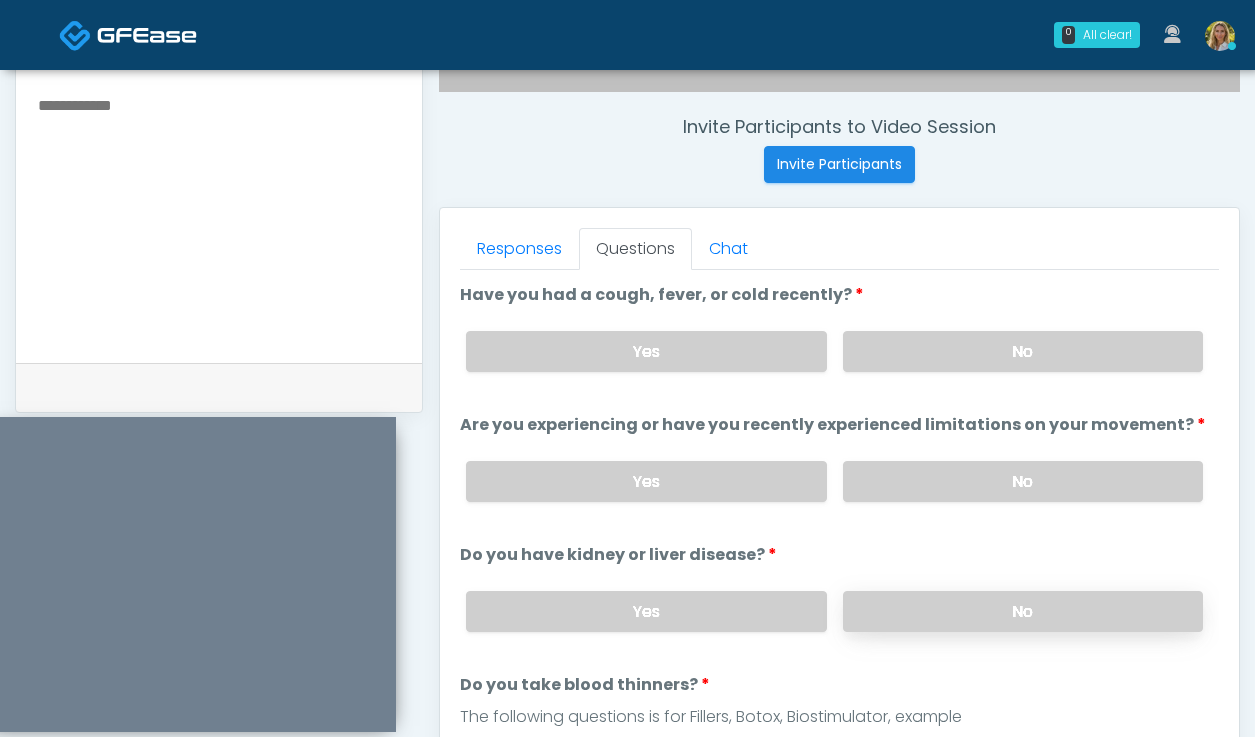 click on "No" at bounding box center [1023, 611] 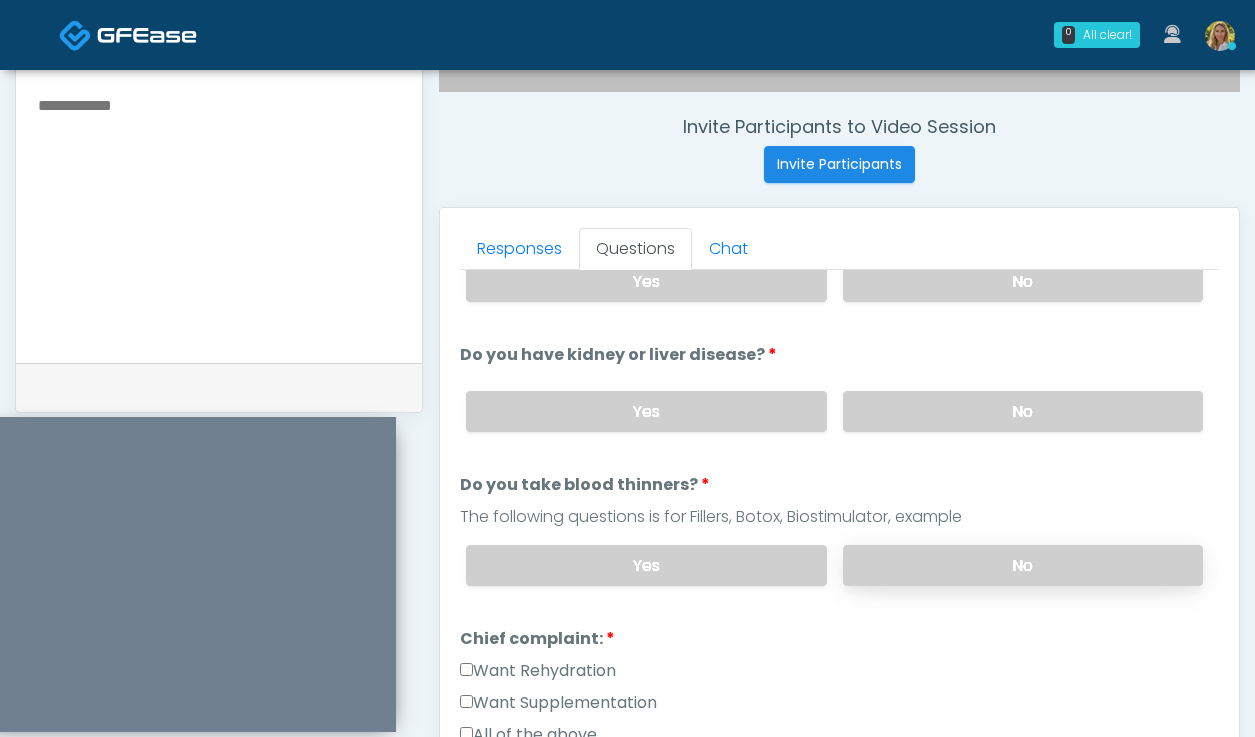 click on "No" at bounding box center (1023, 565) 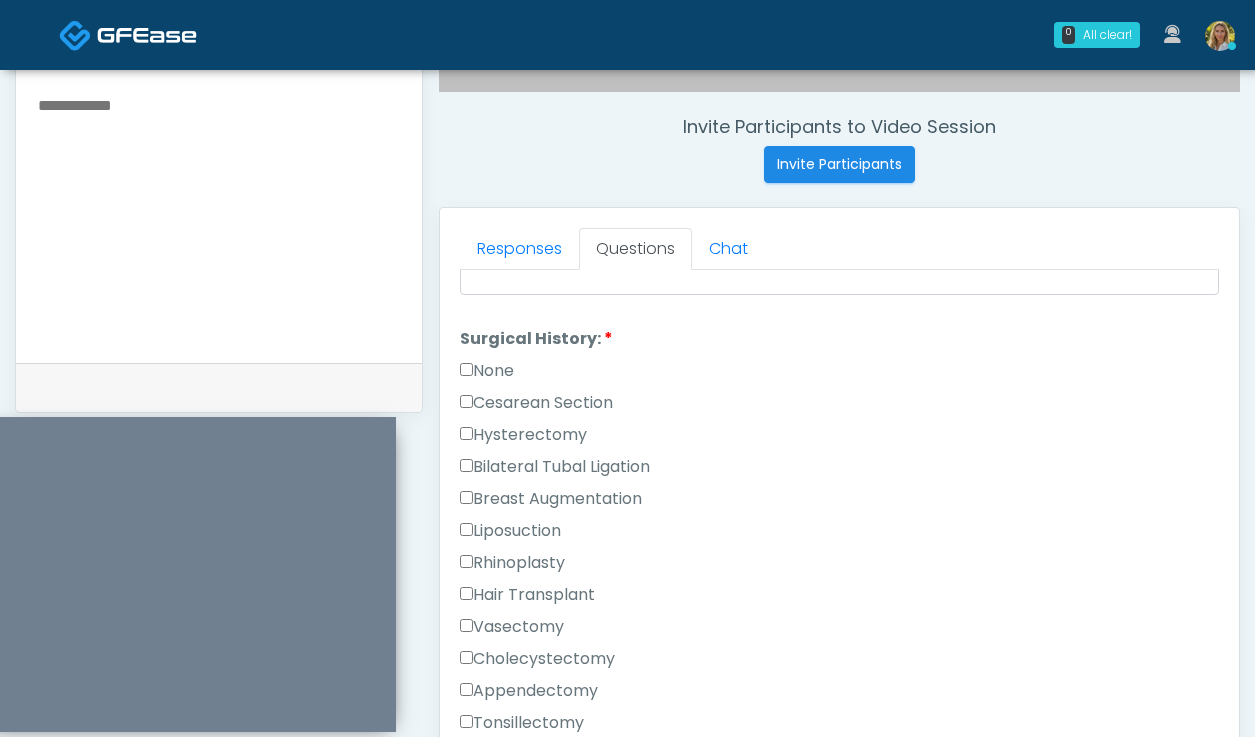 scroll, scrollTop: 803, scrollLeft: 0, axis: vertical 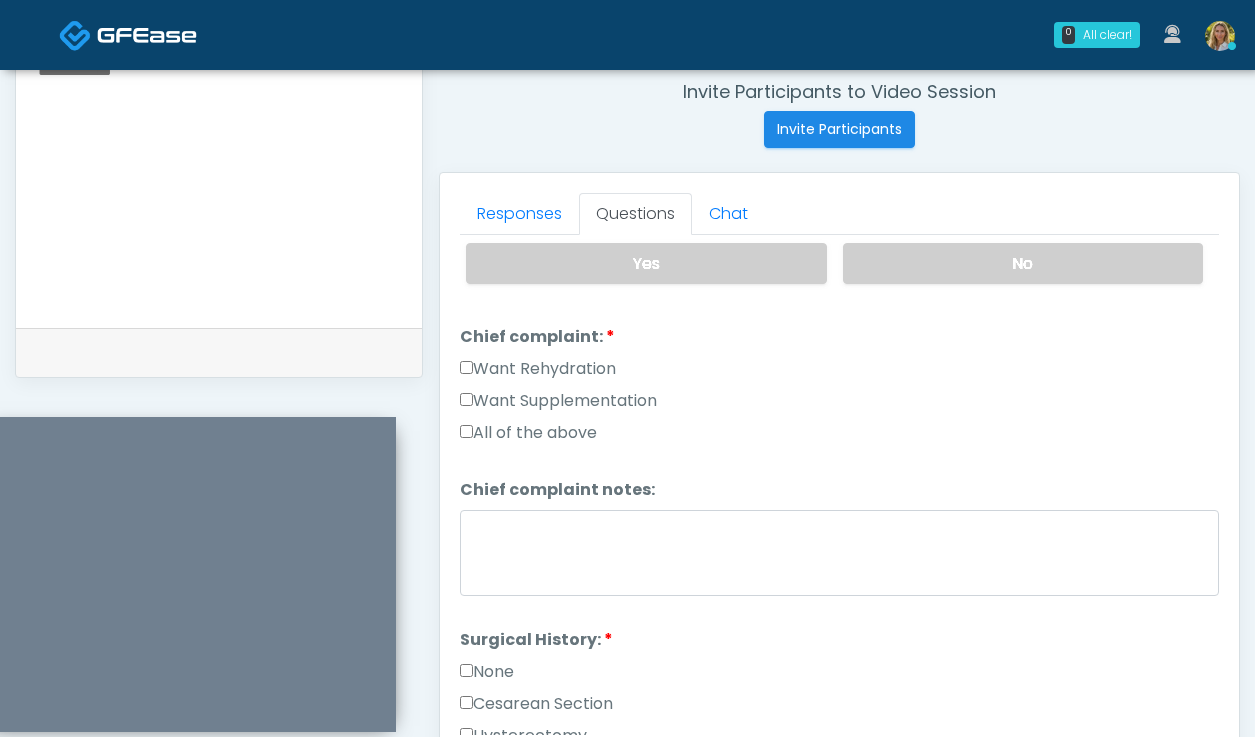 click on "Want Rehydration" at bounding box center (538, 369) 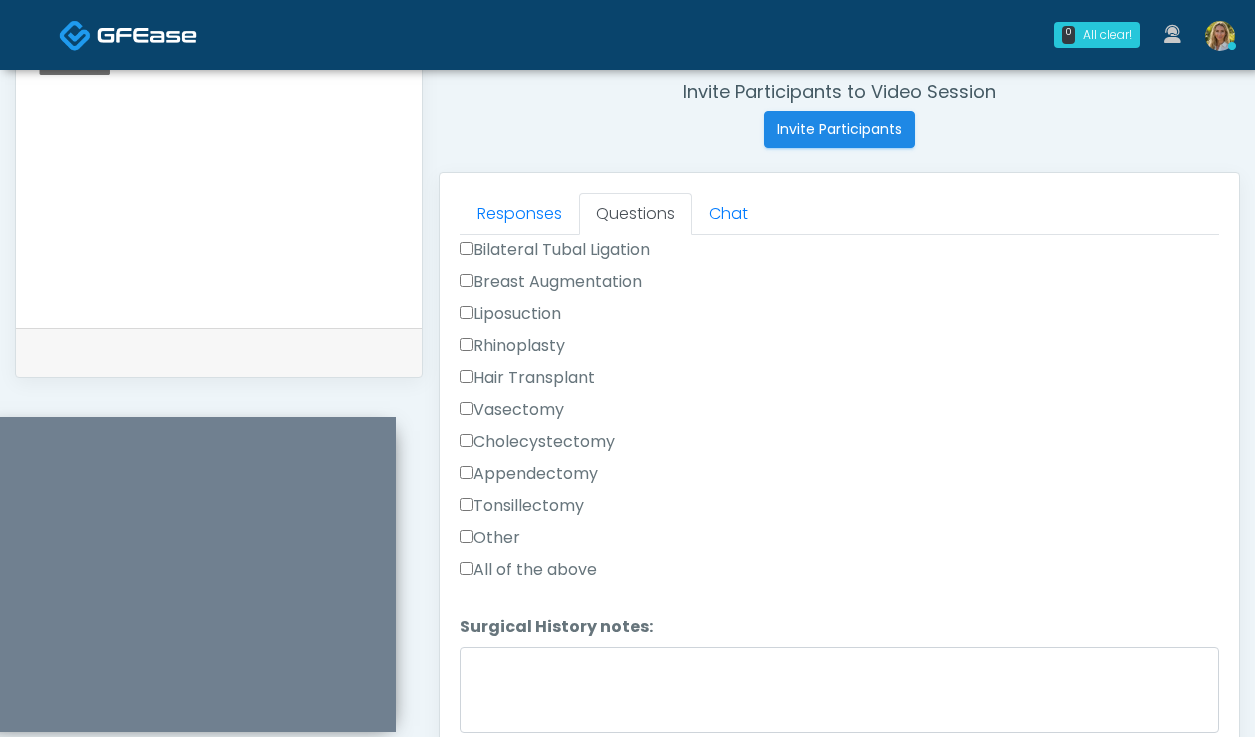 scroll, scrollTop: 1047, scrollLeft: 0, axis: vertical 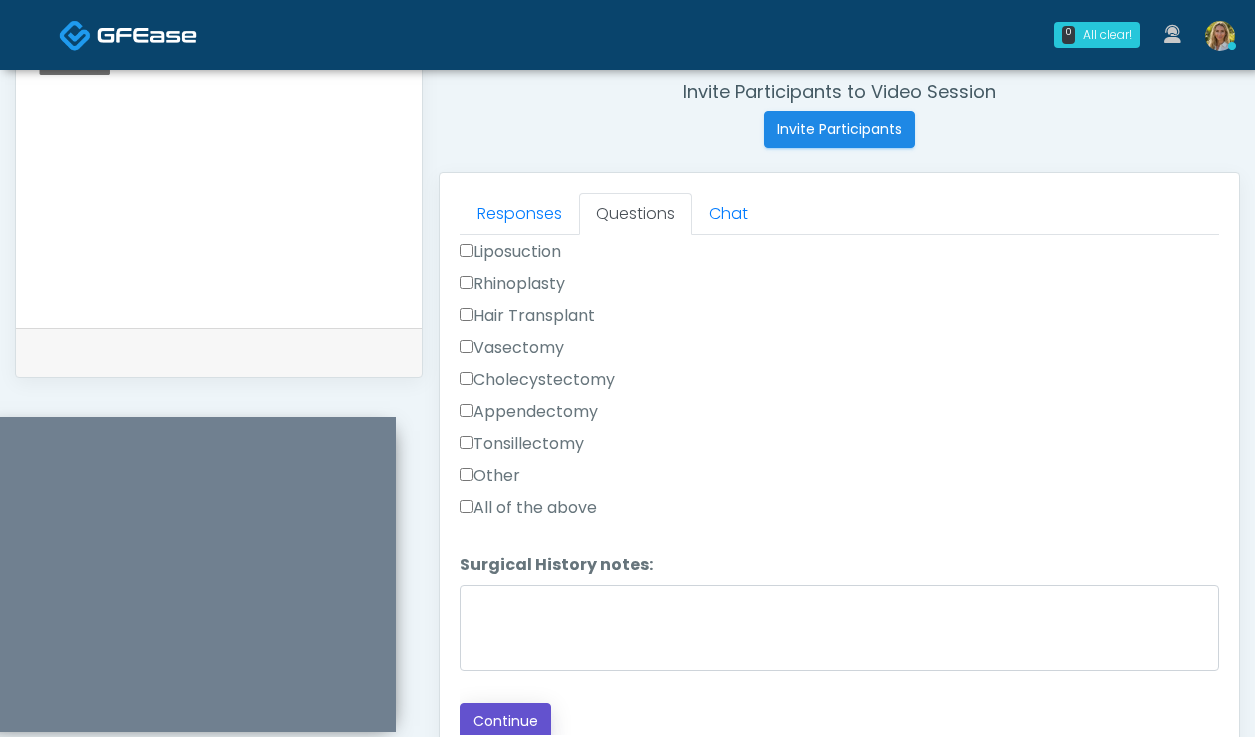 click on "Continue" at bounding box center [505, 721] 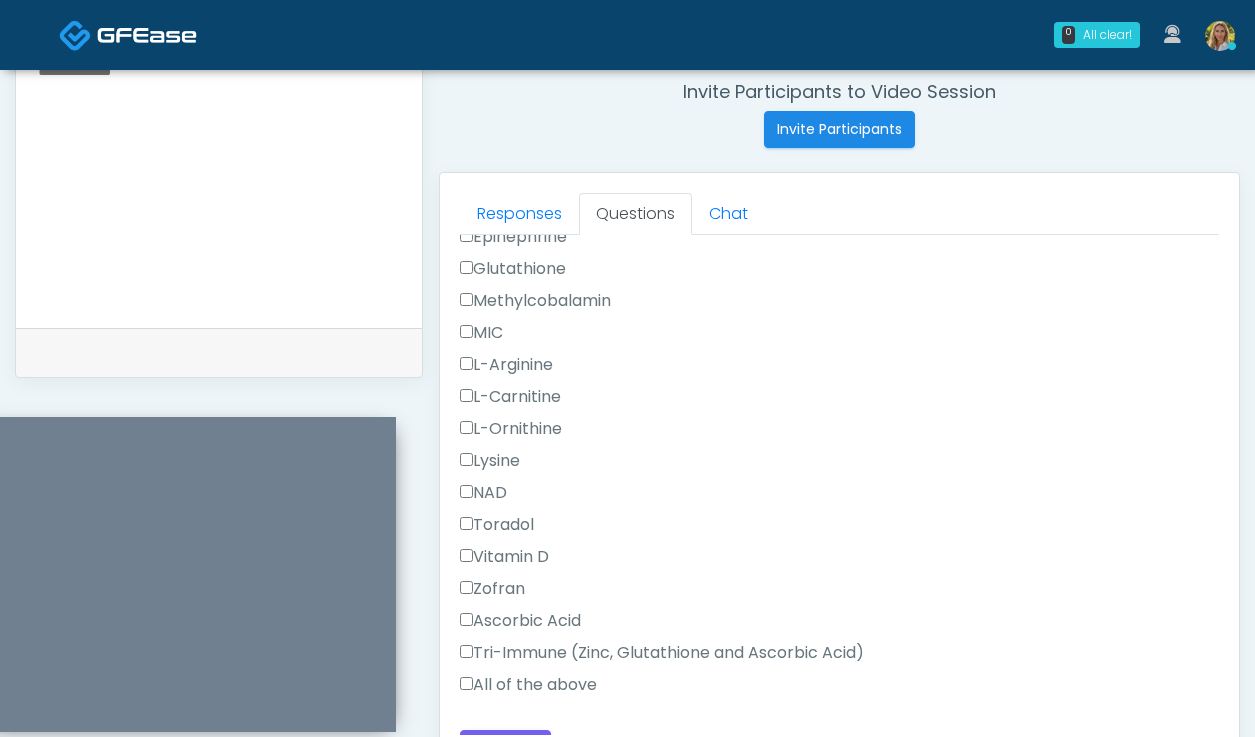 click on "All of the above" at bounding box center (528, 685) 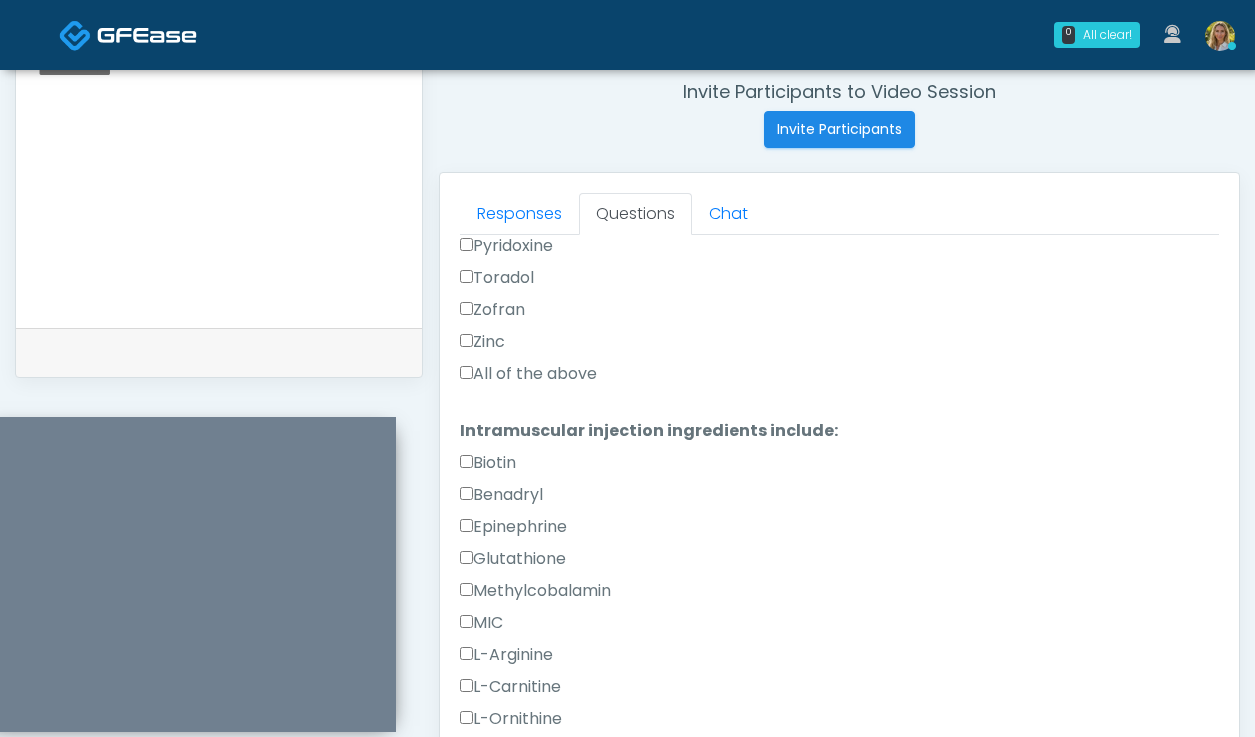scroll, scrollTop: 730, scrollLeft: 0, axis: vertical 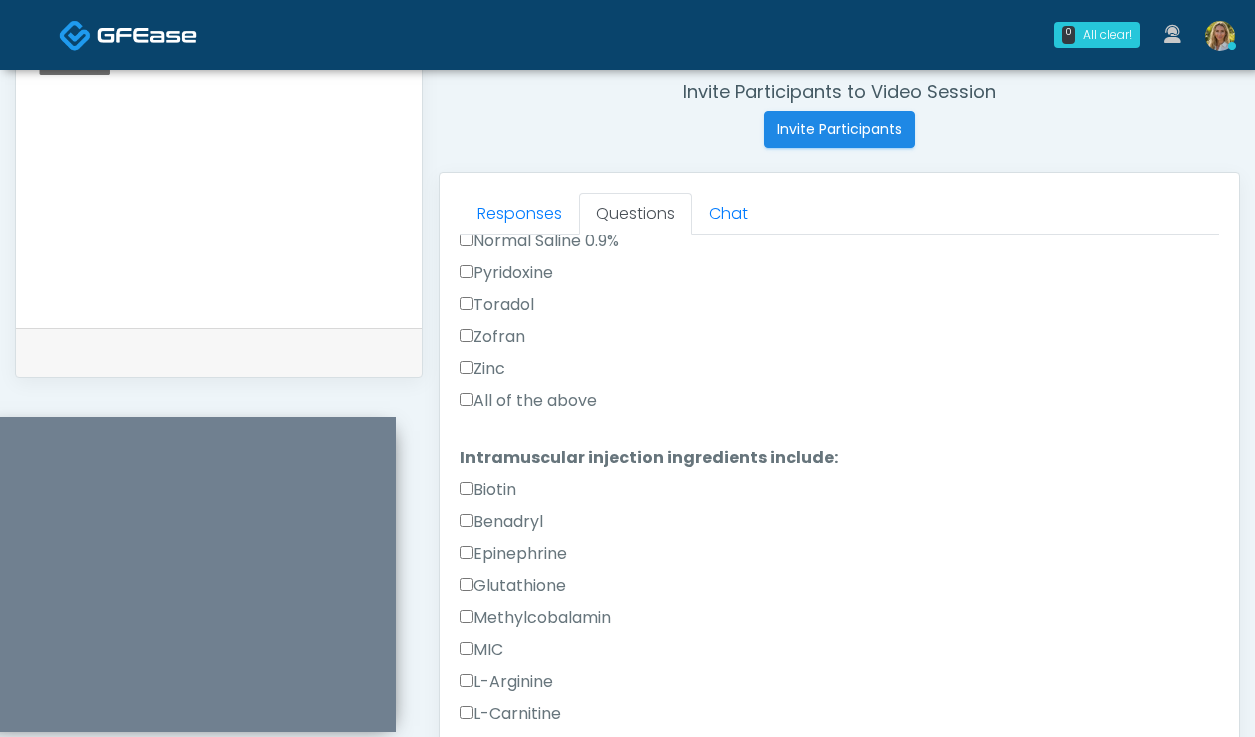 click on "All of the above" at bounding box center (528, 401) 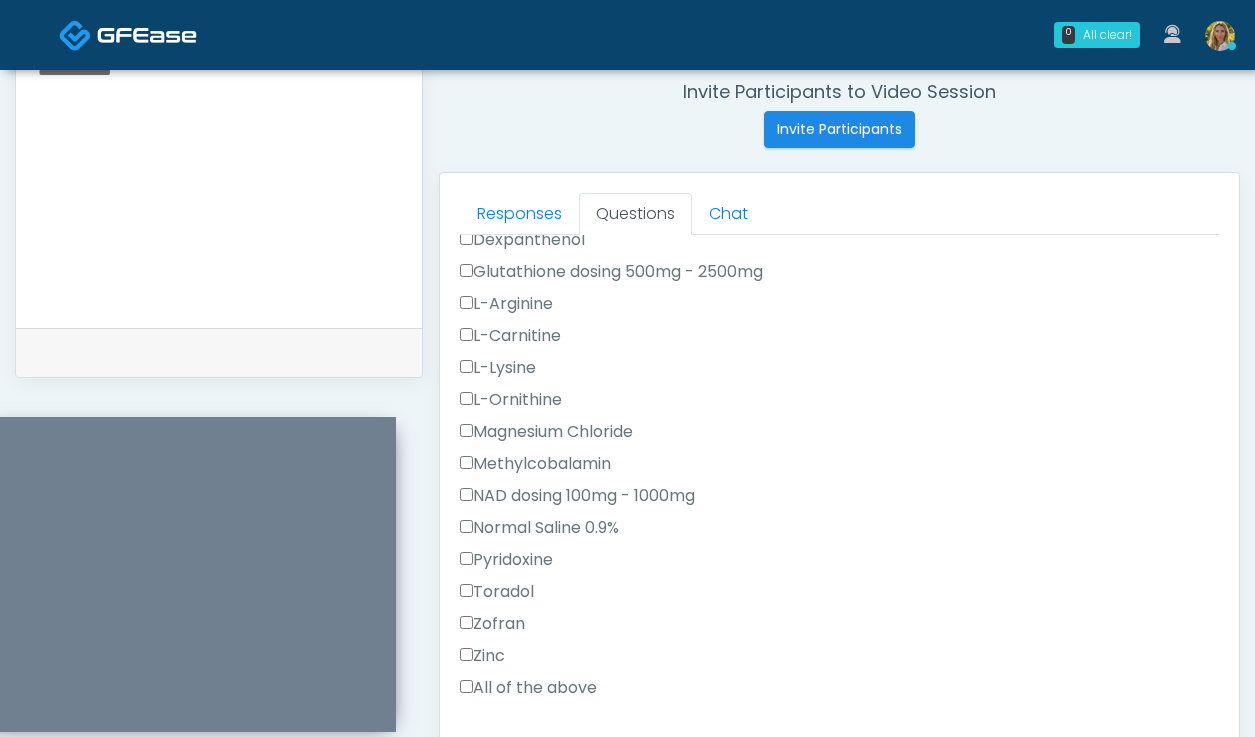 scroll, scrollTop: 0, scrollLeft: 0, axis: both 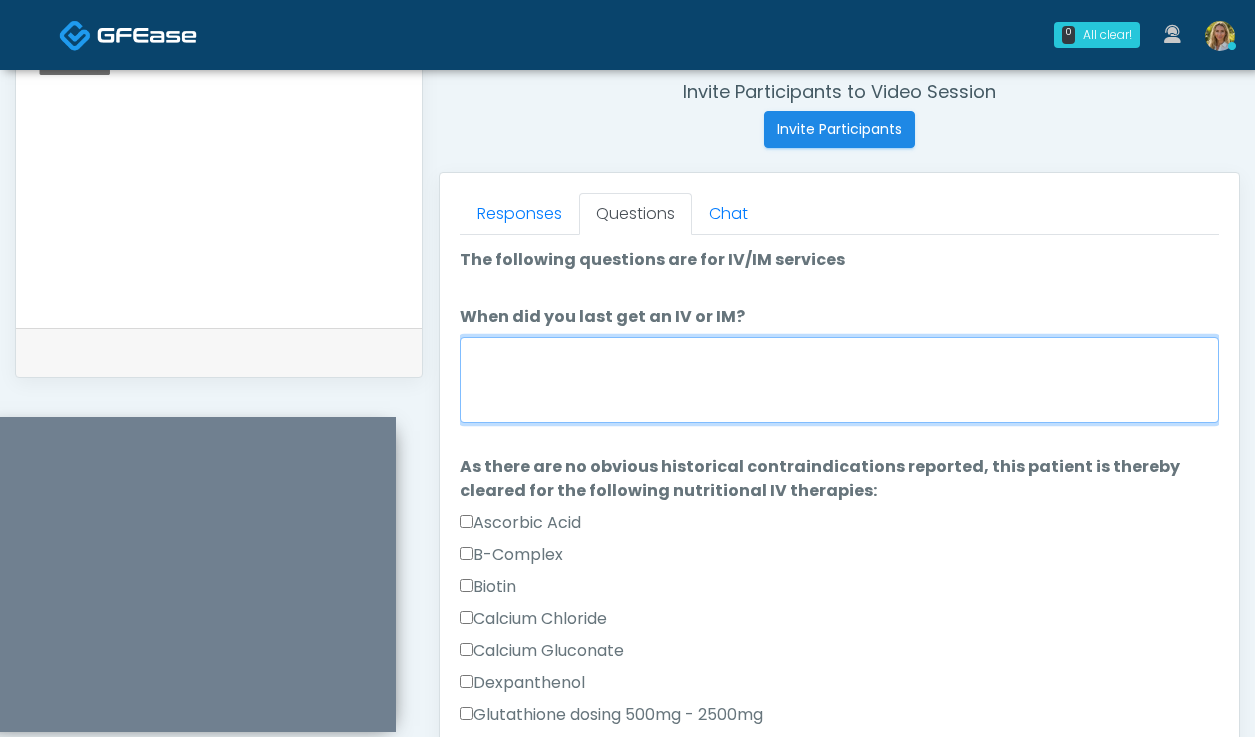 click on "When did you last get an IV or IM?" at bounding box center [839, 380] 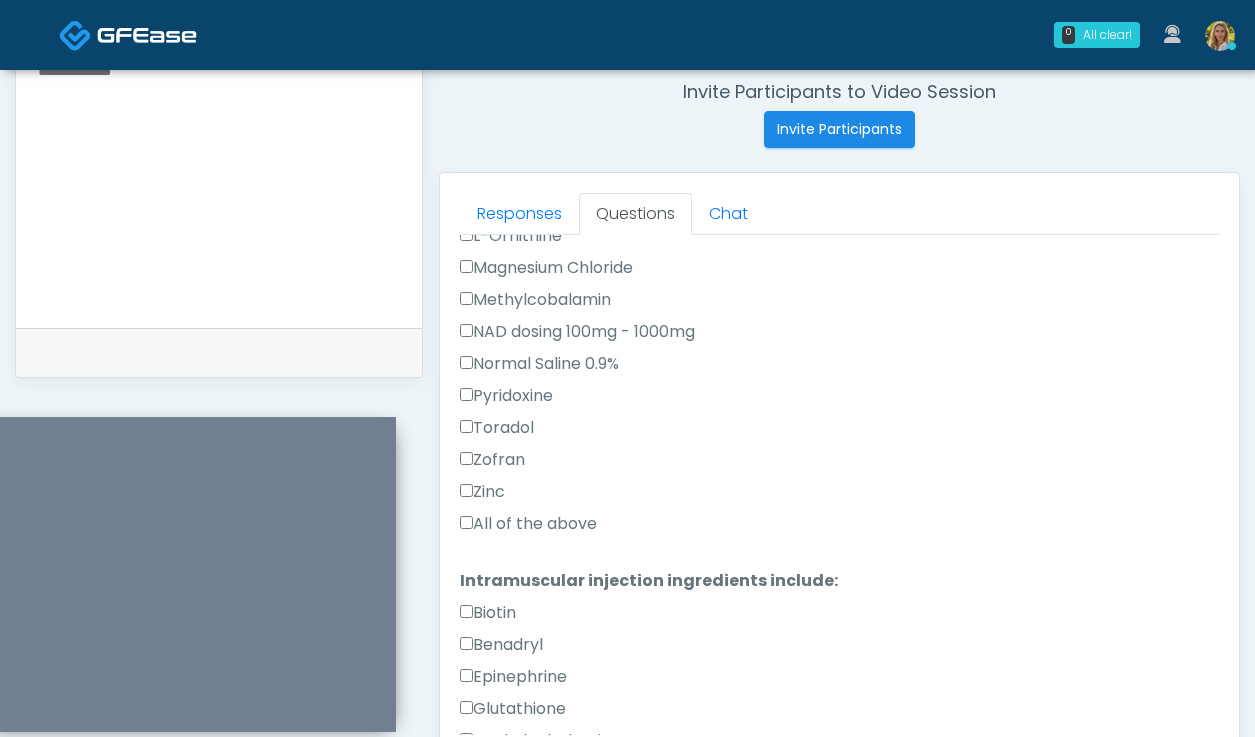 scroll, scrollTop: 1078, scrollLeft: 0, axis: vertical 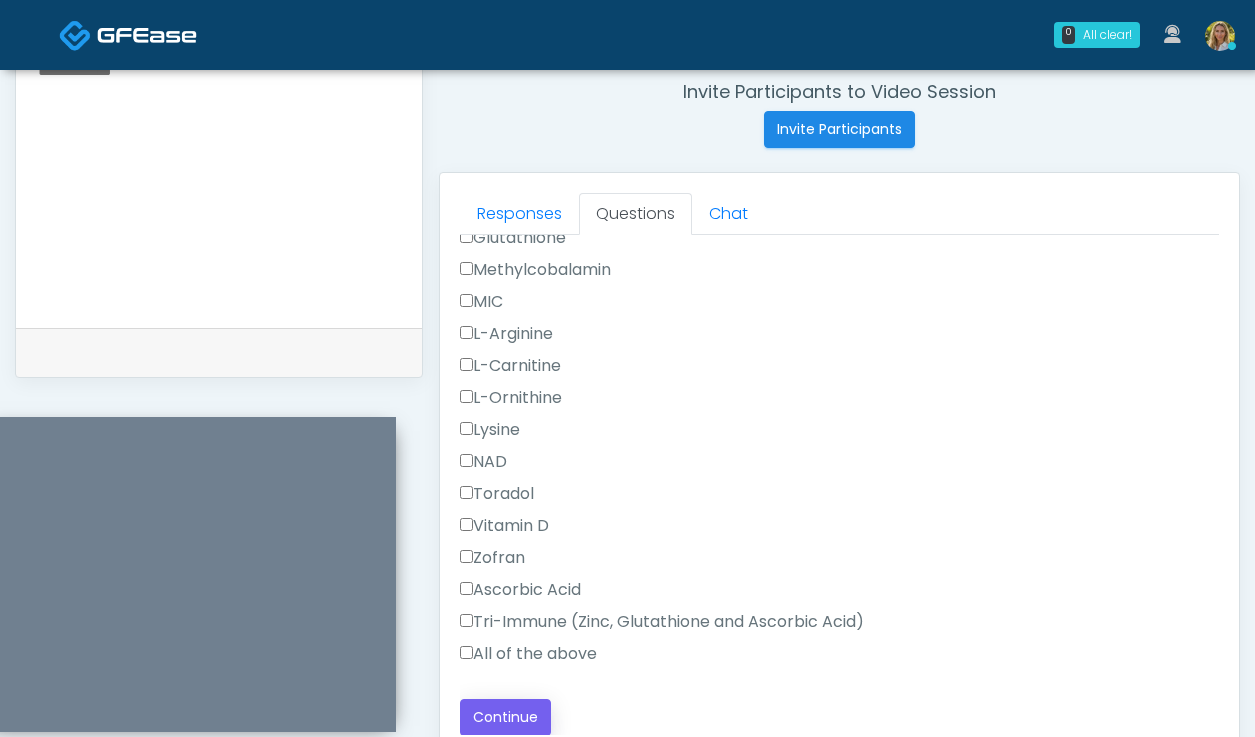 type on "***" 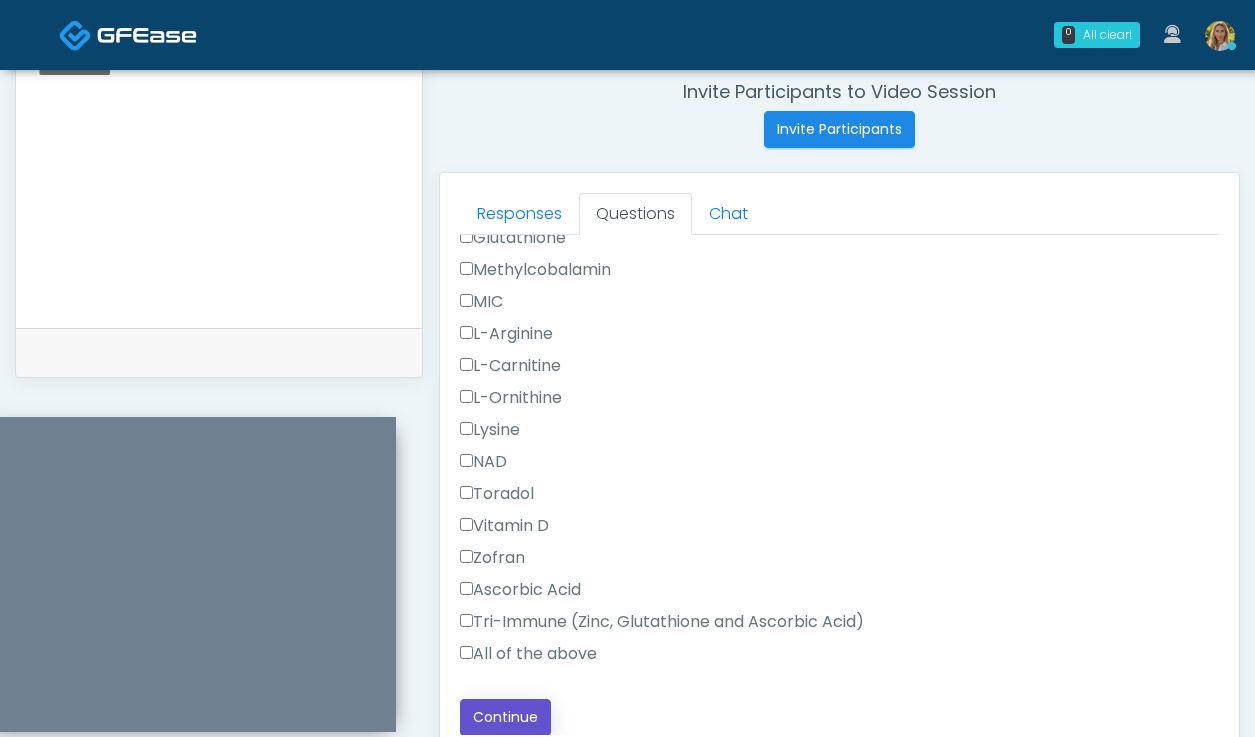 click on "Continue" at bounding box center (505, 717) 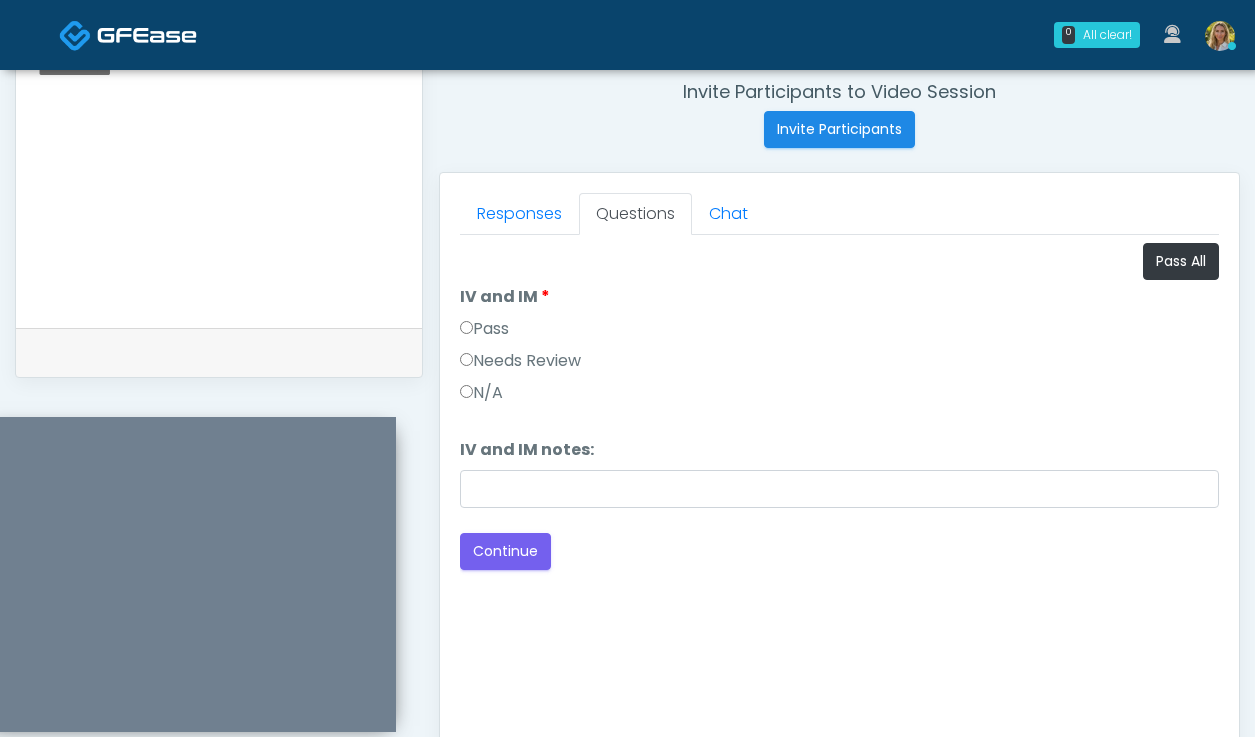 scroll, scrollTop: 0, scrollLeft: 0, axis: both 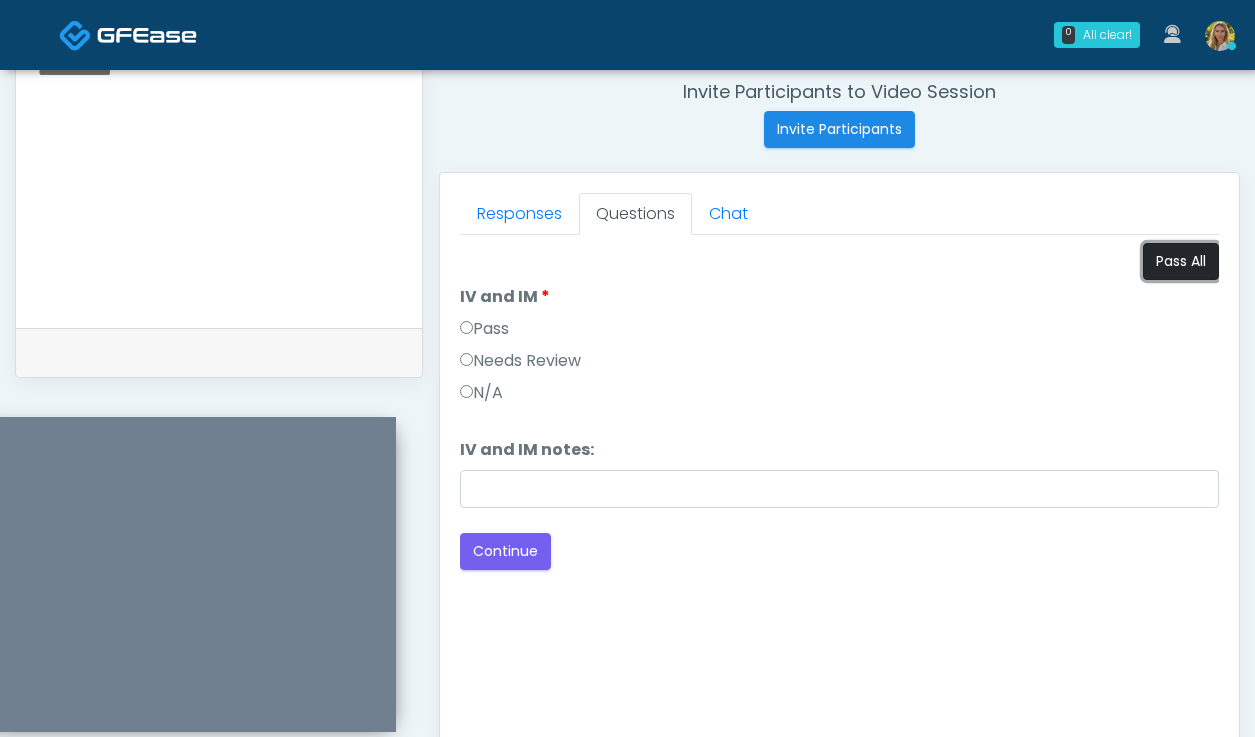 click on "Pass All" at bounding box center (1181, 261) 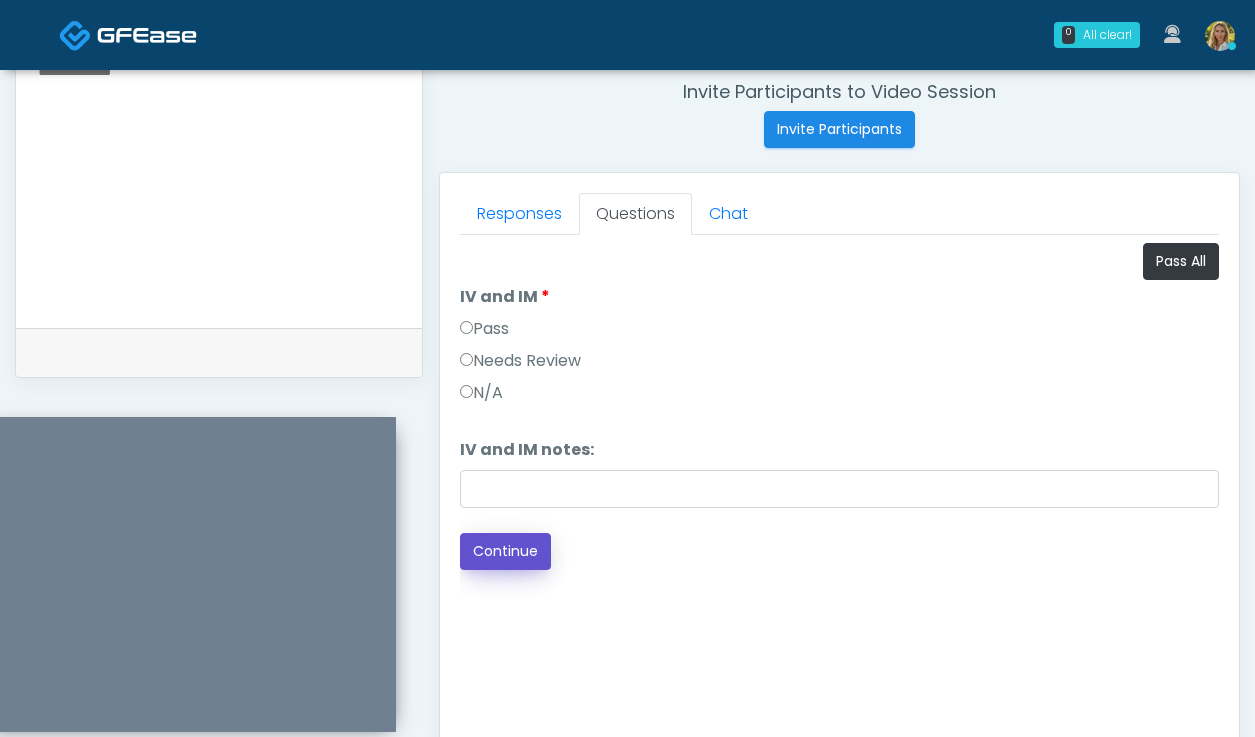 click on "Continue" at bounding box center (505, 551) 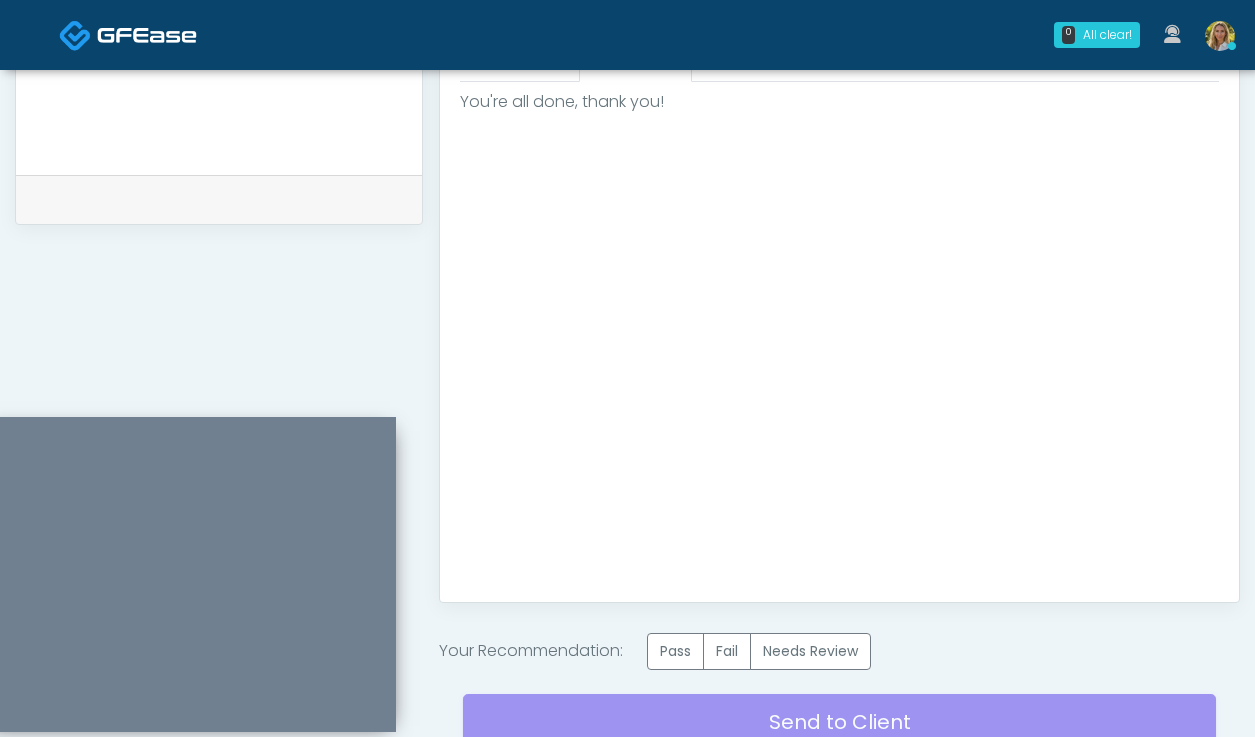 scroll, scrollTop: 936, scrollLeft: 0, axis: vertical 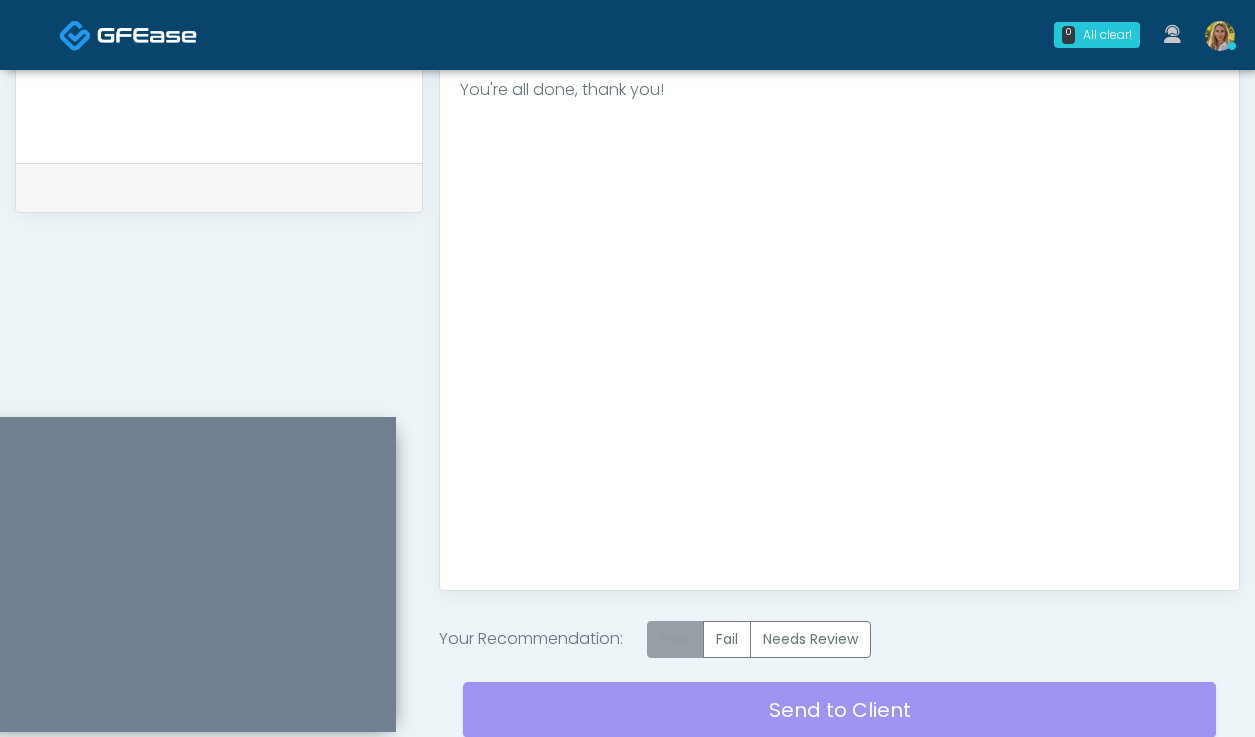 click on "Pass" at bounding box center [675, 639] 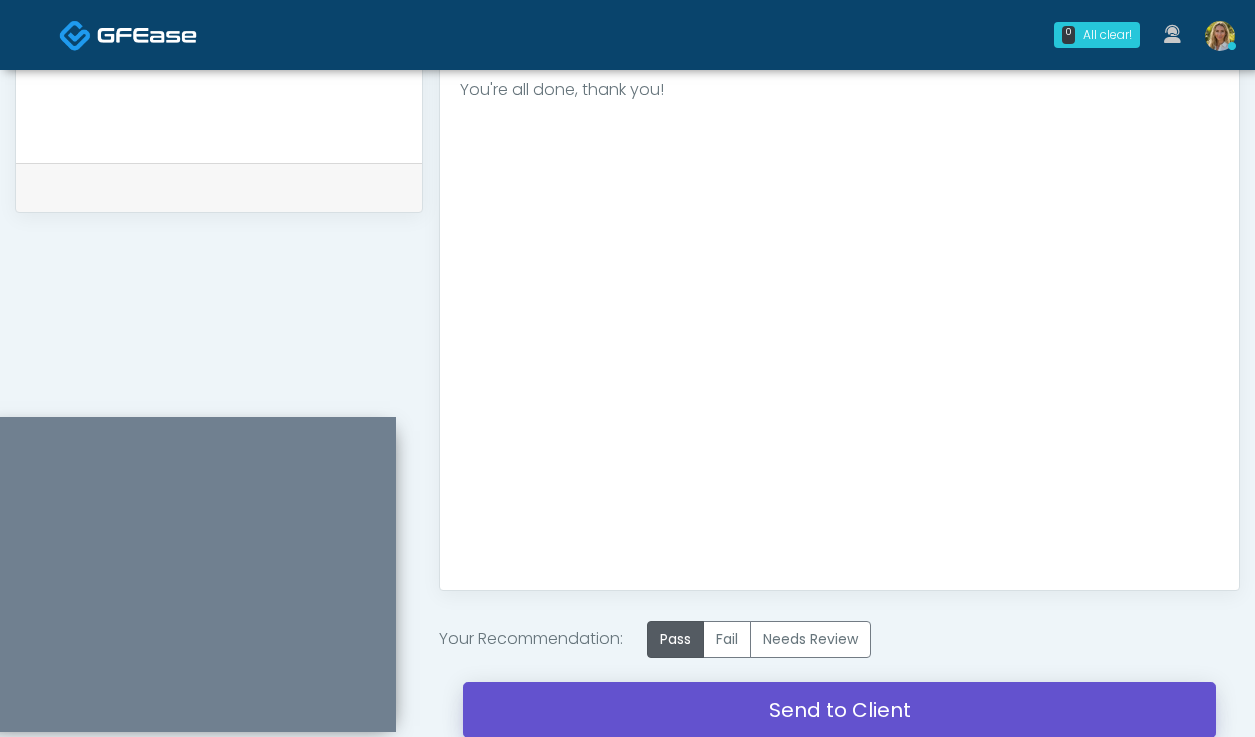 click on "Send to Client" at bounding box center (839, 710) 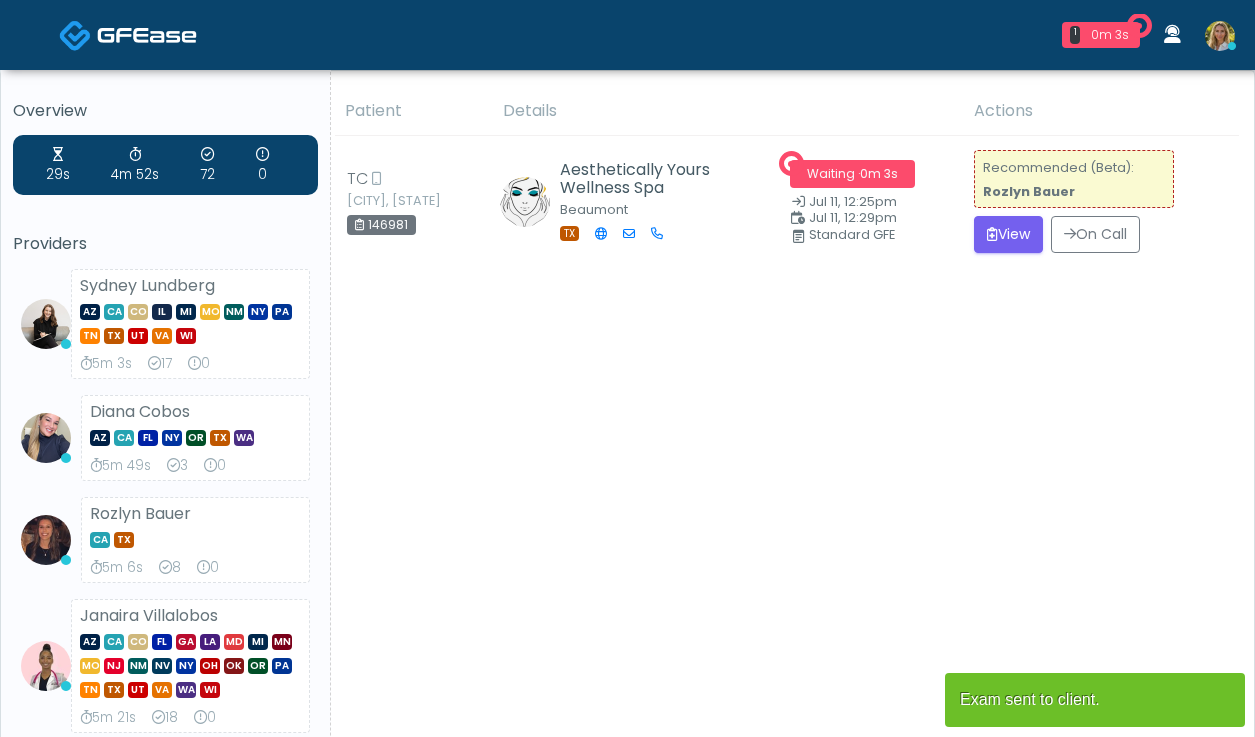 scroll, scrollTop: 0, scrollLeft: 0, axis: both 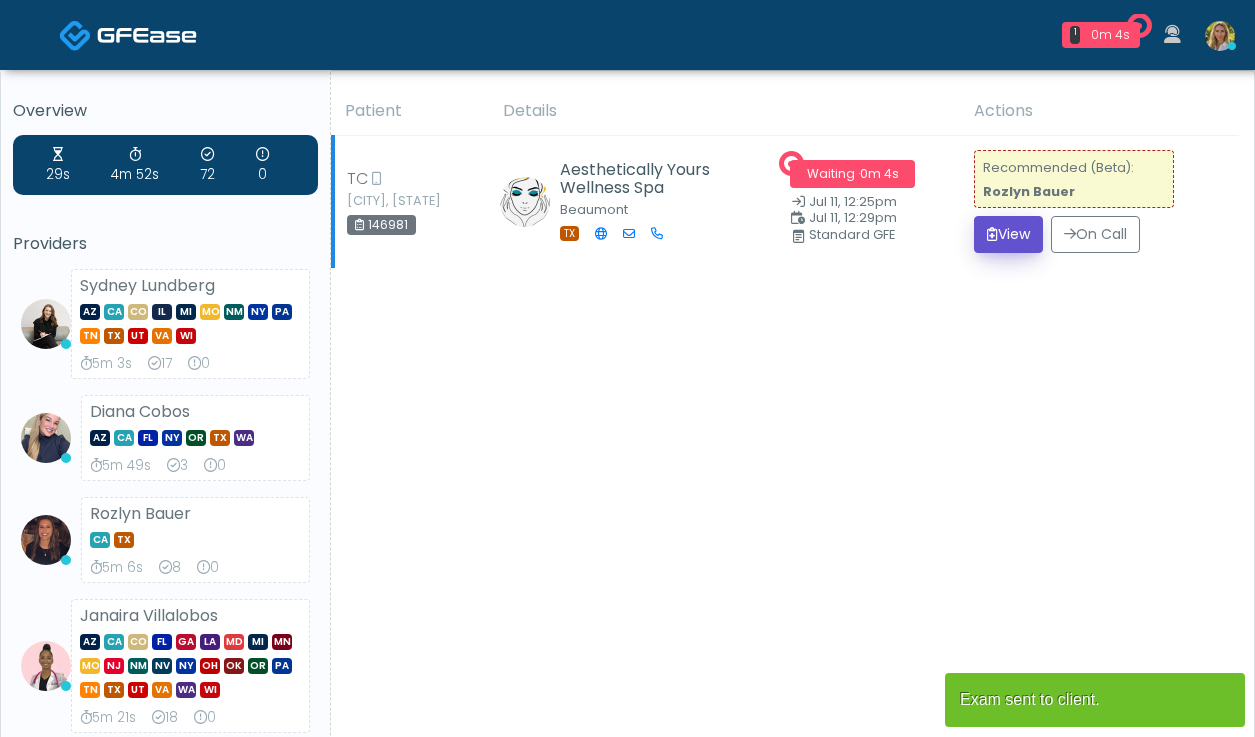 click at bounding box center [992, 234] 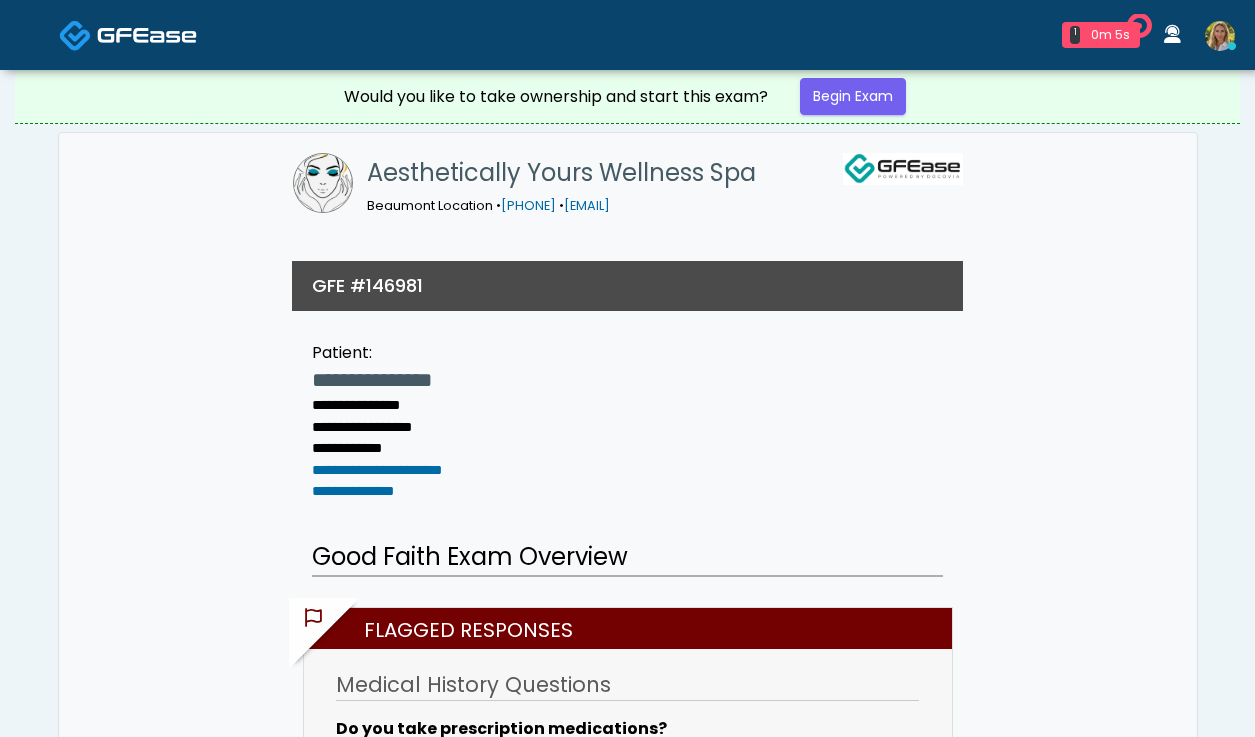 scroll, scrollTop: 0, scrollLeft: 0, axis: both 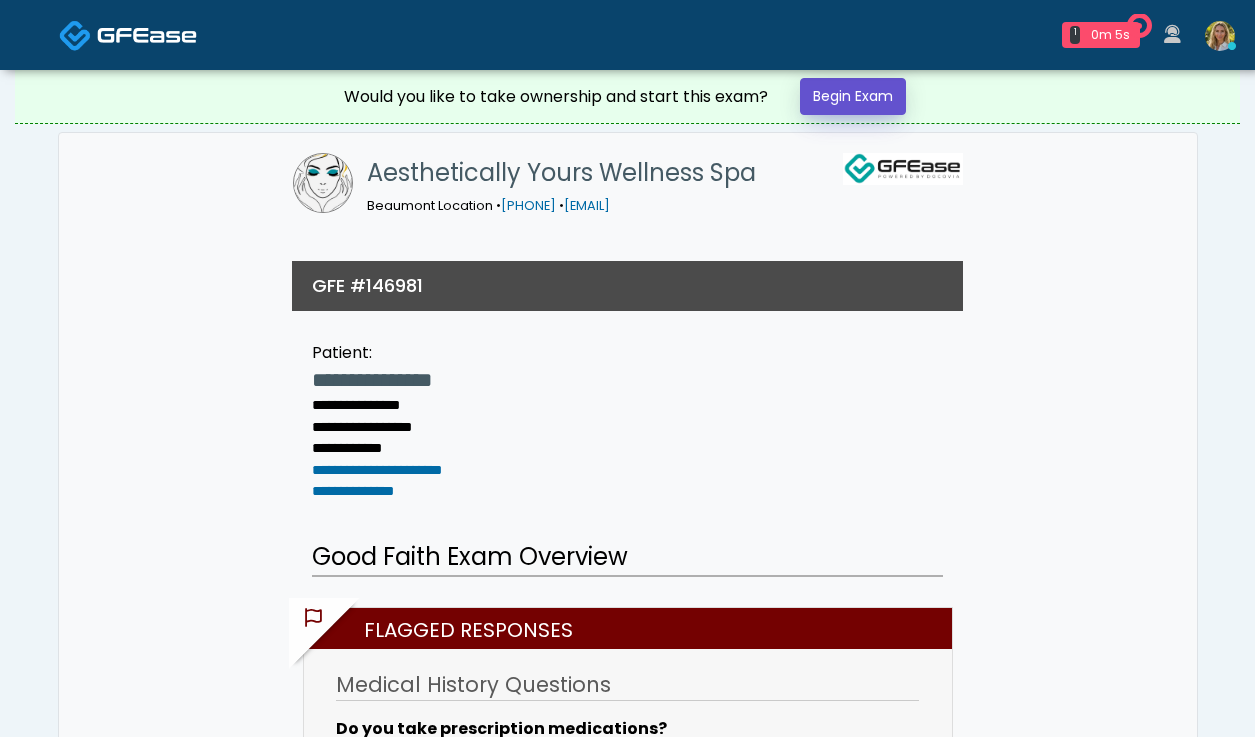 click on "Begin Exam" at bounding box center (853, 96) 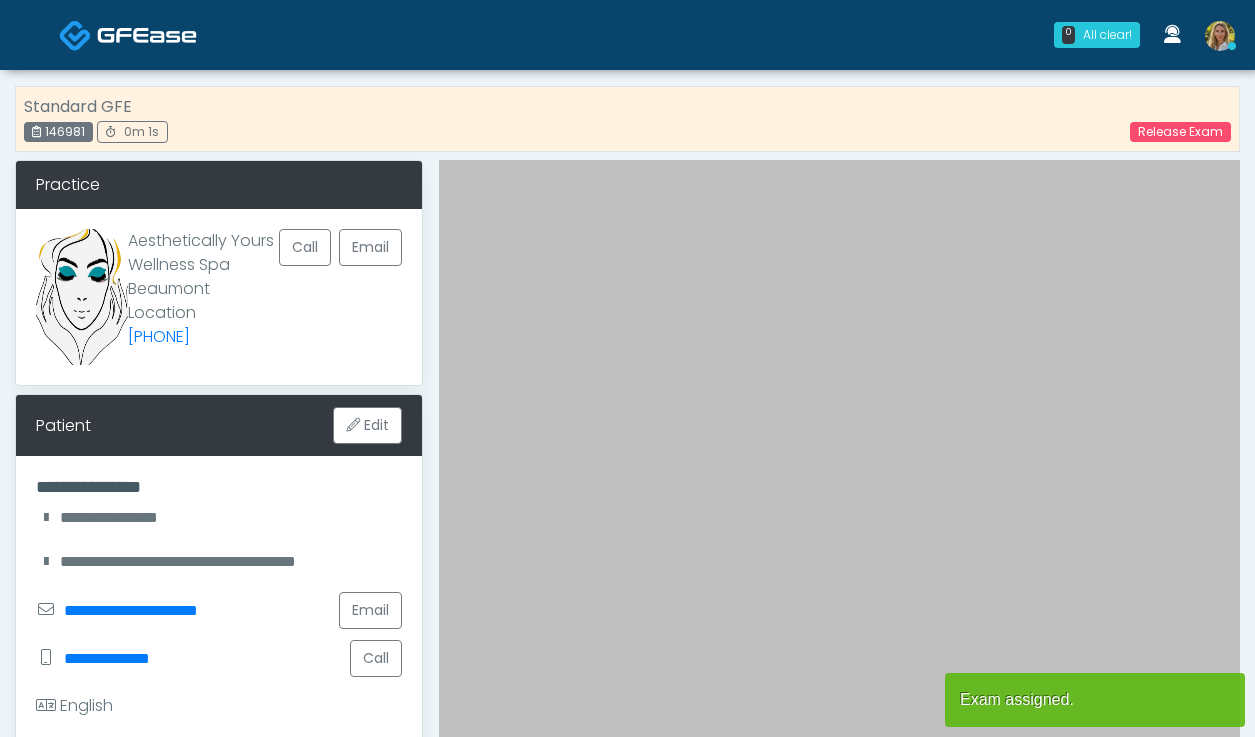 scroll, scrollTop: 0, scrollLeft: 0, axis: both 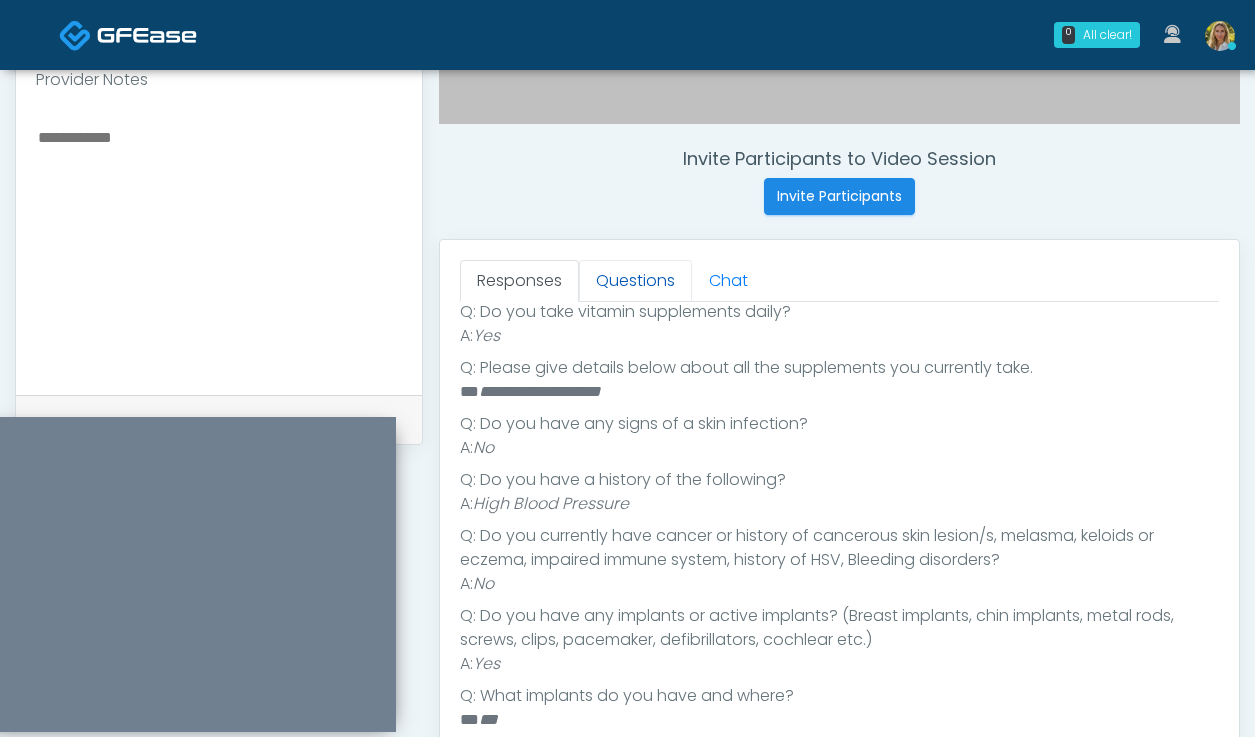 click on "Questions" at bounding box center [635, 281] 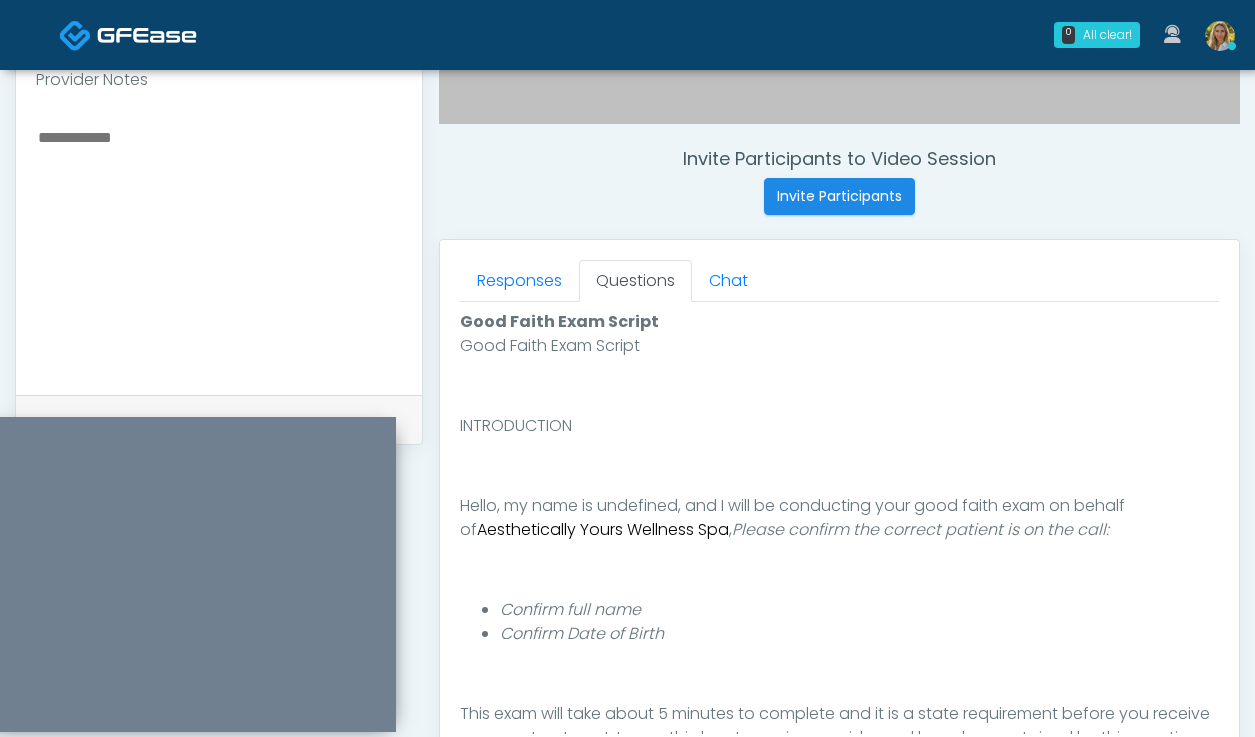 scroll, scrollTop: 0, scrollLeft: 0, axis: both 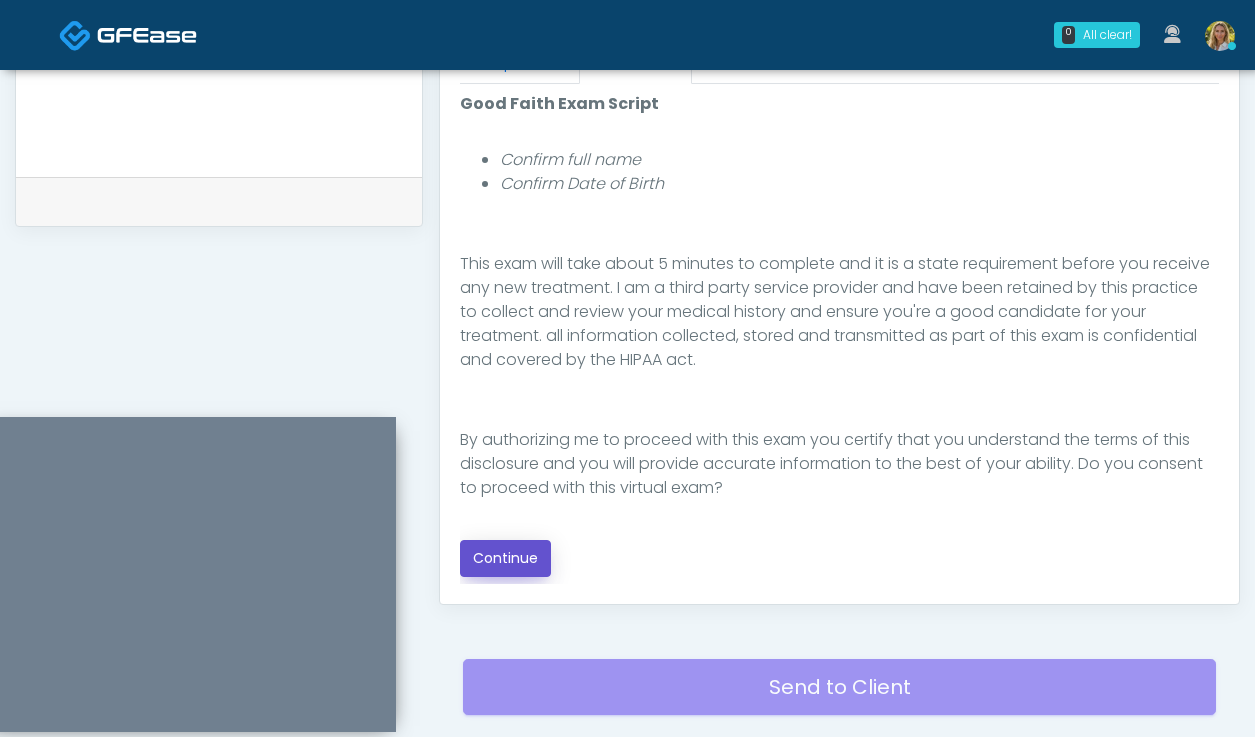 click on "Continue" at bounding box center (505, 558) 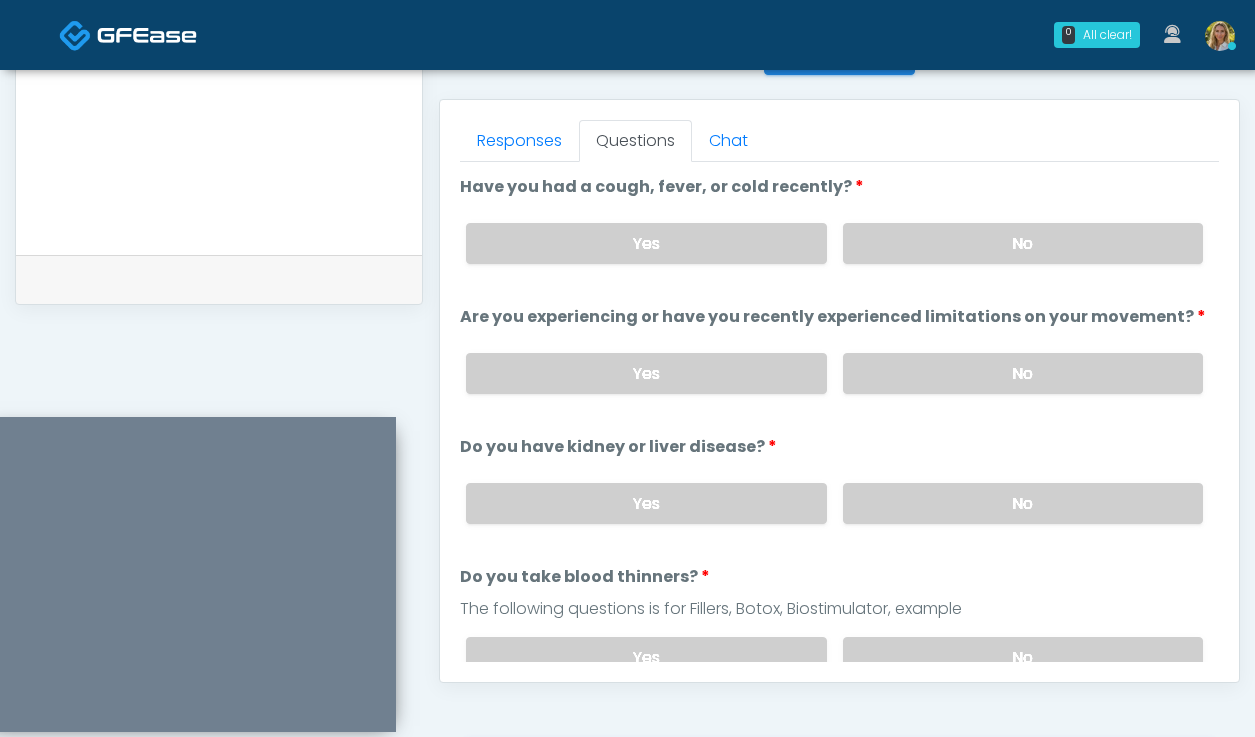 scroll, scrollTop: 838, scrollLeft: 0, axis: vertical 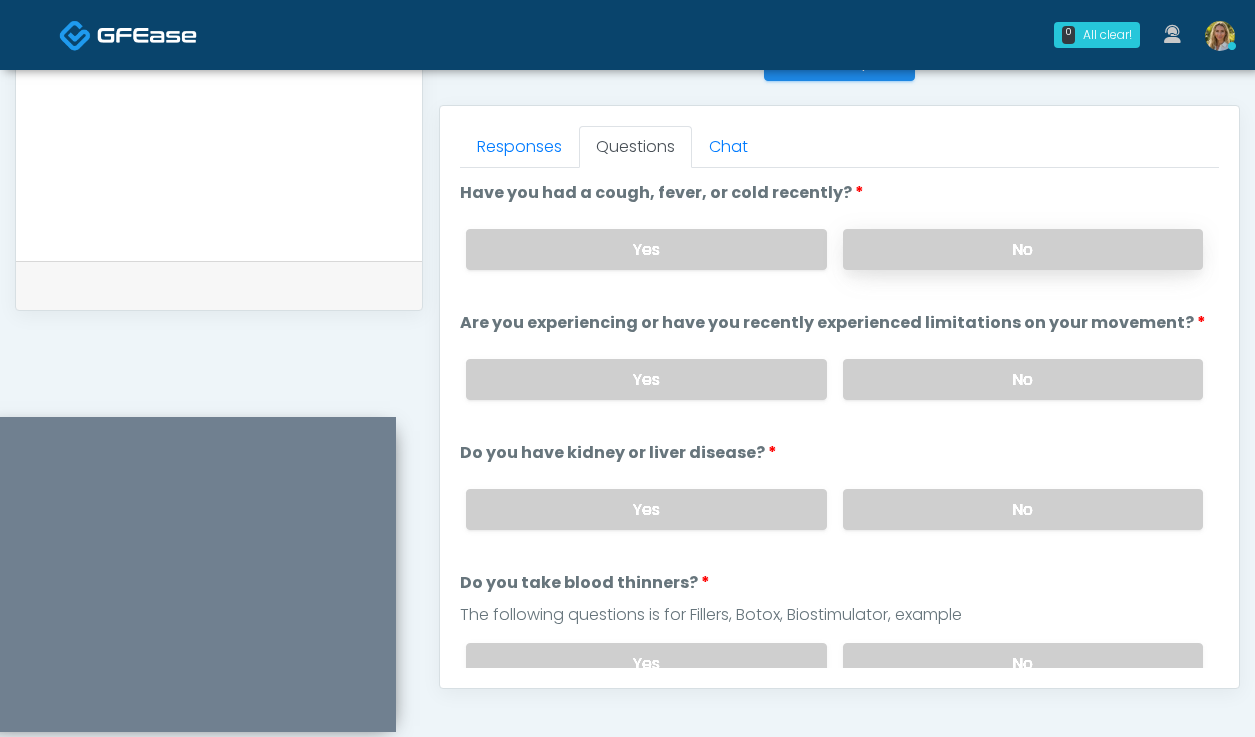 click on "No" at bounding box center [1023, 249] 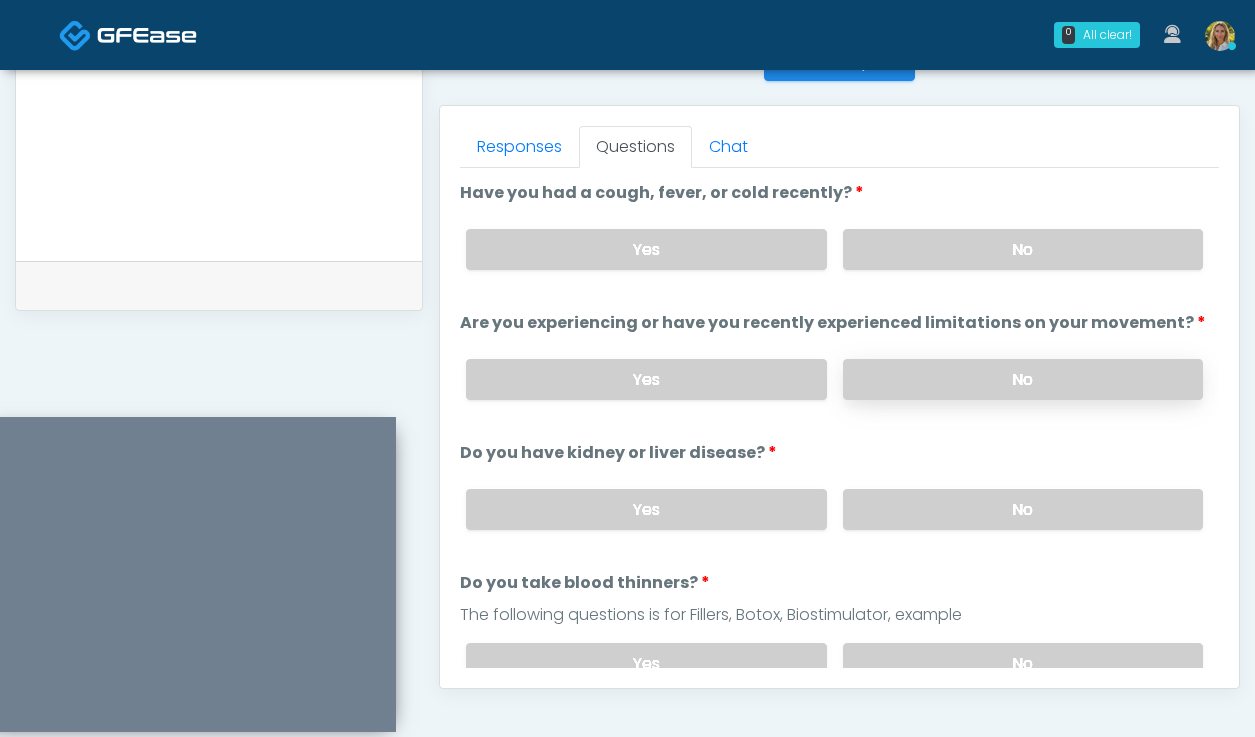 click on "No" at bounding box center [1023, 379] 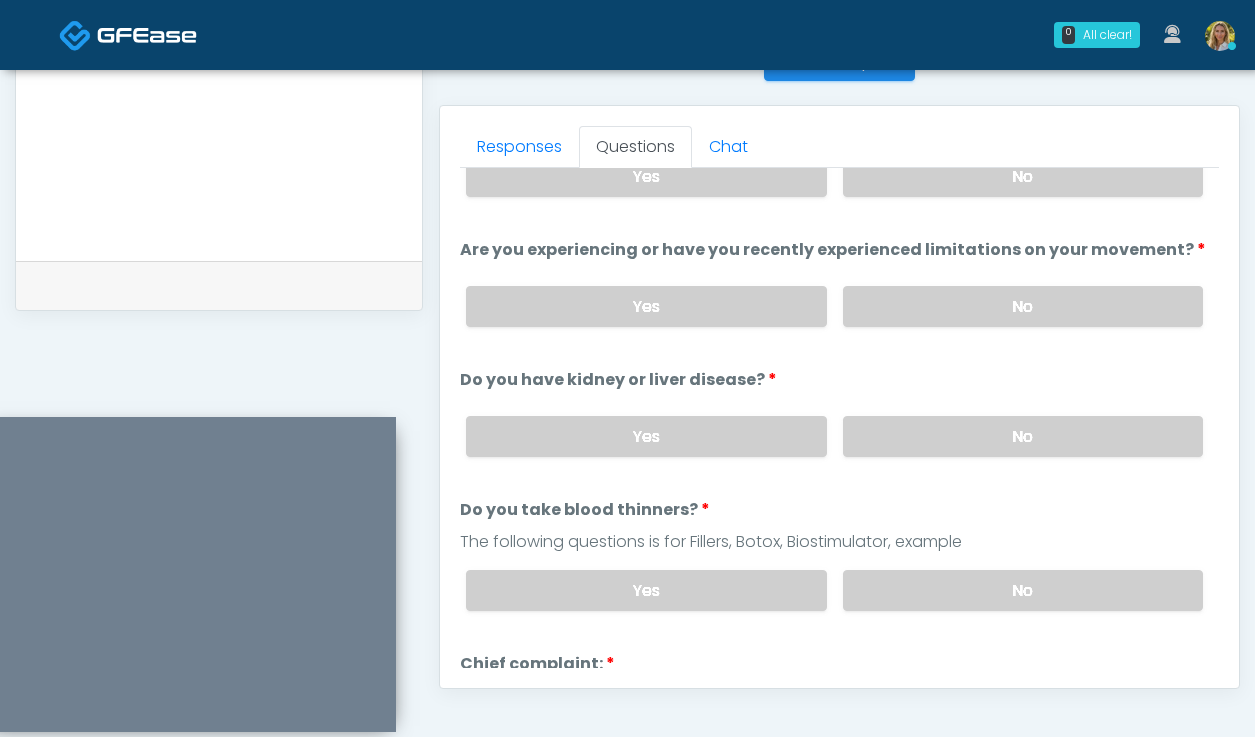 scroll, scrollTop: 86, scrollLeft: 0, axis: vertical 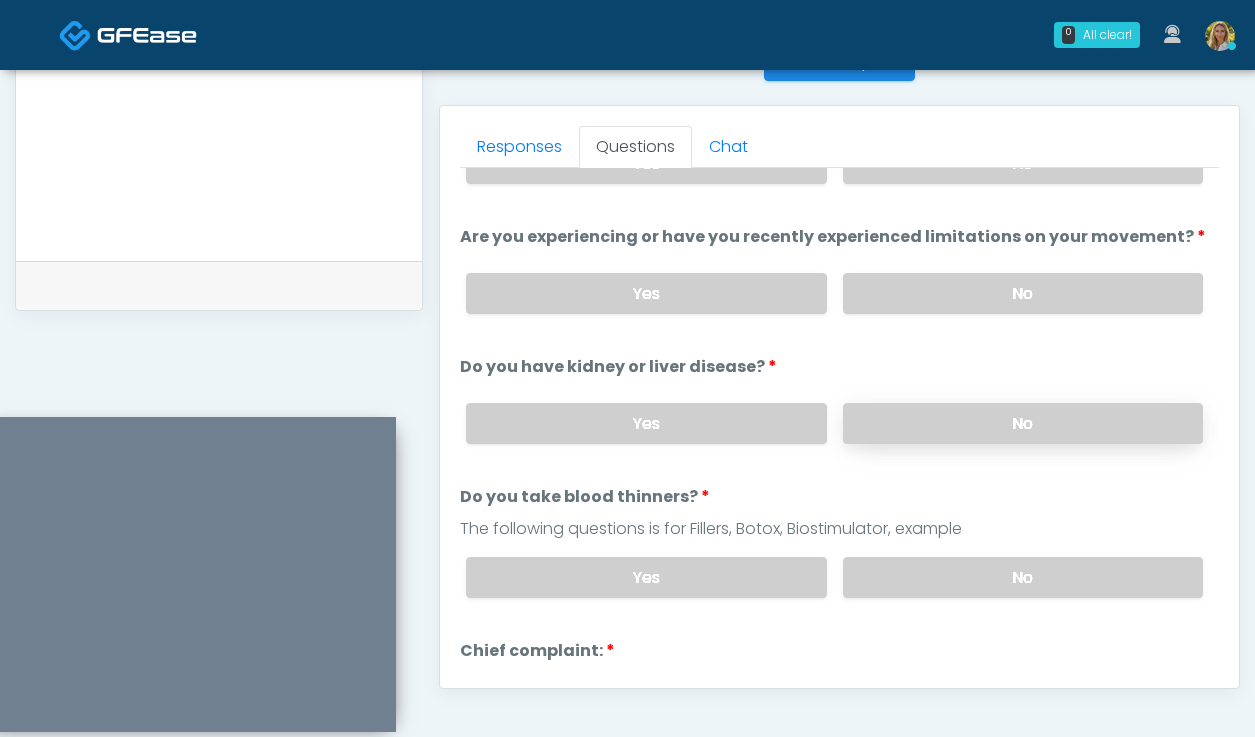 click on "No" at bounding box center (1023, 423) 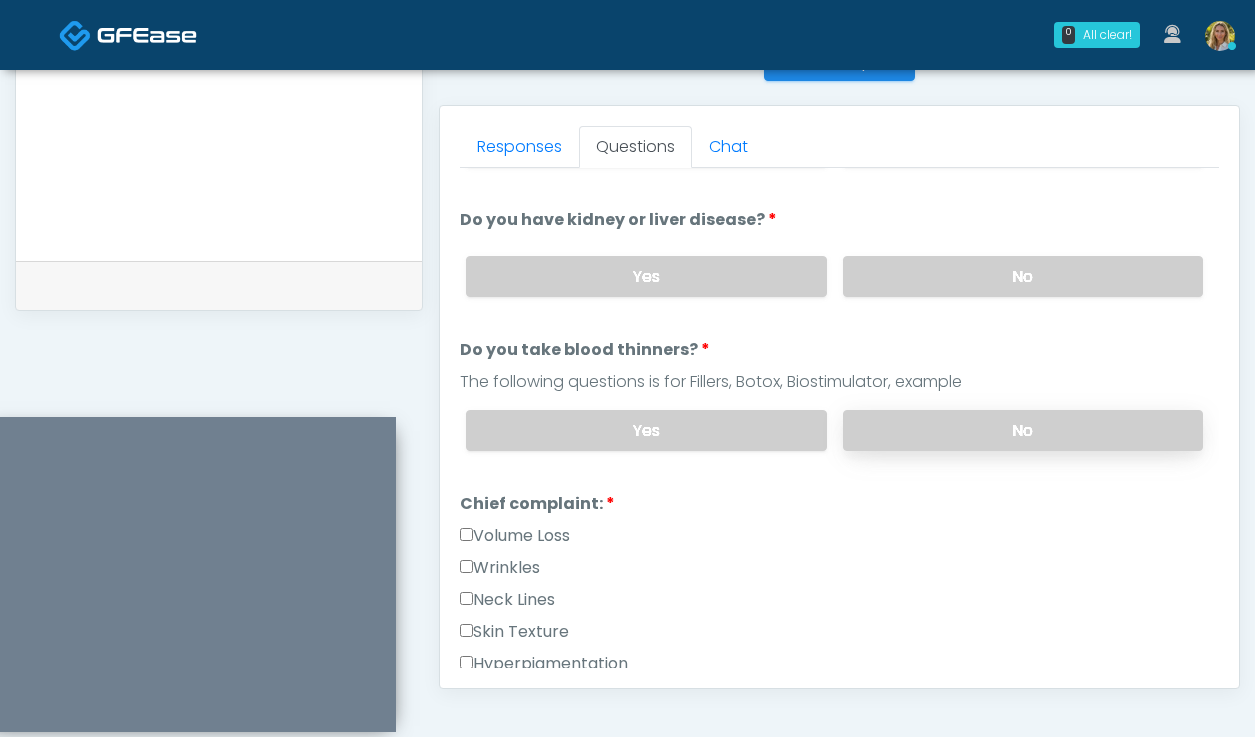 click on "No" at bounding box center (1023, 430) 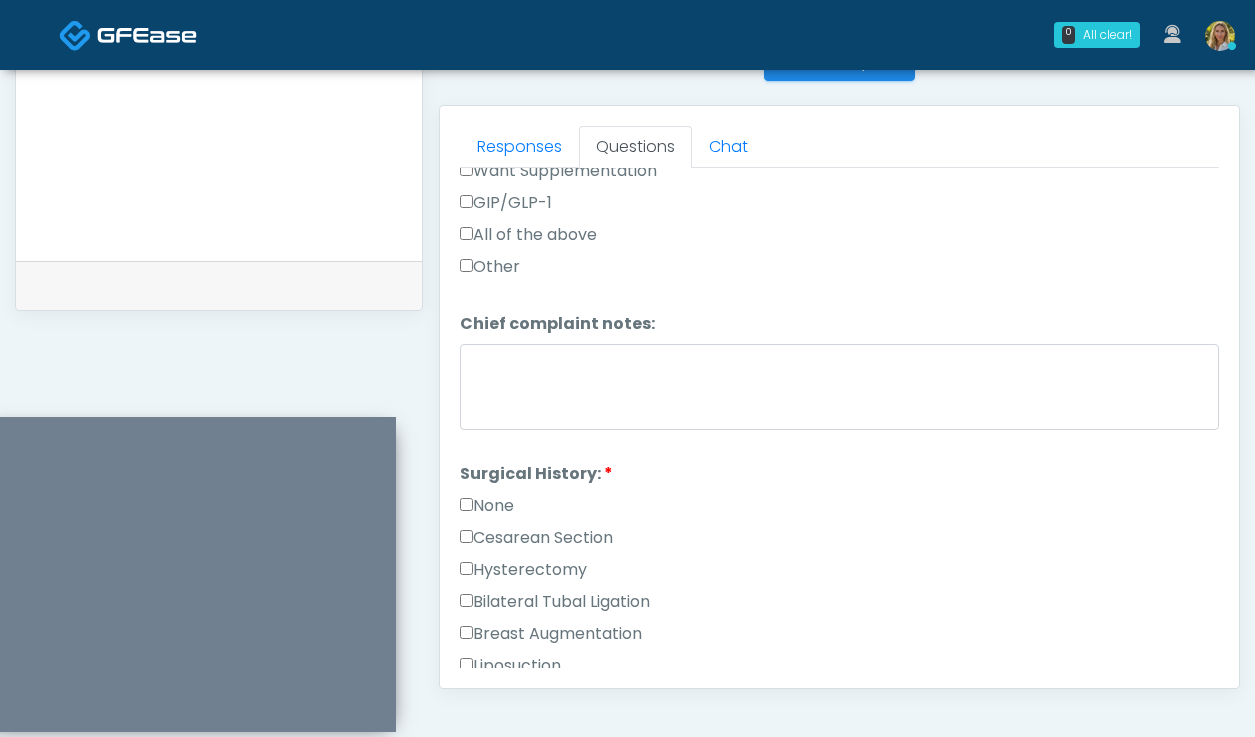 scroll, scrollTop: 888, scrollLeft: 0, axis: vertical 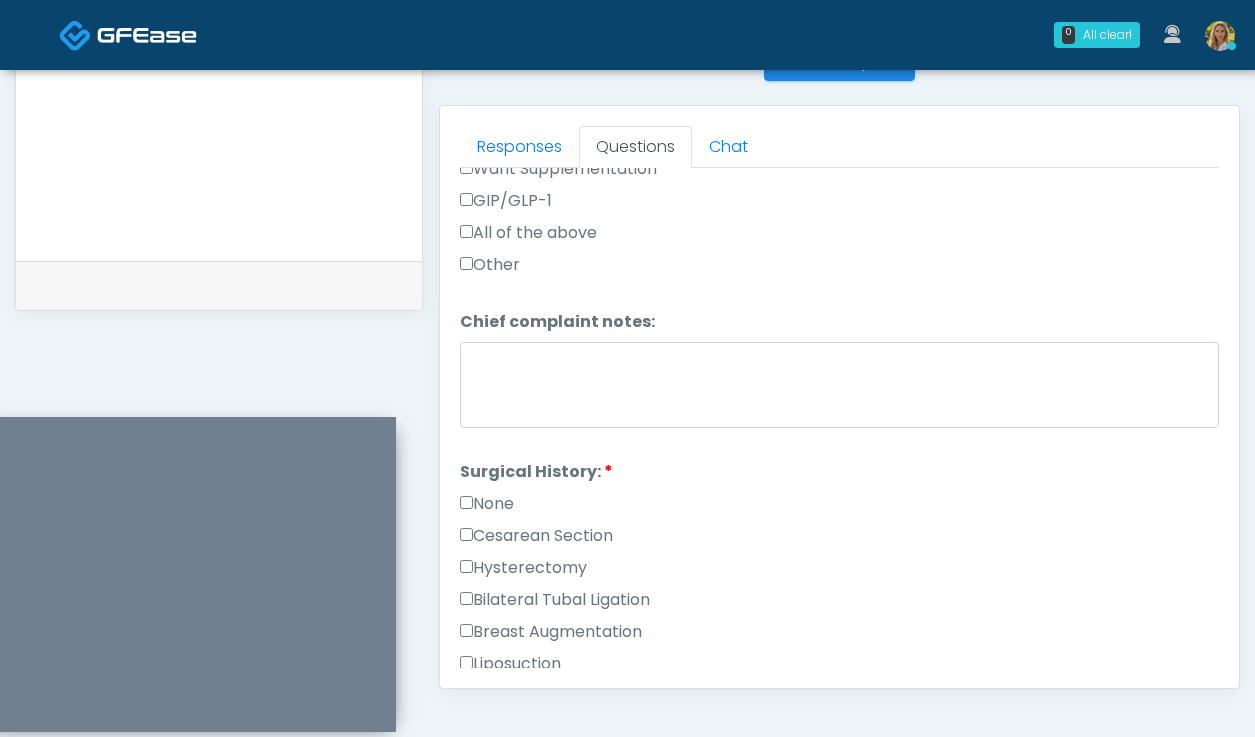 click on "None" at bounding box center [487, 504] 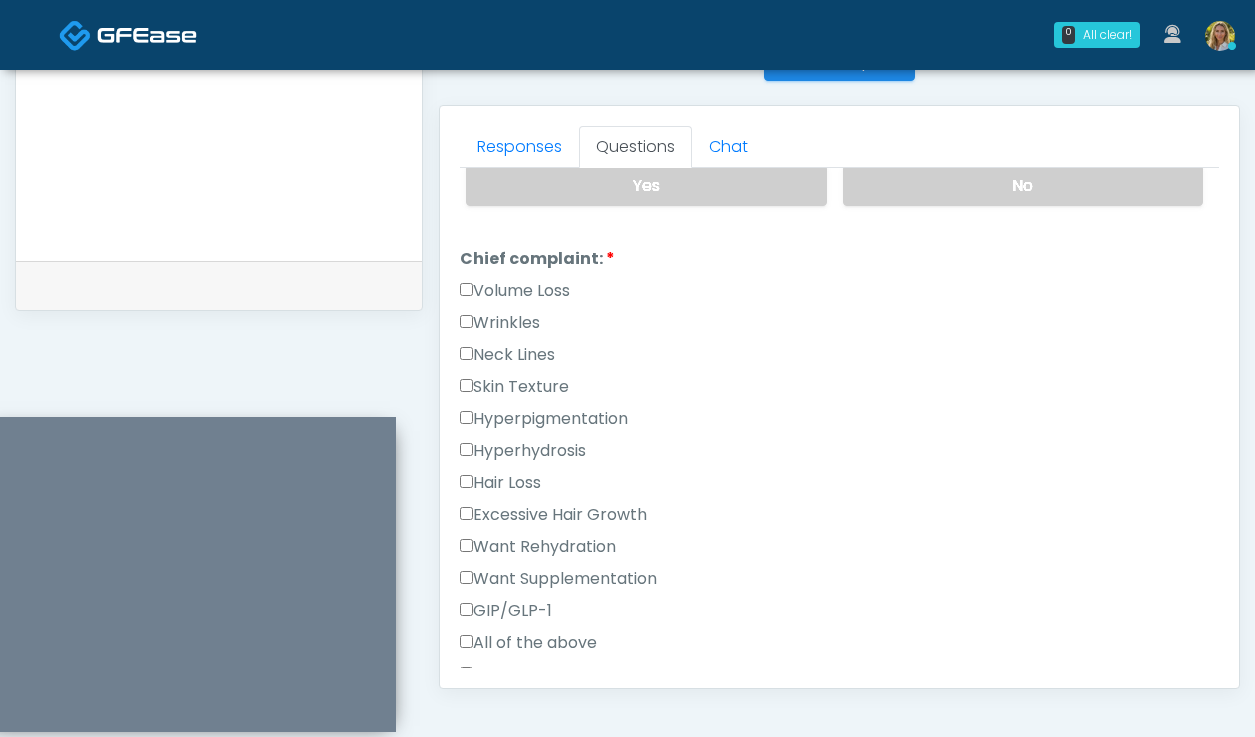 scroll, scrollTop: 475, scrollLeft: 0, axis: vertical 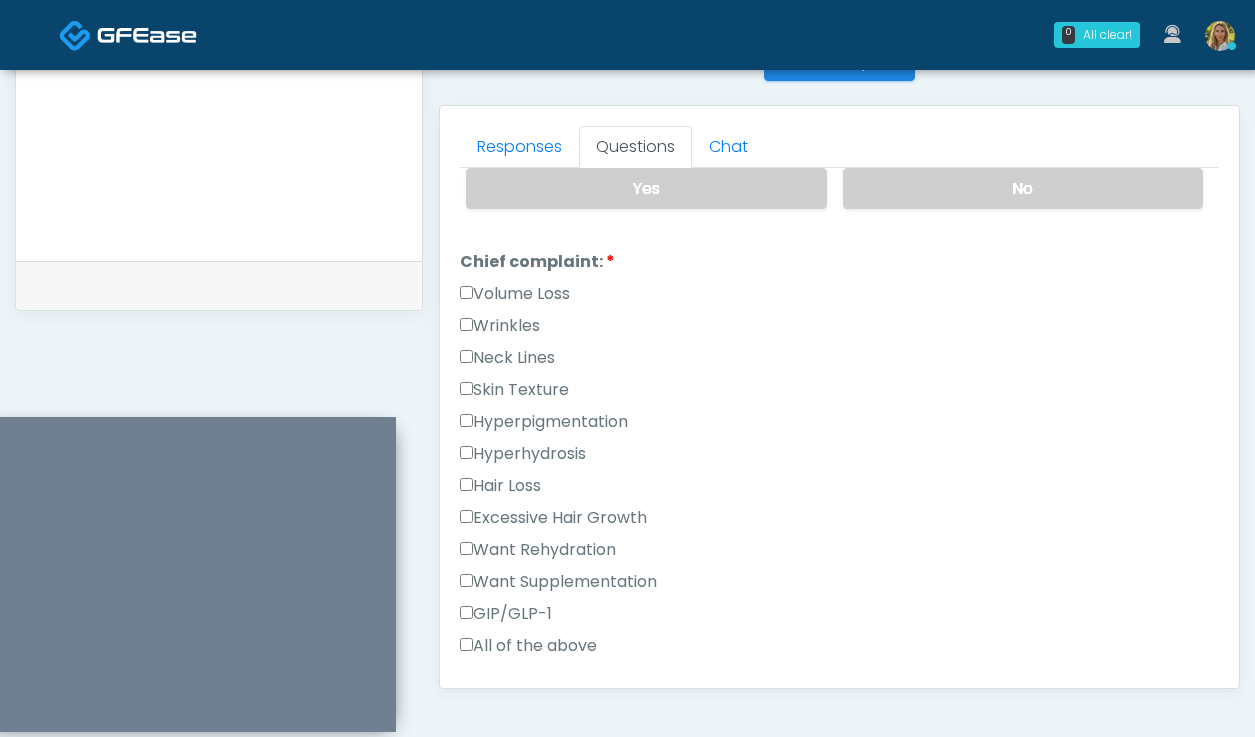 click on "Wrinkles" at bounding box center (500, 326) 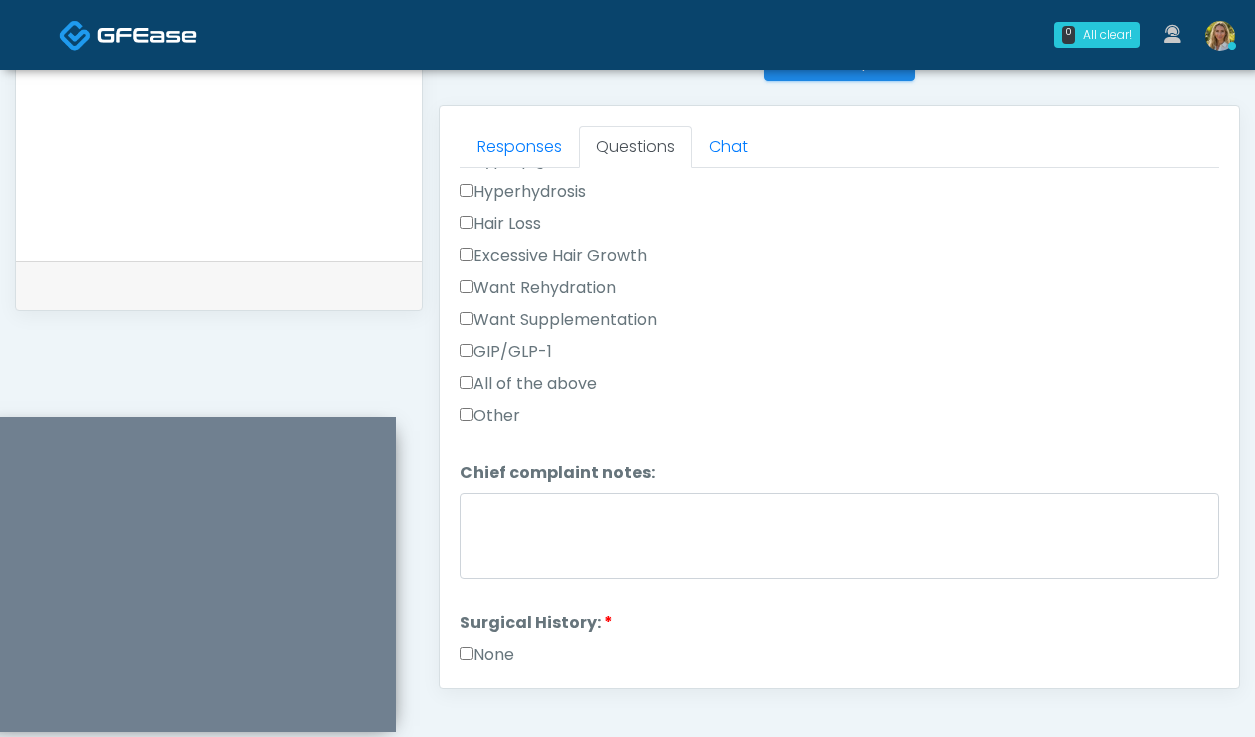 scroll, scrollTop: 756, scrollLeft: 0, axis: vertical 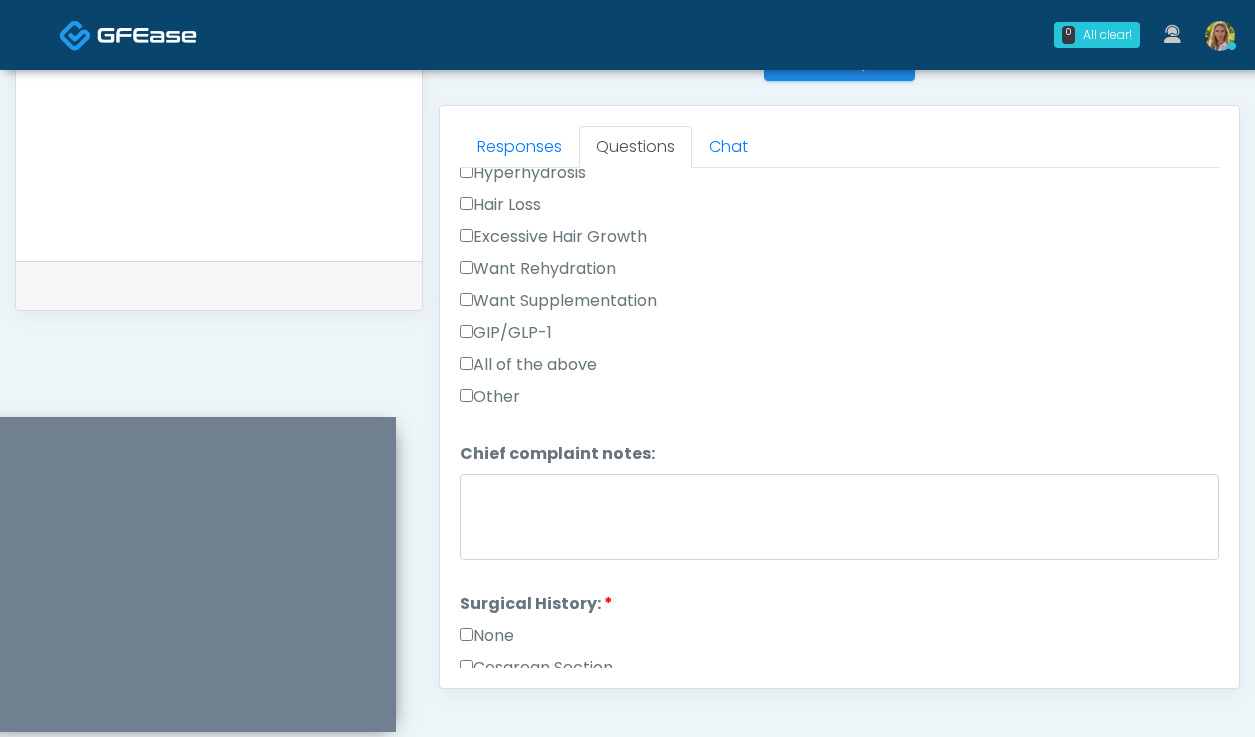 click on "Other" at bounding box center (490, 397) 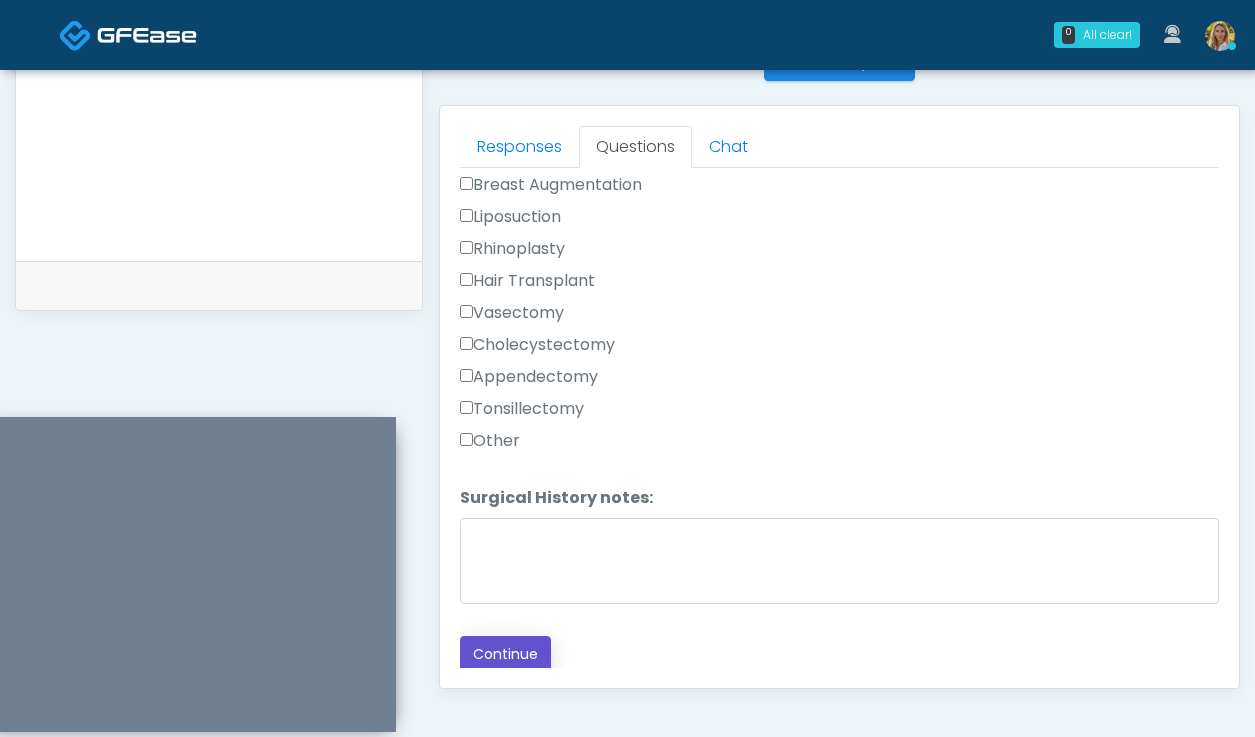 click on "Continue" at bounding box center (505, 654) 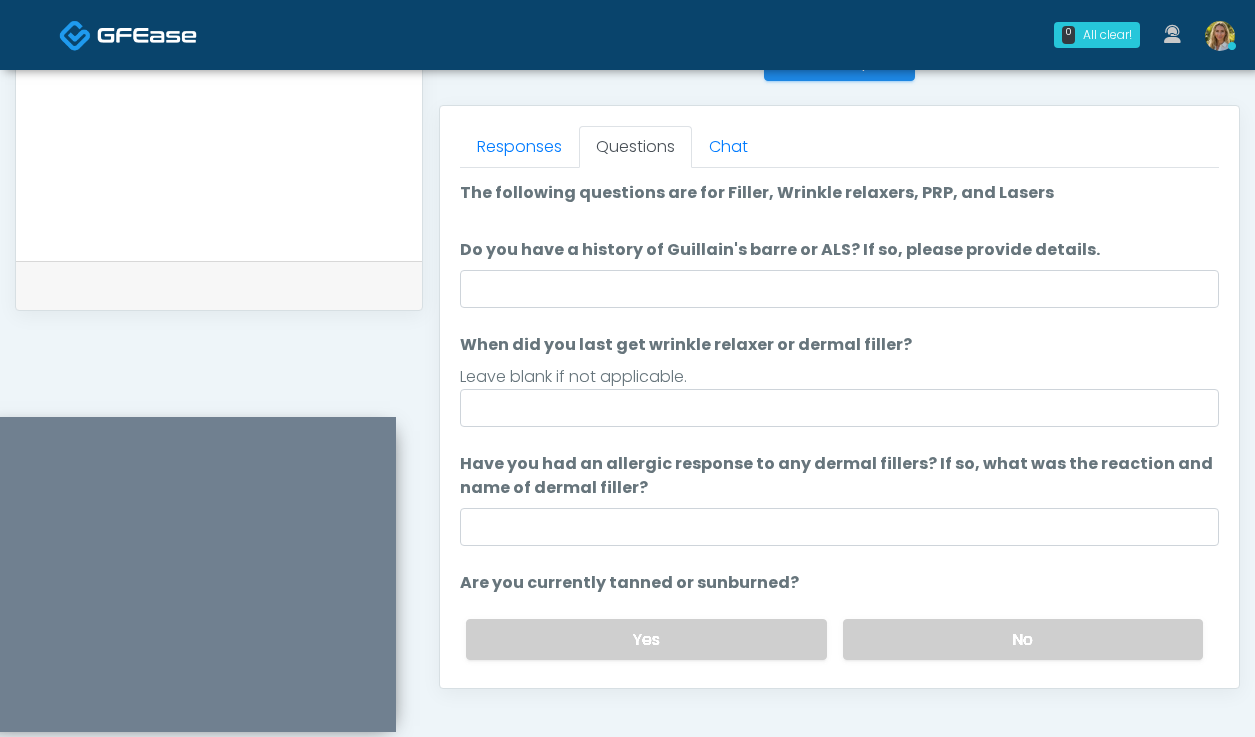 scroll, scrollTop: 4, scrollLeft: 0, axis: vertical 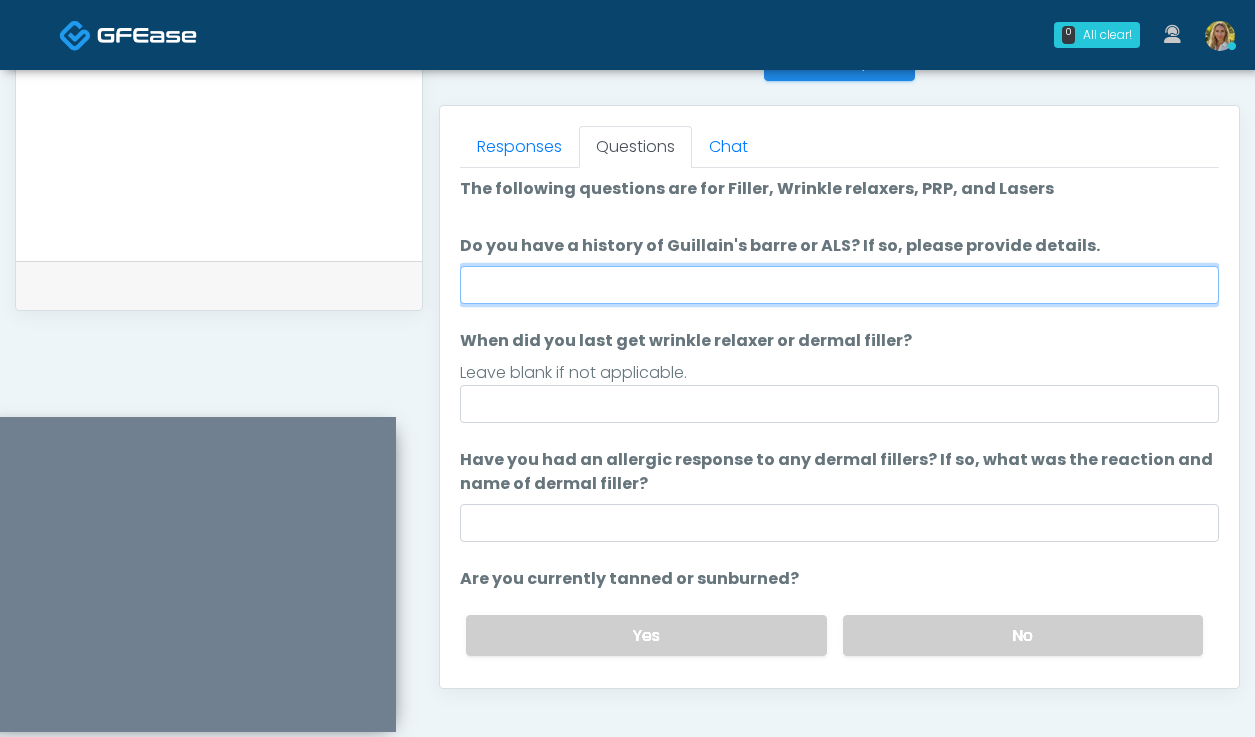click on "Do you have a history of Guillain's barre or ALS? If so, please provide details." at bounding box center (839, 285) 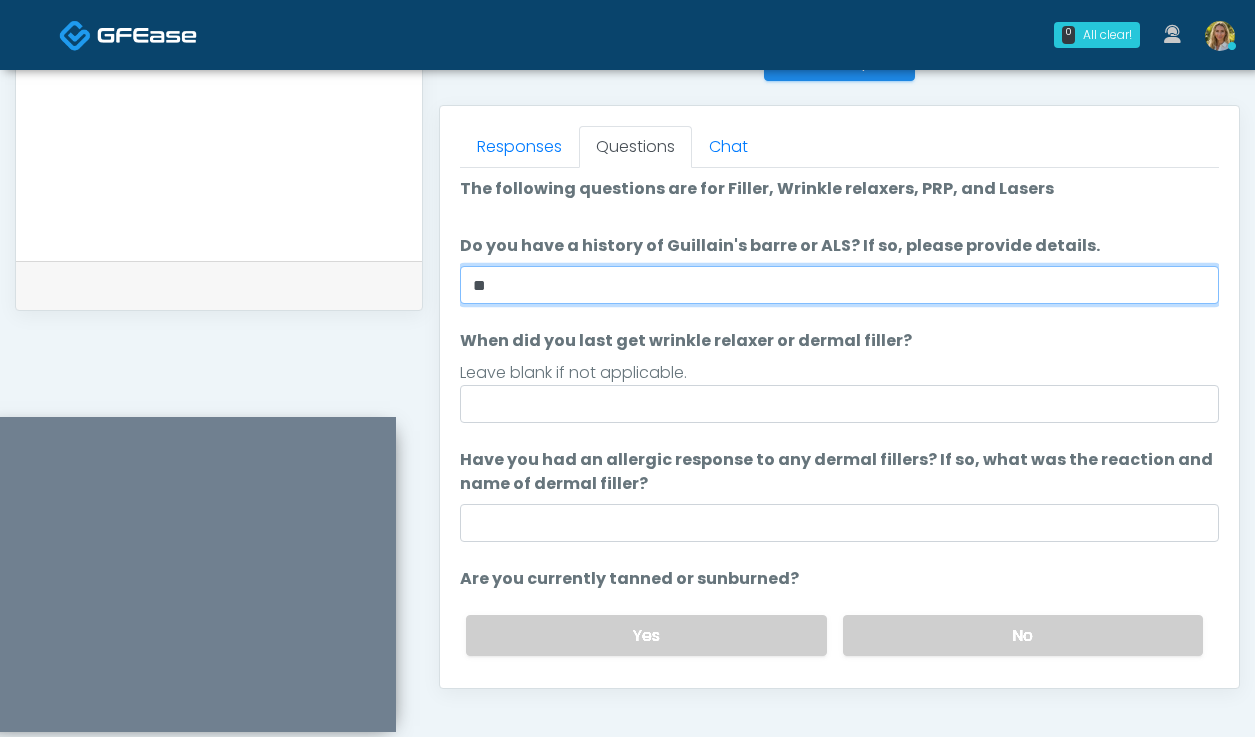type on "**" 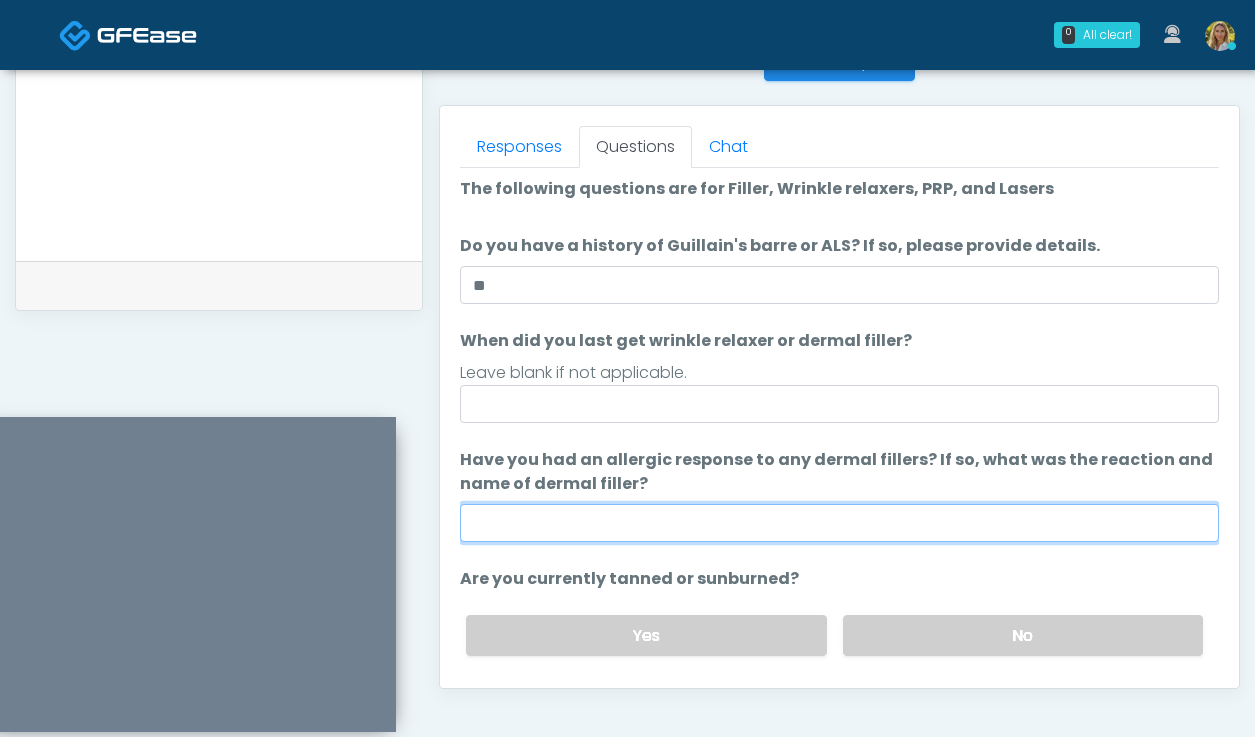 click on "Have you had an allergic response to any dermal fillers? If so, what was the reaction and name of dermal filler?" at bounding box center [839, 523] 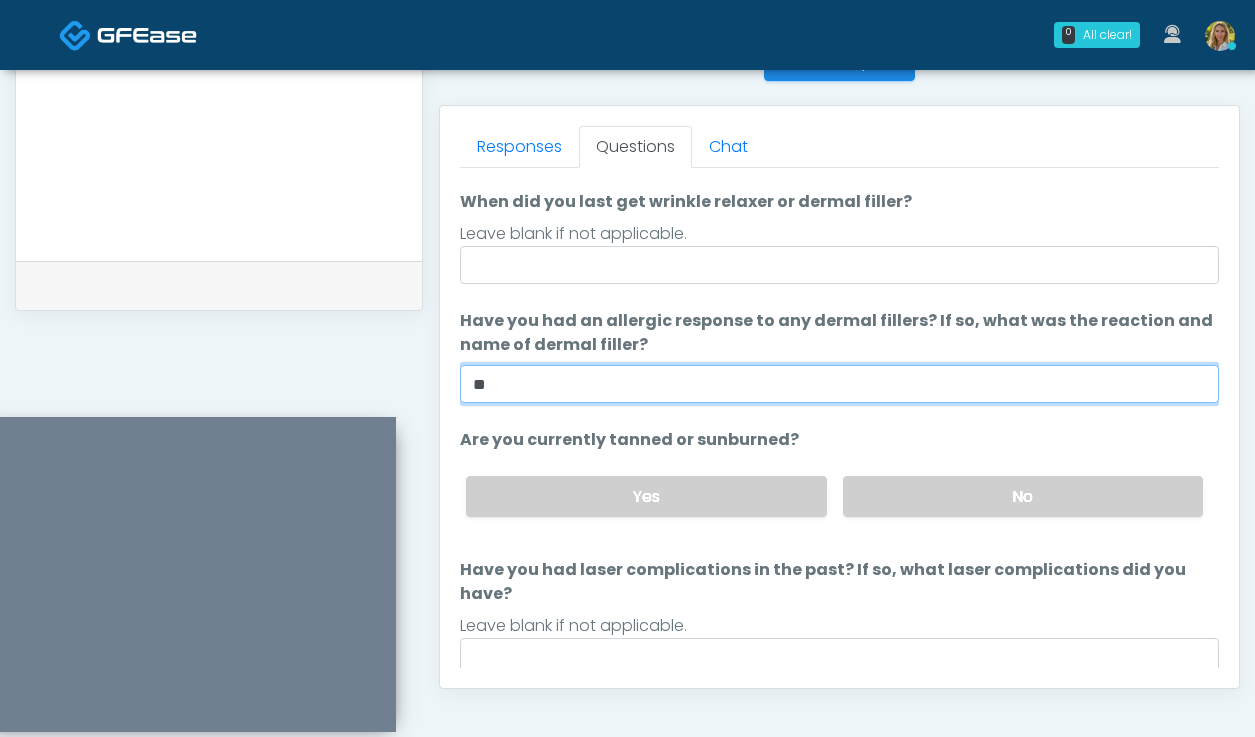 scroll, scrollTop: 144, scrollLeft: 0, axis: vertical 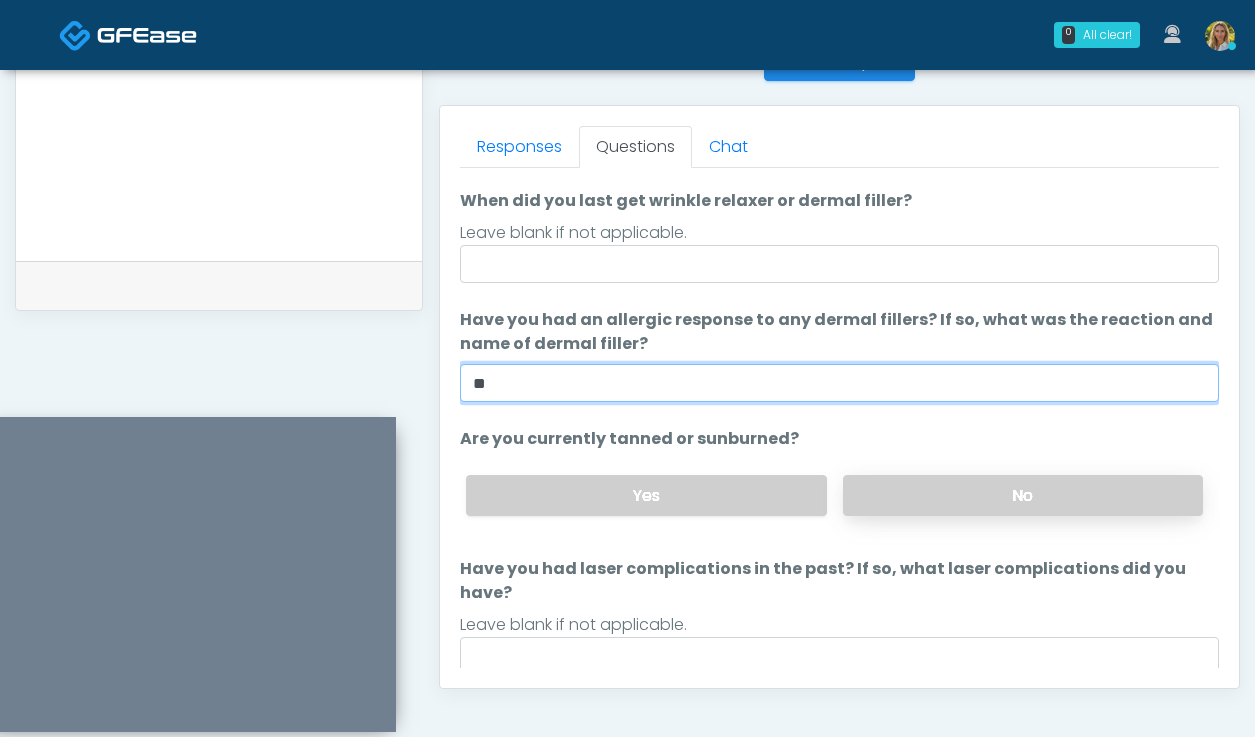 type on "**" 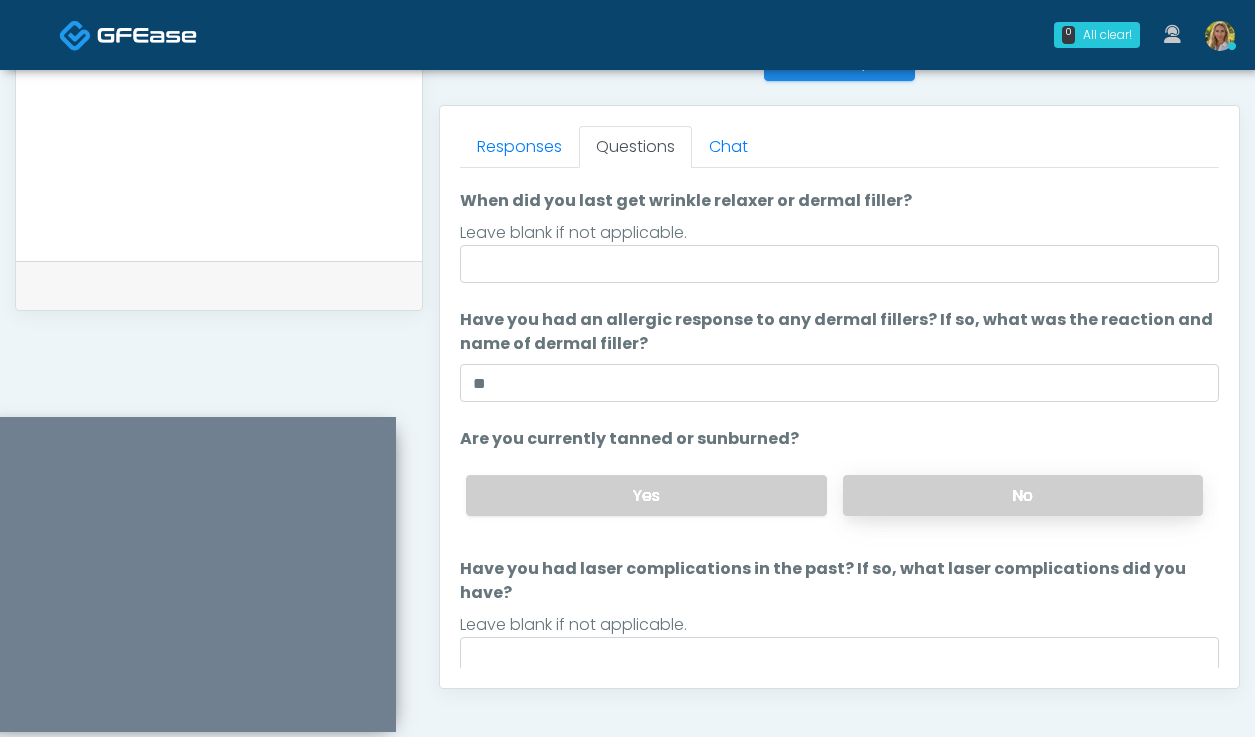 click on "No" at bounding box center (1023, 495) 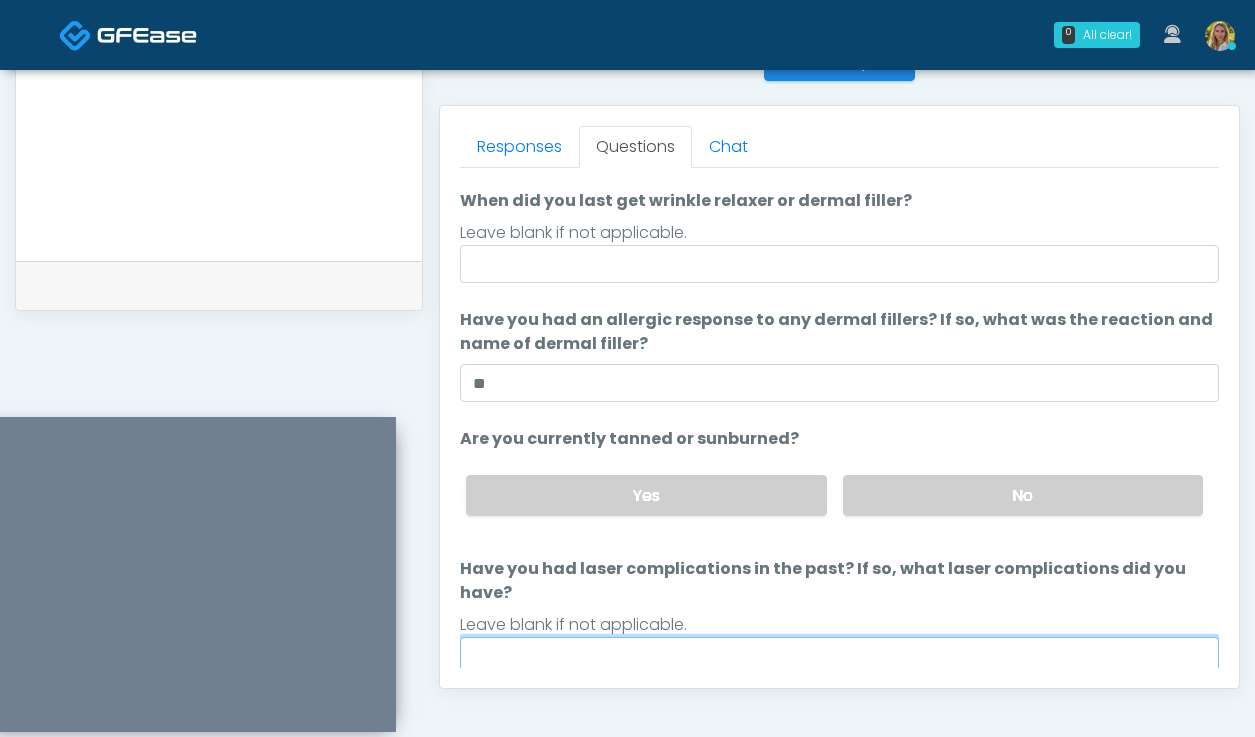 click on "Have you had laser complications in the past? If so, what laser complications did you have?" at bounding box center (839, 656) 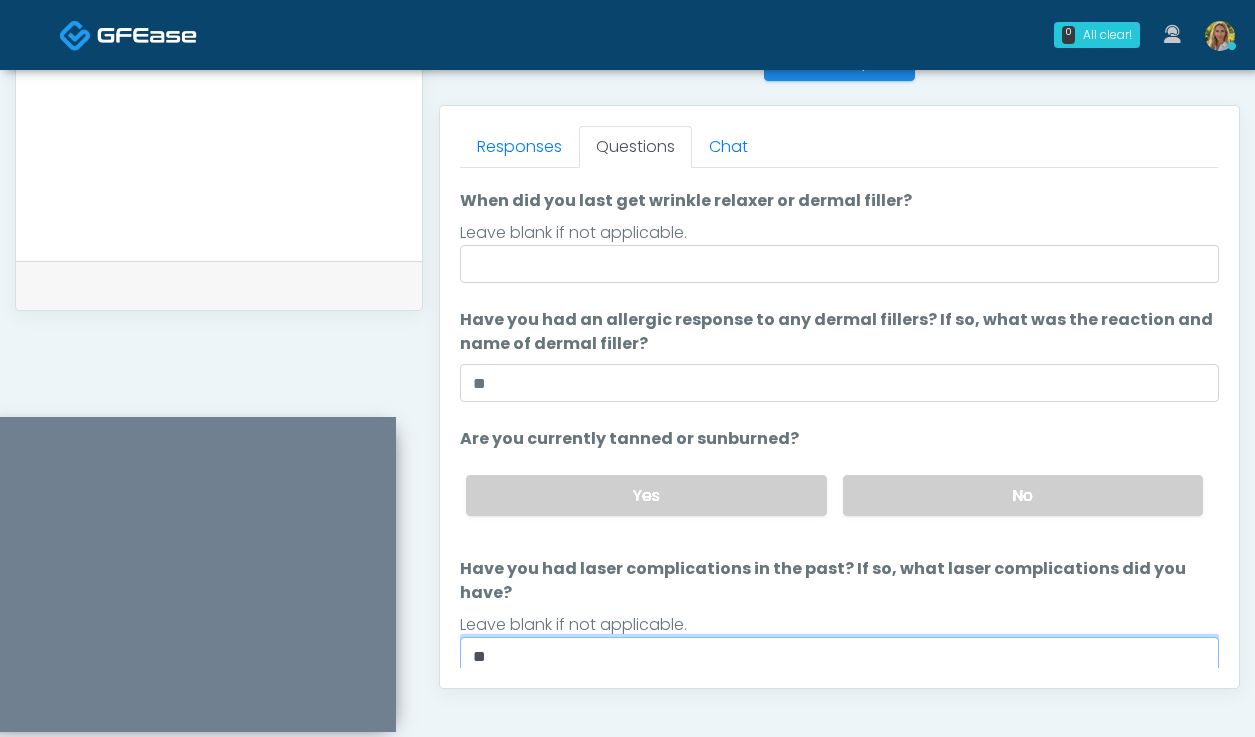 scroll, scrollTop: 48, scrollLeft: 0, axis: vertical 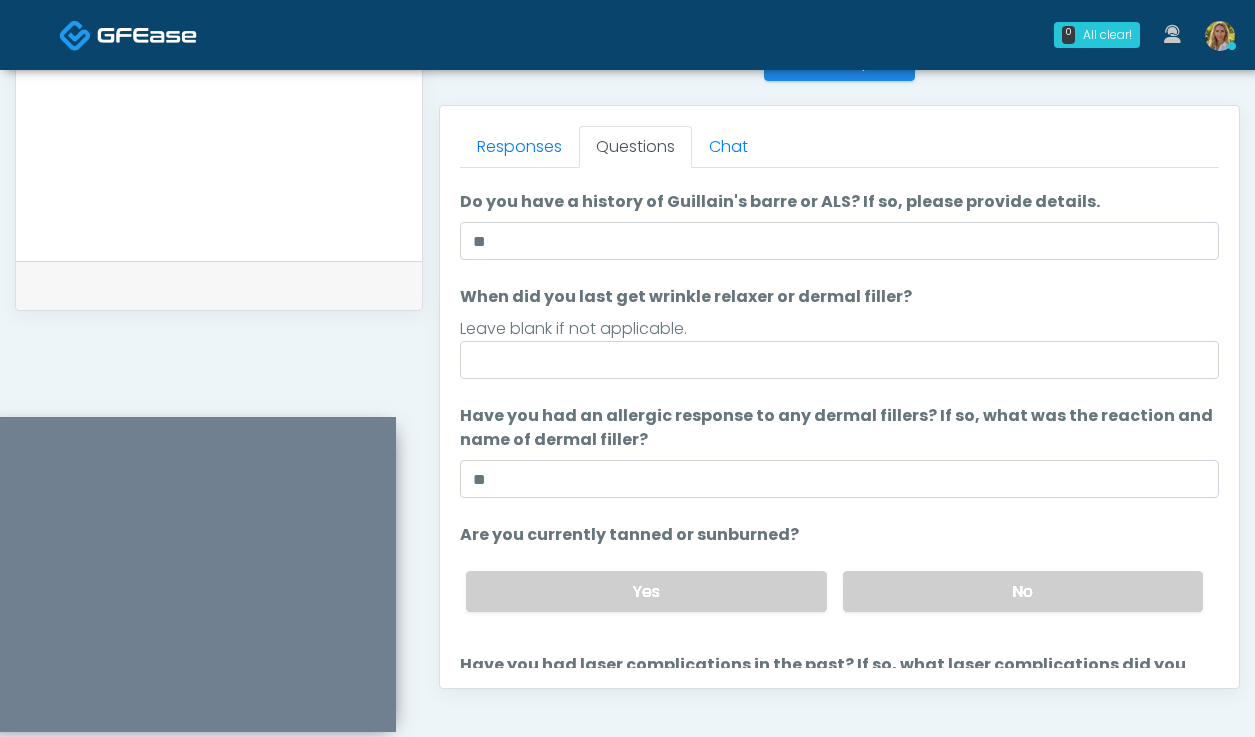 type on "**" 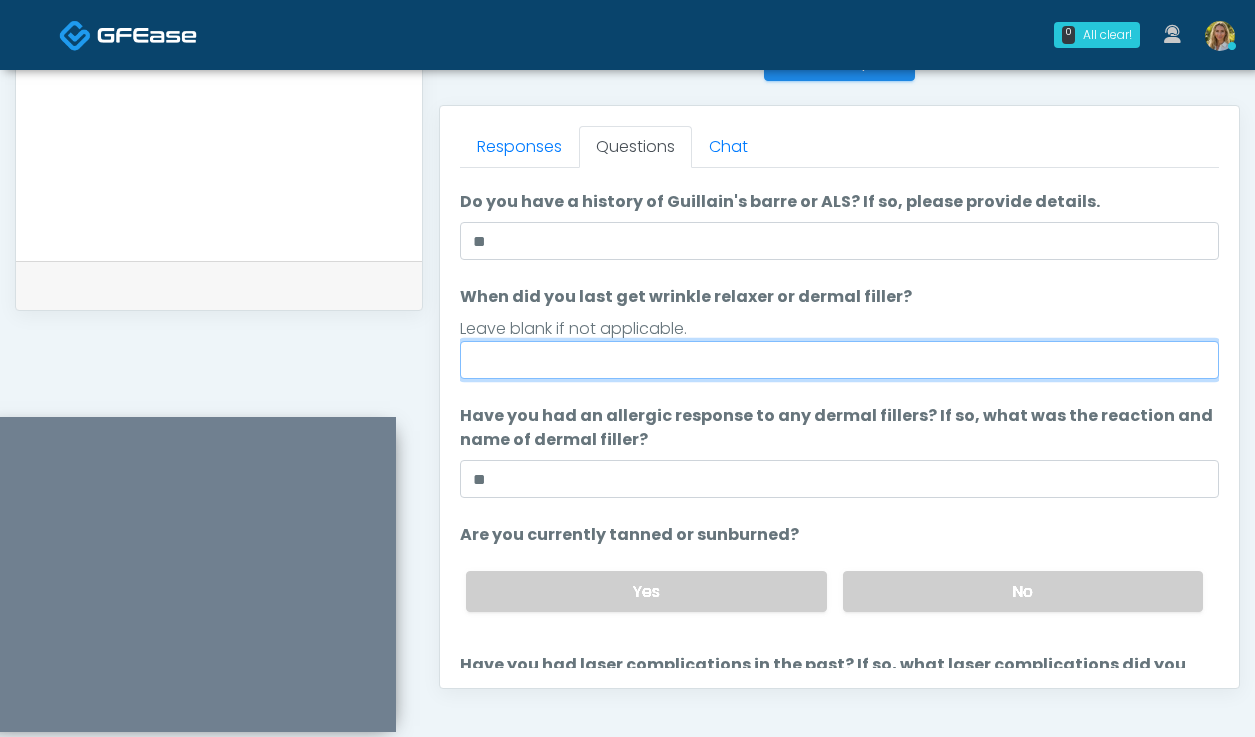 click on "When did you last get wrinkle relaxer or dermal filler?" at bounding box center (839, 360) 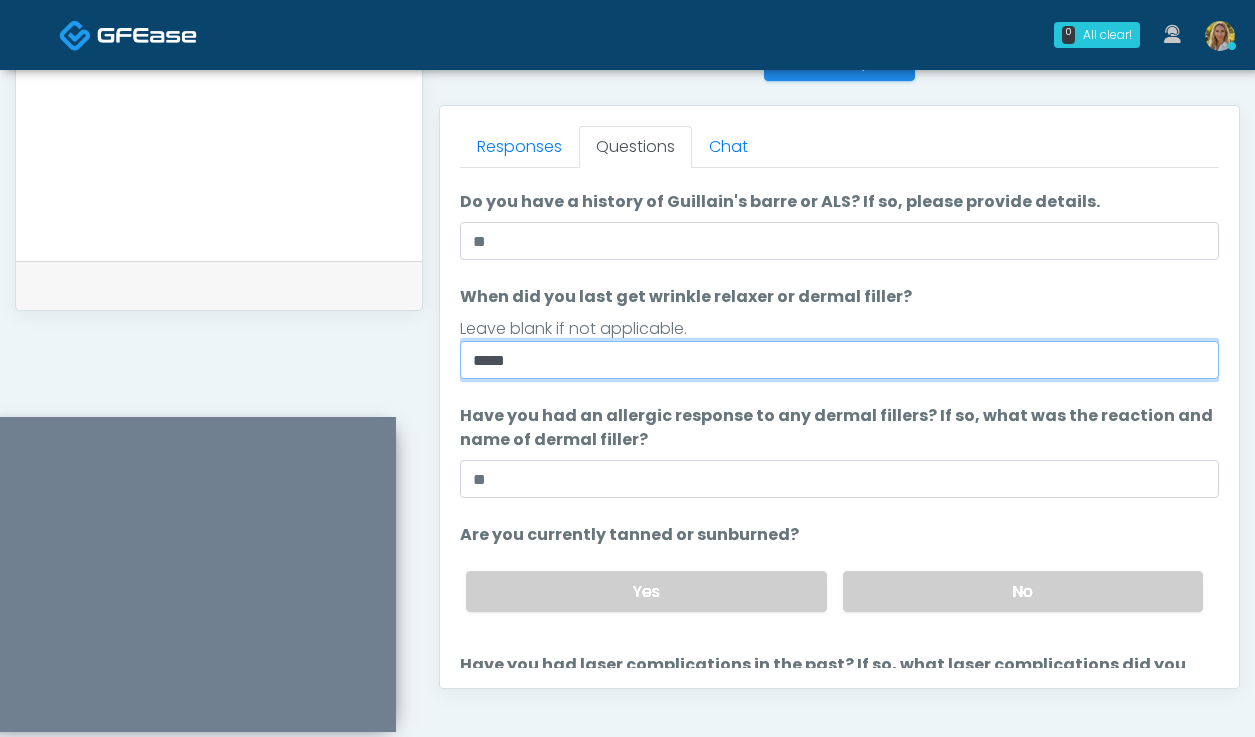 scroll, scrollTop: 188, scrollLeft: 0, axis: vertical 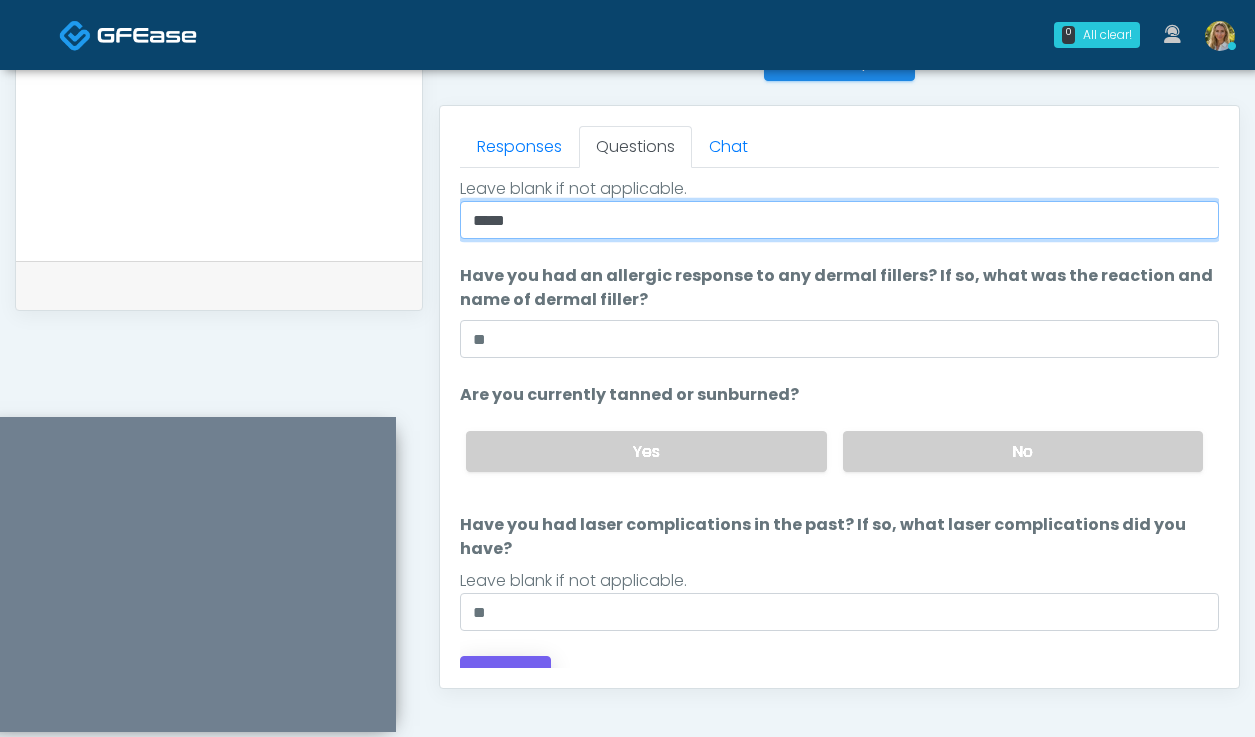type on "*****" 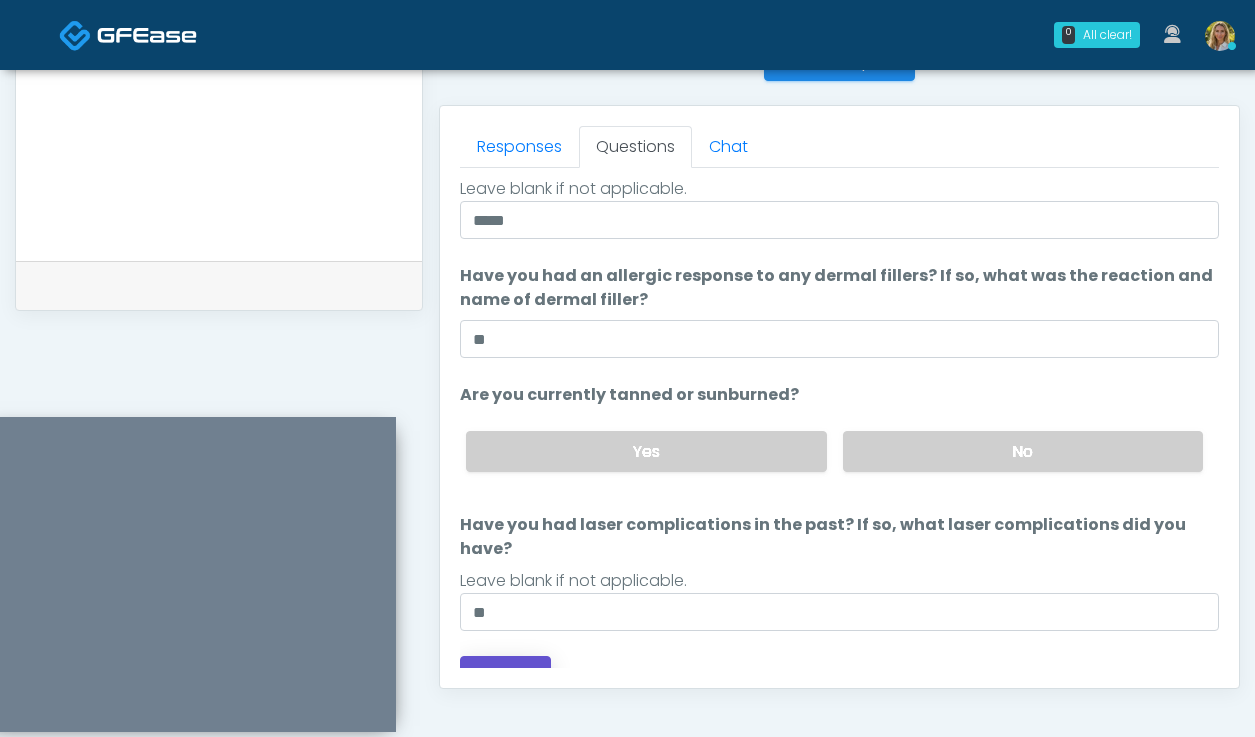 click on "Continue" at bounding box center (505, 674) 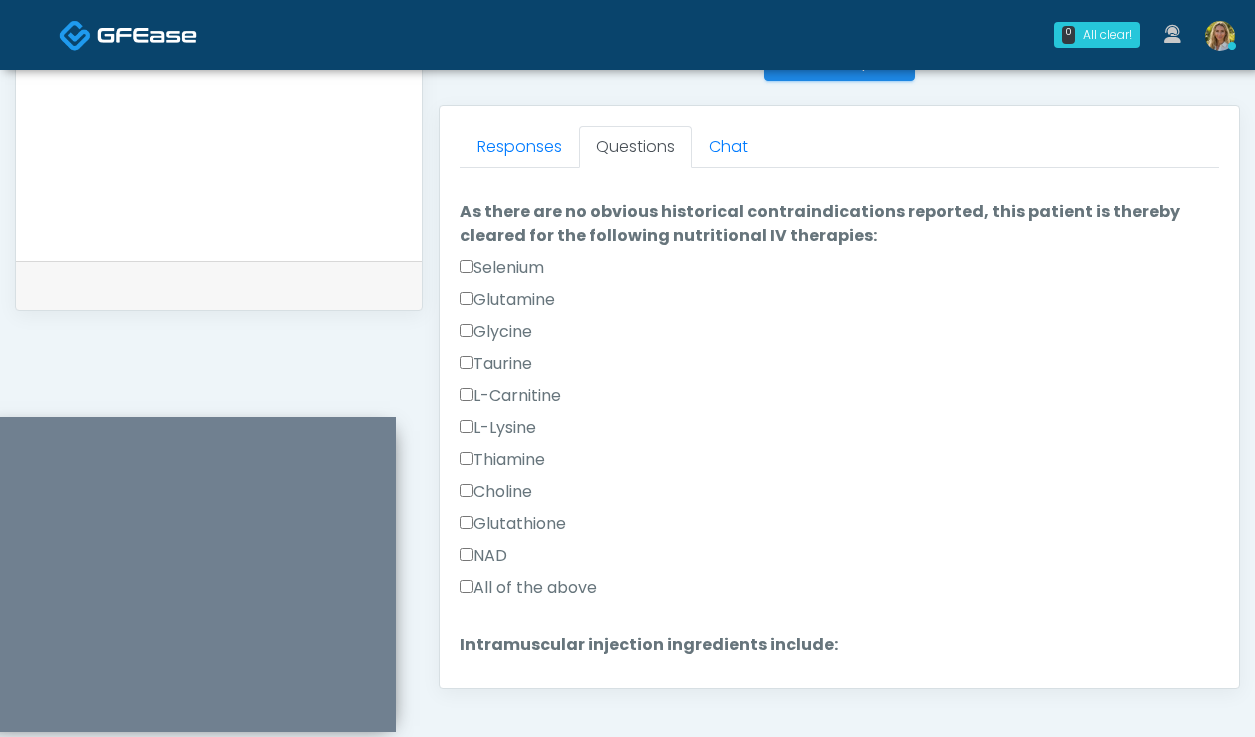 click on "All of the above" at bounding box center [528, 588] 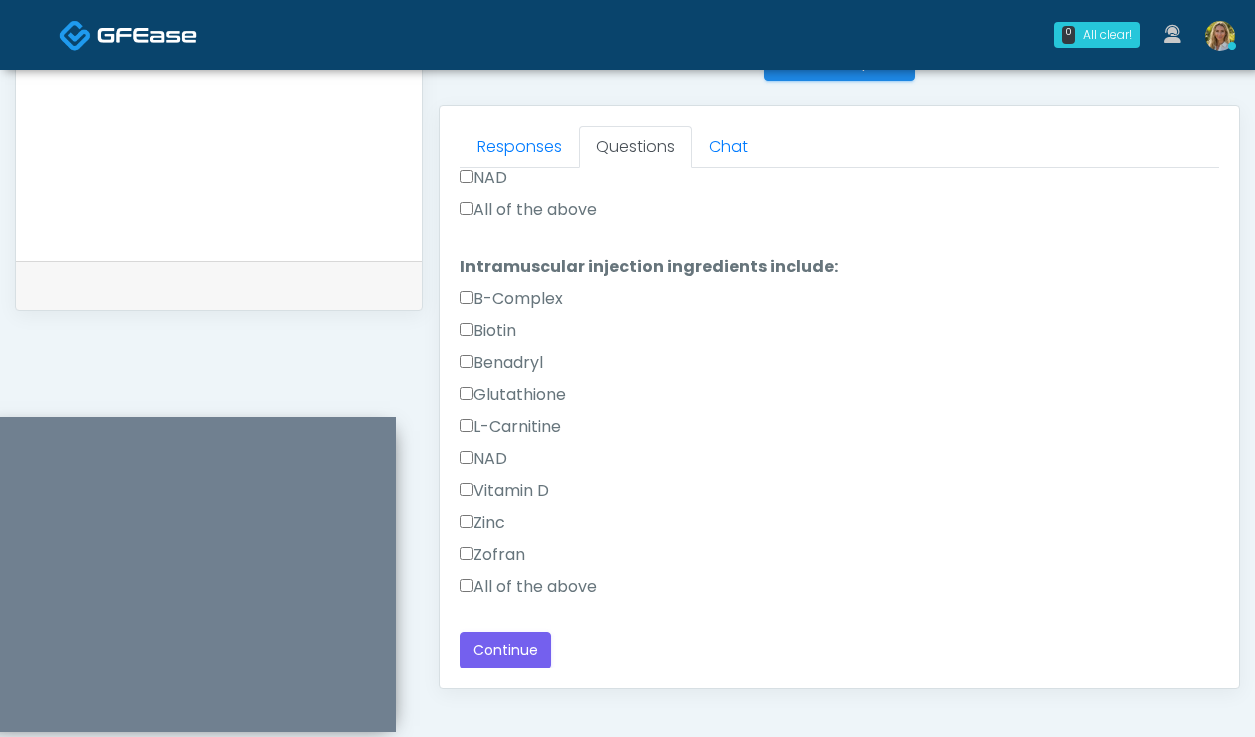 click on "All of the above" at bounding box center [528, 587] 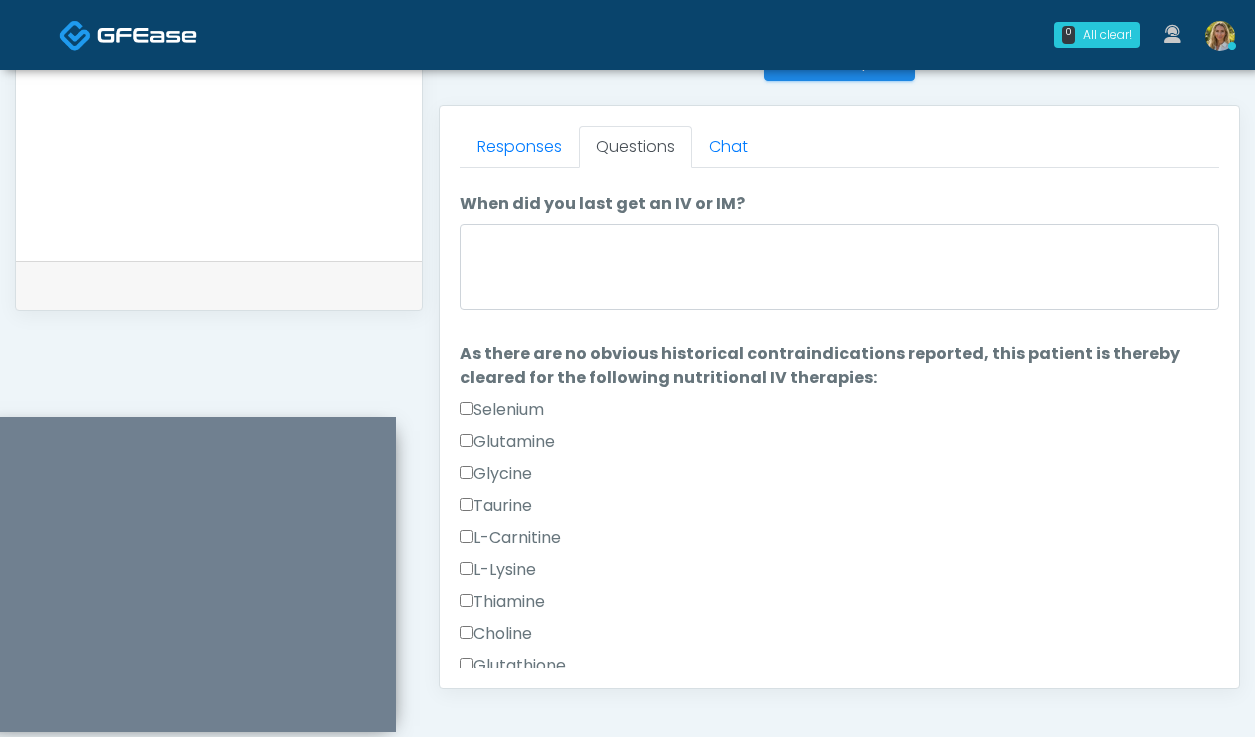 scroll, scrollTop: 0, scrollLeft: 0, axis: both 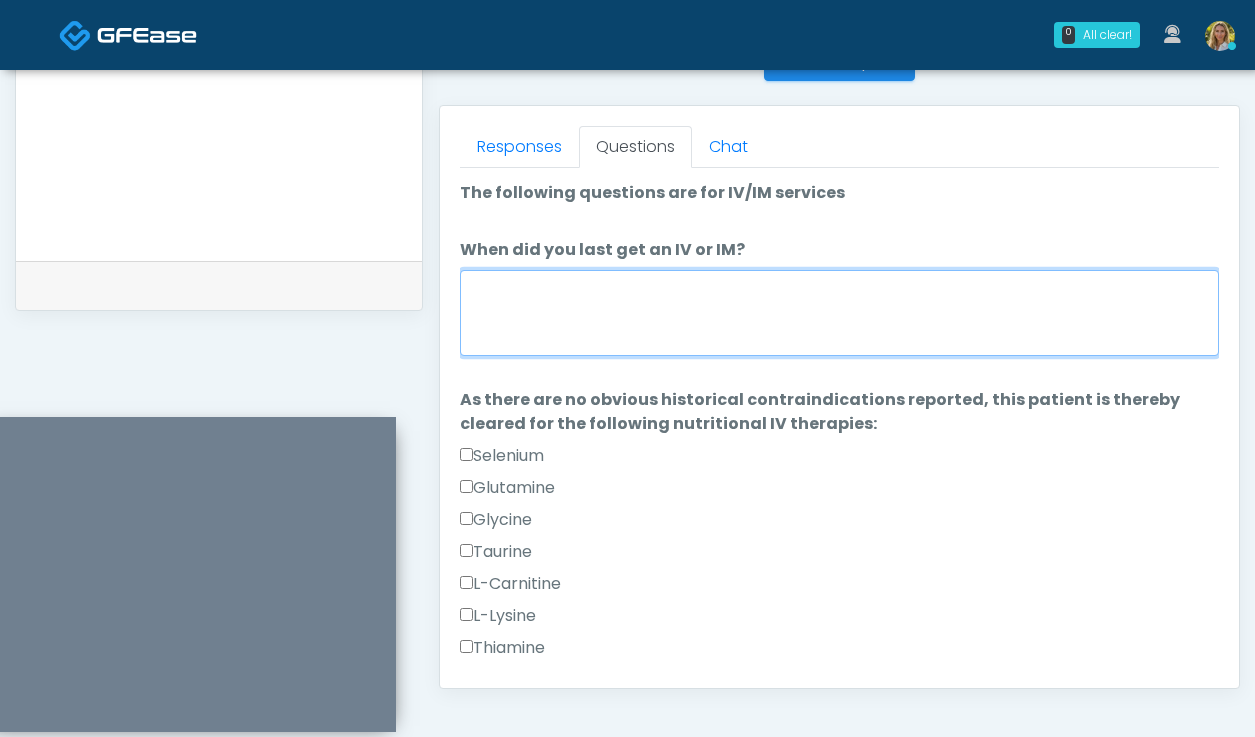 click on "When did you last get an IV or IM?" at bounding box center (839, 313) 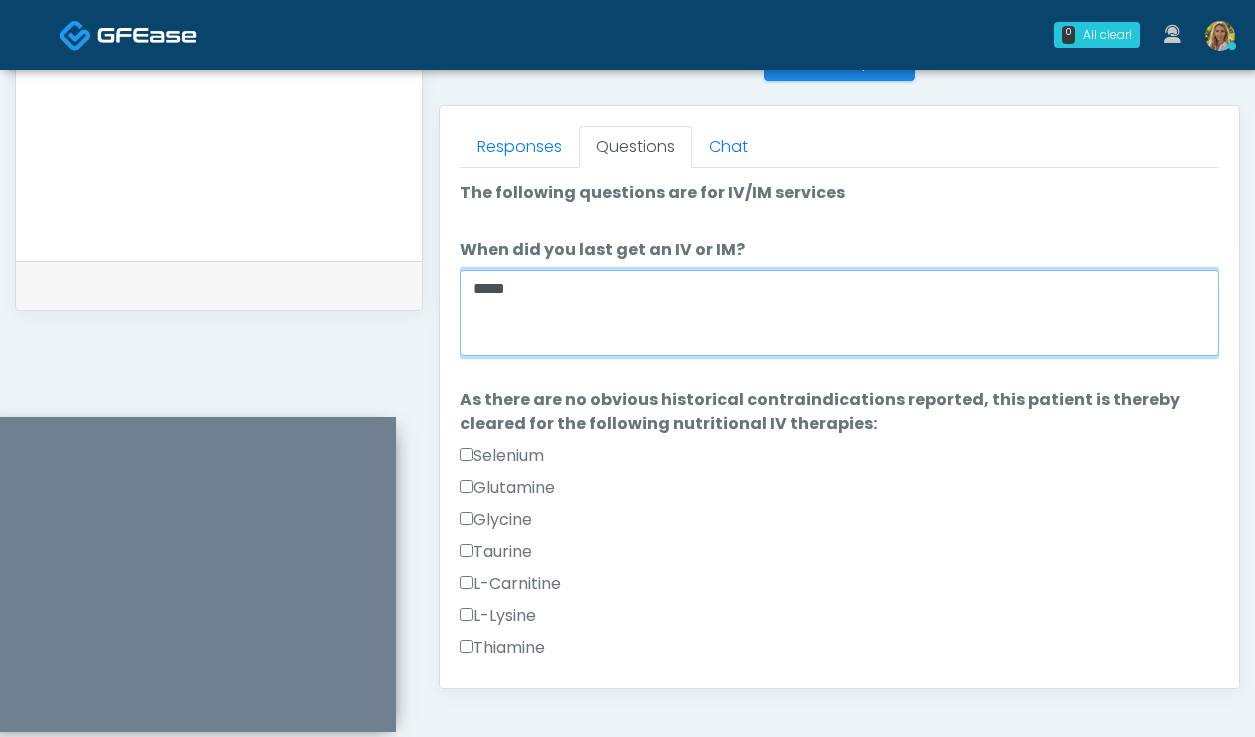 scroll, scrollTop: 566, scrollLeft: 0, axis: vertical 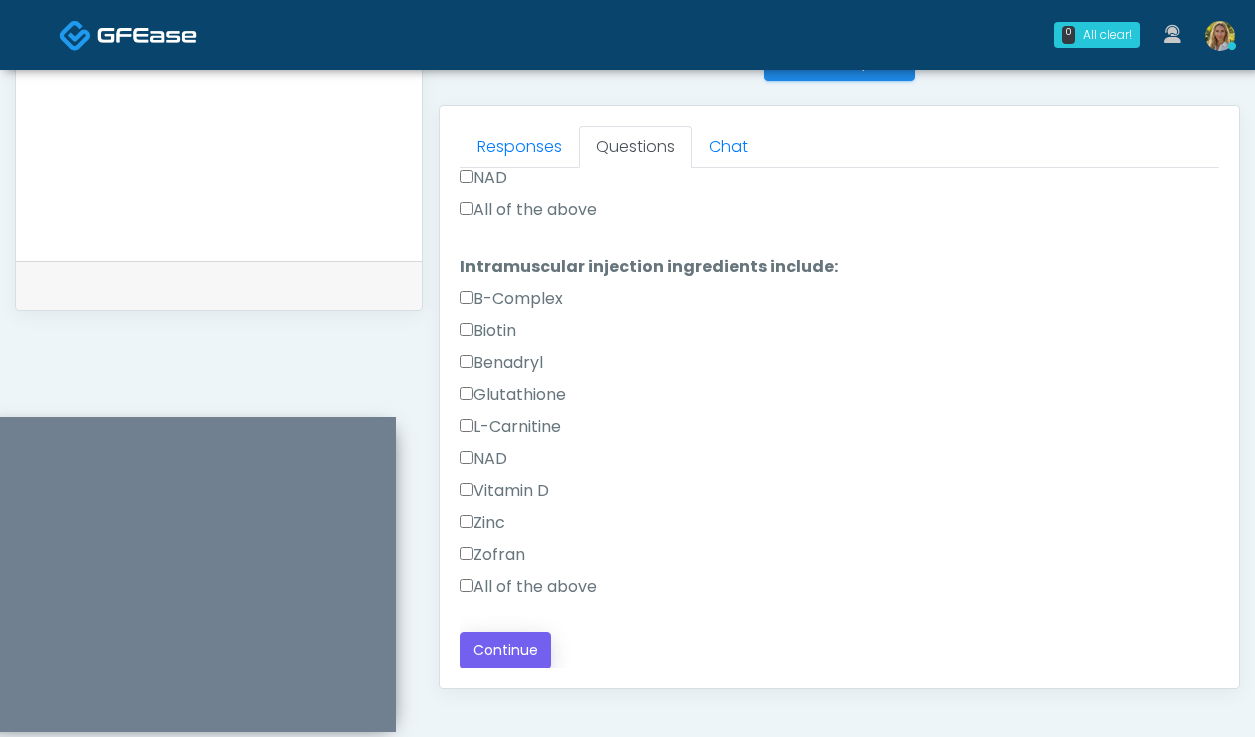 type on "*****" 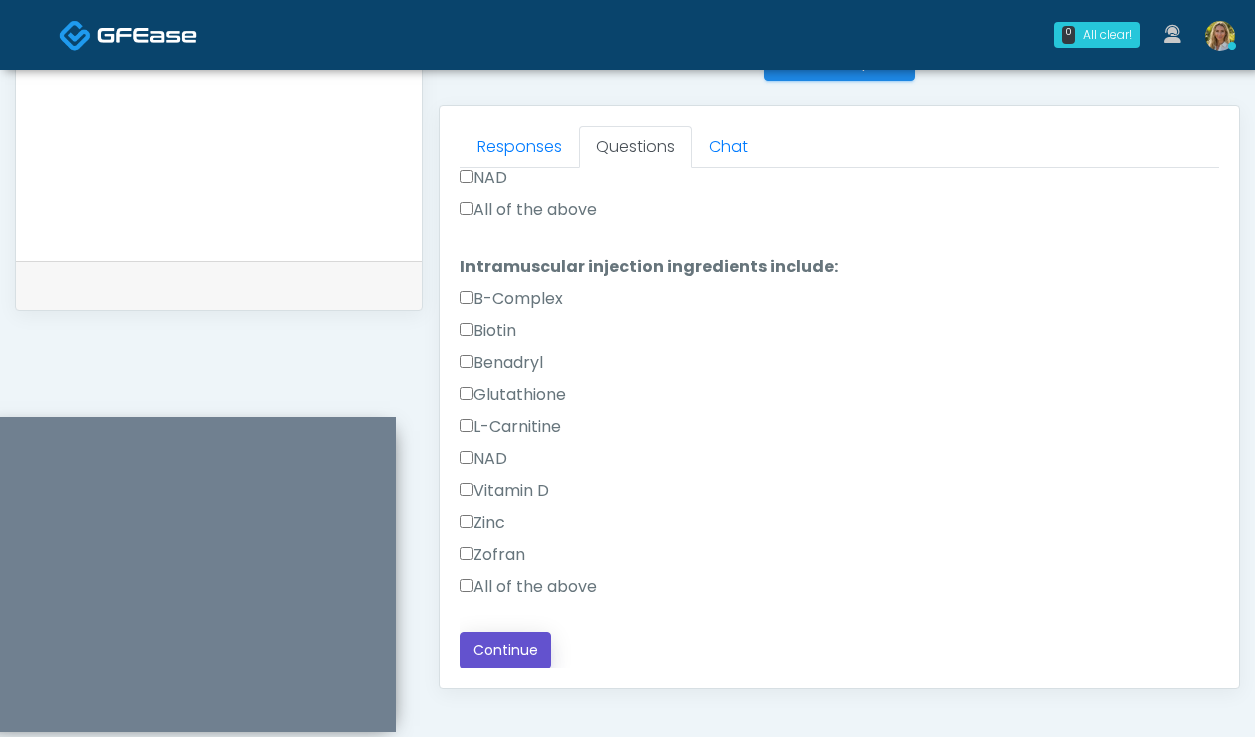 click on "Continue" at bounding box center (505, 650) 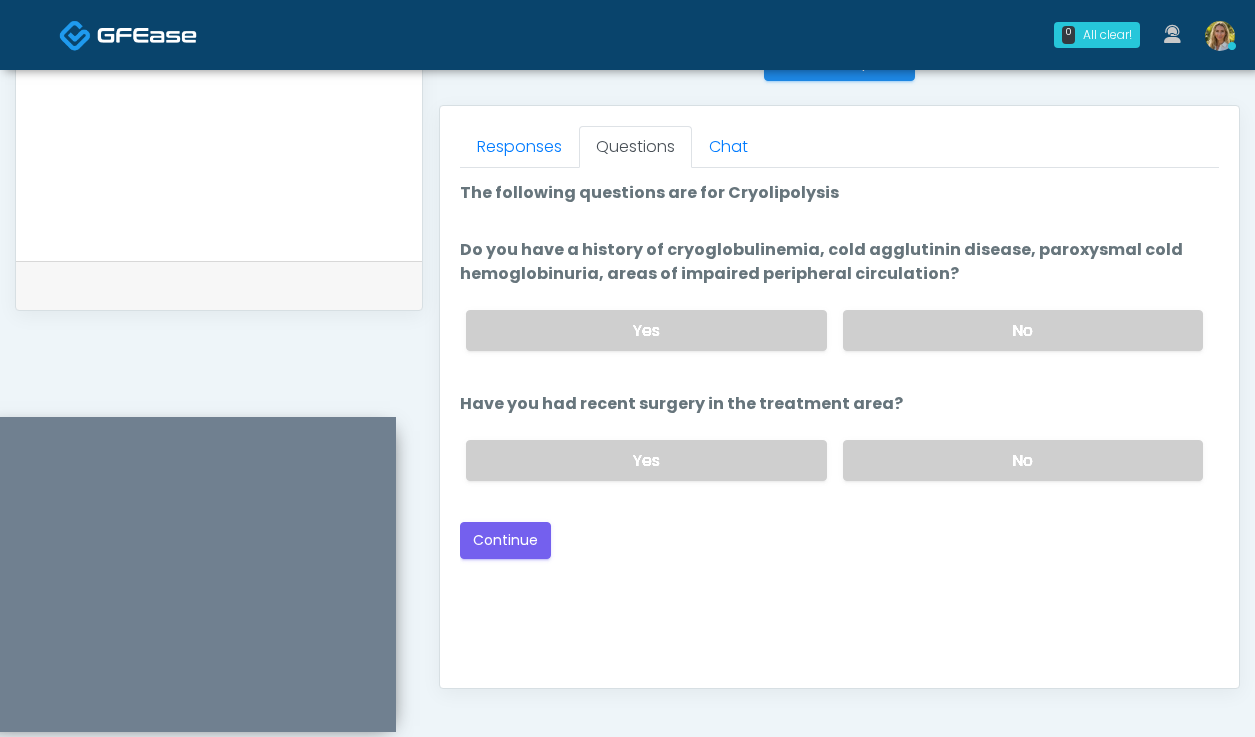 scroll, scrollTop: 0, scrollLeft: 0, axis: both 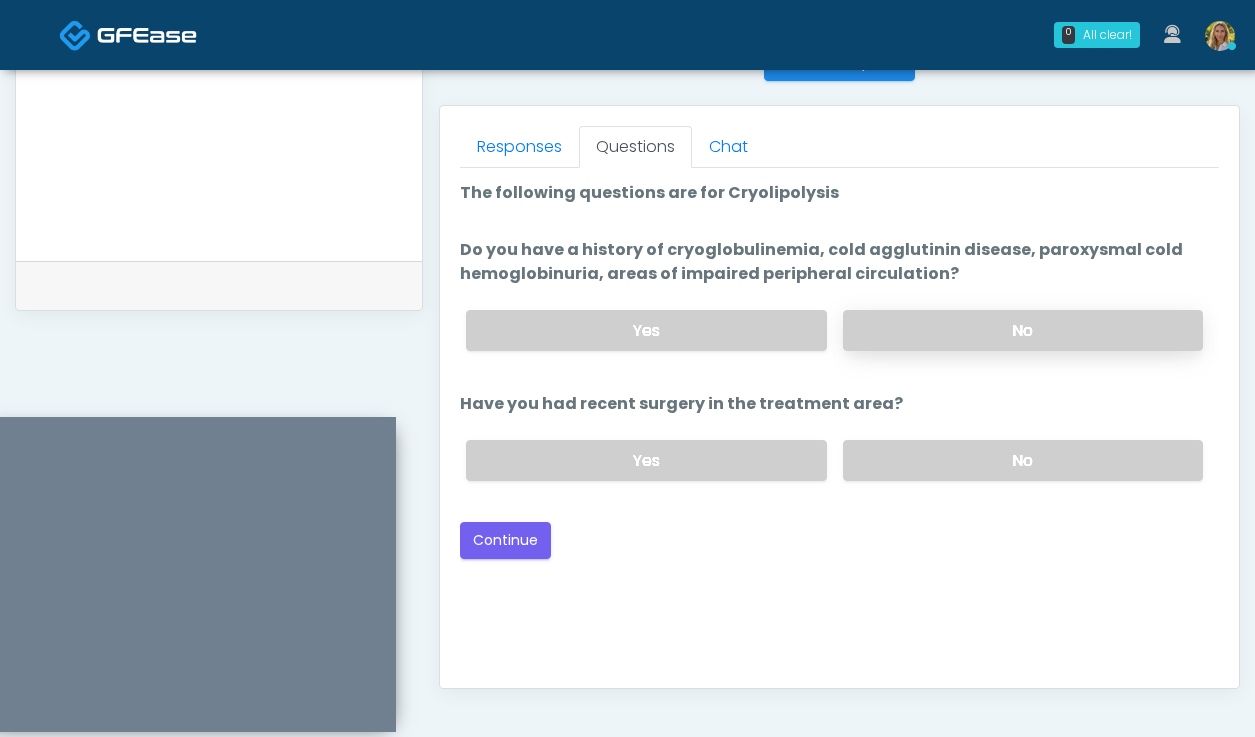 click on "No" at bounding box center (1023, 330) 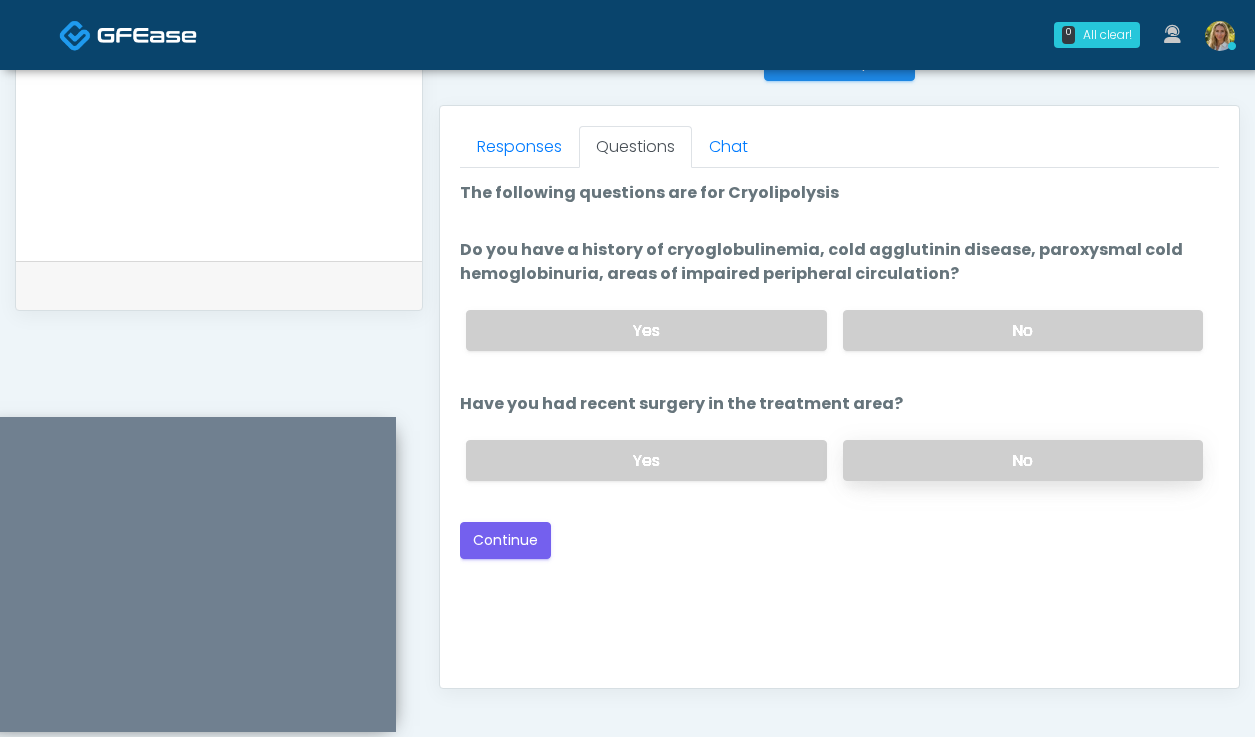 click on "No" at bounding box center (1023, 460) 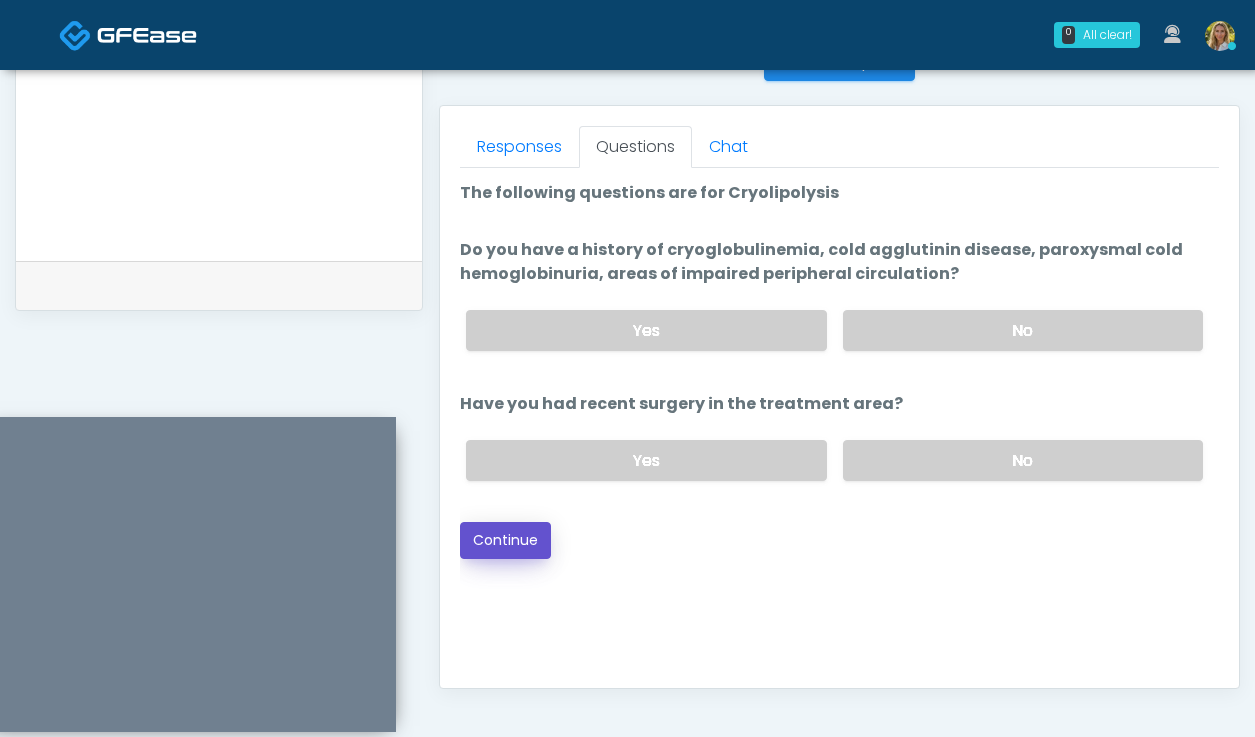 click on "Continue" at bounding box center [505, 540] 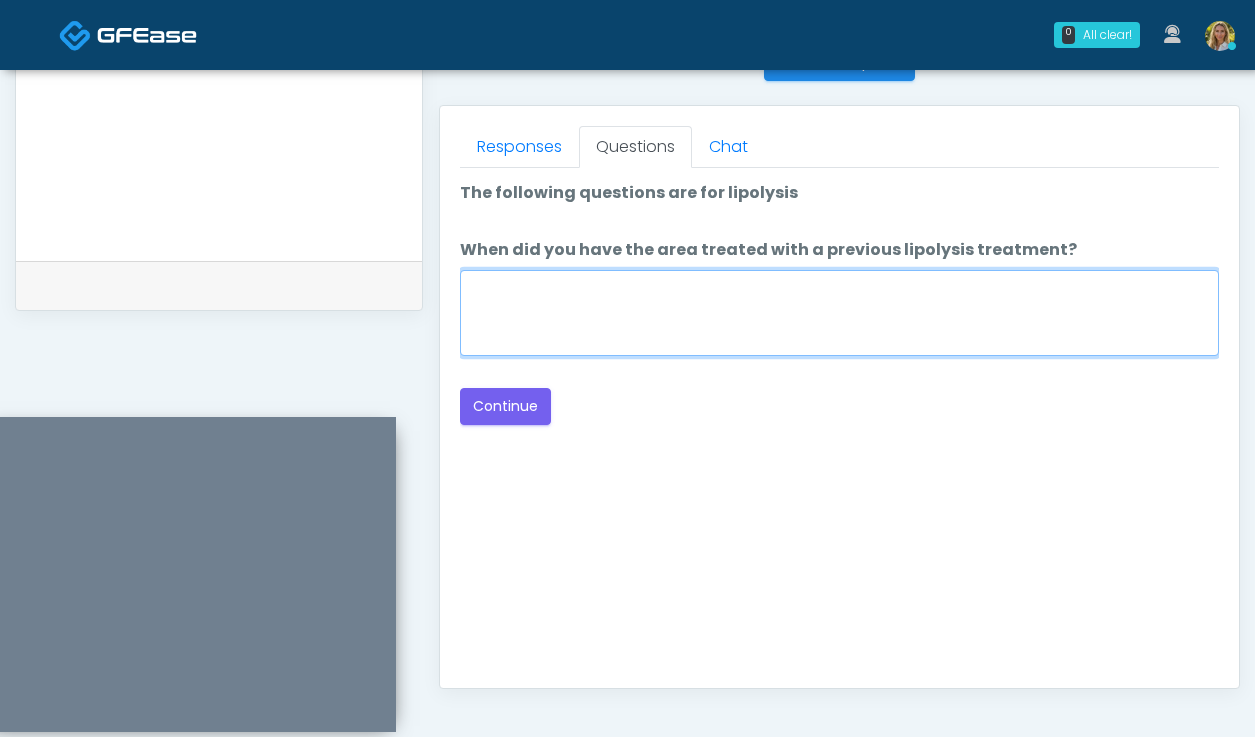 click on "When did you have the area treated with a previous lipolysis treatment?" at bounding box center [839, 313] 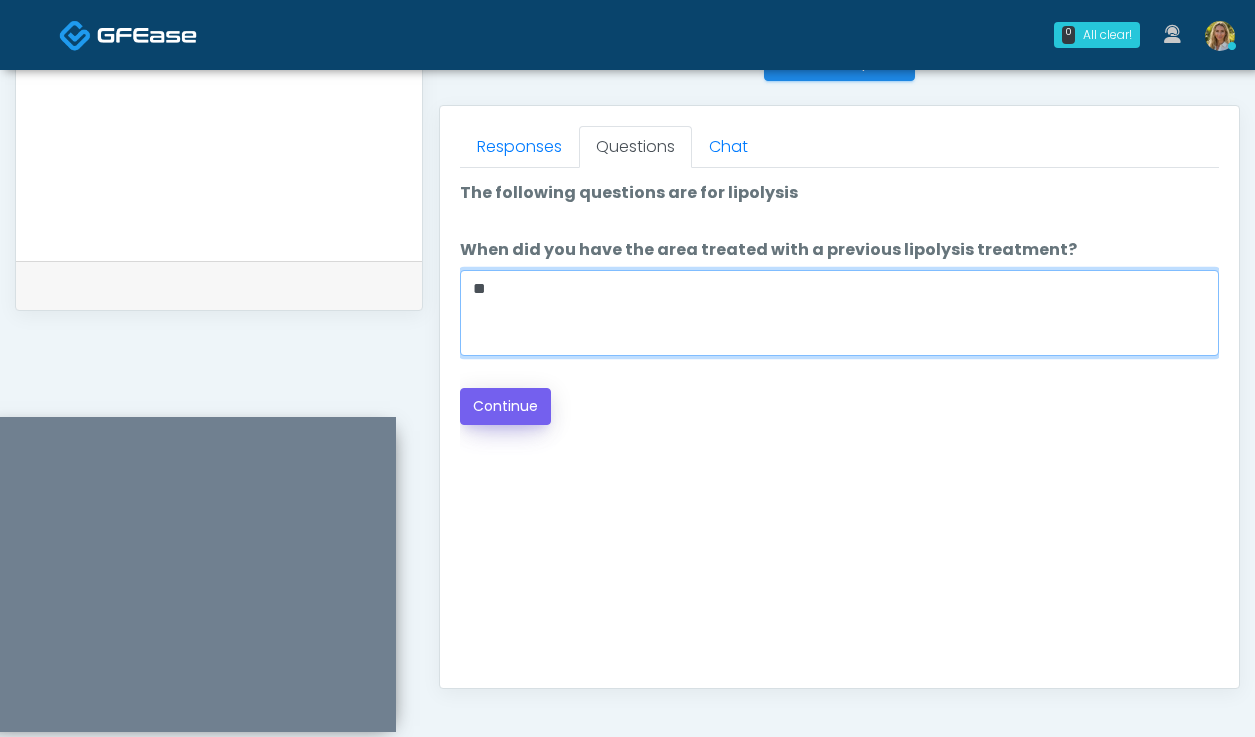 type on "**" 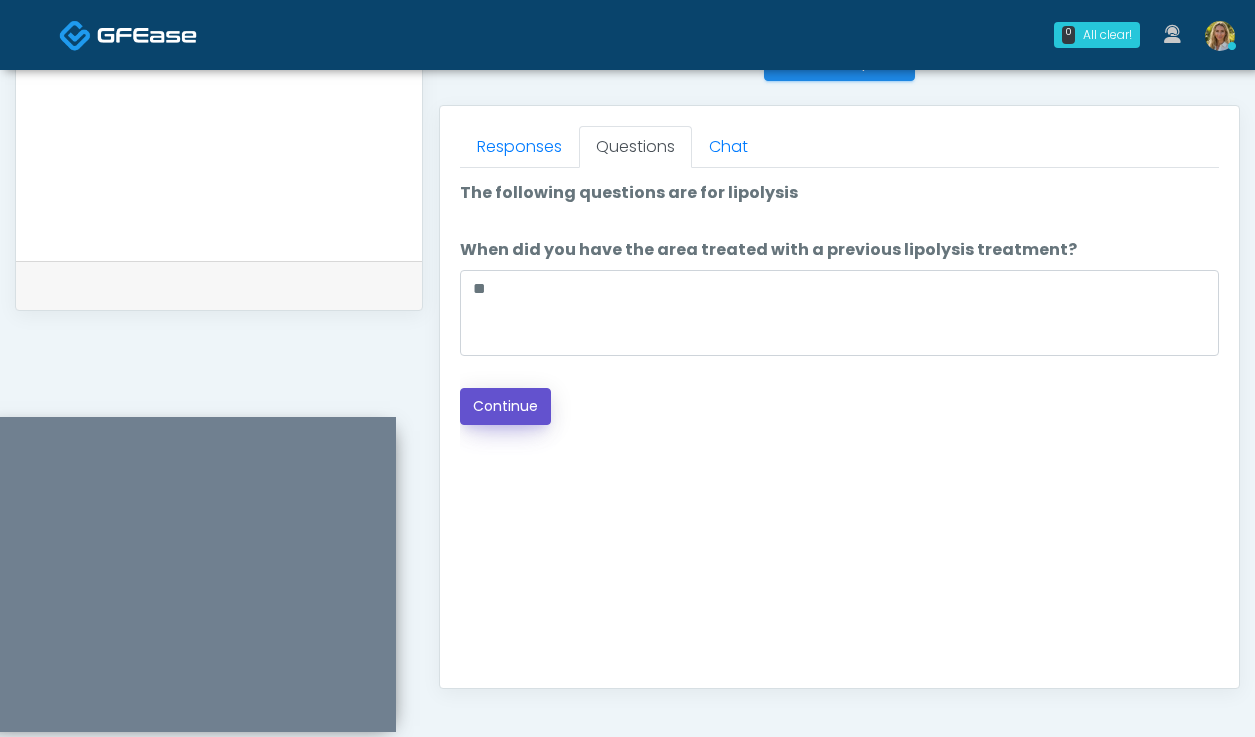 click on "Continue" at bounding box center (505, 406) 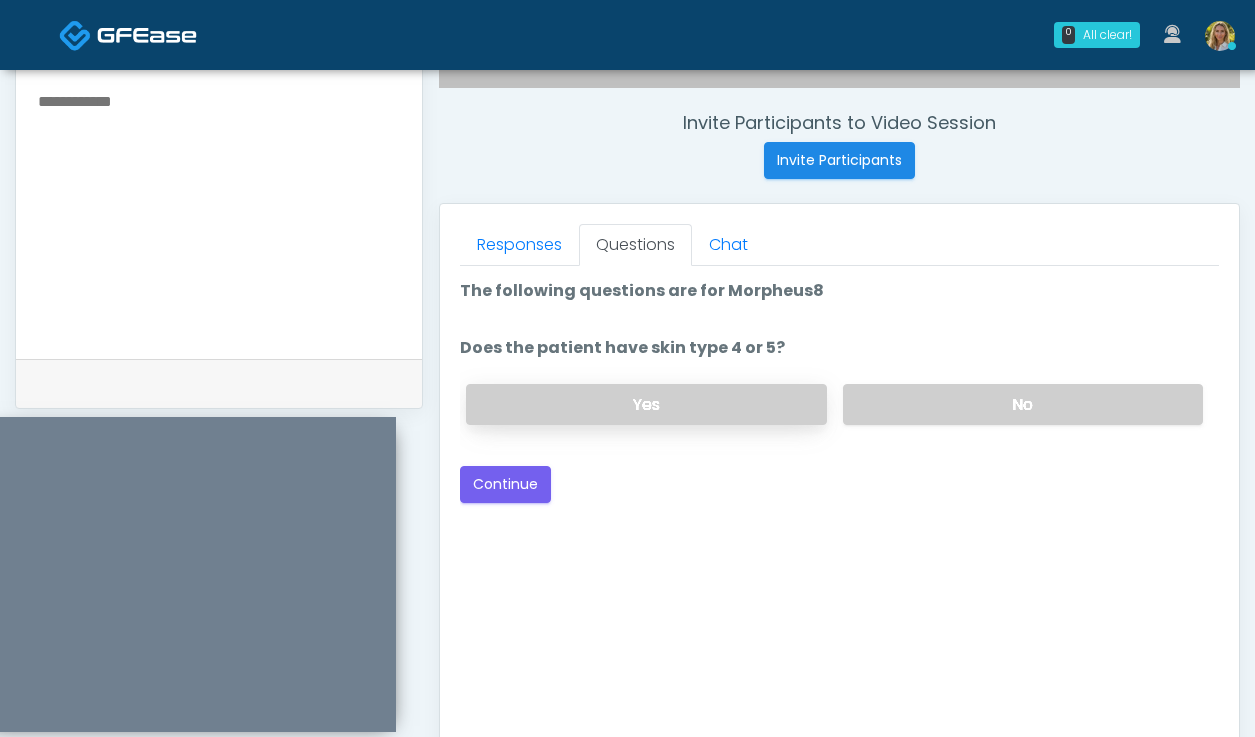 scroll, scrollTop: 755, scrollLeft: 0, axis: vertical 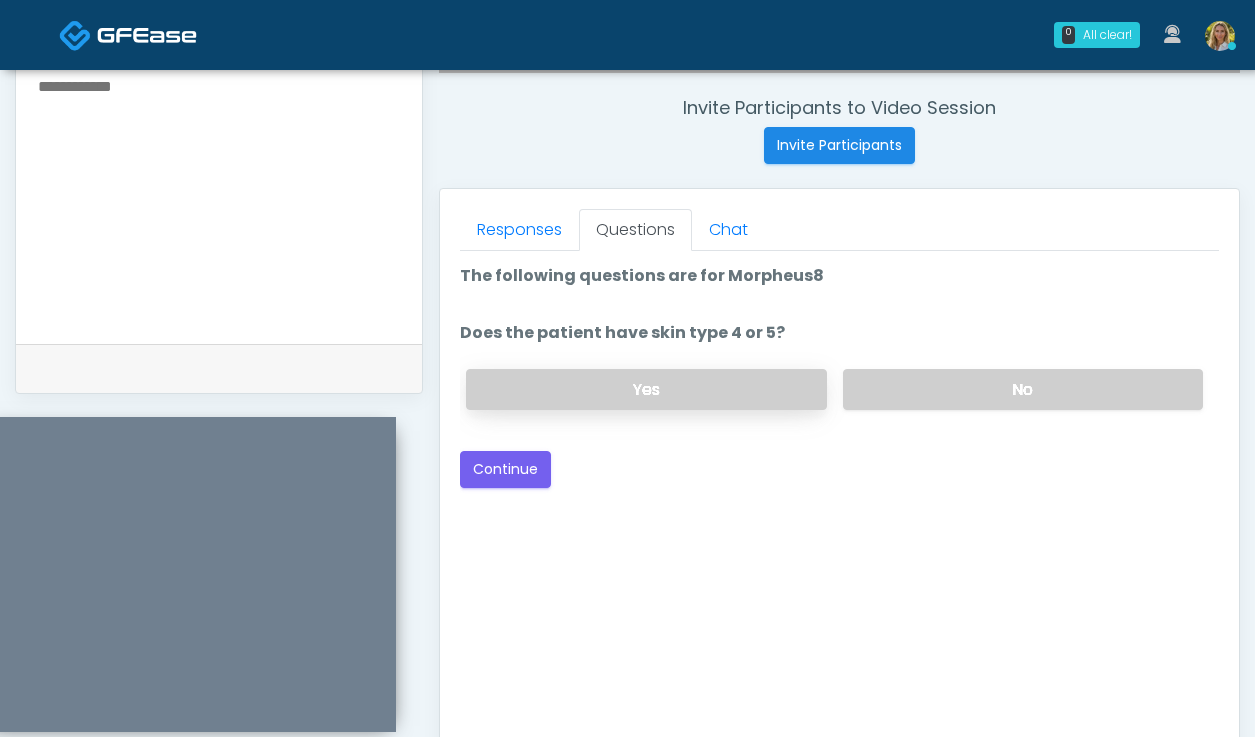 click on "Yes" at bounding box center (646, 389) 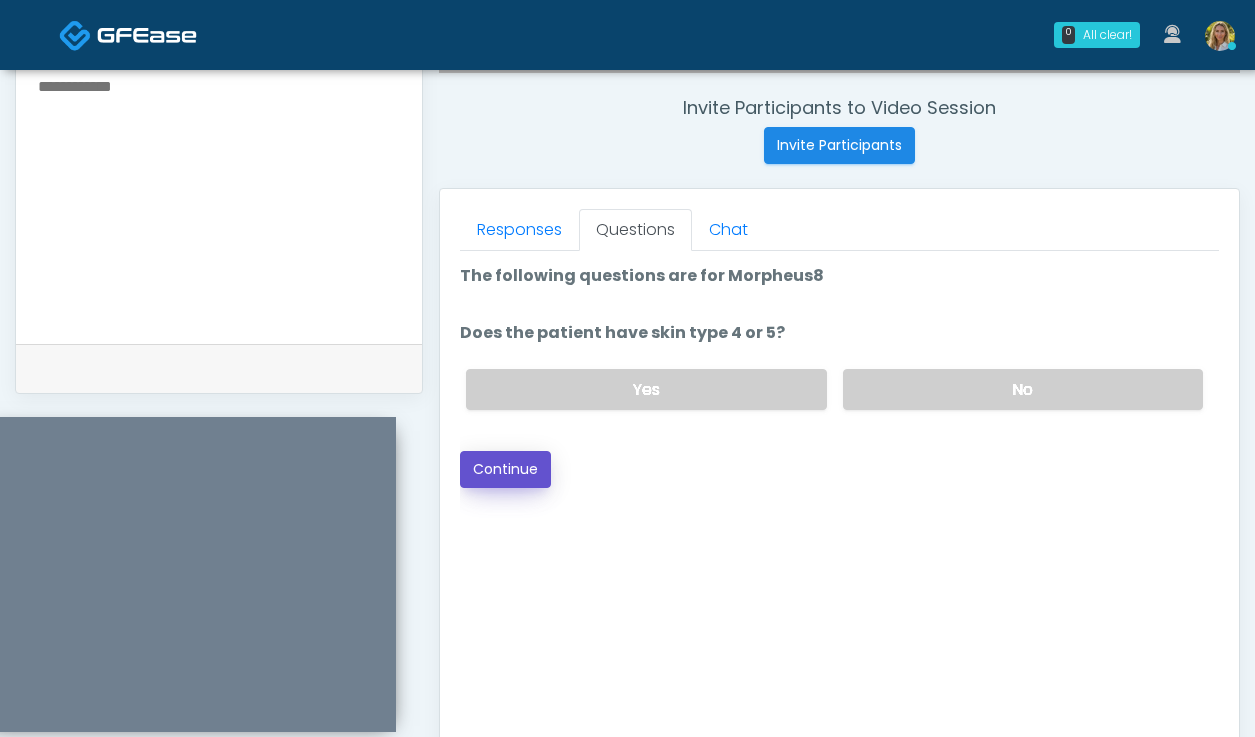 click on "Continue" at bounding box center (505, 469) 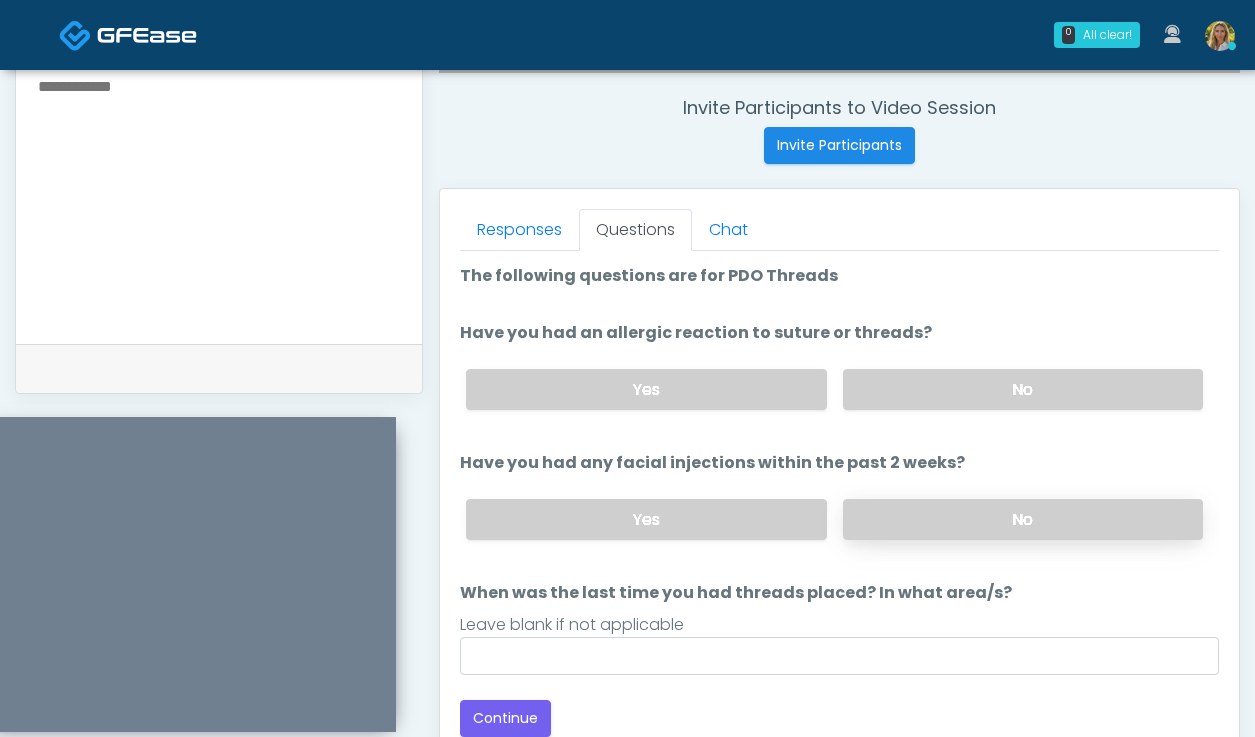 click on "No" at bounding box center (1023, 519) 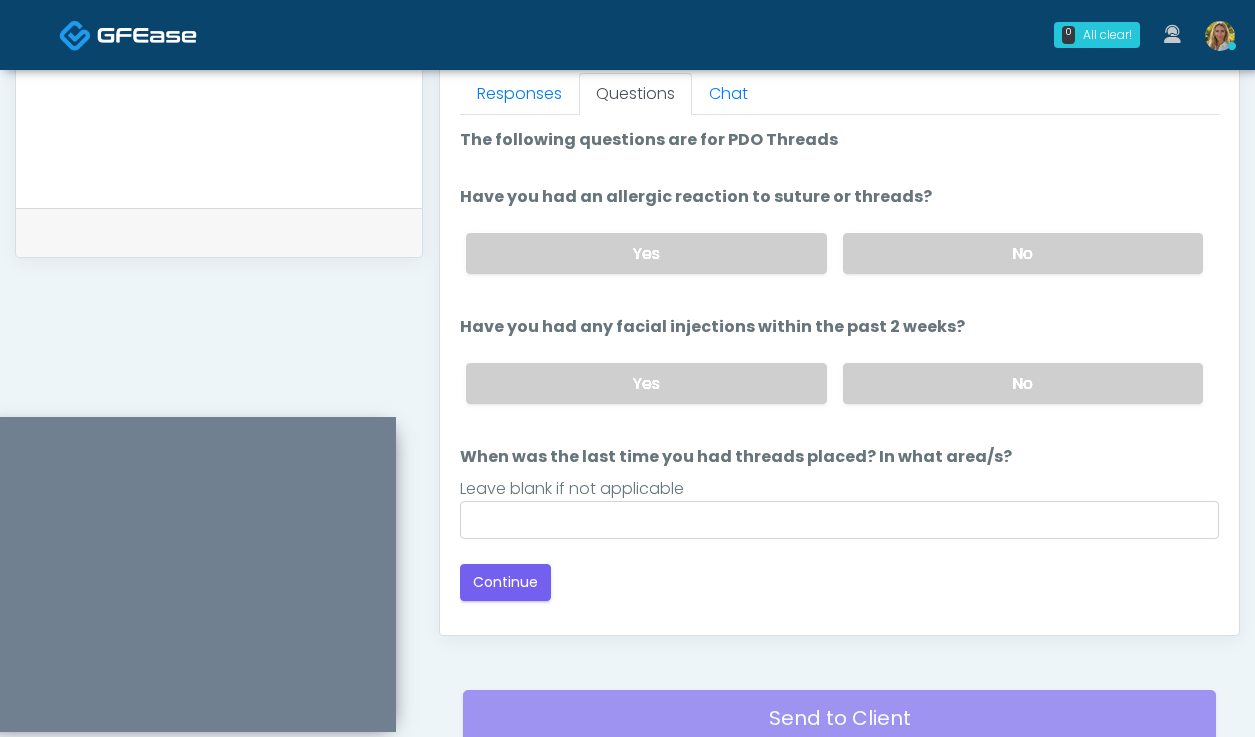 scroll, scrollTop: 889, scrollLeft: 0, axis: vertical 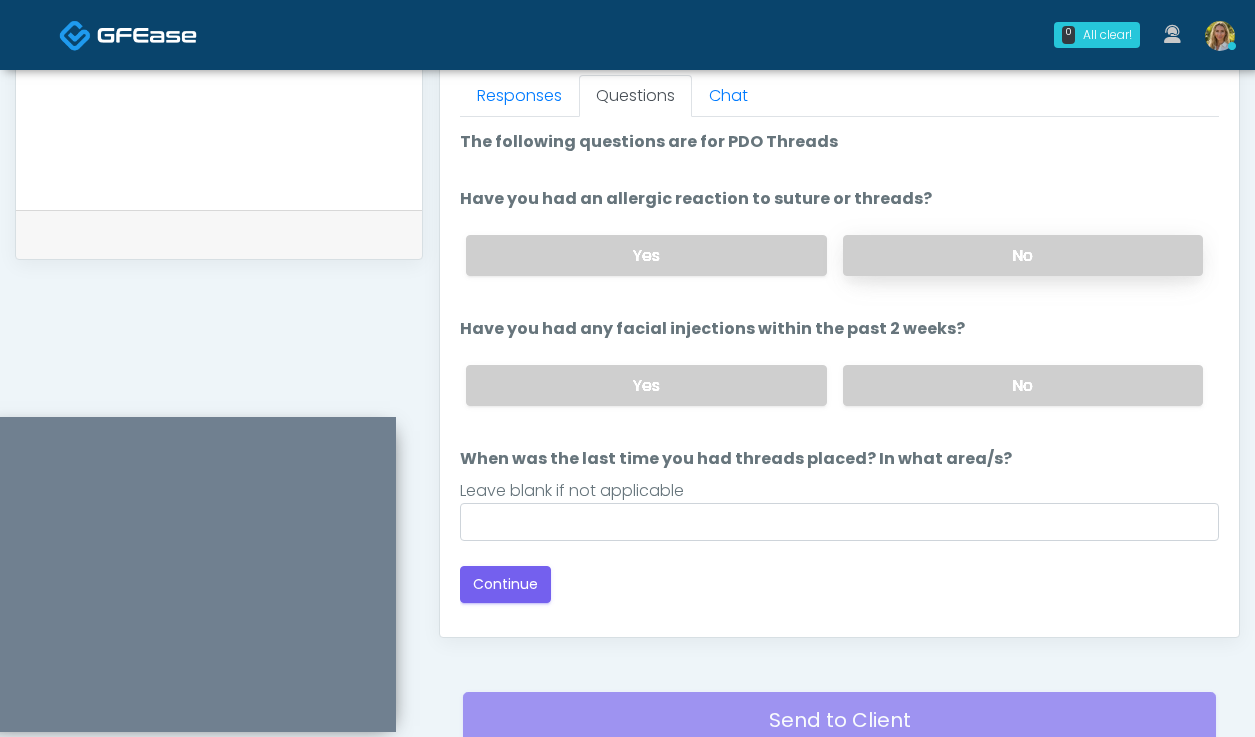click on "No" at bounding box center (1023, 255) 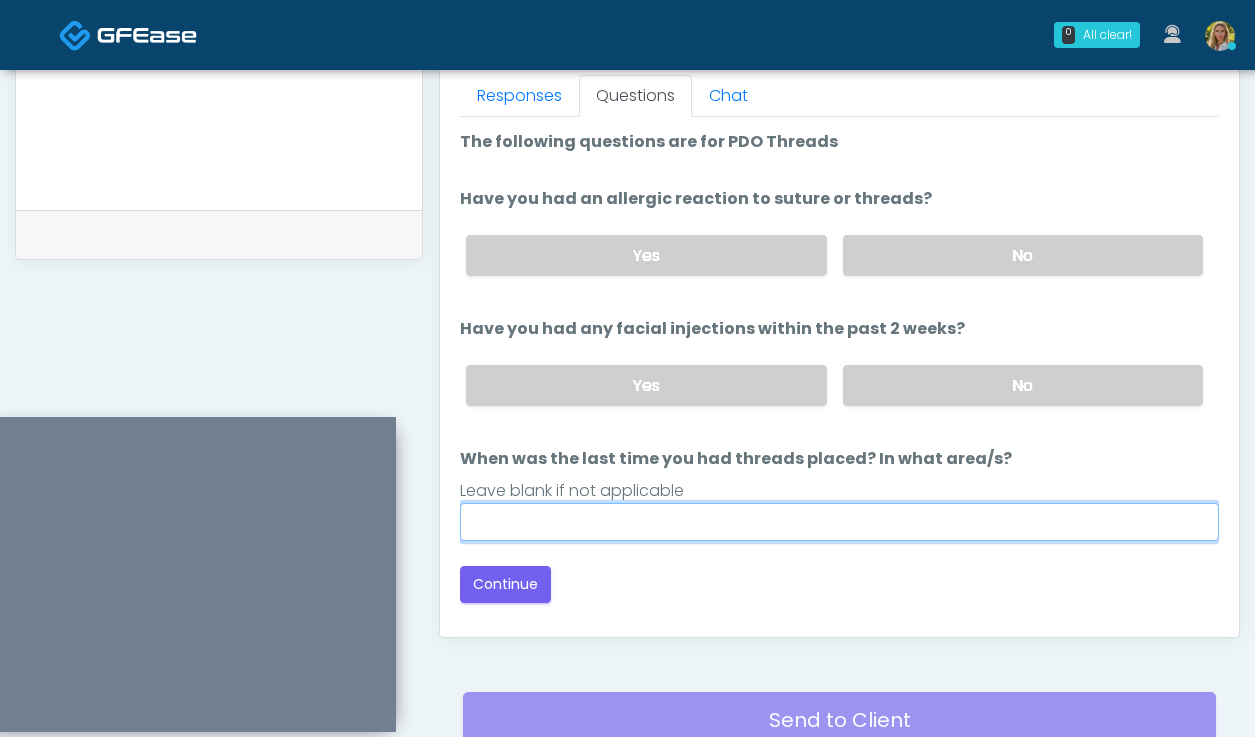click on "When was the last time you had threads placed? In what area/s?" at bounding box center (839, 522) 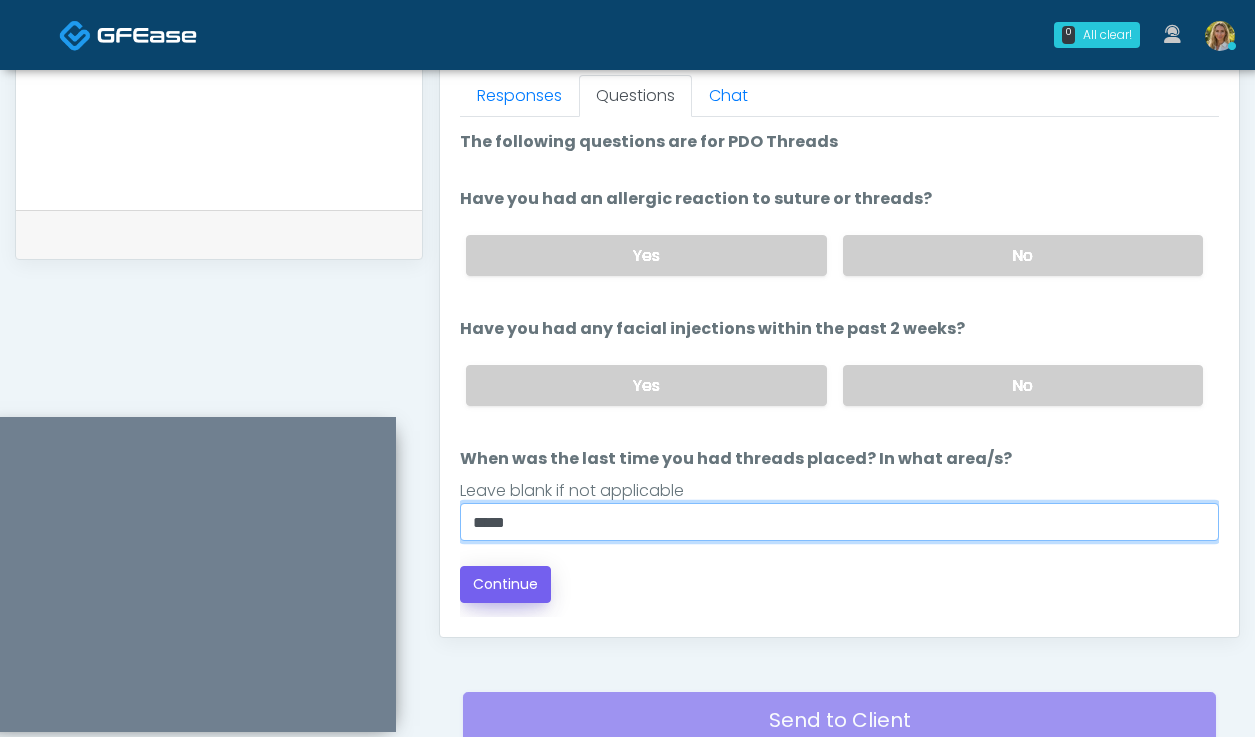 type on "*****" 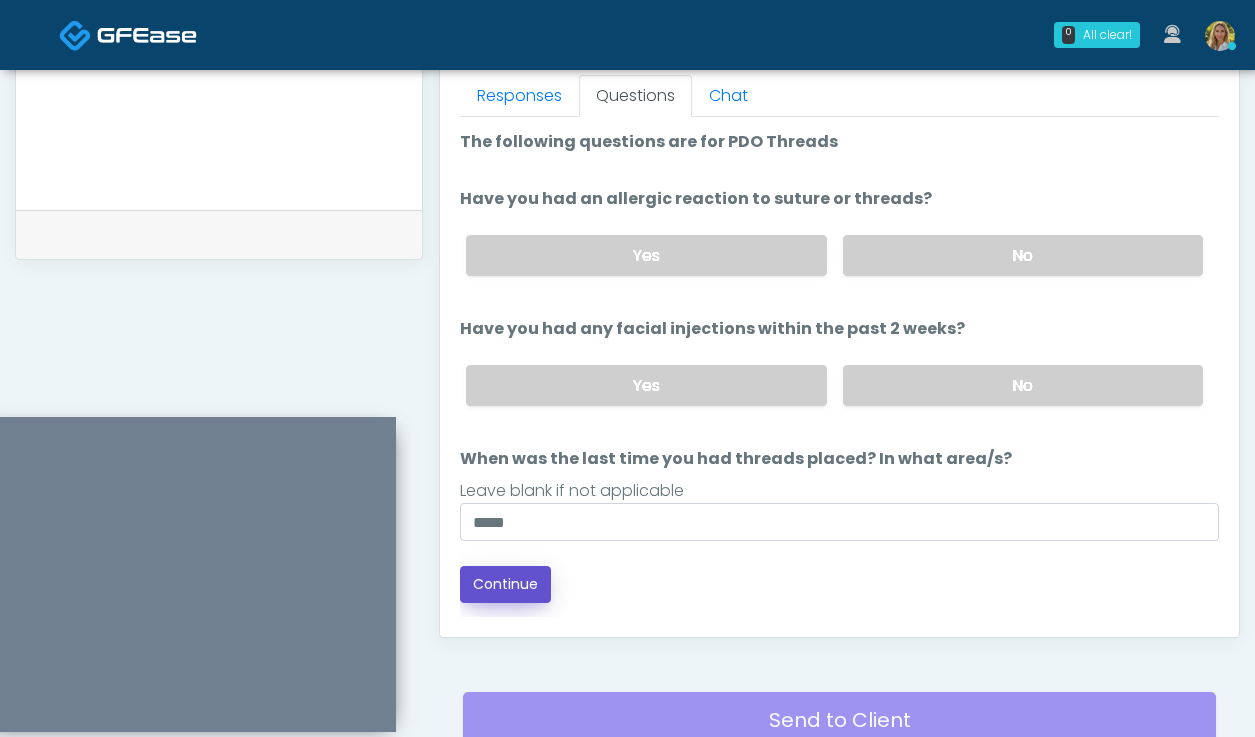 click on "Continue" at bounding box center (505, 584) 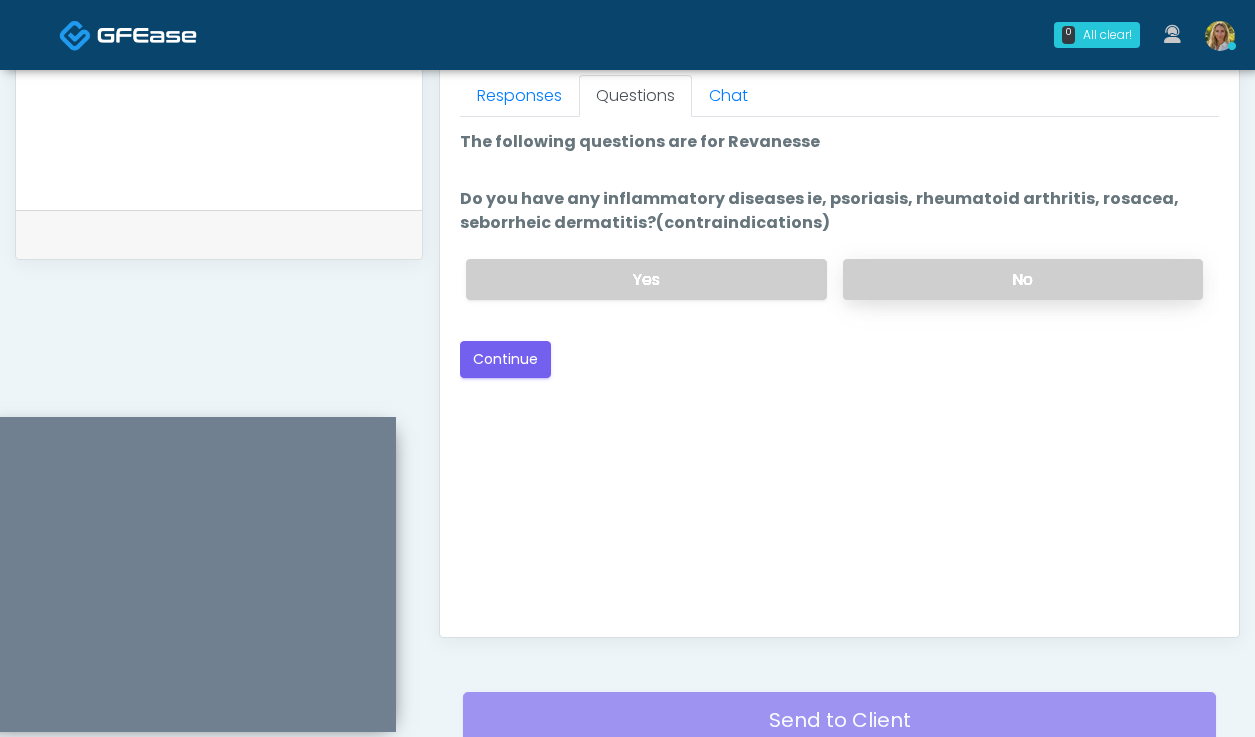 click on "No" at bounding box center (1023, 279) 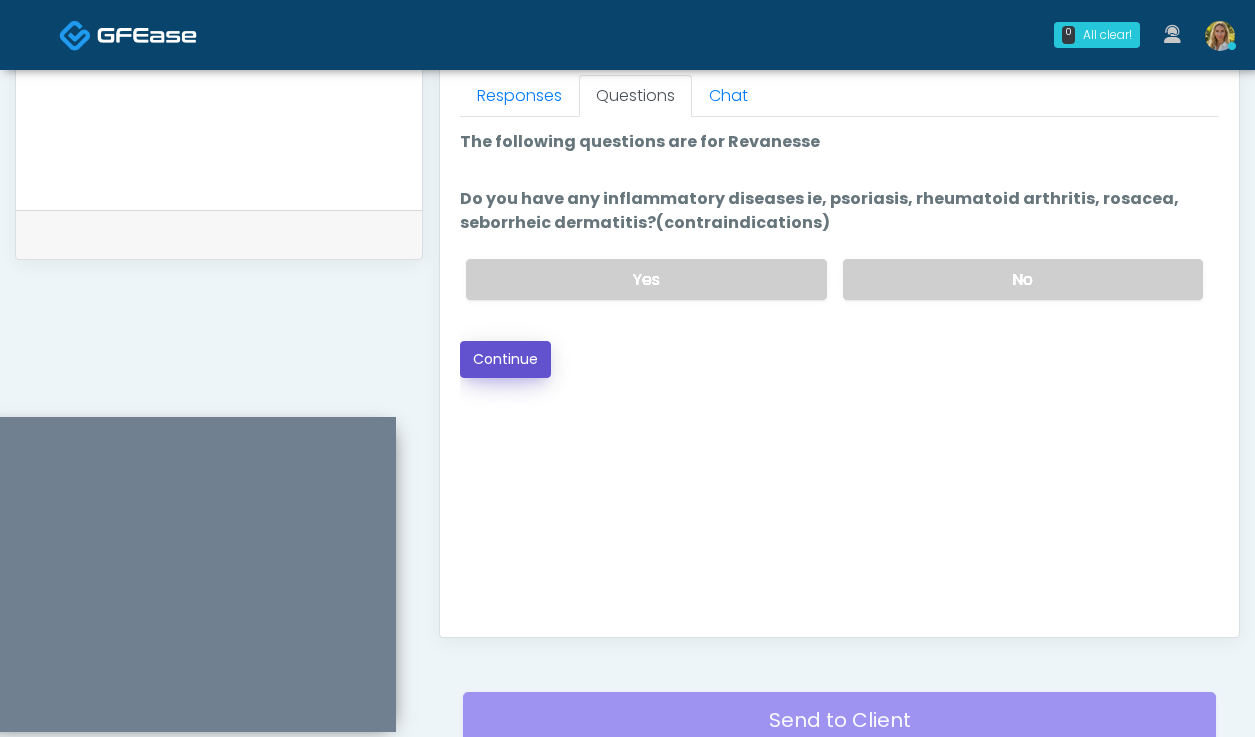 click on "Continue" at bounding box center [505, 359] 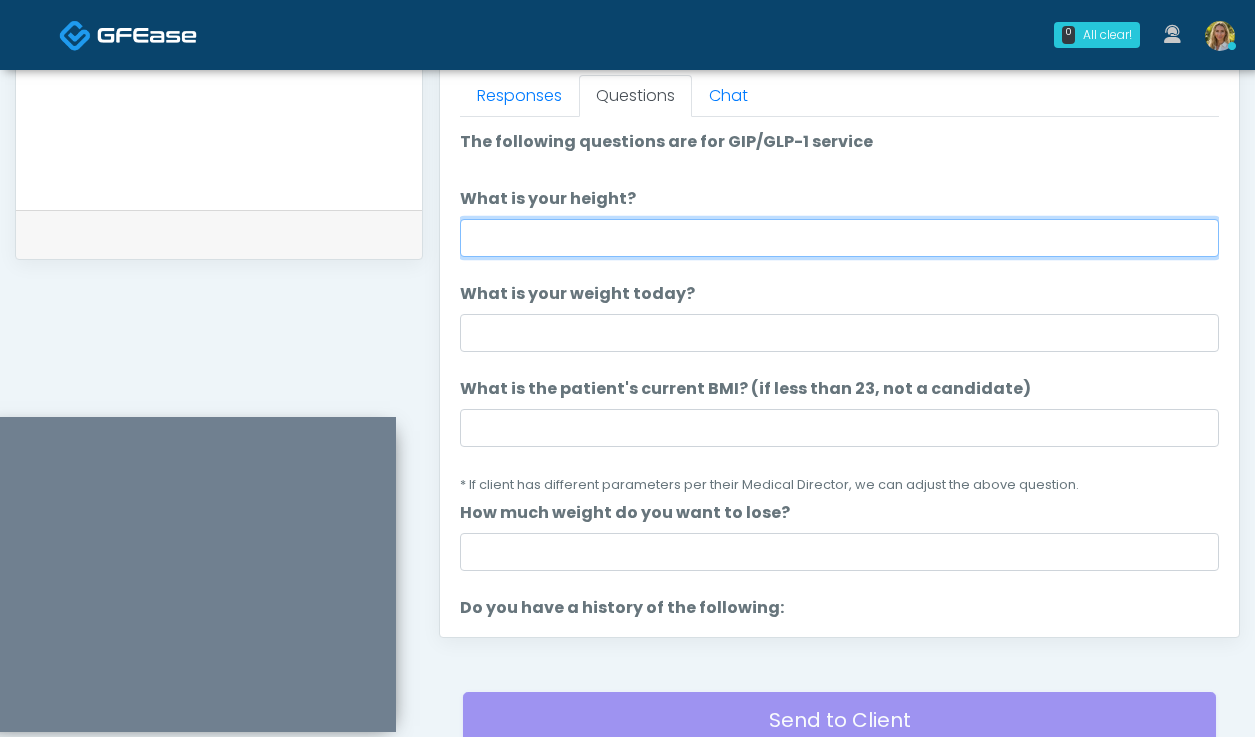 click on "What is your height?" at bounding box center (839, 238) 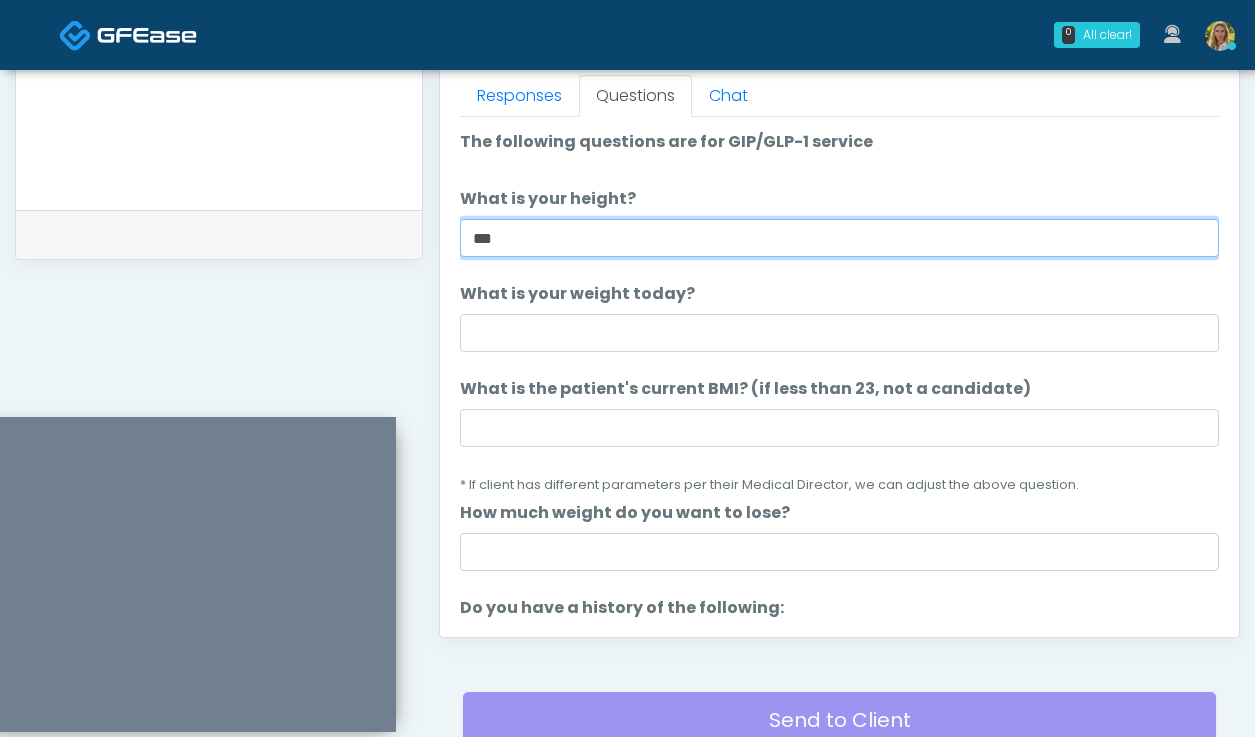 type on "***" 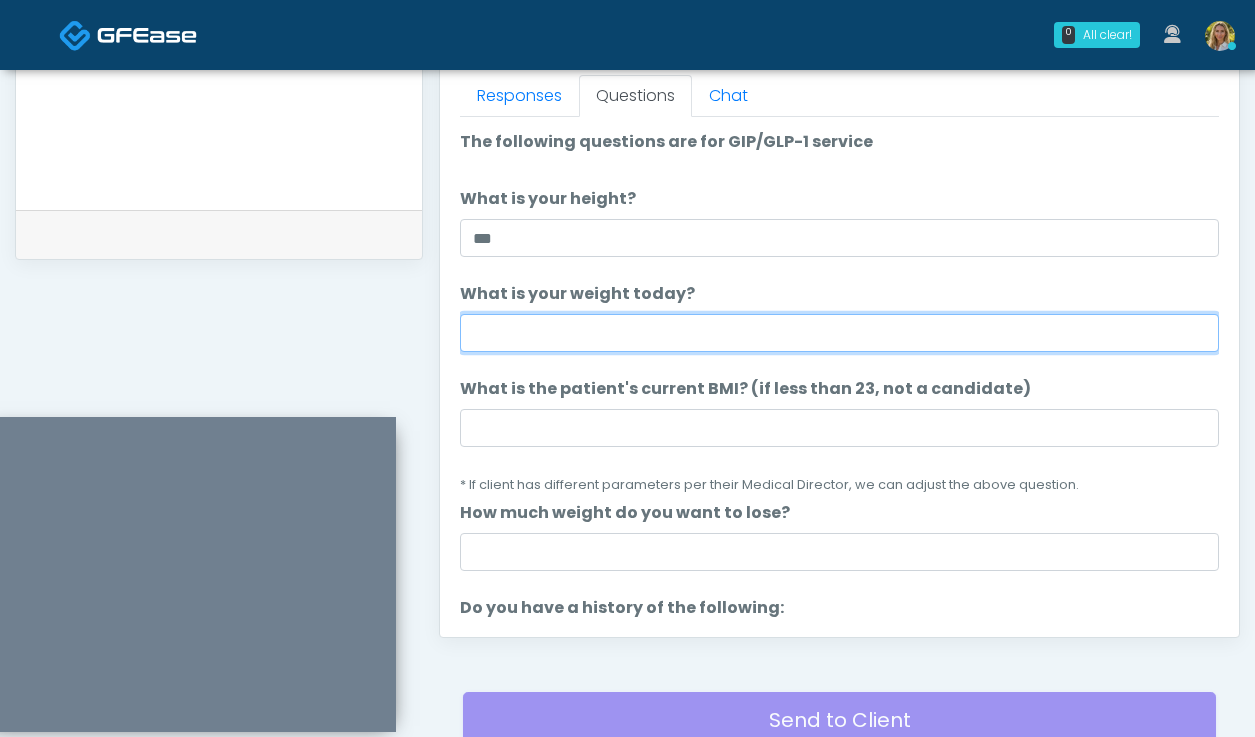 click on "What is your weight today?" at bounding box center (839, 333) 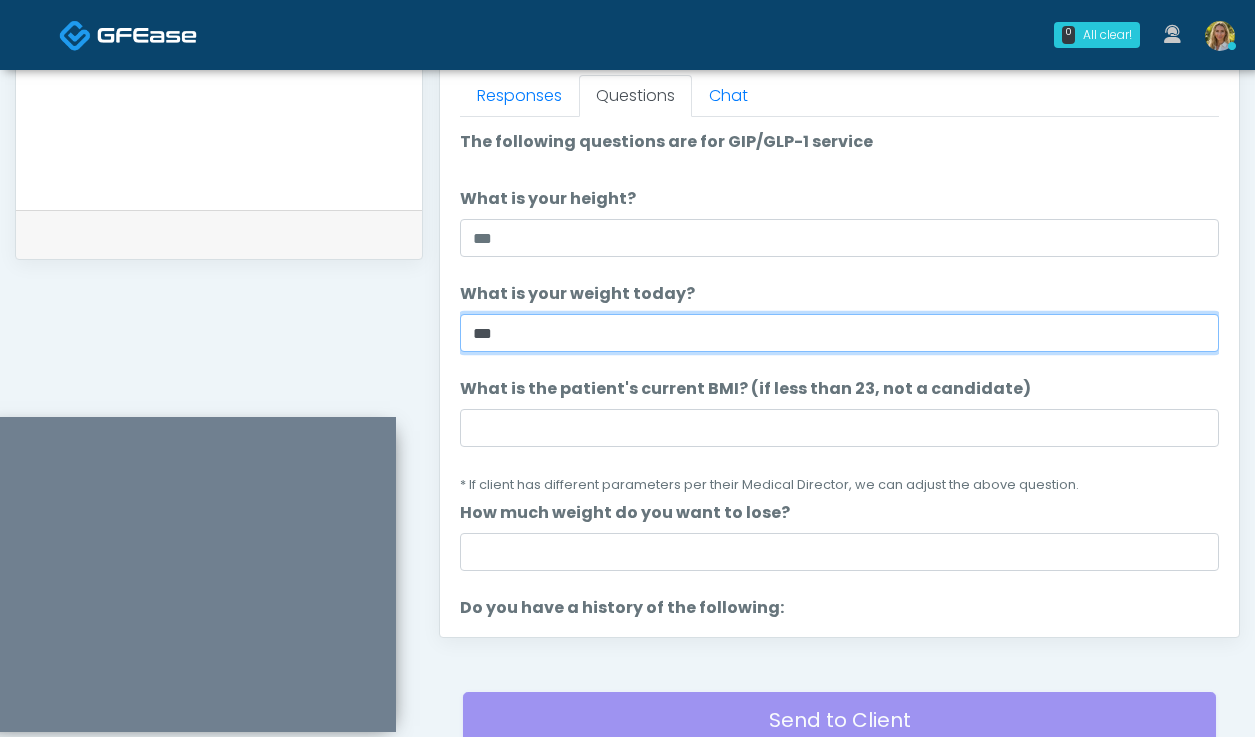 type on "***" 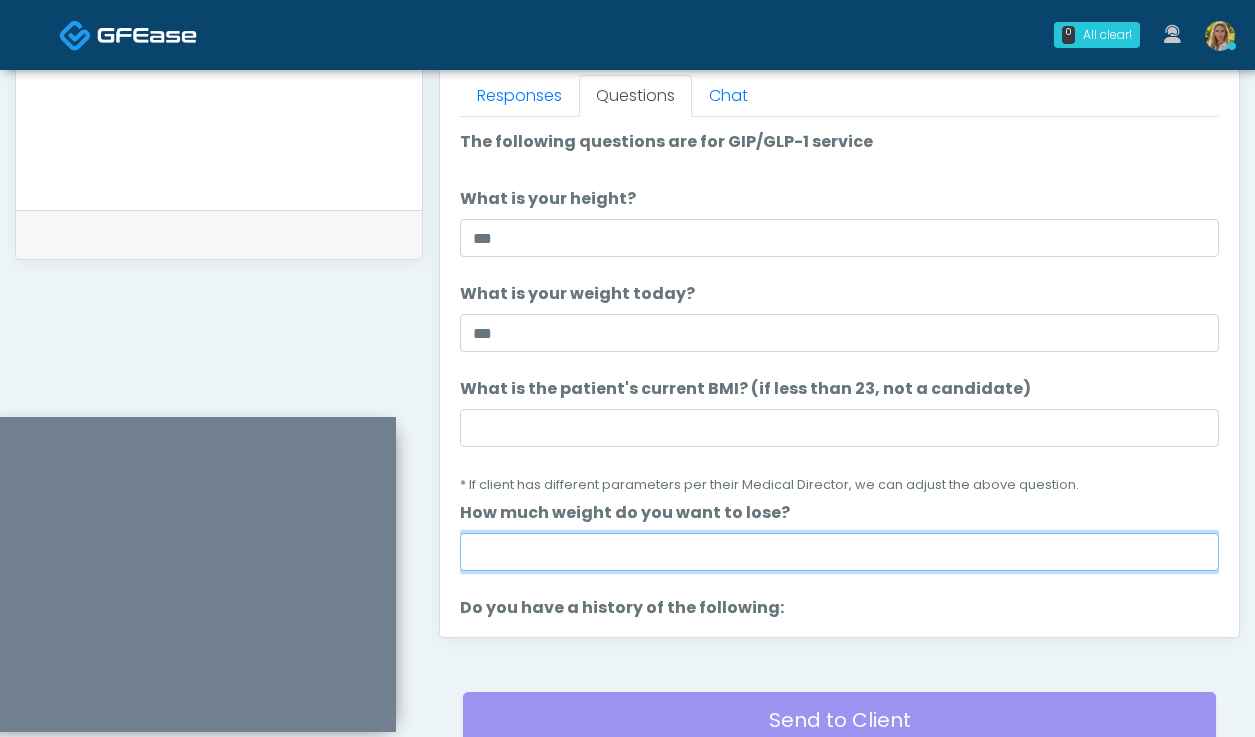 click on "How much weight do you want to lose?" at bounding box center (839, 552) 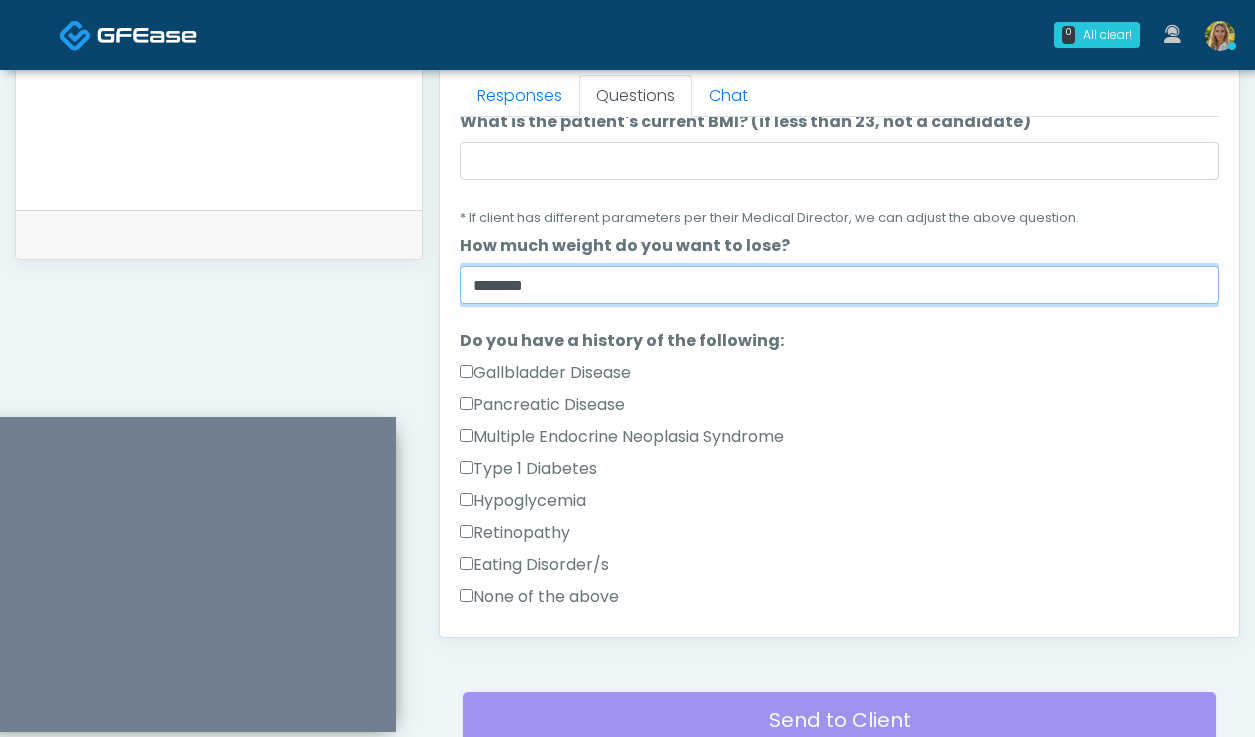 scroll, scrollTop: 305, scrollLeft: 0, axis: vertical 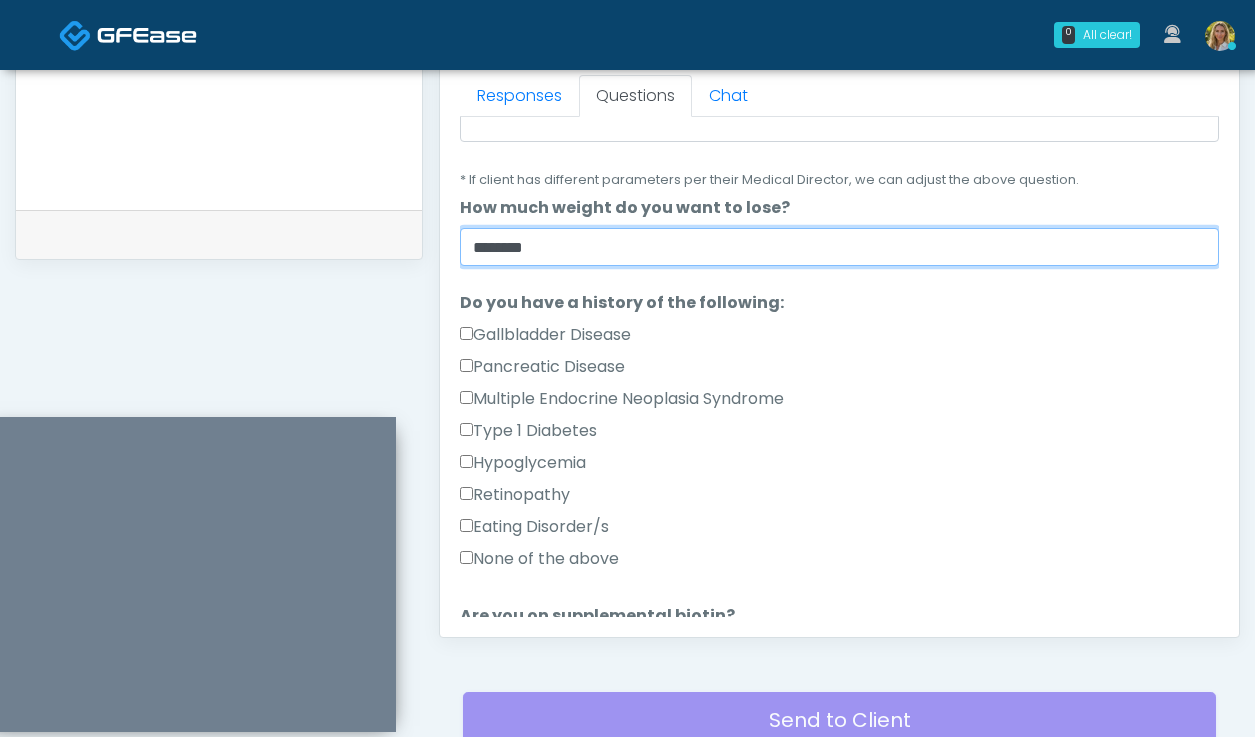 type on "********" 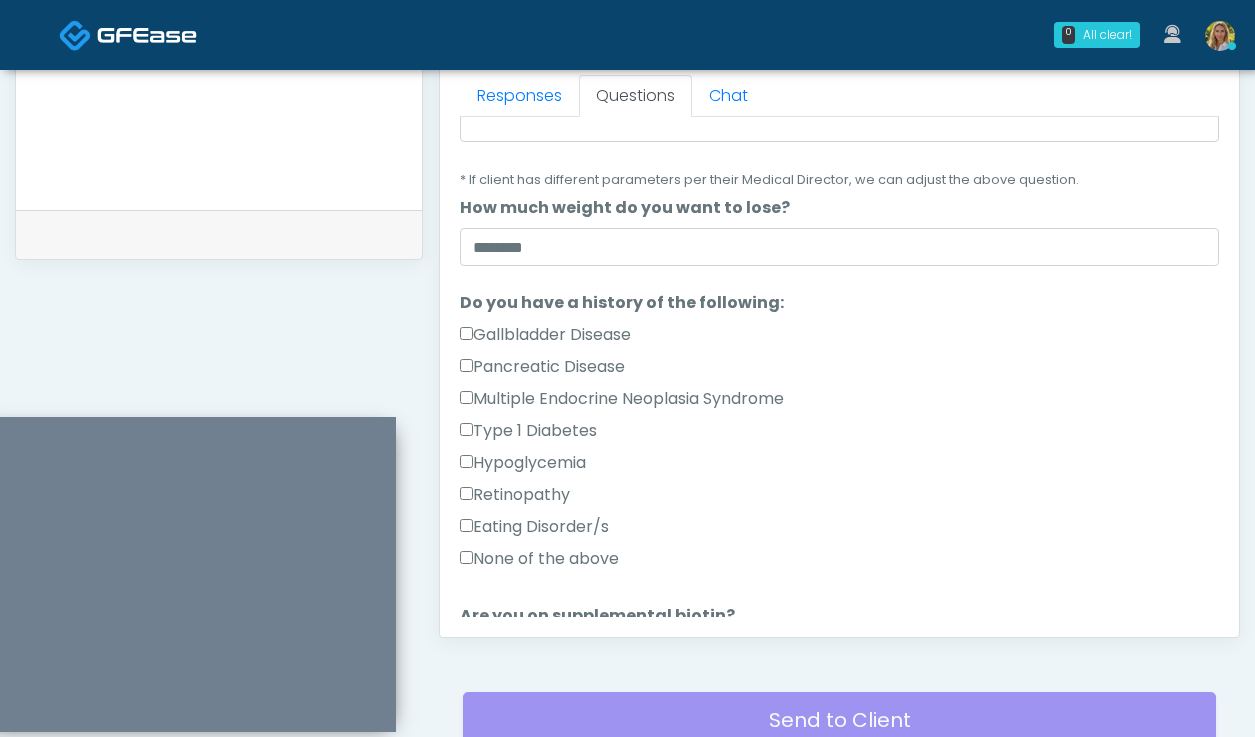 click on "None of the above" at bounding box center [539, 559] 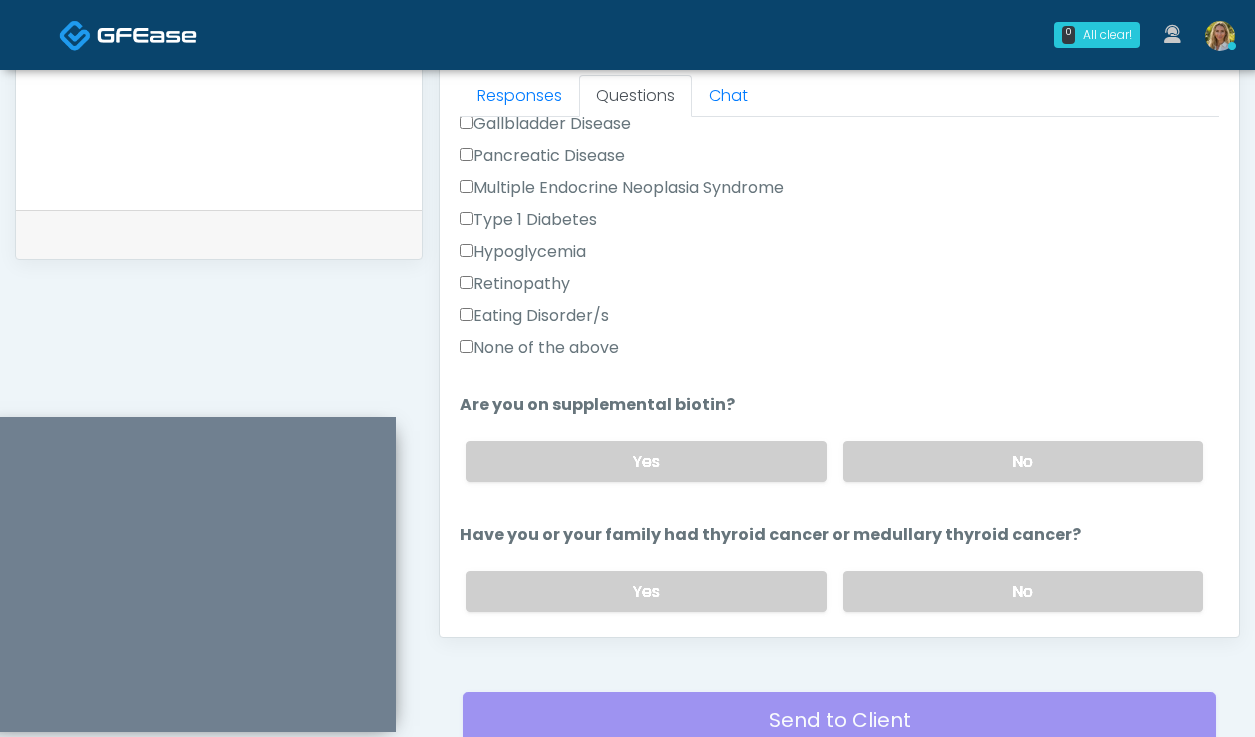 scroll, scrollTop: 517, scrollLeft: 0, axis: vertical 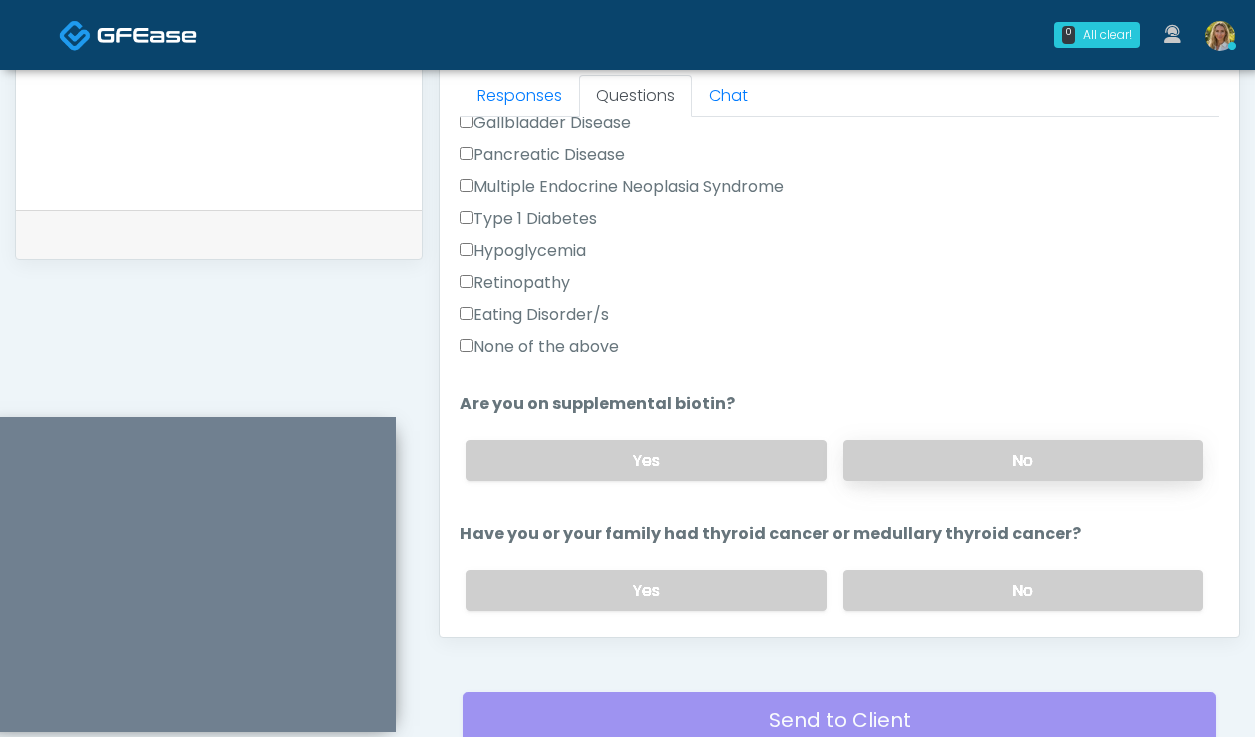 click on "No" at bounding box center (1023, 460) 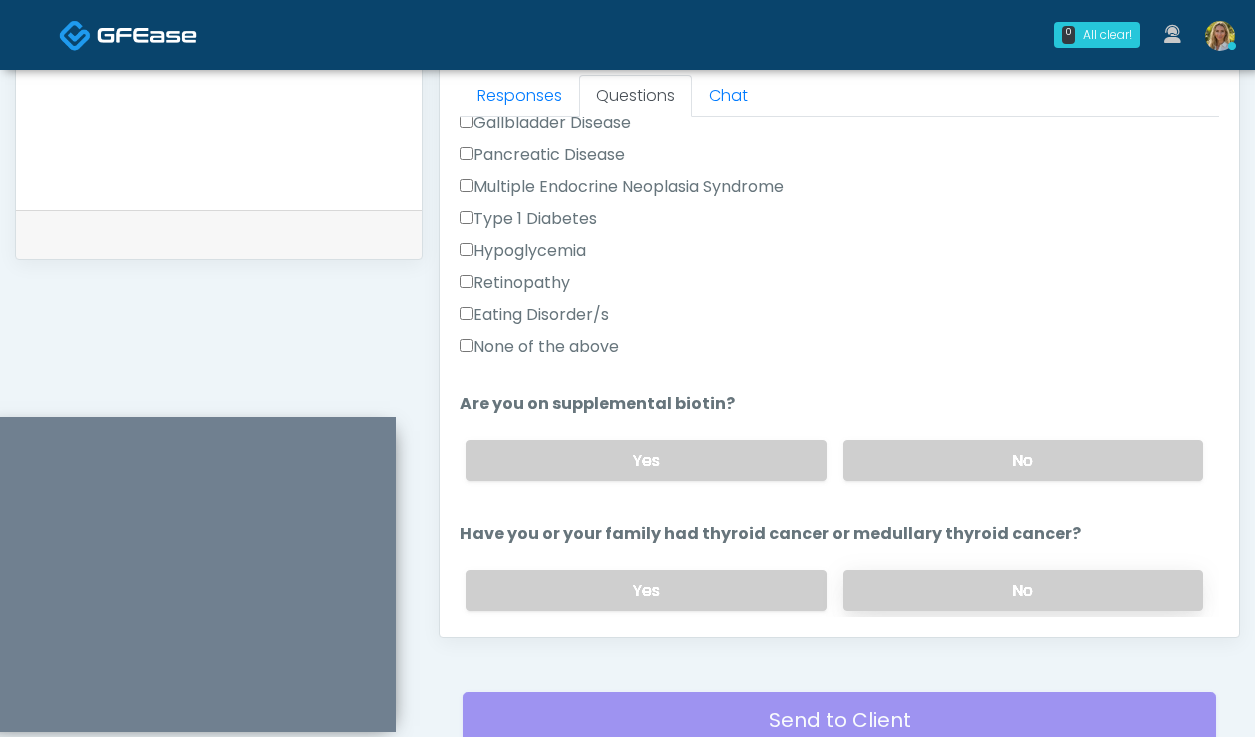 click on "No" at bounding box center (1023, 590) 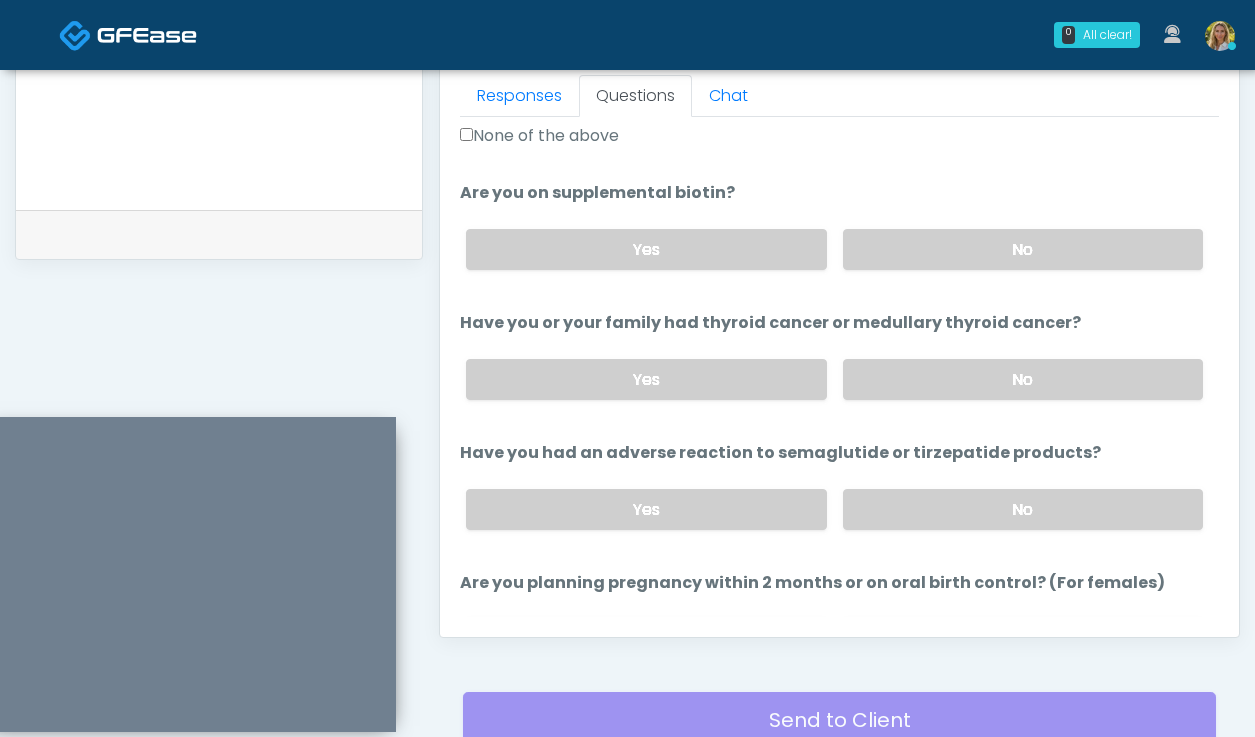 scroll, scrollTop: 758, scrollLeft: 0, axis: vertical 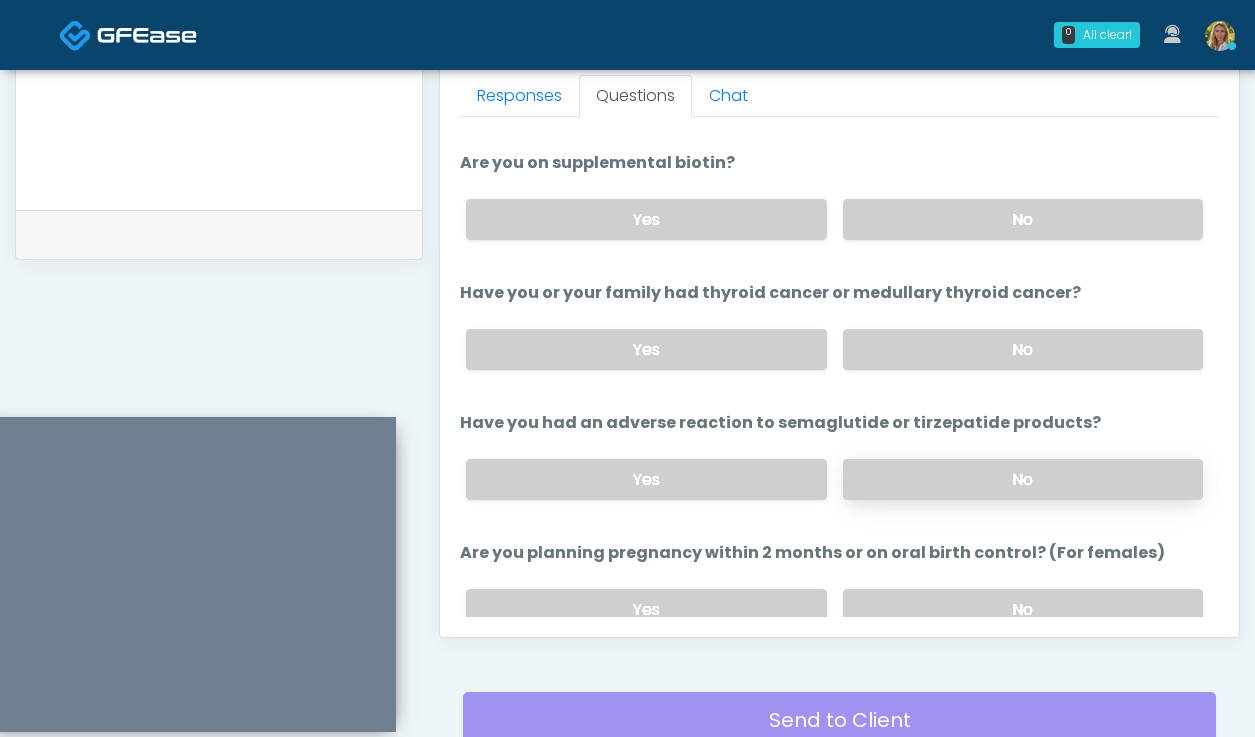 click on "No" at bounding box center (1023, 479) 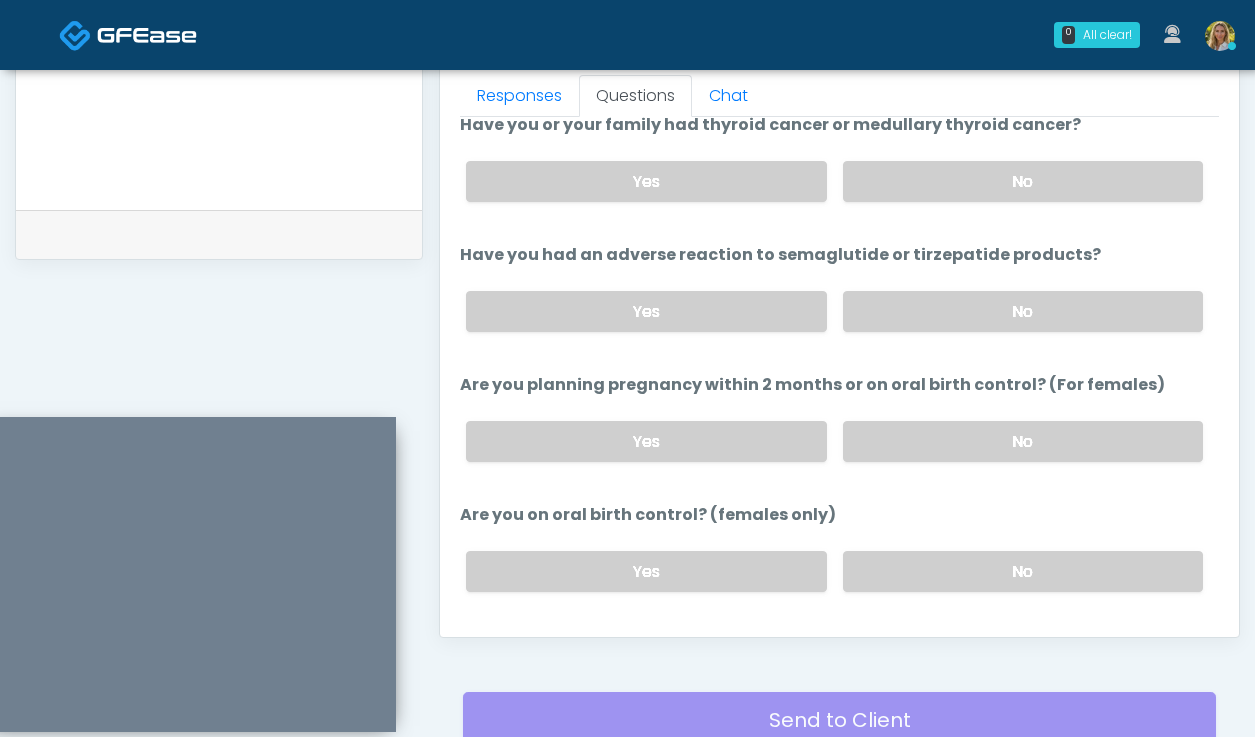 scroll, scrollTop: 929, scrollLeft: 0, axis: vertical 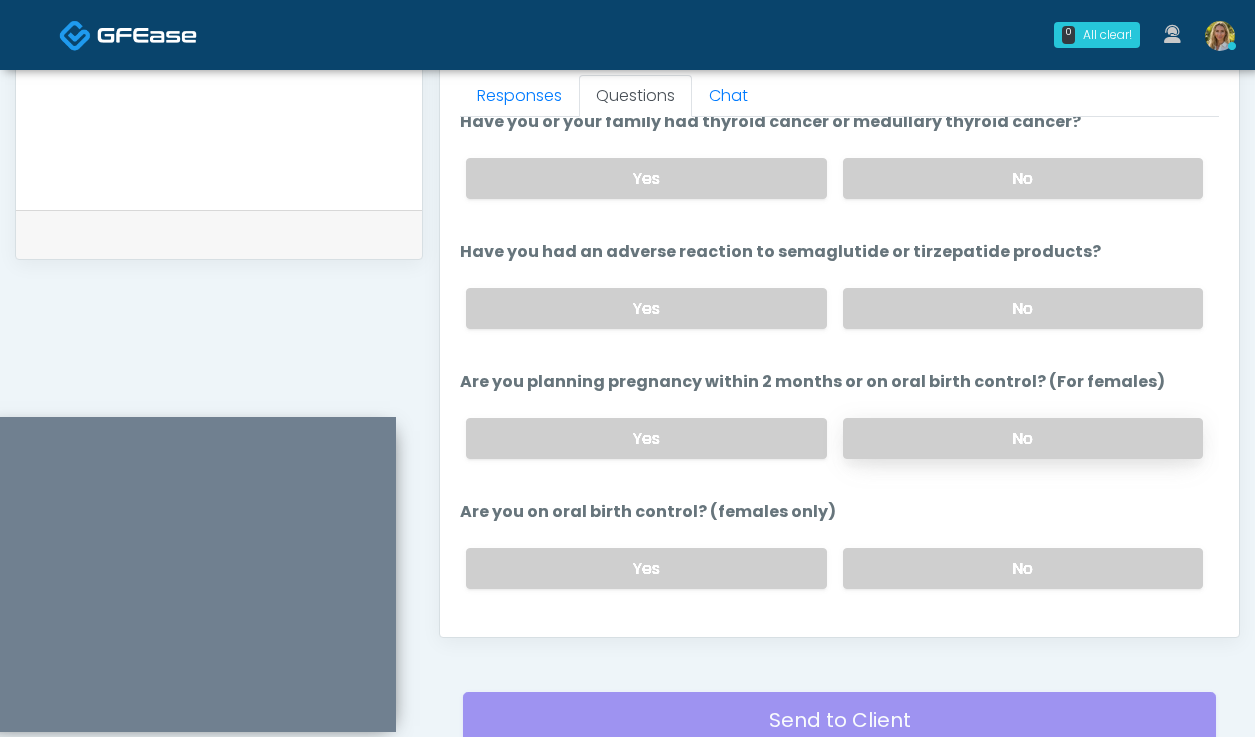 click on "No" at bounding box center (1023, 438) 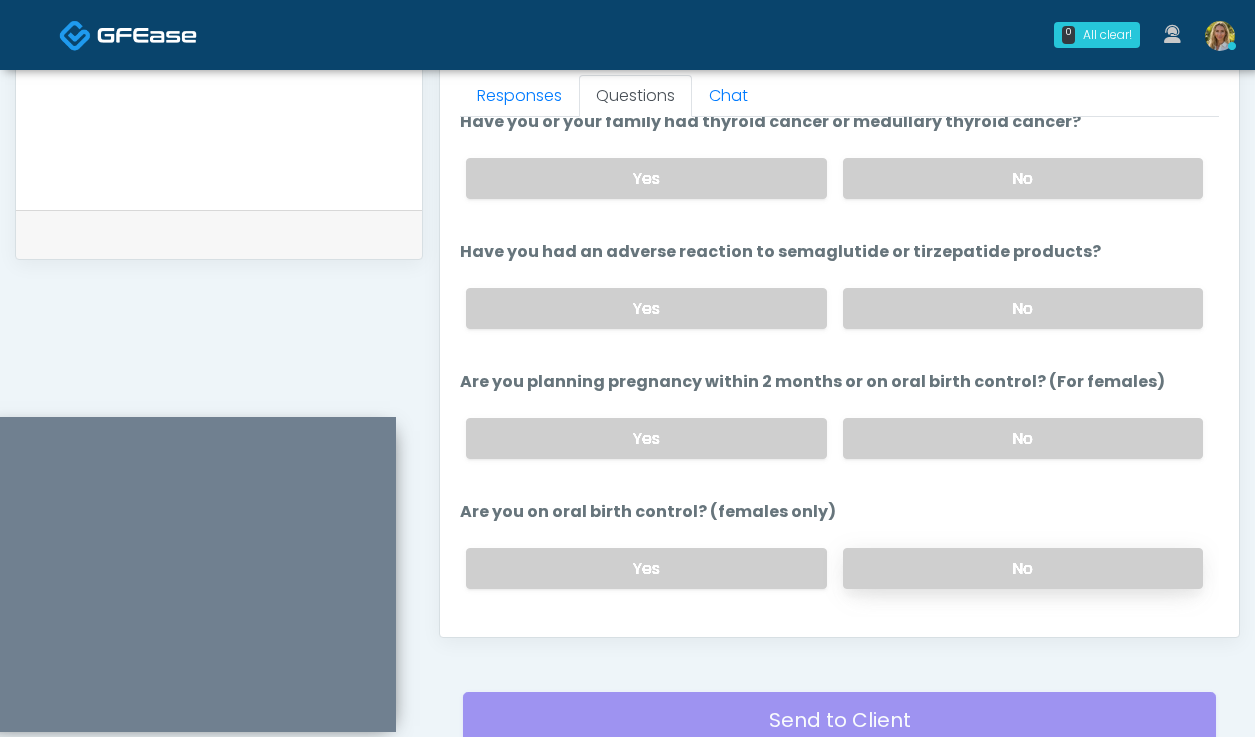 click on "No" at bounding box center (1023, 568) 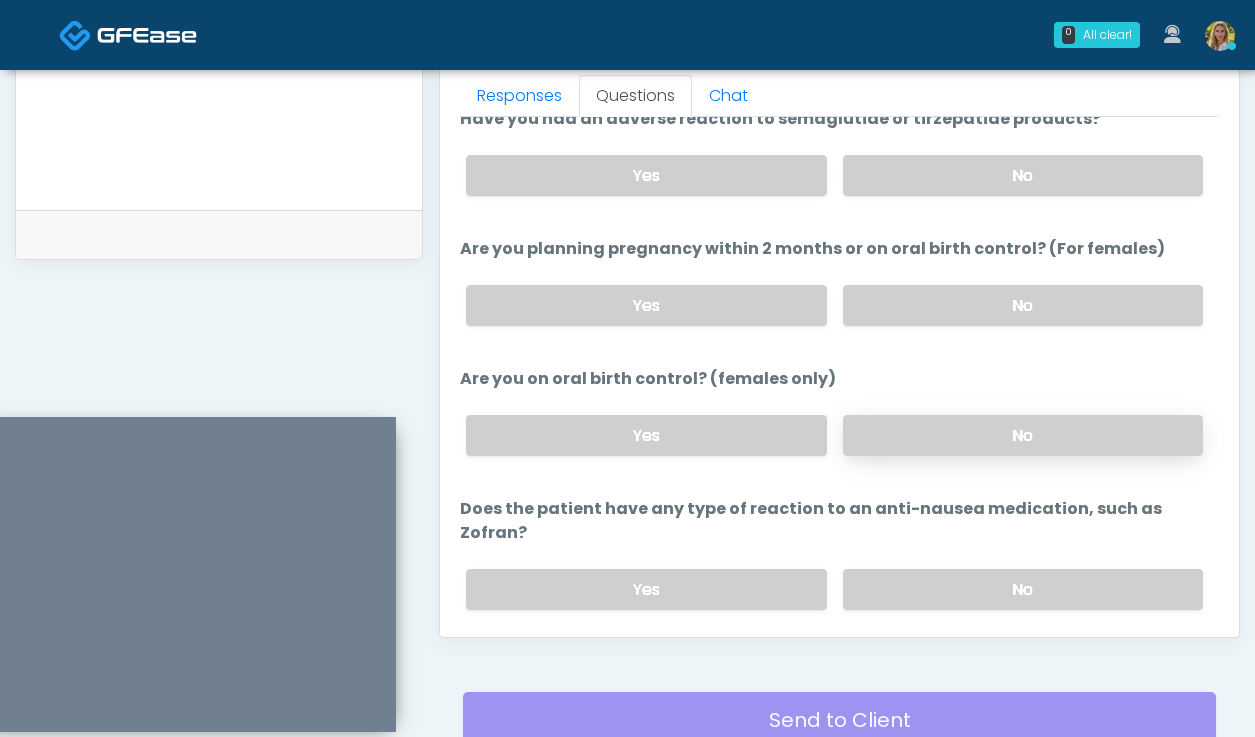 scroll, scrollTop: 1081, scrollLeft: 0, axis: vertical 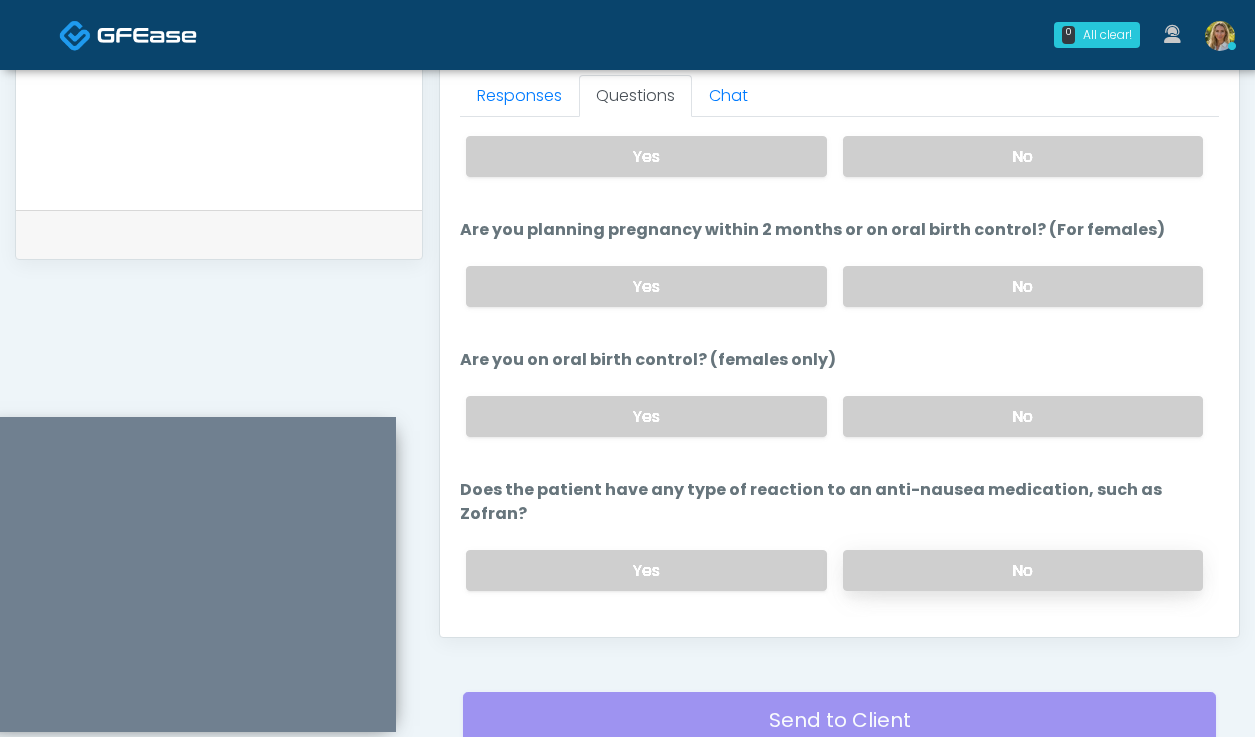 click on "No" at bounding box center (1023, 570) 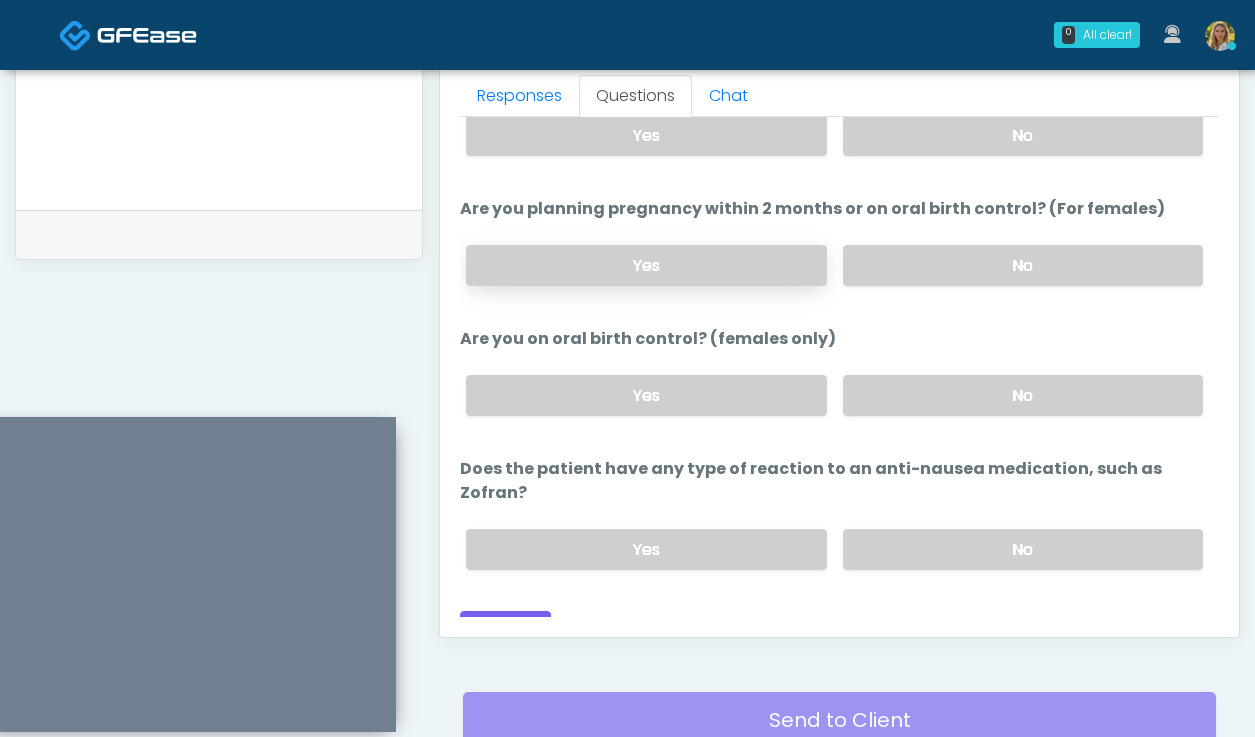 scroll, scrollTop: 1100, scrollLeft: 0, axis: vertical 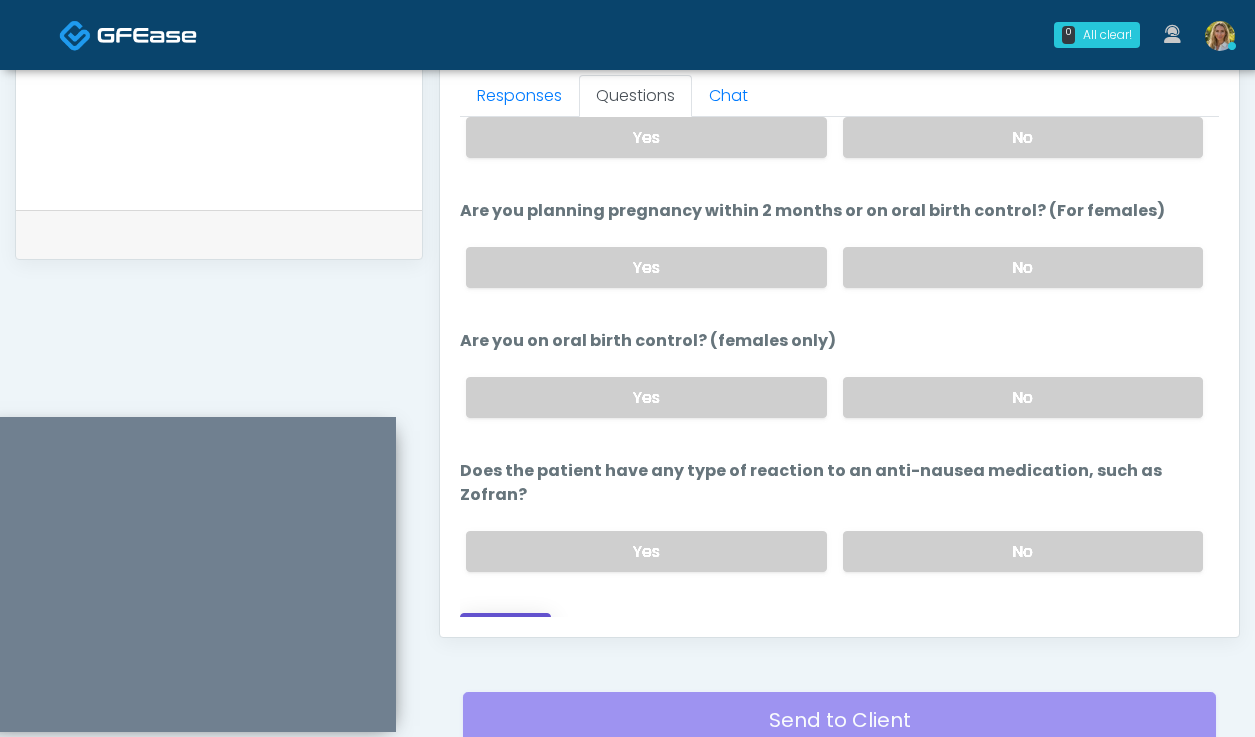click on "Continue" at bounding box center (505, 631) 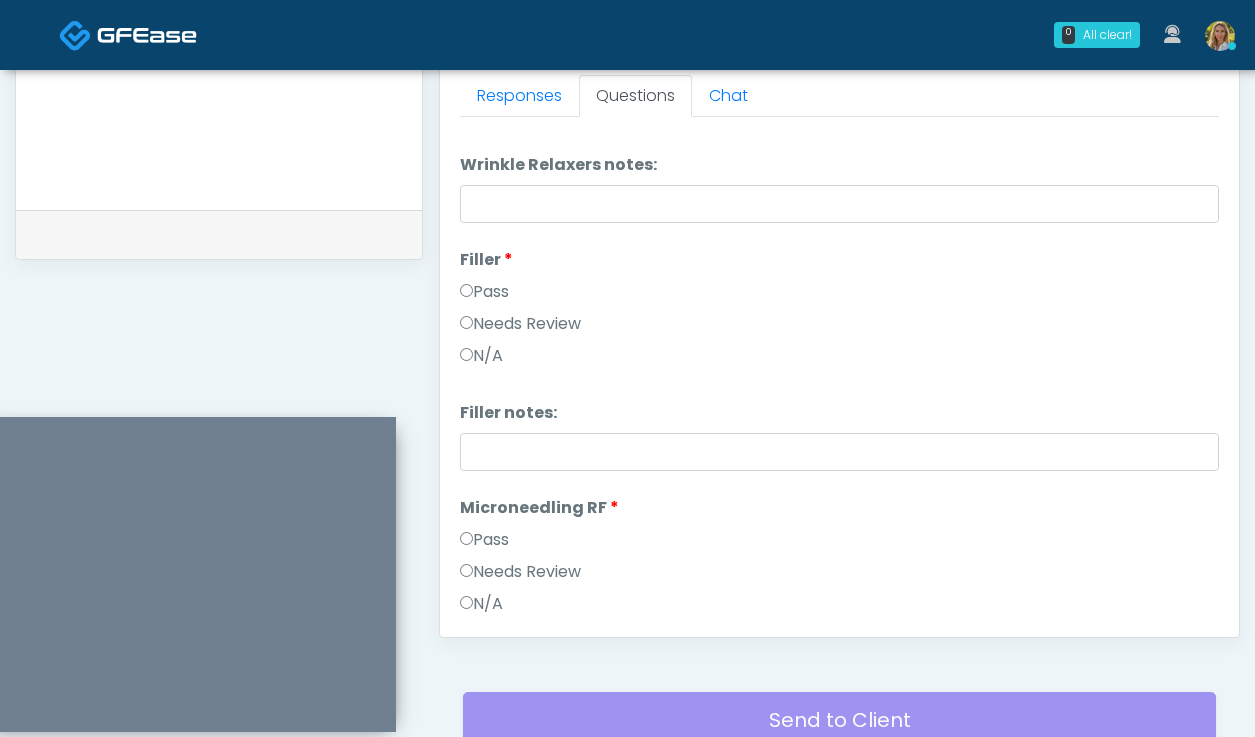 scroll, scrollTop: 0, scrollLeft: 0, axis: both 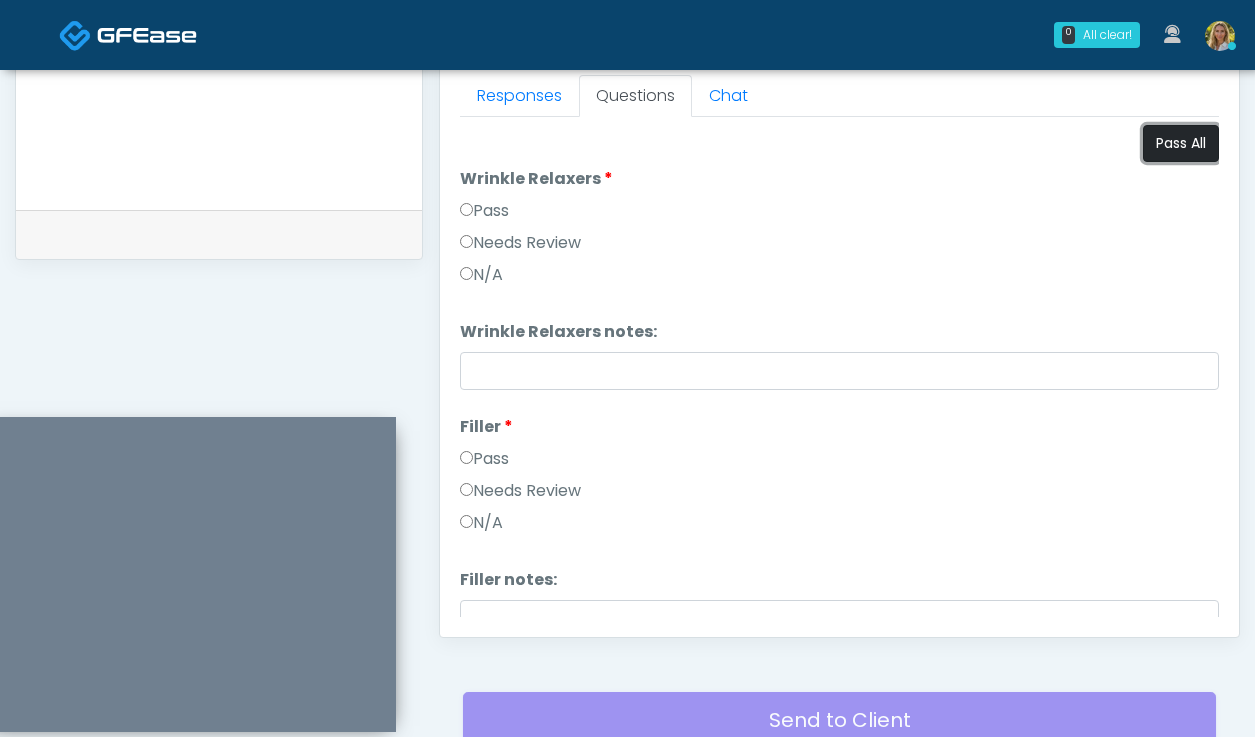 click on "Pass All" at bounding box center (1181, 143) 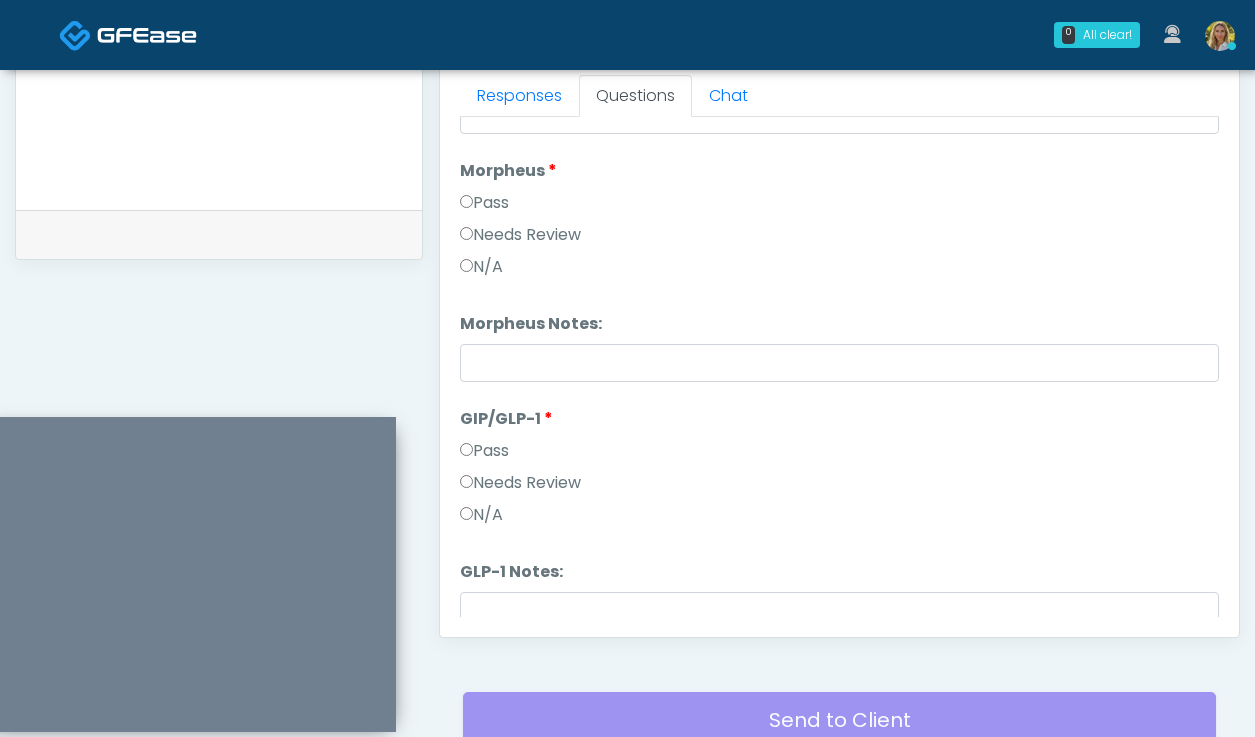 scroll, scrollTop: 3460, scrollLeft: 0, axis: vertical 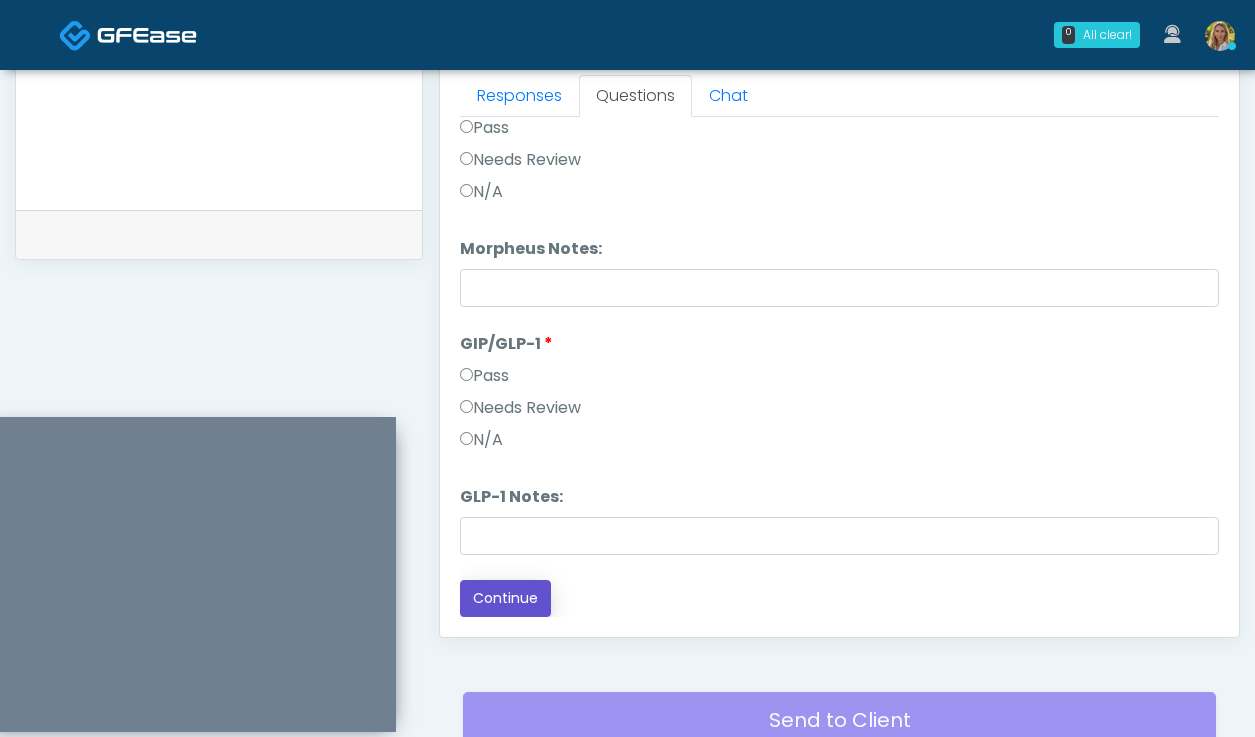 click on "Continue" at bounding box center (505, 598) 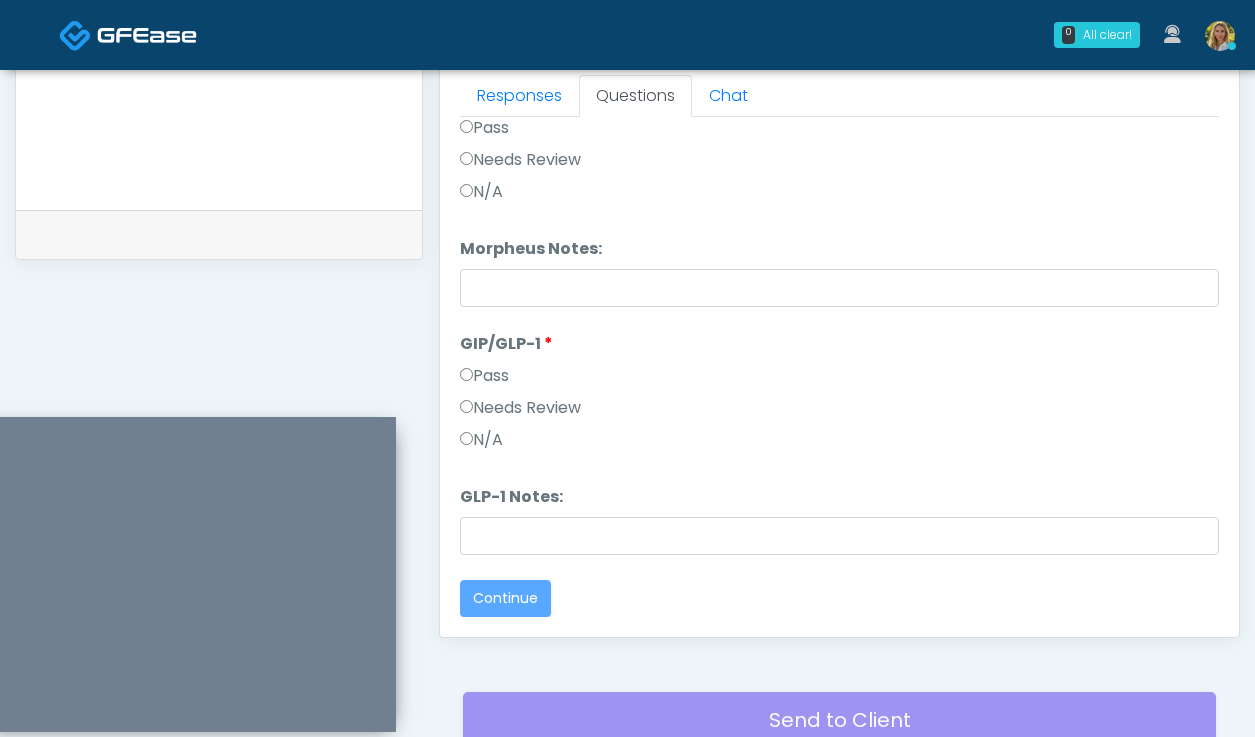 scroll, scrollTop: 0, scrollLeft: 0, axis: both 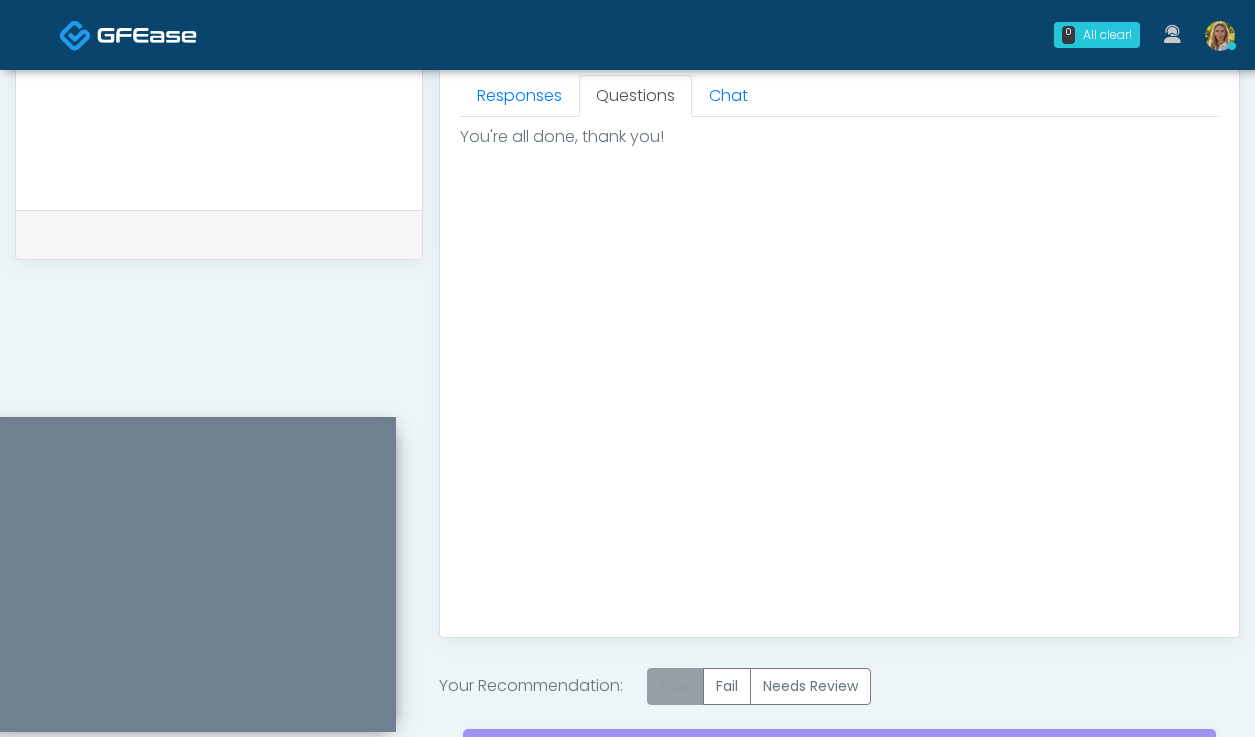 click on "Pass" at bounding box center (675, 686) 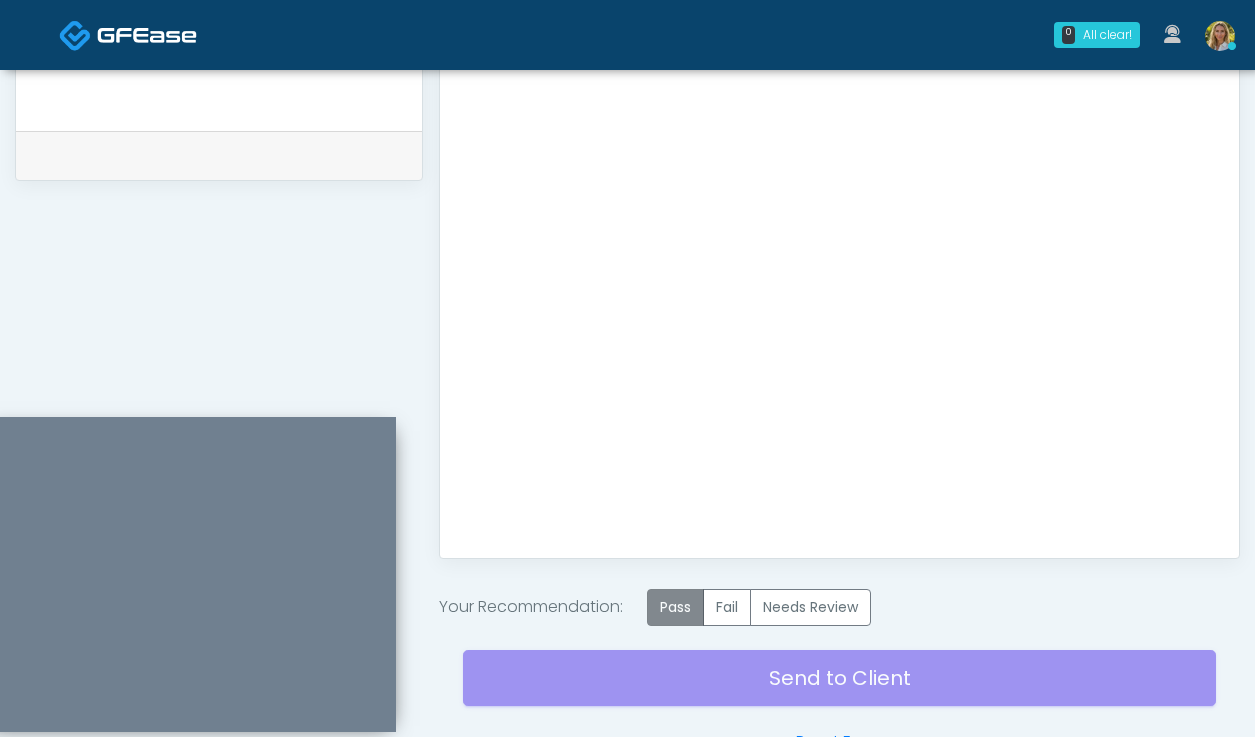 scroll, scrollTop: 988, scrollLeft: 0, axis: vertical 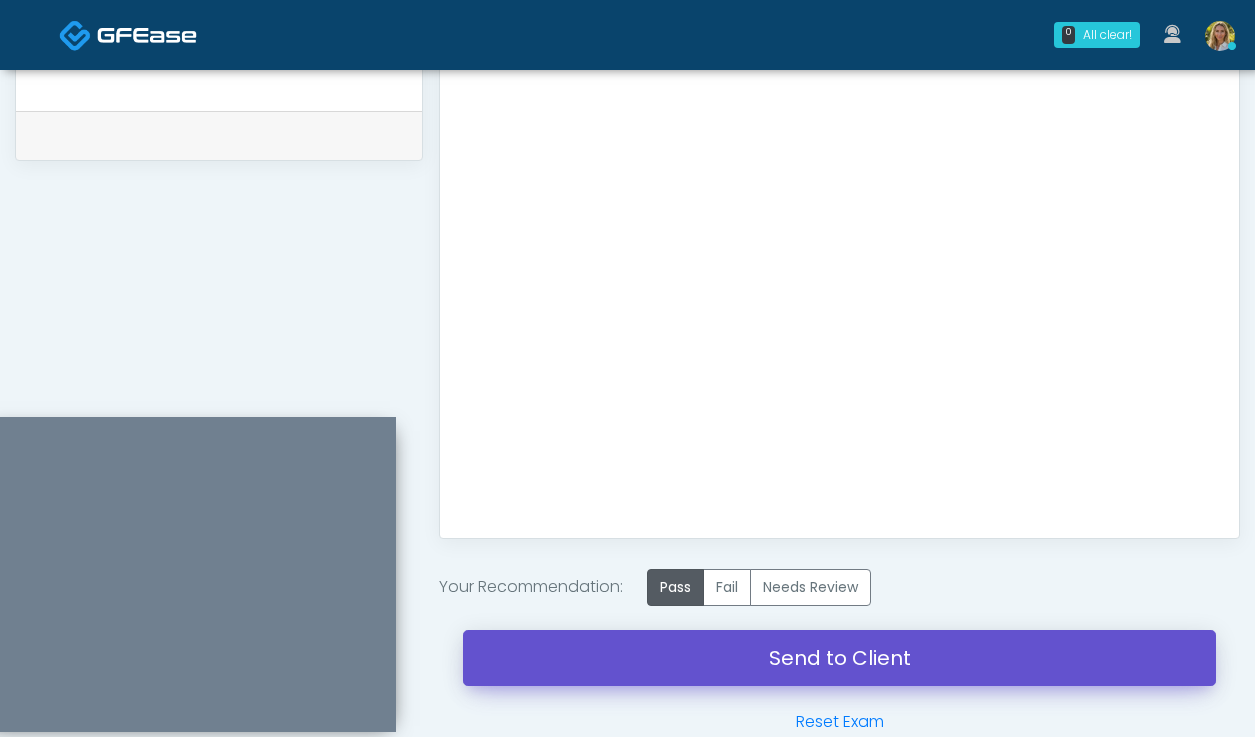 click on "Send to Client" at bounding box center [839, 658] 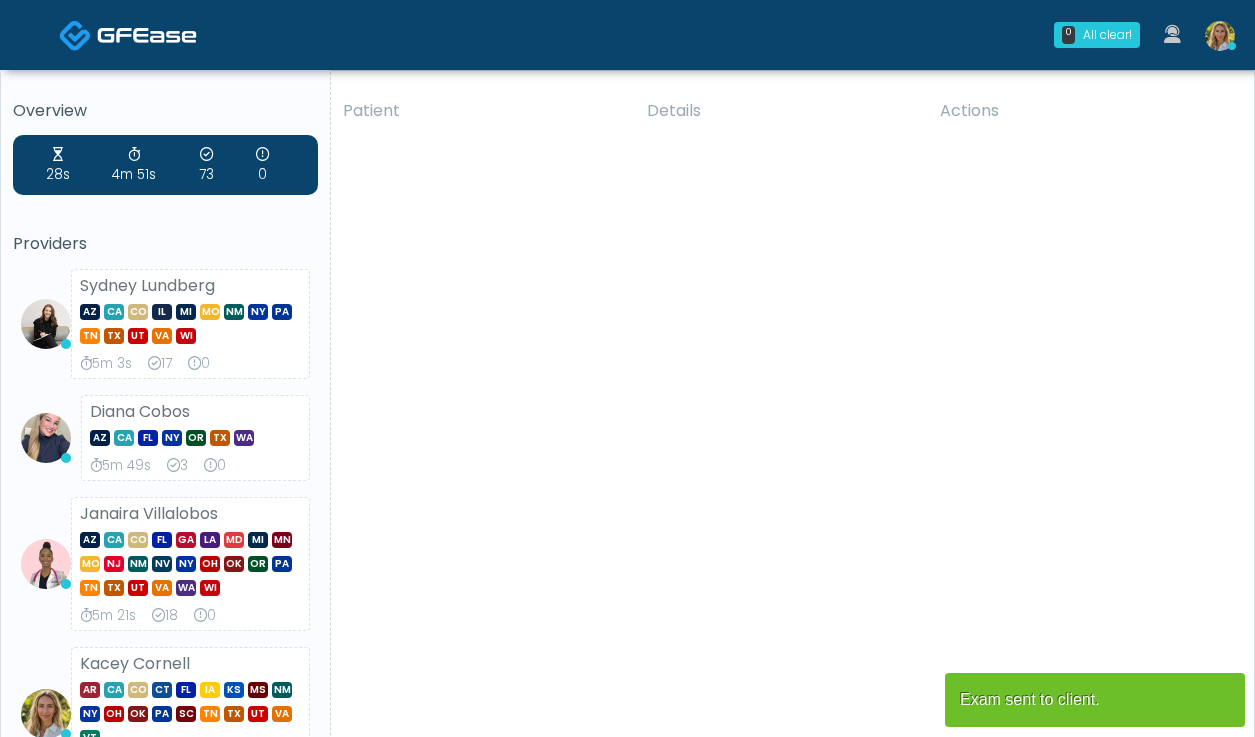 scroll, scrollTop: 15, scrollLeft: 0, axis: vertical 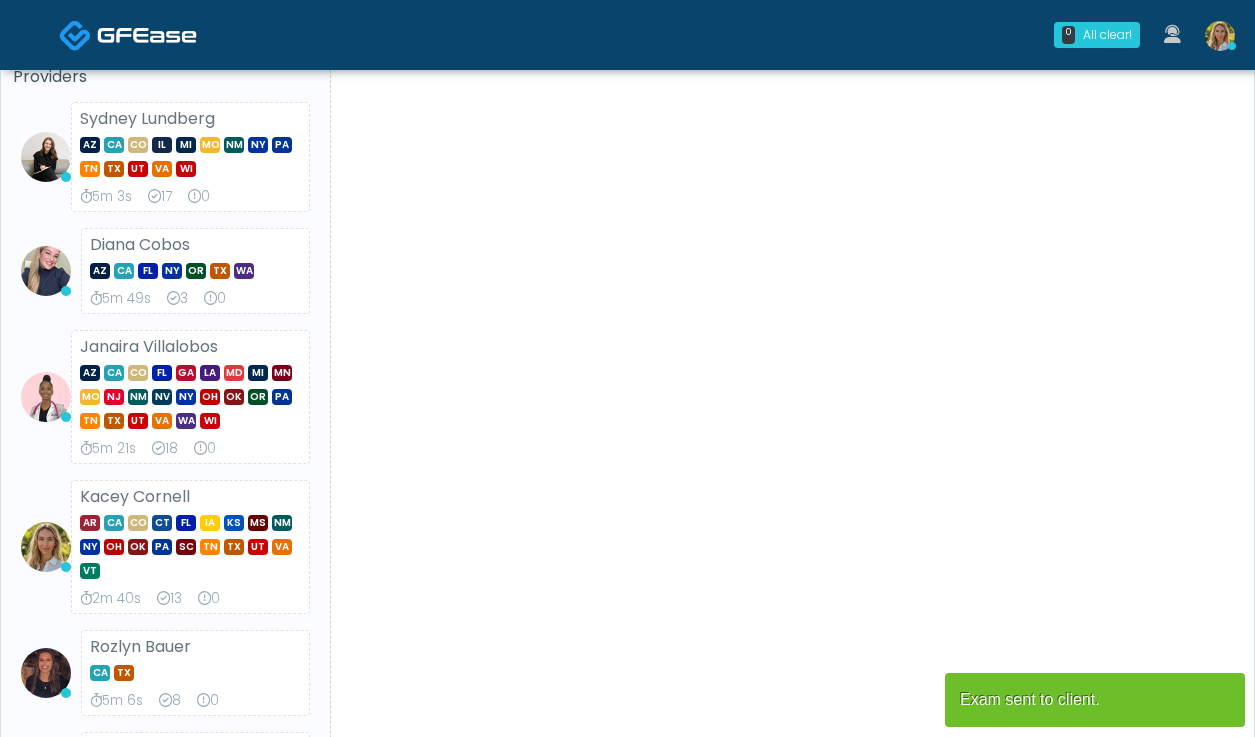 click at bounding box center (1220, 36) 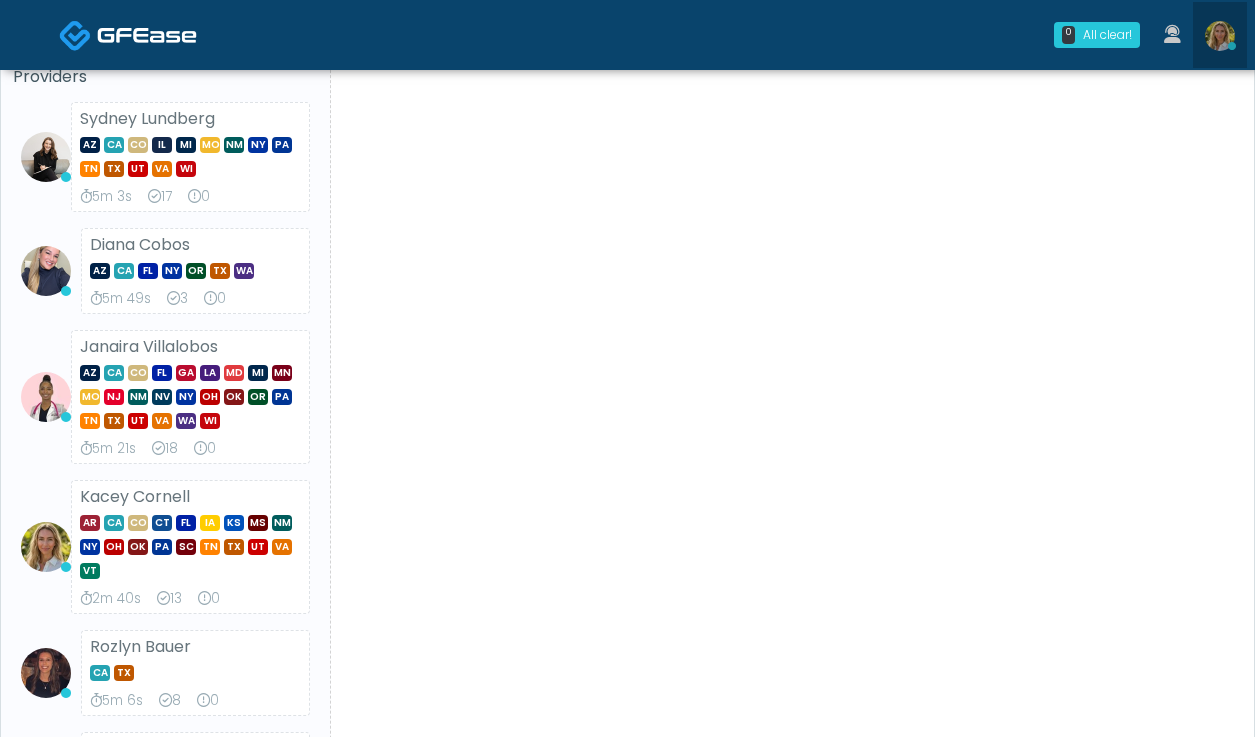 click at bounding box center [1220, 36] 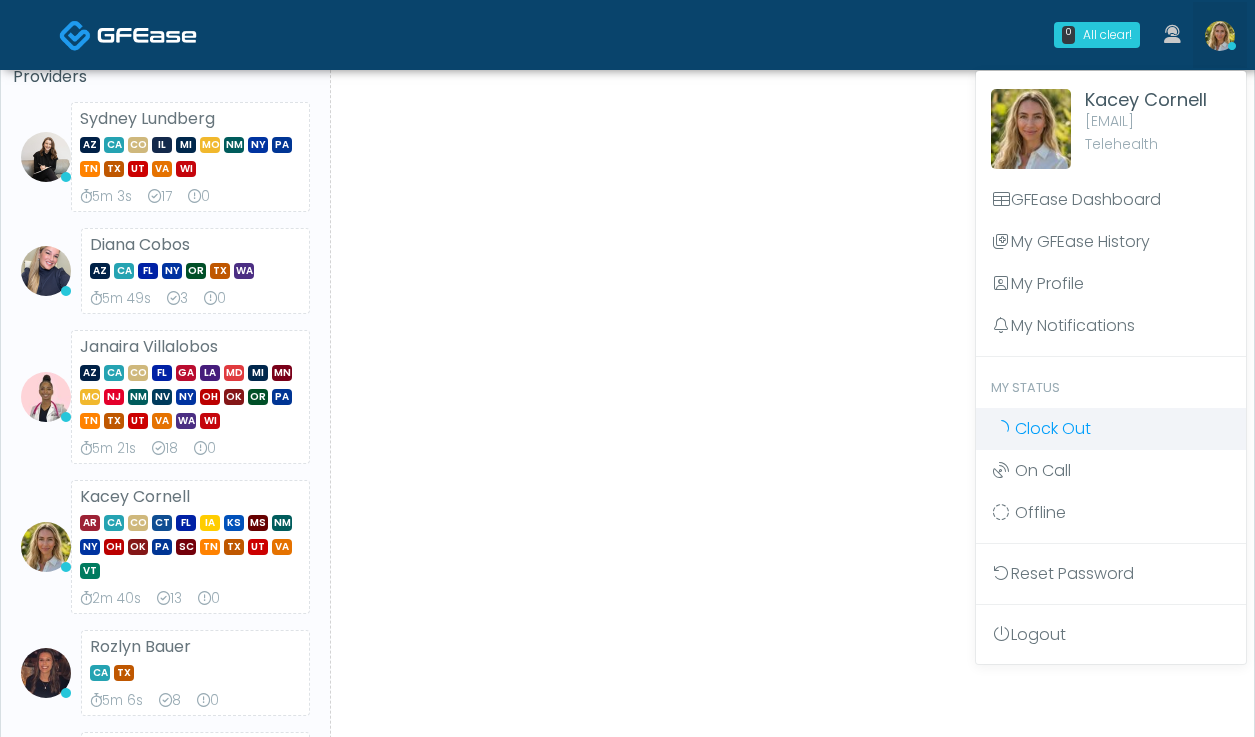 click on "Clock Out" at bounding box center [1053, 428] 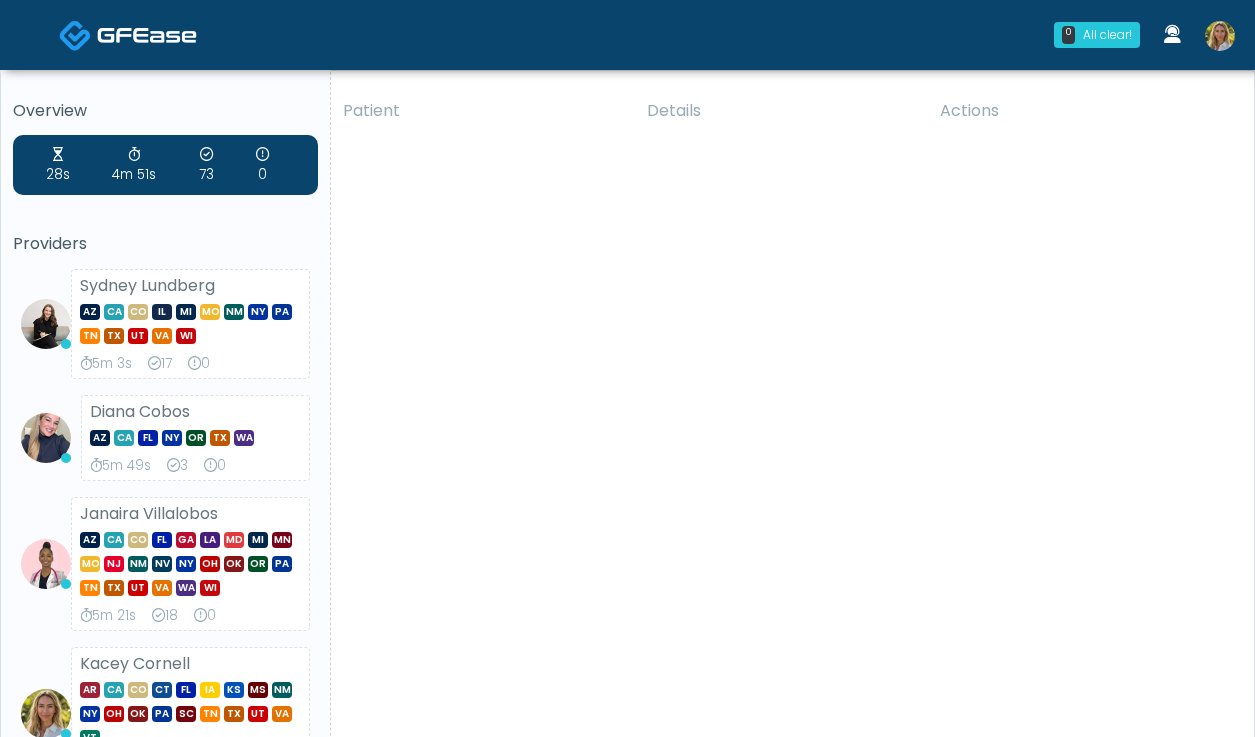 scroll, scrollTop: 0, scrollLeft: 0, axis: both 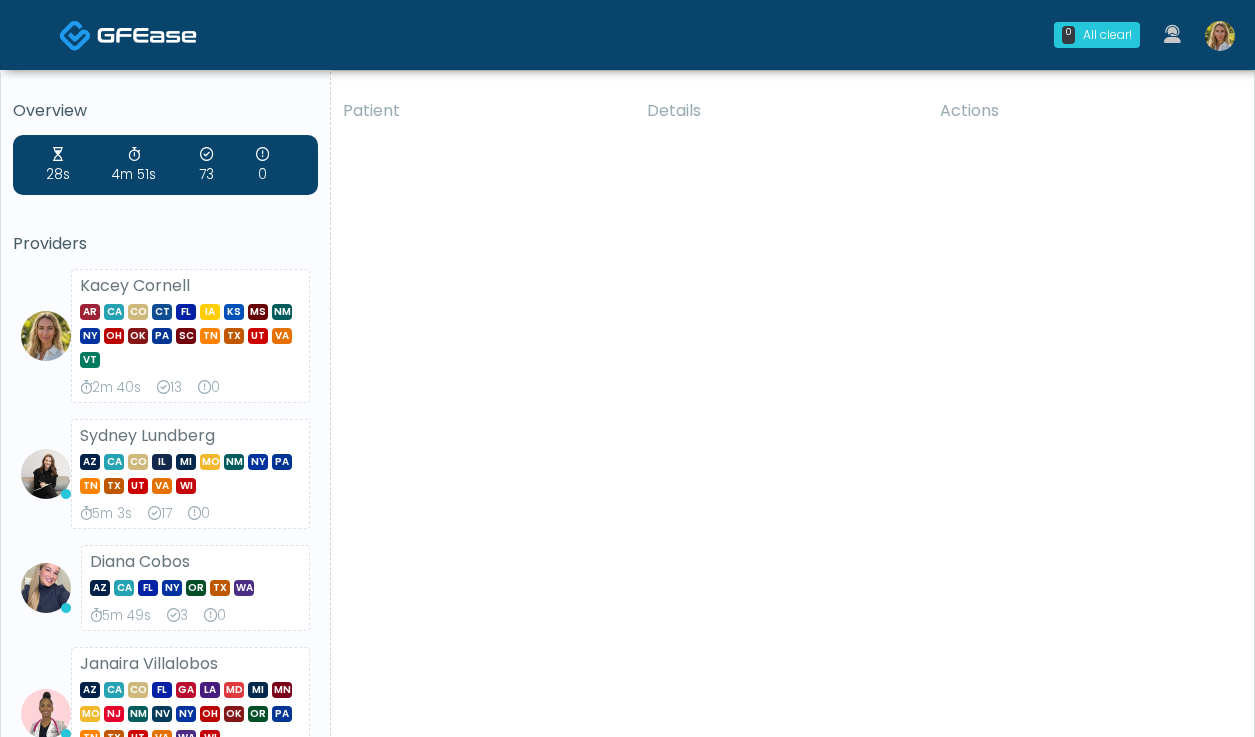 click at bounding box center (1220, 36) 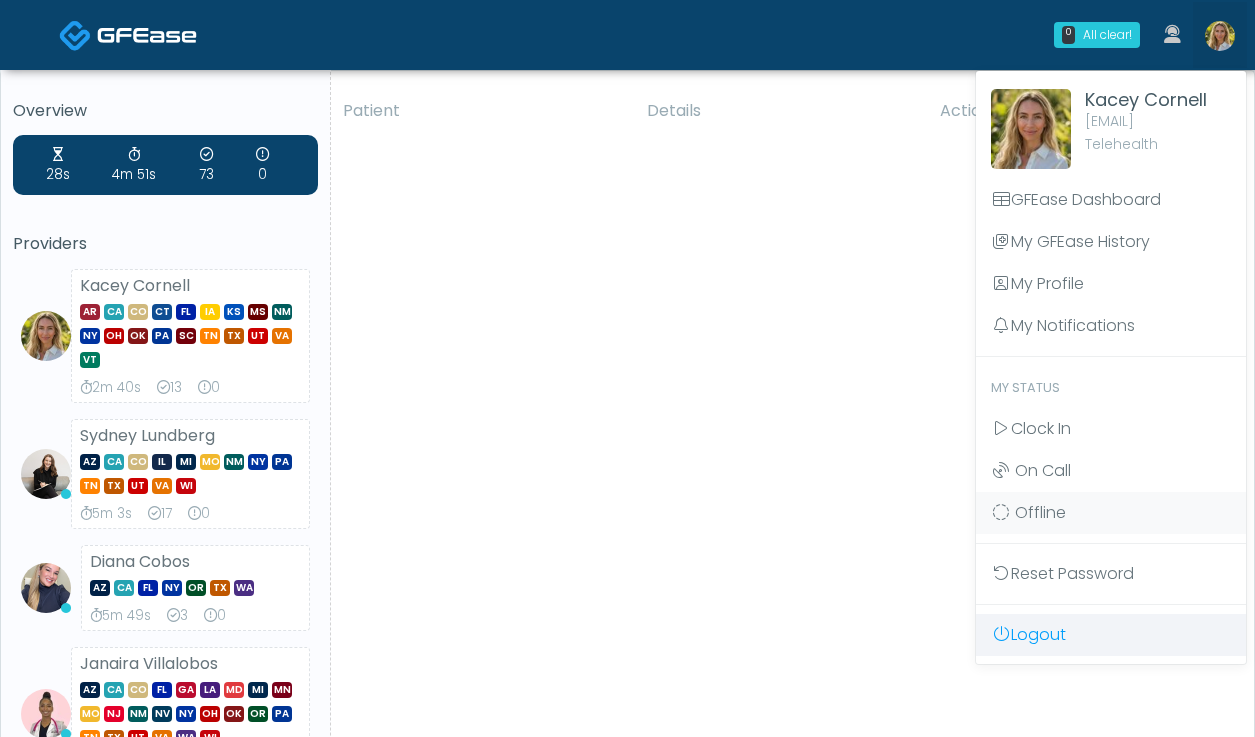 click on "Logout" at bounding box center (1111, 635) 